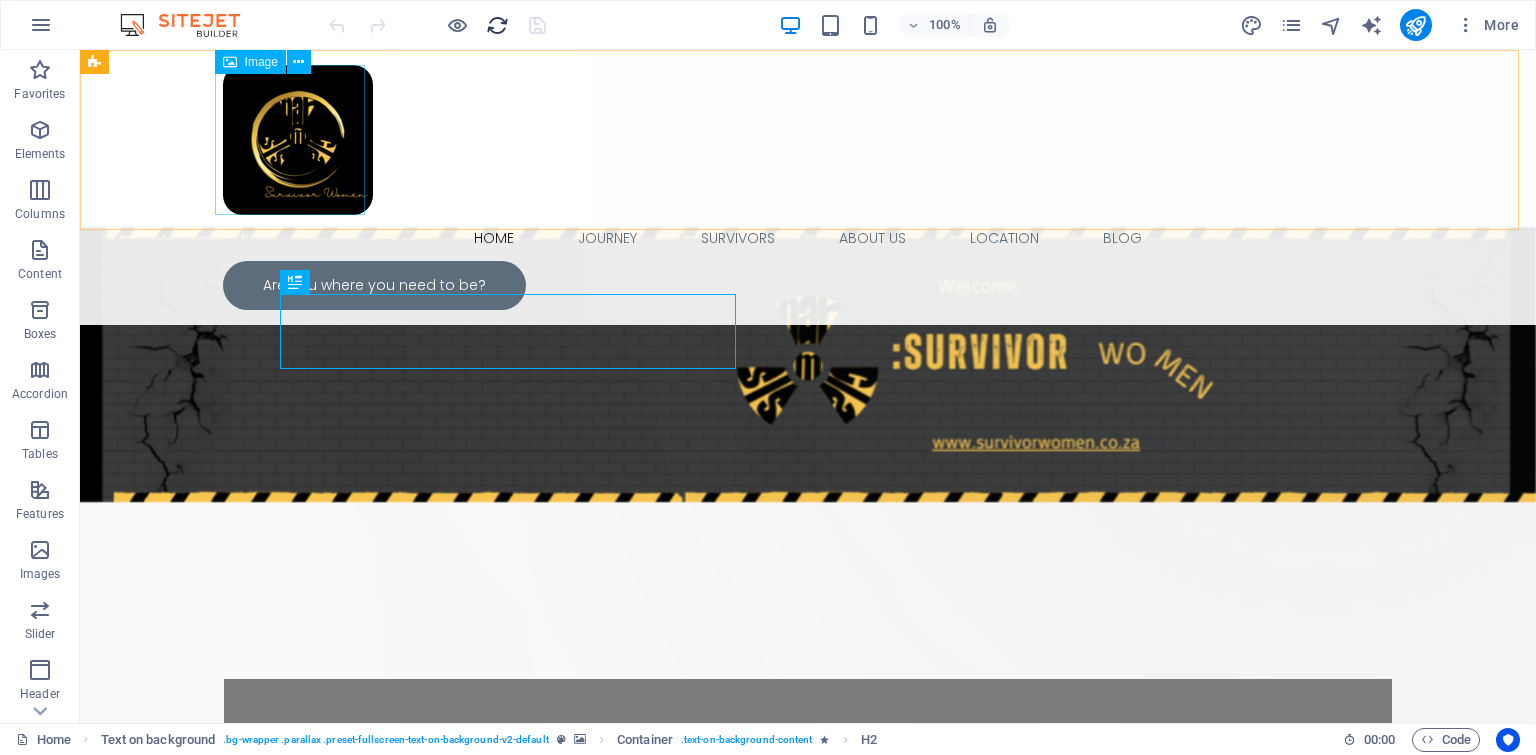 scroll, scrollTop: 0, scrollLeft: 0, axis: both 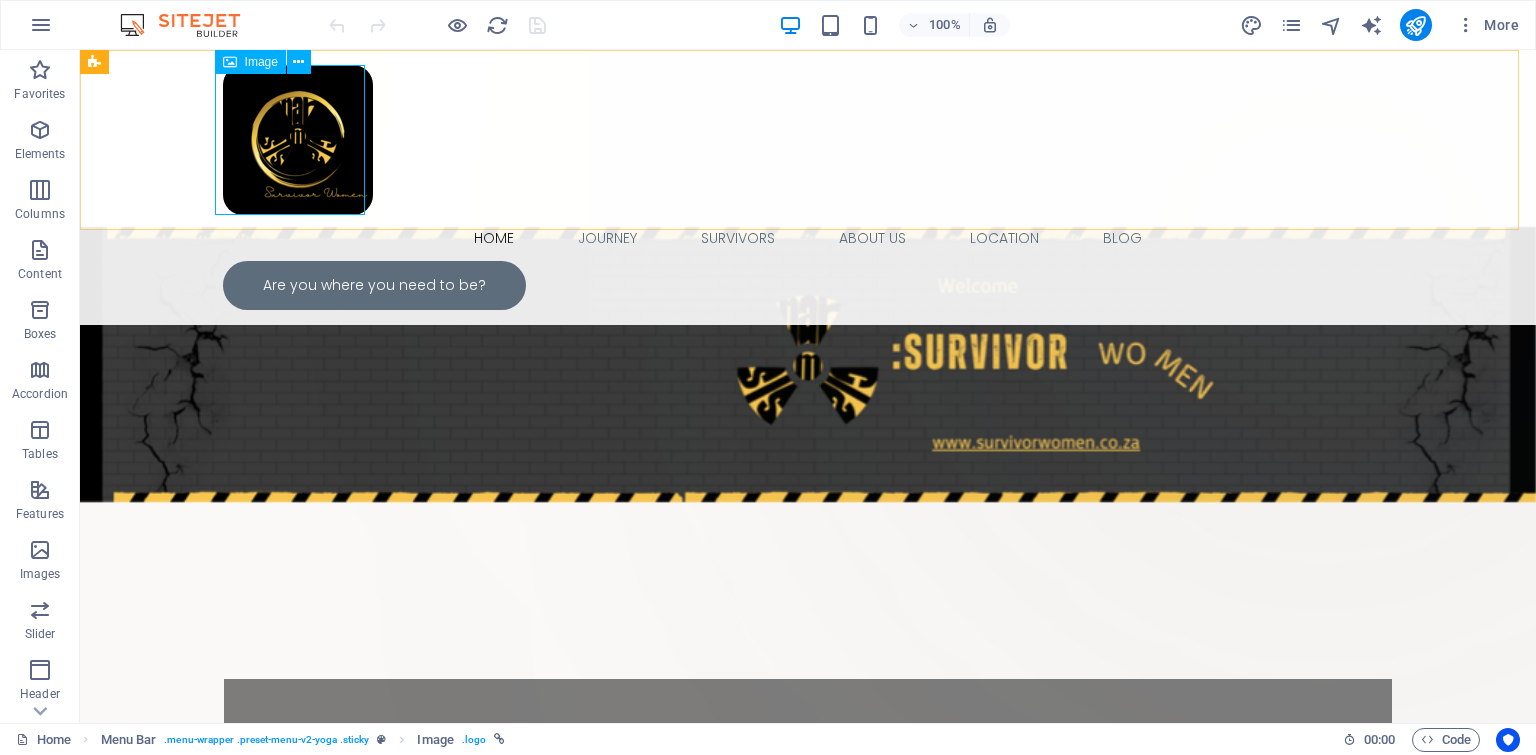 click at bounding box center [808, 140] 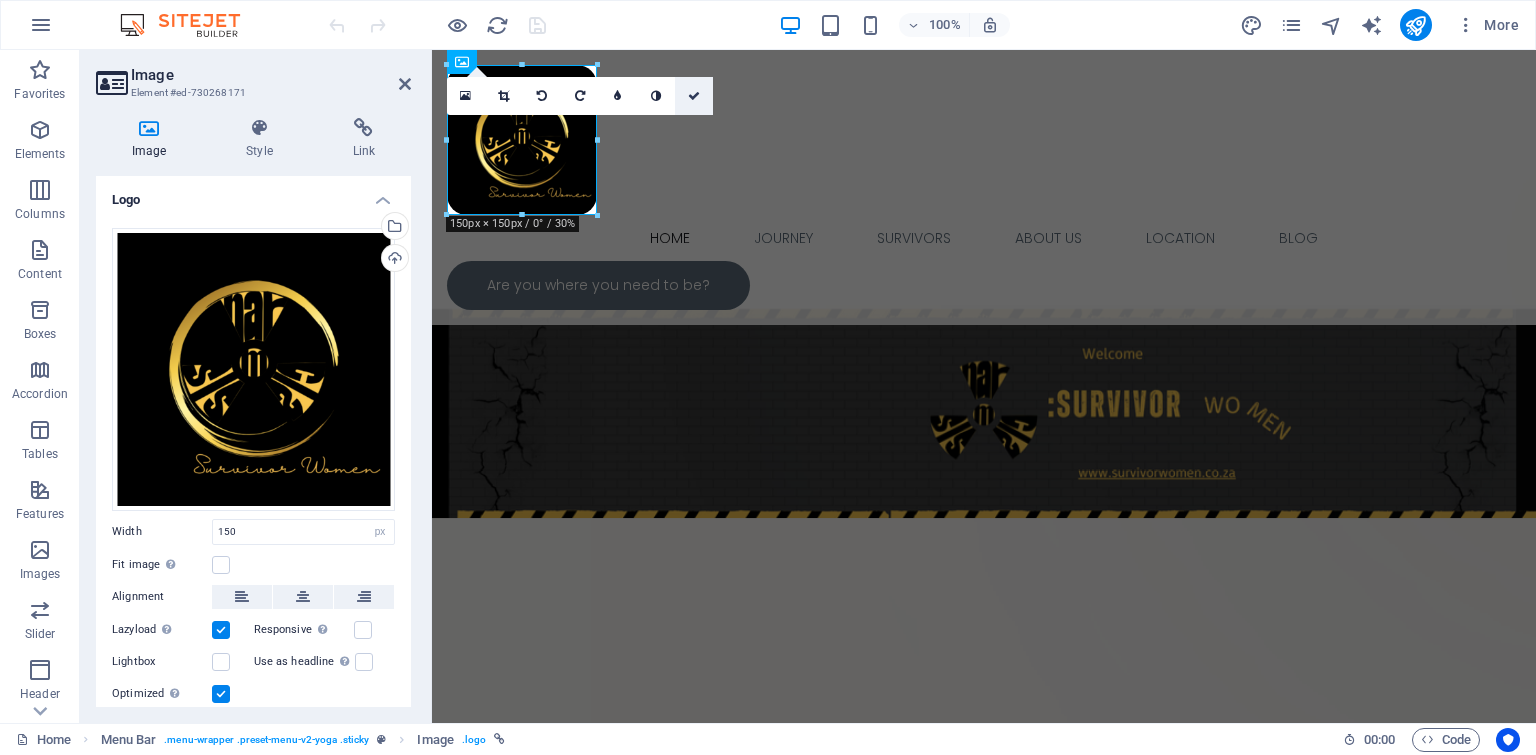 click at bounding box center (694, 96) 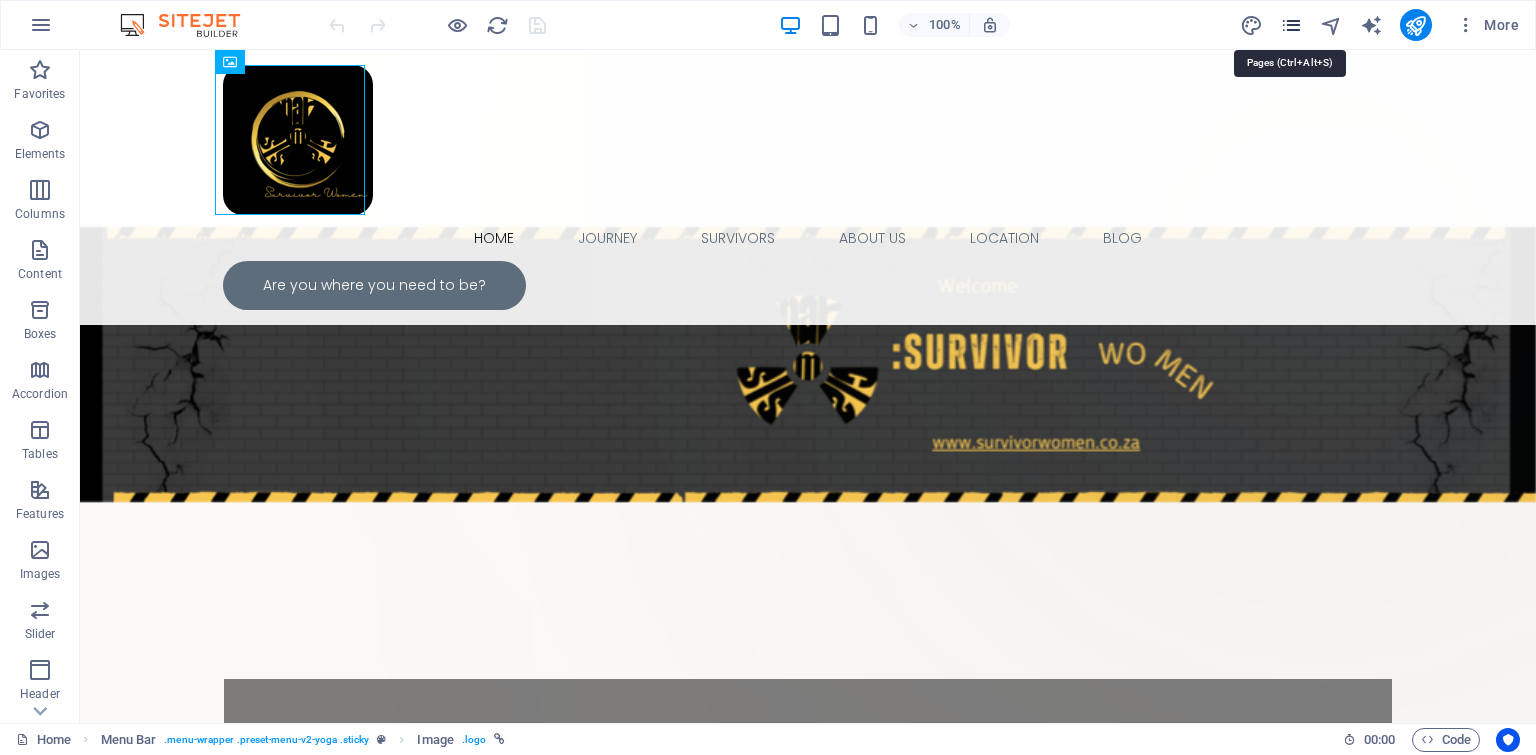 click at bounding box center [1291, 25] 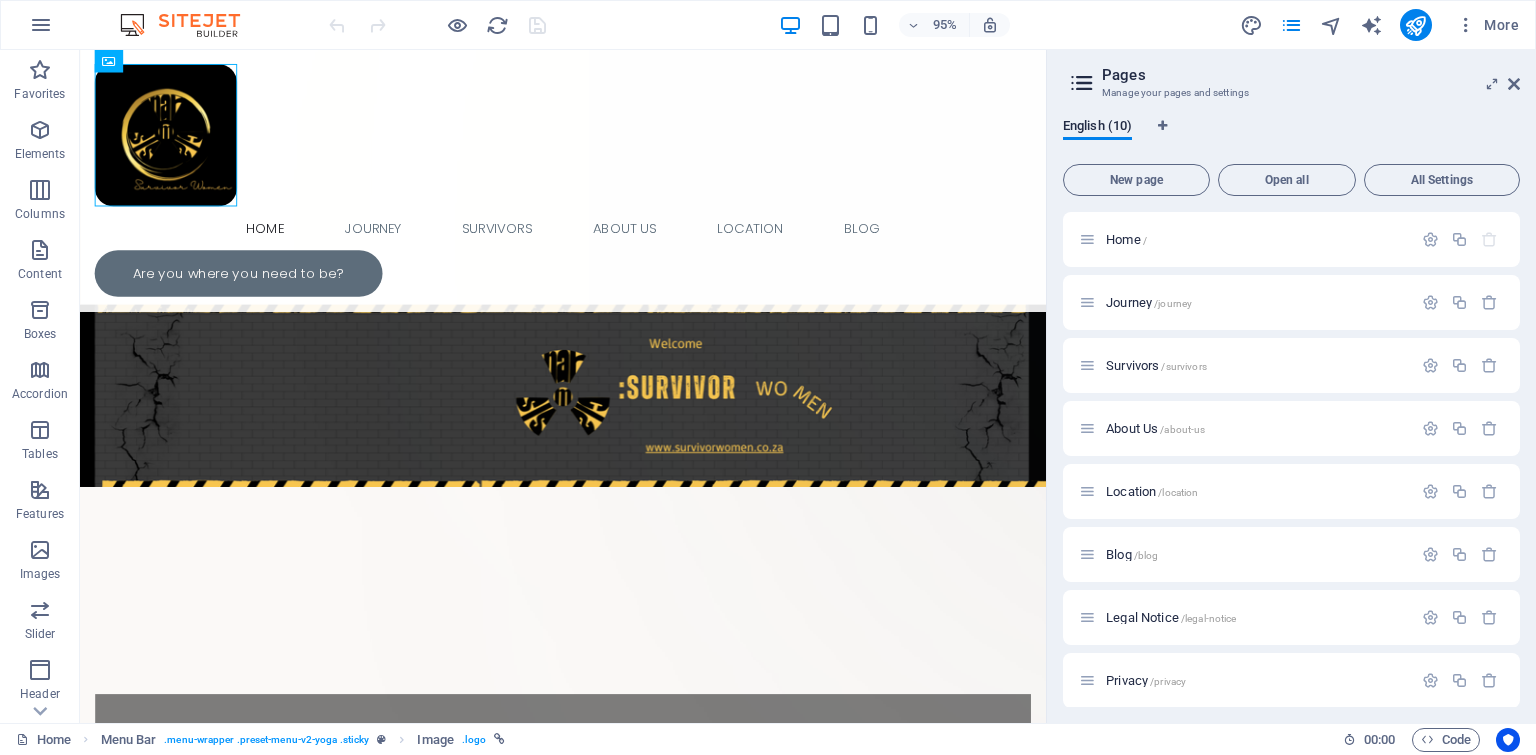 drag, startPoint x: 1520, startPoint y: 428, endPoint x: 1524, endPoint y: 566, distance: 138.05795 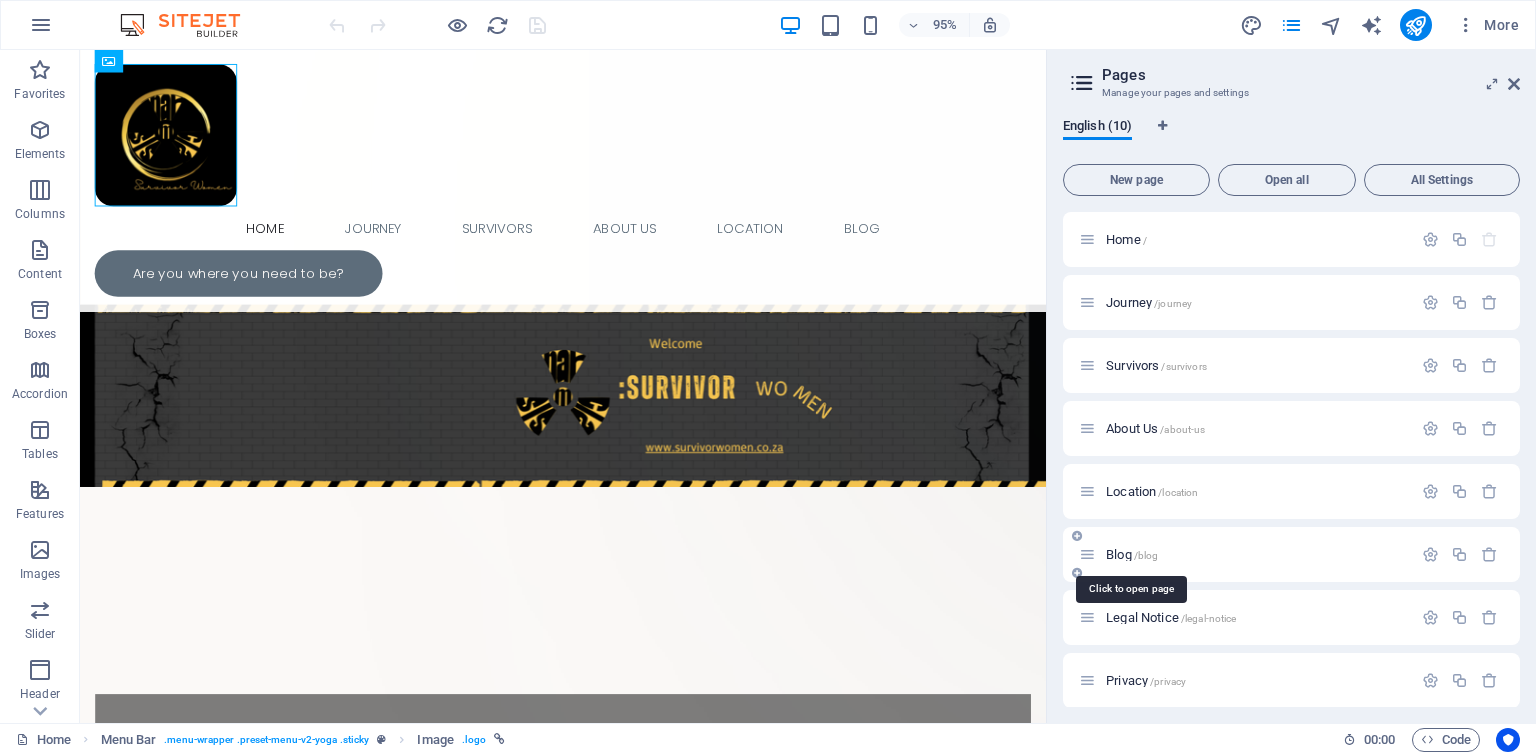 click on "Blog /blog" at bounding box center (1132, 554) 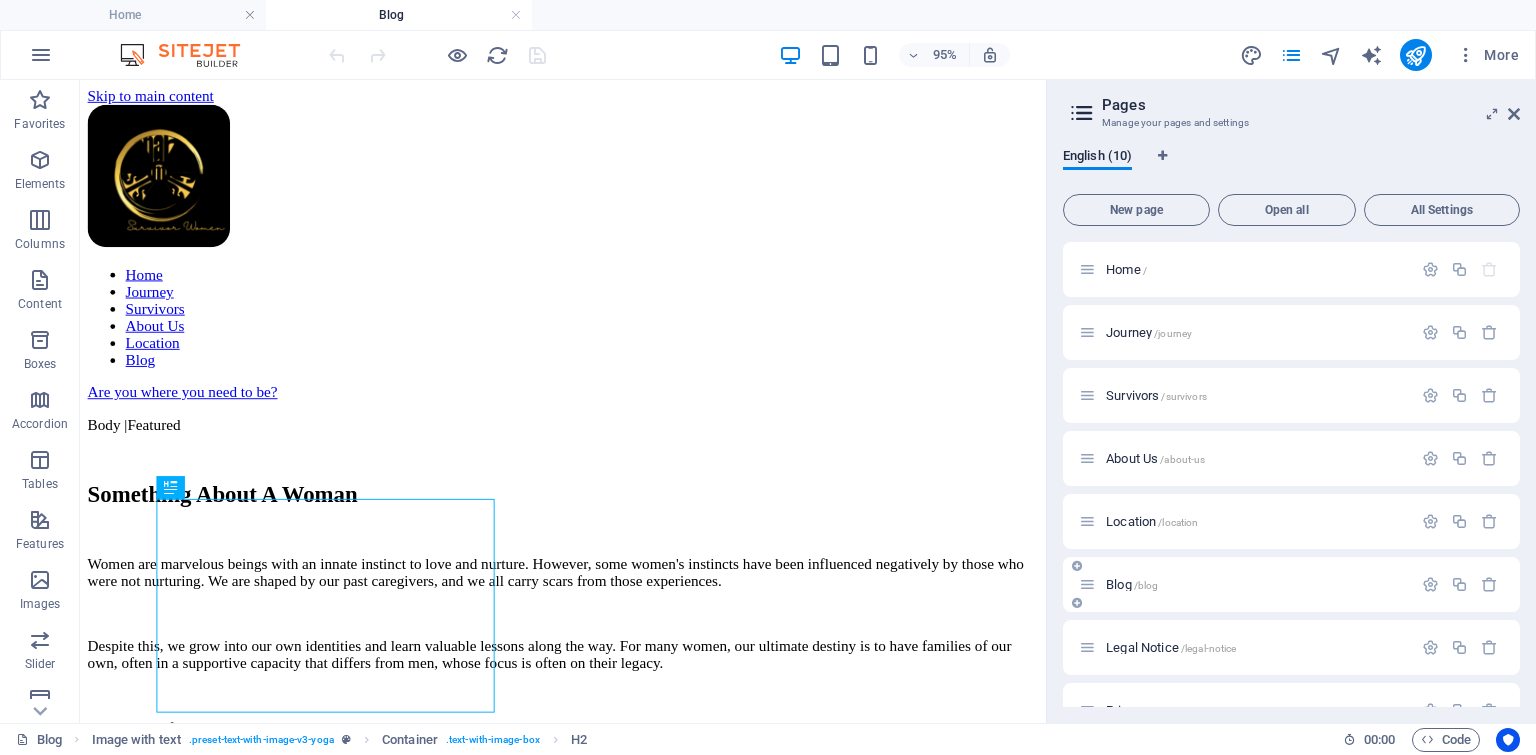 scroll, scrollTop: 0, scrollLeft: 0, axis: both 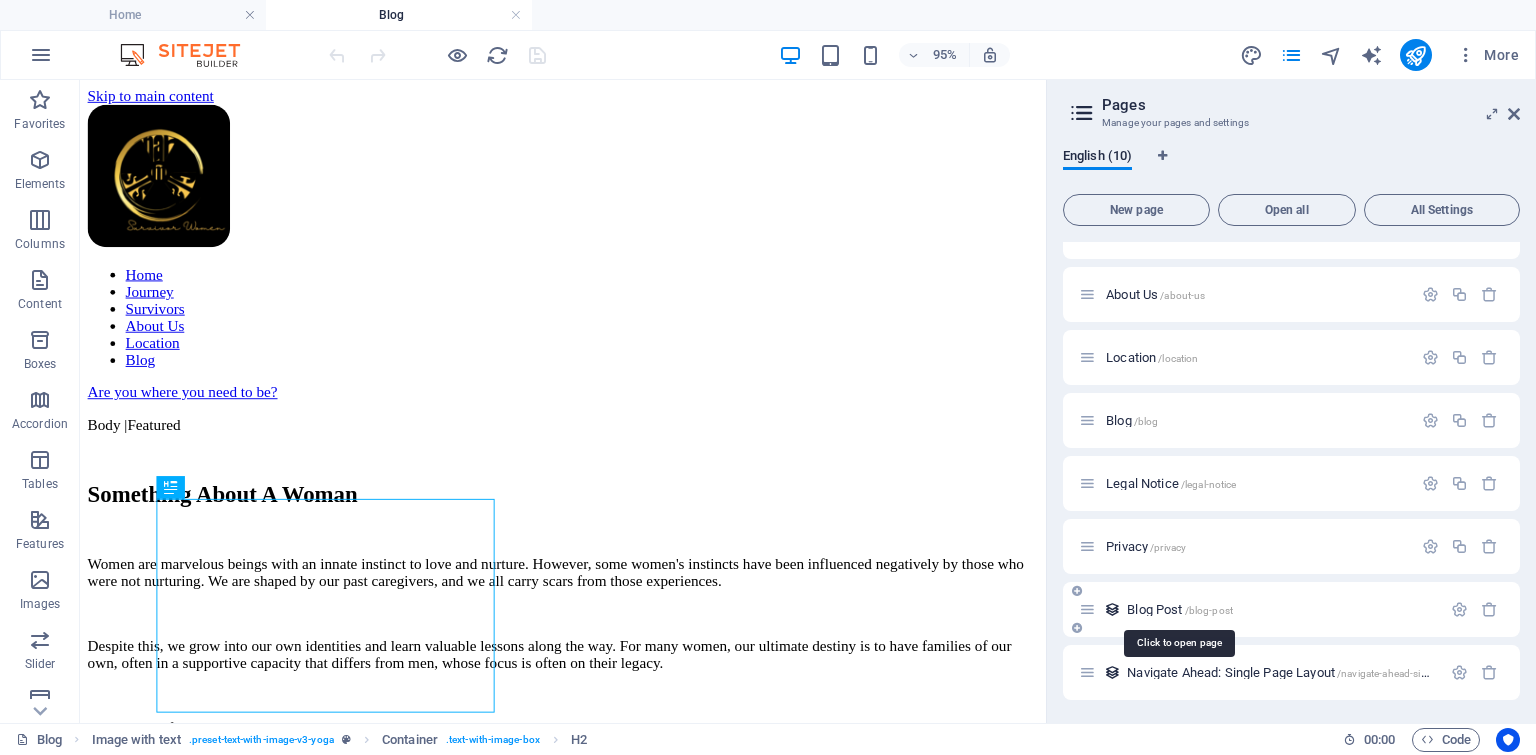 click on "Blog Post /blog-post" at bounding box center (1180, 609) 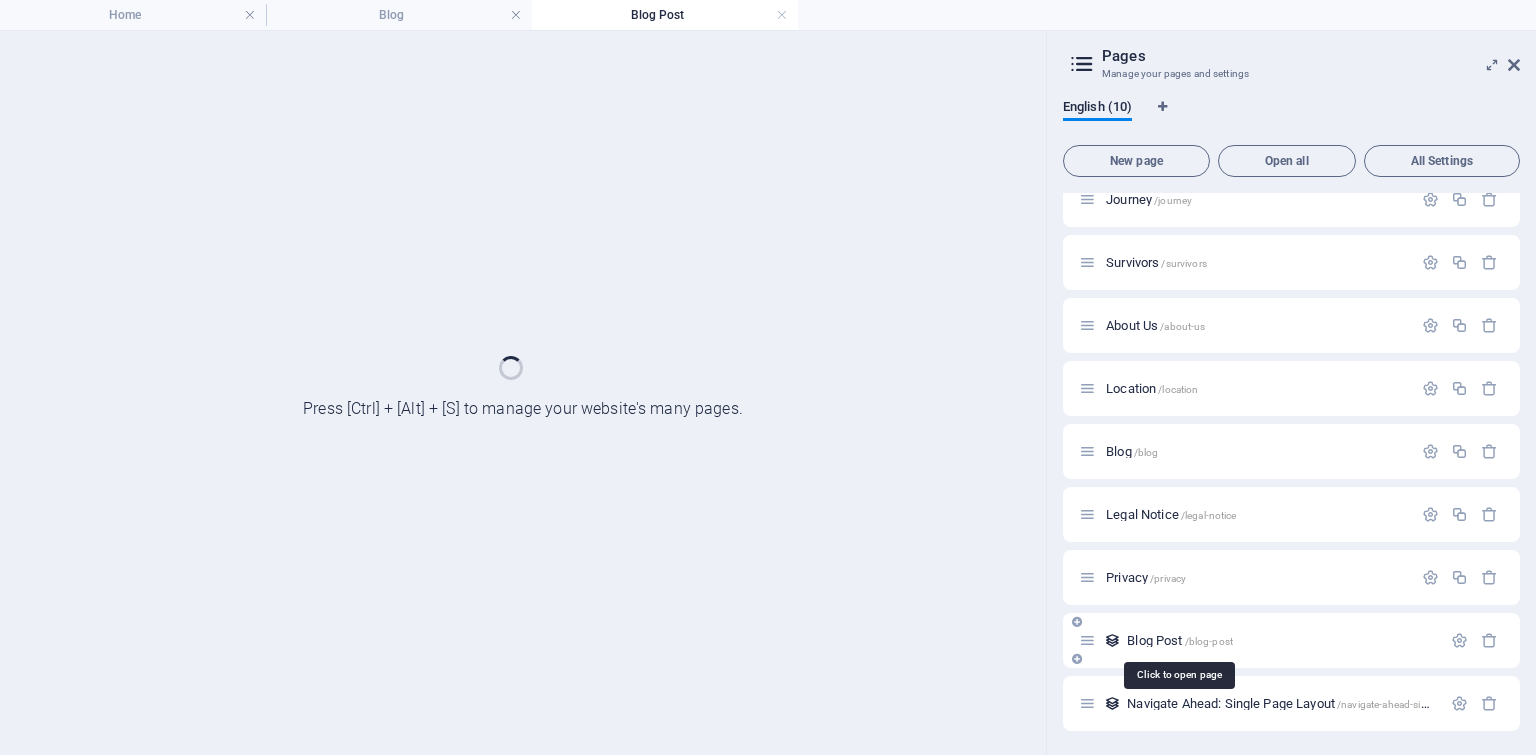 scroll, scrollTop: 84, scrollLeft: 0, axis: vertical 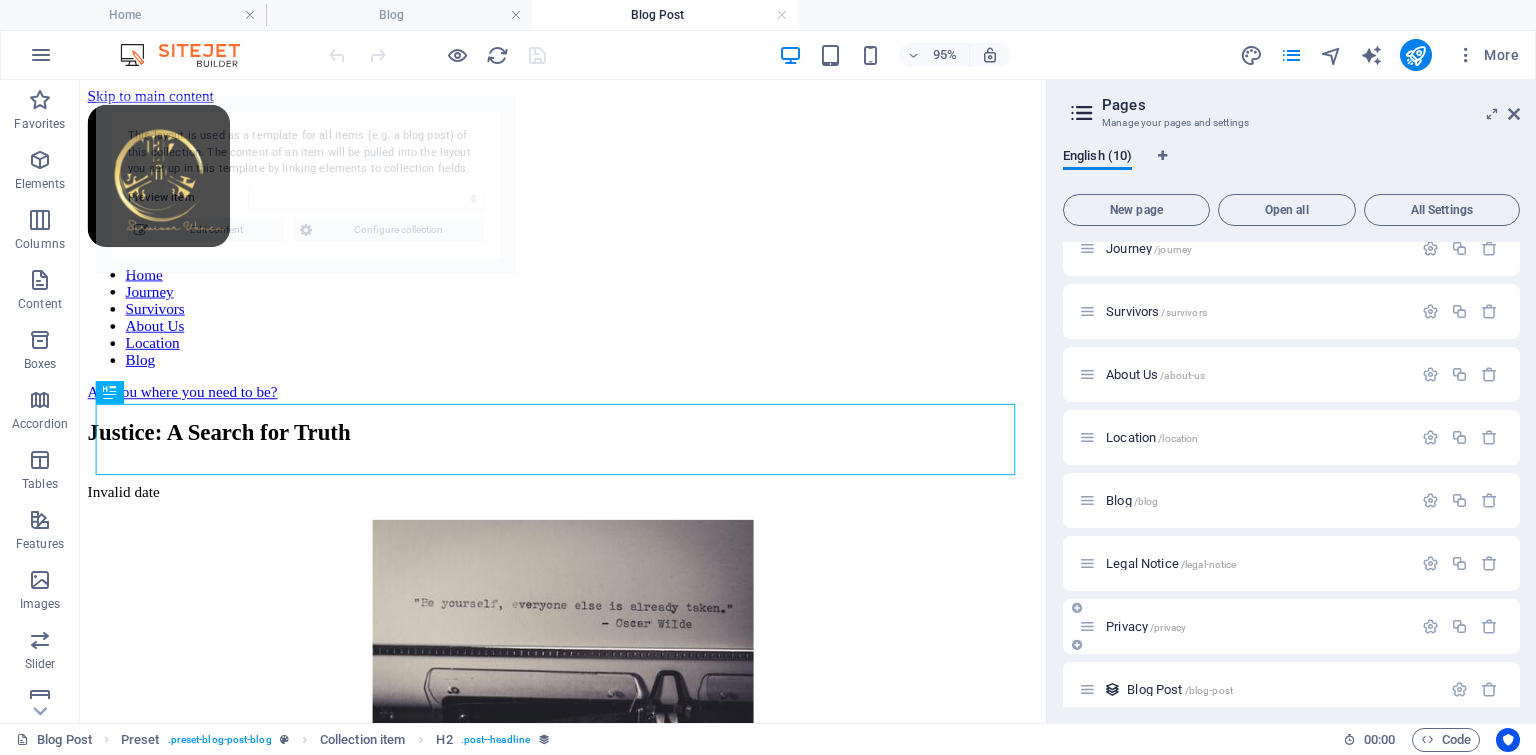 select on "[NUMBER]" 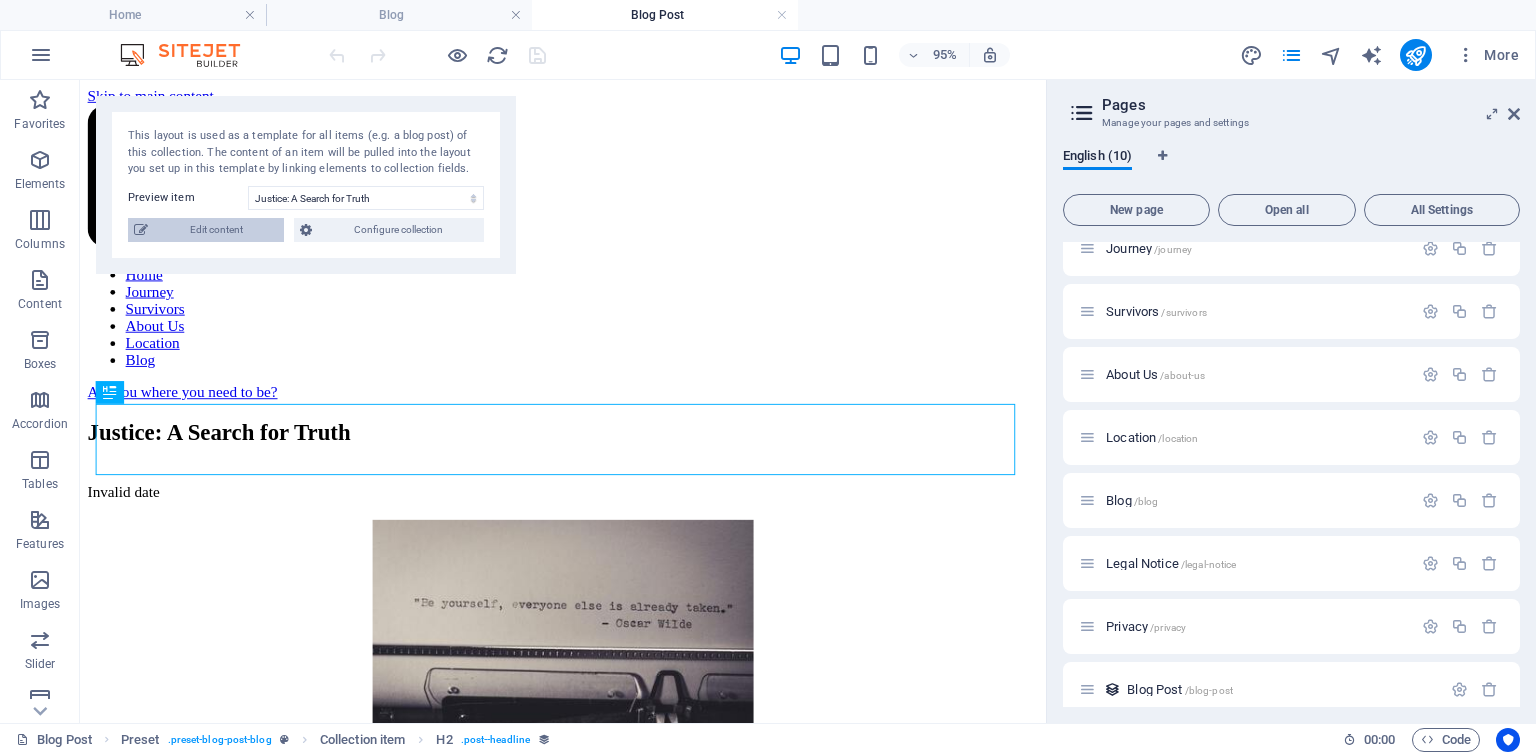 click on "Edit content" at bounding box center (216, 230) 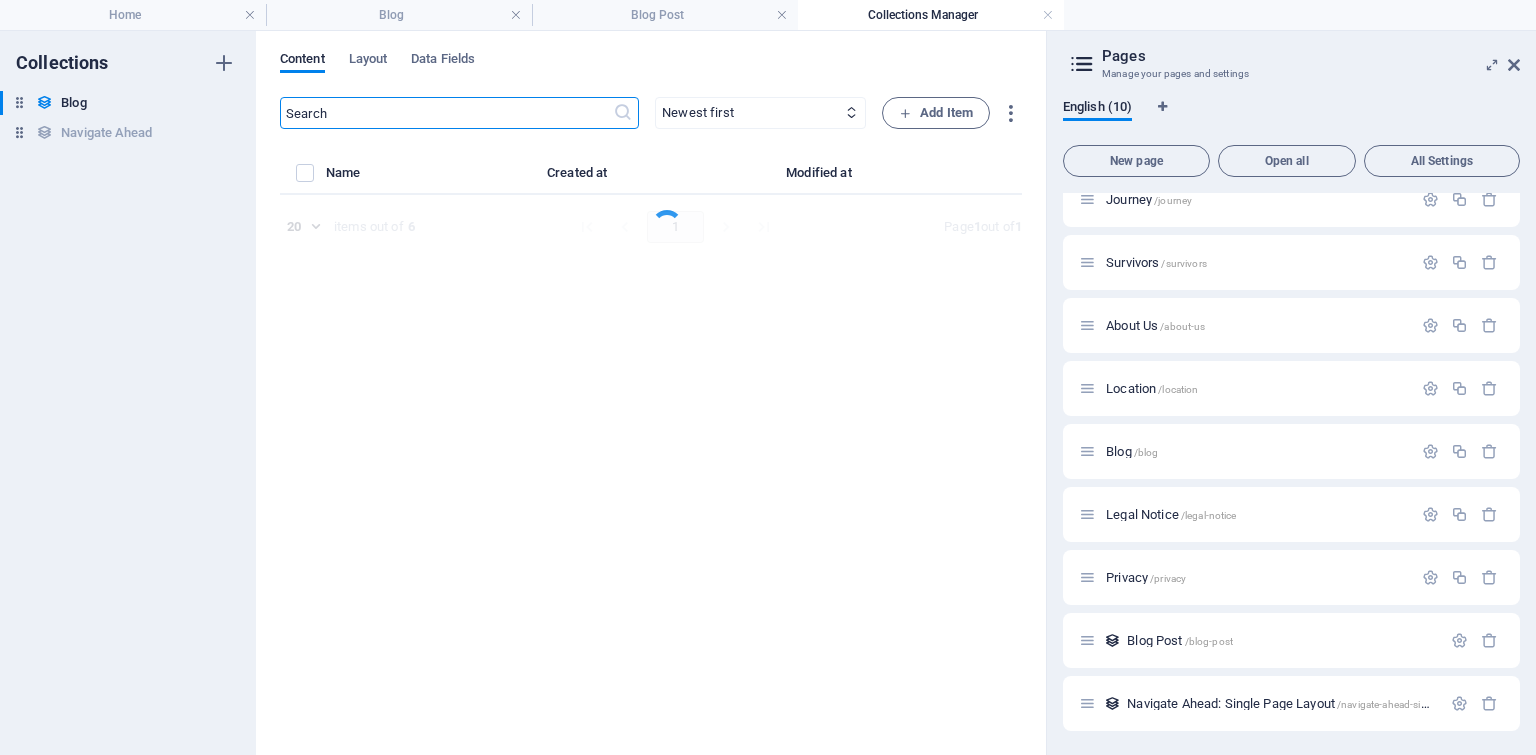 select on "Body" 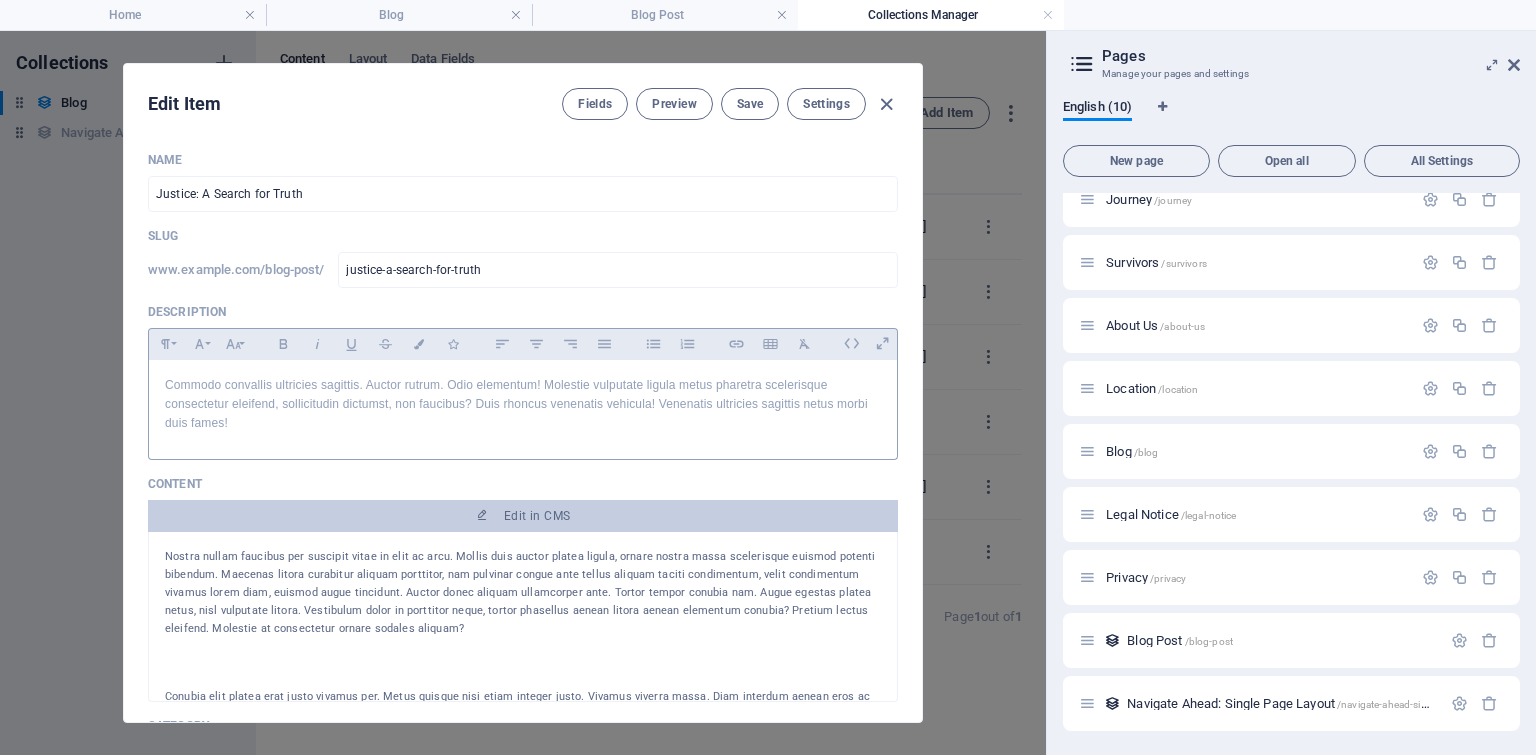 click on "Commodo convallis ultricies sagittis. Auctor rutrum. Odio elementum! Molestie vulputate ligula metus pharetra scelerisque consectetur eleifend, sollicitudin dictumst, non faucibus? Duis rhoncus venenatis vehicula! Venenatis ultricies sagittis netus morbi duis fames!" at bounding box center [523, 405] 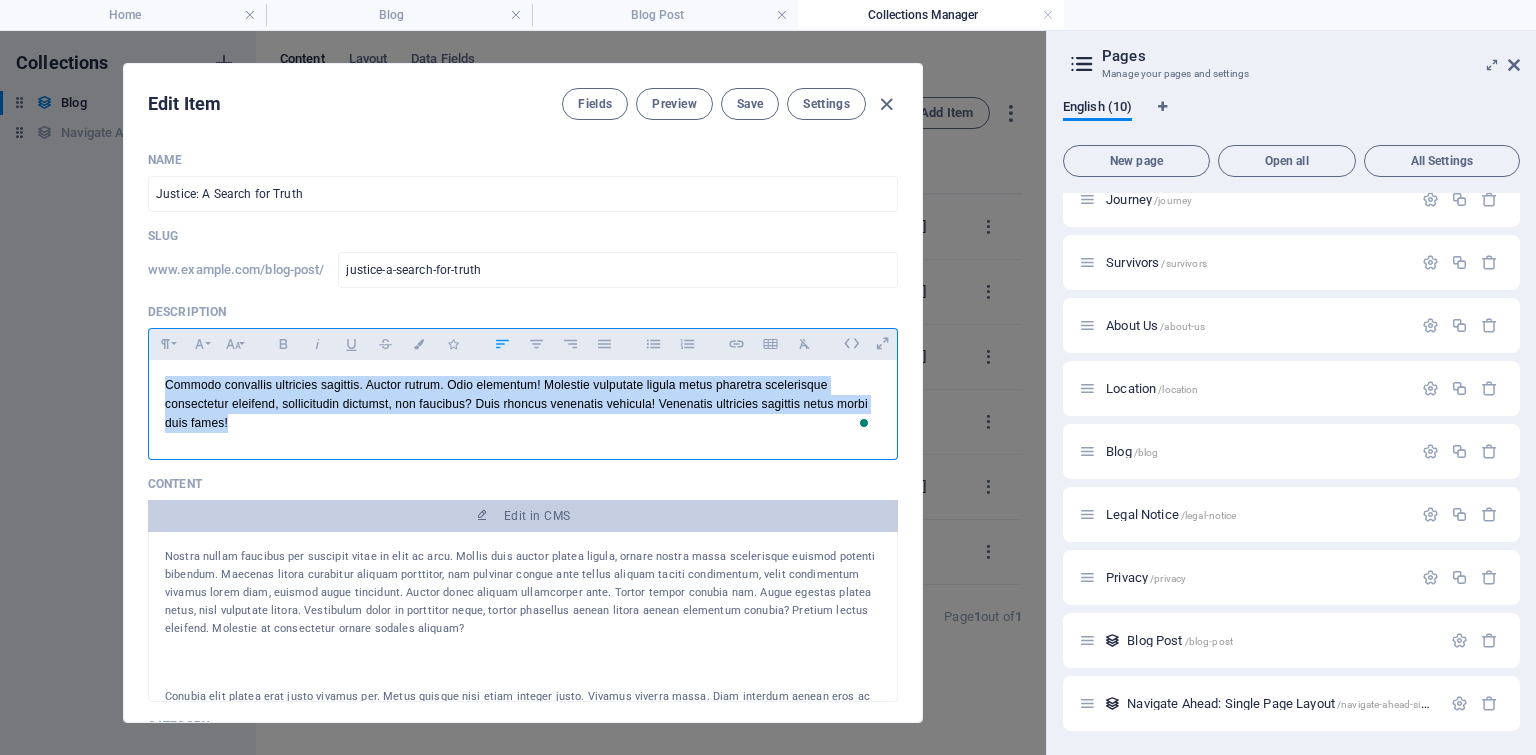 drag, startPoint x: 244, startPoint y: 455, endPoint x: 156, endPoint y: 420, distance: 94.7048 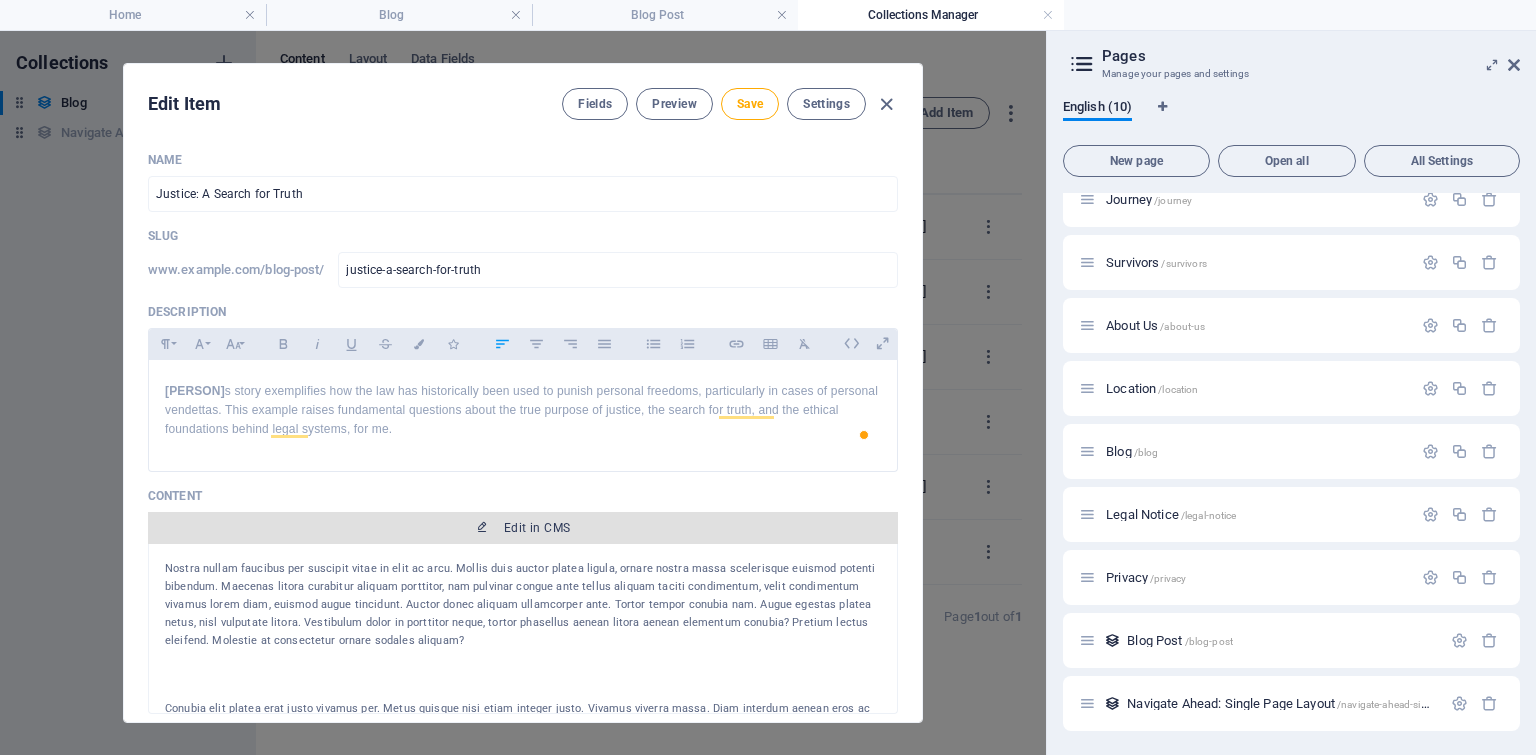 click on "Edit in CMS" at bounding box center [537, 528] 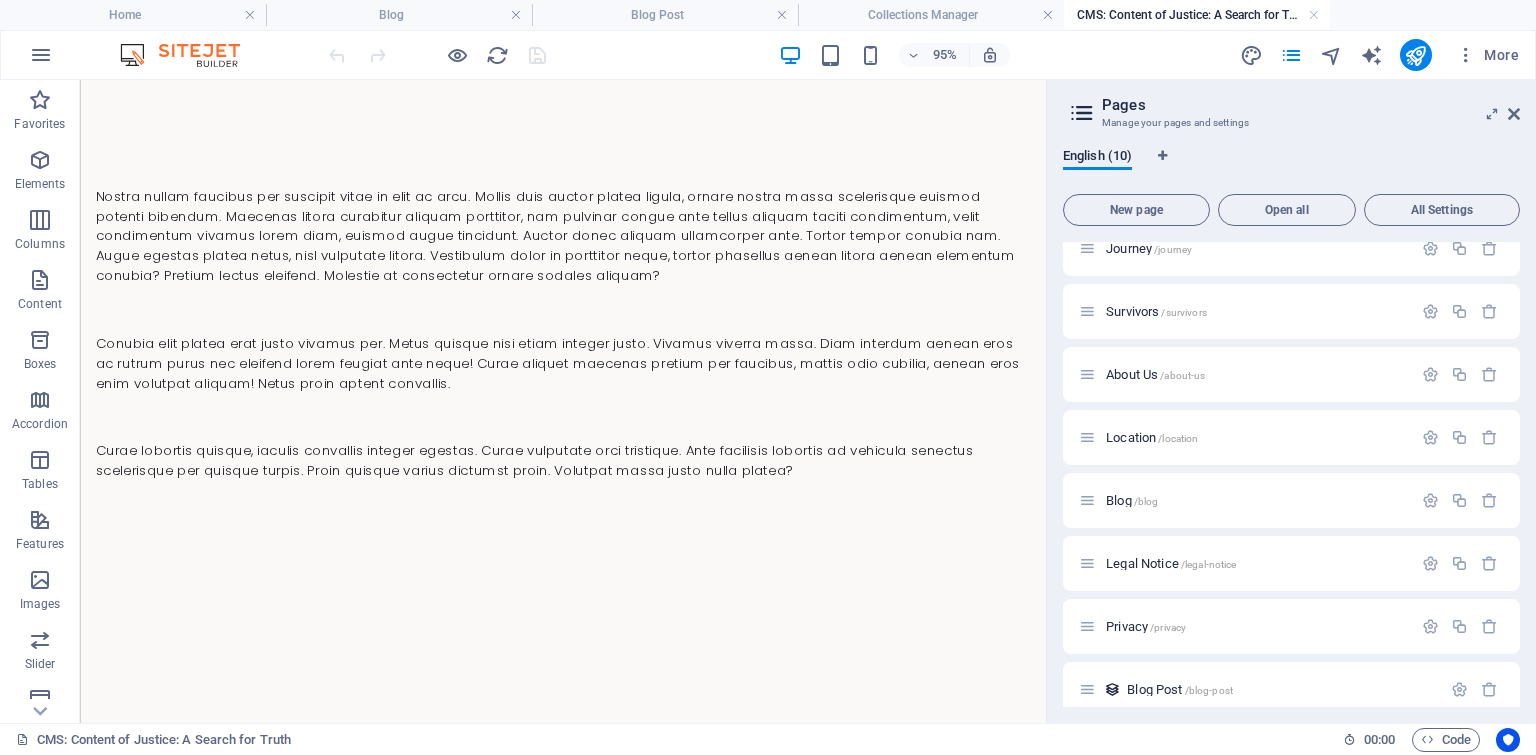 scroll, scrollTop: 0, scrollLeft: 0, axis: both 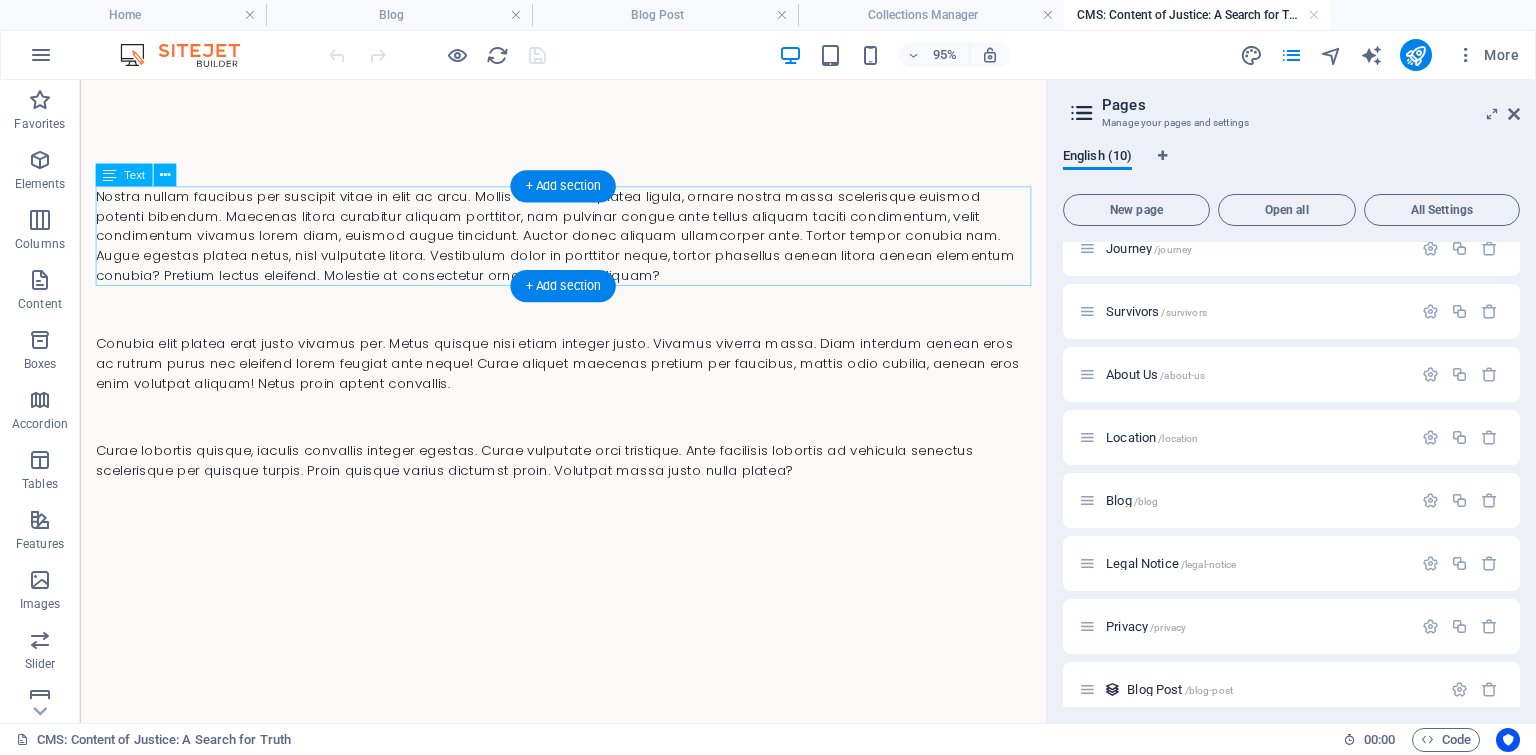 click on "Nostra nullam faucibus per suscipit vitae in elit ac arcu. Mollis duis auctor platea ligula, ornare nostra massa scelerisque euismod potenti bibendum. Maecenas litora curabitur aliquam porttitor, nam pulvinar congue ante tellus aliquam taciti condimentum, velit condimentum vivamus lorem diam, euismod augue tincidunt. Auctor donec aliquam ullamcorper ante. Tortor tempor conubia nam. Augue egestas platea netus, nisl vulputate litora. Vestibulum dolor in porttitor neque, tortor phasellus aenean litora aenean elementum conubia? Pretium lectus eleifend. Molestie at consectetur ornare sodales aliquam?" at bounding box center [588, 244] 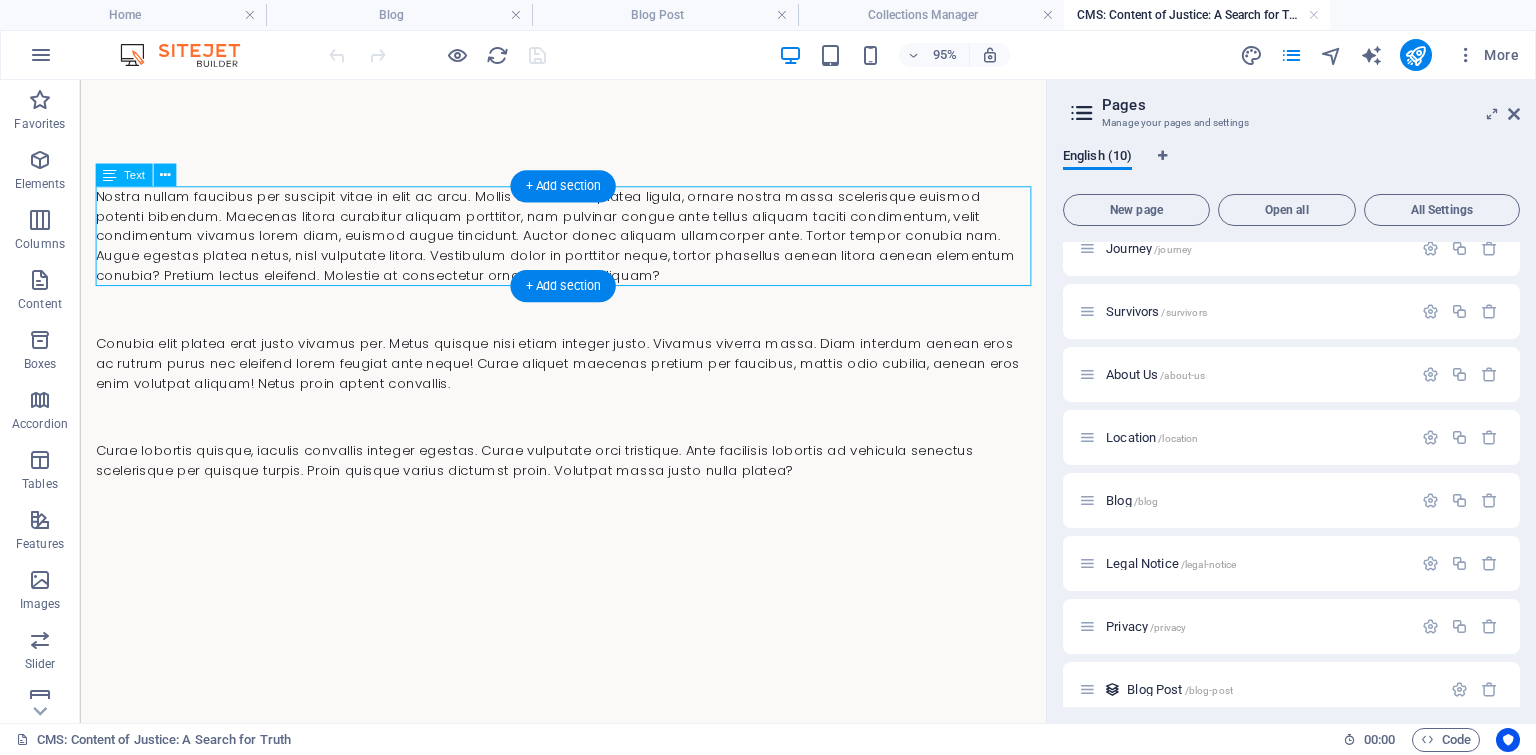 click on "Nostra nullam faucibus per suscipit vitae in elit ac arcu. Mollis duis auctor platea ligula, ornare nostra massa scelerisque euismod potenti bibendum. Maecenas litora curabitur aliquam porttitor, nam pulvinar congue ante tellus aliquam taciti condimentum, velit condimentum vivamus lorem diam, euismod augue tincidunt. Auctor donec aliquam ullamcorper ante. Tortor tempor conubia nam. Augue egestas platea netus, nisl vulputate litora. Vestibulum dolor in porttitor neque, tortor phasellus aenean litora aenean elementum conubia? Pretium lectus eleifend. Molestie at consectetur ornare sodales aliquam?" at bounding box center [588, 244] 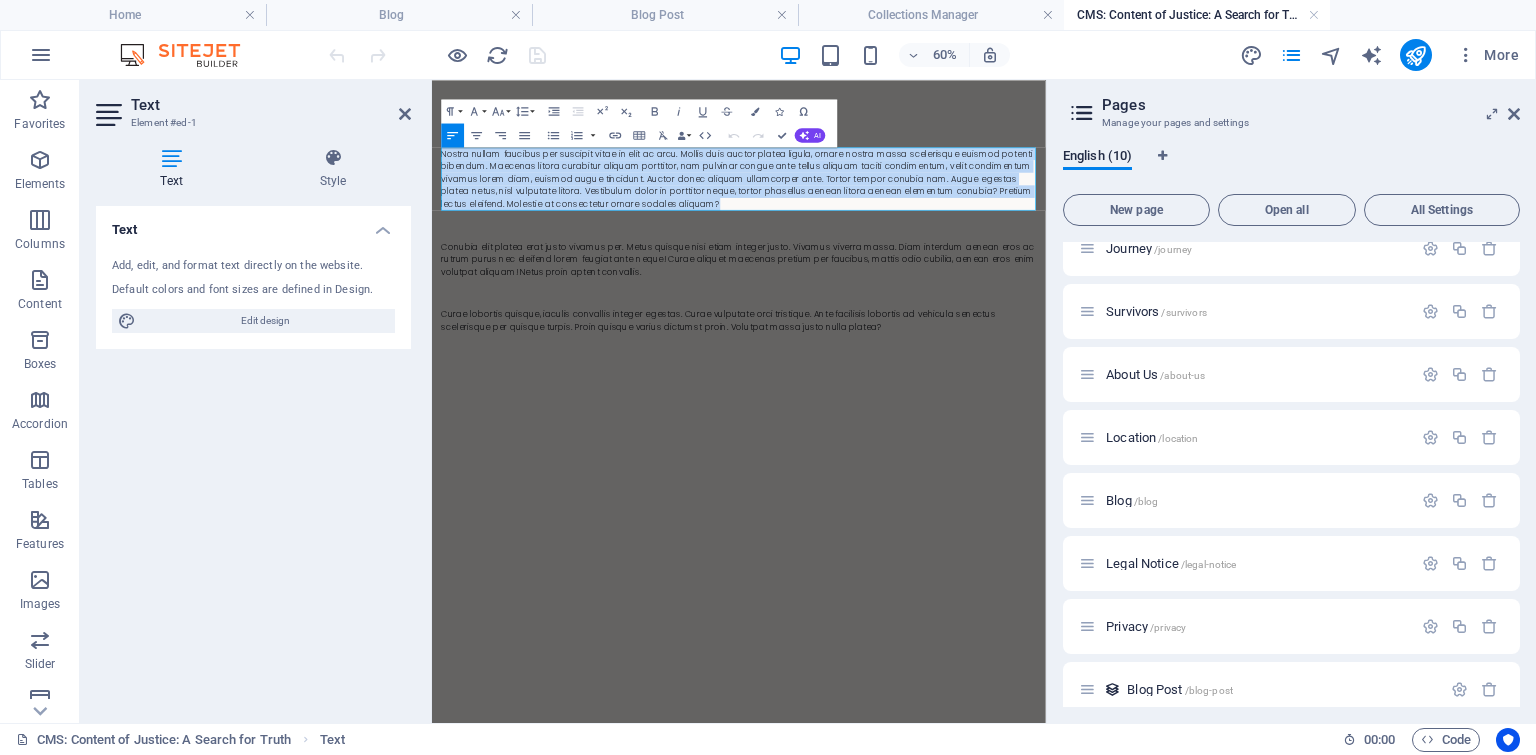 drag, startPoint x: 759, startPoint y: 276, endPoint x: 427, endPoint y: 199, distance: 340.81226 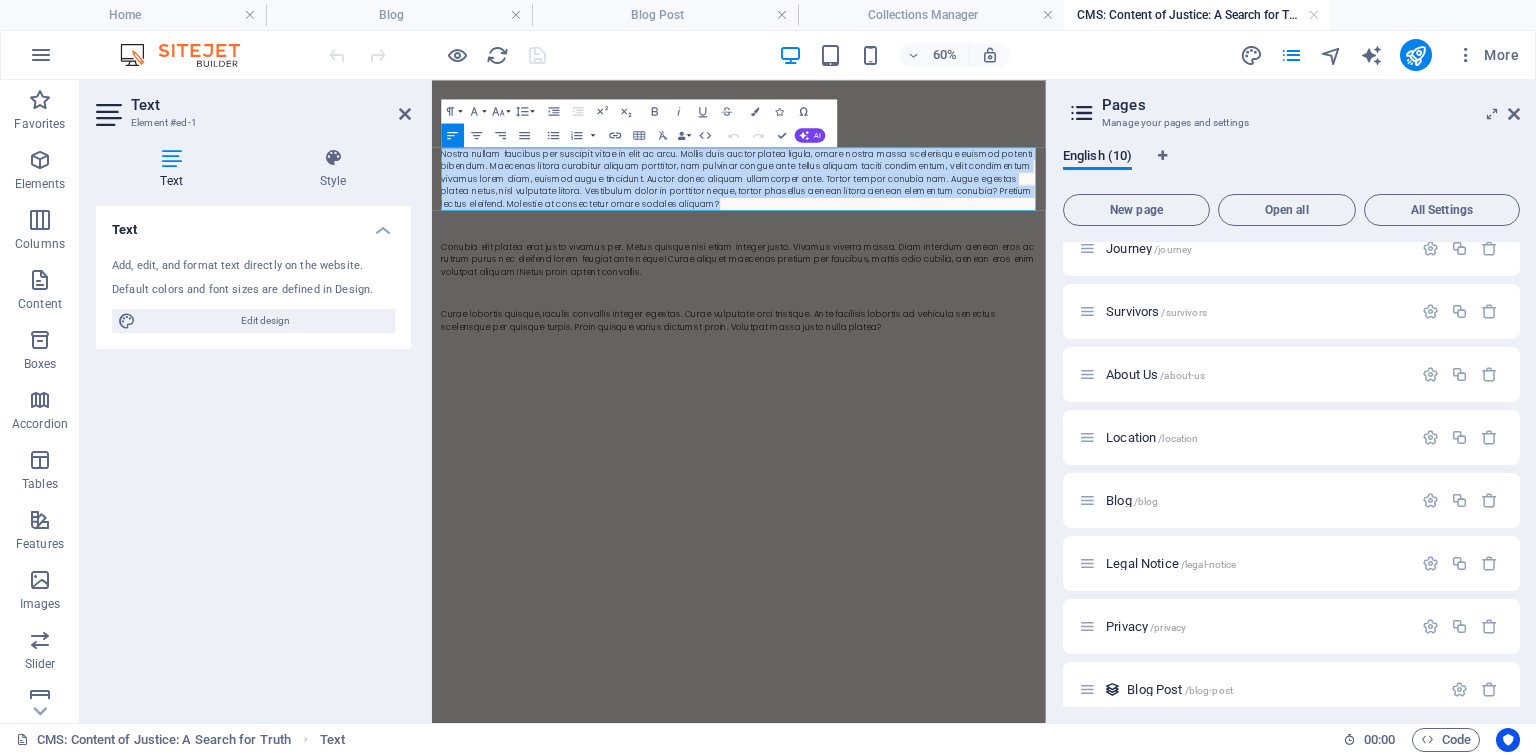 click on "Skip to main content
Nostra nullam faucibus per suscipit vitae in elit ac arcu. Mollis duis auctor platea ligula, ornare nostra massa scelerisque euismod potenti bibendum. Maecenas litora curabitur aliquam porttitor, nam pulvinar congue ante tellus aliquam taciti condimentum, velit condimentum vivamus lorem diam, euismod augue tincidunt. Auctor donec aliquam ullamcorper ante. Tortor tempor conubia nam. Augue egestas platea netus, nisl vulputate litora. Vestibulum dolor in porttitor neque, tortor phasellus aenean litora aenean elementum conubia? Pretium lectus eleifend. Molestie at consectetur ornare sodales aliquam? Conubia elit platea erat justo vivamus per. Metus quisque nisi etiam integer justo. Vivamus viverra massa. Diam interdum aenean eros ac rutrum purus nec eleifend lorem feugiat ante neque! Curae aliquet maecenas pretium per faucibus, mattis odio cubilia, aenean eros enim volutpat aliquam! Netus proin aptent convallis." at bounding box center (943, 347) 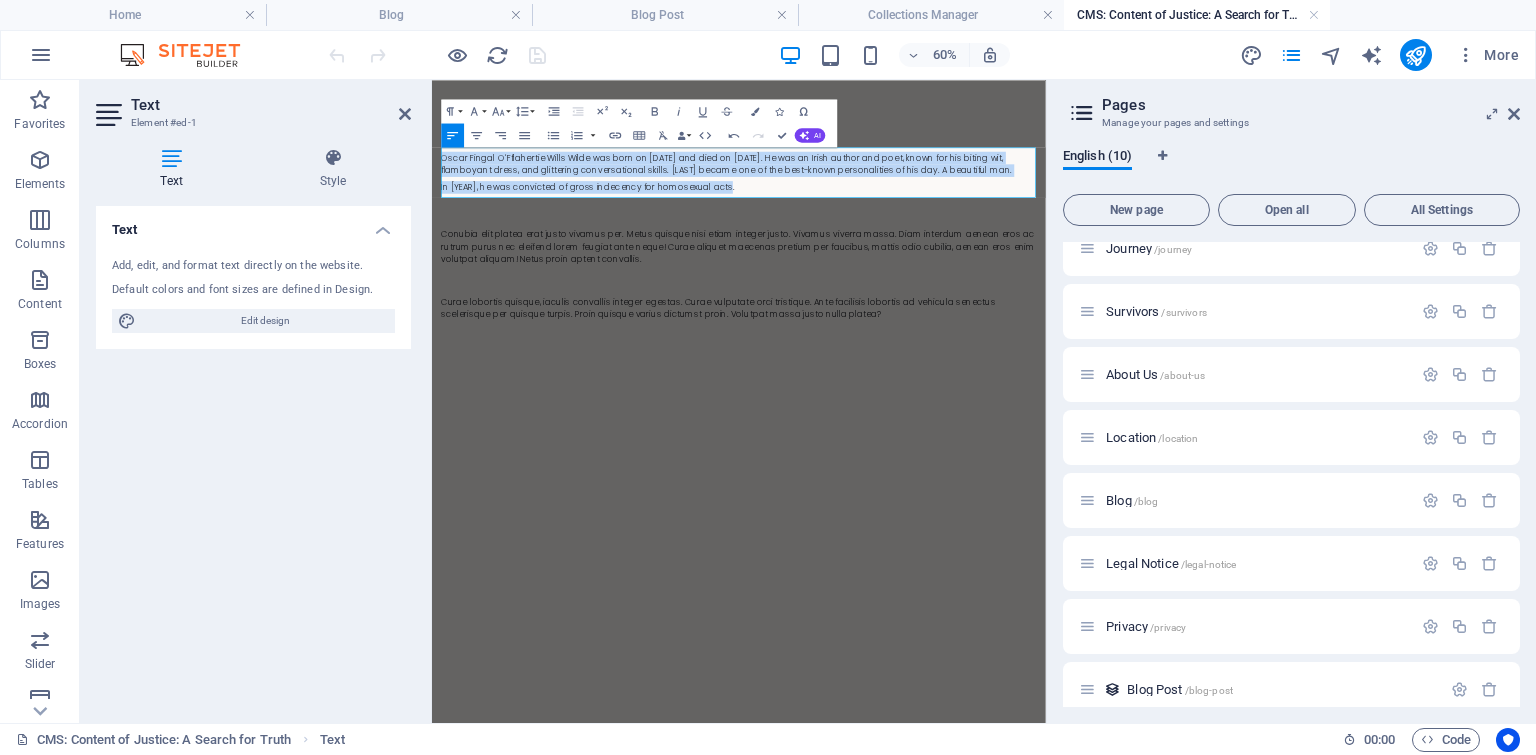 drag, startPoint x: 926, startPoint y: 260, endPoint x: 443, endPoint y: 200, distance: 486.71243 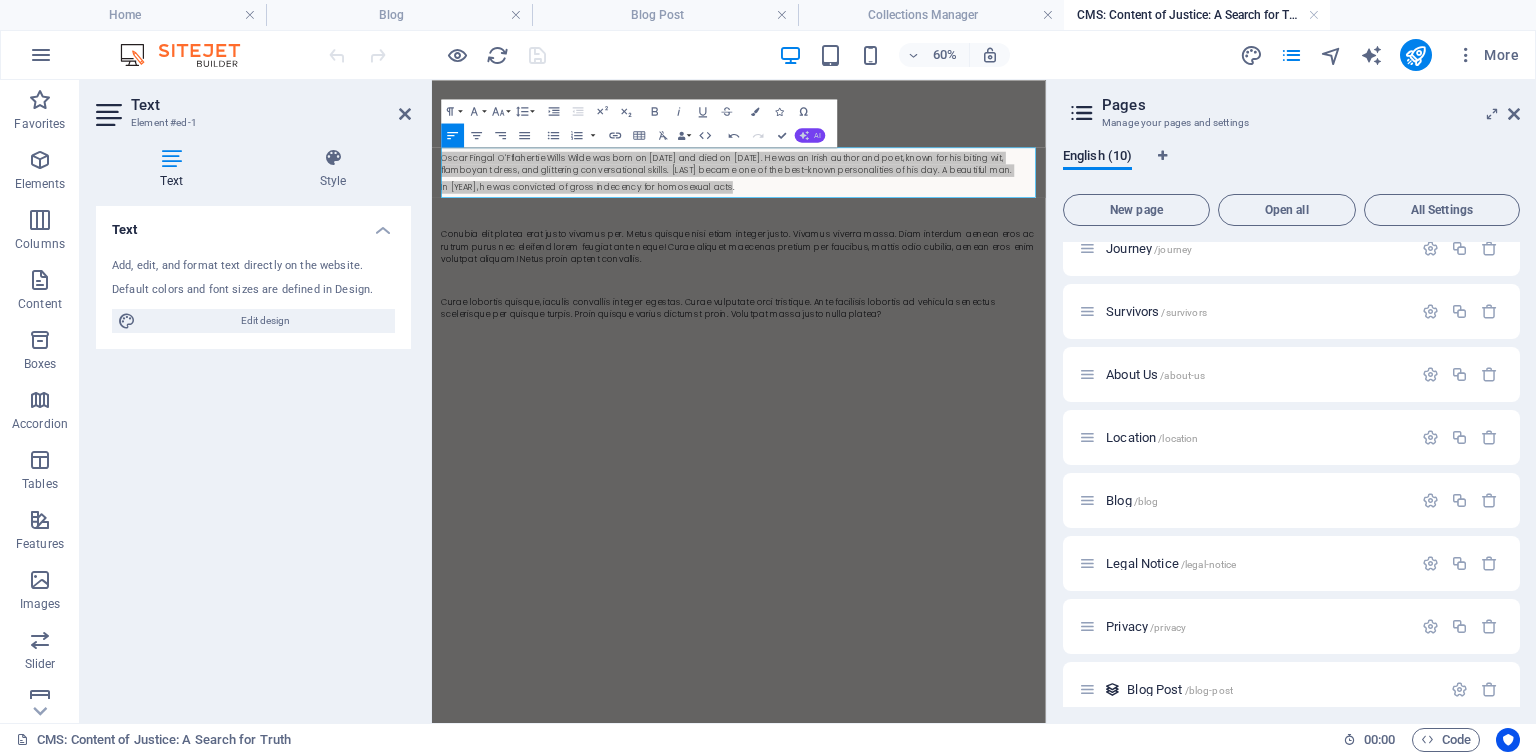 click 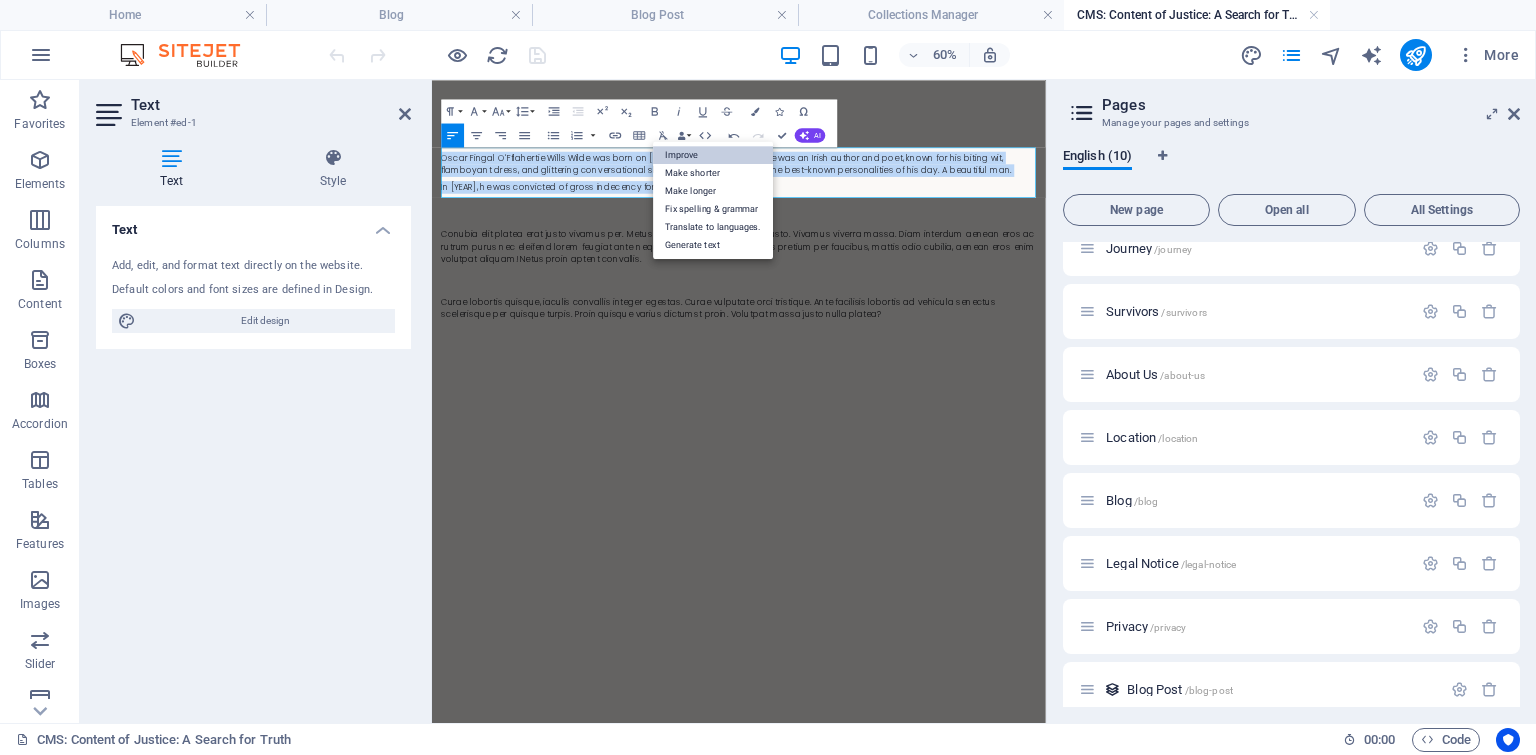 click on "Improve" at bounding box center [714, 155] 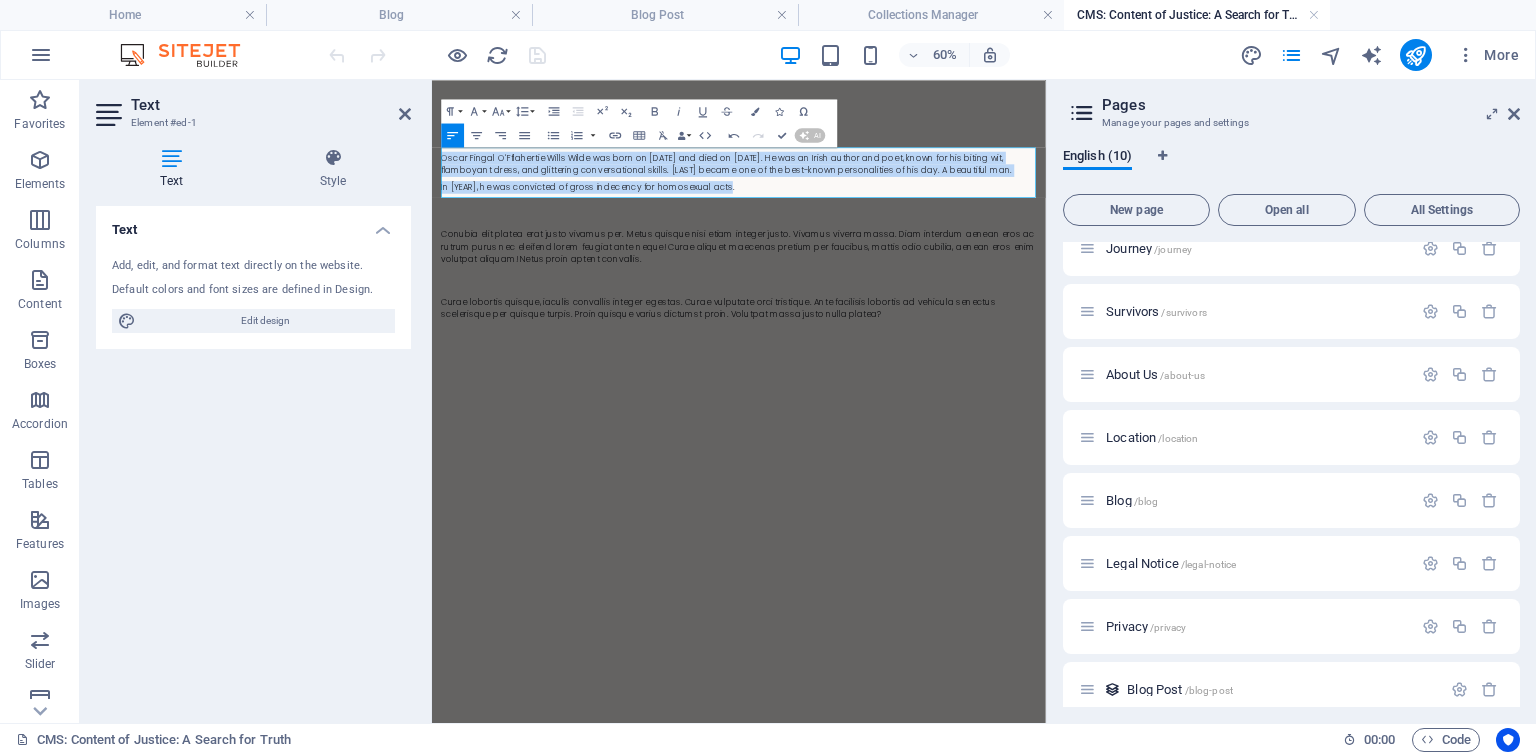 type 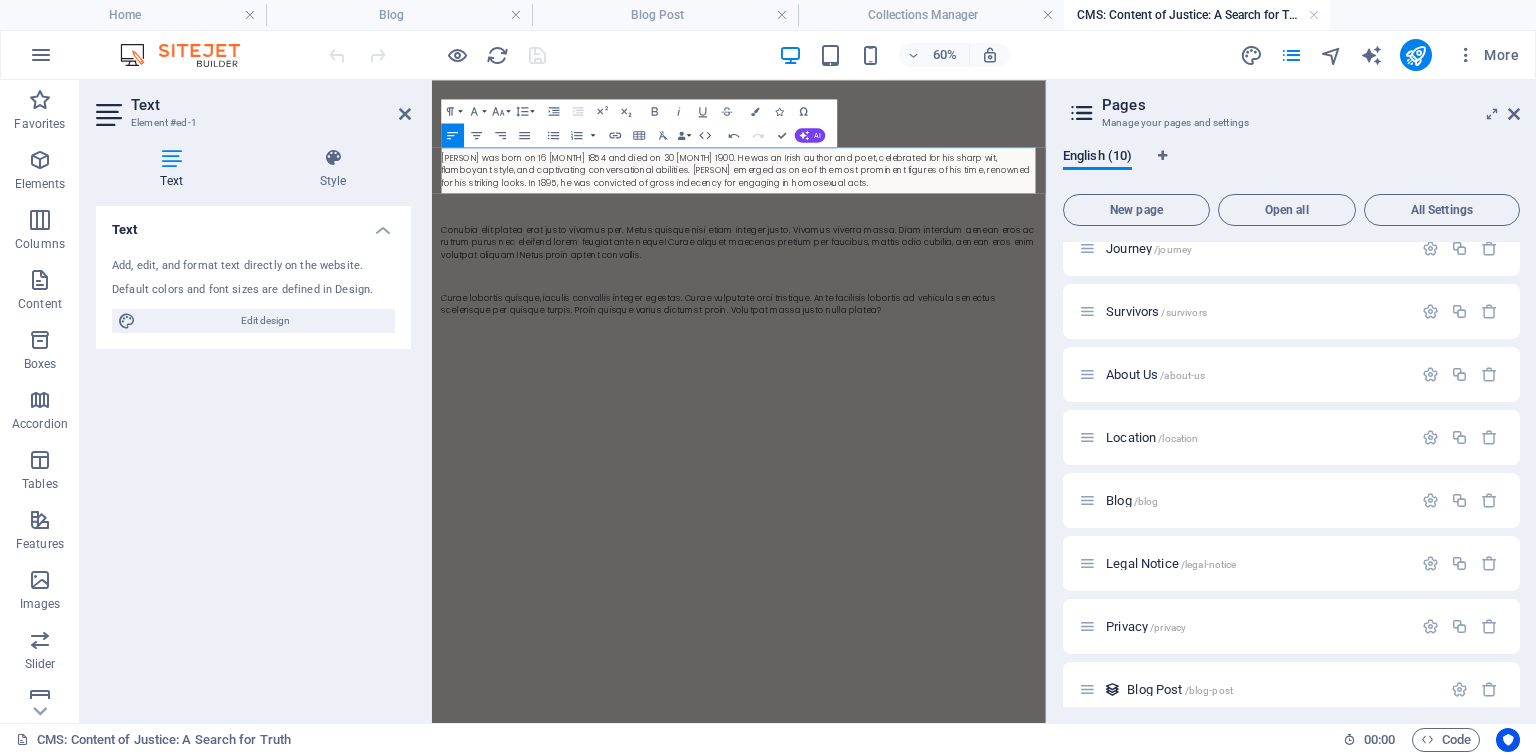 click on "[PERSON] was born on 16 [MONTH] 1854 and died on 30 [MONTH] 1900. He was an Irish author and poet, celebrated for his sharp wit, flamboyant style, and captivating conversational abilities. [PERSON] emerged as one of the most prominent figures of his time, renowned for his striking looks. In 1895, he was convicted of gross indecency for engaging in homosexual acts." at bounding box center (943, 230) 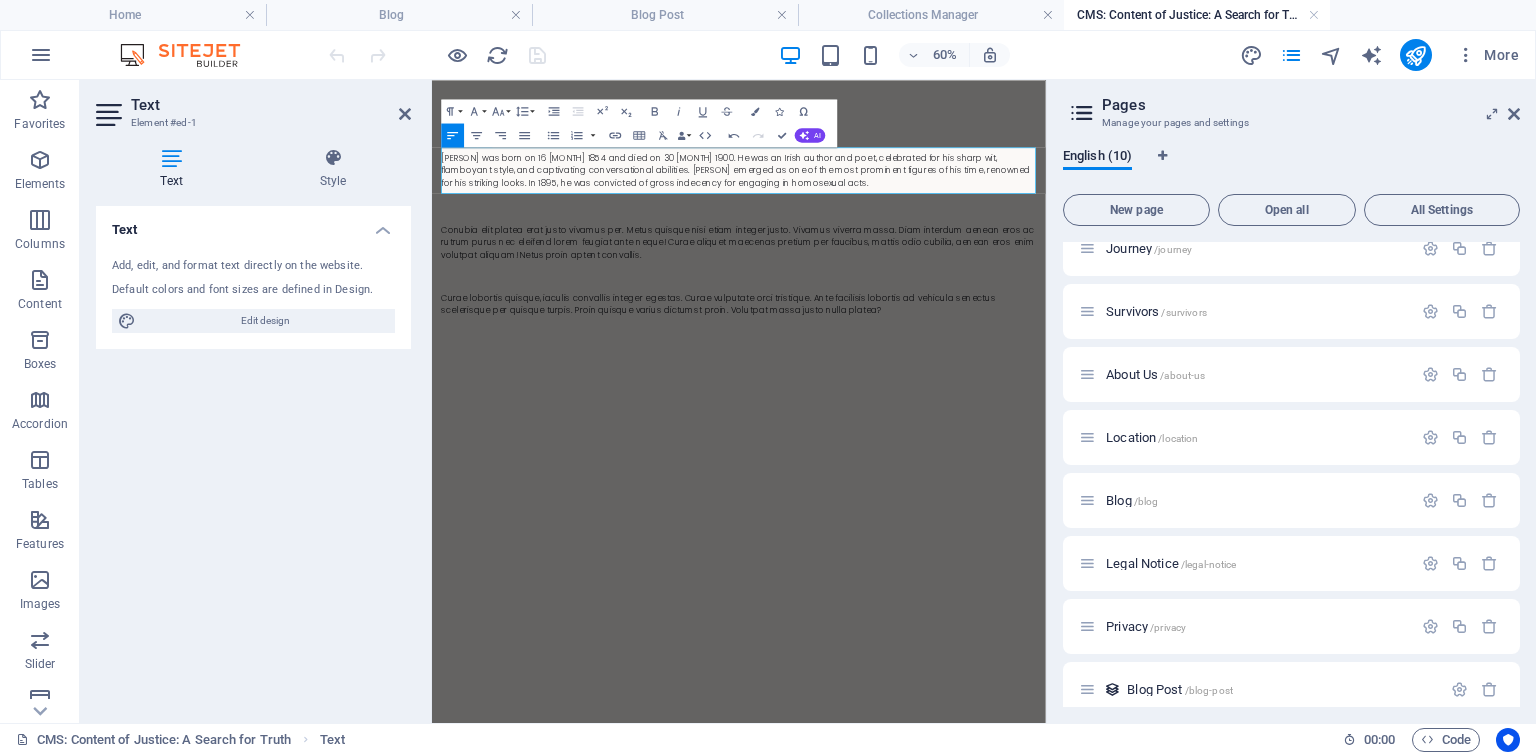 click on "[PERSON] was born on 16 [MONTH] 1854 and died on 30 [MONTH] 1900. He was an Irish author and poet, celebrated for his sharp wit, flamboyant style, and captivating conversational abilities. [PERSON] emerged as one of the most prominent figures of his time, renowned for his striking looks. In 1895, he was convicted of gross indecency for engaging in homosexual acts." at bounding box center [943, 230] 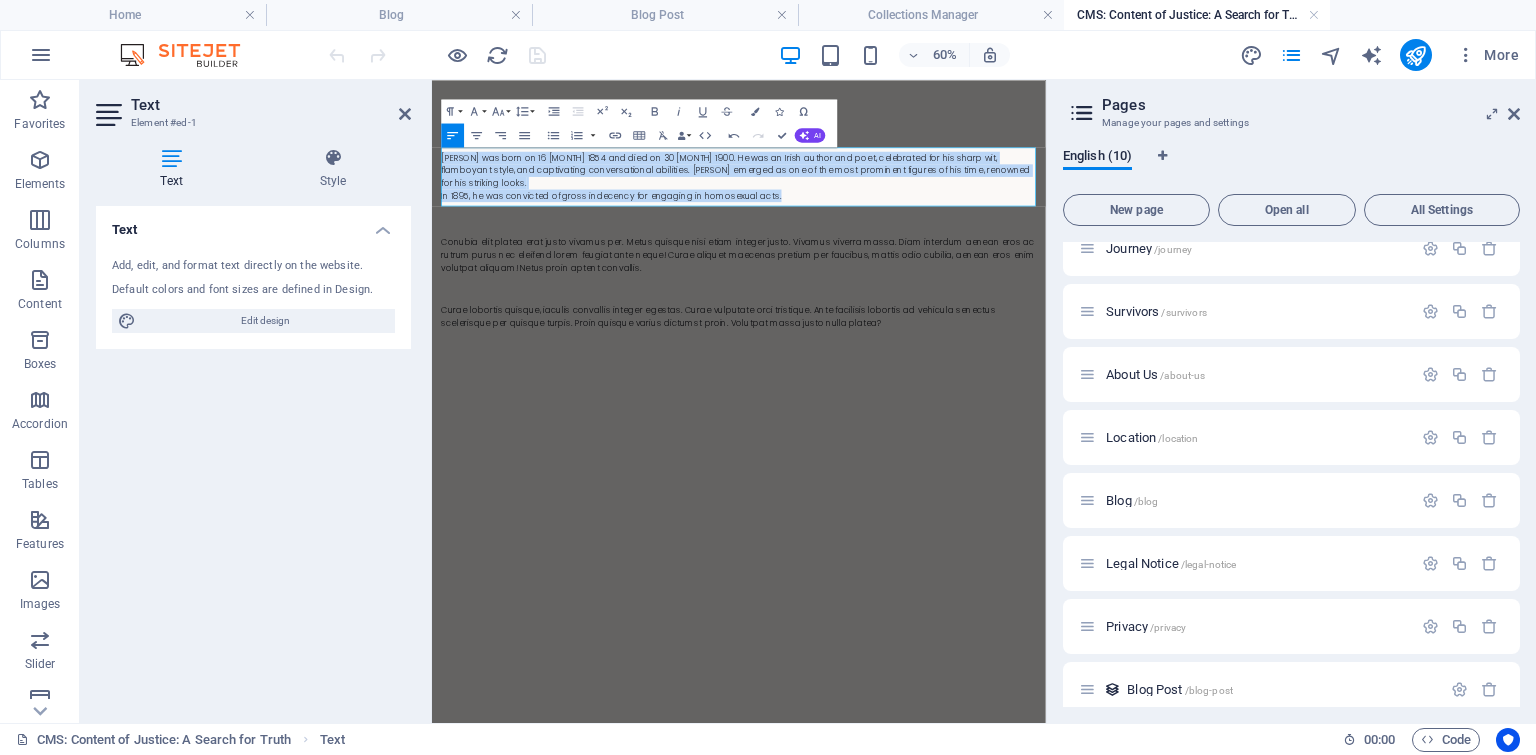 drag, startPoint x: 1005, startPoint y: 274, endPoint x: 856, endPoint y: 234, distance: 154.27573 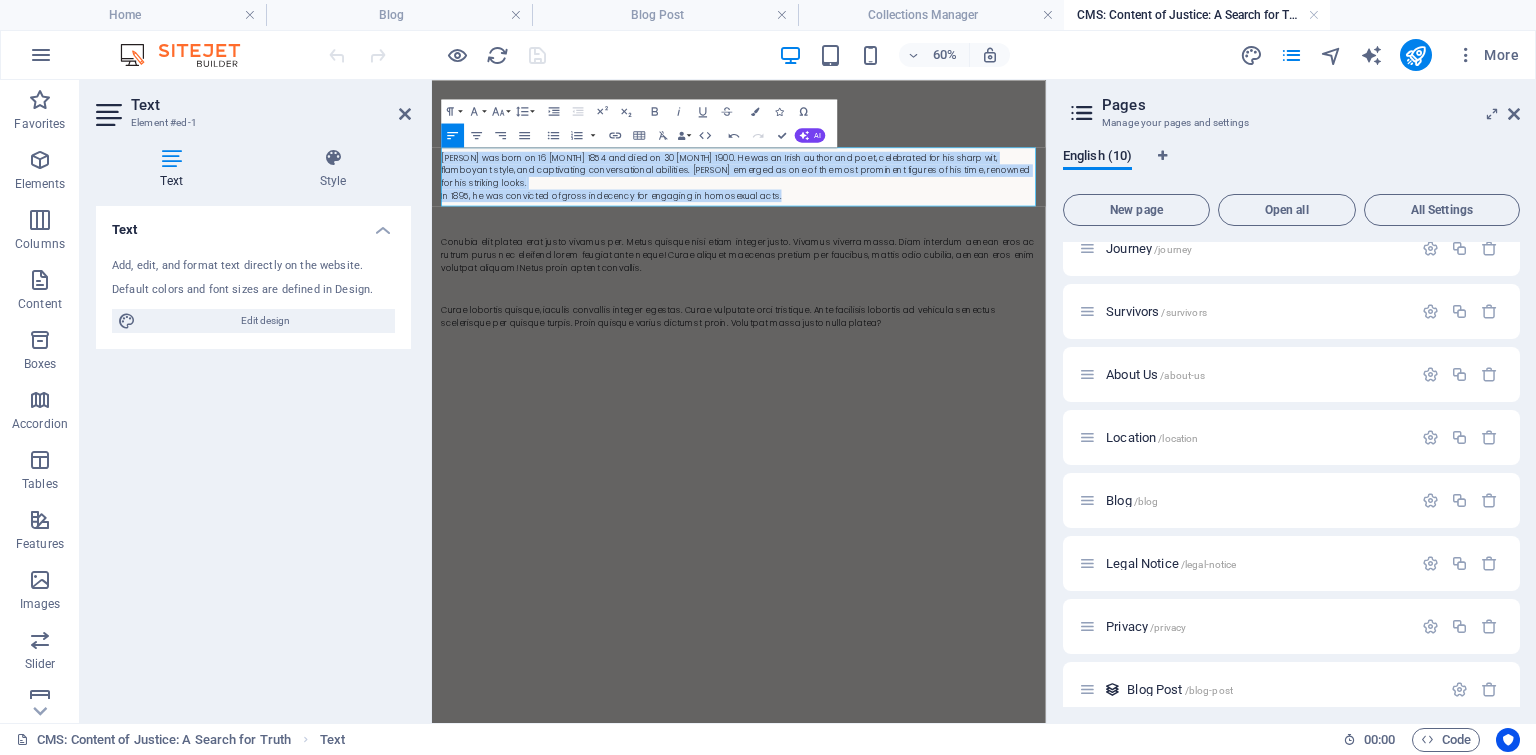click on "Skip to main content
[PERSON] was born on [MONTH] [DAY] [YEAR] and died on [MONTH] [DAY] [YEAR]. He was an Irish author and poet, celebrated for his sharp wit, flamboyant style, and captivating conversational abilities. [PERSON] emerged as one of the most prominent figures of his time, renowned for his striking looks.  In [YEAR], he was convicted of gross indecency for engaging in homosexual acts. Conubia elit platea erat justo vivamus per. Metus quisque nisi etiam integer justo. Vivamus viverra massa. Diam interdum aenean eros ac rutrum purus nec eleifend lorem feugiat ante neque! Curae aliquet maecenas pretium per faucibus, mattis odio cubilia, aenean eros enim volutpat aliquam! Netus proin aptent convallis. Curae lobortis quisque, iaculis convallis integer egestas. Curae vulputate orci tristique. Ante facilisis lobortis ad vehicula senectus scelerisque per quisque turpis. Proin quisque varius dictumst proin. Volutpat massa justo nulla platea?" at bounding box center (943, 343) 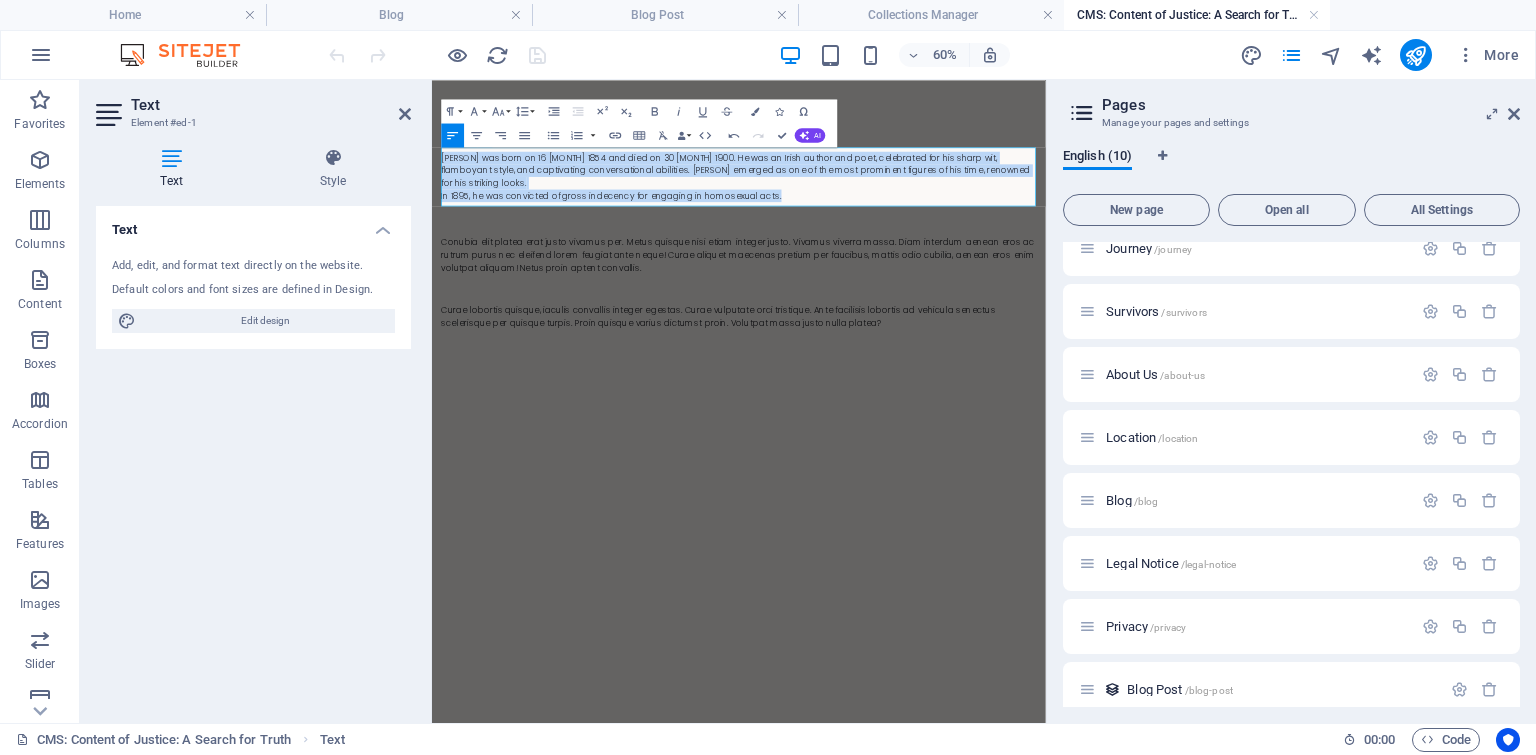 copy on "Oscar Fingal O'Fflahertie Wills Wilde was born on 16 October 1854 and died on 30 November 1900. He was an Irish author and poet, celebrated for his sharp wit, flamboyant style, and captivating conversational abilities. Wilde emerged as one of the most prominent figures of his time, renowned for his striking looks.  In 1895, he was convicted of gross indecency for engaging in homosexual acts." 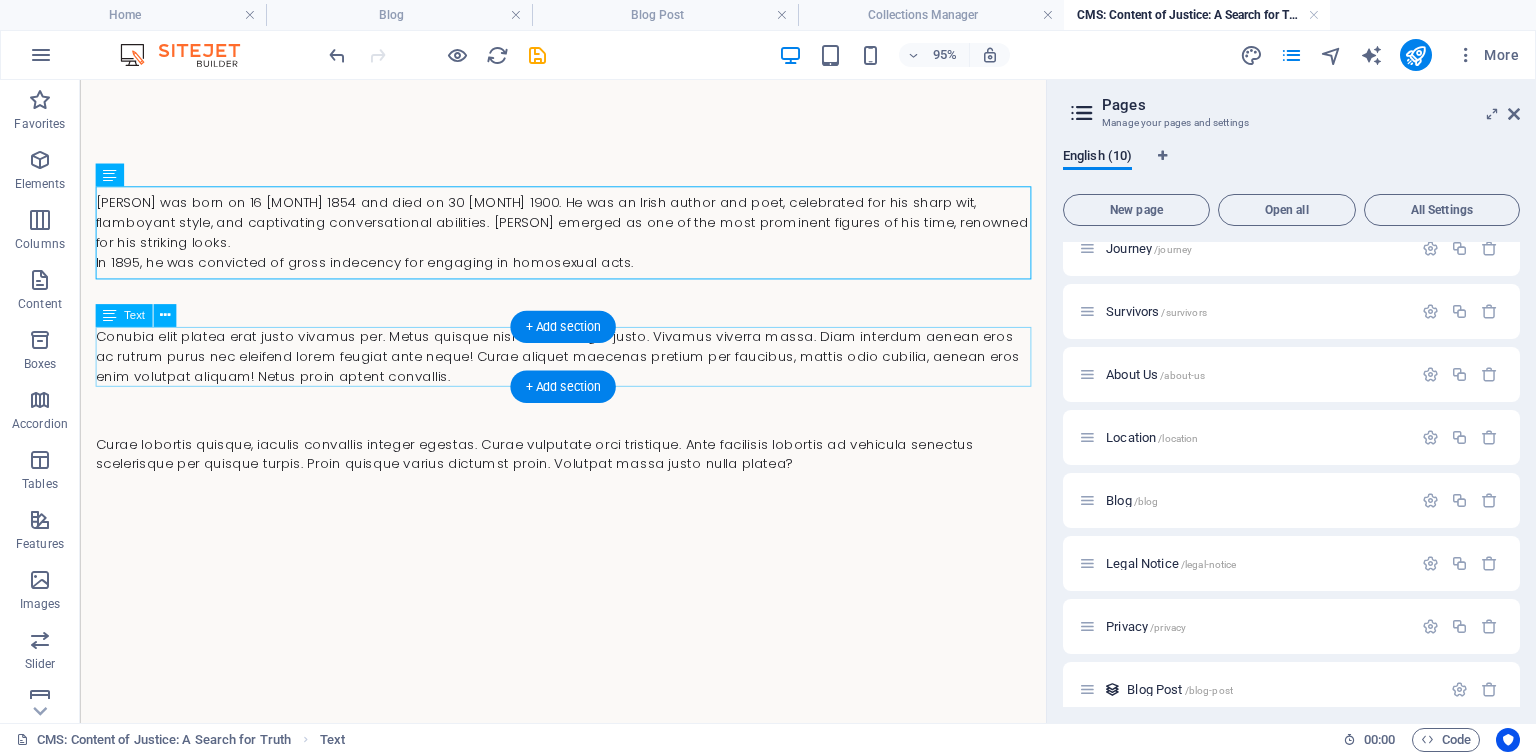 click on "Conubia elit platea erat justo vivamus per. Metus quisque nisi etiam integer justo. Vivamus viverra massa. Diam interdum aenean eros ac rutrum purus nec eleifend lorem feugiat ante neque! Curae aliquet maecenas pretium per faucibus, mattis odio cubilia, aenean eros enim volutpat aliquam! Netus proin aptent convallis." at bounding box center [588, 371] 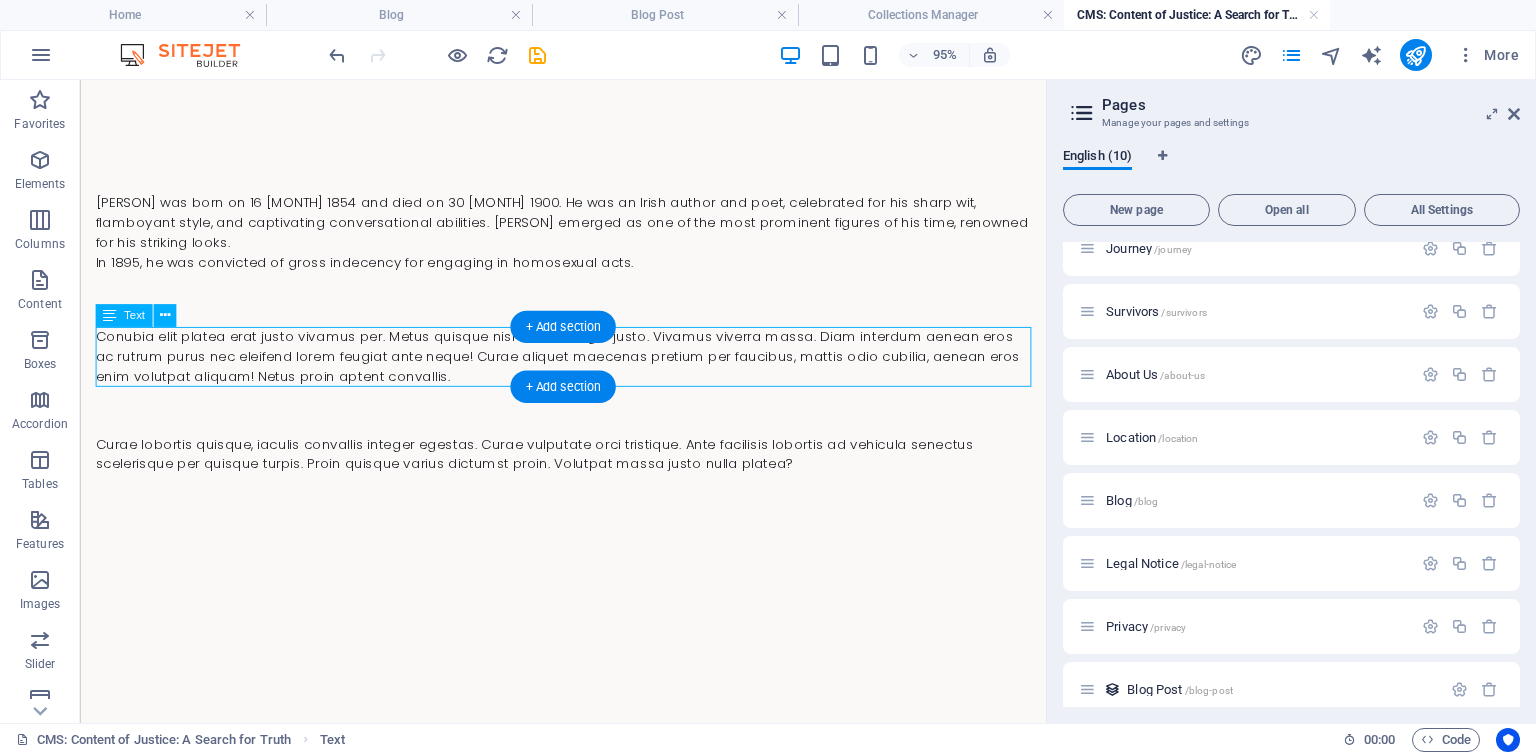 click on "Conubia elit platea erat justo vivamus per. Metus quisque nisi etiam integer justo. Vivamus viverra massa. Diam interdum aenean eros ac rutrum purus nec eleifend lorem feugiat ante neque! Curae aliquet maecenas pretium per faucibus, mattis odio cubilia, aenean eros enim volutpat aliquam! Netus proin aptent convallis." at bounding box center [588, 371] 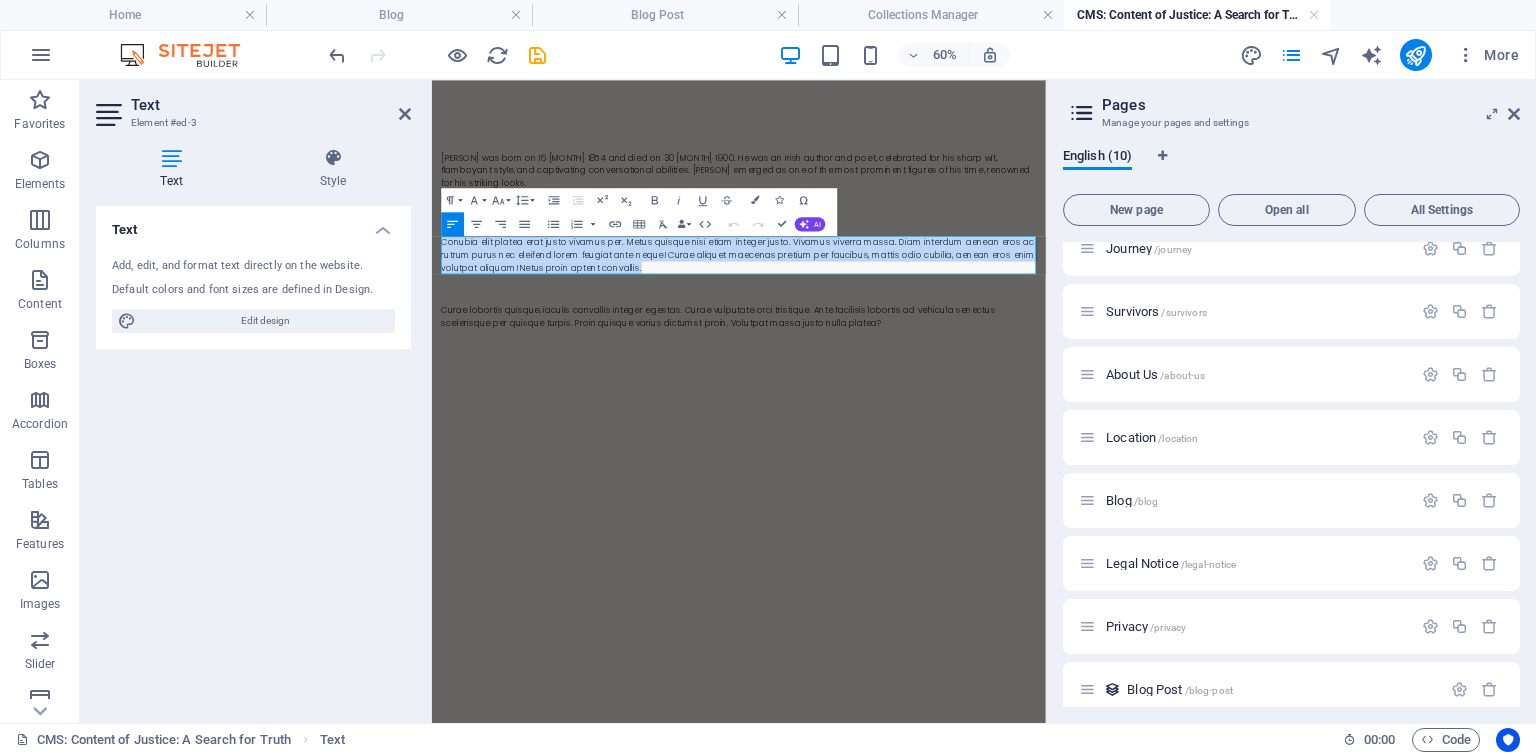 drag, startPoint x: 786, startPoint y: 392, endPoint x: 433, endPoint y: 340, distance: 356.80948 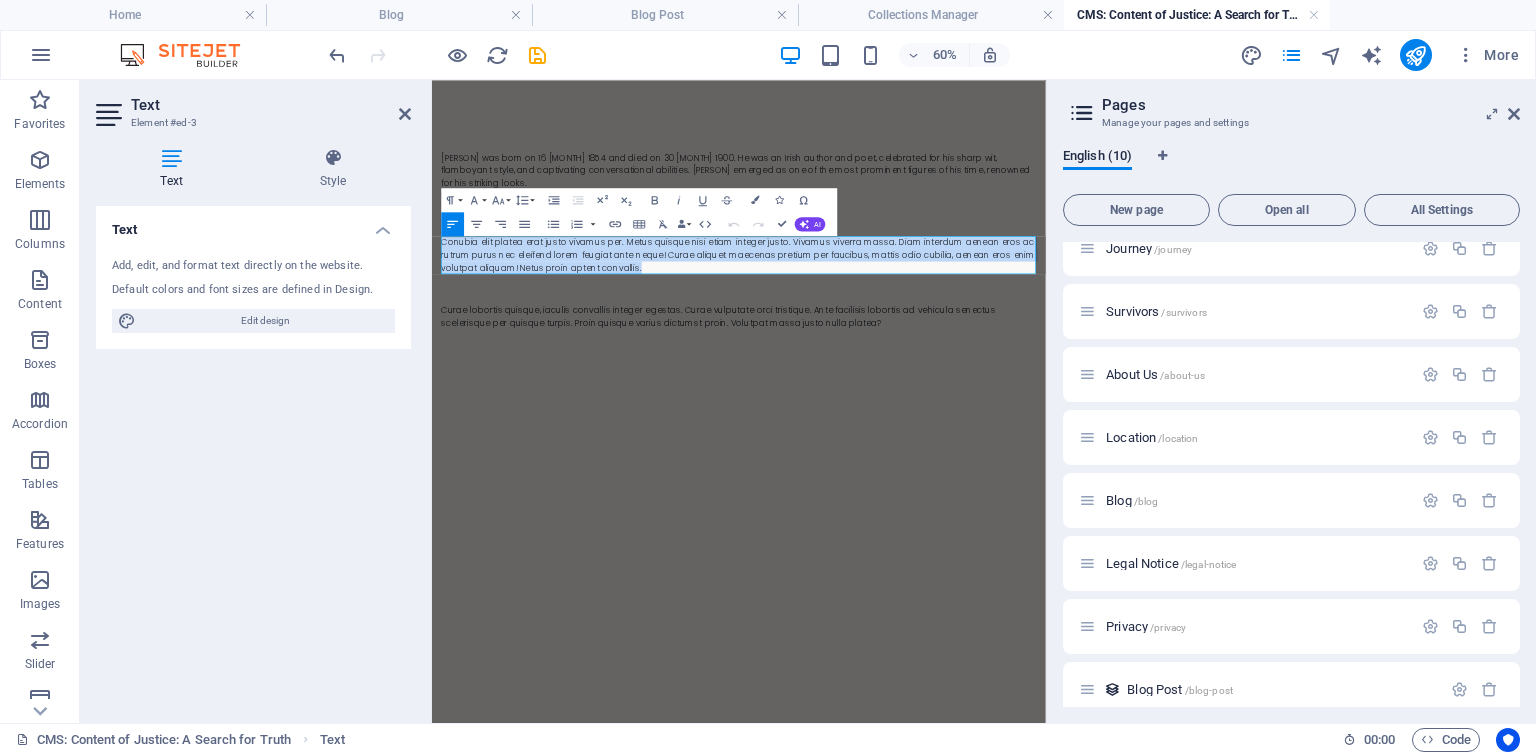 click on "Oscar Fingal O'Fflahertie Wills Wilde was born on 16 October 1854 and died on 30 November 1900. He was an Irish author and poet, celebrated for his sharp wit, flamboyant style, and captivating conversational abilities. Wilde emerged as one of the most prominent figures of his time, renowned for his striking looks.  In 1895, he was convicted of gross indecency for engaging in homosexual acts. Conubia elit platea erat justo vivamus per. Metus quisque nisi etiam integer justo. Vivamus viverra massa. Diam interdum aenean eros ac rutrum purus nec eleifend lorem feugiat ante neque! Curae aliquet maecenas pretium per faucibus, mattis odio cubilia, aenean eros enim volutpat aliquam! Netus proin aptent convallis. Curae lobortis quisque, iaculis convallis integer egestas. Curae vulputate orci tristique. Ante facilisis lobortis ad vehicula senectus scelerisque per quisque turpis. Proin quisque varius dictumst proin. Volutpat massa justo nulla platea?" at bounding box center [943, 343] 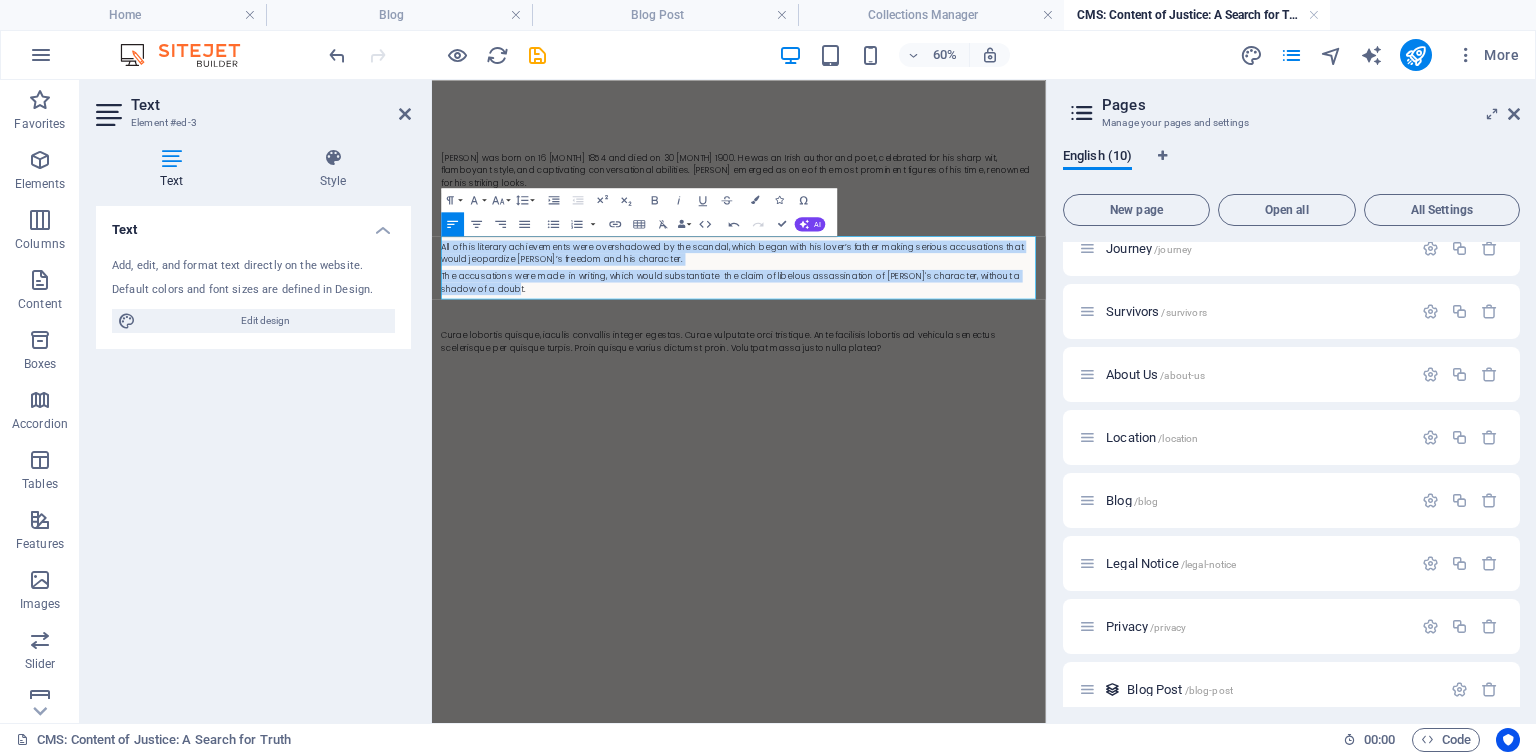 drag, startPoint x: 514, startPoint y: 427, endPoint x: 434, endPoint y: 360, distance: 104.35037 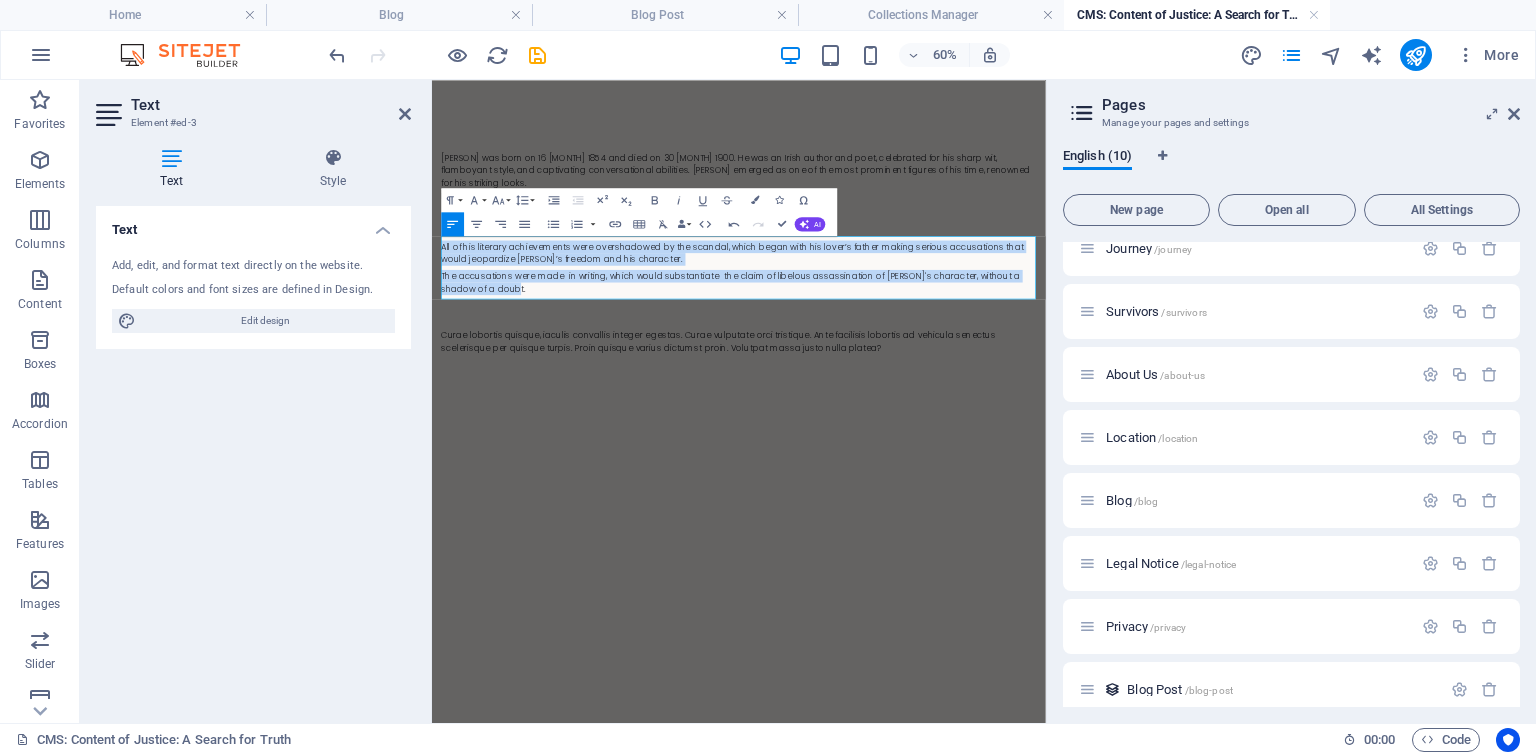 click on "Oscar Fingal O'Fflahertie Wills Wilde was born on 16 October 1854 and died on 30 November 1900. He was an Irish author and poet, celebrated for his sharp wit, flamboyant style, and captivating conversational abilities. Wilde emerged as one of the most prominent figures of his time, renowned for his striking looks.  In 1895, he was convicted of gross indecency for engaging in homosexual acts. All of his literary achievements were overshadowed by the scandal, which began with his lover’s father making serious accusations that would jeopardize Wilde’s freedom and his character. The accusations were made  in writing, which would substantiate  the claim of libelous assassination of Wilde's character, without a shadow of a doubt.  Curae lobortis quisque, iaculis convallis integer egestas. Curae vulputate orci tristique. Ante facilisis lobortis ad vehicula senectus scelerisque per quisque turpis. Proin quisque varius dictumst proin. Volutpat massa justo nulla platea?" at bounding box center (943, 364) 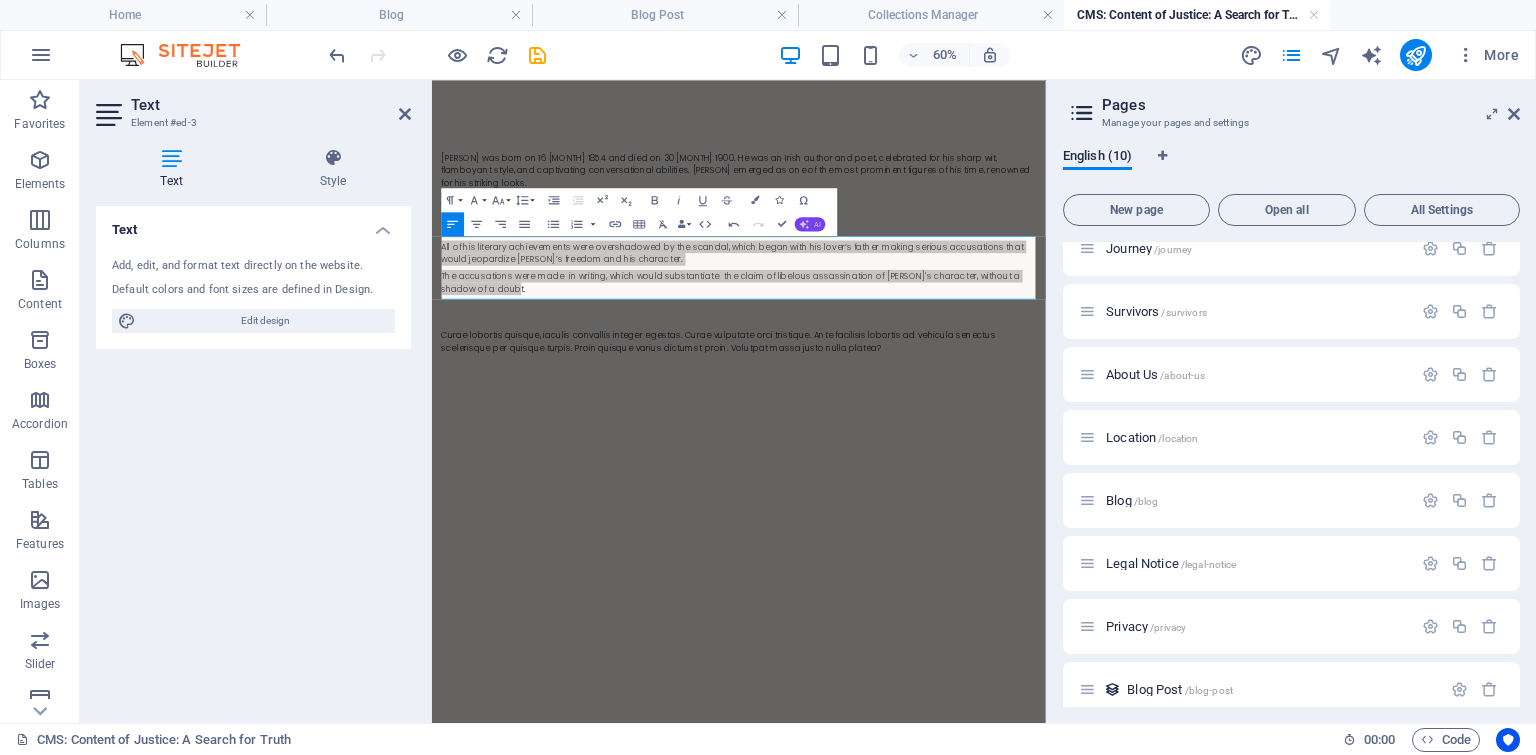 click on "AI" at bounding box center (810, 224) 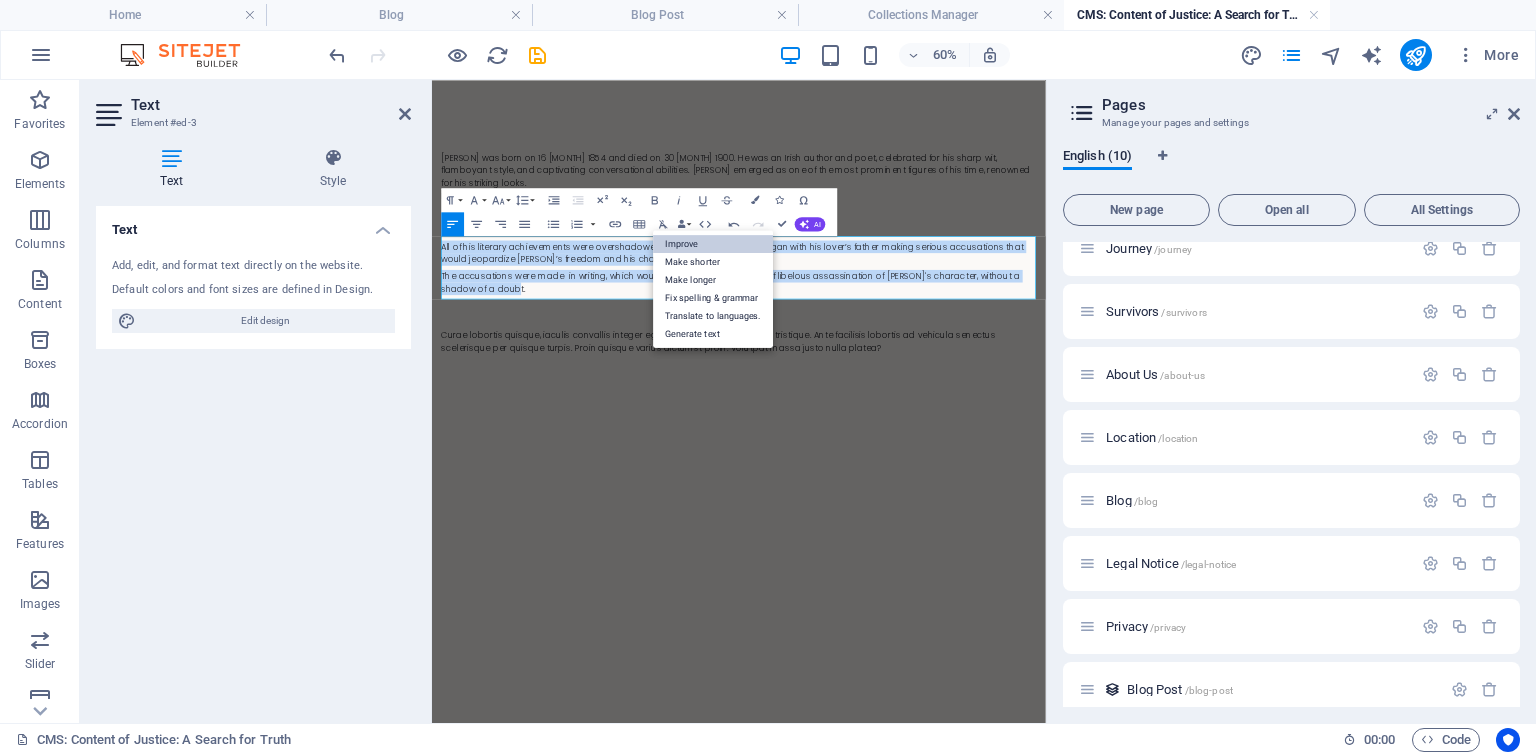 click on "Improve" at bounding box center [714, 244] 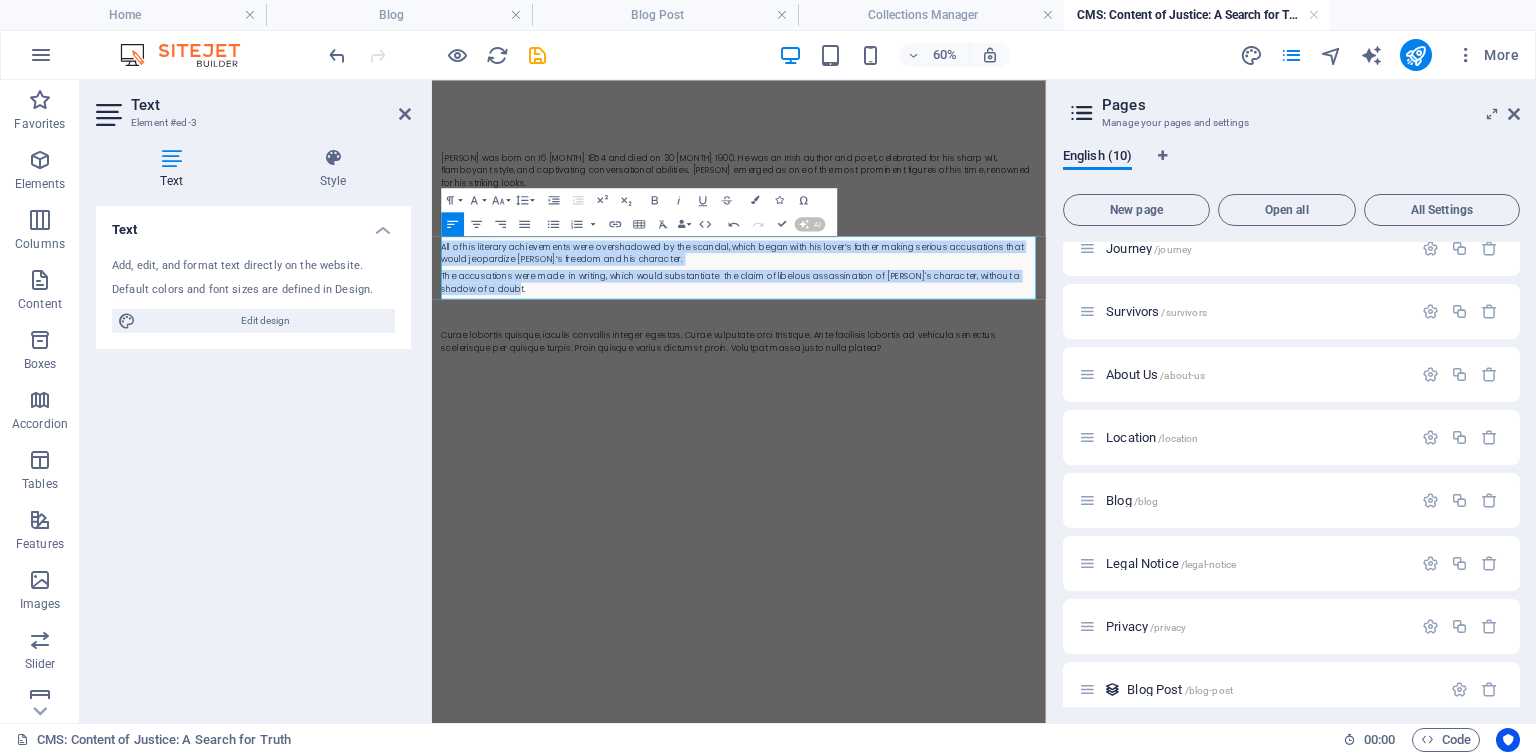 type 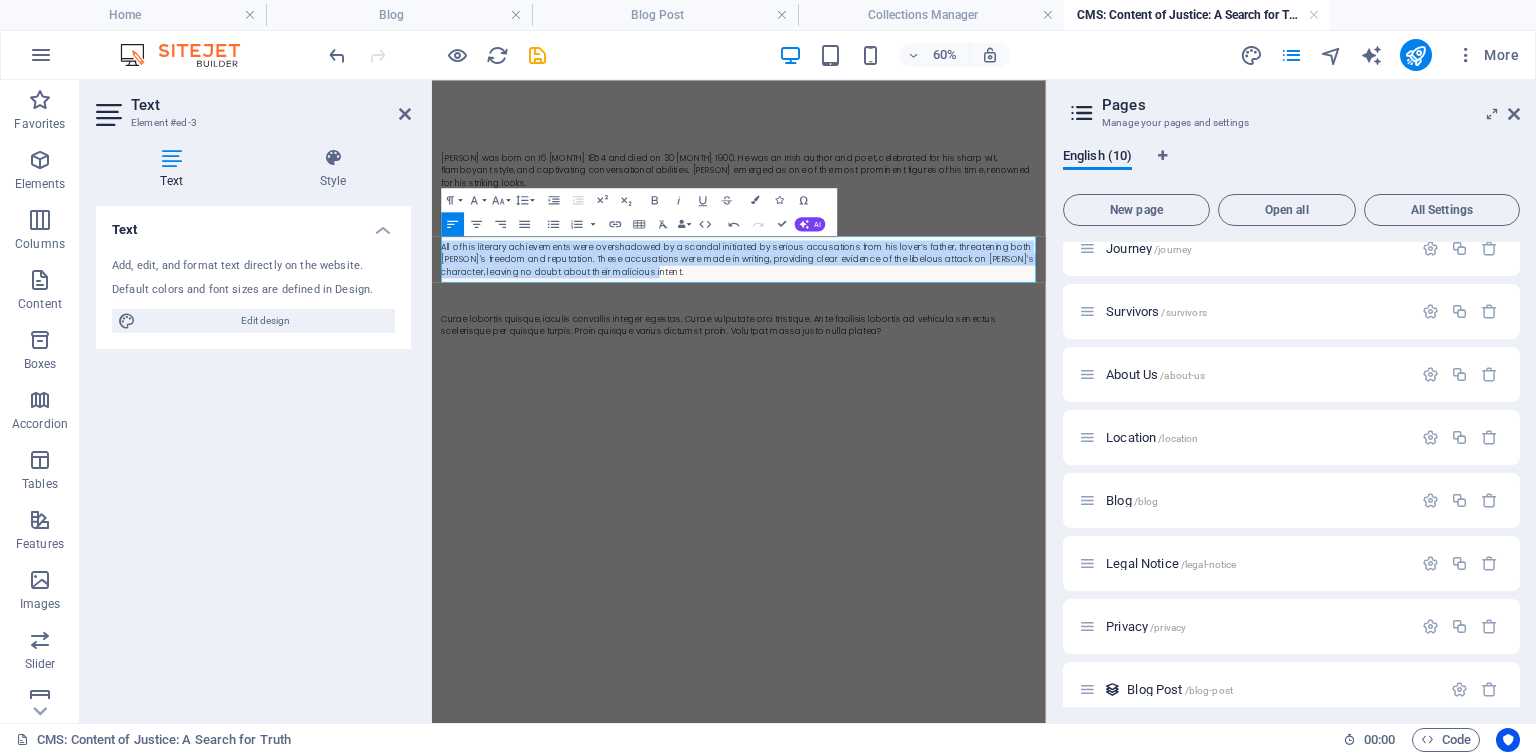 drag, startPoint x: 775, startPoint y: 396, endPoint x: 431, endPoint y: 344, distance: 347.90802 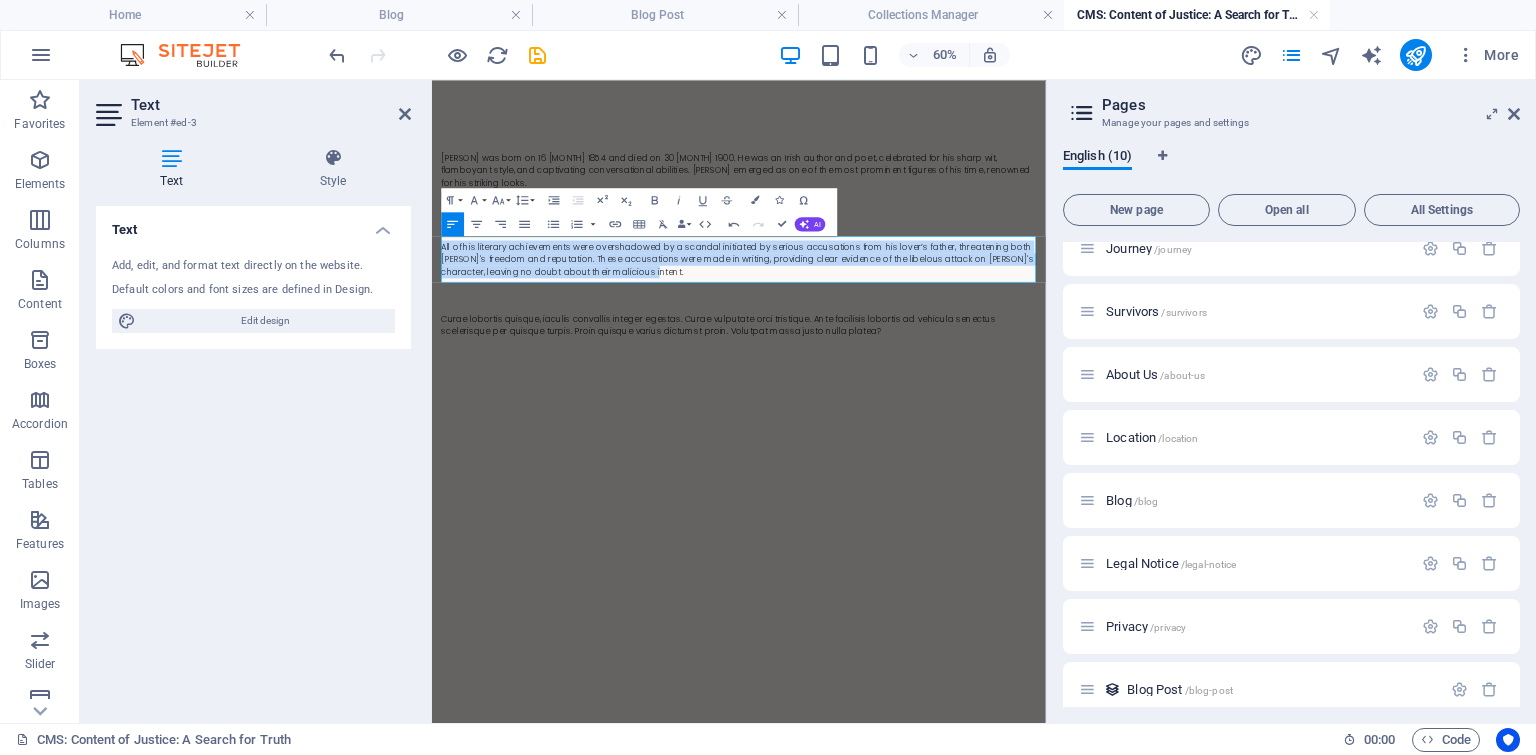 click on "Oscar Fingal O'Fflahertie Wills Wilde was born on 16 October 1854 and died on 30 November 1900. He was an Irish author and poet, celebrated for his sharp wit, flamboyant style, and captivating conversational abilities. Wilde emerged as one of the most prominent figures of his time, renowned for his striking looks.  In 1895, he was convicted of gross indecency for engaging in homosexual acts. All of his literary achievements were overshadowed by a scandal initiated by serious accusations from his lover’s father, threatening both Wilde's freedom and reputation. These accusations were made in writing, providing clear evidence of the libelous attack on Wilde's character, leaving no doubt about their malicious intent. Curae lobortis quisque, iaculis convallis integer egestas. Curae vulputate orci tristique. Ante facilisis lobortis ad vehicula senectus scelerisque per quisque turpis. Proin quisque varius dictumst proin. Volutpat massa justo nulla platea?" at bounding box center (943, 350) 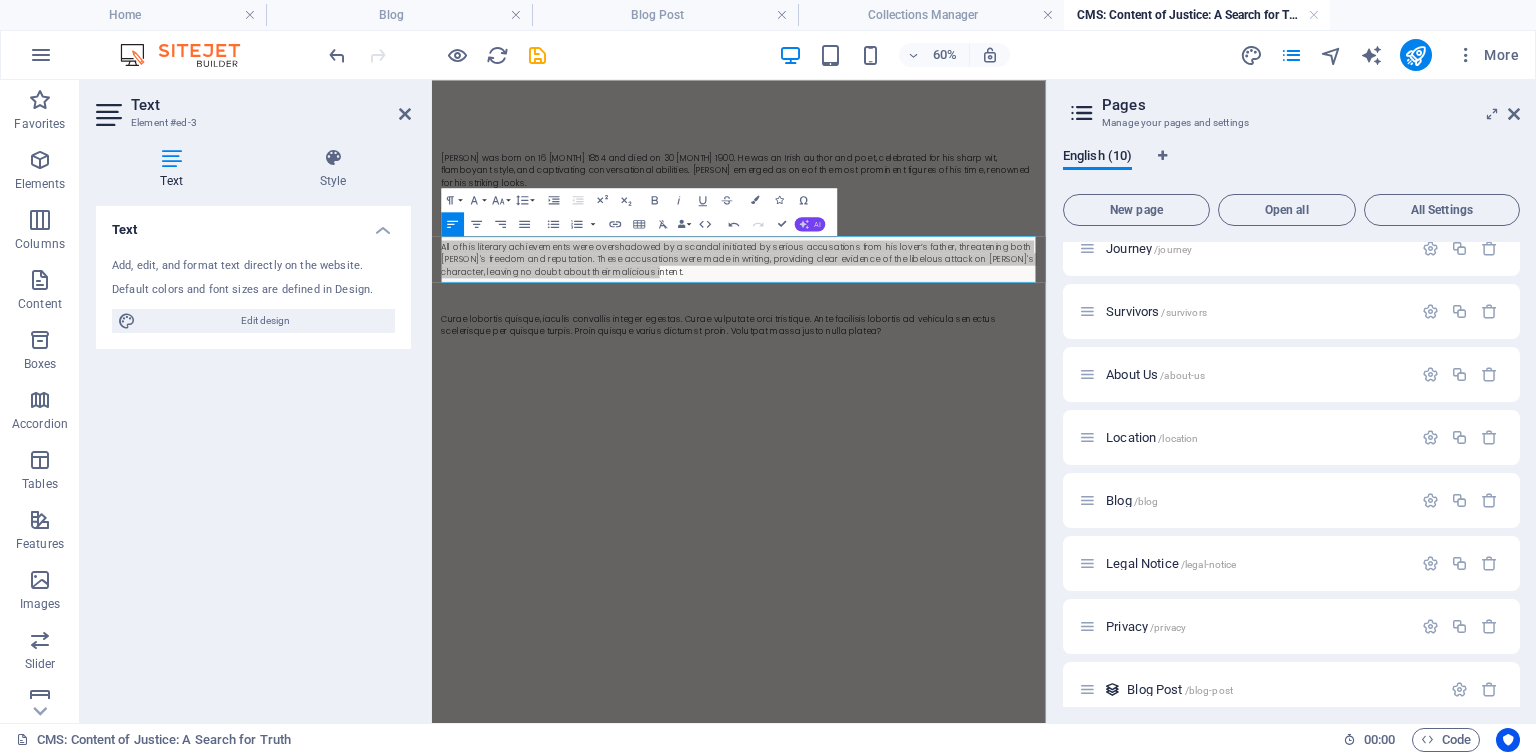 click on "AI" at bounding box center [810, 224] 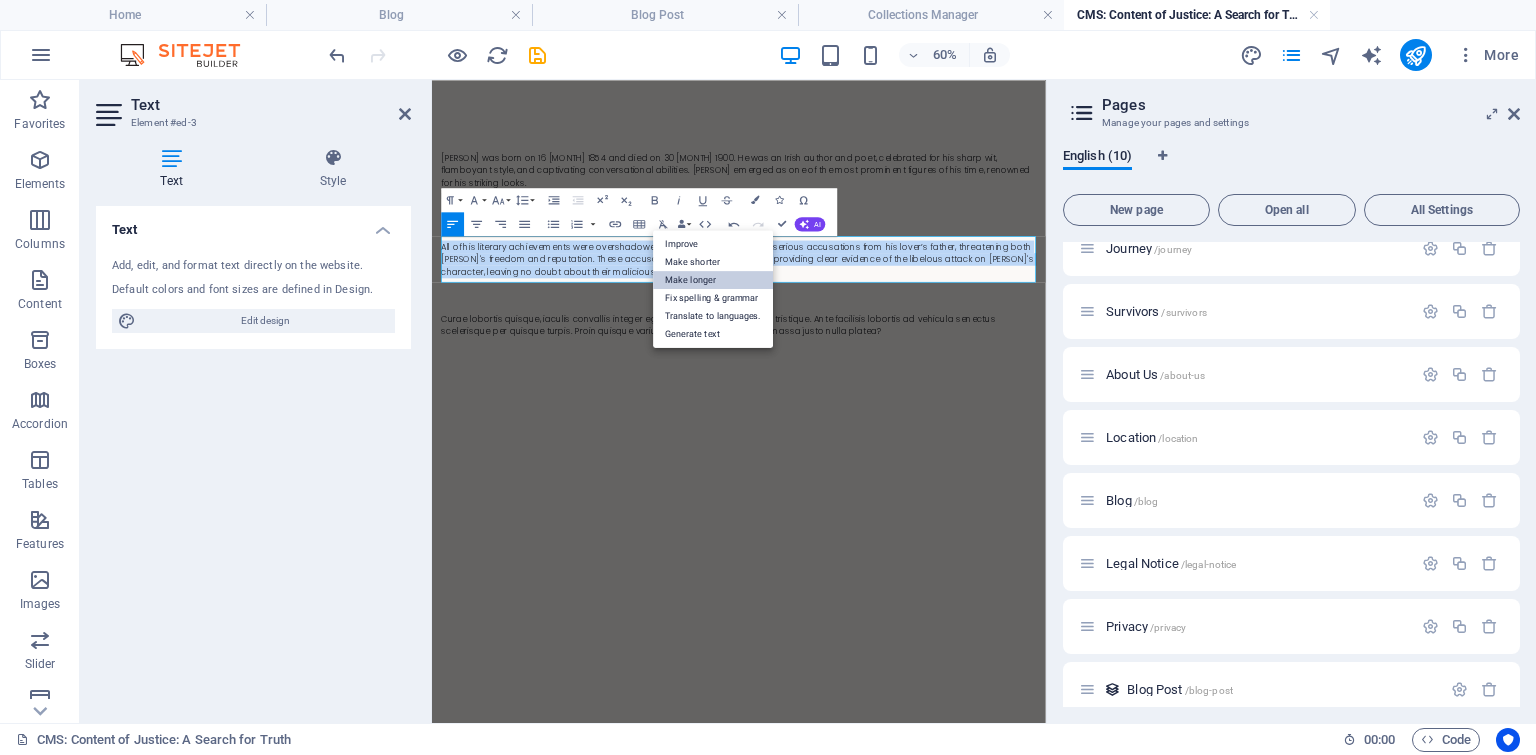 click on "Make longer" at bounding box center (714, 280) 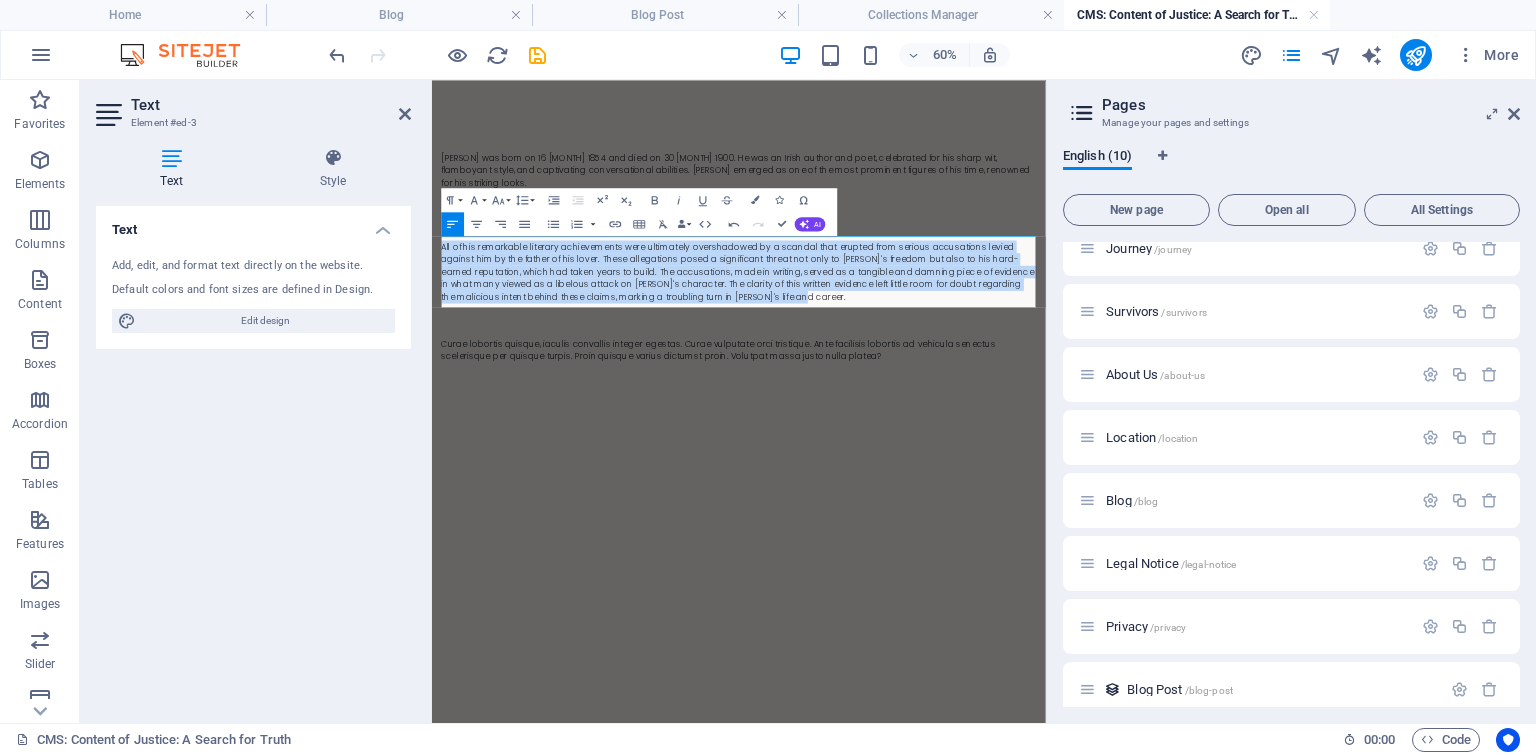 drag, startPoint x: 893, startPoint y: 440, endPoint x: 434, endPoint y: 354, distance: 466.98715 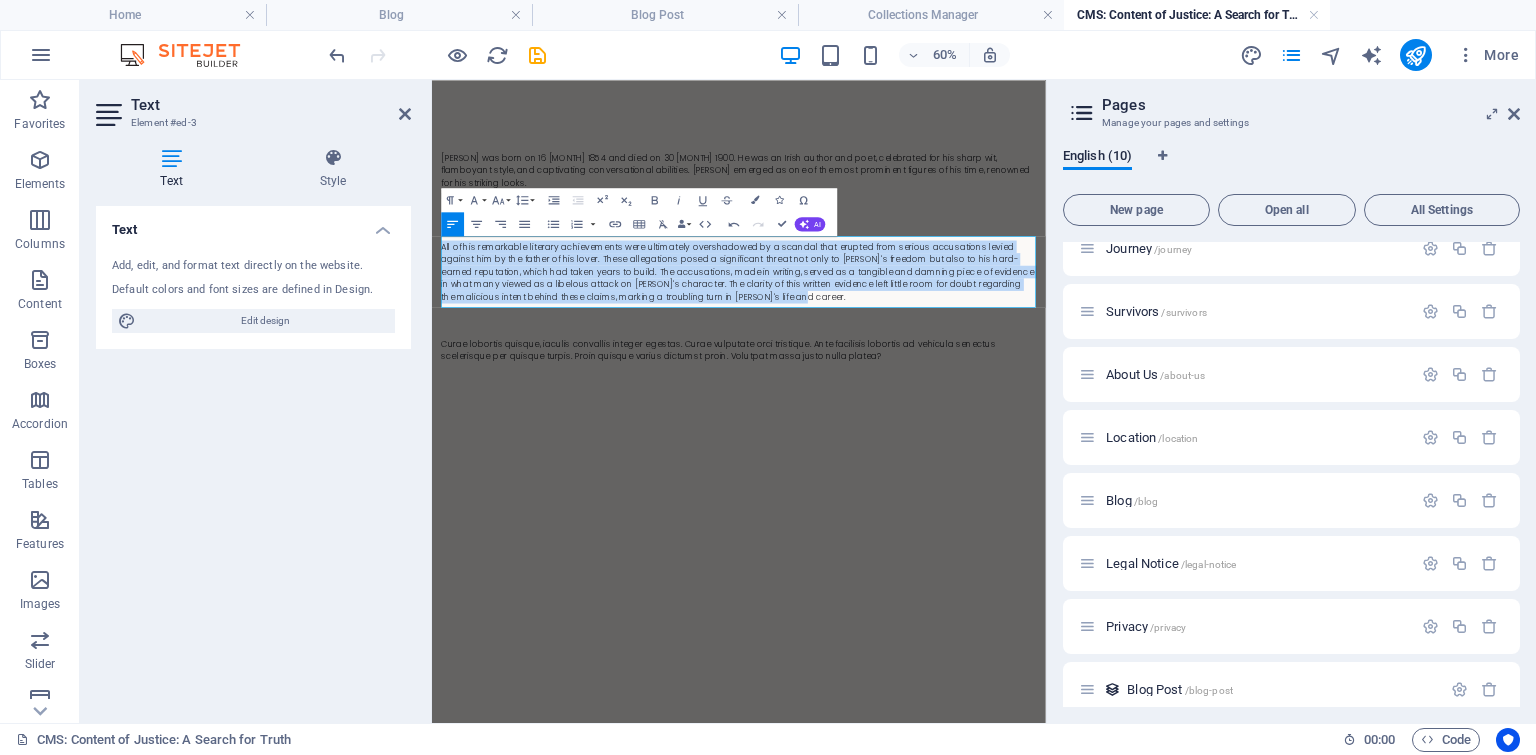 click on "Oscar Fingal O'Fflahertie Wills Wilde was born on 16 October 1854 and died on 30 November 1900. He was an Irish author and poet, celebrated for his sharp wit, flamboyant style, and captivating conversational abilities. Wilde emerged as one of the most prominent figures of his time, renowned for his striking looks.  In 1895, he was convicted of gross indecency for engaging in homosexual acts. Curae lobortis quisque, iaculis convallis integer egestas. Curae vulputate orci tristique. Ante facilisis lobortis ad vehicula senectus scelerisque per quisque turpis. Proin quisque varius dictumst proin. Volutpat massa justo nulla platea?" at bounding box center [943, 371] 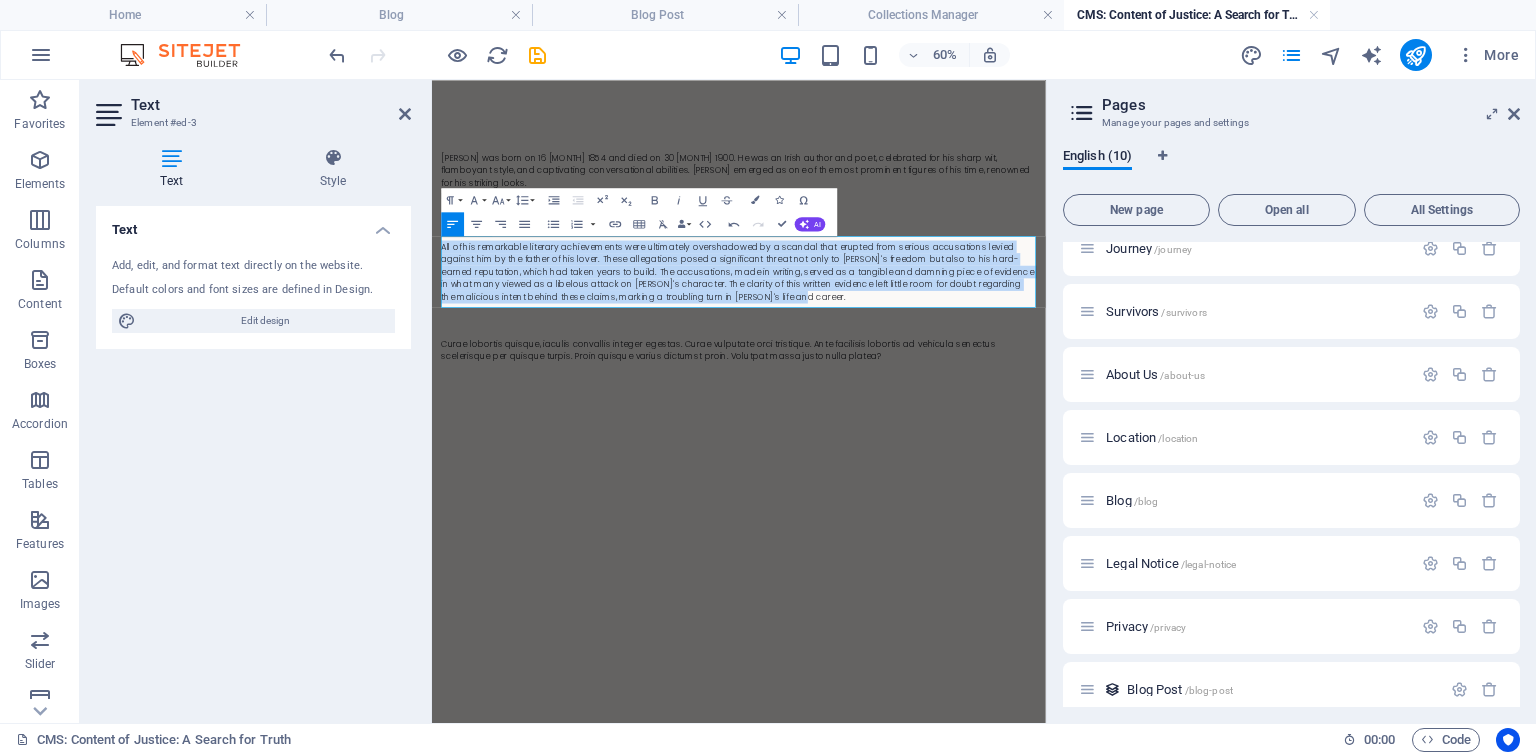 copy on "All of his remarkable literary achievements were ultimately overshadowed by a scandal that erupted from serious accusations levied against him by the father of his lover. These allegations posed a significant threat not only to Wilde's freedom but also to his hard-earned reputation, which had taken years to build. The accusations, made in writing, served as a tangible and damning piece of evidence in what many viewed as a libelous attack on Wilde's character. The clarity of this written evidence left little room for doubt regarding the malicious intent behind these claims, marking a troubling turn in Wilde's life and career." 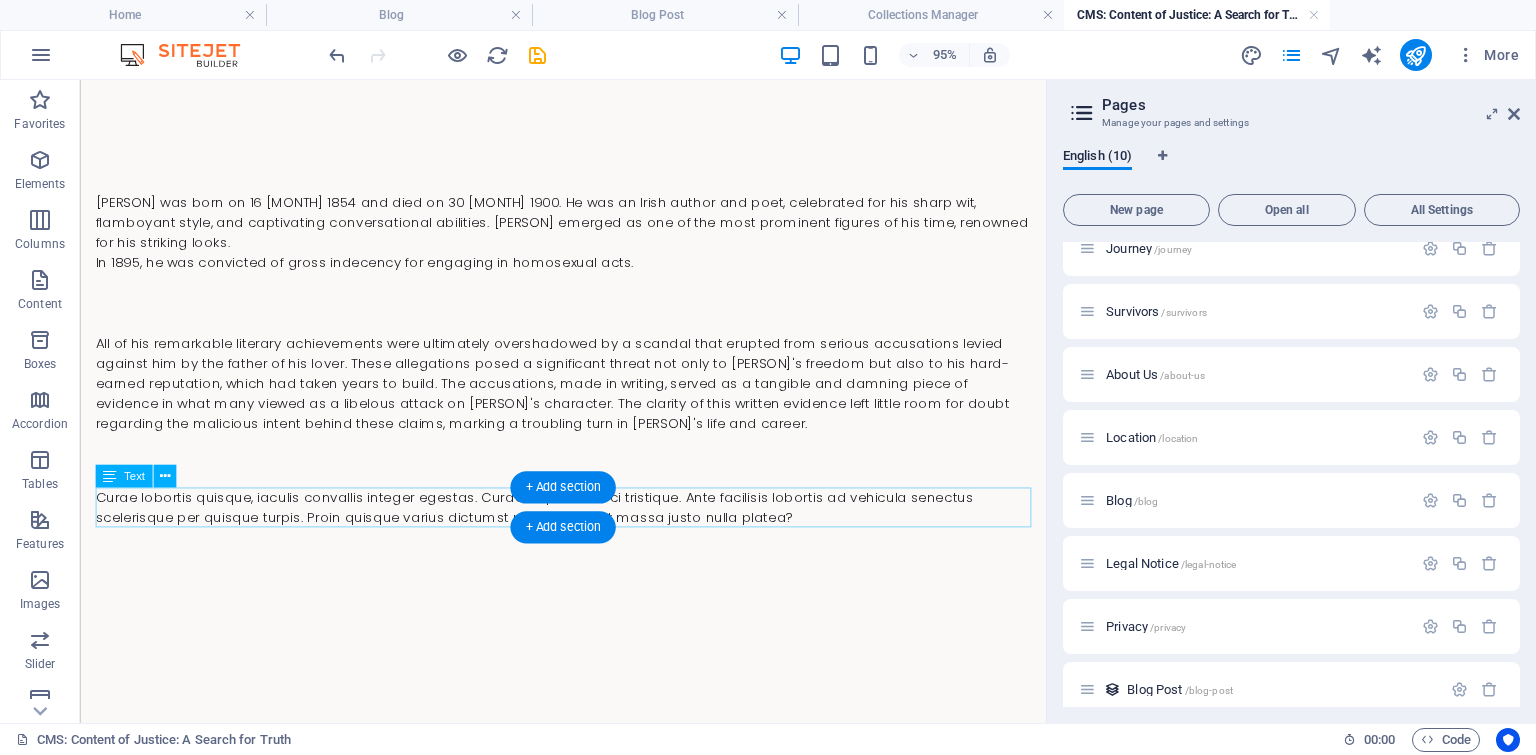 click on "Curae lobortis quisque, iaculis convallis integer egestas. Curae vulputate orci tristique. Ante facilisis lobortis ad vehicula senectus scelerisque per quisque turpis. Proin quisque varius dictumst proin. Volutpat massa justo nulla platea?" at bounding box center [588, 530] 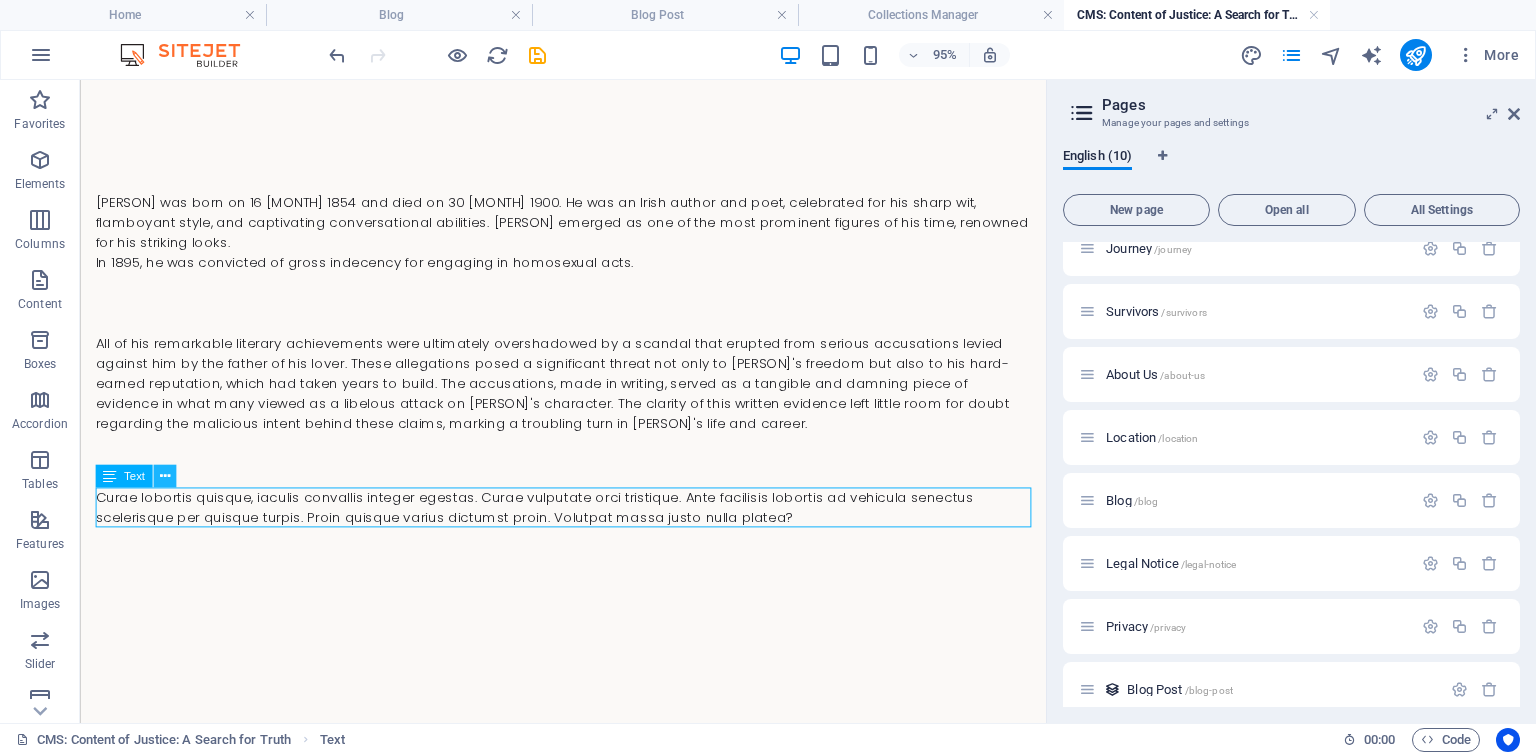 click at bounding box center (164, 476) 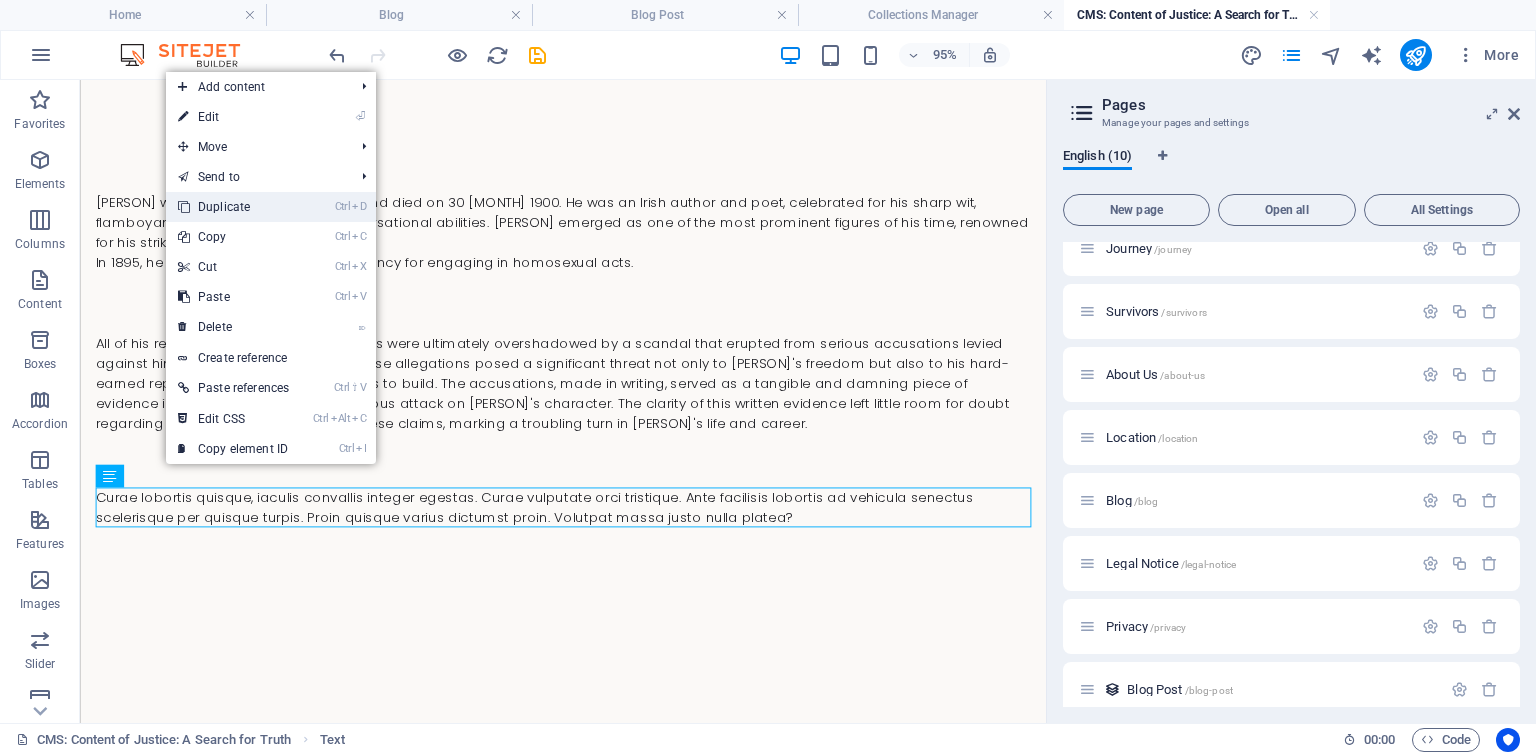 click on "Ctrl D  Duplicate" at bounding box center [233, 207] 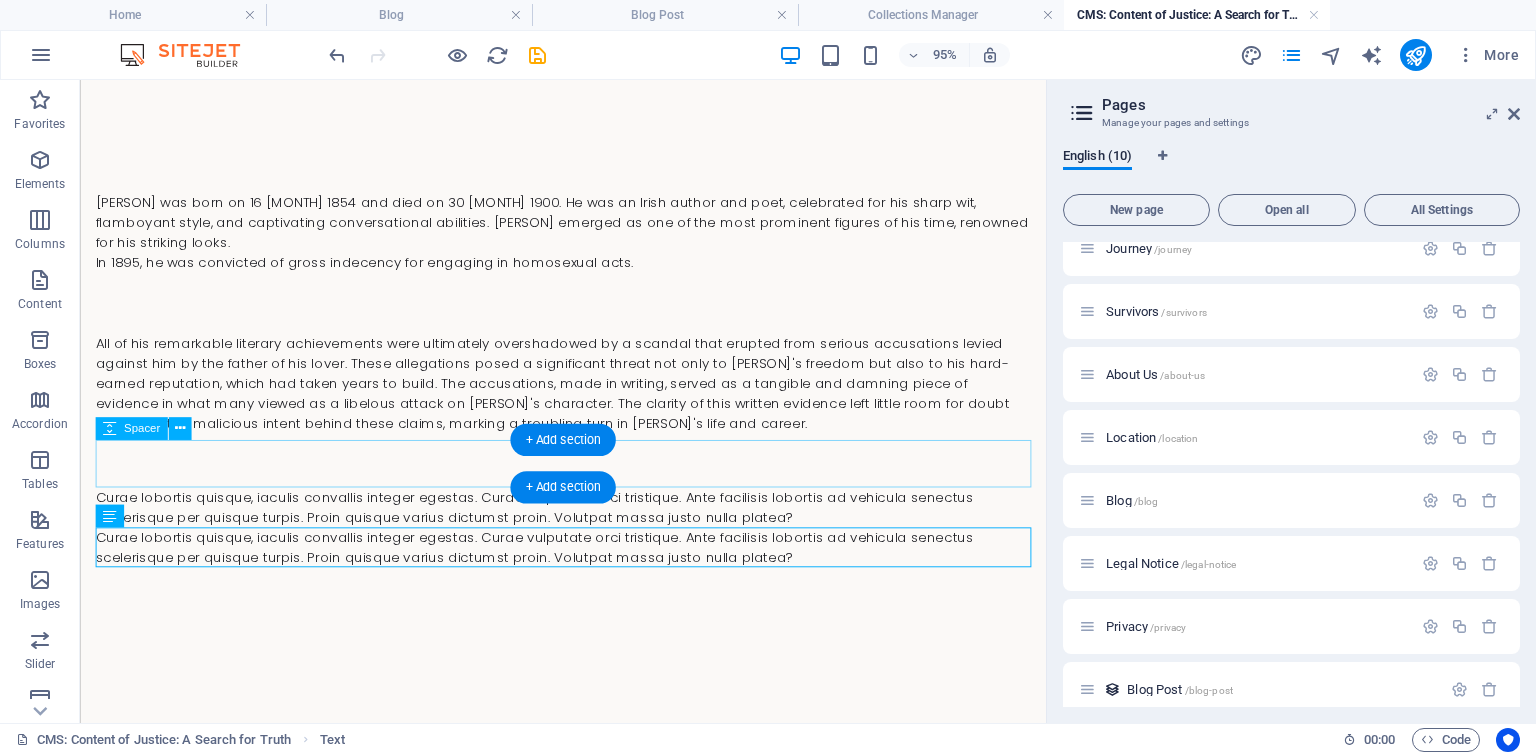 click at bounding box center [588, 484] 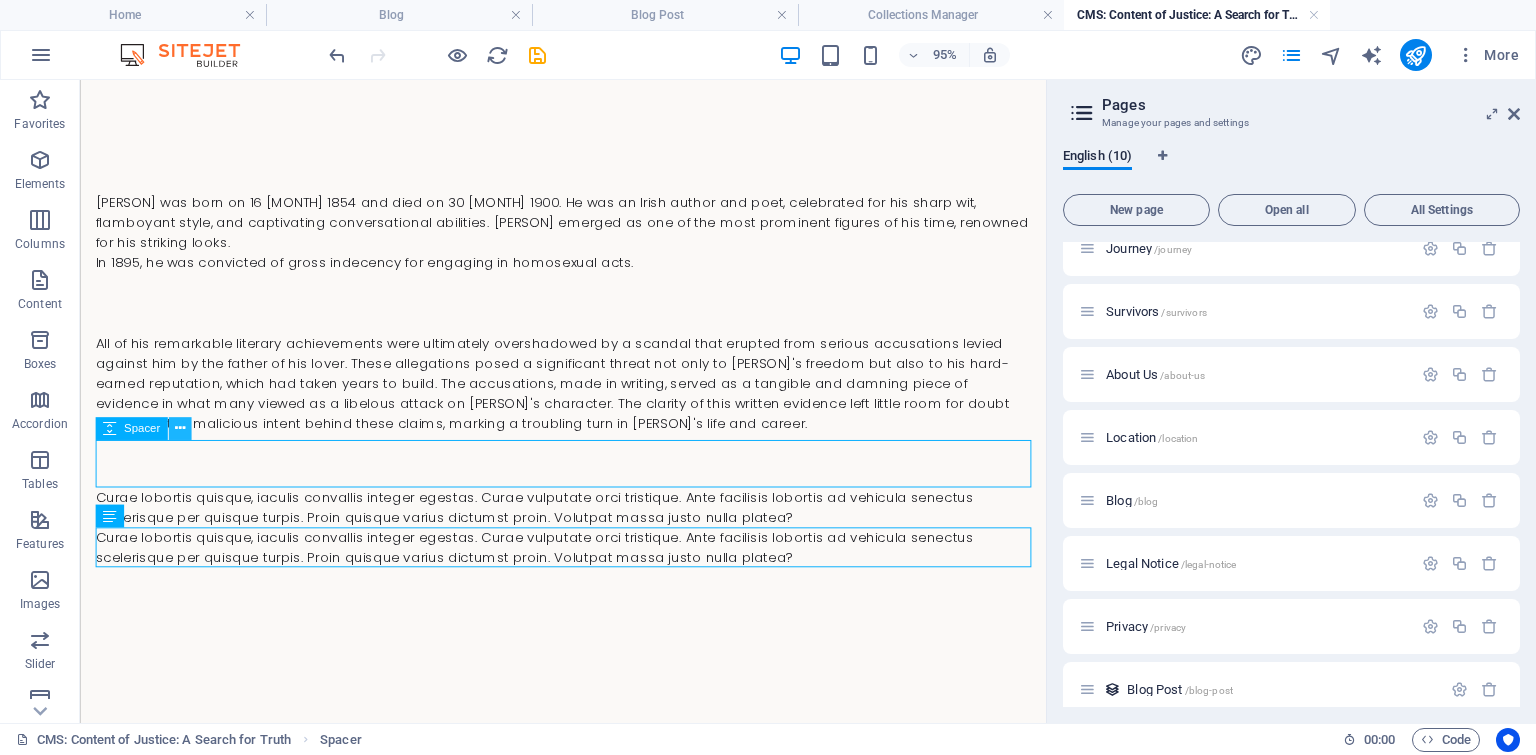 click at bounding box center (180, 429) 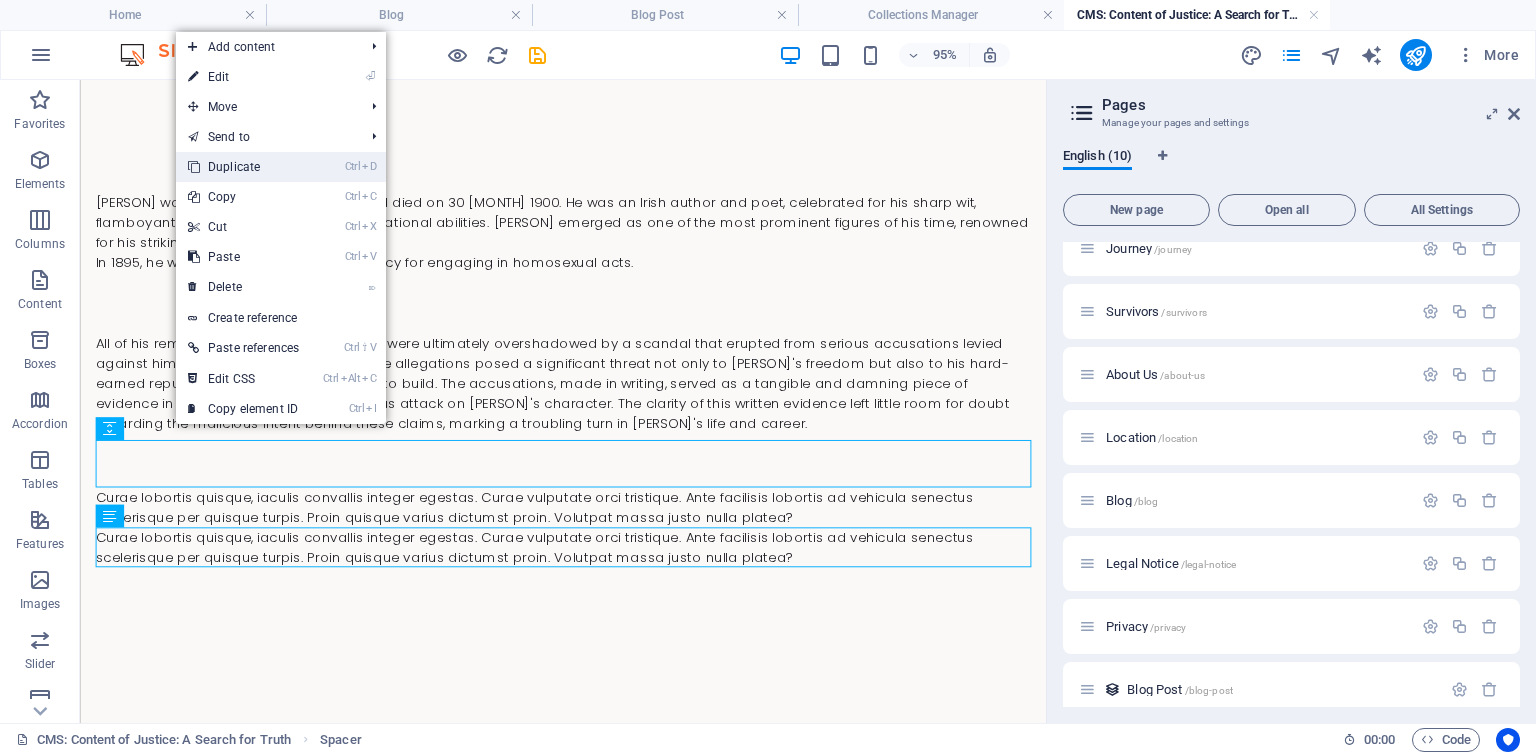 click on "Ctrl D  Duplicate" at bounding box center [243, 167] 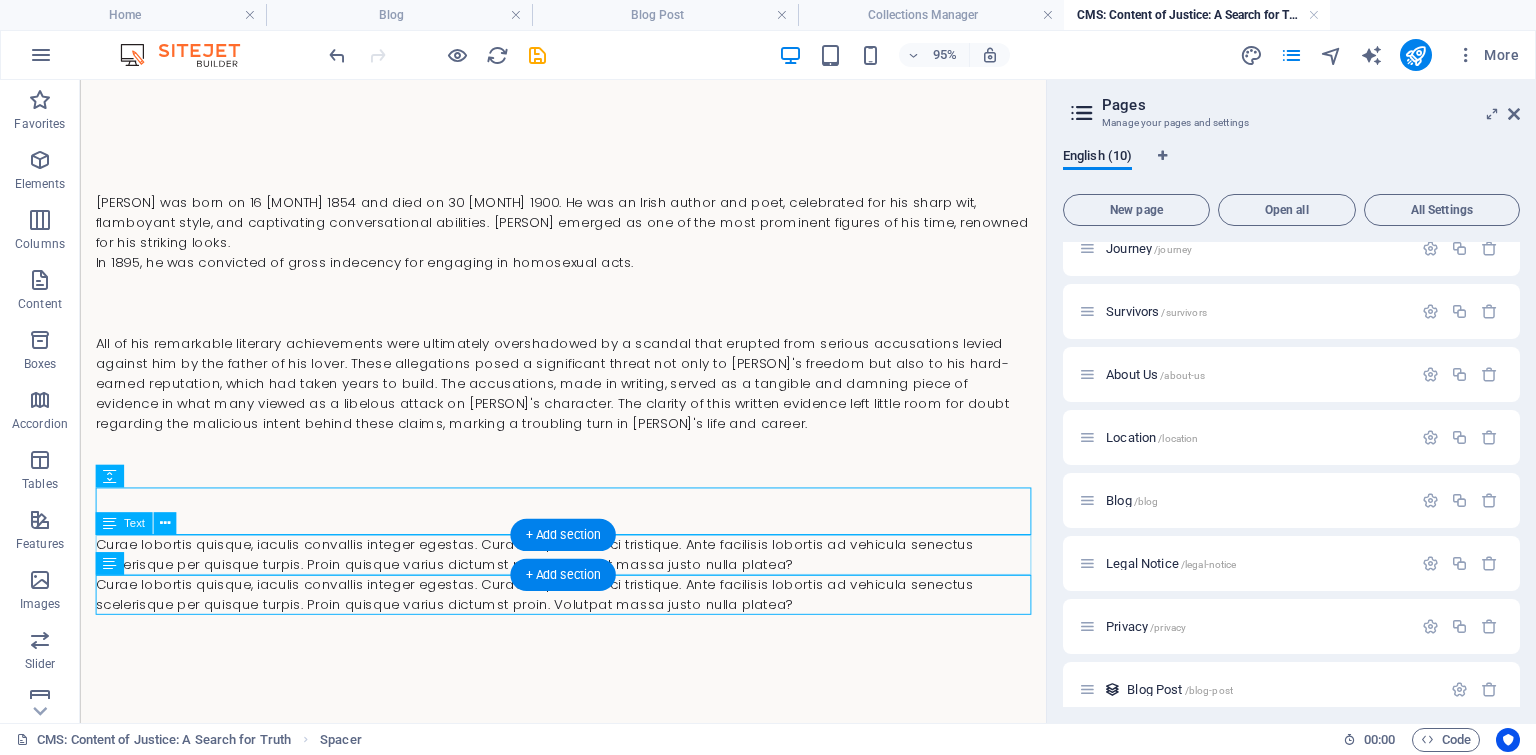 click on "Curae lobortis quisque, iaculis convallis integer egestas. Curae vulputate orci tristique. Ante facilisis lobortis ad vehicula senectus scelerisque per quisque turpis. Proin quisque varius dictumst proin. Volutpat massa justo nulla platea?" at bounding box center [588, 580] 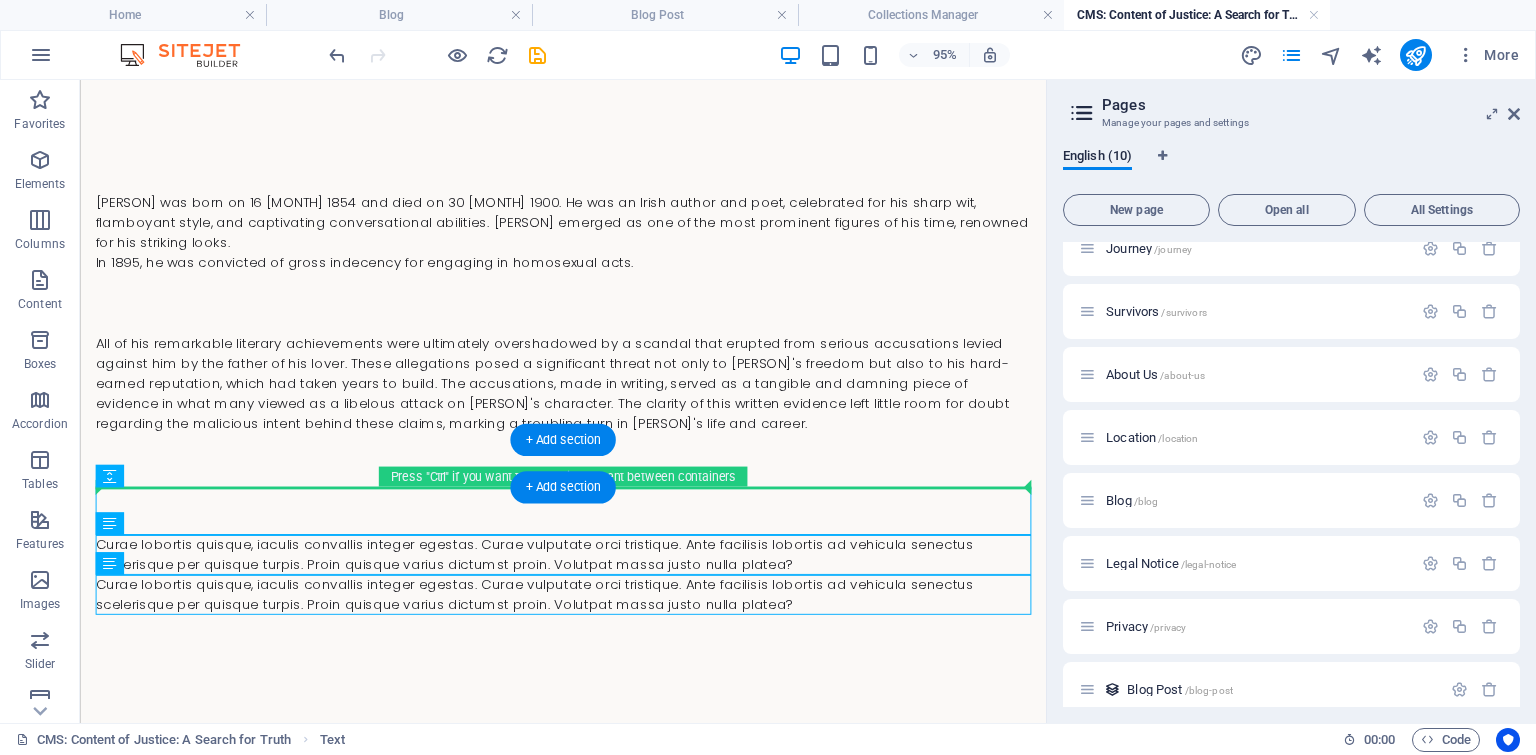 drag, startPoint x: 293, startPoint y: 574, endPoint x: 298, endPoint y: 485, distance: 89.140335 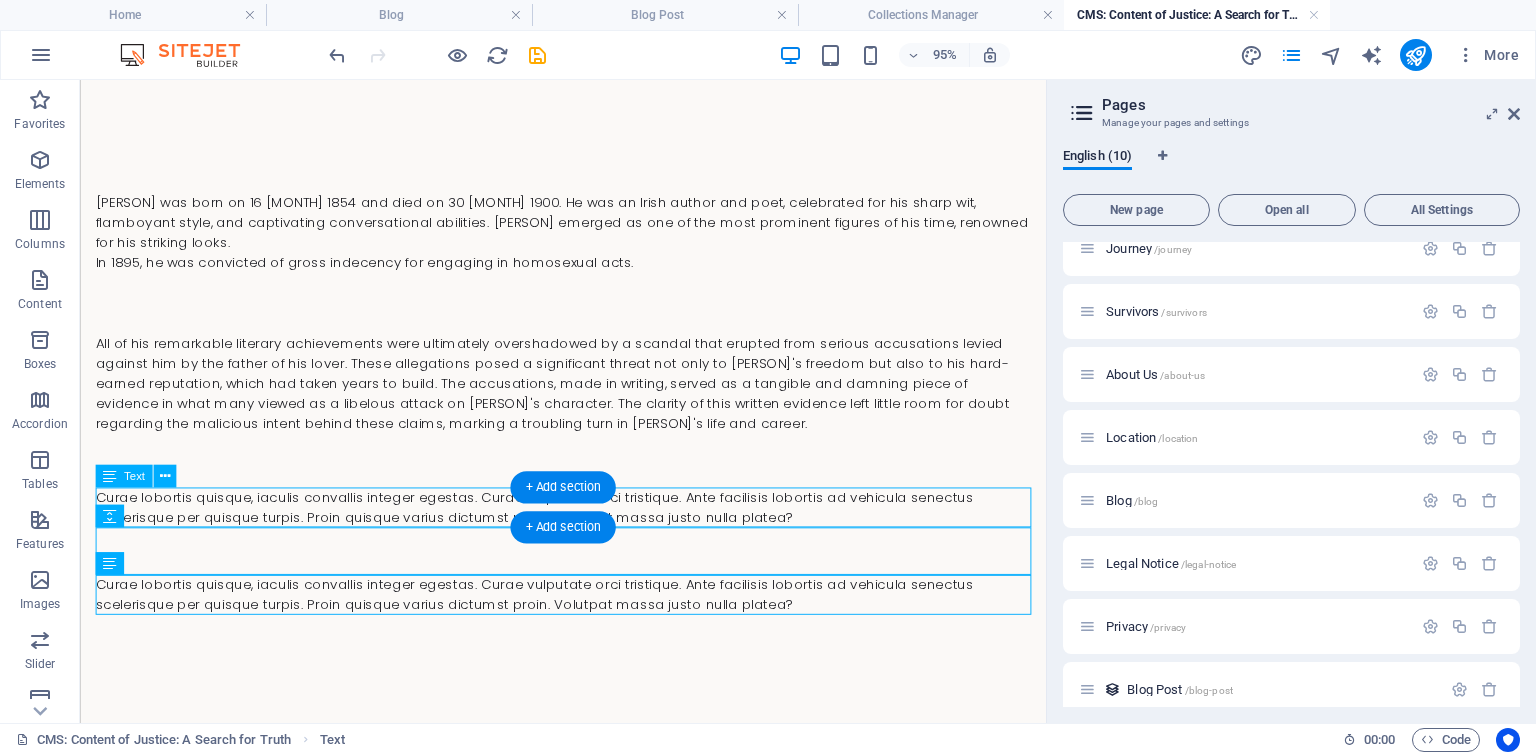 click on "Curae lobortis quisque, iaculis convallis integer egestas. Curae vulputate orci tristique. Ante facilisis lobortis ad vehicula senectus scelerisque per quisque turpis. Proin quisque varius dictumst proin. Volutpat massa justo nulla platea?" at bounding box center (588, 530) 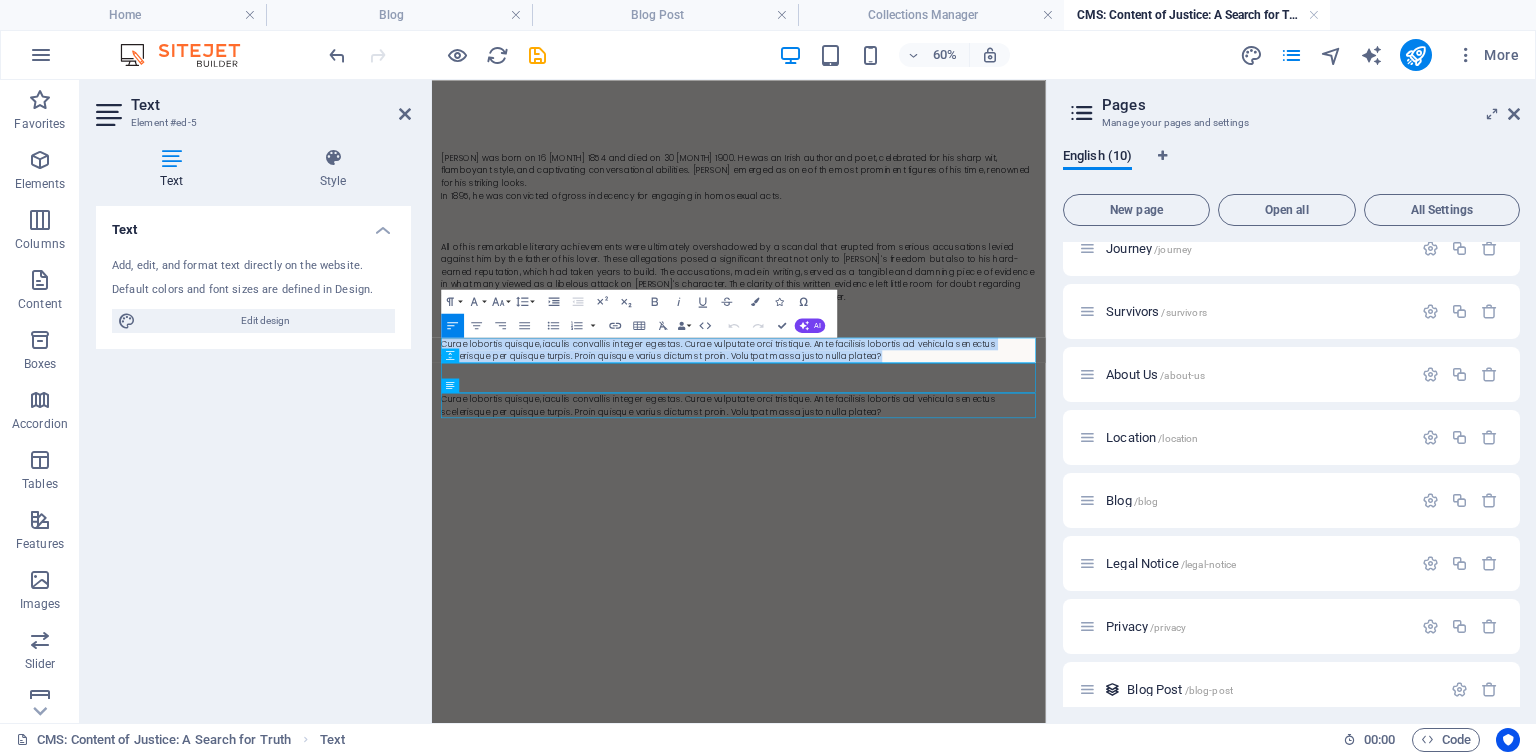 drag, startPoint x: 1081, startPoint y: 544, endPoint x: 449, endPoint y: 515, distance: 632.665 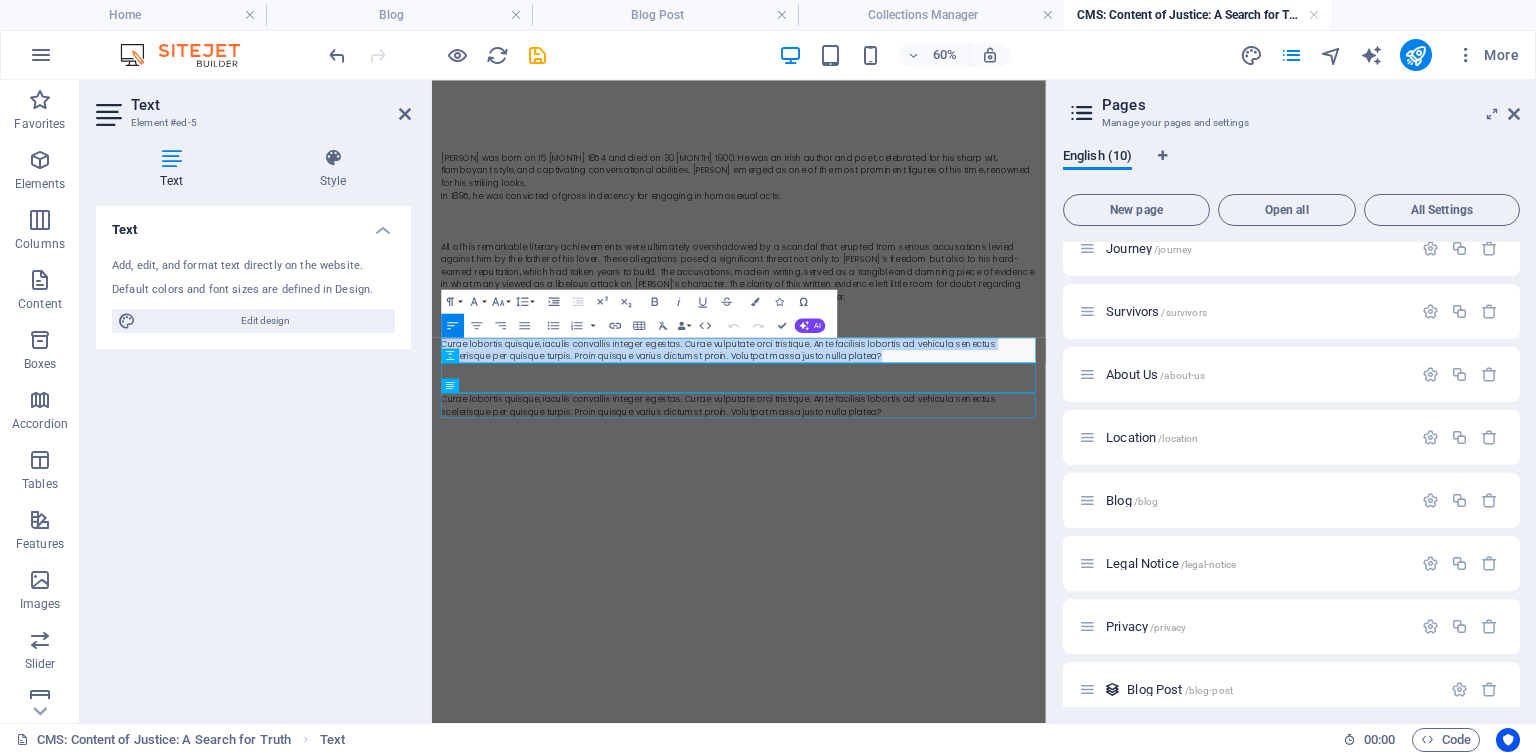 click on "Curae lobortis quisque, iaculis convallis integer egestas. Curae vulputate orci tristique. Ante facilisis lobortis ad vehicula senectus scelerisque per quisque turpis. Proin quisque varius dictumst proin. Volutpat massa justo nulla platea?" at bounding box center [943, 530] 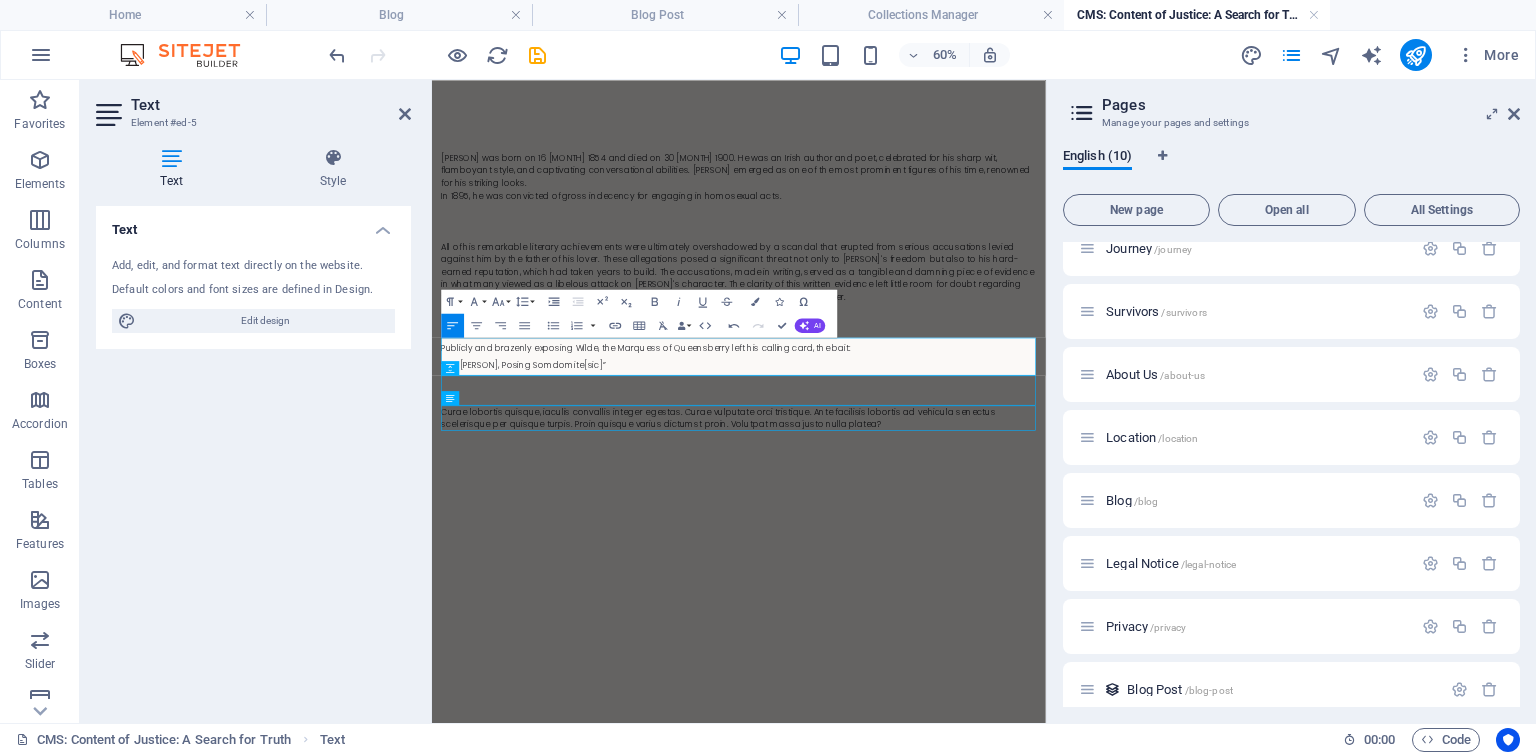 drag, startPoint x: 753, startPoint y: 558, endPoint x: 863, endPoint y: 428, distance: 170.29387 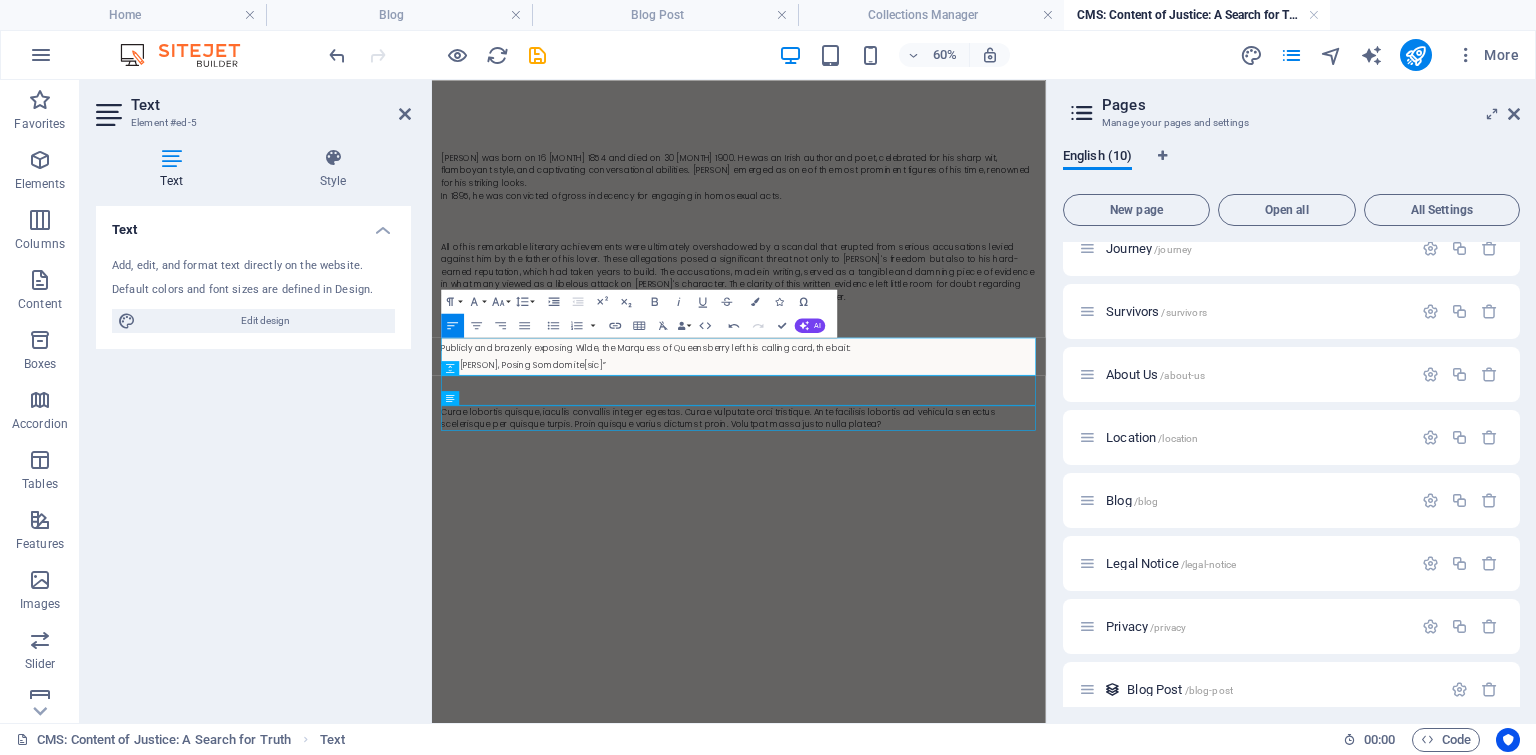 click on "Skip to main content
Oscar Fingal O'Fflahertie Wills Wilde was born on 16 October 1854 and died on 30 November 1900. He was an Irish author and poet, celebrated for his sharp wit, flamboyant style, and captivating conversational abilities. Wilde emerged as one of the most prominent figures of his time, renowned for his striking looks.  In 1895, he was convicted of gross indecency for engaging in homosexual acts. Publicly and brazenly exposing Wilde, the Marquess of Queensberry left his calling card, the bait:  “For Oscar Wilde, Posing Somdomite[sic]” Curae lobortis quisque, iaculis convallis integer egestas. Curae vulputate orci tristique. Ante facilisis lobortis ad vehicula senectus scelerisque per quisque turpis. Proin quisque varius dictumst proin. Volutpat massa justo nulla platea?" at bounding box center [943, 428] 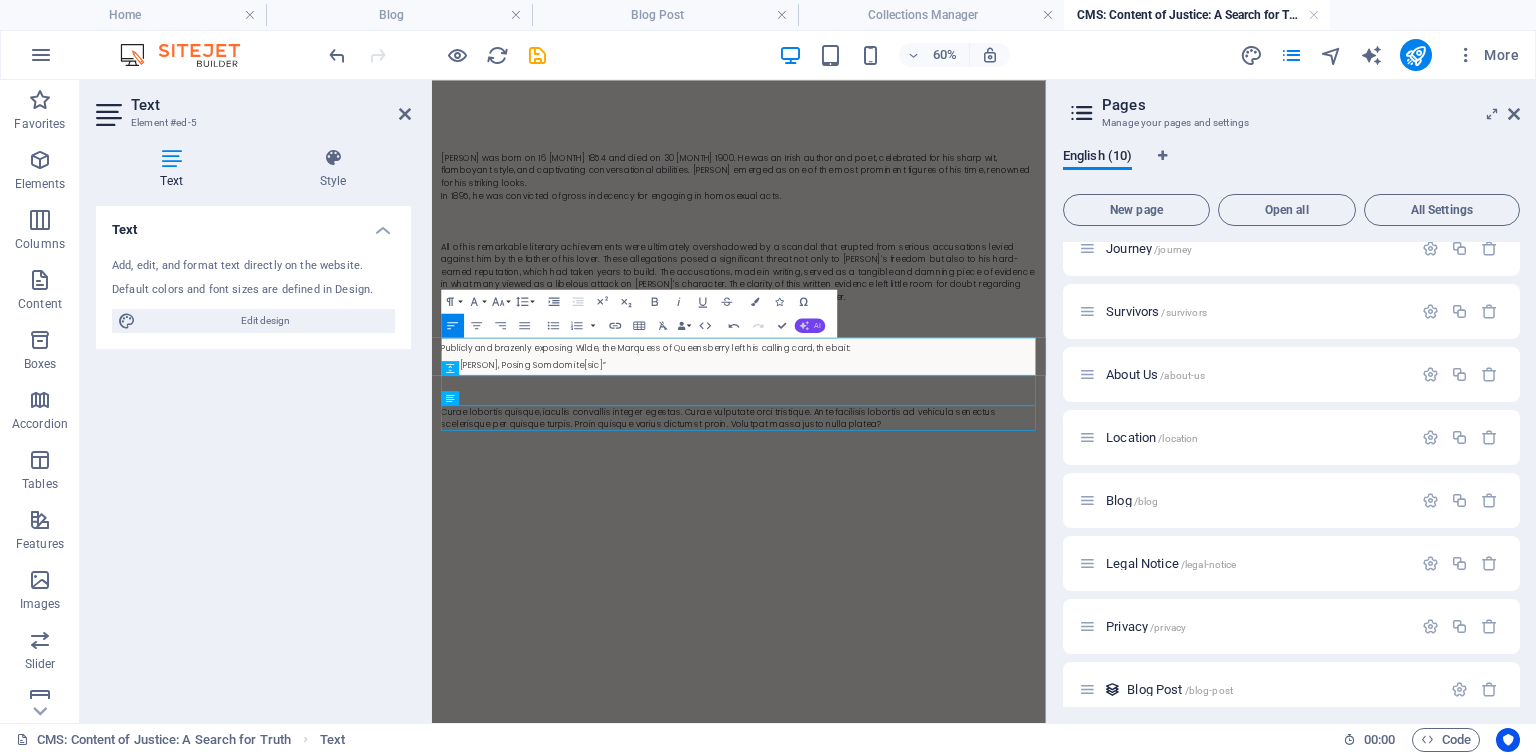 click on "AI" at bounding box center [810, 325] 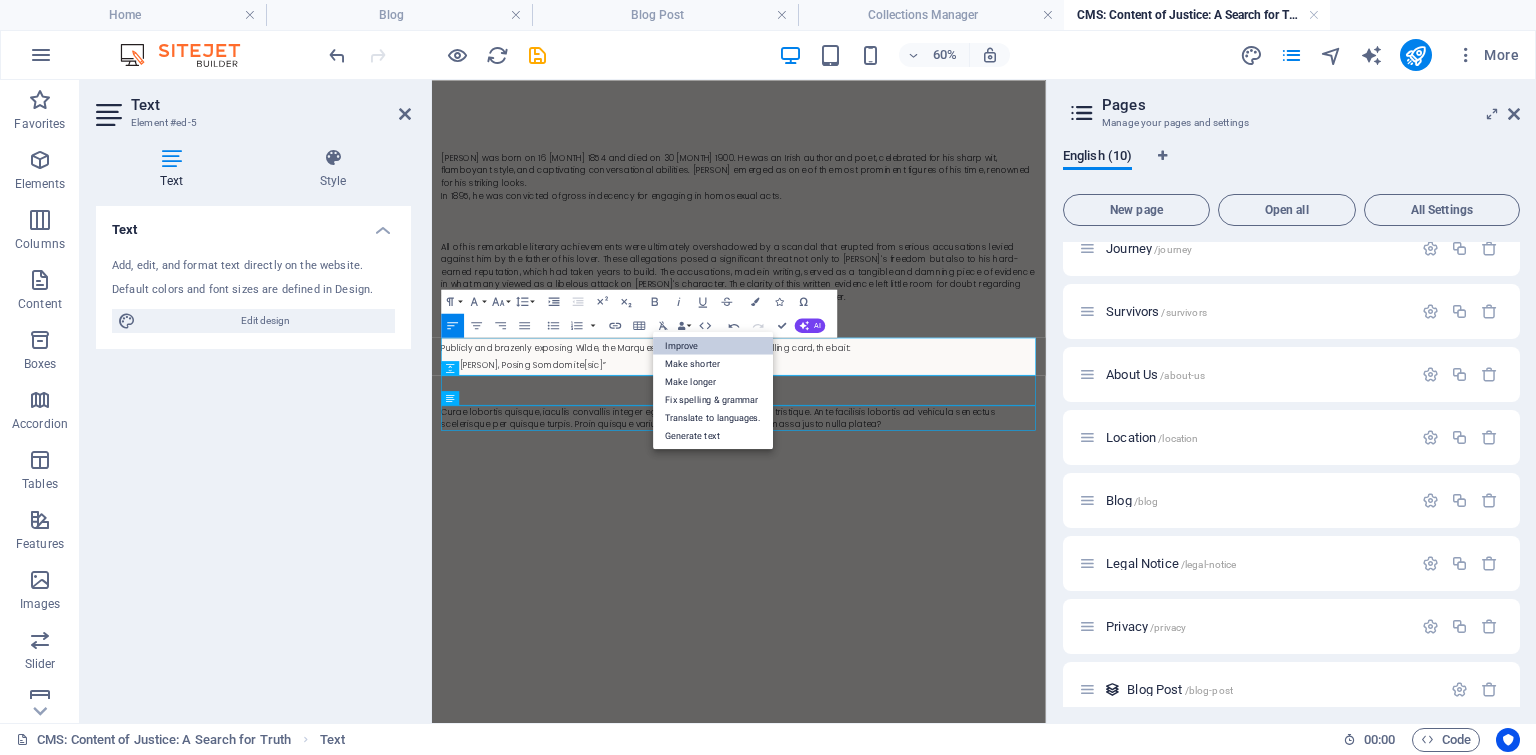click on "Improve" at bounding box center (714, 345) 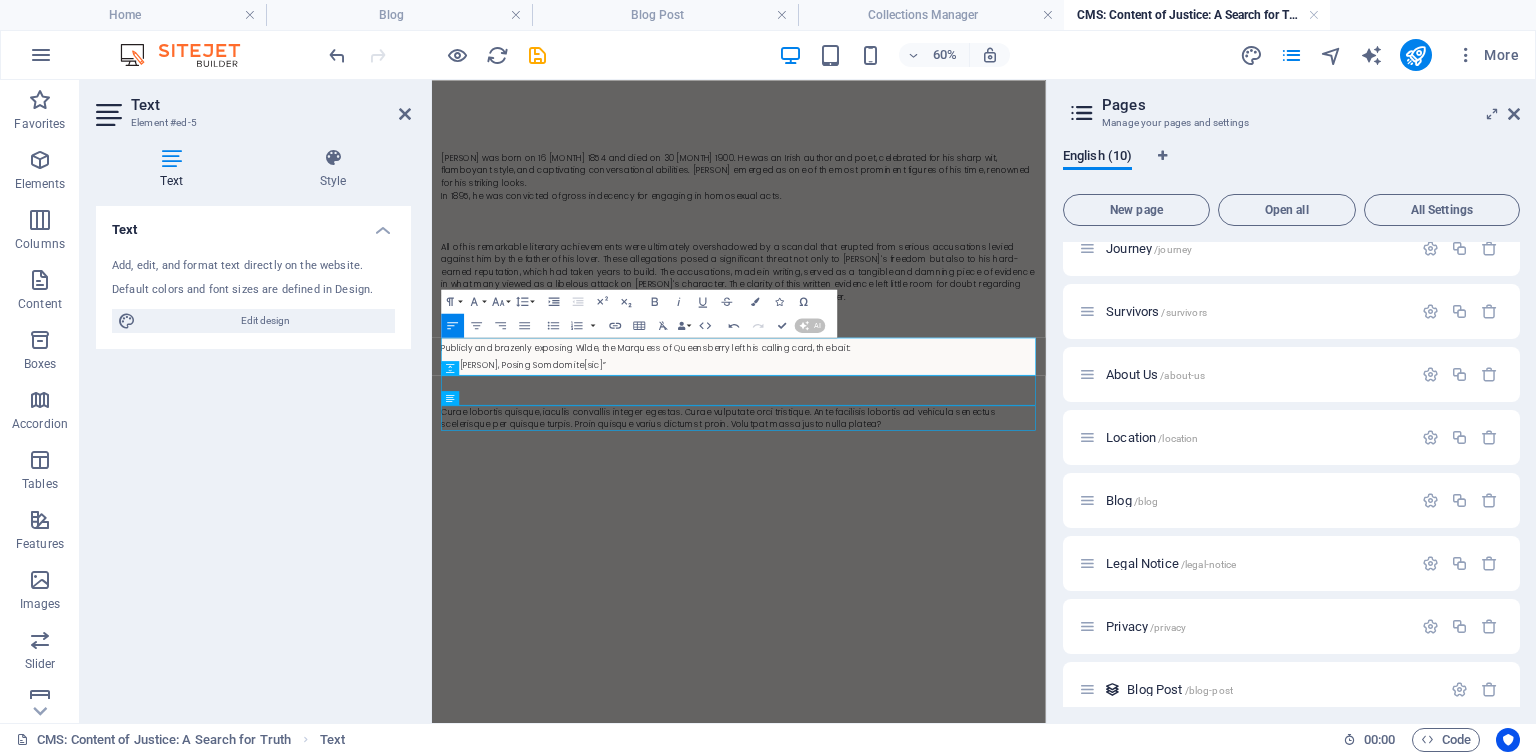 type 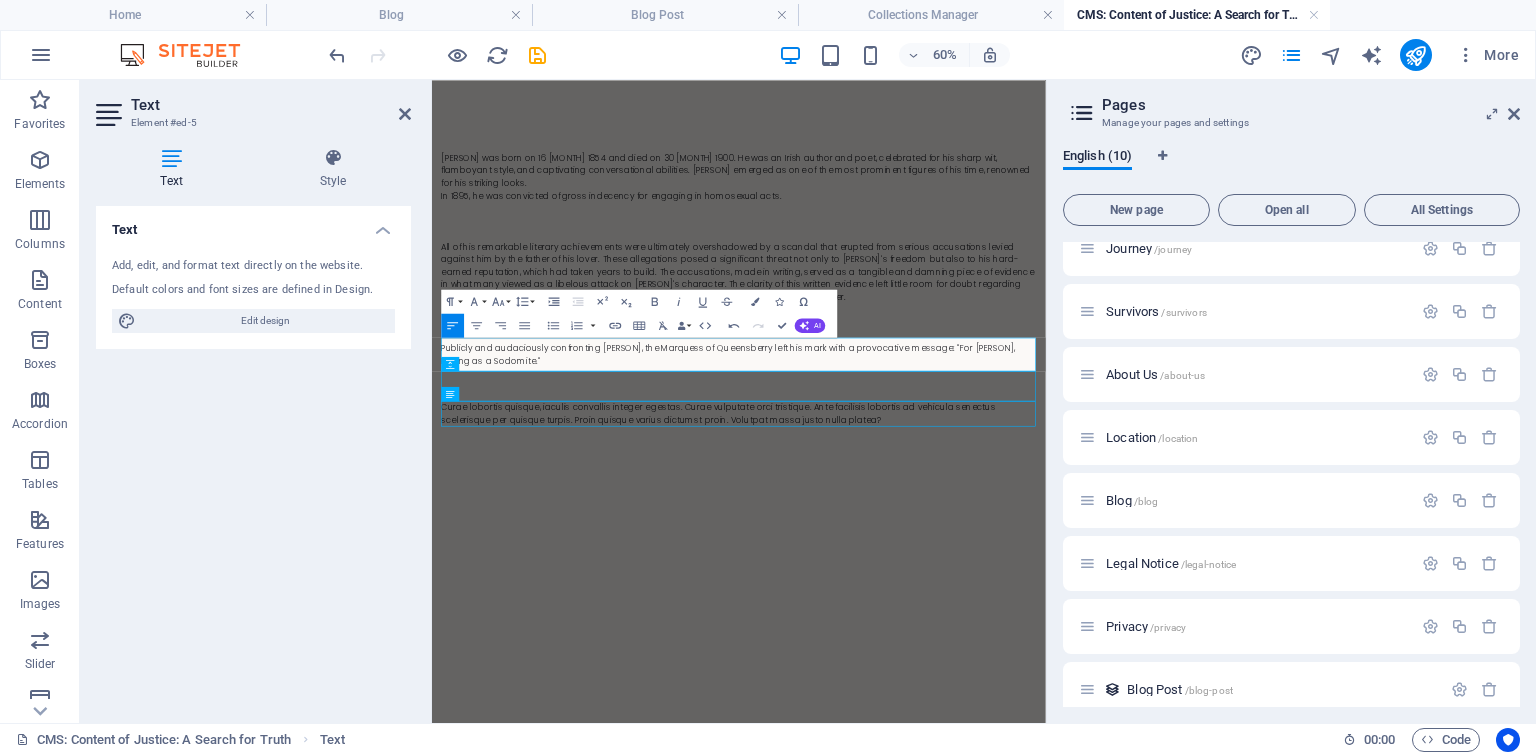 click on "Publicly and audaciously confronting Wilde, the Marquess of Queensberry left his mark with a provocative message: "For Oscar Wilde, Posing as a Sodomite."" at bounding box center [943, 537] 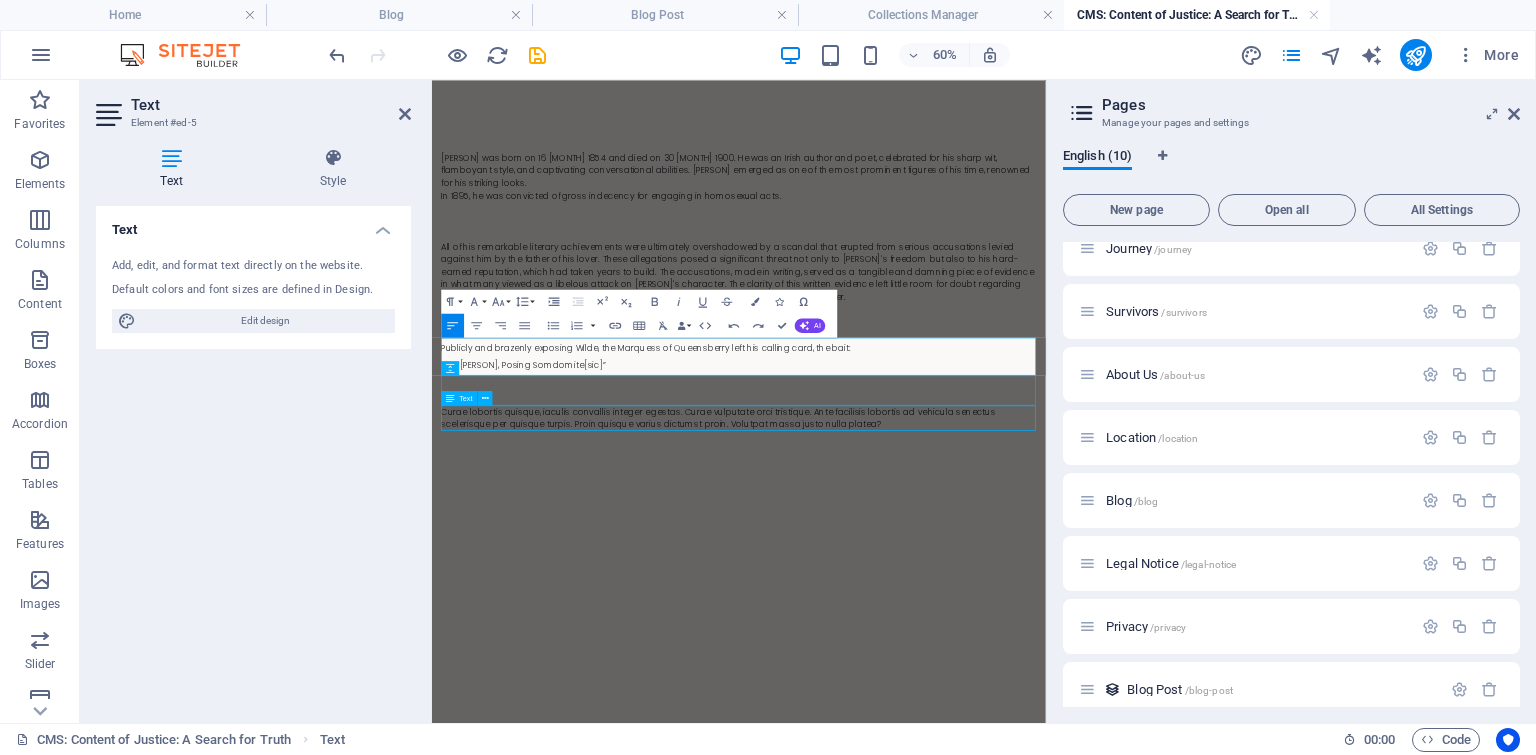 click on "Curae lobortis quisque, iaculis convallis integer egestas. Curae vulputate orci tristique. Ante facilisis lobortis ad vehicula senectus scelerisque per quisque turpis. Proin quisque varius dictumst proin. Volutpat massa justo nulla platea?" at bounding box center [943, 643] 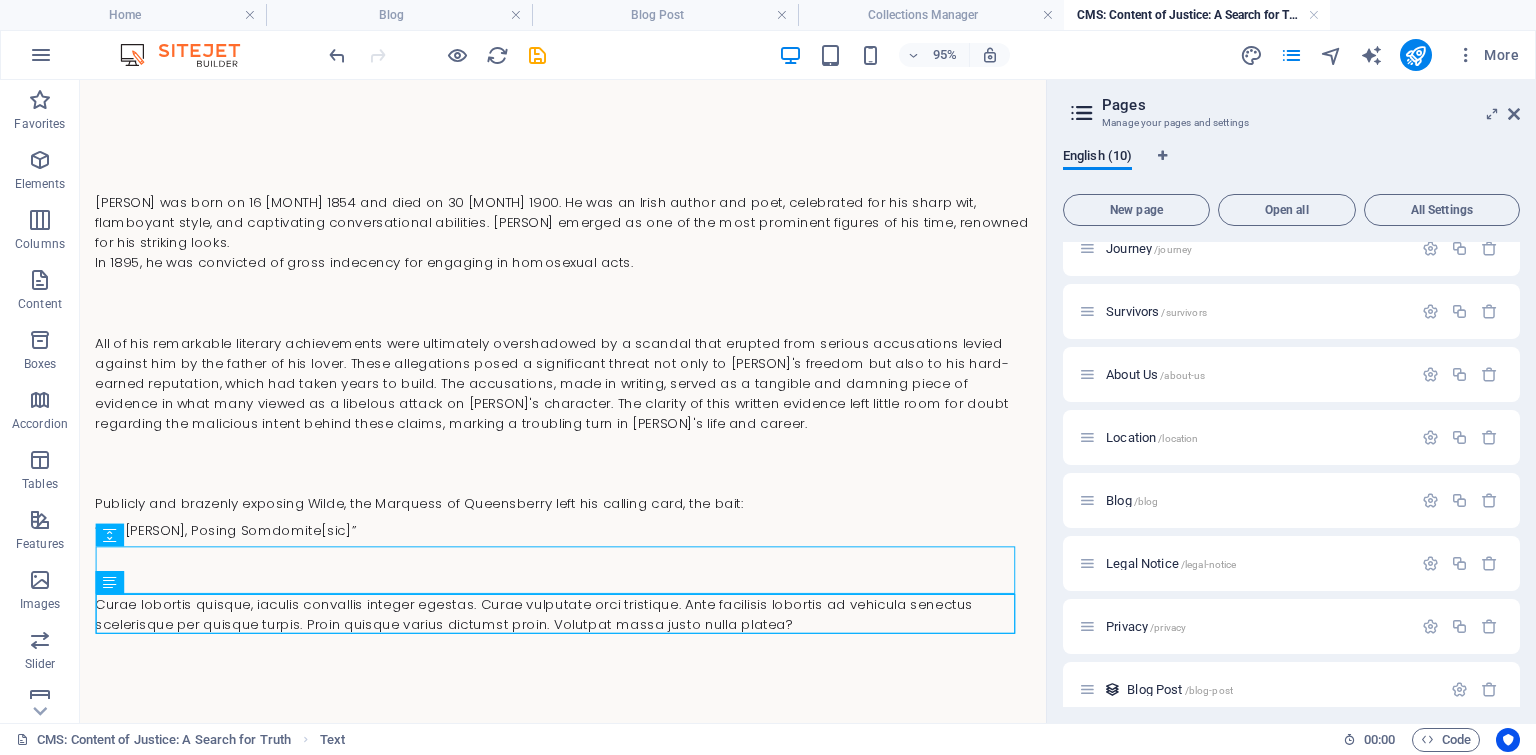 scroll, scrollTop: 19, scrollLeft: 0, axis: vertical 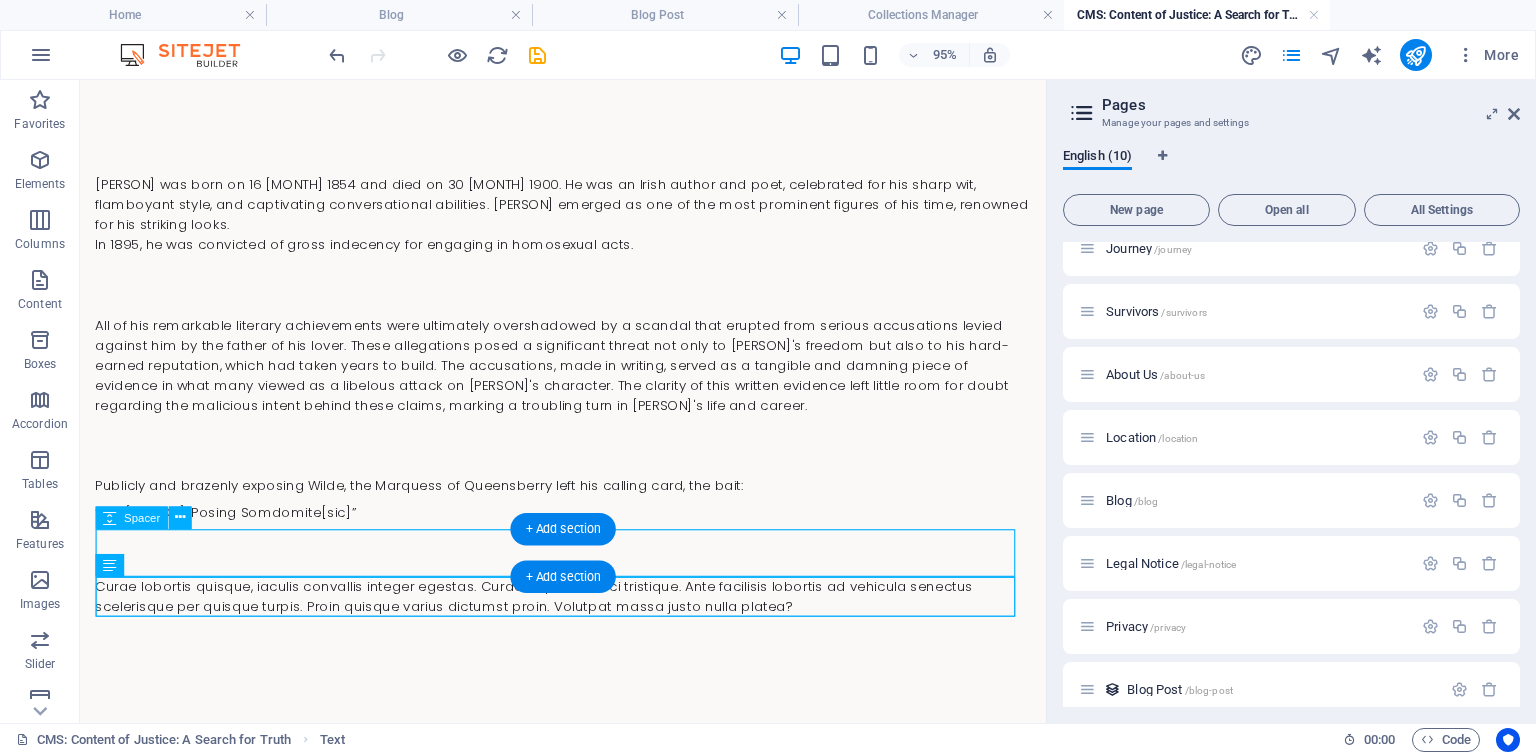 click at bounding box center (588, 578) 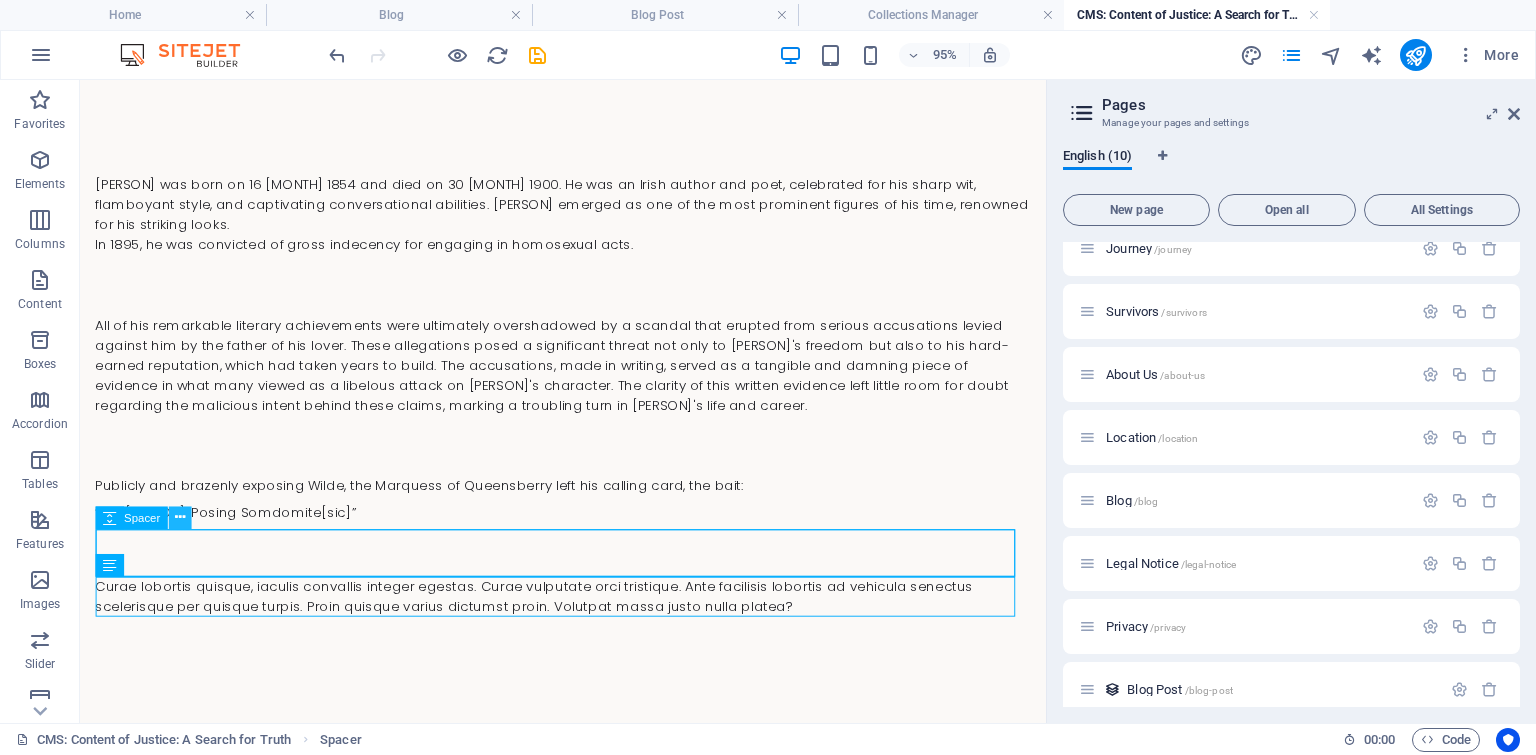 click at bounding box center (180, 518) 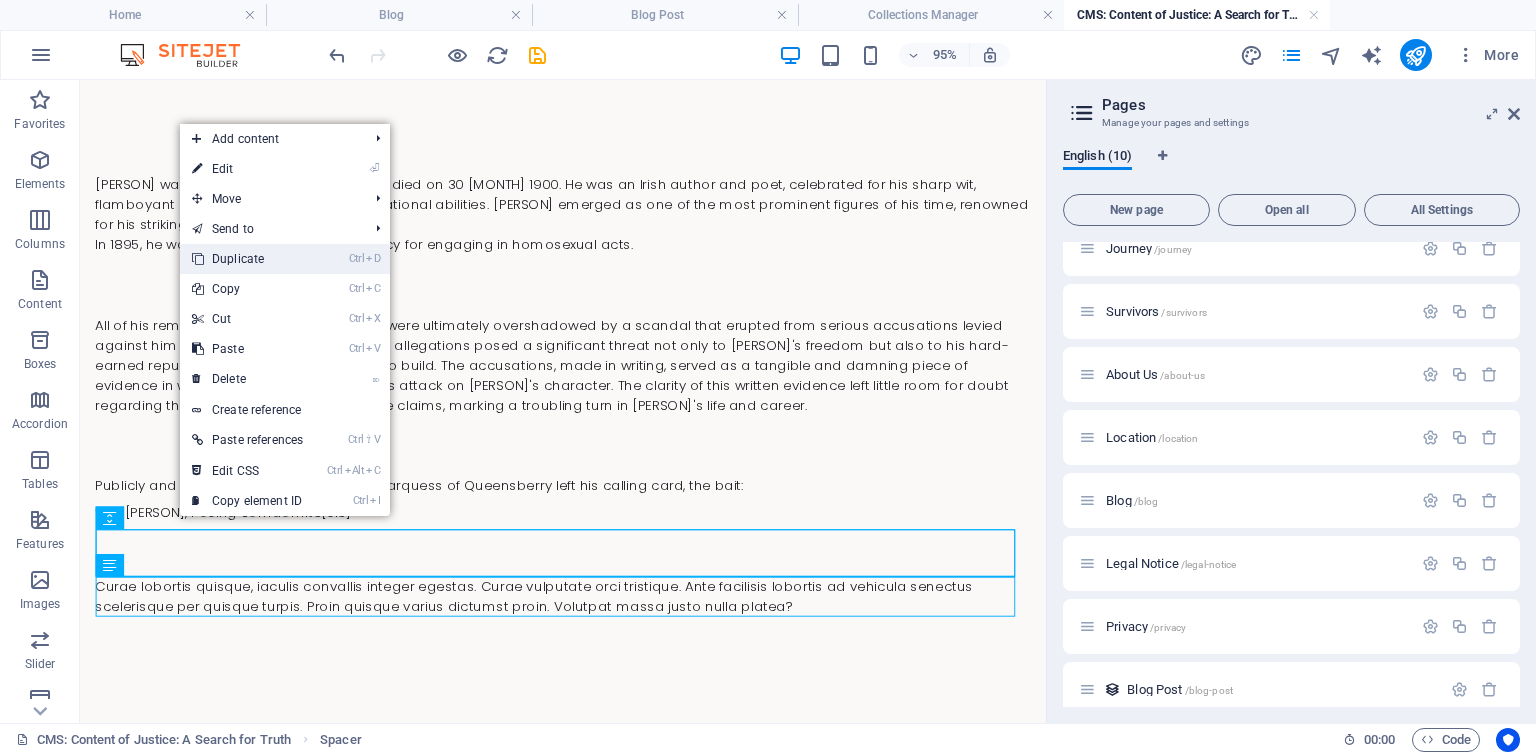 click on "Ctrl D  Duplicate" at bounding box center [247, 259] 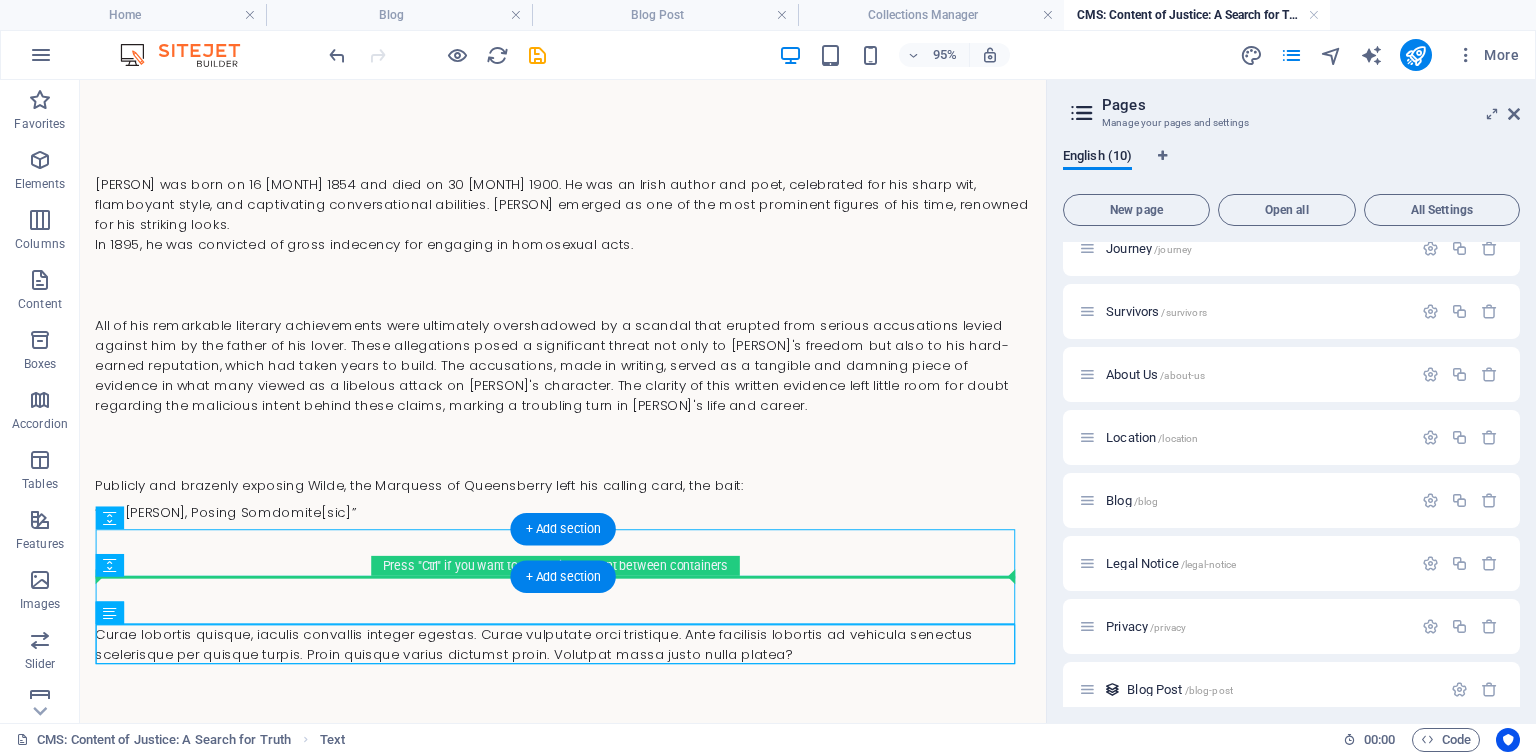 drag, startPoint x: 300, startPoint y: 639, endPoint x: 298, endPoint y: 587, distance: 52.03845 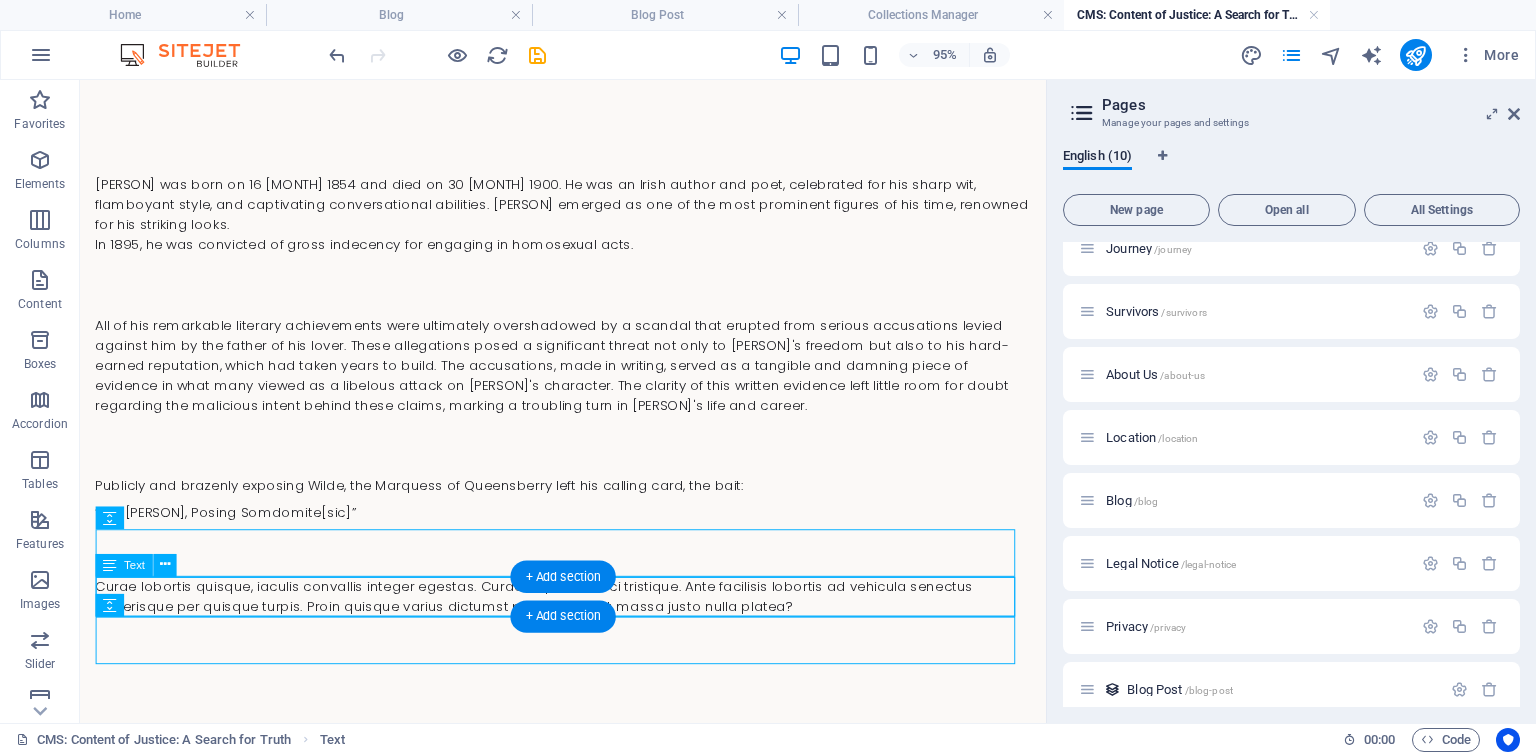click on "Curae lobortis quisque, iaculis convallis integer egestas. Curae vulputate orci tristique. Ante facilisis lobortis ad vehicula senectus scelerisque per quisque turpis. Proin quisque varius dictumst proin. Volutpat massa justo nulla platea?" at bounding box center [588, 624] 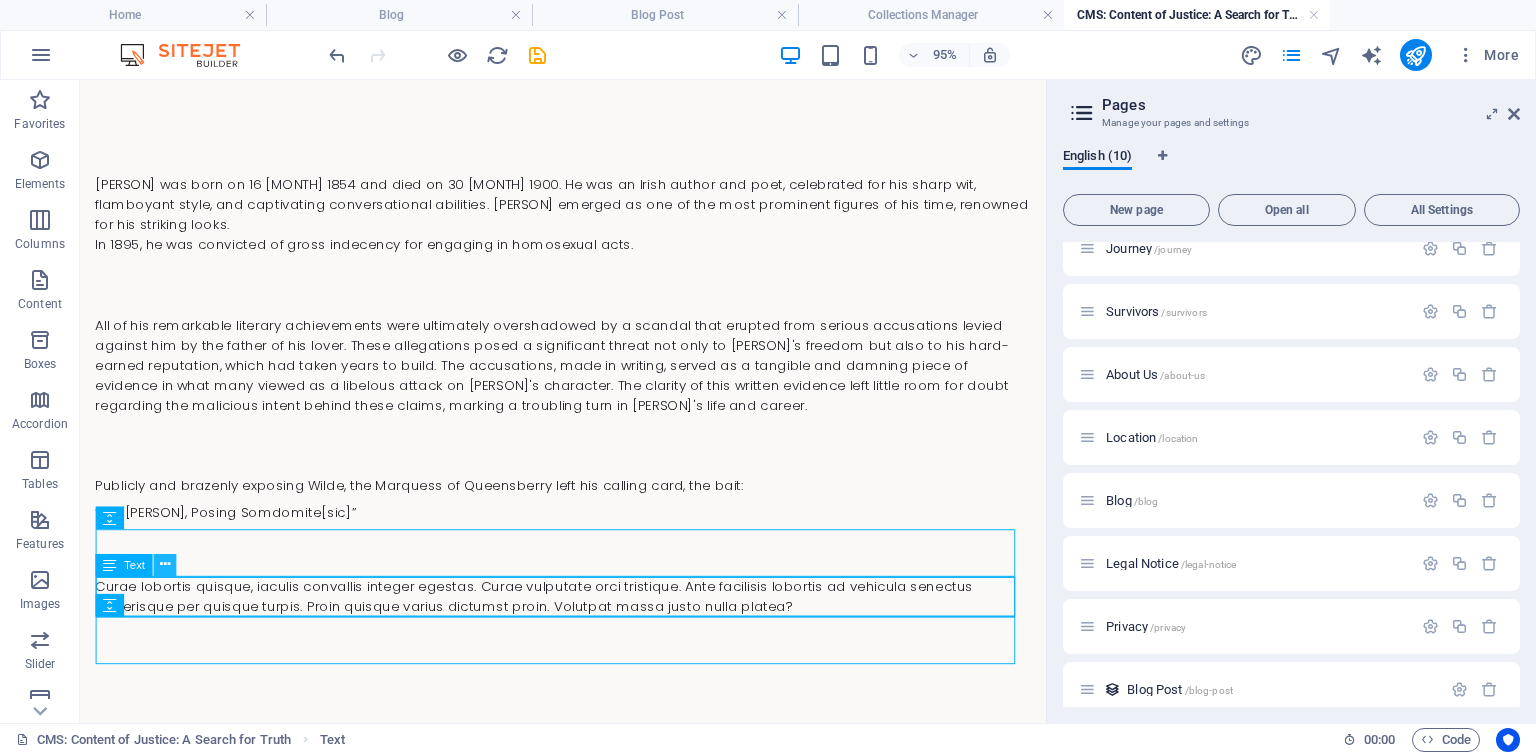 click at bounding box center [164, 565] 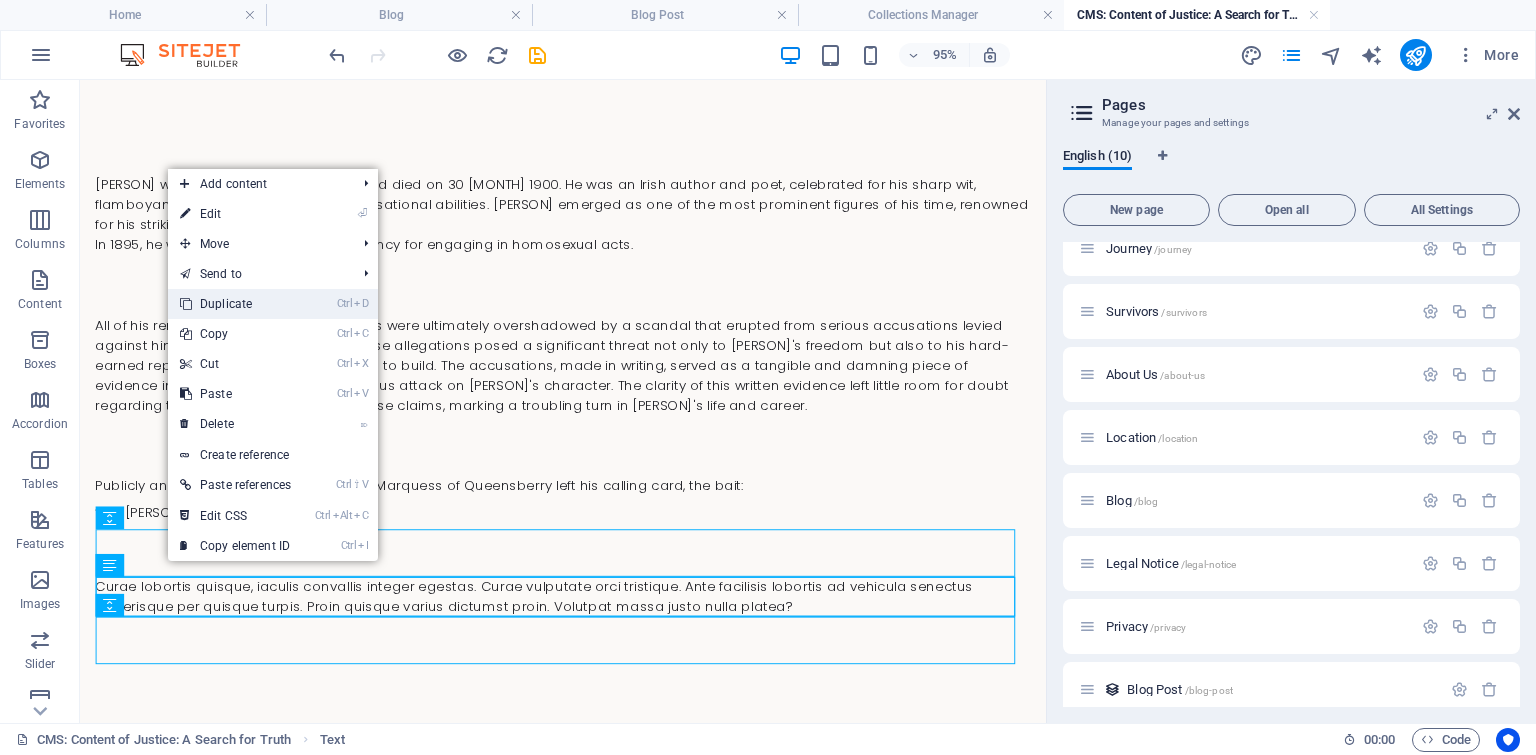 drag, startPoint x: 244, startPoint y: 304, endPoint x: 218, endPoint y: 256, distance: 54.589375 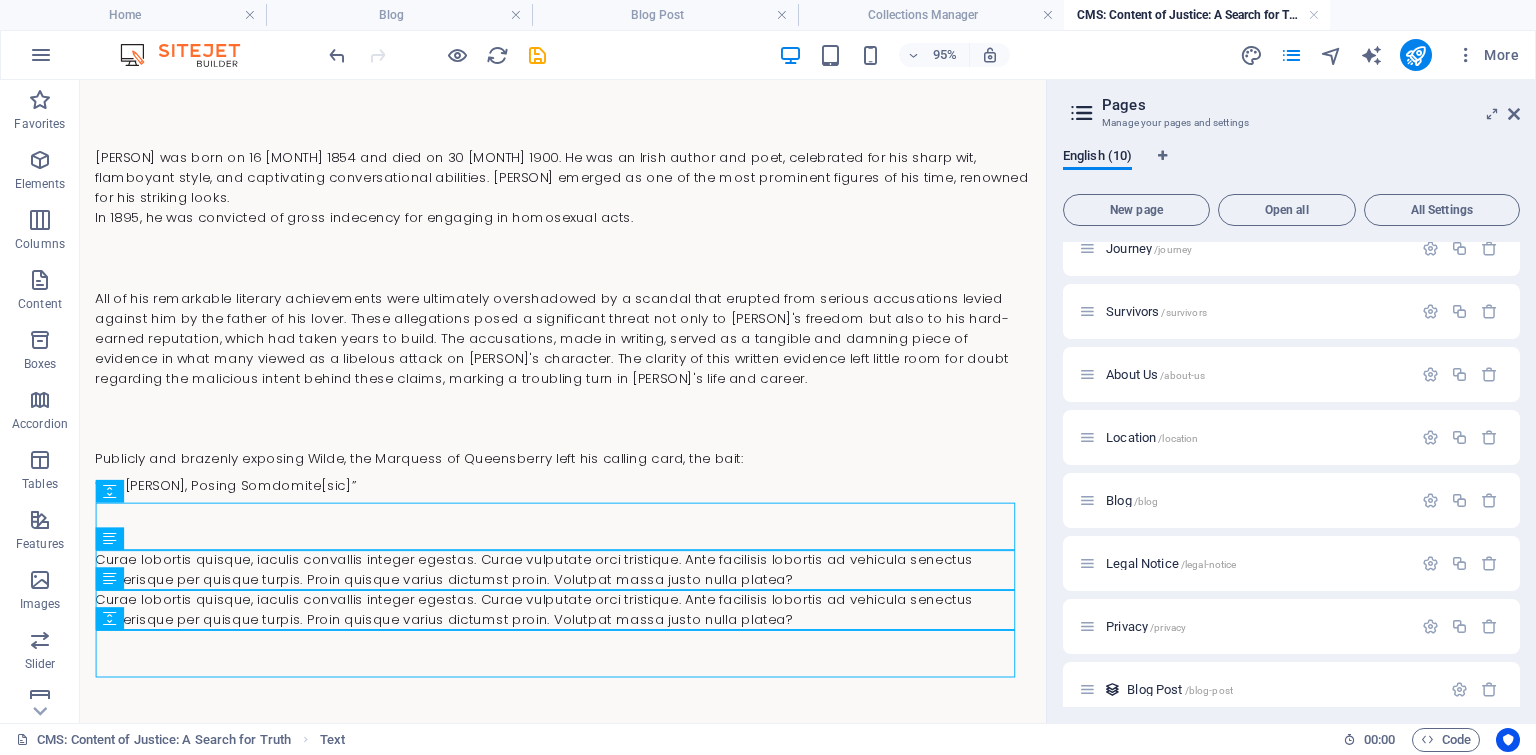 scroll, scrollTop: 111, scrollLeft: 0, axis: vertical 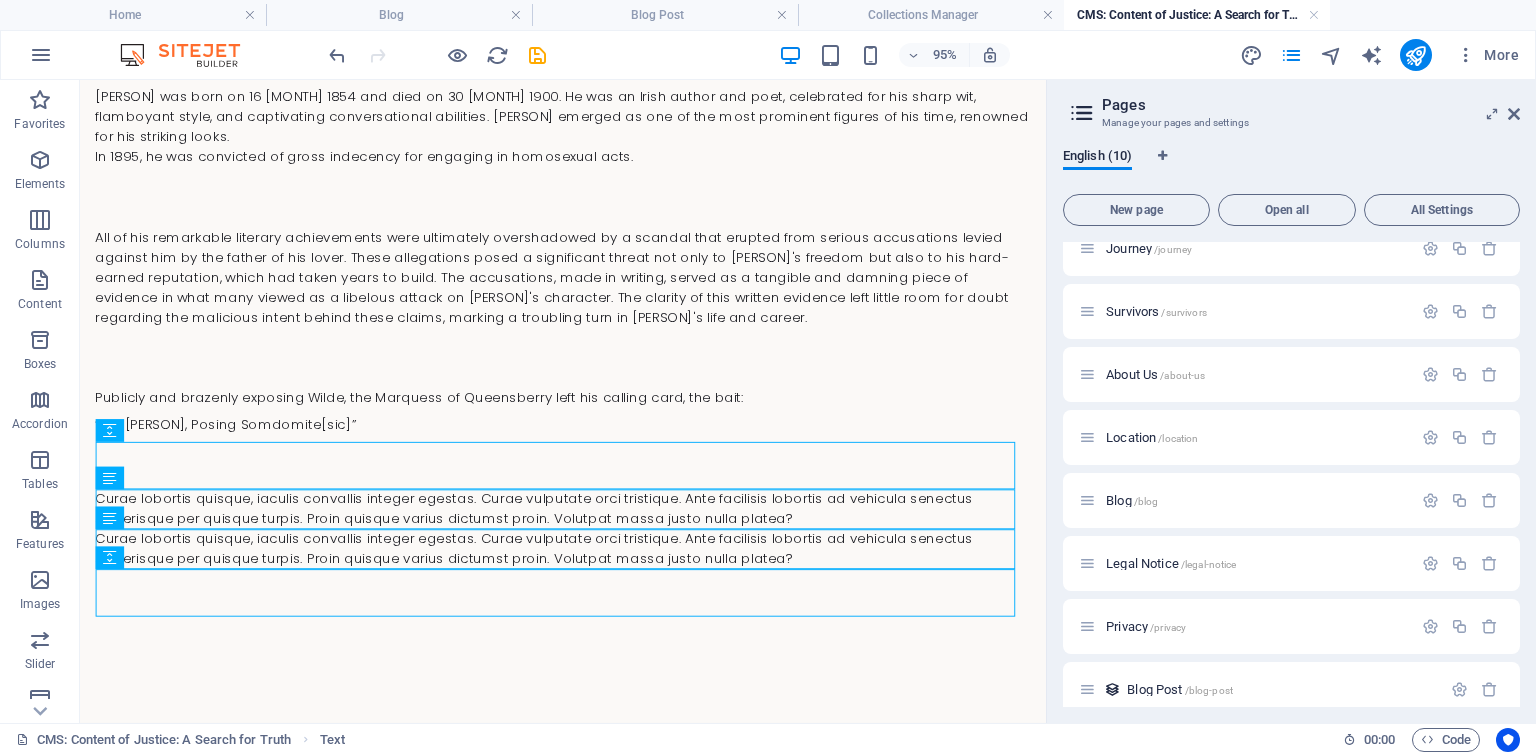 drag, startPoint x: 469, startPoint y: 668, endPoint x: 484, endPoint y: 692, distance: 28.301943 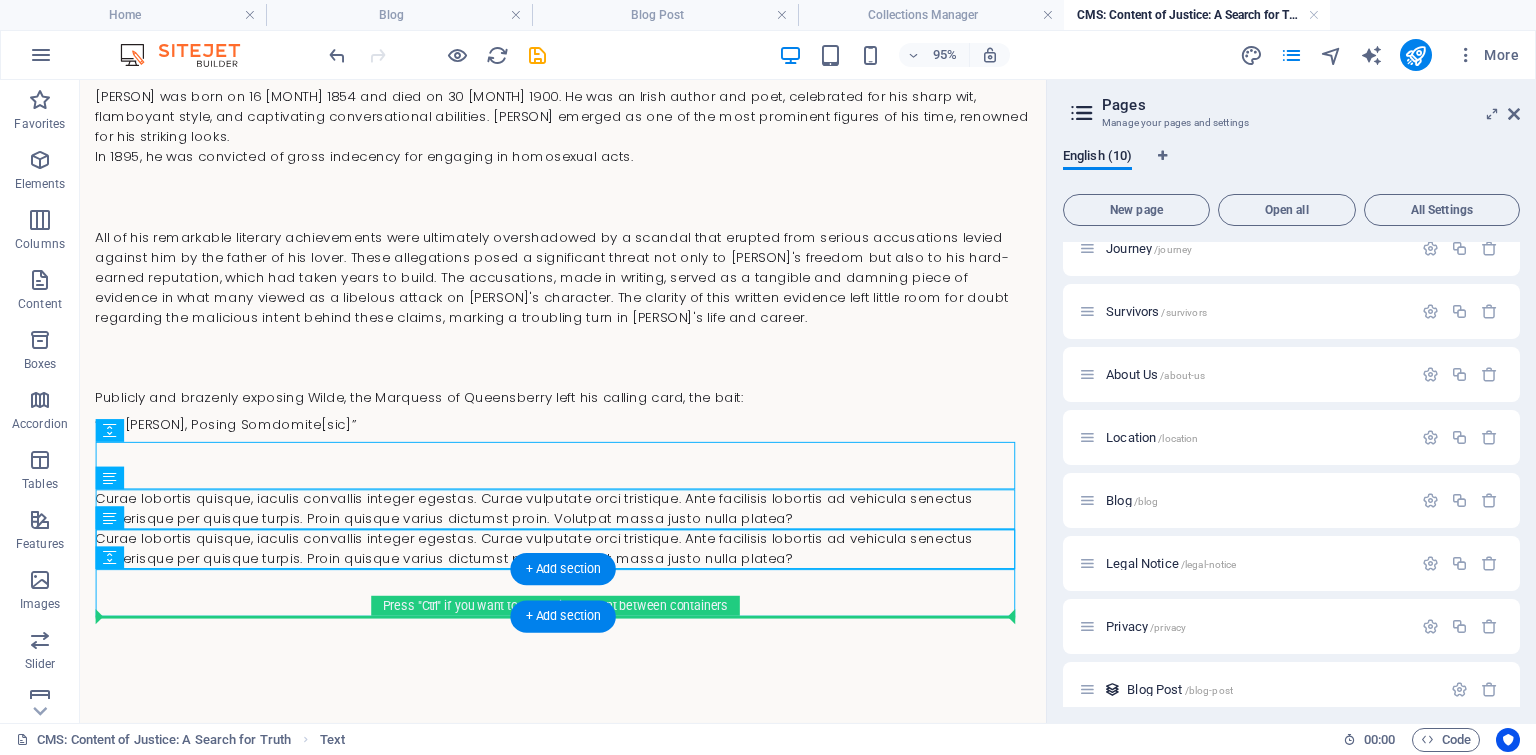 drag, startPoint x: 348, startPoint y: 572, endPoint x: 336, endPoint y: 644, distance: 72.99315 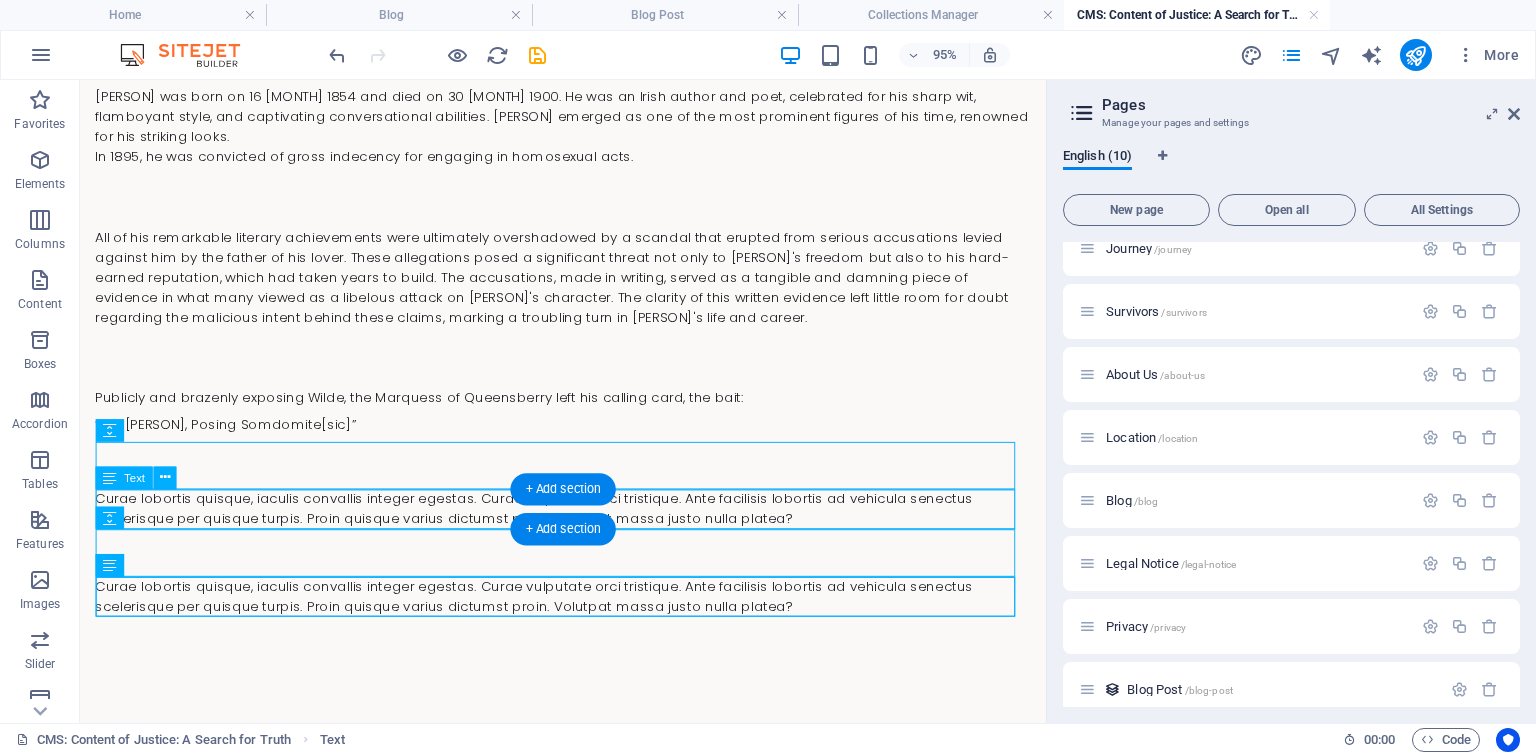 click on "Curae lobortis quisque, iaculis convallis integer egestas. Curae vulputate orci tristique. Ante facilisis lobortis ad vehicula senectus scelerisque per quisque turpis. Proin quisque varius dictumst proin. Volutpat massa justo nulla platea?" at bounding box center (588, 532) 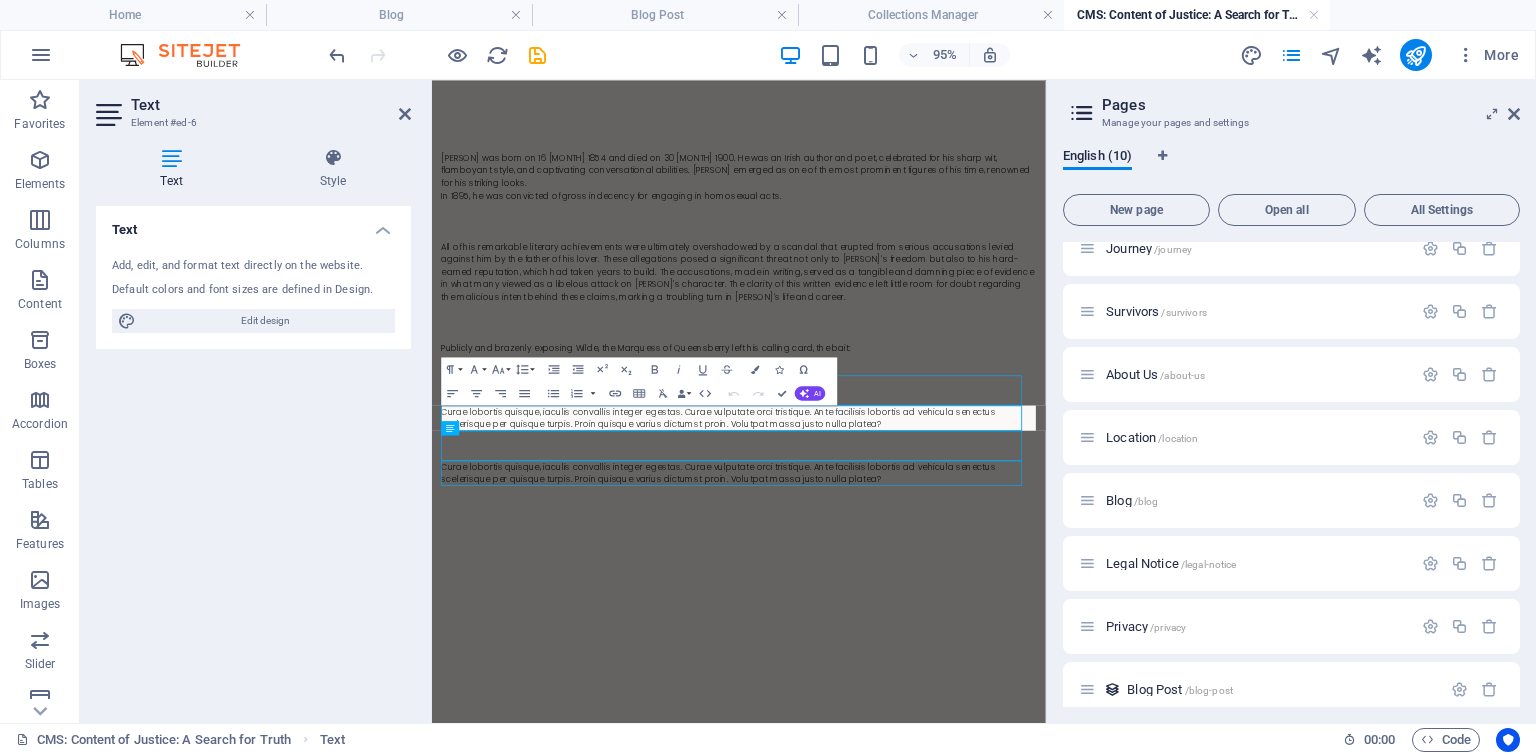 scroll, scrollTop: 0, scrollLeft: 0, axis: both 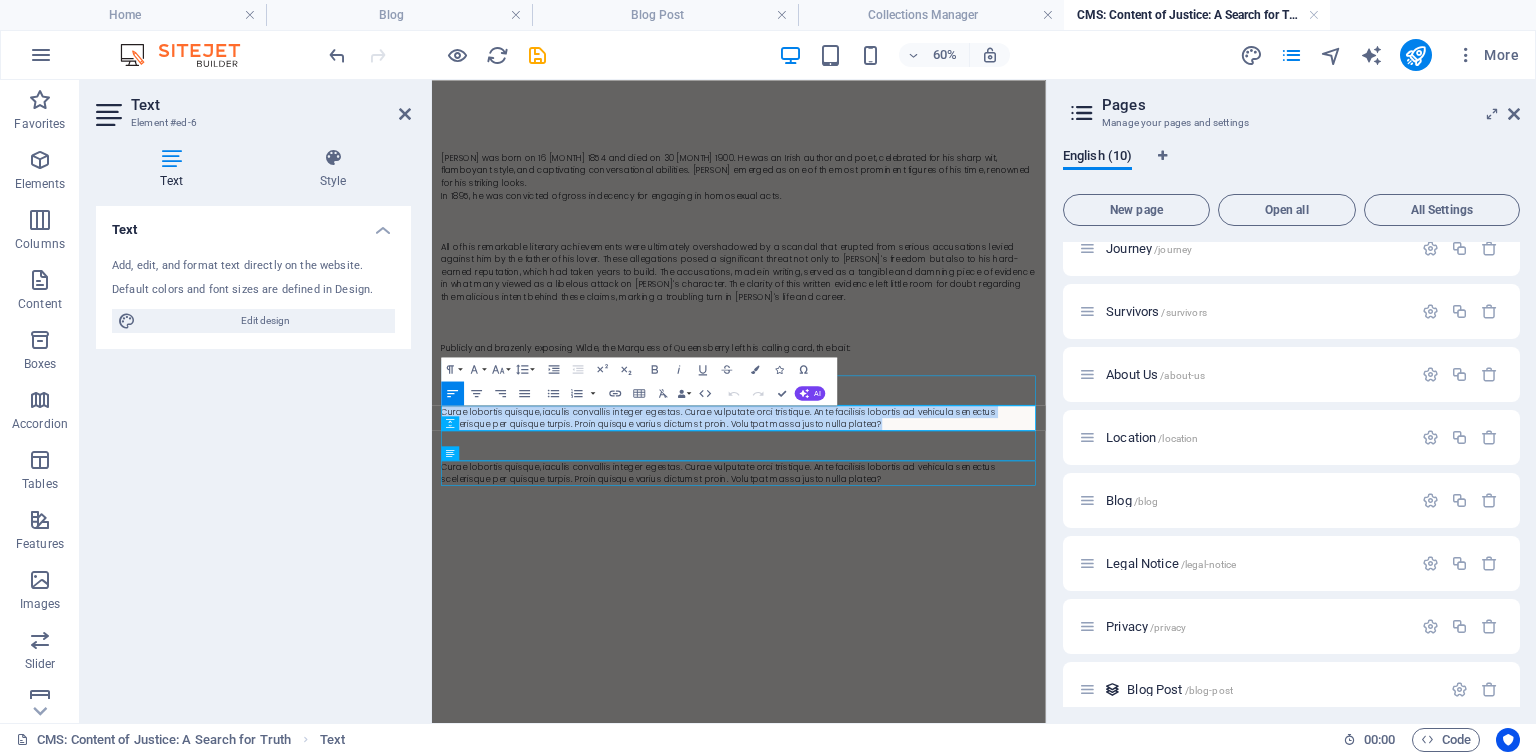 drag, startPoint x: 1075, startPoint y: 658, endPoint x: 433, endPoint y: 630, distance: 642.6103 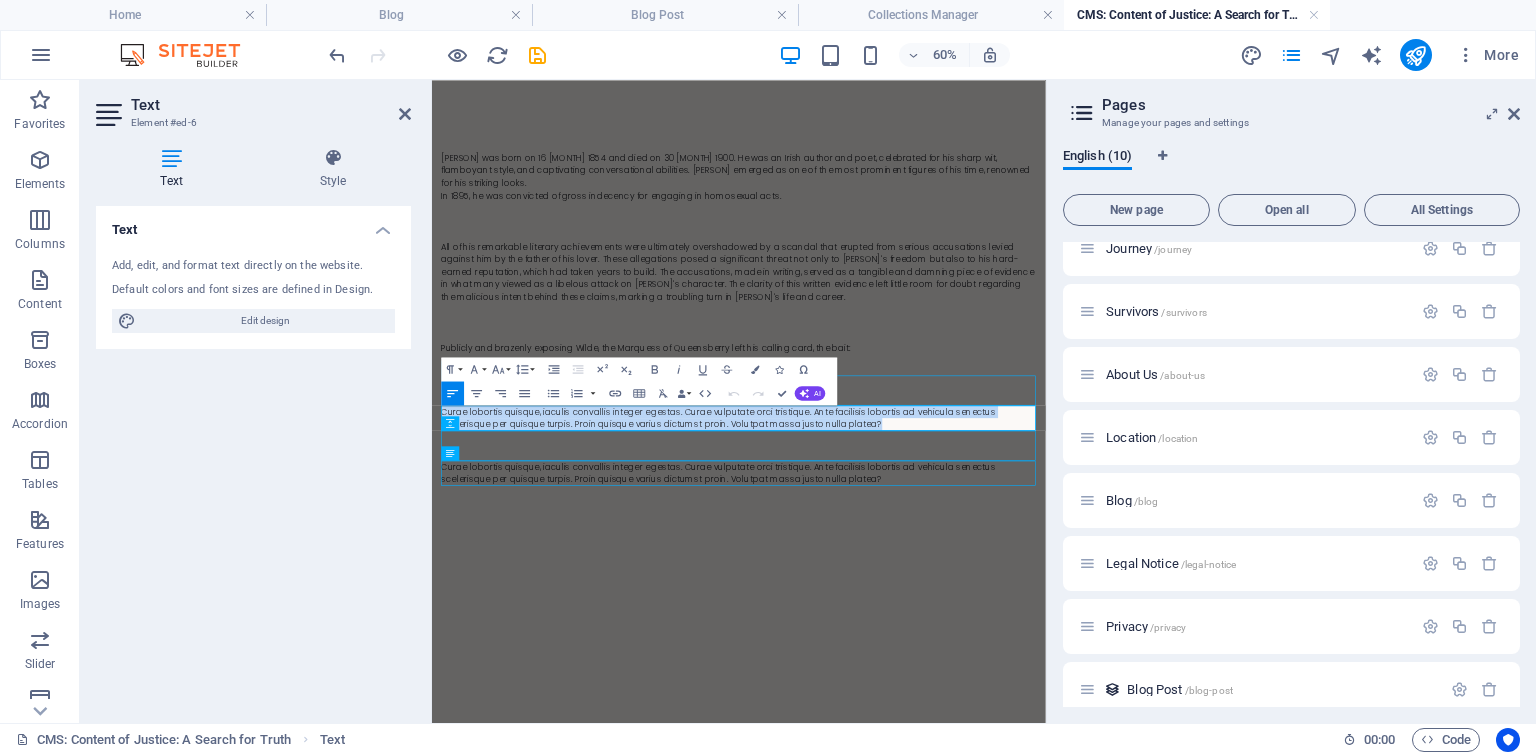 click on "Oscar Fingal O'Fflahertie Wills Wilde was born on 16 October 1854 and died on 30 November 1900. He was an Irish author and poet, celebrated for his sharp wit, flamboyant style, and captivating conversational abilities. Wilde emerged as one of the most prominent figures of his time, renowned for his striking looks.  In 1895, he was convicted of gross indecency for engaging in homosexual acts. Publicly and brazenly exposing Wilde, the Marquess of Queensberry left his calling card, the bait:  “For Oscar Wilde, Posing Somdomite[sic]” Curae lobortis quisque, iaculis convallis integer egestas. Curae vulputate orci tristique. Ante facilisis lobortis ad vehicula senectus scelerisque per quisque turpis. Proin quisque varius dictumst proin. Volutpat massa justo nulla platea? Curae lobortis quisque, iaculis convallis integer egestas. Curae vulputate orci tristique. Ante facilisis lobortis ad vehicula senectus scelerisque per quisque turpis. Proin quisque varius dictumst proin. Volutpat massa justo nulla platea?" at bounding box center (943, 474) 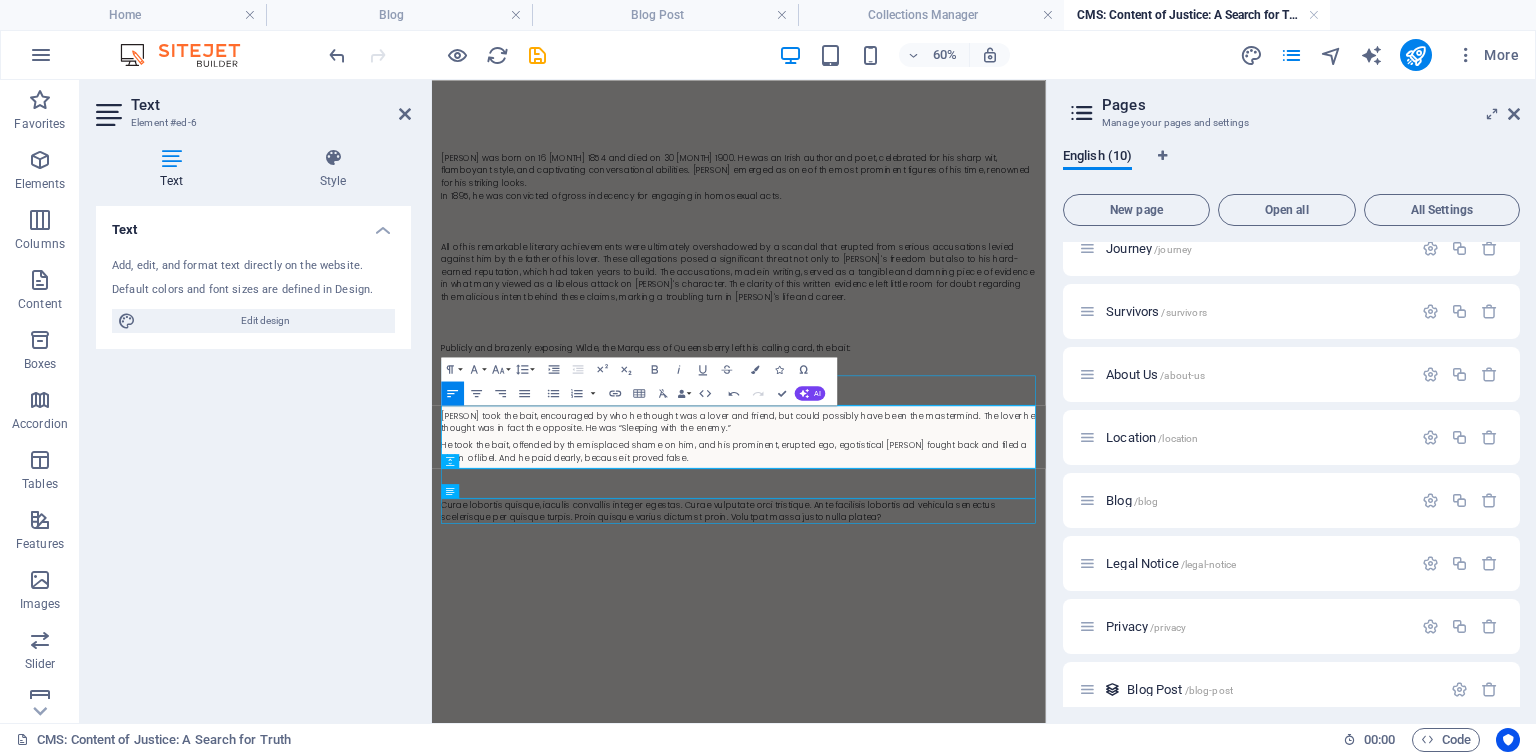 drag, startPoint x: 858, startPoint y: 711, endPoint x: 431, endPoint y: 631, distance: 434.4295 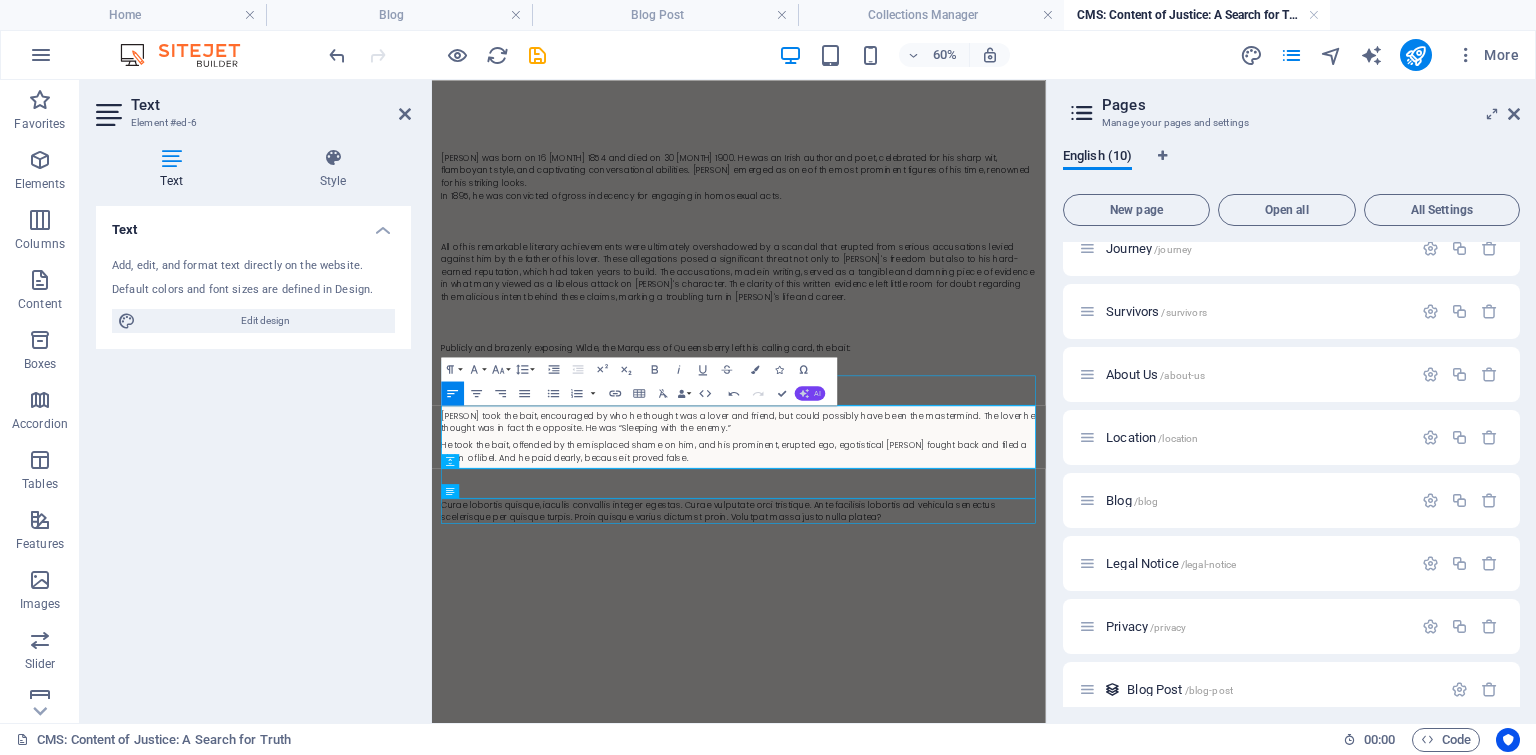 click on "AI" at bounding box center [810, 393] 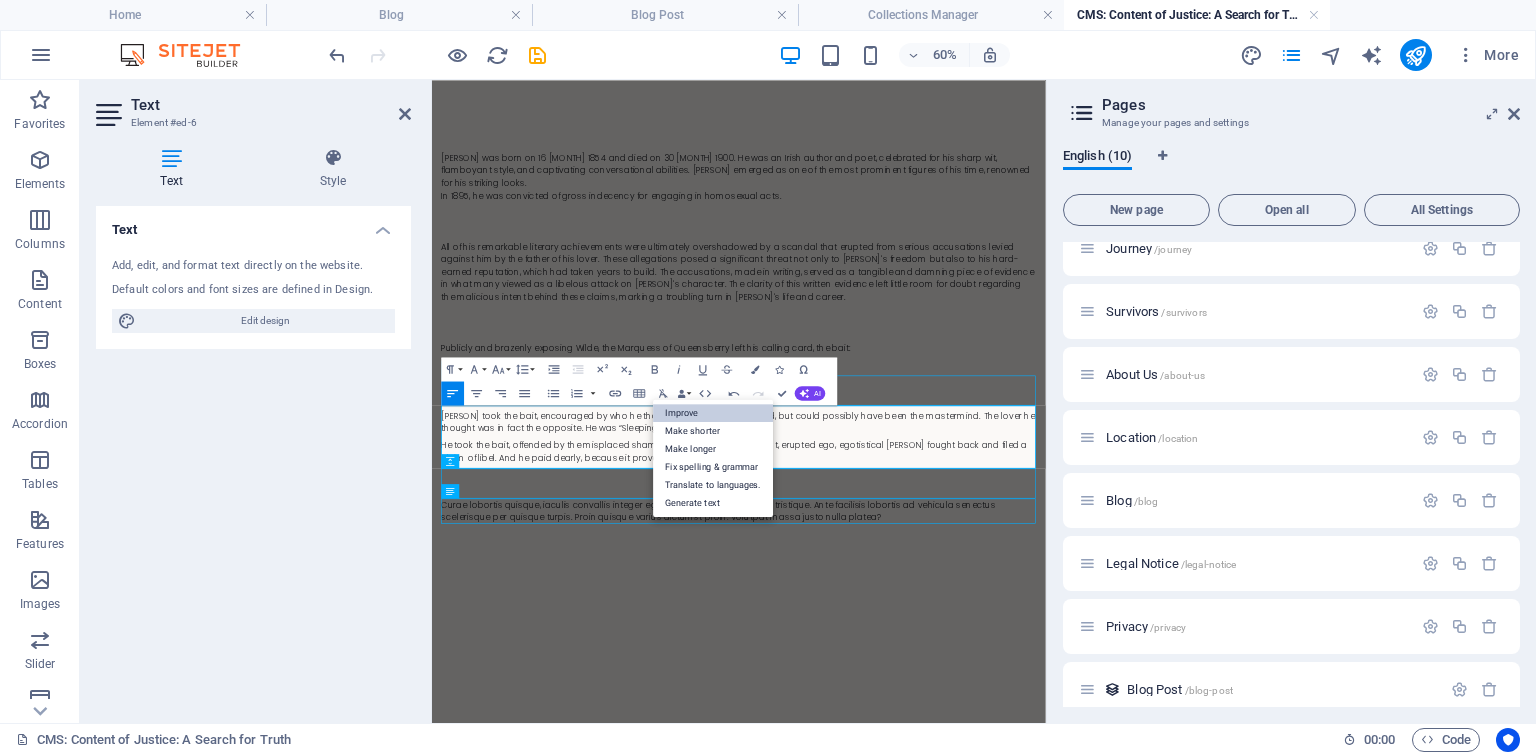 click on "Improve" at bounding box center [714, 413] 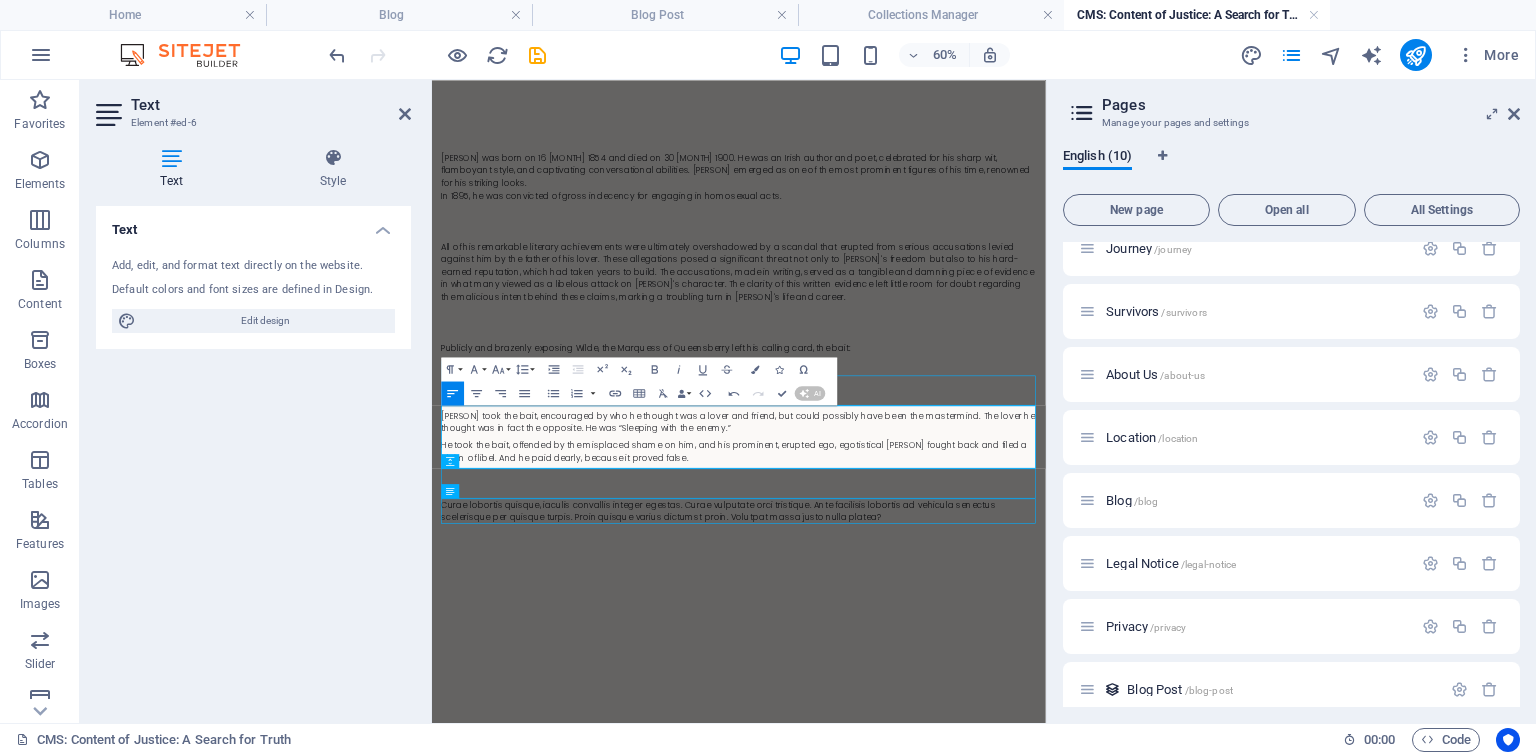 type 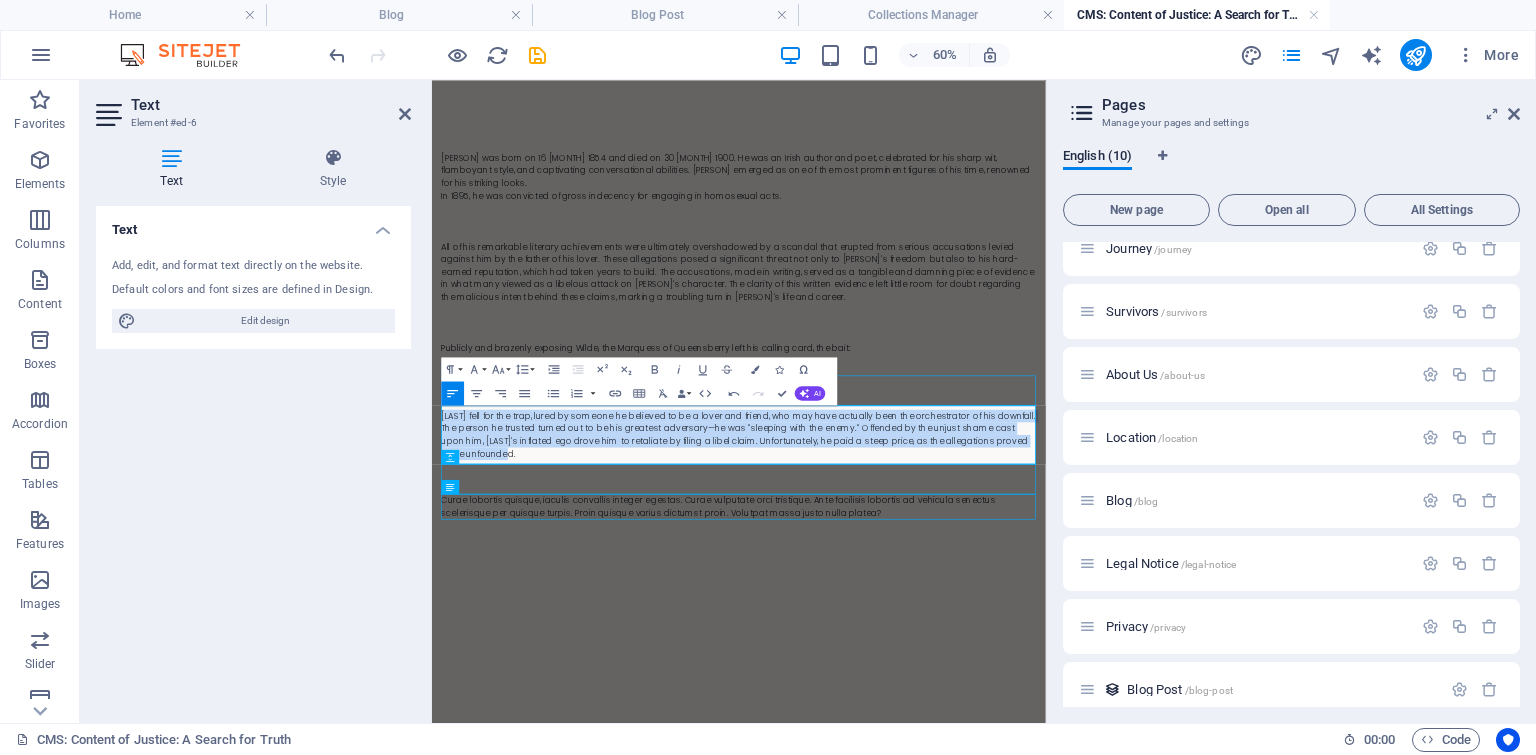 drag, startPoint x: 545, startPoint y: 706, endPoint x: 848, endPoint y: 486, distance: 374.44492 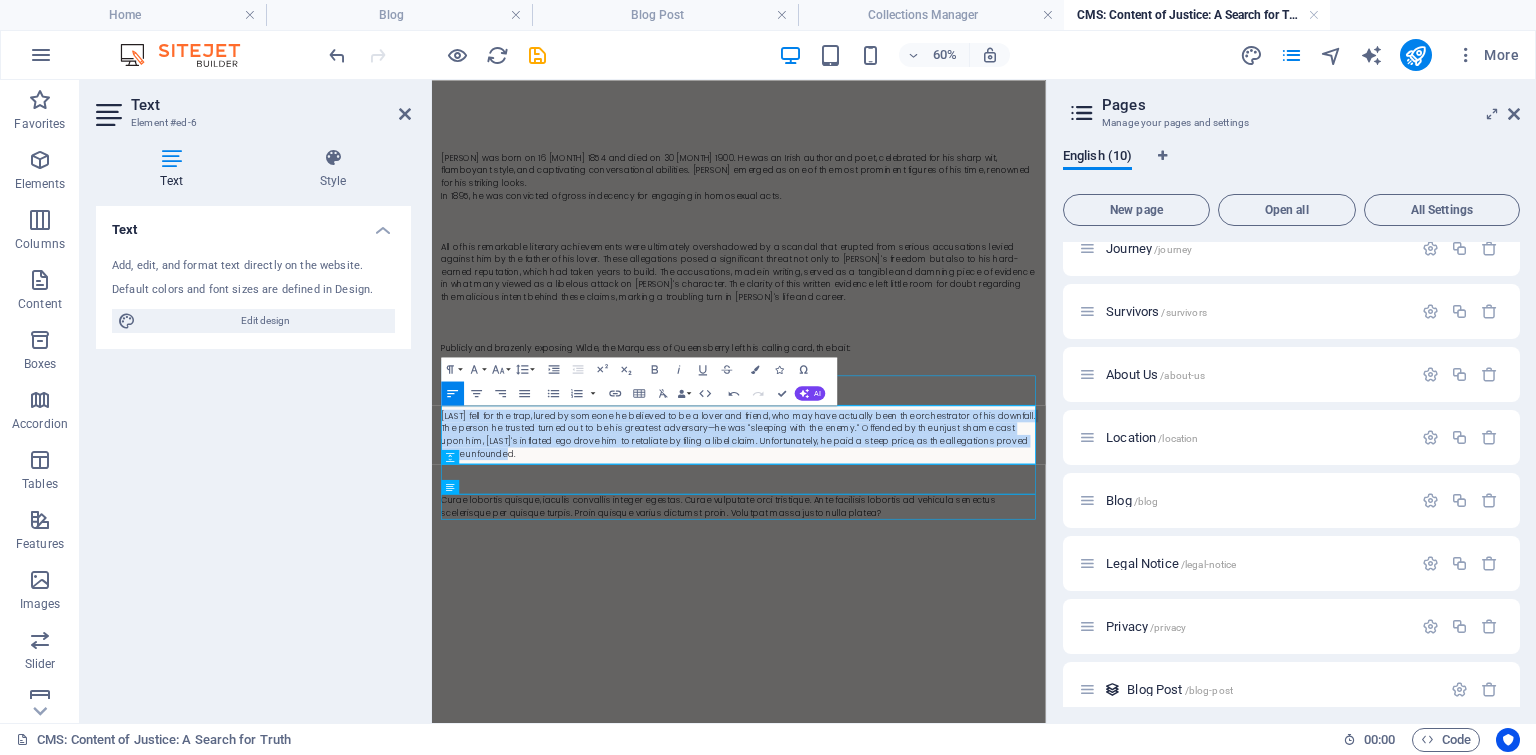 click on "Skip to main content
Oscar Fingal O'Fflahertie Wills Wilde was born on 16 October 1854 and died on 30 November 1900. He was an Irish author and poet, celebrated for his sharp wit, flamboyant style, and captivating conversational abilities. Wilde emerged as one of the most prominent figures of his time, renowned for his striking looks.  In 1895, he was convicted of gross indecency for engaging in homosexual acts. Publicly and brazenly exposing Wilde, the Marquess of Queensberry left his calling card, the bait:  “For Oscar Wilde, Posing Somdomite[sic]” Wilde fell for the trap, lured by someone he believed to be a lover and friend, who may have actually been the orchestrator of his downfall. The person he trusted turned out to be his greatest adversary—he was "sleeping with the enemy." Offended by the unjust shame cast upon him, Wilde's inflated ego drove him to retaliate by filing a libel claim. Unfortunately, he paid a steep price, as the allegations proved to be unfounded." at bounding box center (943, 502) 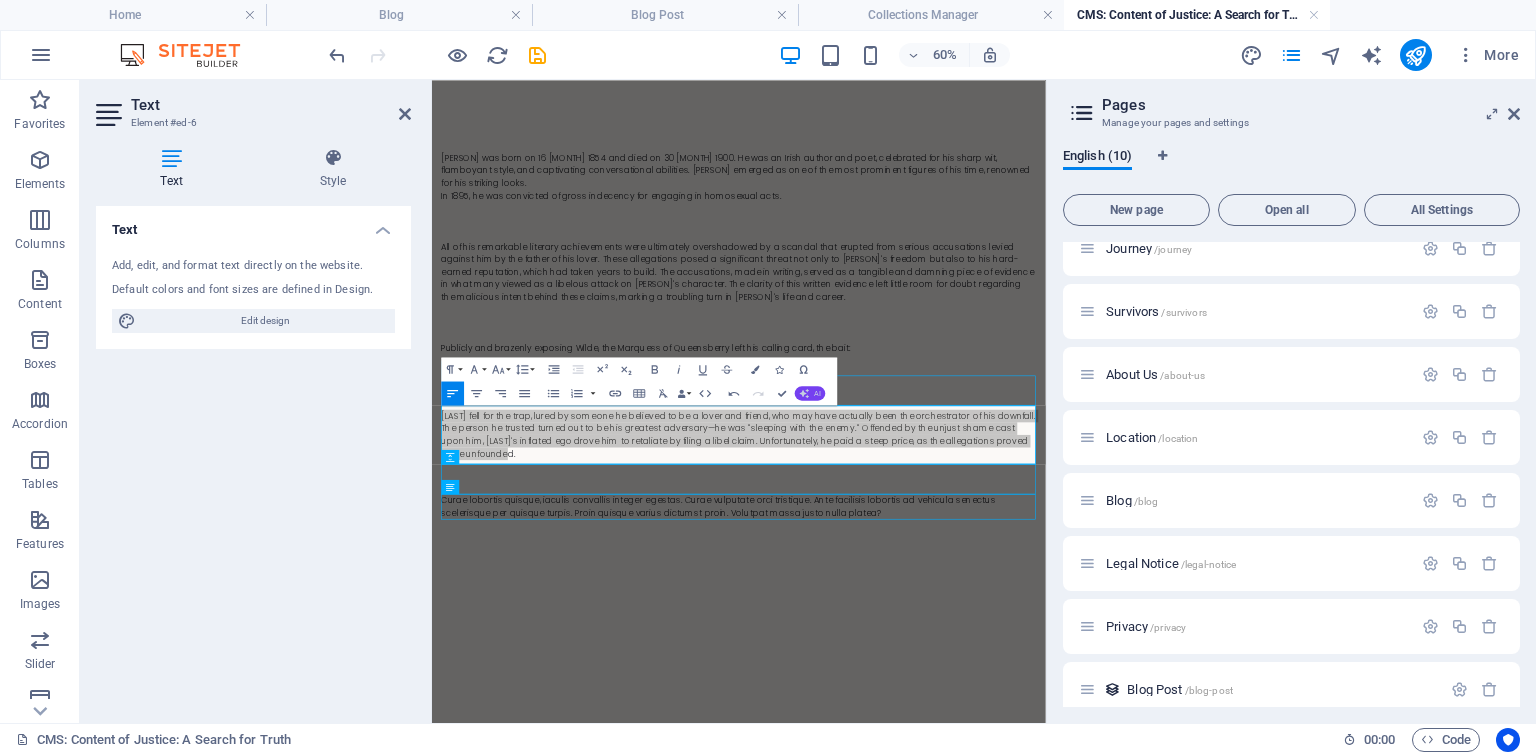click on "AI" at bounding box center (817, 393) 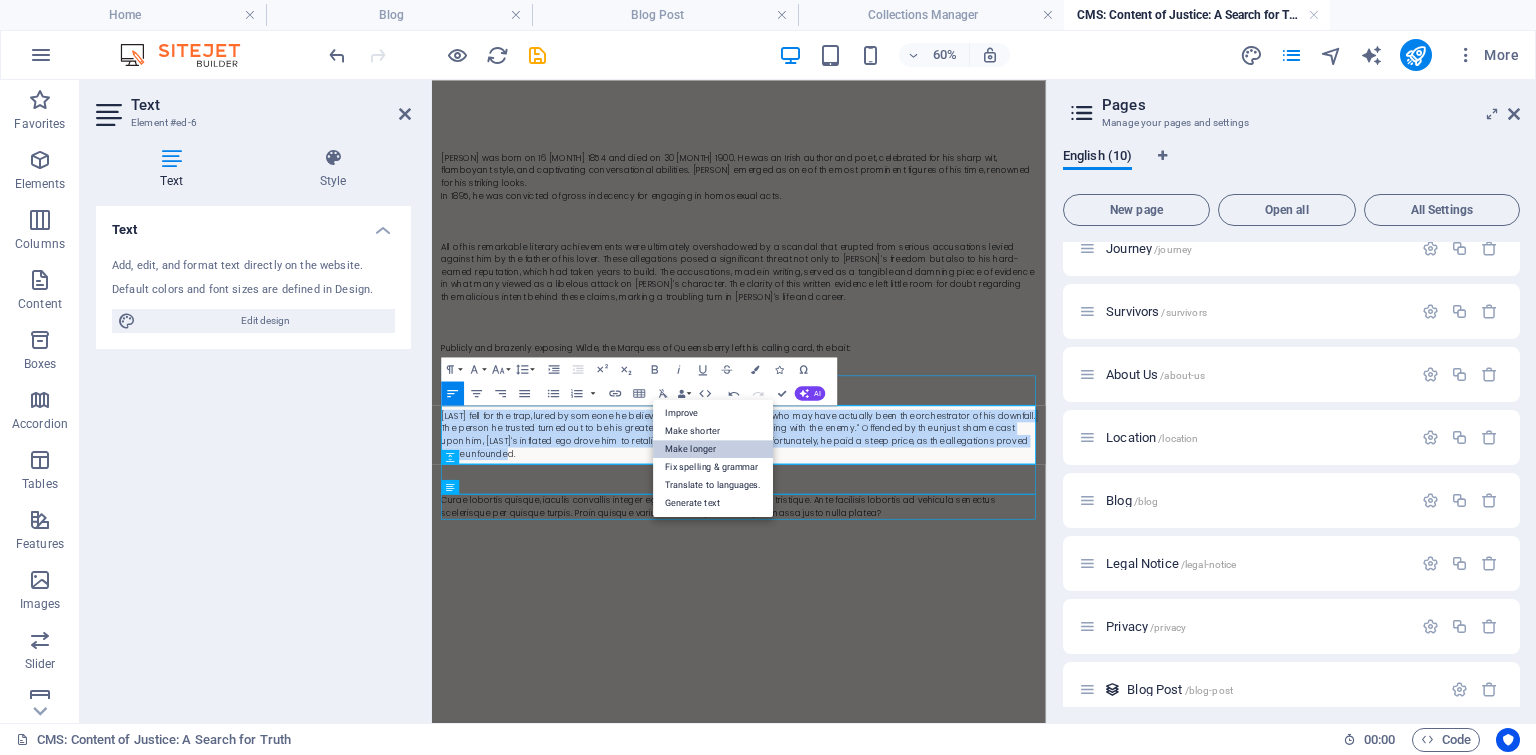 click on "Make longer" at bounding box center (714, 449) 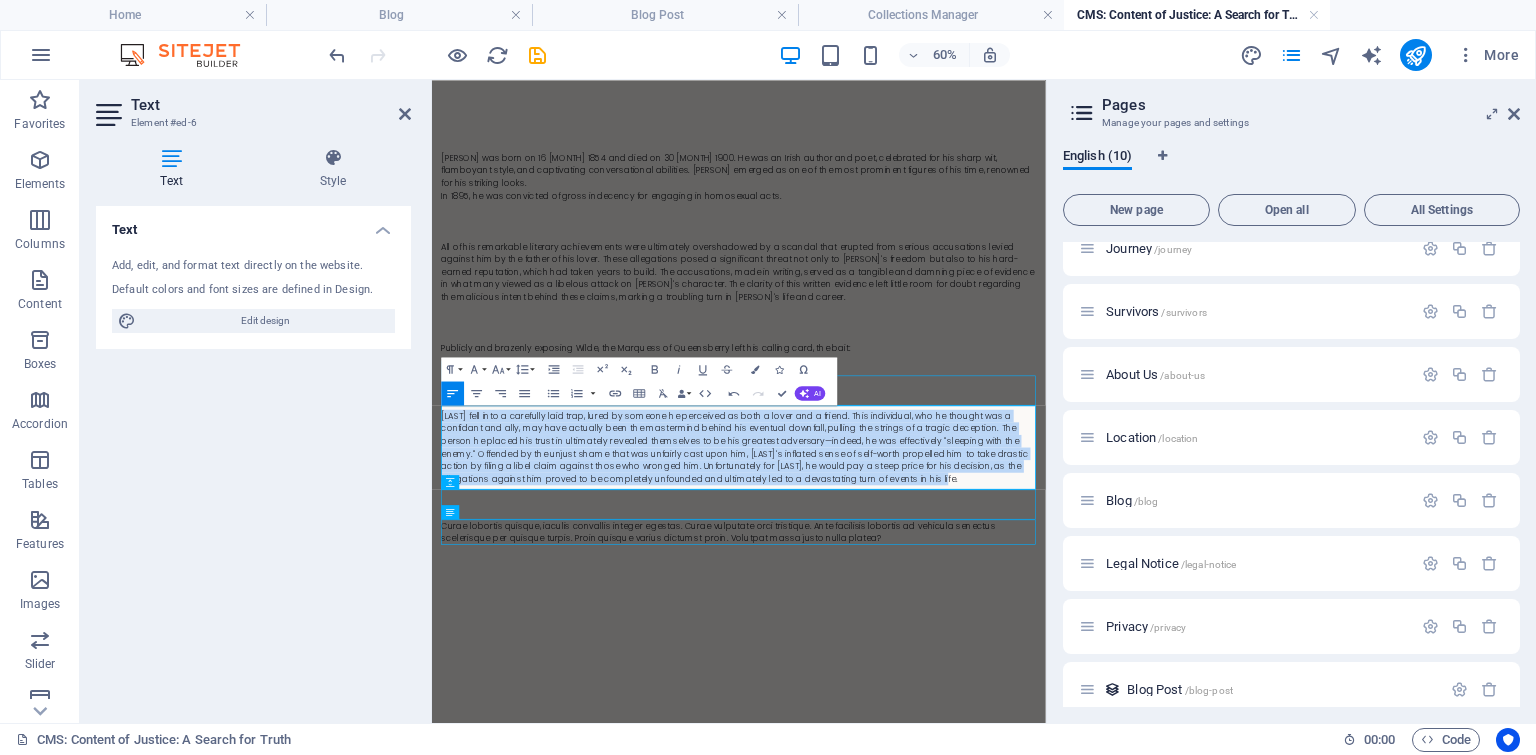 drag, startPoint x: 1046, startPoint y: 740, endPoint x: 439, endPoint y: 646, distance: 614.2353 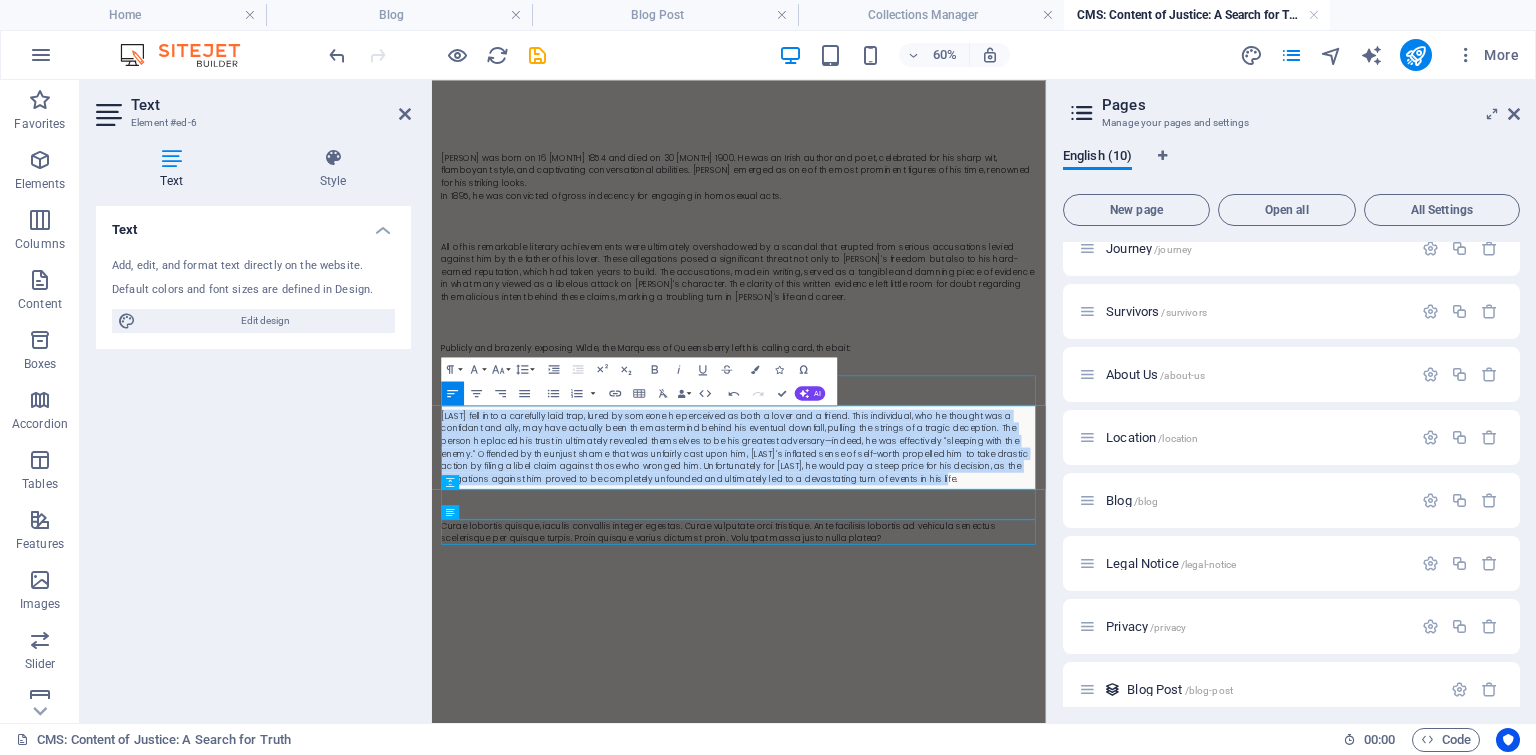click on "Oscar Fingal O'Fflahertie Wills Wilde was born on 16 October 1854 and died on 30 November 1900. He was an Irish author and poet, celebrated for his sharp wit, flamboyant style, and captivating conversational abilities. Wilde emerged as one of the most prominent figures of his time, renowned for his striking looks.  In 1895, he was convicted of gross indecency for engaging in homosexual acts. Publicly and brazenly exposing Wilde, the Marquess of Queensberry left his calling card, the bait:  “For Oscar Wilde, Posing Somdomite[sic]” Curae lobortis quisque, iaculis convallis integer egestas. Curae vulputate orci tristique. Ante facilisis lobortis ad vehicula senectus scelerisque per quisque turpis. Proin quisque varius dictumst proin. Volutpat massa justo nulla platea?" at bounding box center (943, 523) 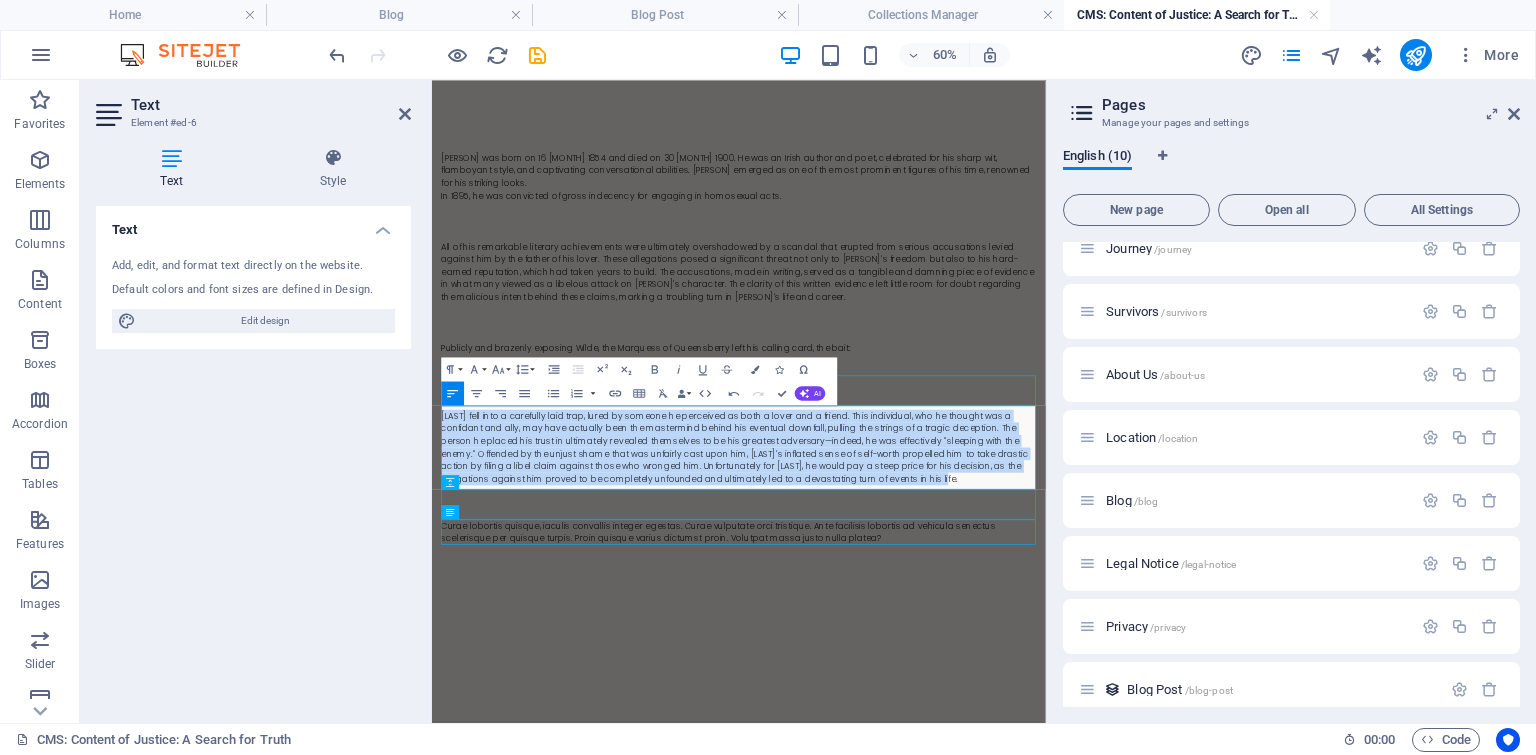 copy on "Wilde fell into a carefully laid trap, lured by someone he perceived as both a lover and a friend. This individual, who he thought was a confidant and ally, may have actually been the mastermind behind his eventual downfall, pulling the strings of a tragic deception. The person he placed his trust in ultimately revealed themselves to be his greatest adversary—indeed, he was effectively "sleeping with the enemy." Offended by the unjust shame that was unfairly cast upon him, Wilde's inflated sense of self-worth propelled him to take drastic action by filing a libel claim against those who wronged him. Unfortunately for Wilde, he would pay a steep price for his decision, as the allegations against him proved to be completely unfounded and ultimately led to a devastating turn of events in his life." 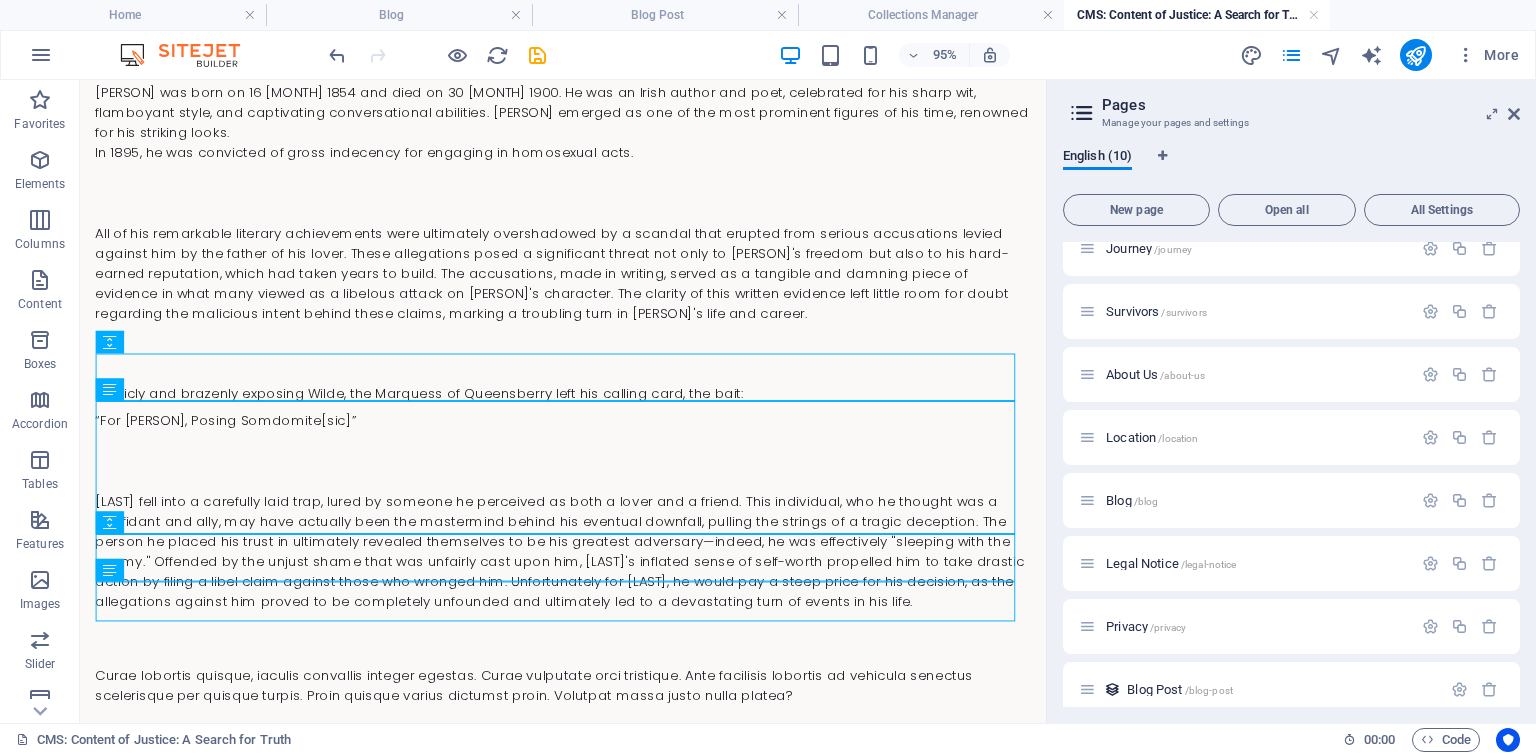 scroll, scrollTop: 209, scrollLeft: 0, axis: vertical 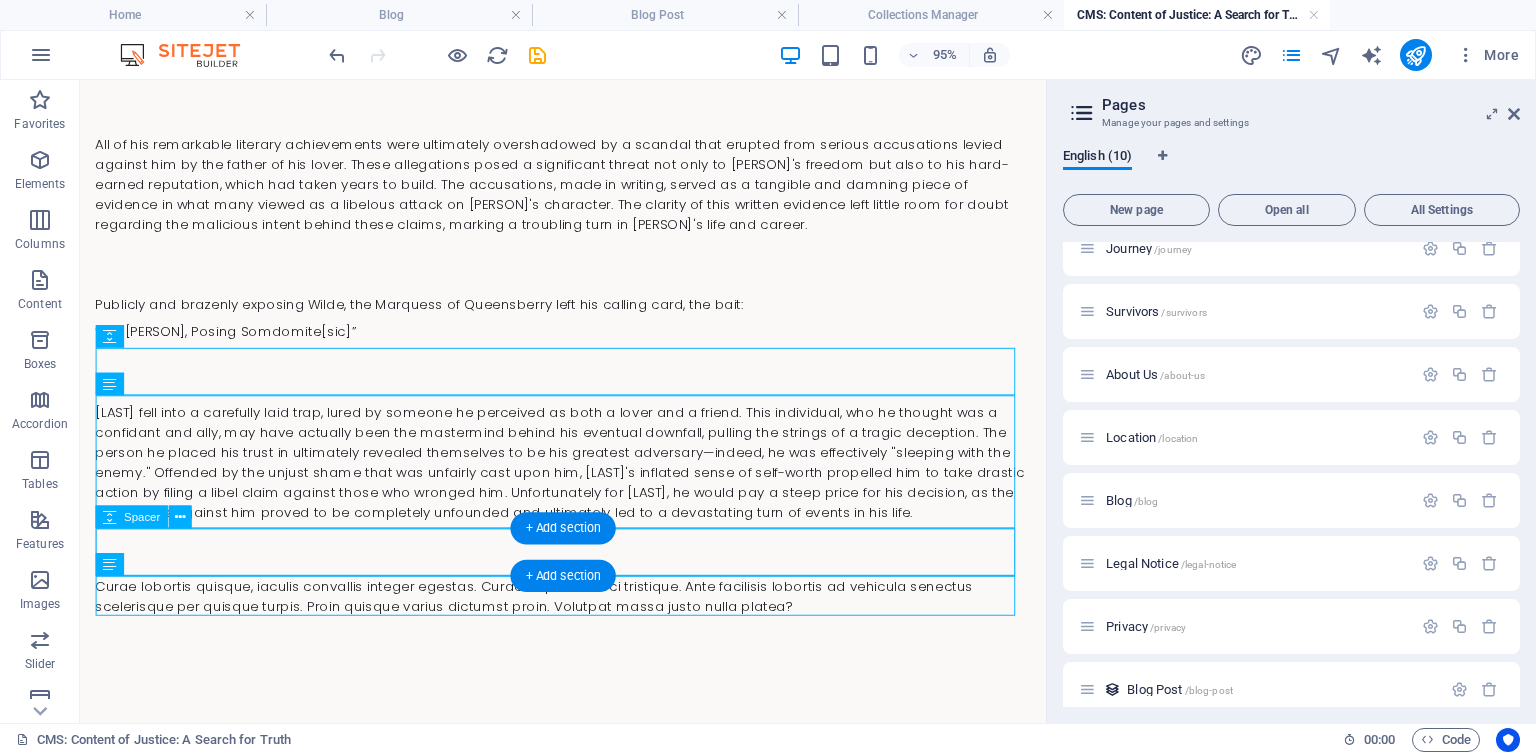 click at bounding box center (588, 578) 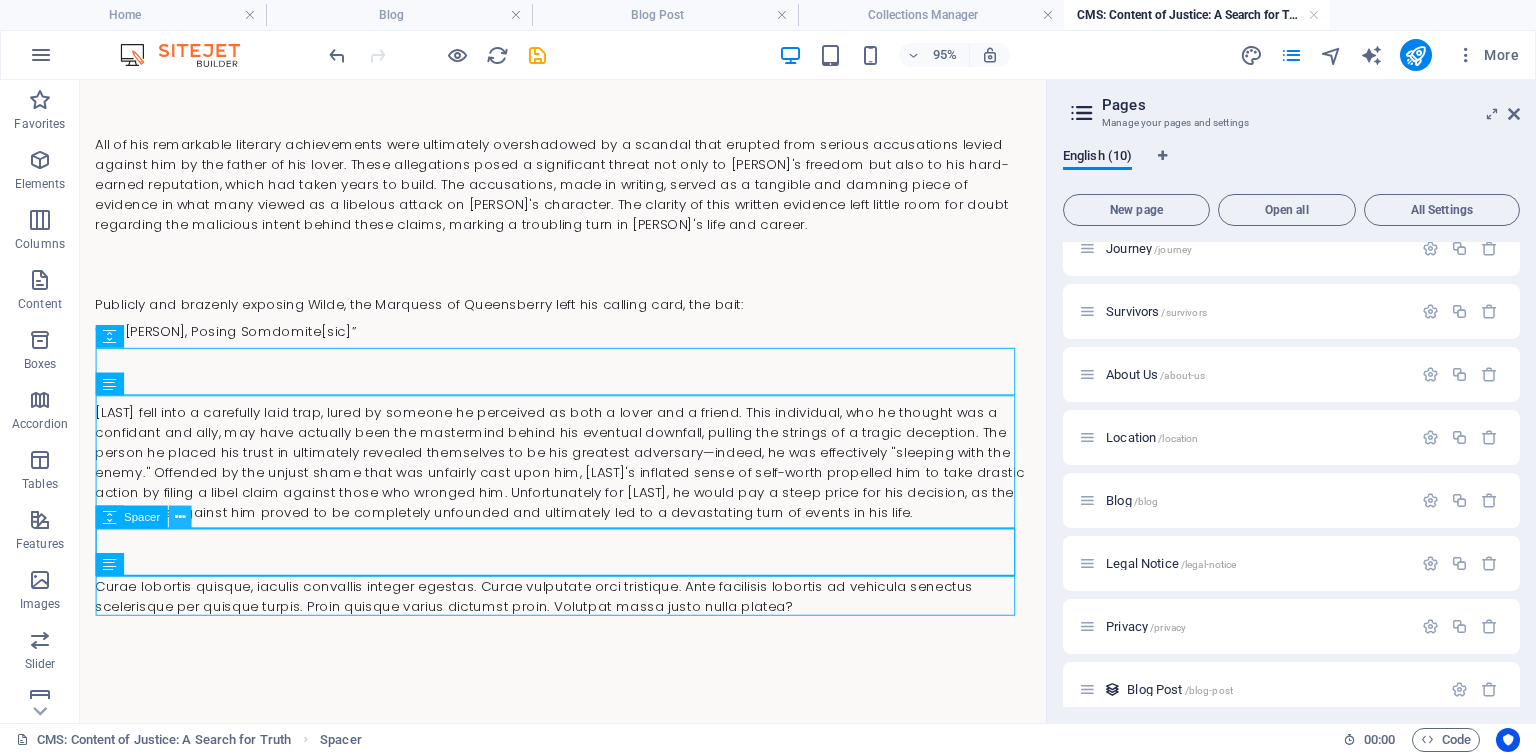 click at bounding box center (180, 517) 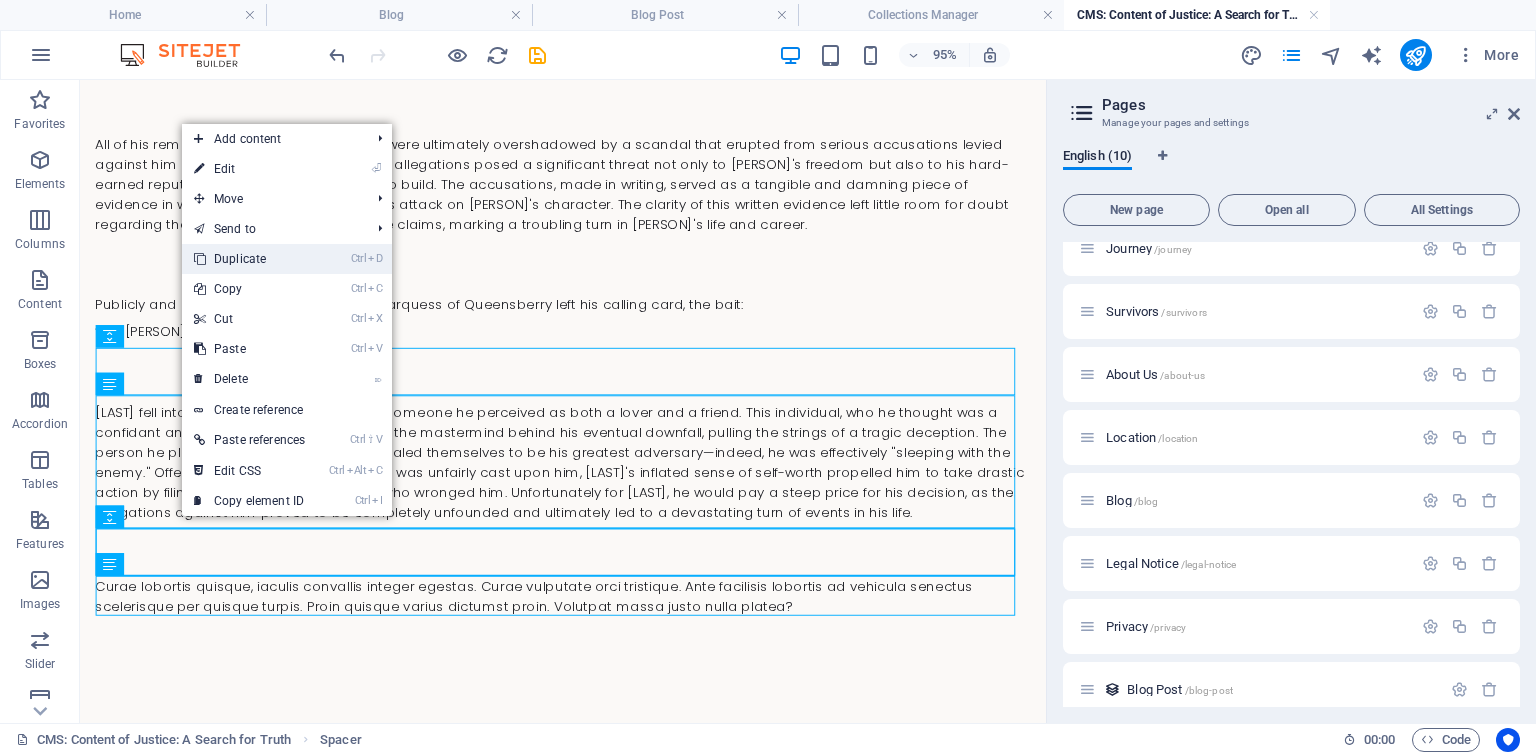 click on "Ctrl D  Duplicate" at bounding box center (249, 259) 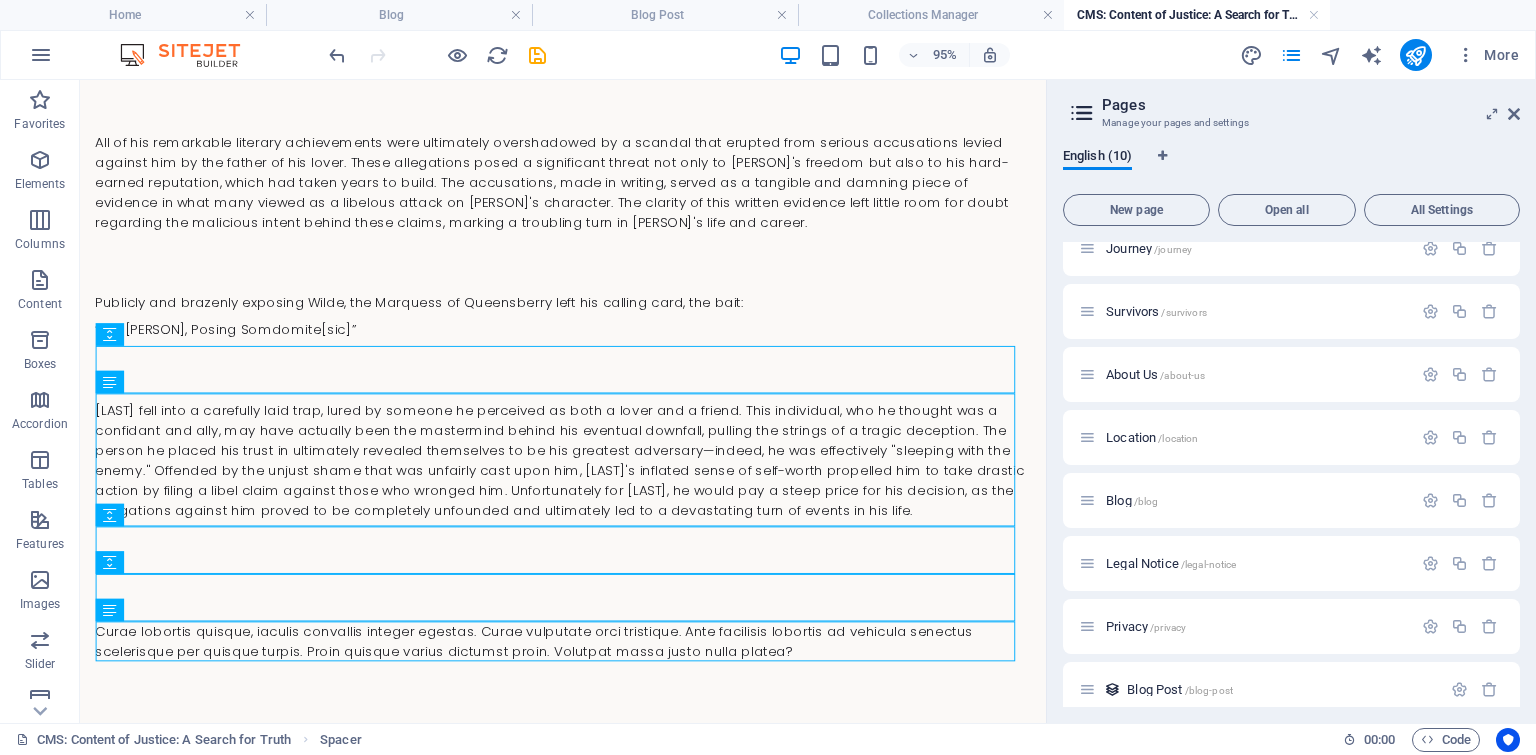 scroll, scrollTop: 259, scrollLeft: 0, axis: vertical 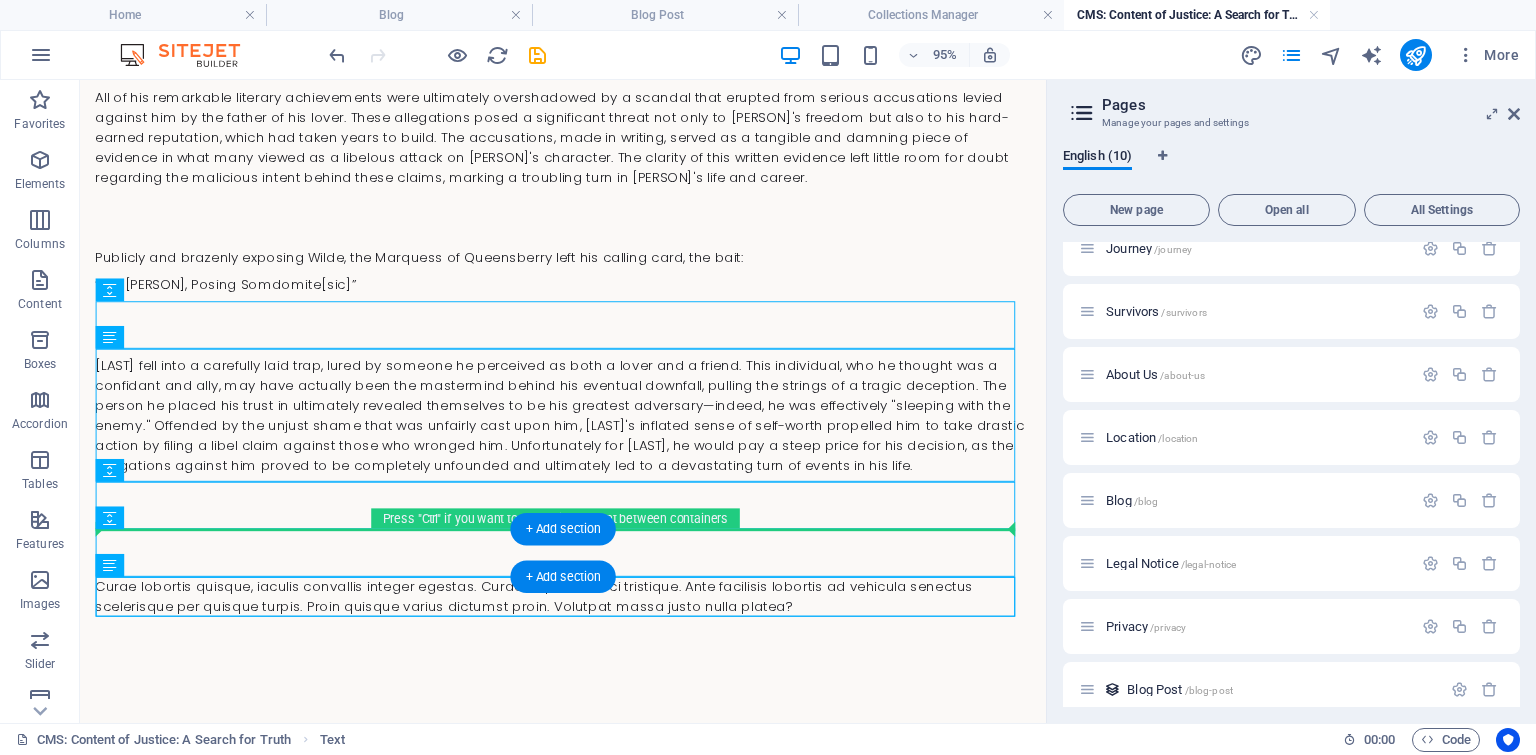 drag, startPoint x: 343, startPoint y: 628, endPoint x: 342, endPoint y: 555, distance: 73.00685 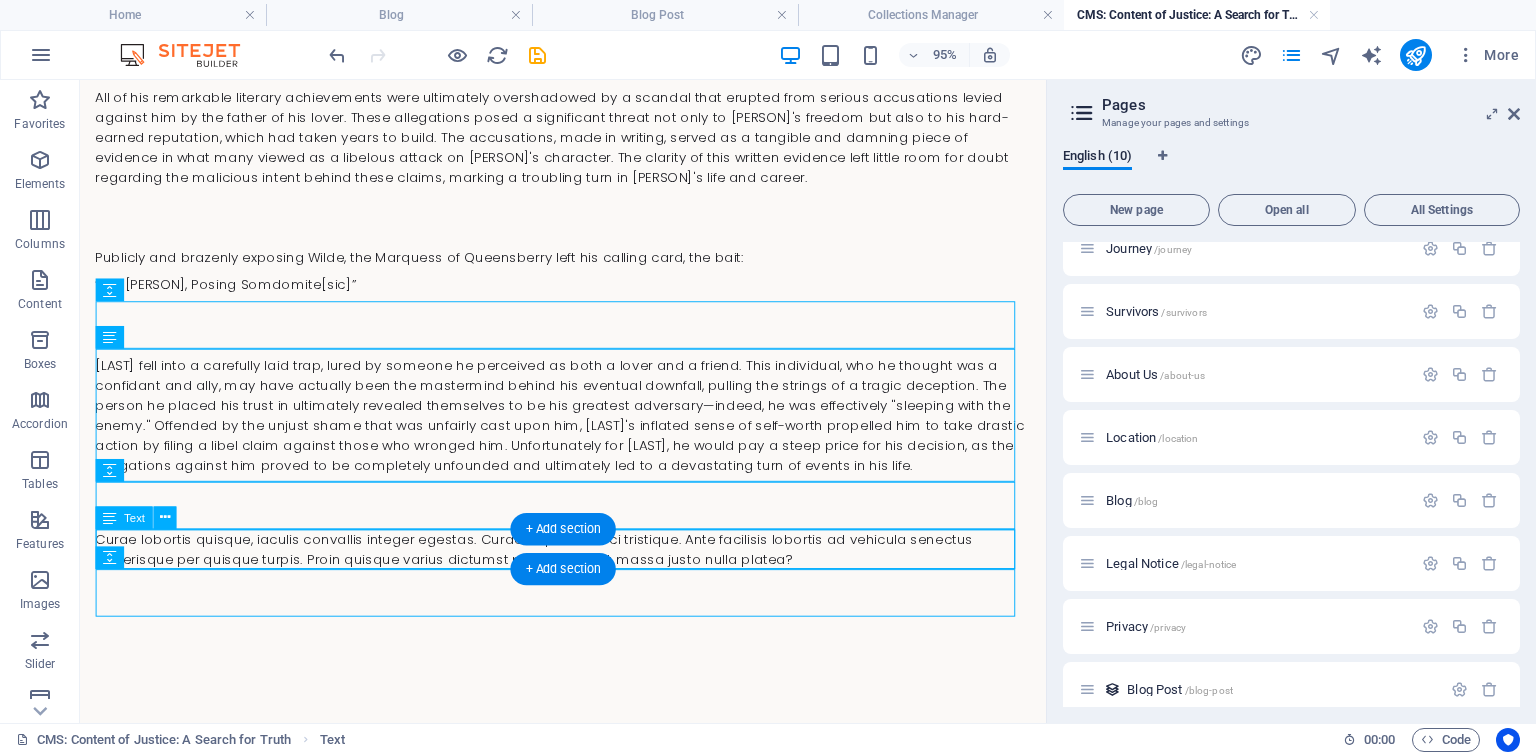 click on "Curae lobortis quisque, iaculis convallis integer egestas. Curae vulputate orci tristique. Ante facilisis lobortis ad vehicula senectus scelerisque per quisque turpis. Proin quisque varius dictumst proin. Volutpat massa justo nulla platea?" at bounding box center (588, 574) 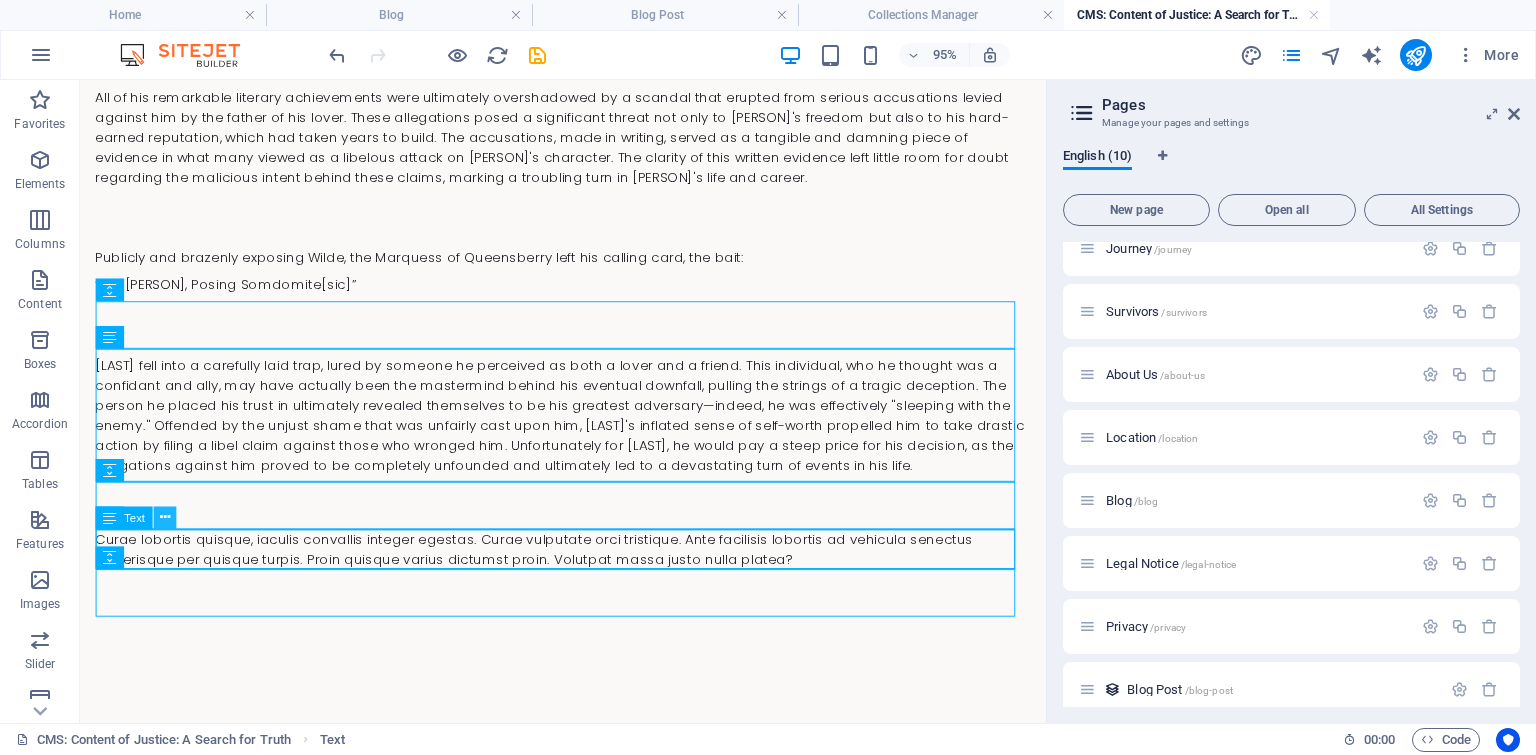 click at bounding box center [164, 518] 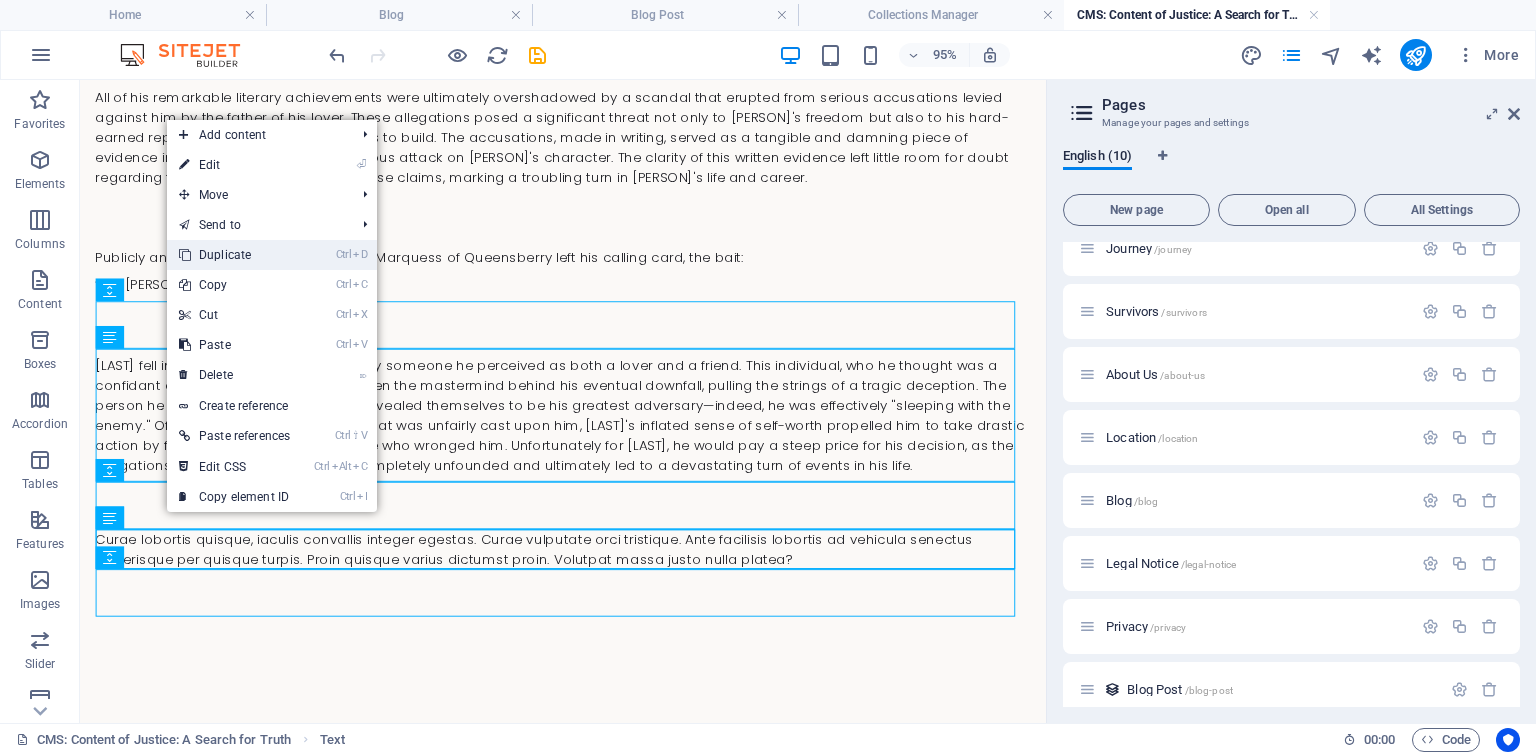 click on "Ctrl D  Duplicate" at bounding box center (234, 255) 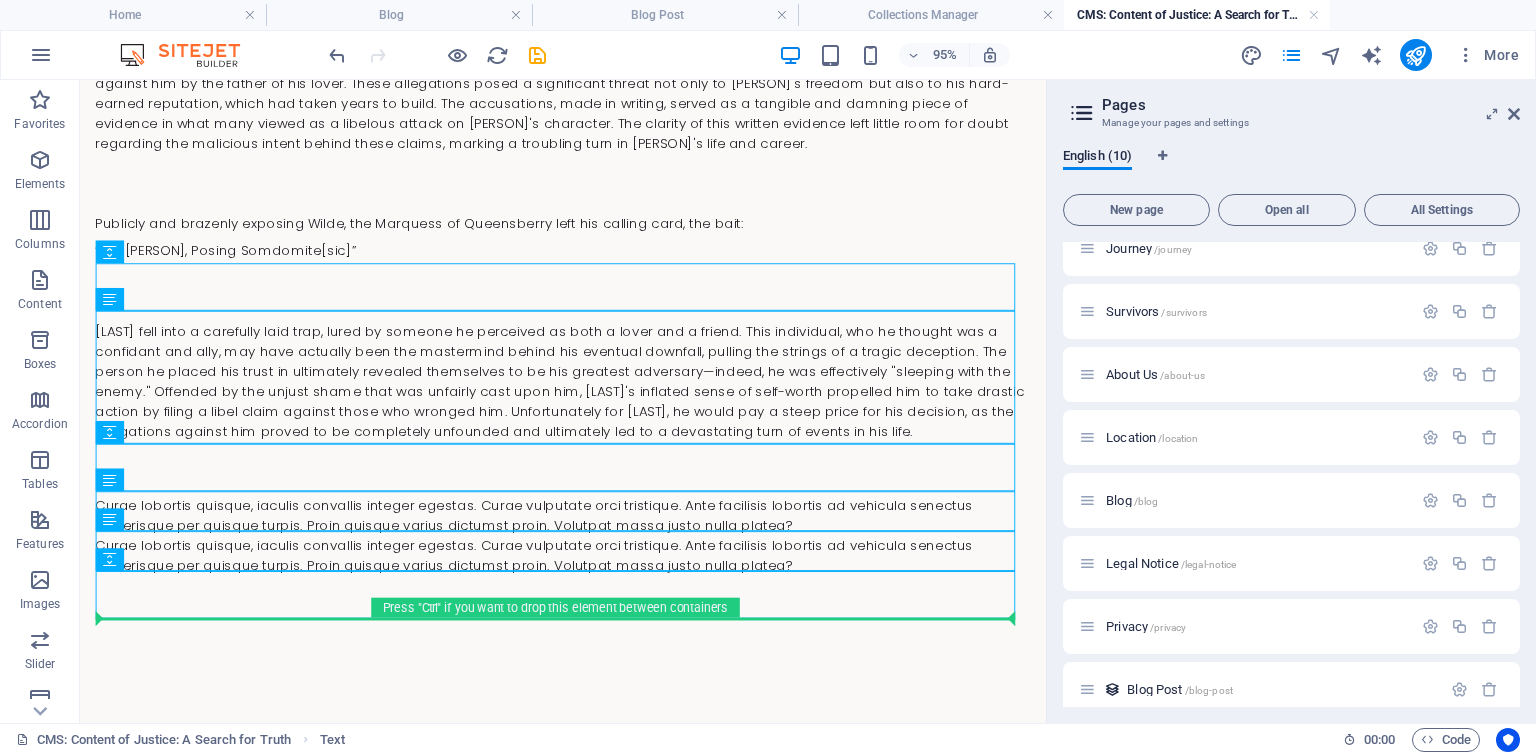 drag, startPoint x: 418, startPoint y: 620, endPoint x: 404, endPoint y: 685, distance: 66.4906 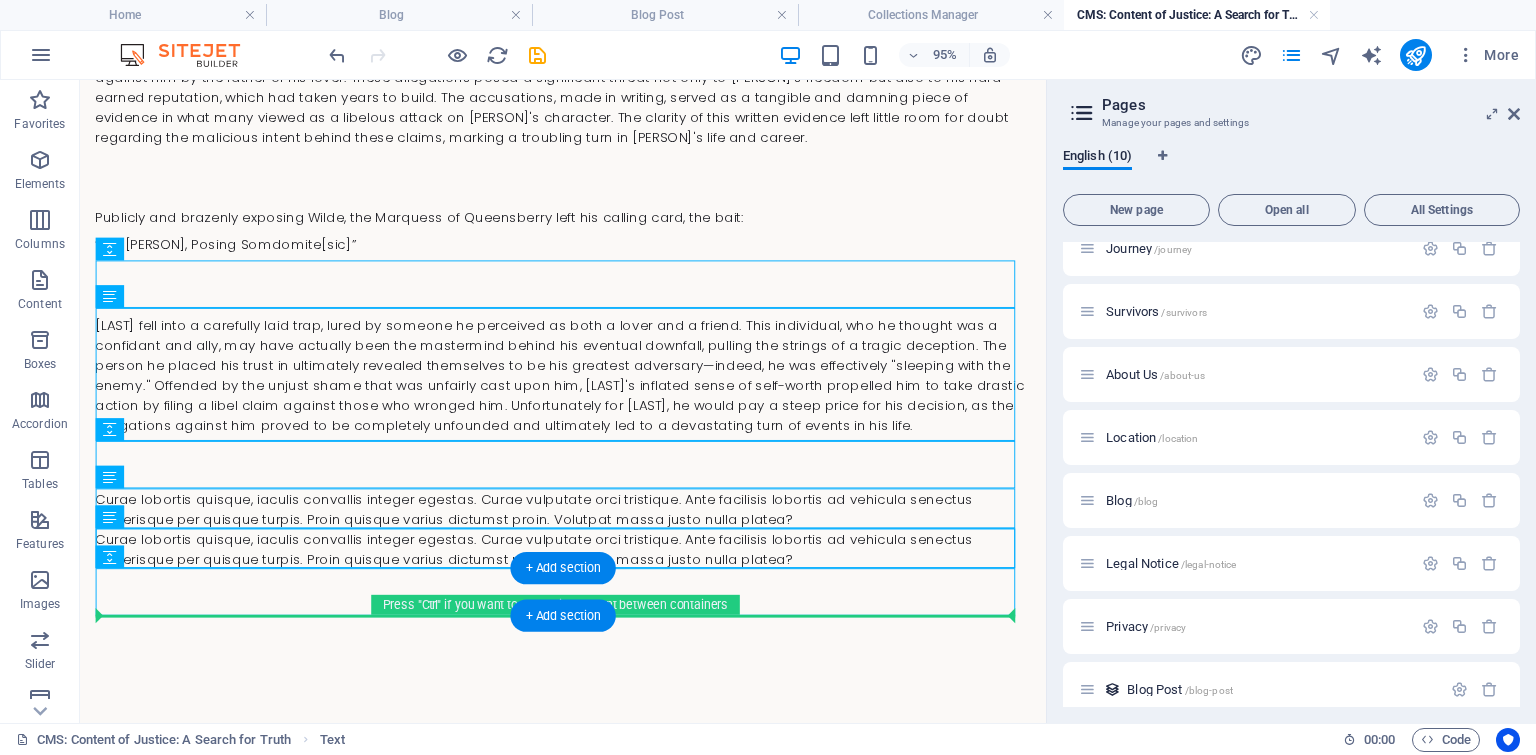 drag, startPoint x: 362, startPoint y: 570, endPoint x: 347, endPoint y: 626, distance: 57.974133 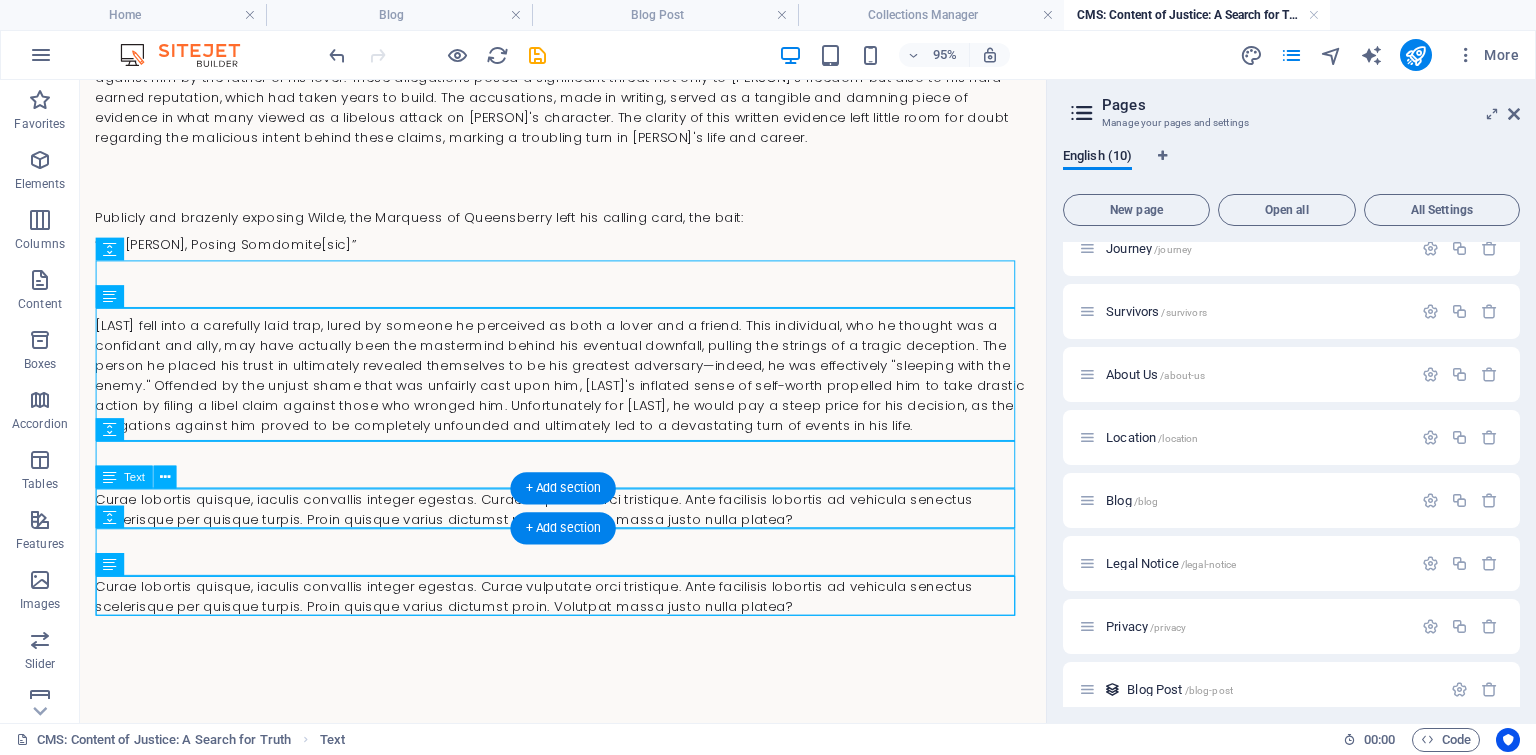 click on "Curae lobortis quisque, iaculis convallis integer egestas. Curae vulputate orci tristique. Ante facilisis lobortis ad vehicula senectus scelerisque per quisque turpis. Proin quisque varius dictumst proin. Volutpat massa justo nulla platea?" at bounding box center (588, 532) 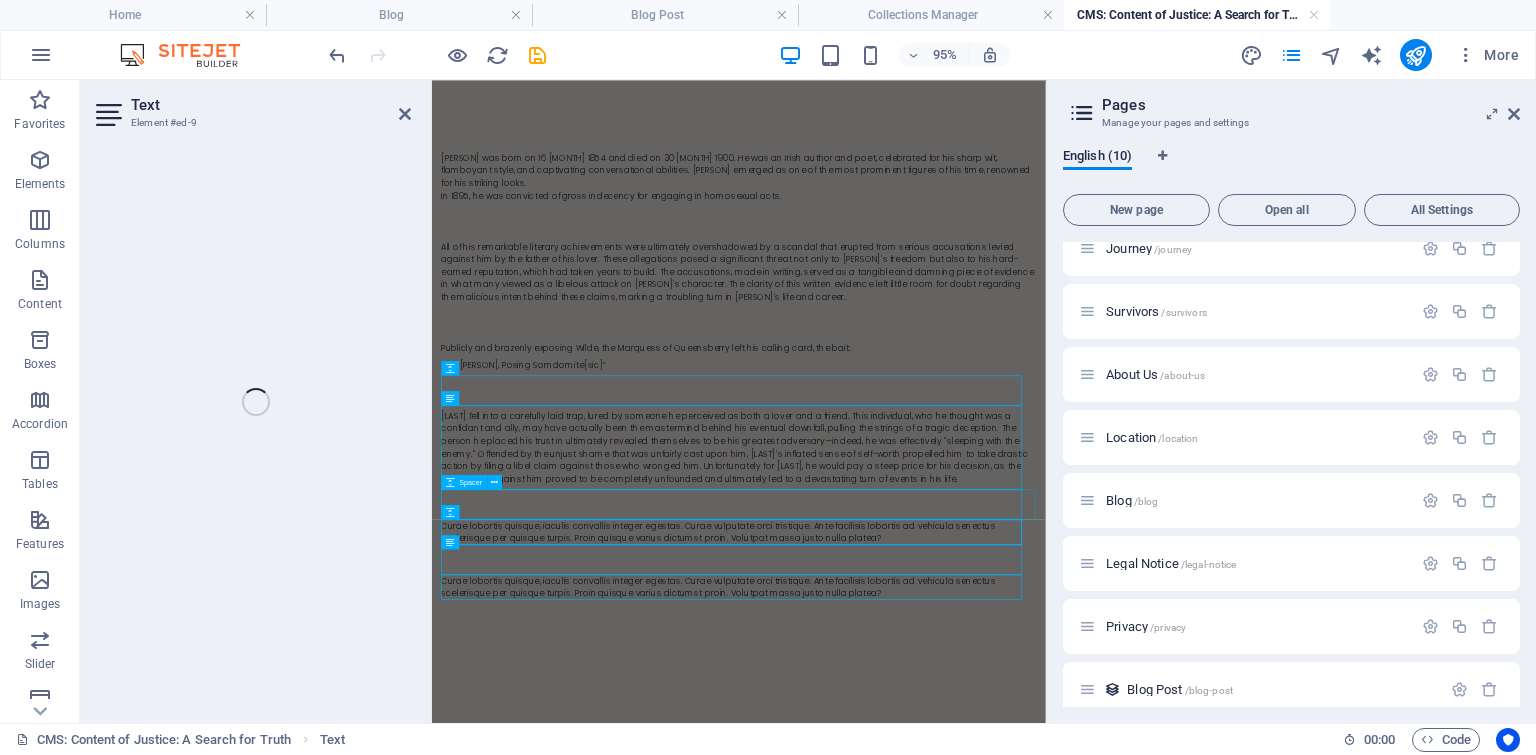 scroll, scrollTop: 0, scrollLeft: 0, axis: both 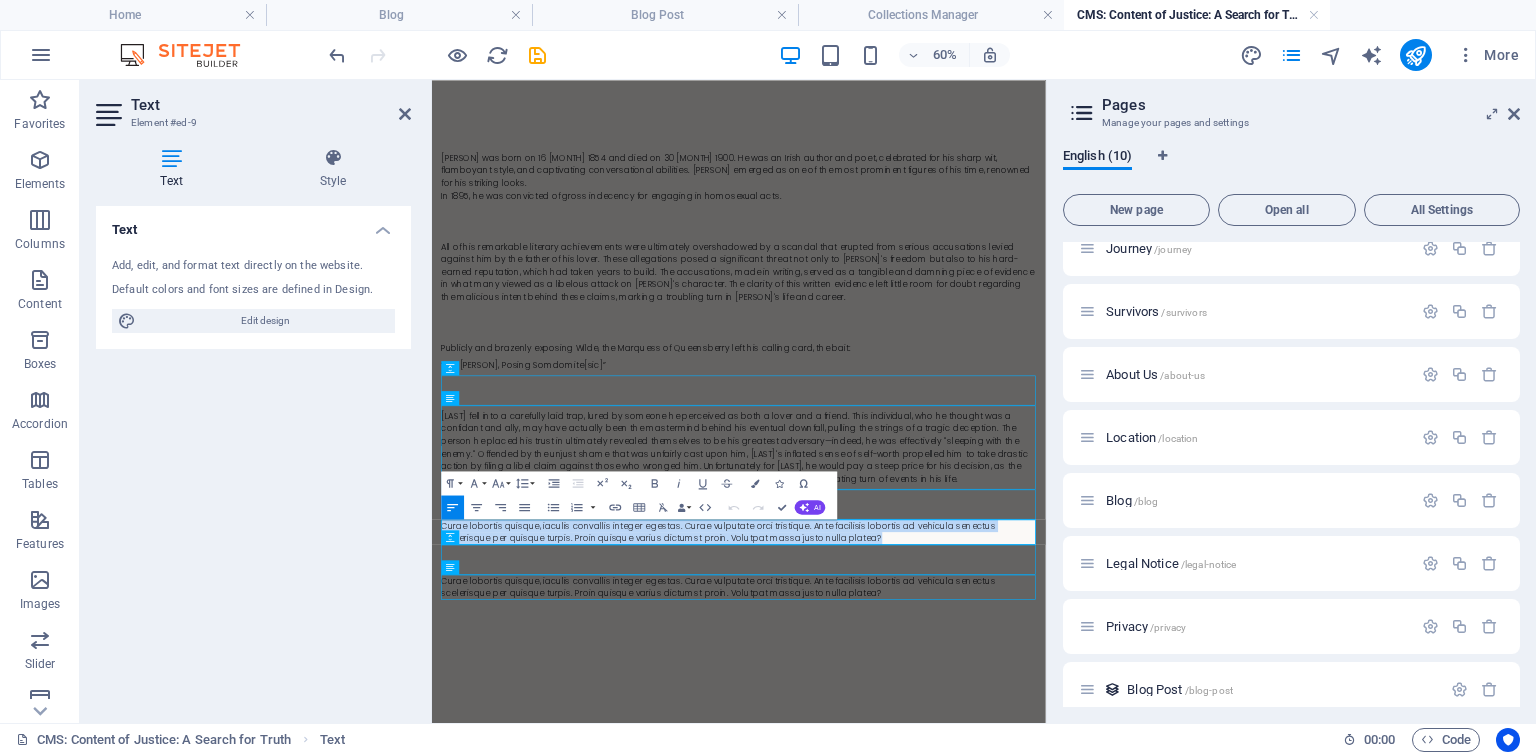 drag, startPoint x: 1101, startPoint y: 851, endPoint x: 419, endPoint y: 814, distance: 683.0029 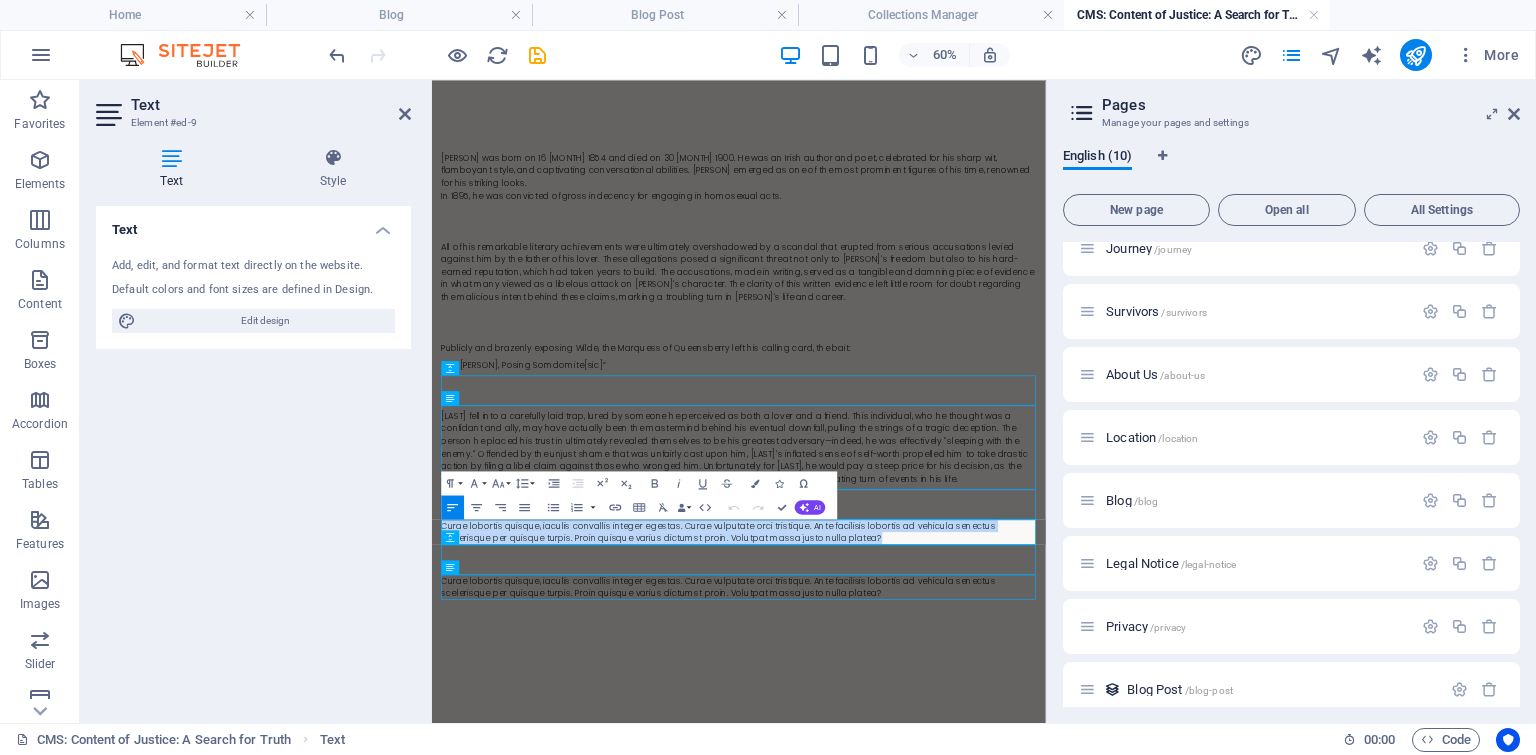 click on "Skip to main content
Oscar Fingal O'Fflahertie Wills Wilde was born on 16 October 1854 and died on 30 November 1900. He was an Irish author and poet, celebrated for his sharp wit, flamboyant style, and captivating conversational abilities. Wilde emerged as one of the most prominent figures of his time, renowned for his striking looks.  In 1895, he was convicted of gross indecency for engaging in homosexual acts. Publicly and brazenly exposing Wilde, the Marquess of Queensberry left his calling card, the bait:  “For Oscar Wilde, Posing Somdomite[sic]” Curae lobortis quisque, iaculis convallis integer egestas. Curae vulputate orci tristique. Ante facilisis lobortis ad vehicula senectus scelerisque per quisque turpis. Proin quisque varius dictumst proin. Volutpat massa justo nulla platea?" at bounding box center [943, 569] 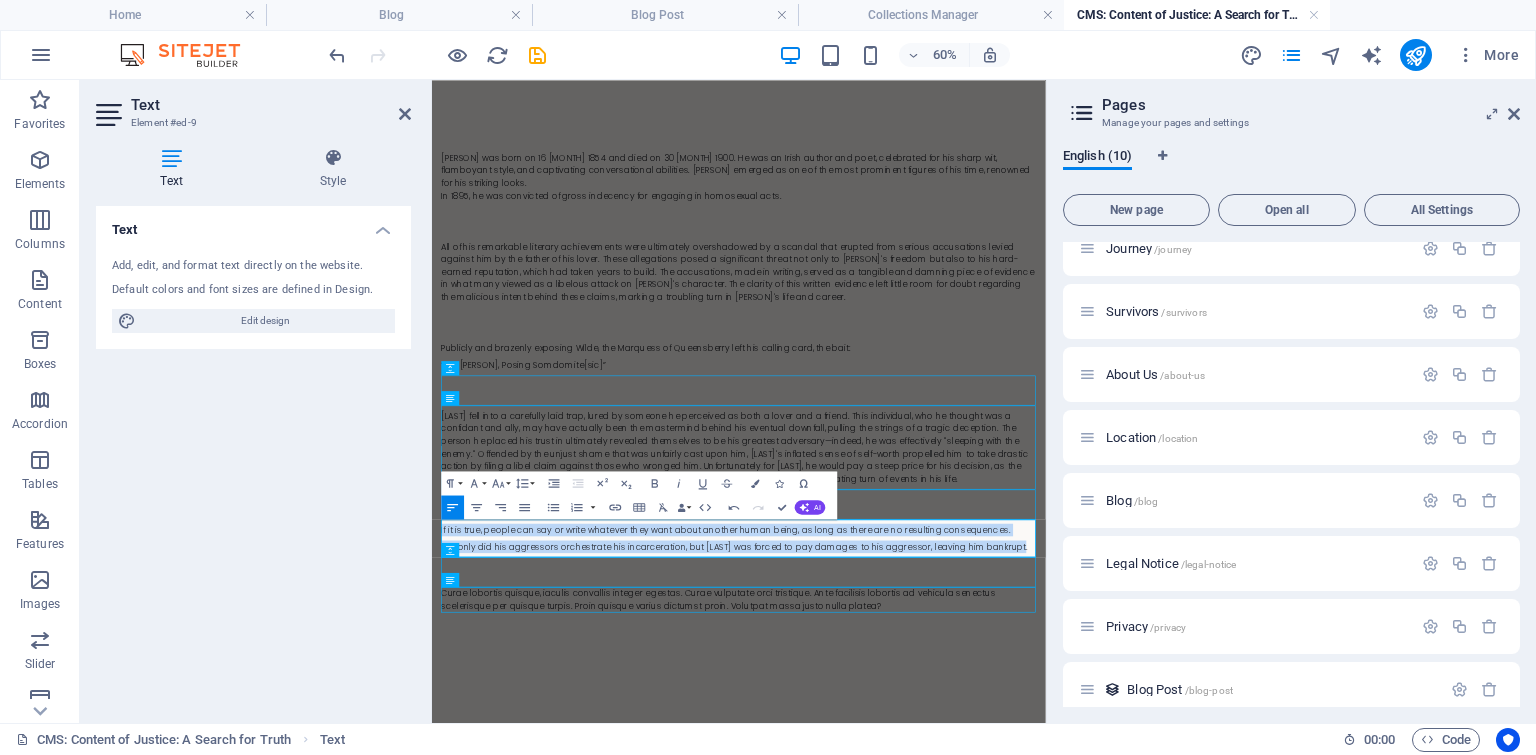 drag, startPoint x: 1398, startPoint y: 855, endPoint x: 435, endPoint y: 822, distance: 963.56525 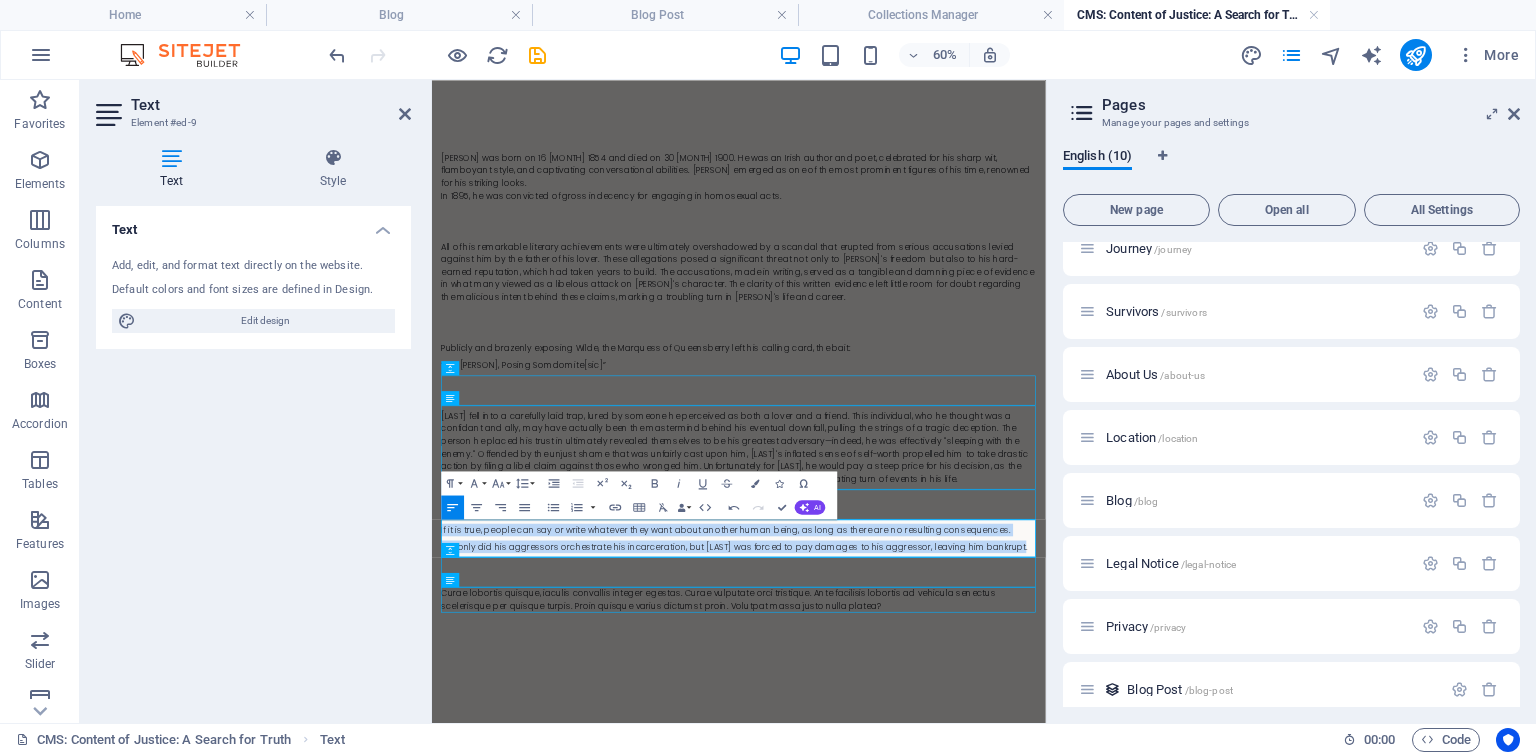 click on "Oscar Fingal O'Fflahertie Wills Wilde was born on 16 October 1854 and died on 30 November 1900. He was an Irish author and poet, celebrated for his sharp wit, flamboyant style, and captivating conversational abilities. Wilde emerged as one of the most prominent figures of his time, renowned for his striking looks.  In 1895, he was convicted of gross indecency for engaging in homosexual acts. Publicly and brazenly exposing Wilde, the Marquess of Queensberry left his calling card, the bait:  “For Oscar Wilde, Posing Somdomite[sic]” If it is true, people can say or write whatever they want about another human being, as long as there are no resulting consequences.  Not only did his aggressors orchestrate his incarceration, but Wilde was forced to pay damages to his aggressor, leaving him bankrupt." at bounding box center (943, 579) 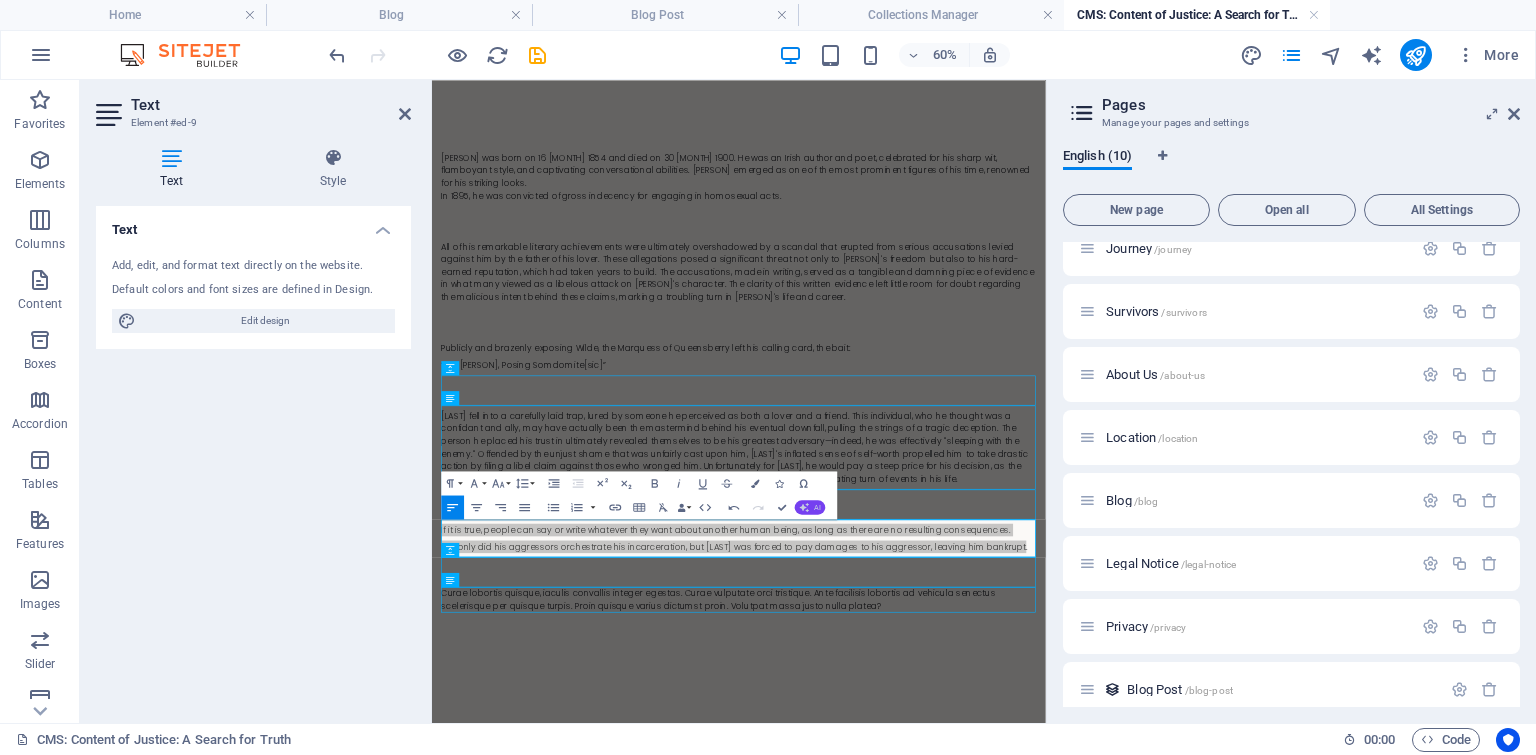 click 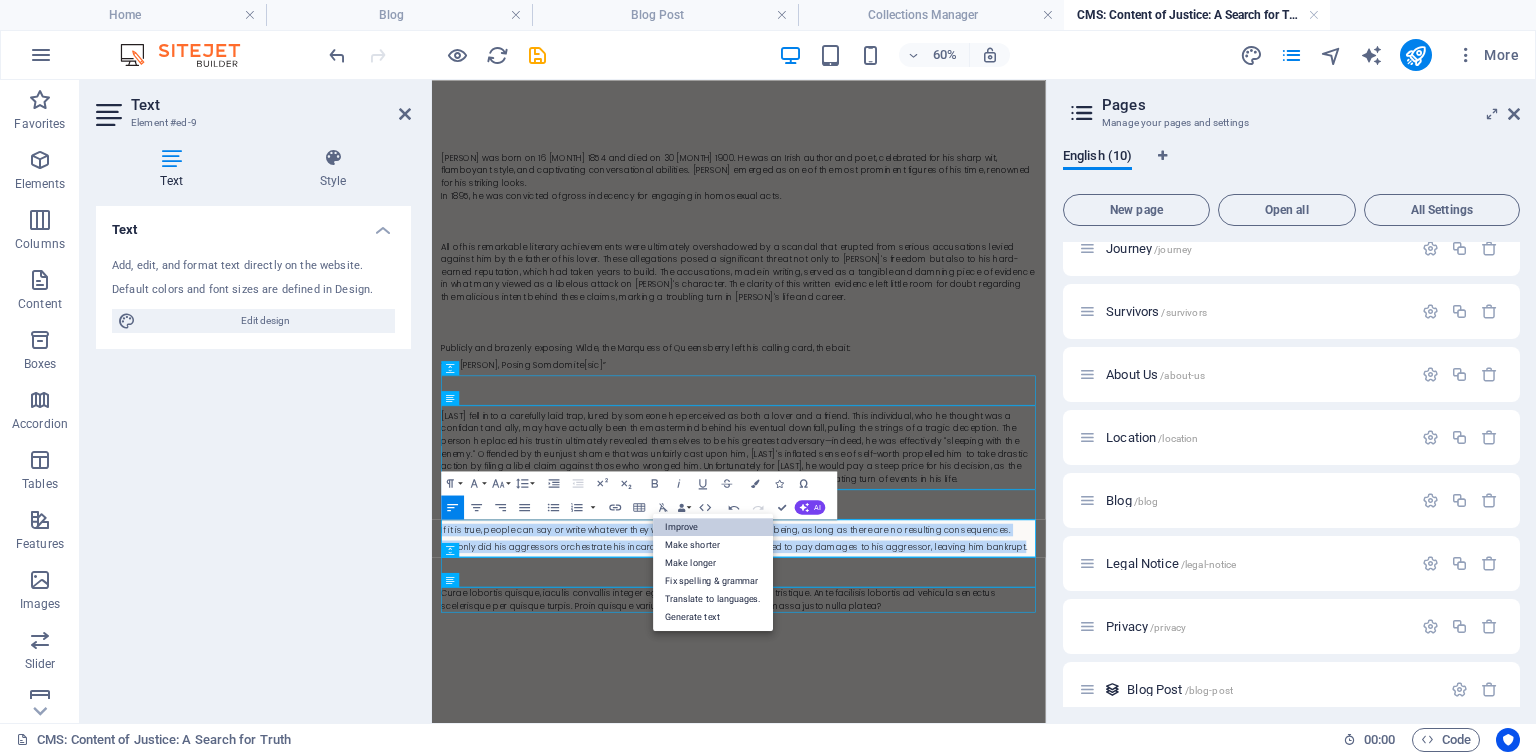 click on "Improve" at bounding box center [714, 527] 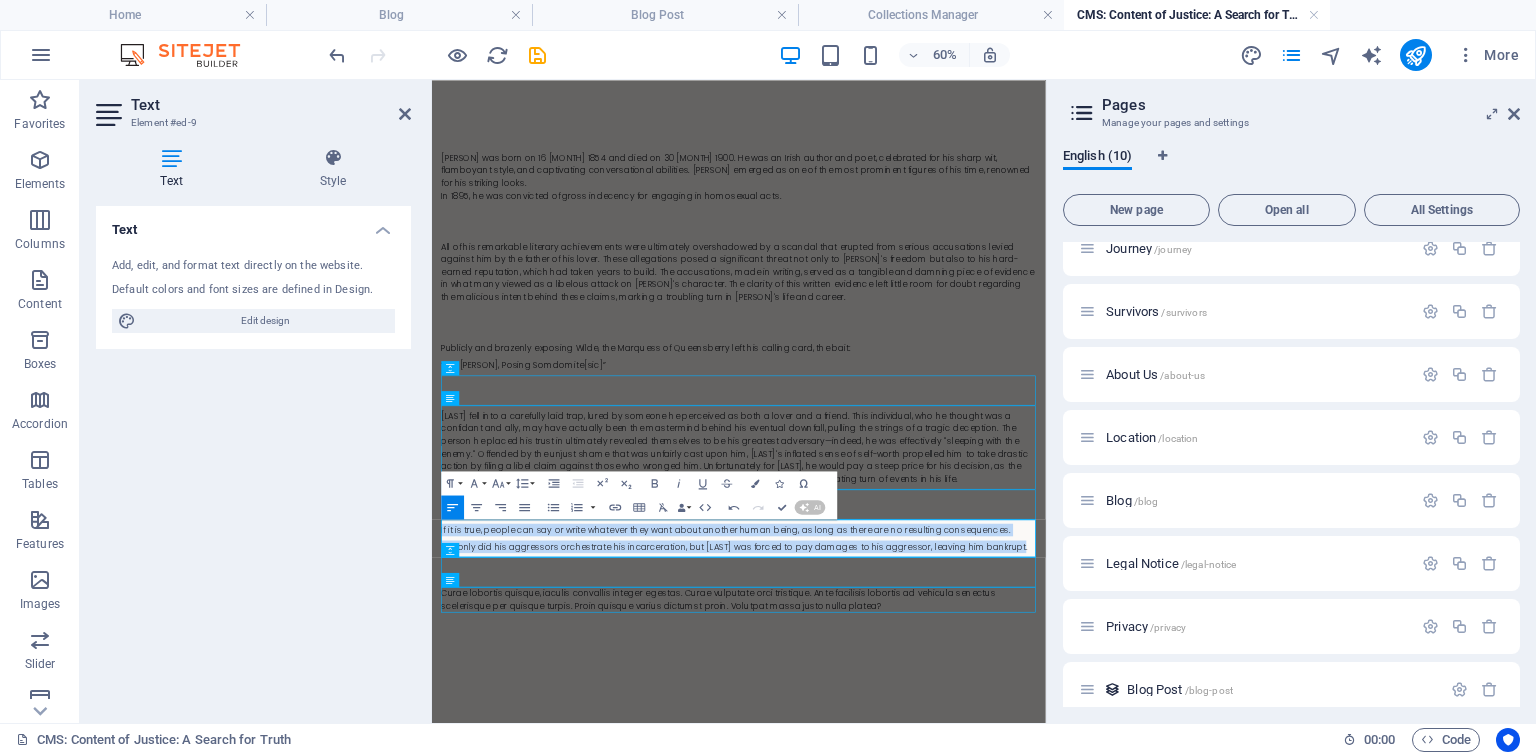 type 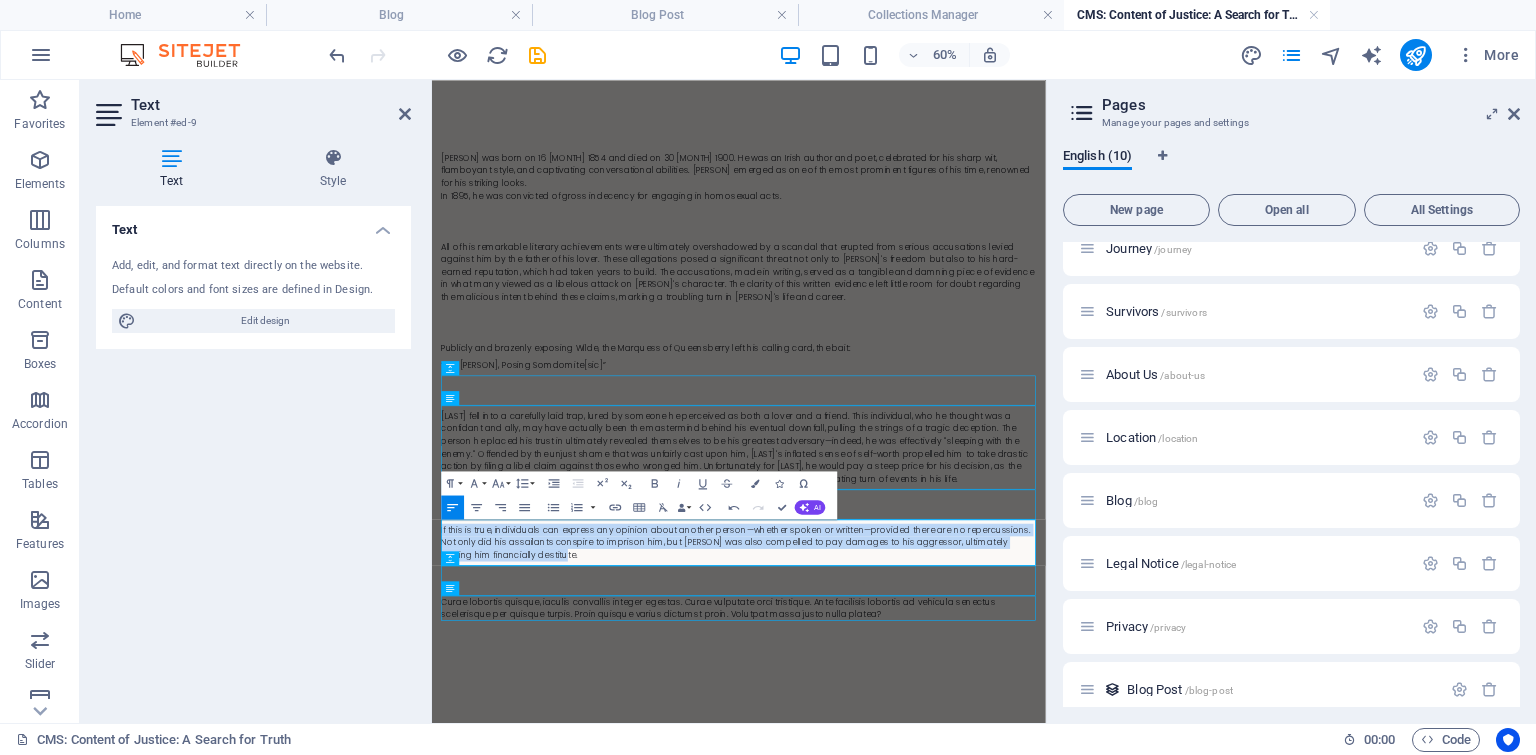 drag, startPoint x: 590, startPoint y: 871, endPoint x: 422, endPoint y: 819, distance: 175.86359 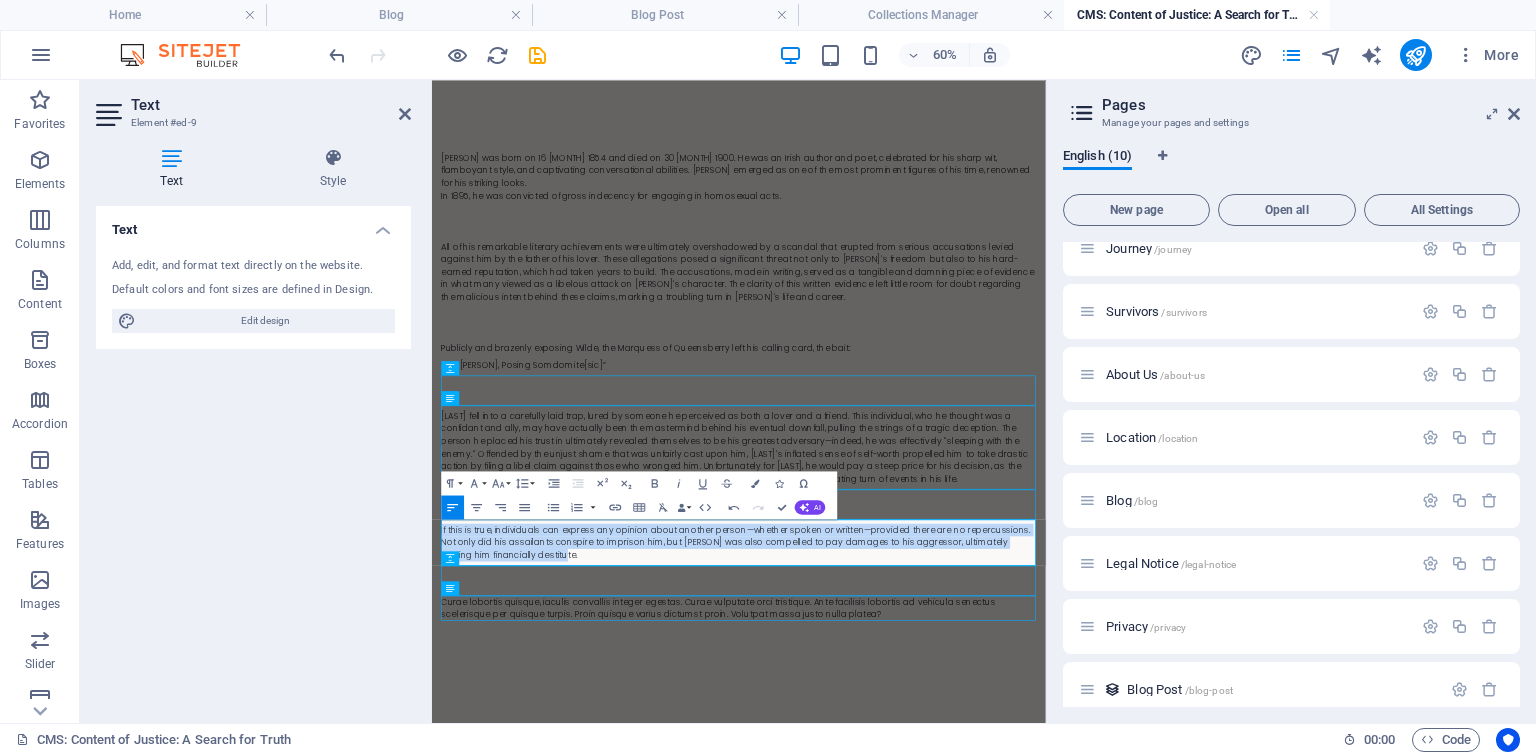 click on "Skip to main content
Oscar Fingal O'Fflahertie Wills Wilde was born on 16 October 1854 and died on 30 November 1900. He was an Irish author and poet, celebrated for his sharp wit, flamboyant style, and captivating conversational abilities. Wilde emerged as one of the most prominent figures of his time, renowned for his striking looks.  In 1895, he was convicted of gross indecency for engaging in homosexual acts. Publicly and brazenly exposing Wilde, the Marquess of Queensberry left his calling card, the bait:  “For Oscar Wilde, Posing Somdomite[sic]” If this is true, individuals can express any opinion about another person—whether spoken or written—provided there are no repercussions. Not only did his assailants conspire to imprison him, but Wilde was also compelled to pay damages to his aggressor, ultimately leaving him financially destitute." at bounding box center (943, 586) 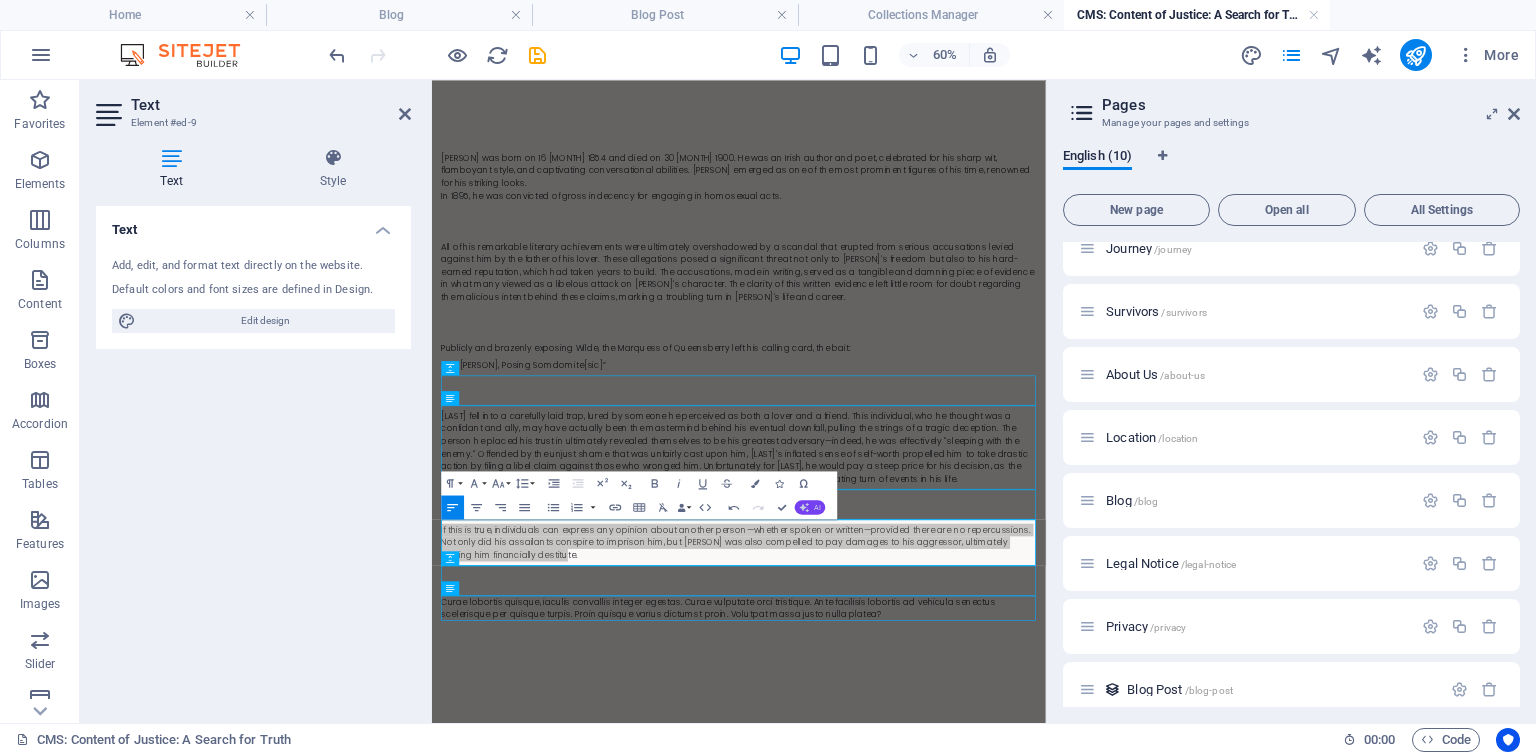click on "AI" at bounding box center [810, 507] 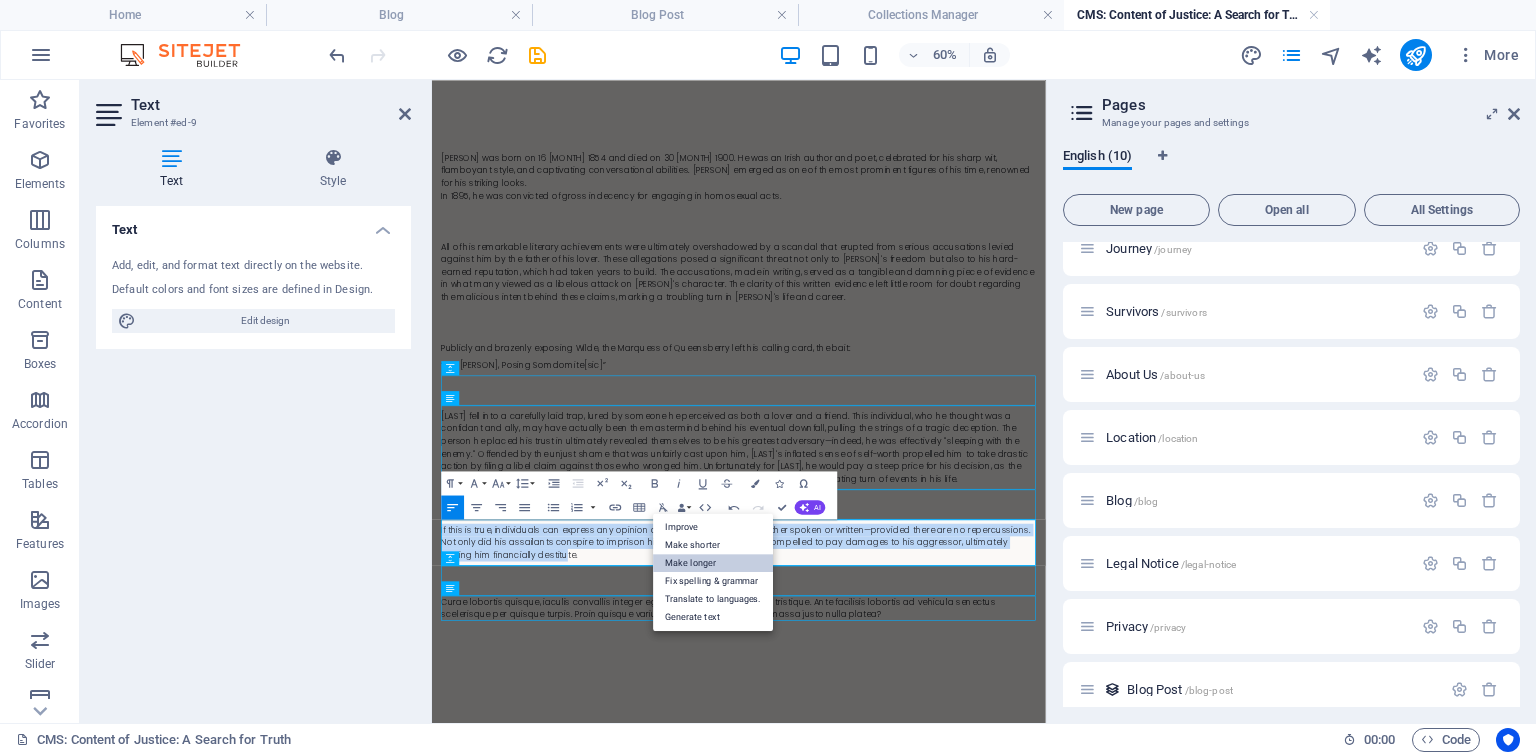 click on "Make longer" at bounding box center [714, 563] 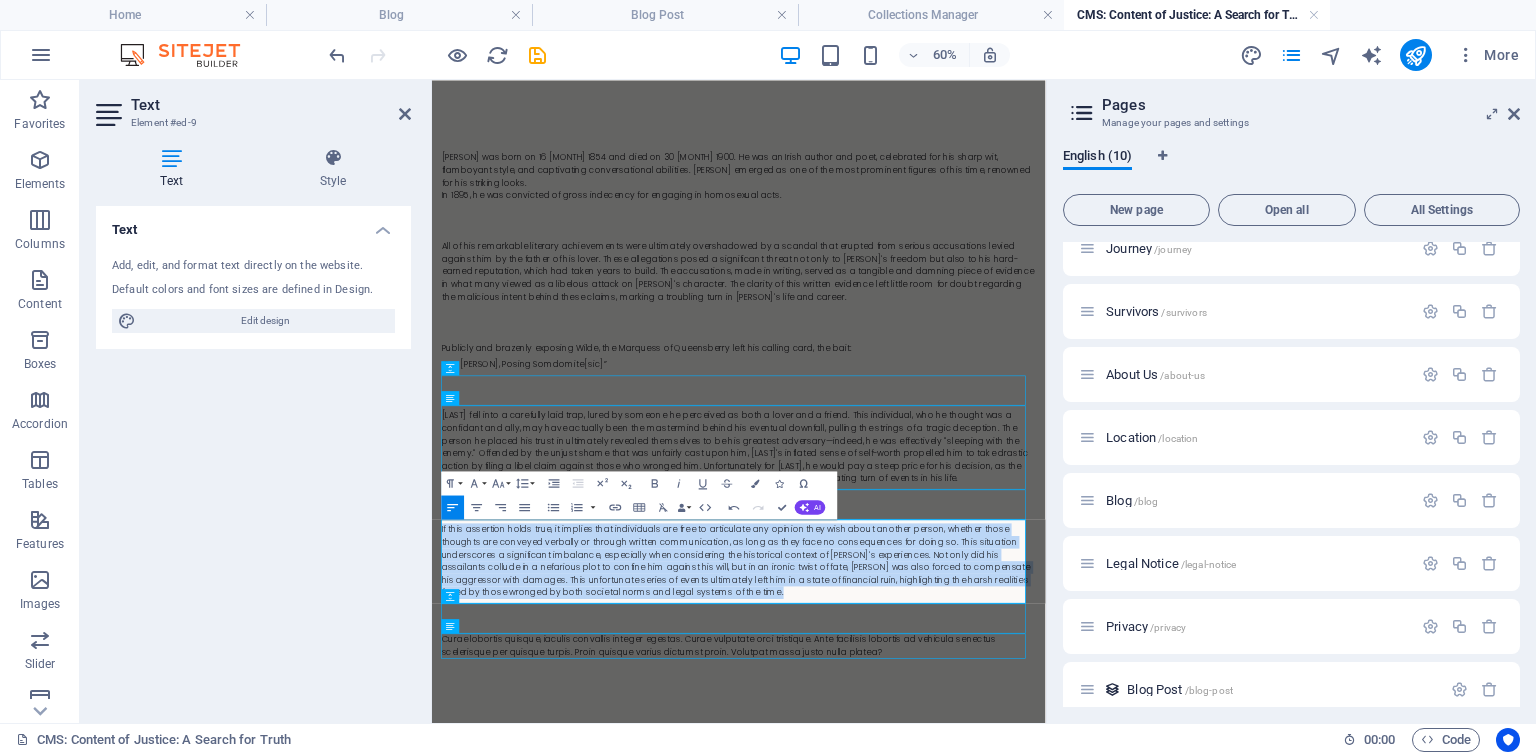drag, startPoint x: 957, startPoint y: 934, endPoint x: 497, endPoint y: 836, distance: 470.3233 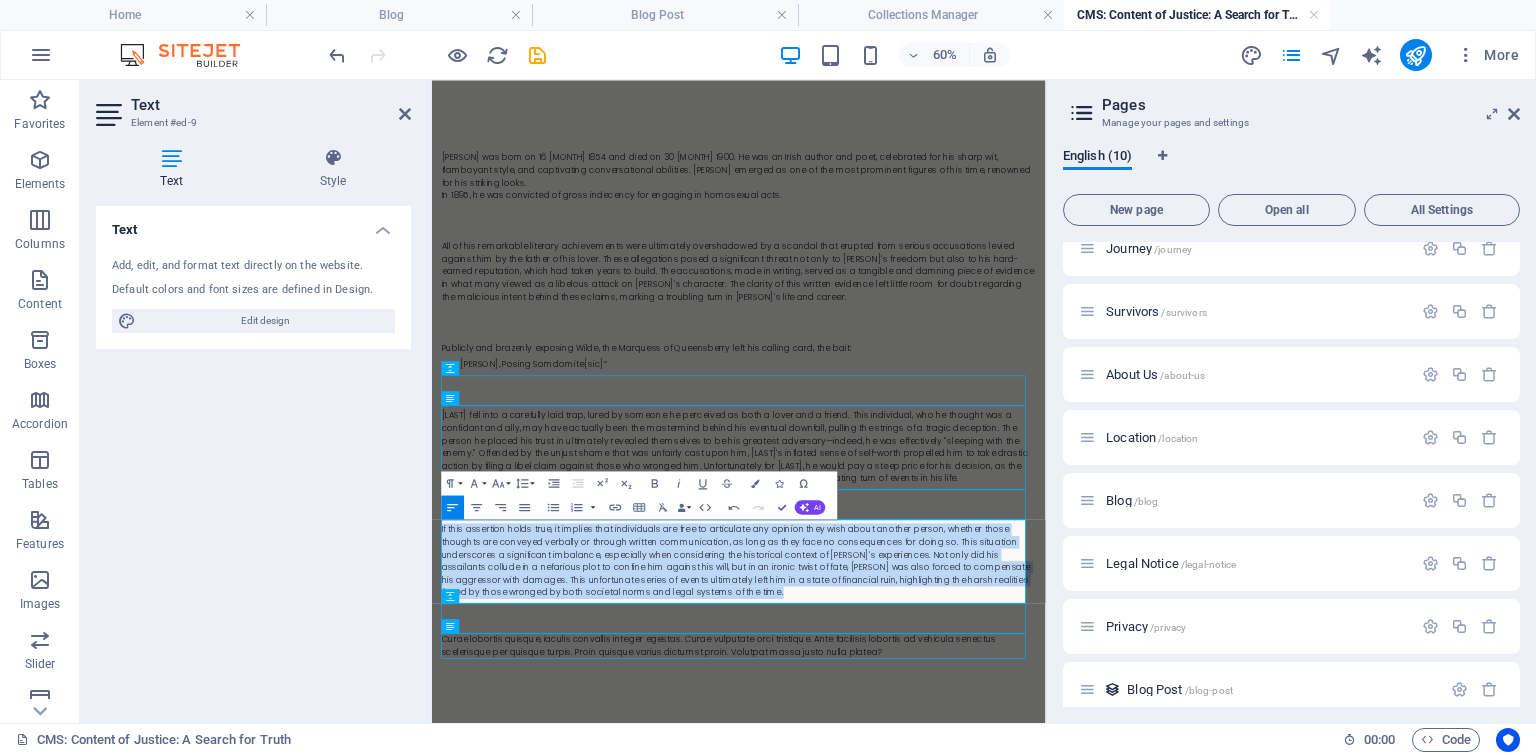 copy on "If this assertion holds true, it implies that individuals are free to articulate any opinion they wish about another person, whether those thoughts are conveyed verbally or through written communication, as long as they face no consequences for doing so. This situation underscores a significant imbalance, especially when considering the historical context of Oscar Wilde's experiences. Not only did his assailants collude in a nefarious plot to confine him against his will, but in an ironic twist of fate, Wilde was also forced to compensate his aggressor with damages. This unfortunate series of events ultimately left him in a state of financial ruin, highlighting the harsh realities faced by those wronged by both societal norms and legal systems of the time." 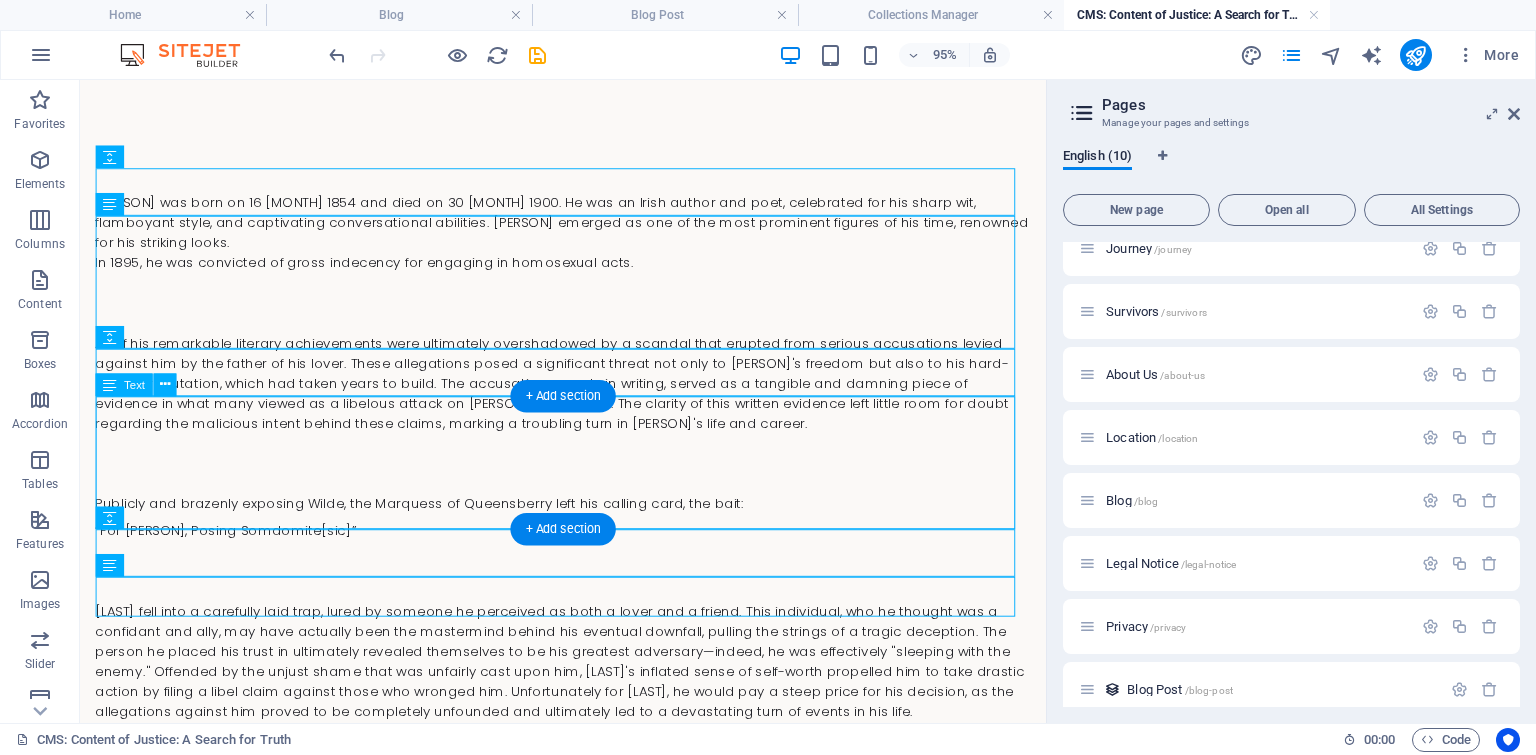 scroll, scrollTop: 399, scrollLeft: 0, axis: vertical 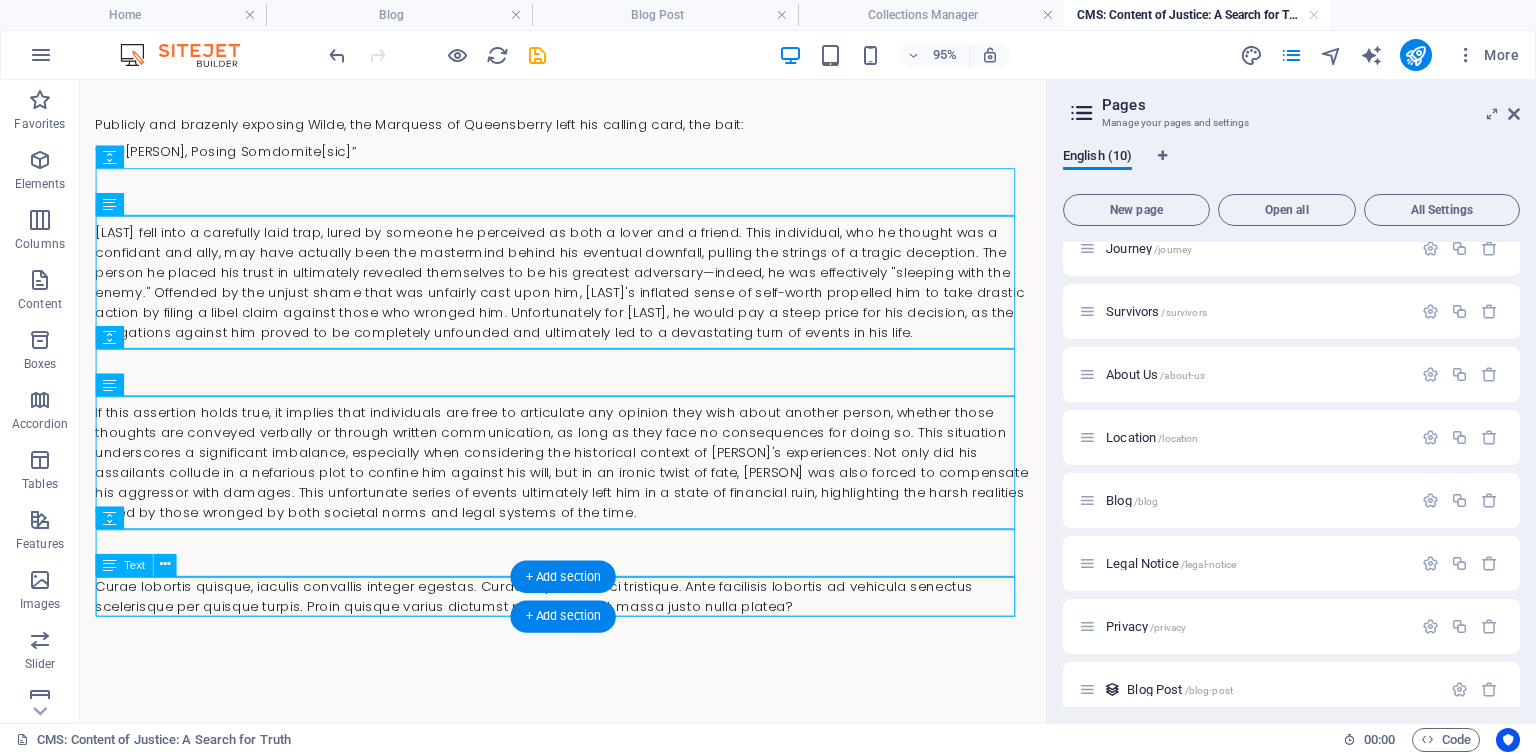 click on "Curae lobortis quisque, iaculis convallis integer egestas. Curae vulputate orci tristique. Ante facilisis lobortis ad vehicula senectus scelerisque per quisque turpis. Proin quisque varius dictumst proin. Volutpat massa justo nulla platea?" at bounding box center [588, 624] 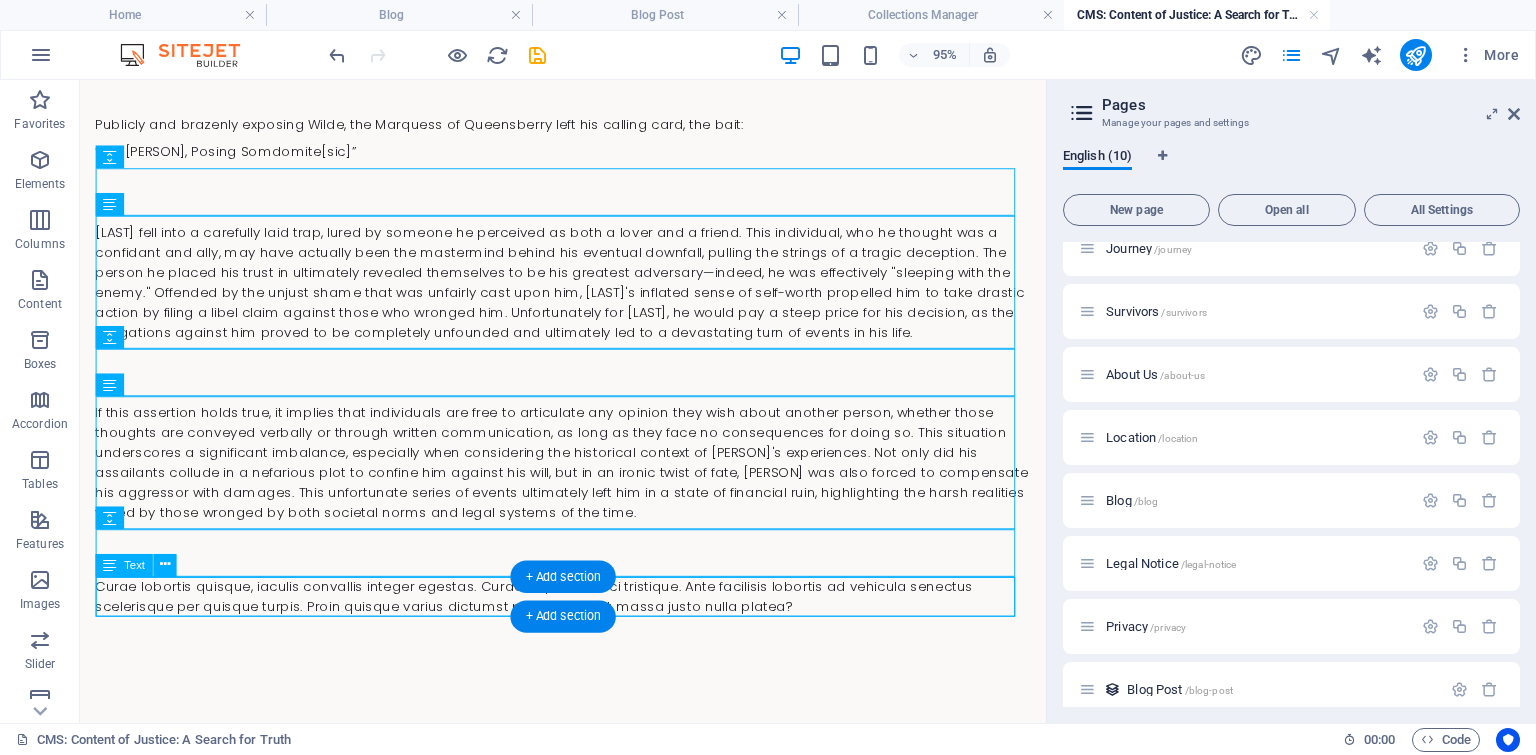 click on "Curae lobortis quisque, iaculis convallis integer egestas. Curae vulputate orci tristique. Ante facilisis lobortis ad vehicula senectus scelerisque per quisque turpis. Proin quisque varius dictumst proin. Volutpat massa justo nulla platea?" at bounding box center [588, 624] 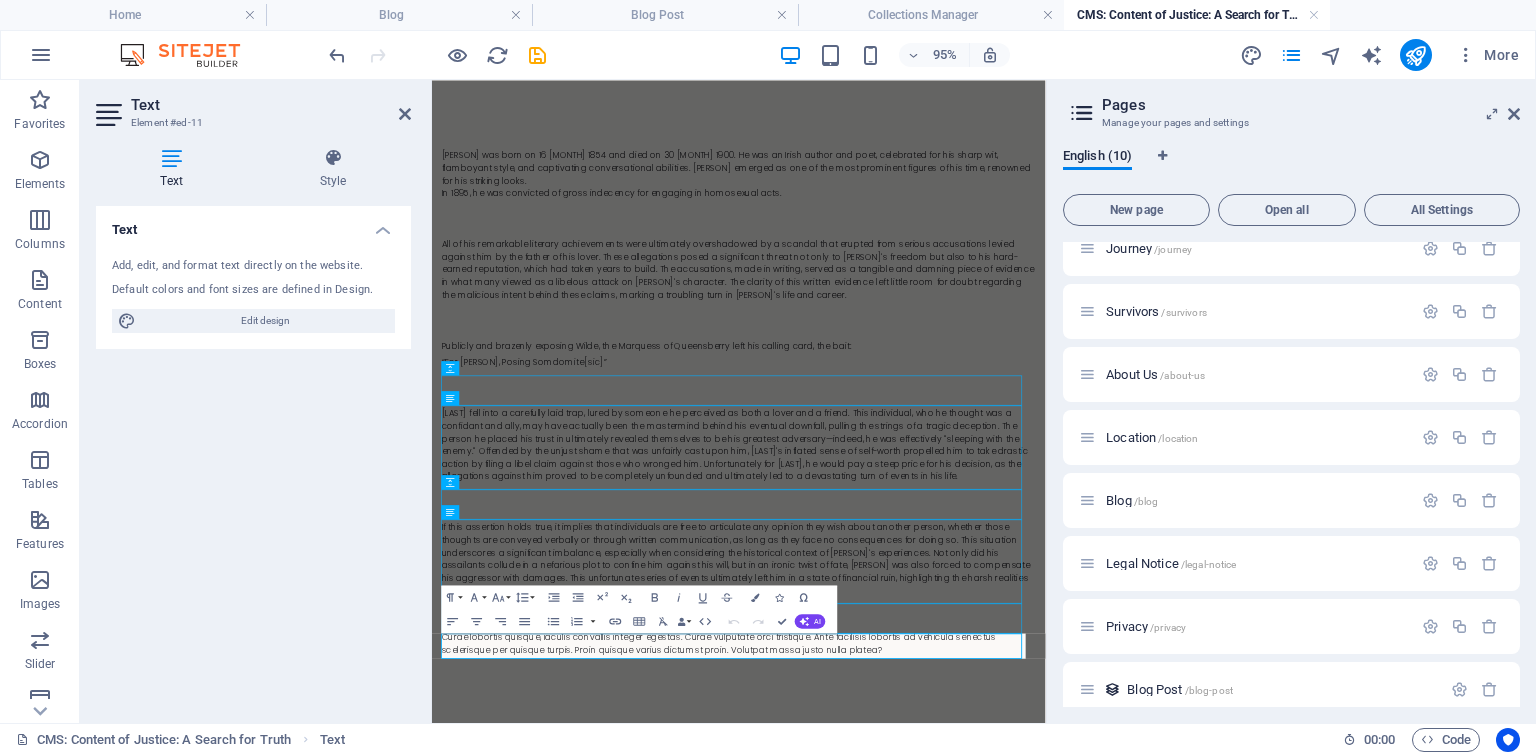 scroll, scrollTop: 0, scrollLeft: 0, axis: both 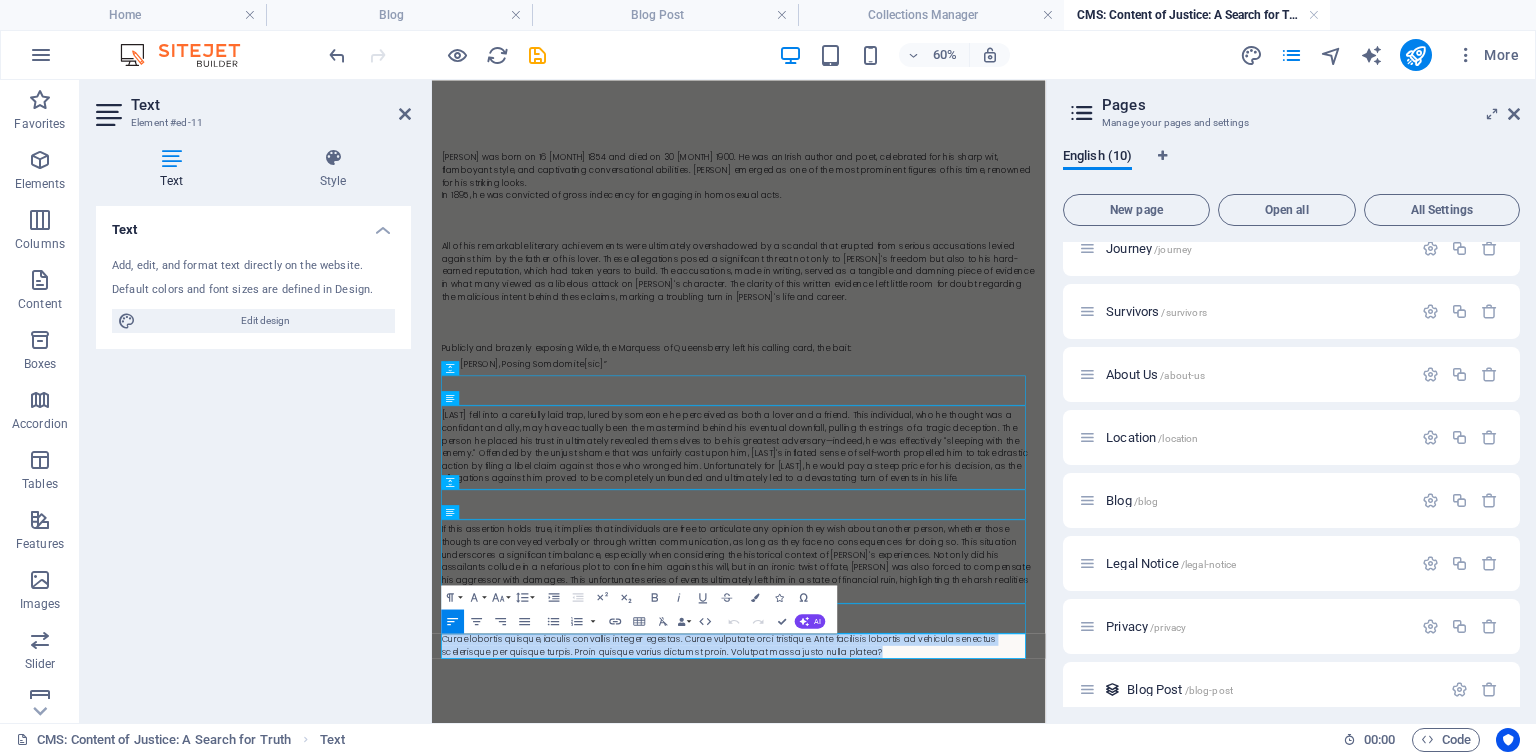 drag, startPoint x: 1081, startPoint y: 1035, endPoint x: 431, endPoint y: 1000, distance: 650.94165 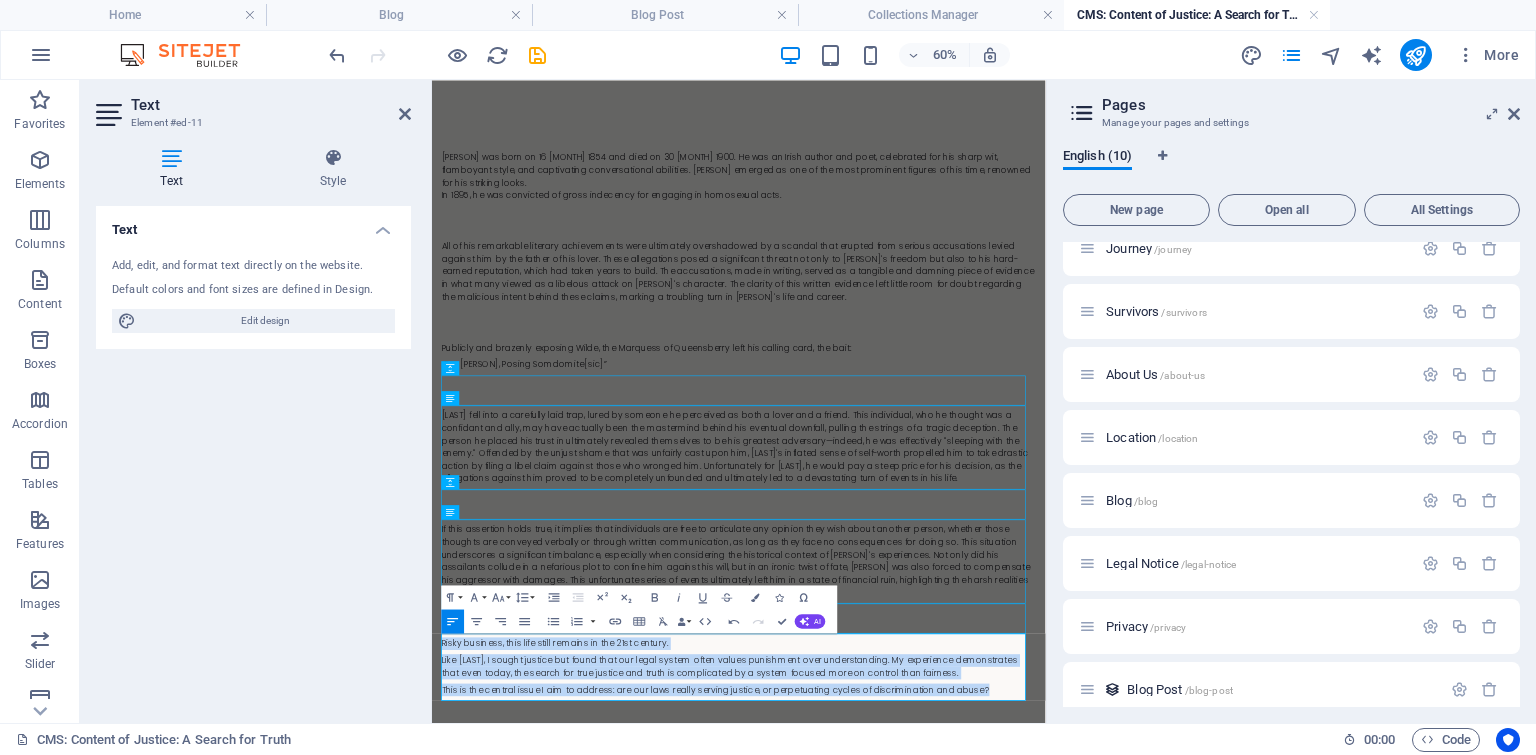 drag, startPoint x: 1350, startPoint y: 1094, endPoint x: 442, endPoint y: 994, distance: 913.49 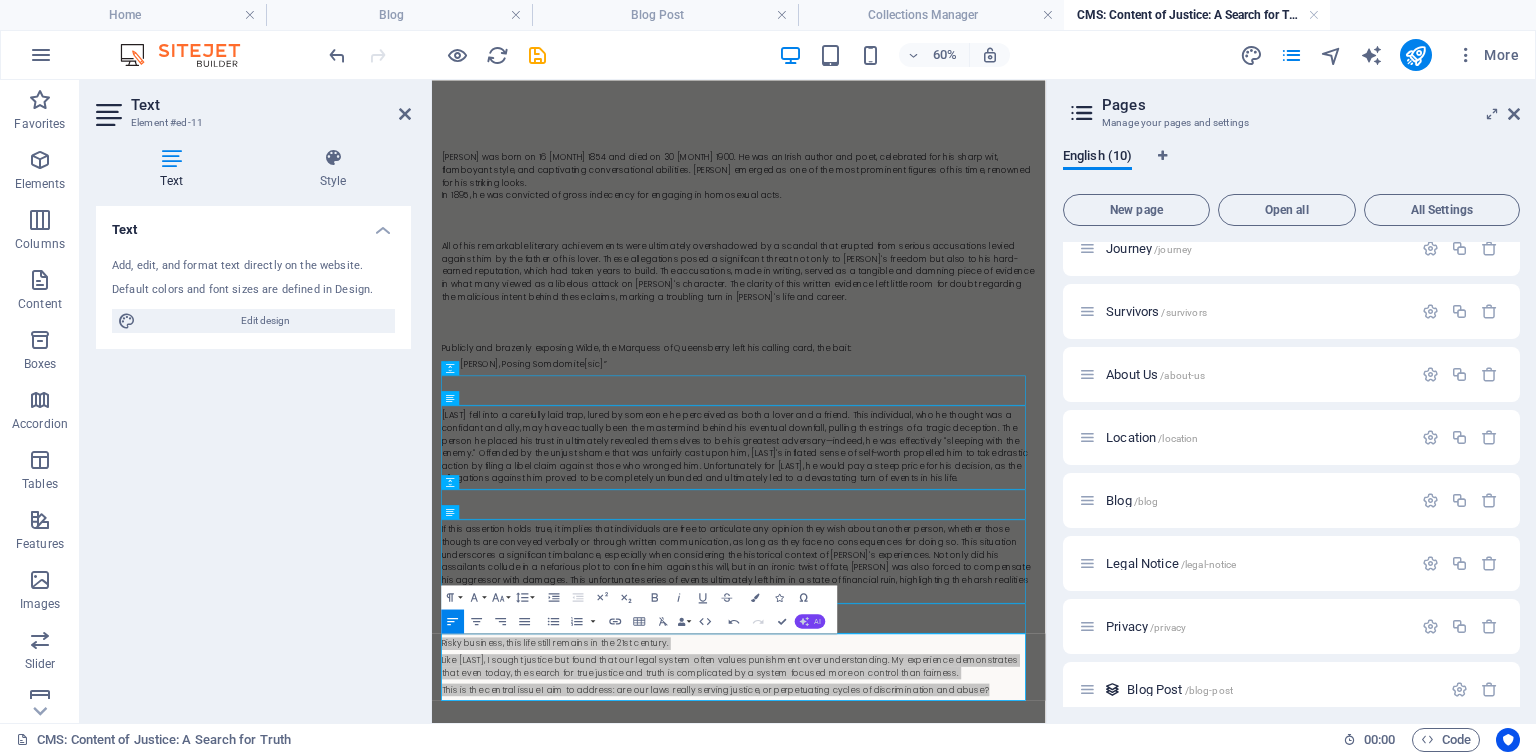 click on "AI" at bounding box center [817, 621] 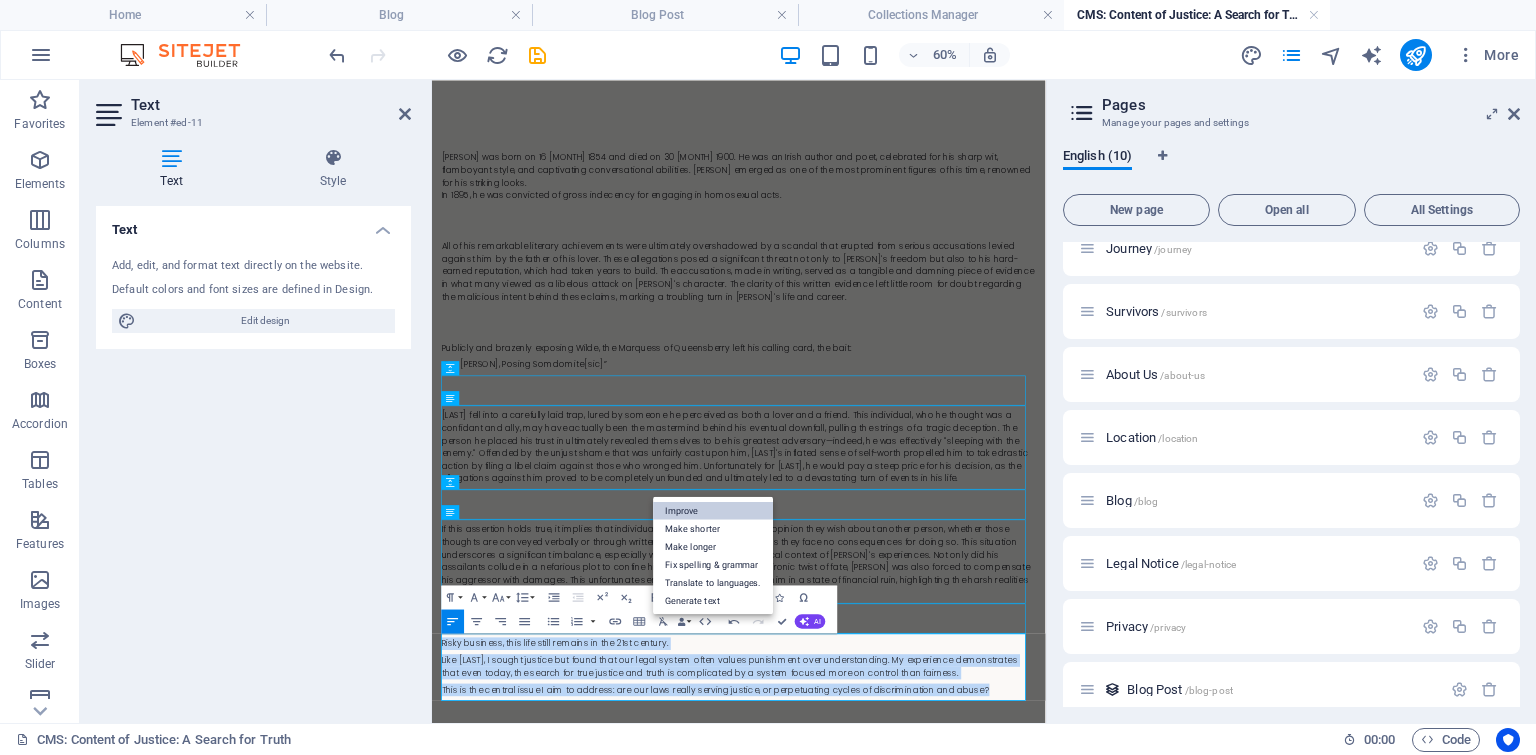 click on "Improve" at bounding box center (714, 510) 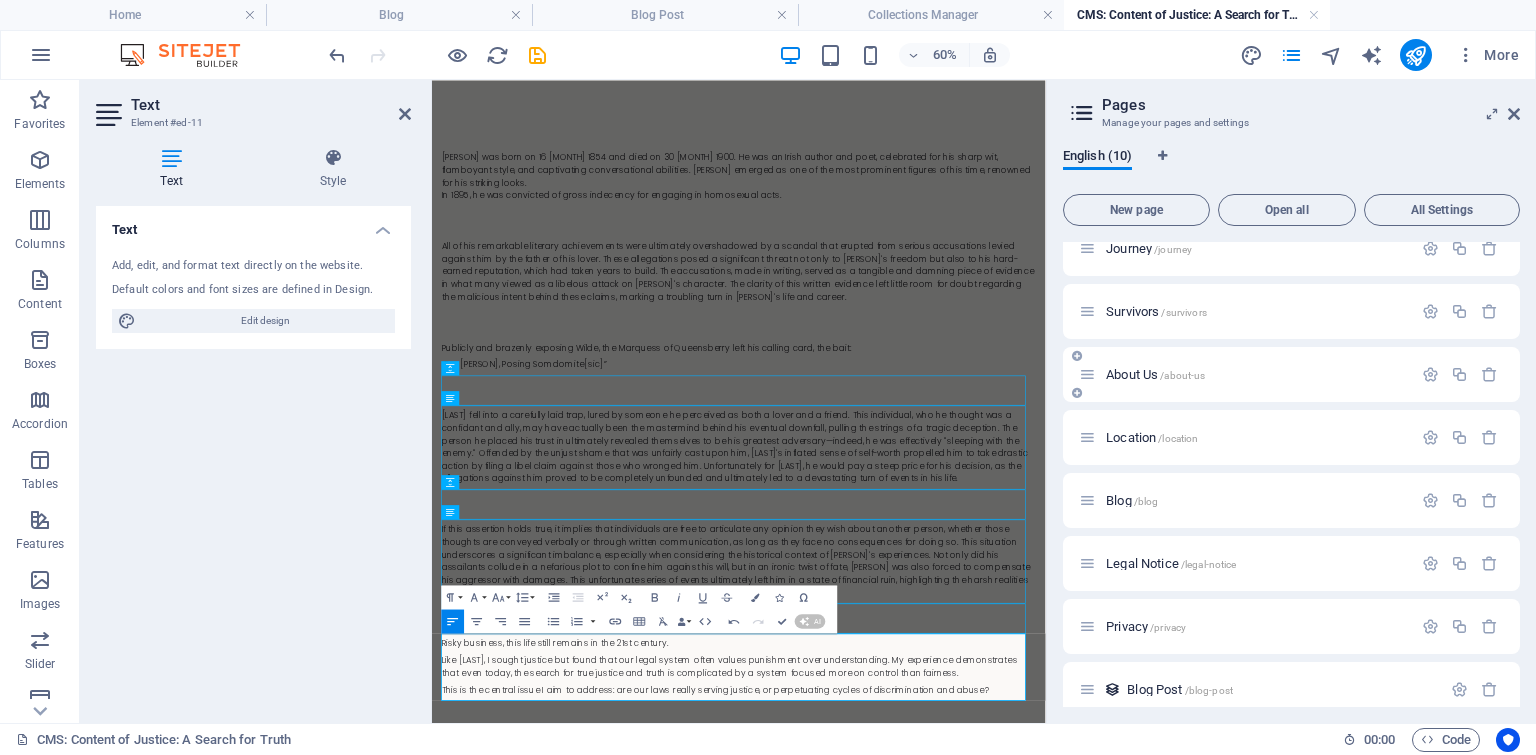 type 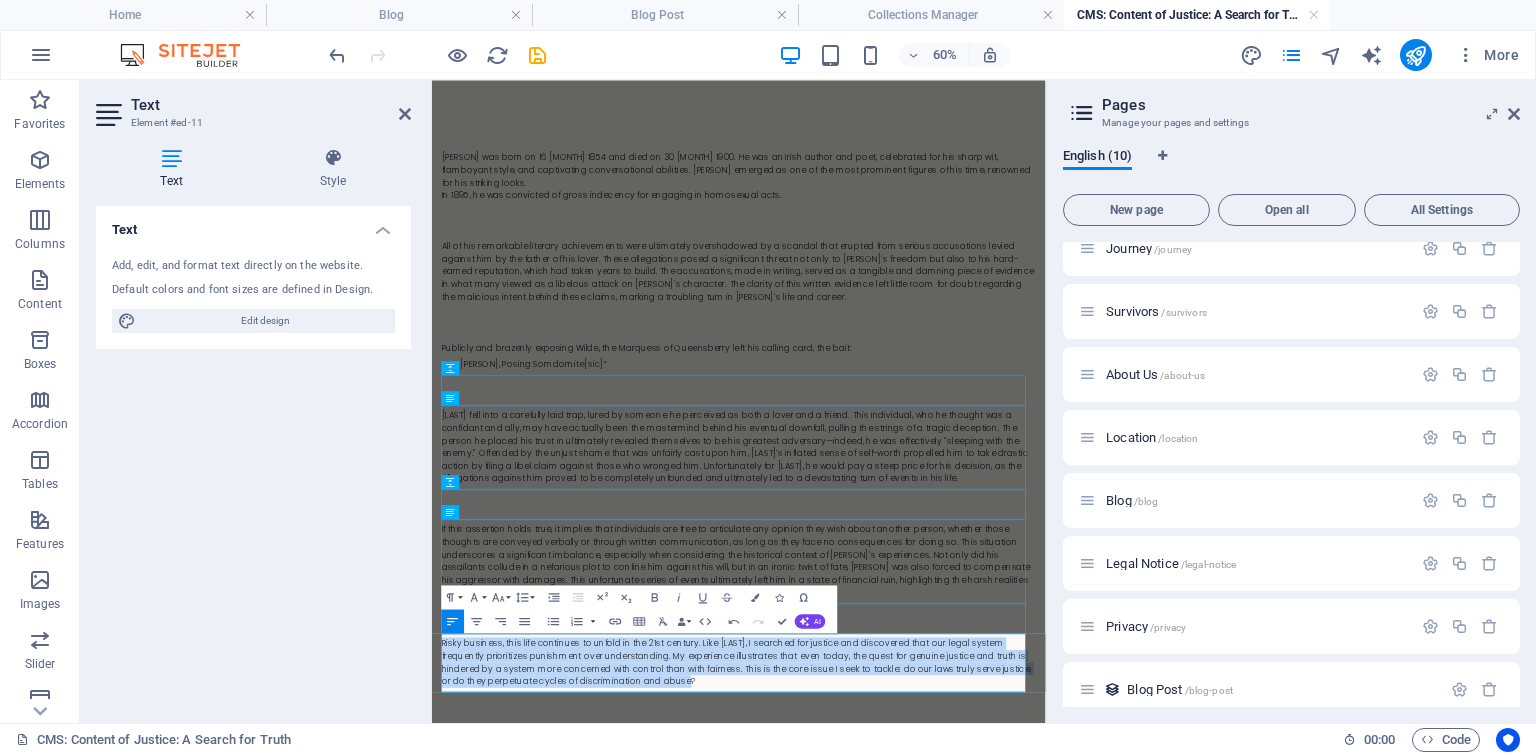 drag, startPoint x: 854, startPoint y: 1082, endPoint x: 438, endPoint y: 1018, distance: 420.8943 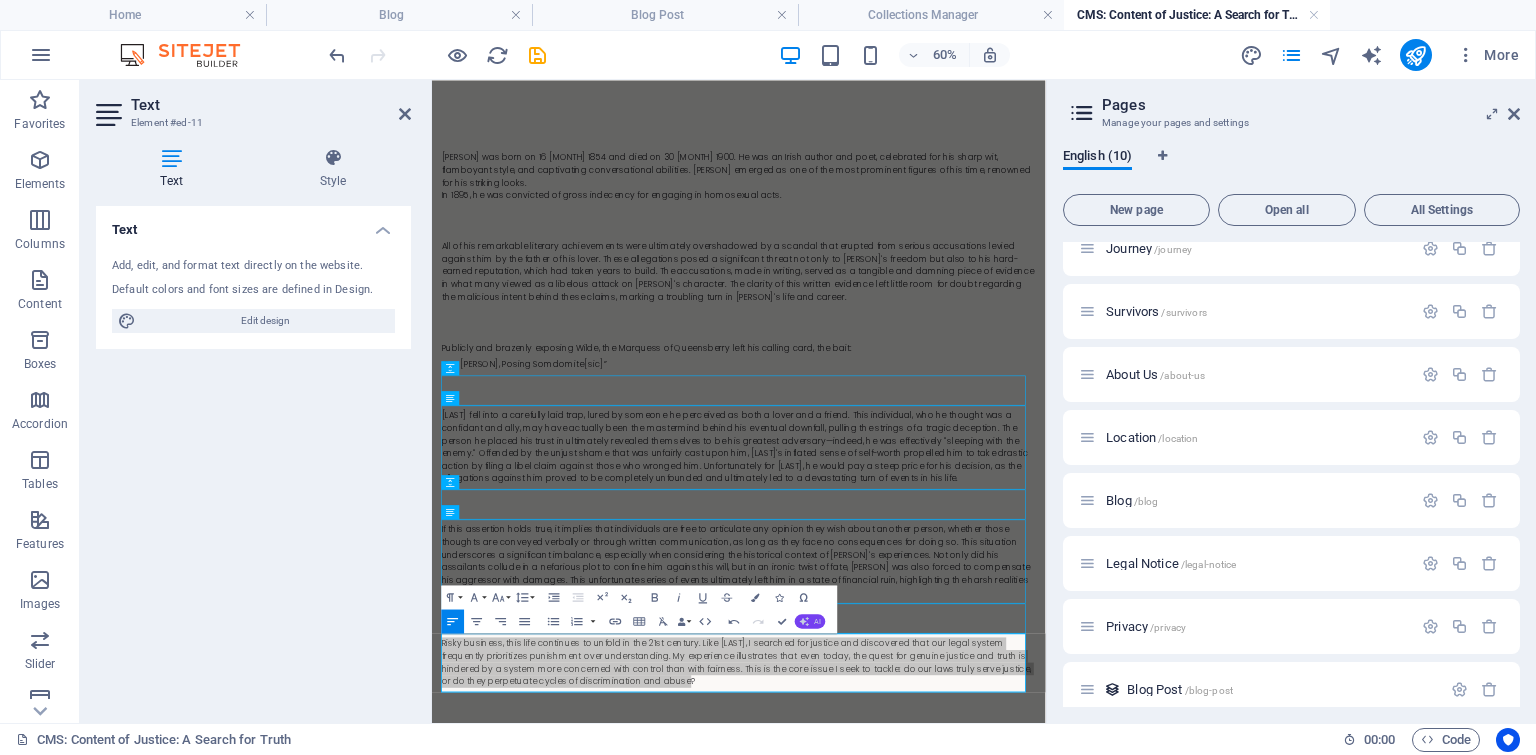 click on "AI" at bounding box center (817, 621) 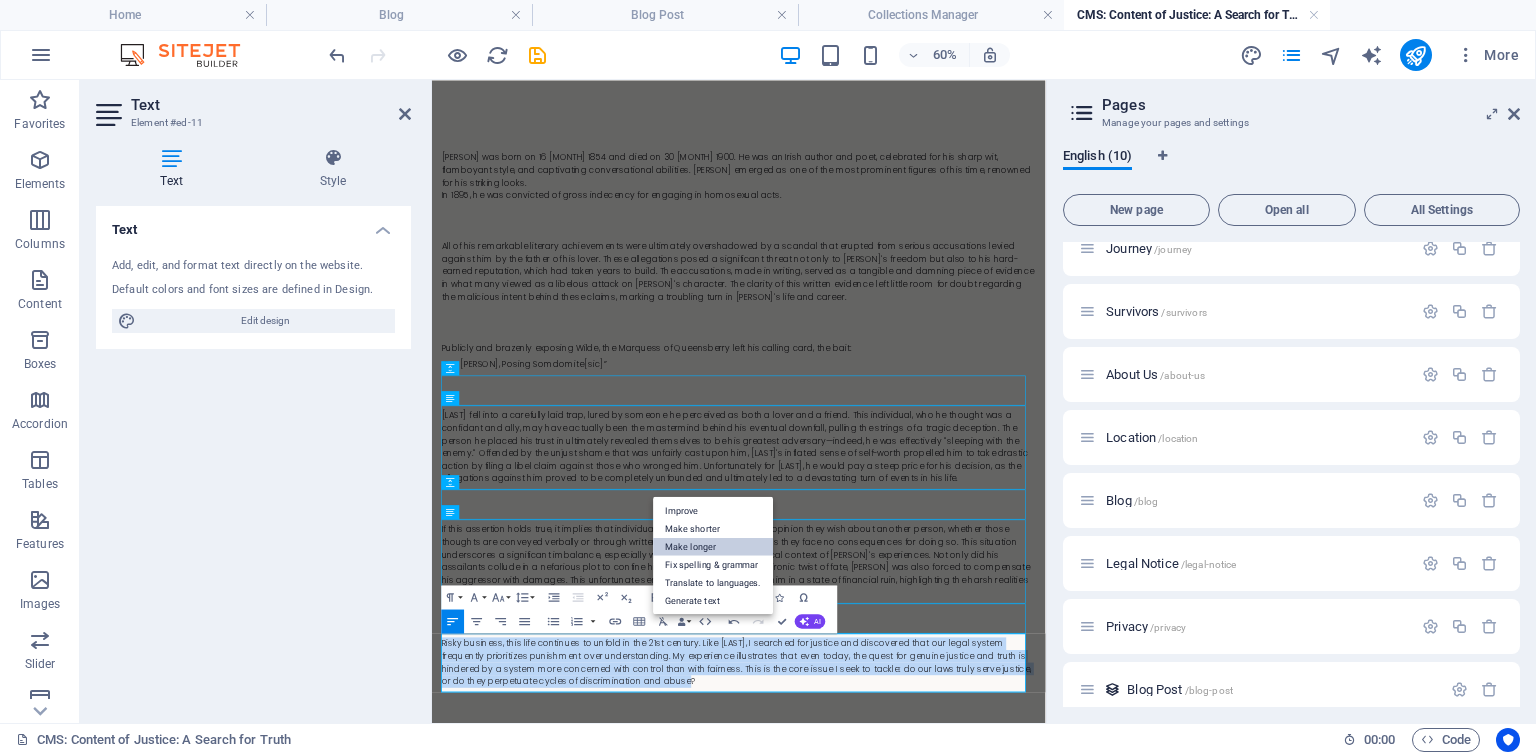 click on "Make longer" at bounding box center [714, 546] 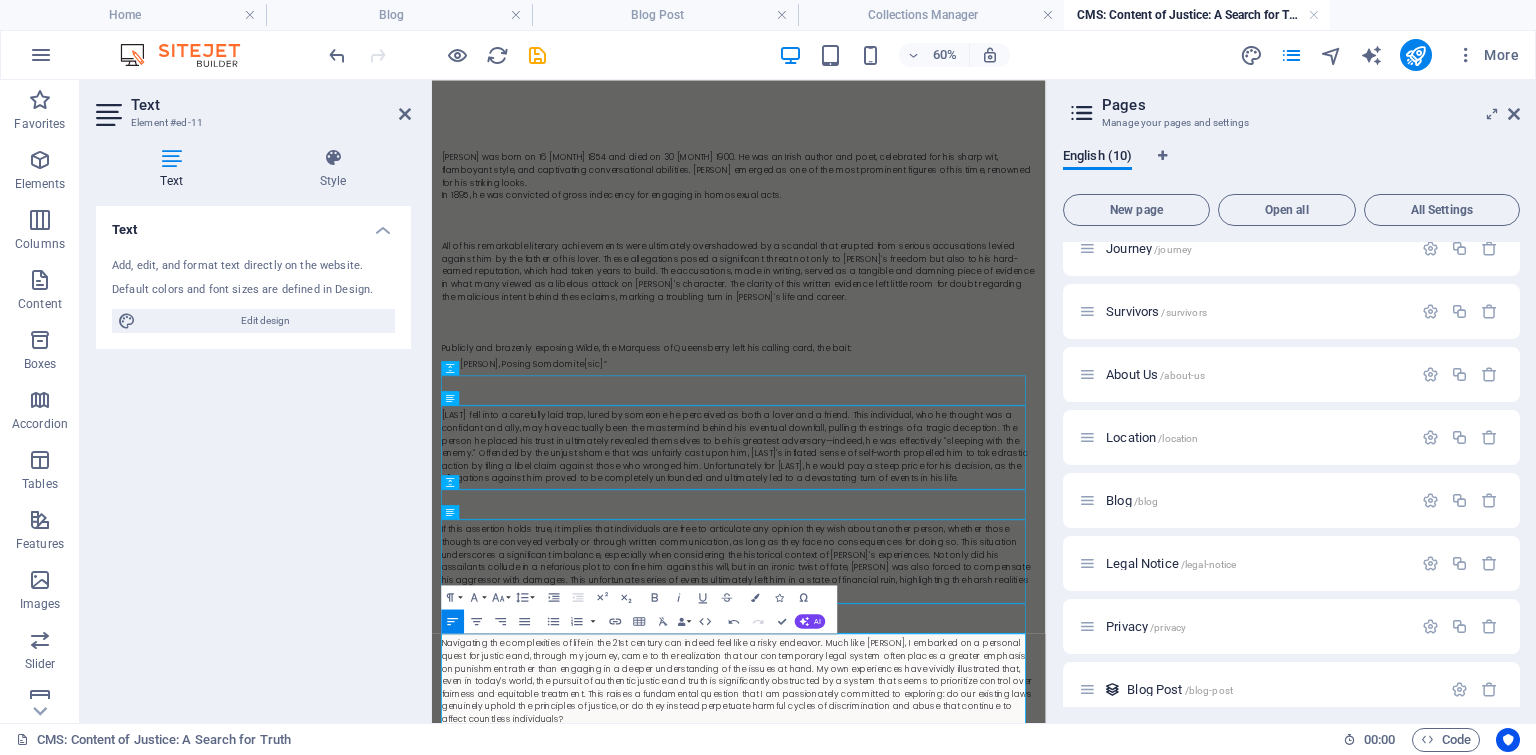 drag, startPoint x: 538, startPoint y: 1144, endPoint x: 595, endPoint y: 1051, distance: 109.07796 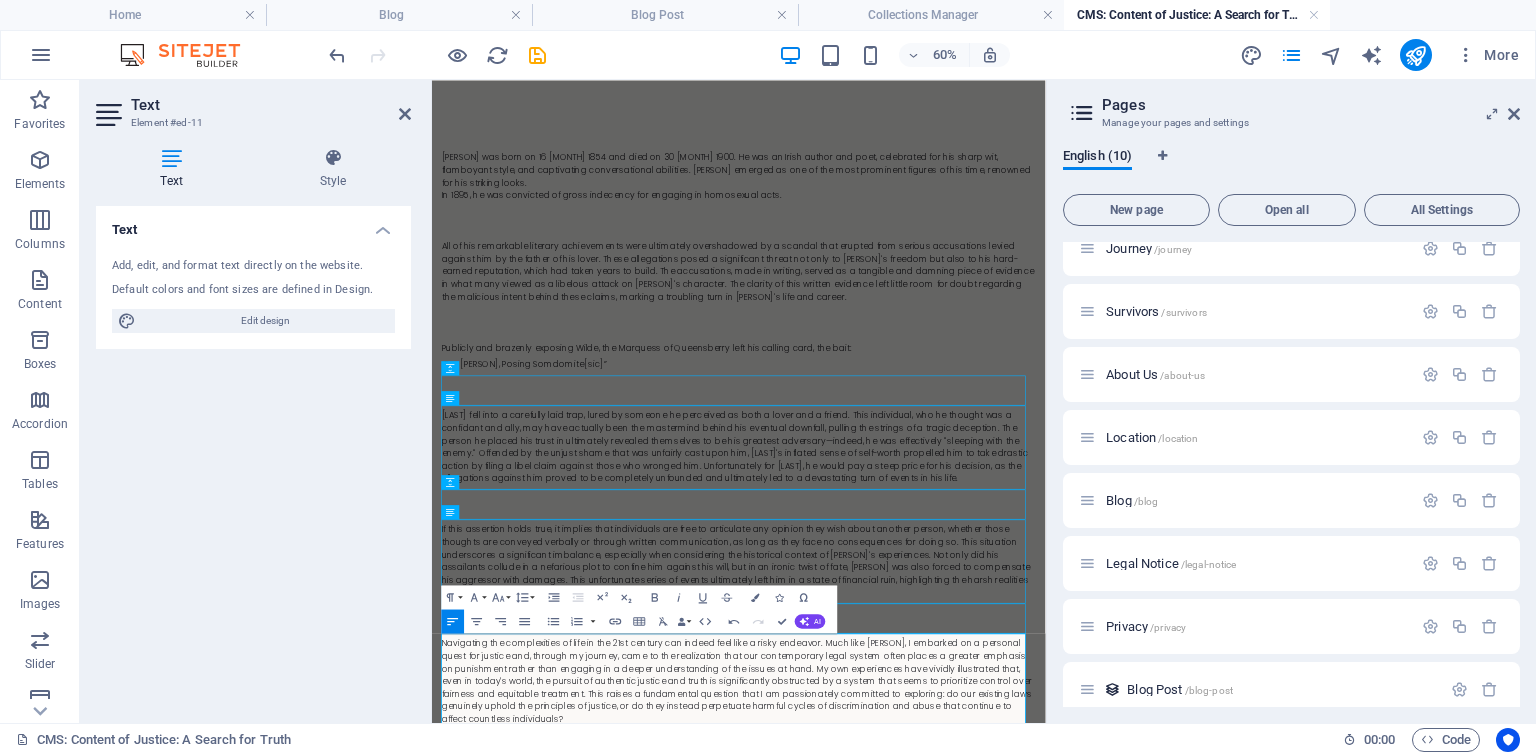 copy on "Navigating the complexities of life in the 21st century can indeed feel like a risky endeavor. Much like Oscar Wilde, I embarked on a personal quest for justice and, through my journey, came to the realization that our contemporary legal system often places a greater emphasis on punishment rather than engaging in a deeper understanding of the issues at hand. My own experiences have vividly illustrated that, even in today's world, the pursuit of authentic justice and truth is significantly obstructed by a system that seems to prioritize control over fairness and equitable treatment. This raises a fundamental question that I am passionately committed to exploring: do our existing laws genuinely uphold the principles of justice, or do they instead perpetuate harmful cycles of discrimination and abuse that continue to affect countless individuals?" 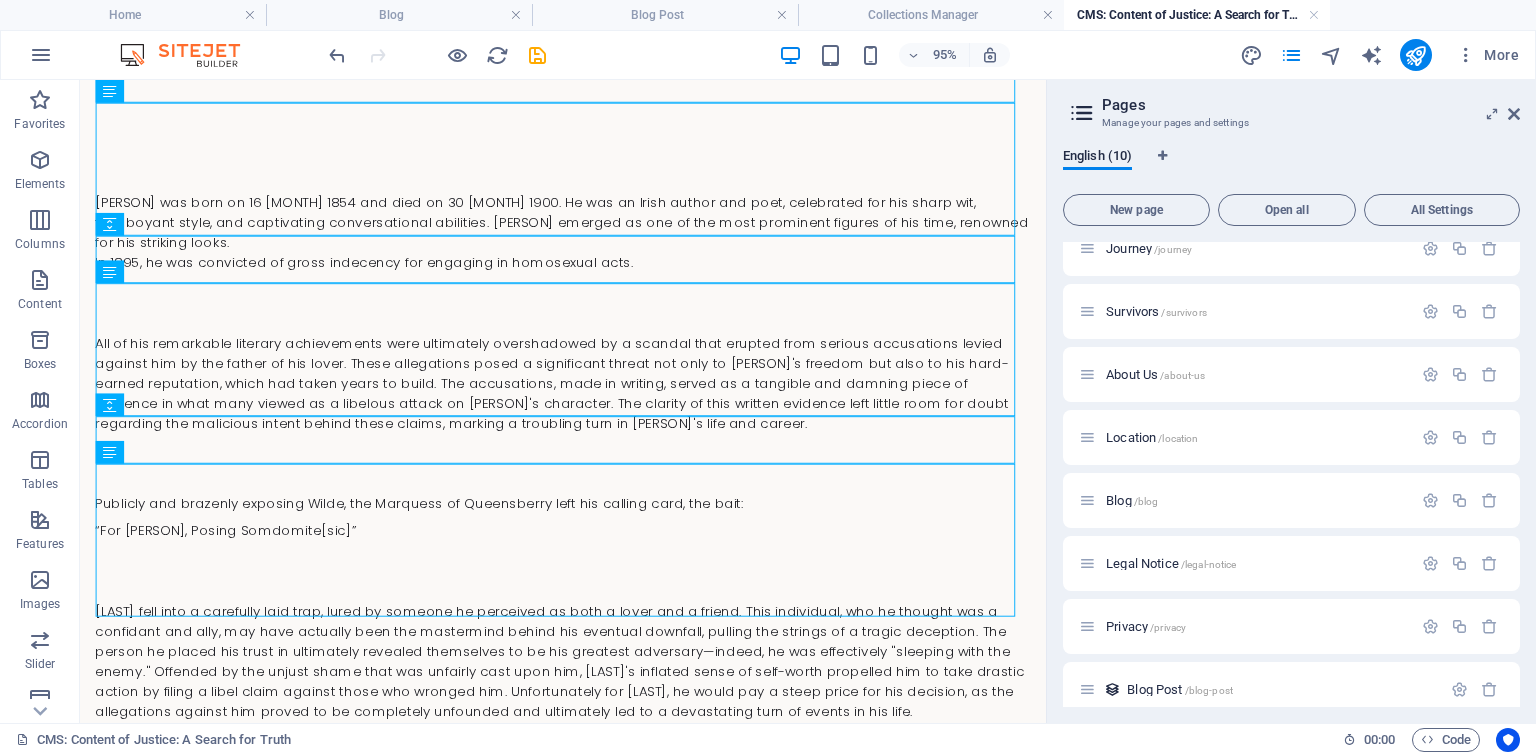 scroll, scrollTop: 518, scrollLeft: 0, axis: vertical 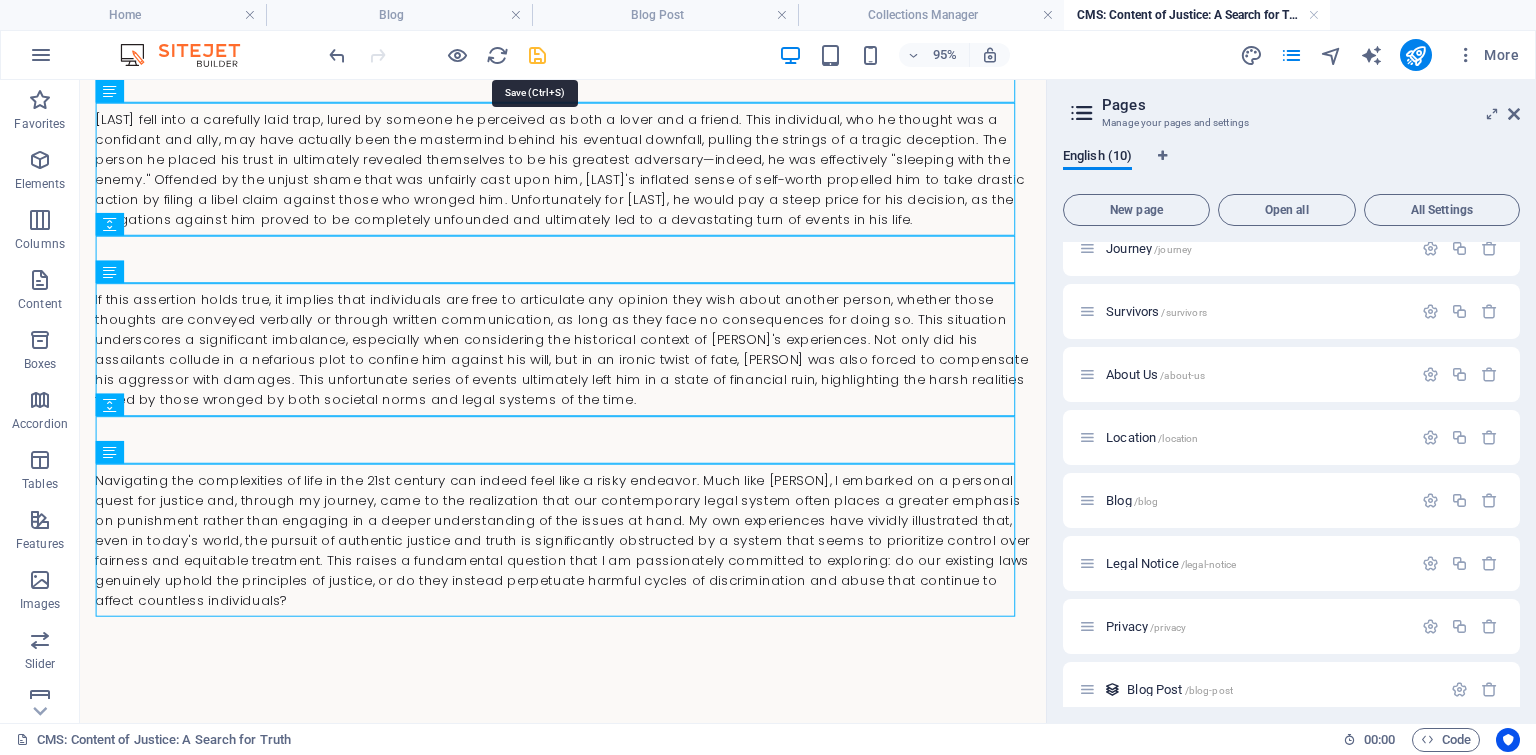 click at bounding box center (537, 55) 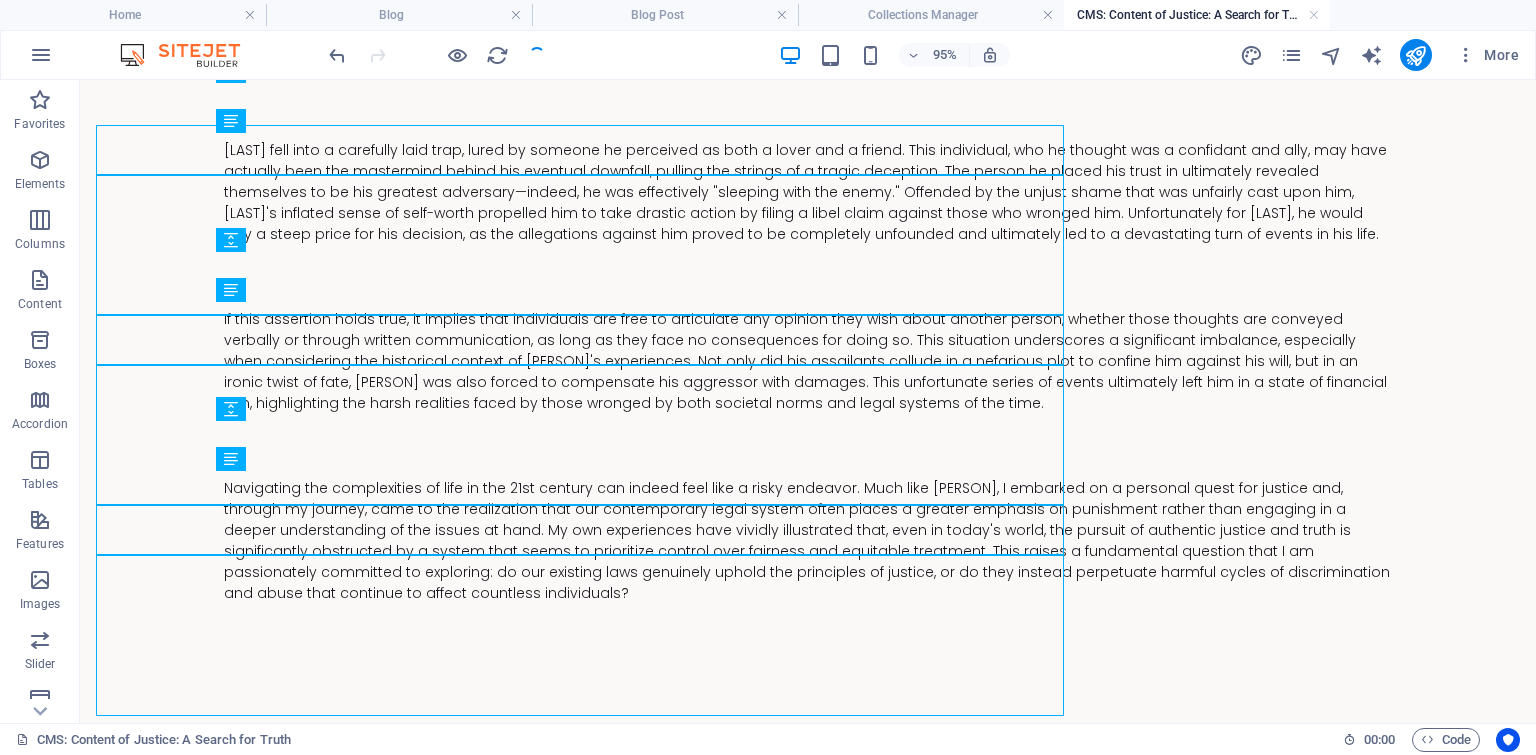 scroll, scrollTop: 447, scrollLeft: 0, axis: vertical 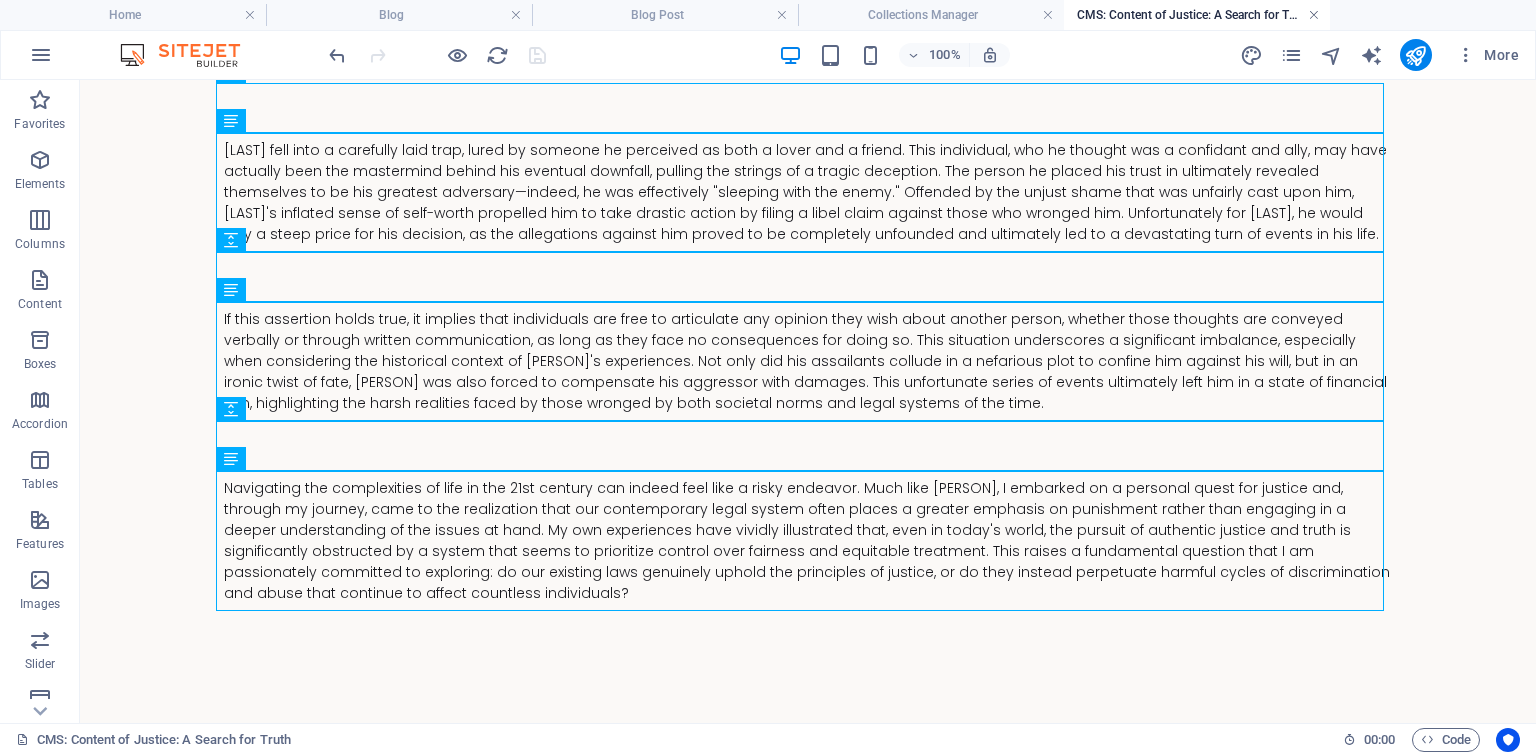 click at bounding box center [1314, 15] 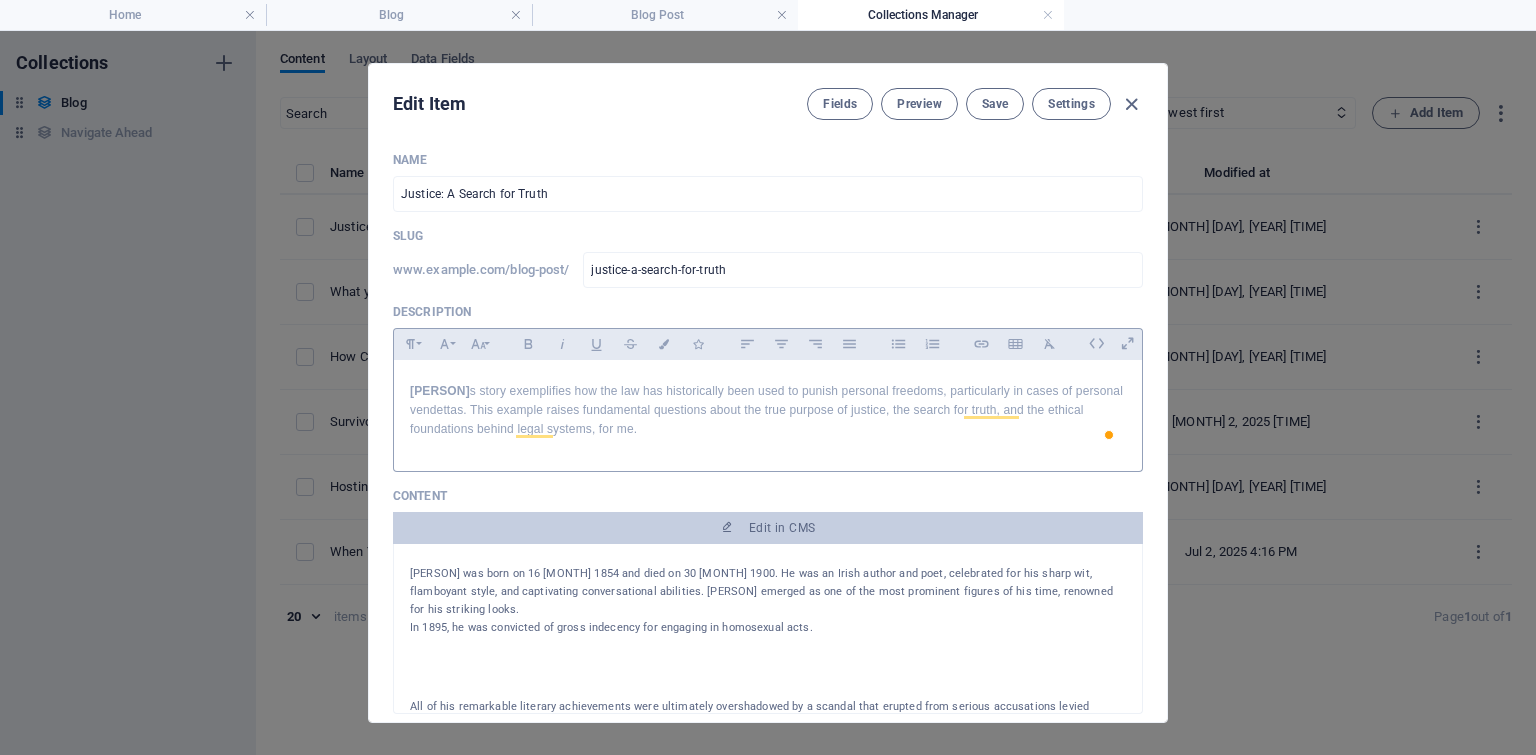 click on "Oscar Wilde' s story exemplifies how the law has historically been used to punish personal freedoms, particularly in cases of personal vendettas. This example raises fundamental questions about the true purpose of justice, the search for truth, and the ethical foundations behind legal systems, for me." at bounding box center [768, 411] 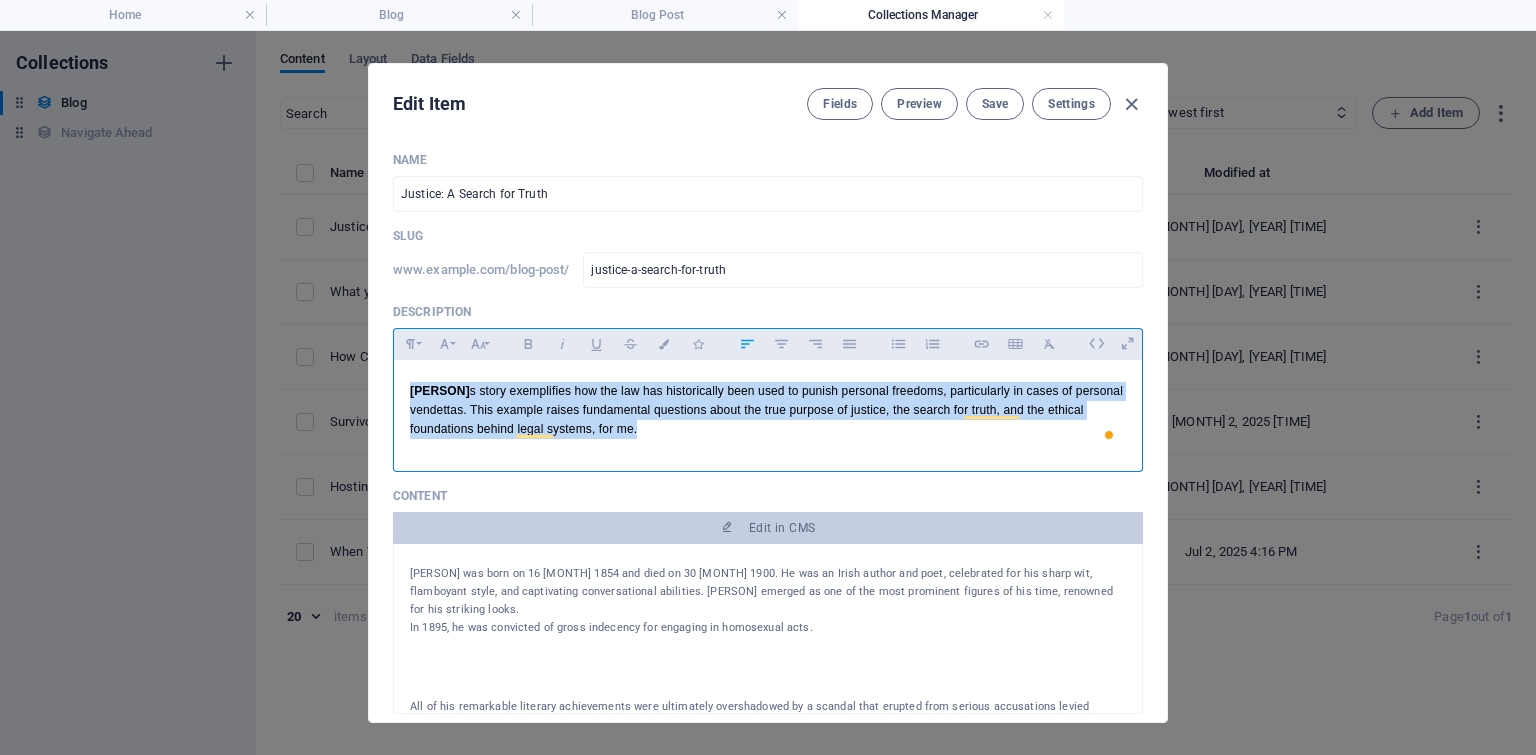 drag, startPoint x: 676, startPoint y: 456, endPoint x: 382, endPoint y: 421, distance: 296.076 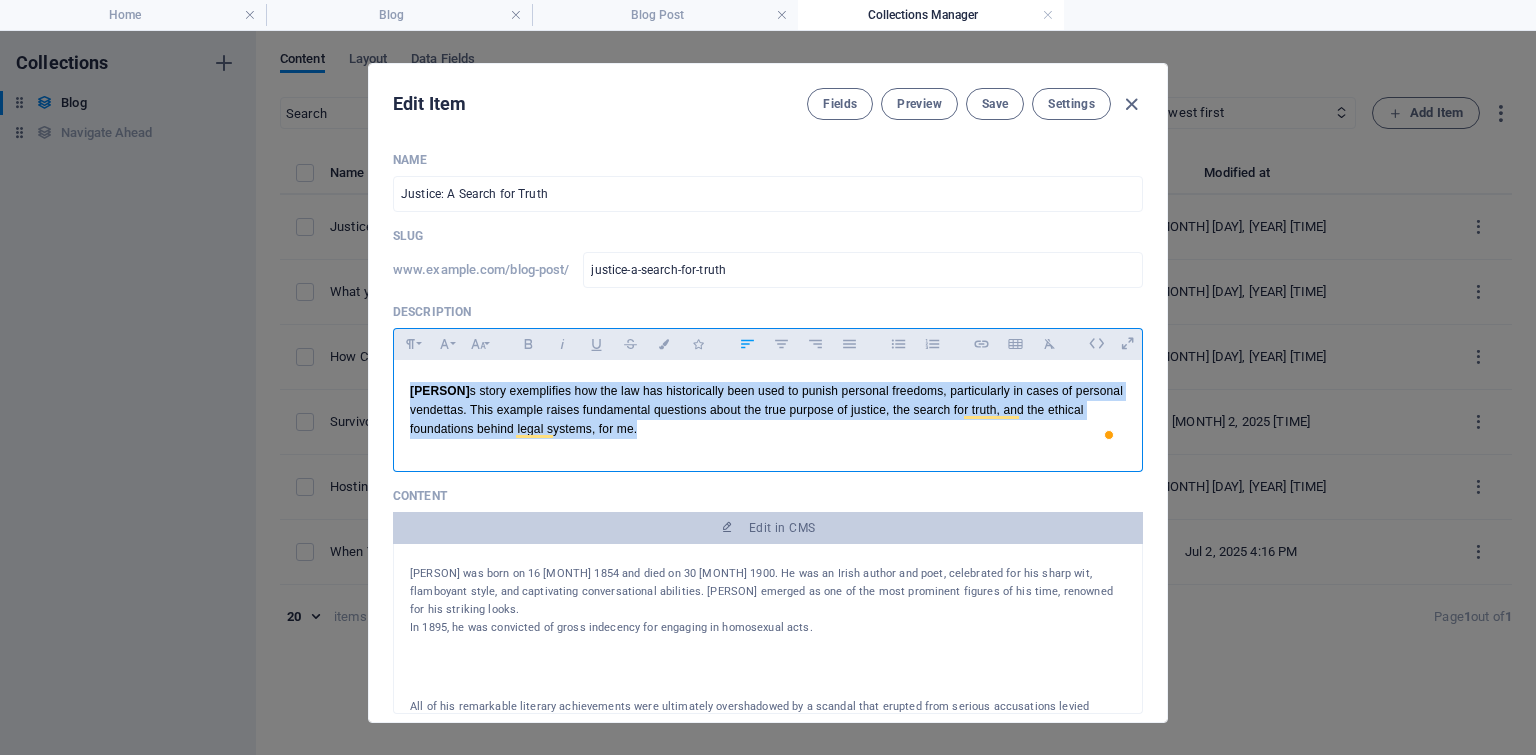 click on "Name Justice: A Search for Truth ​ Slug www.example.com/blog-post/ justice-a-search-for-truth ​ Description Paragraph Format Normal Heading 1 Heading 2 Heading 3 Heading 4 Heading 5 Heading 6 Code Font Family Arial Georgia Impact Tahoma Times New Roman Verdana Font Size 8 9 10 11 12 14 18 24 30 36 48 60 72 96 Bold Italic Underline Strikethrough Colors Icons Align Left Align Center Align Right Align Justify Unordered List Ordered List Insert Link Insert Table Clear Formatting Oscar Wilde' s story exemplifies how the law has historically been used to punish personal freedoms, particularly in cases of personal vendettas. This example raises fundamental questions about the true purpose of justice, the search for truth, and the ethical foundations behind legal systems, for me. Content Edit in CMS In 1895, he was convicted of gross indecency for engaging in homosexual acts. Publicly and brazenly exposing Wilde, the Marquess of Queensberry left his calling card, the bait: Category Body Meditation Poses Mind ​" at bounding box center [768, 465] 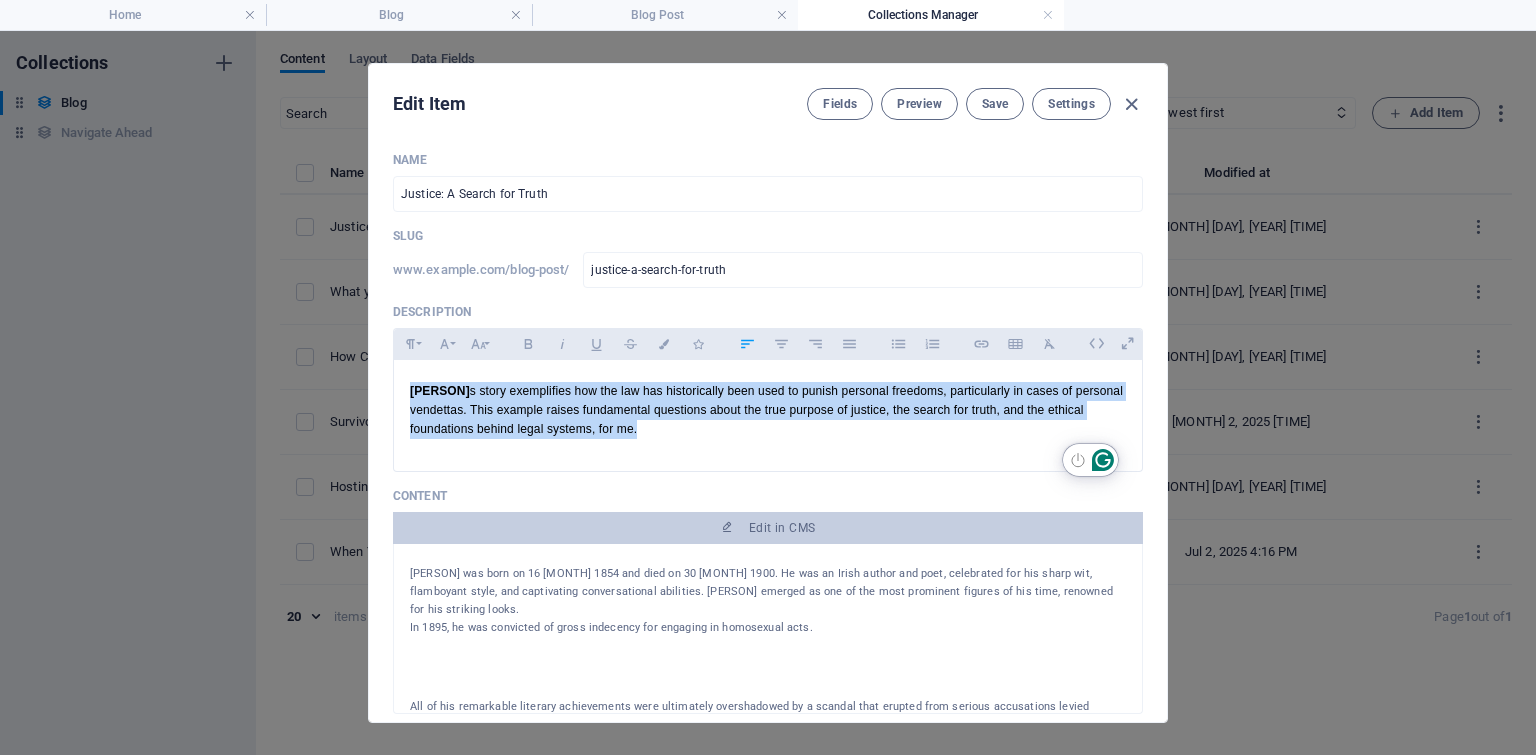 click 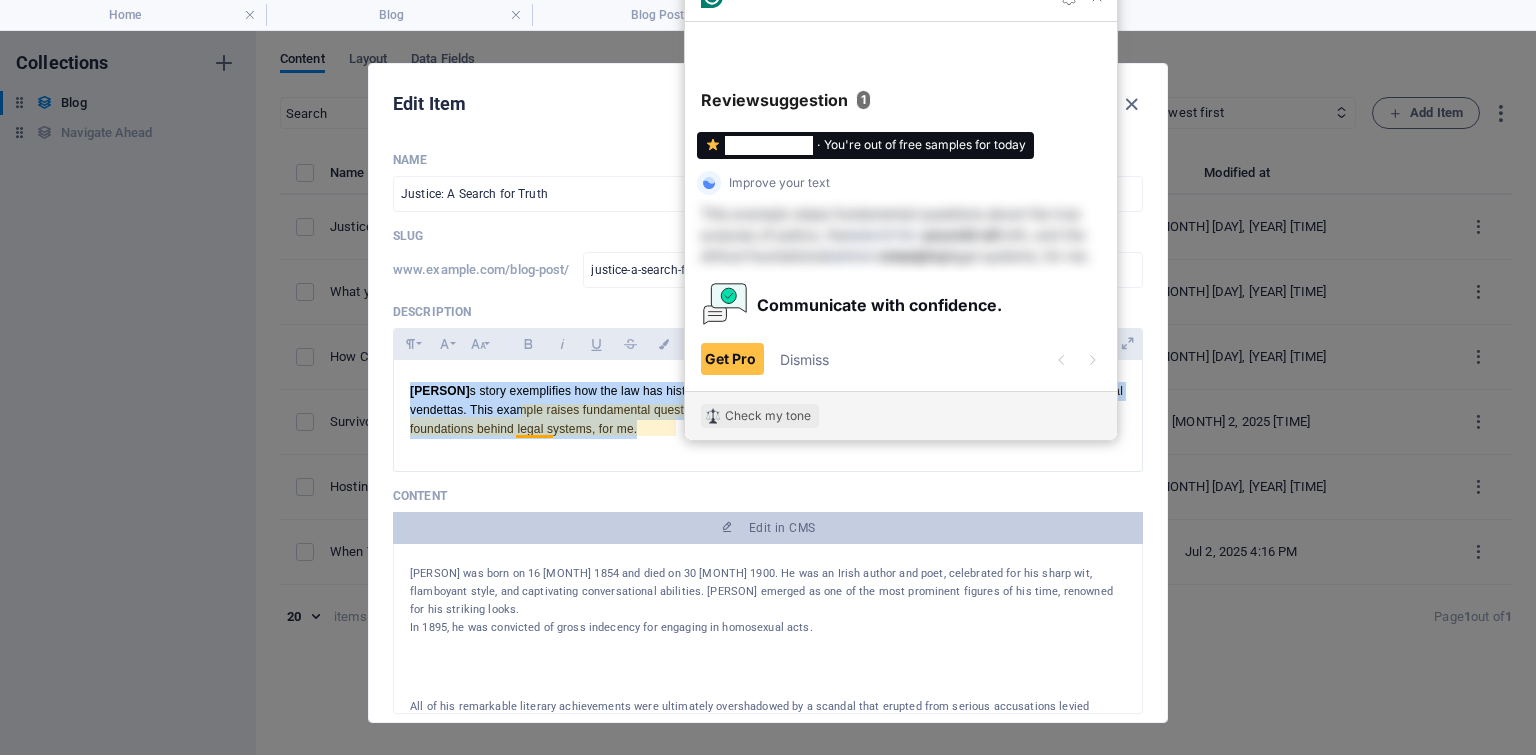 click on "Check my tone" 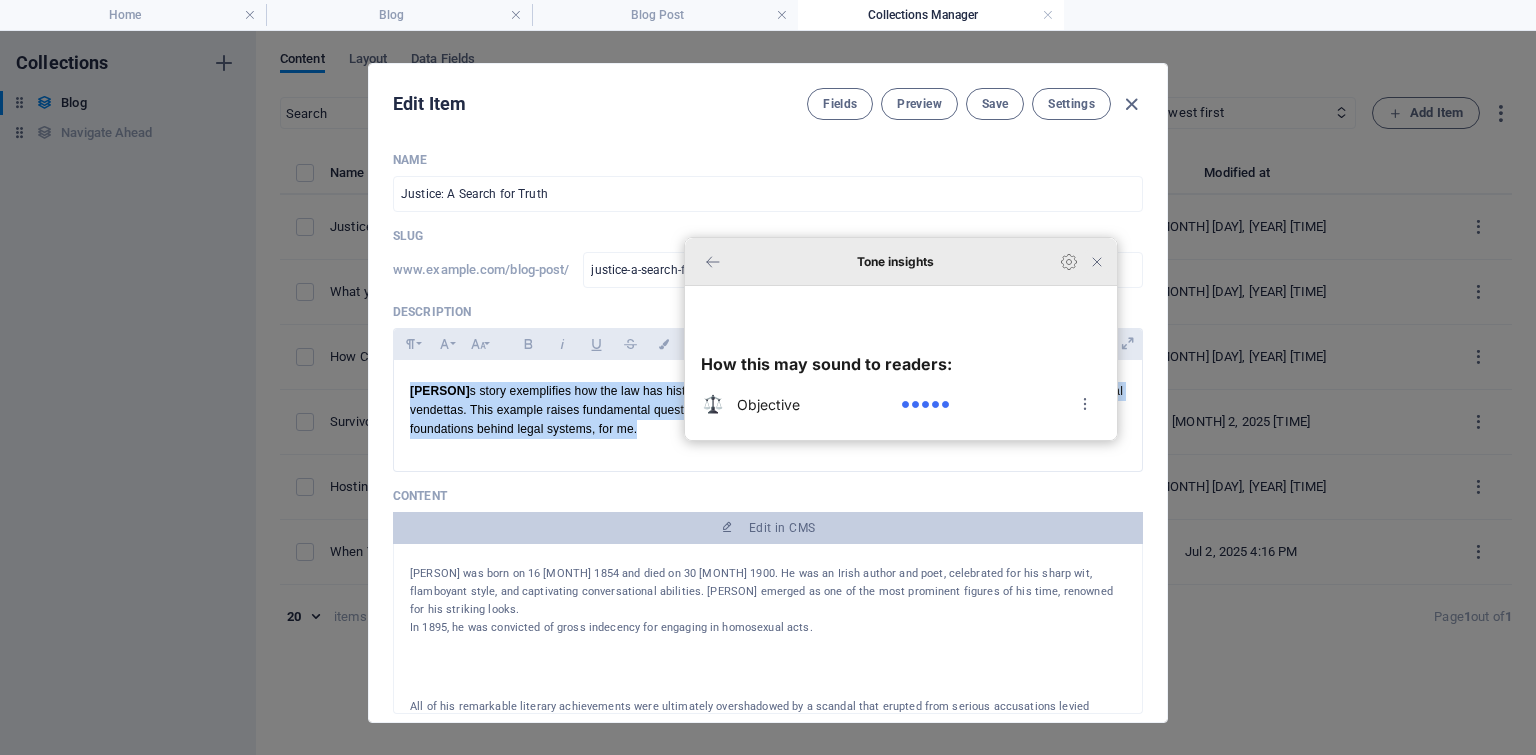 click 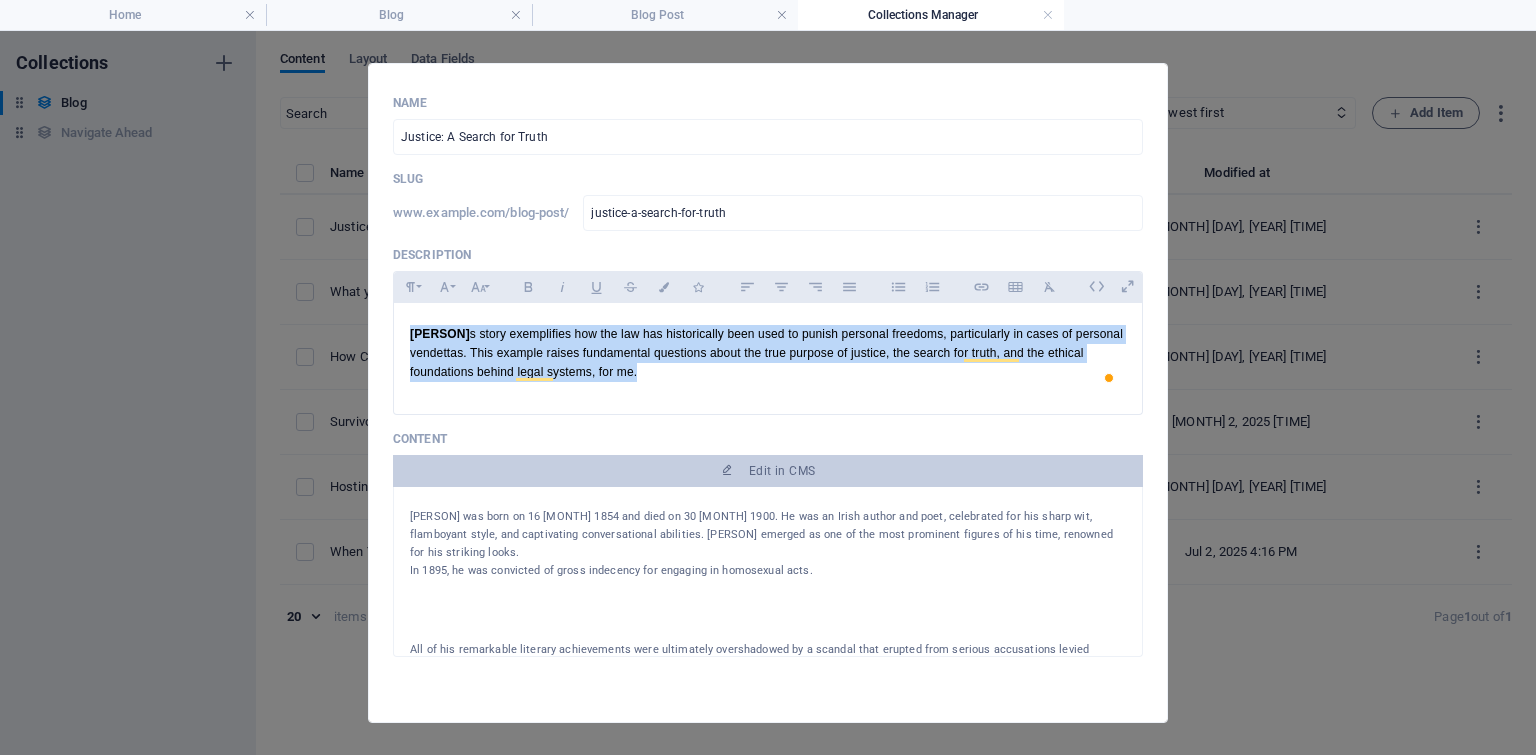scroll, scrollTop: 72, scrollLeft: 0, axis: vertical 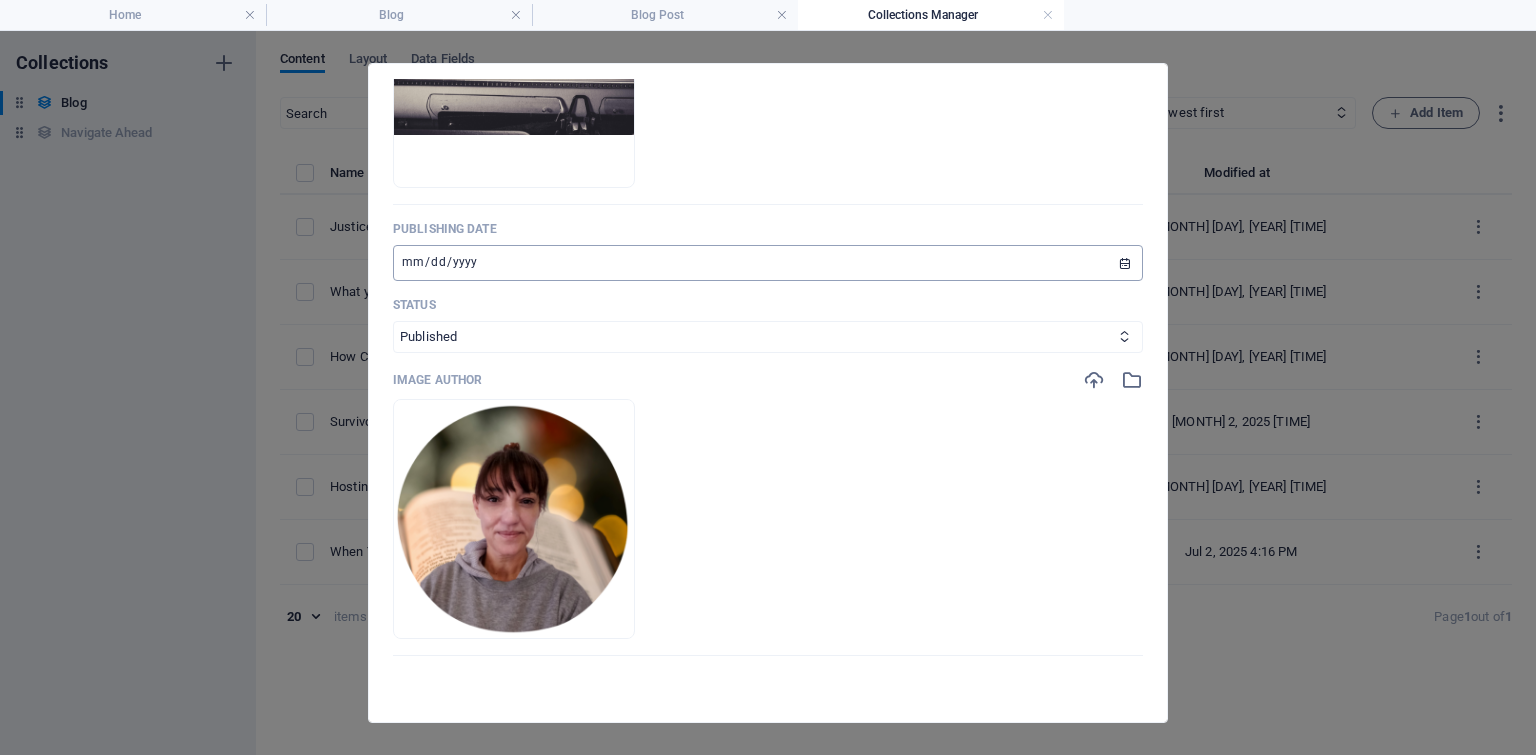 click at bounding box center (768, 263) 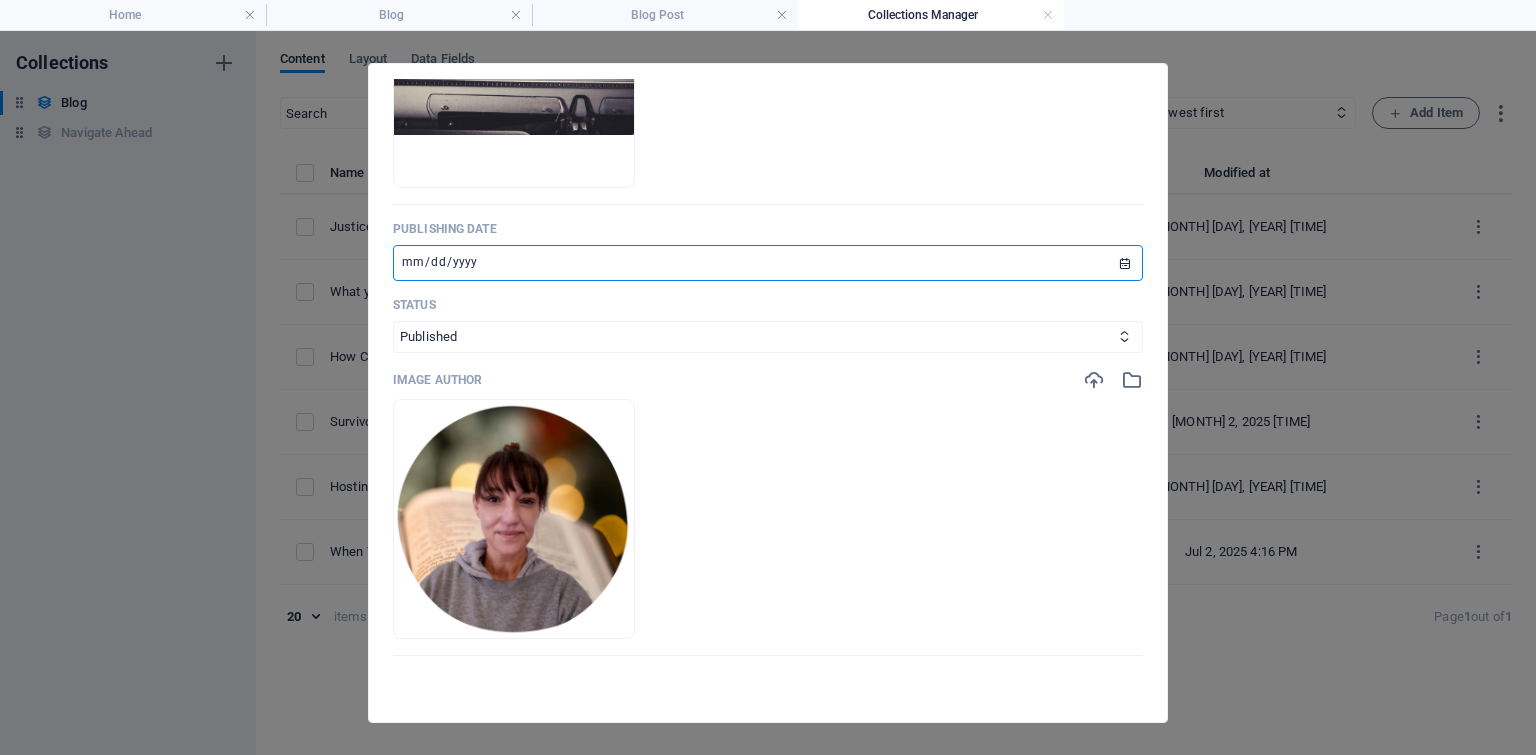 type on "2025-08-01" 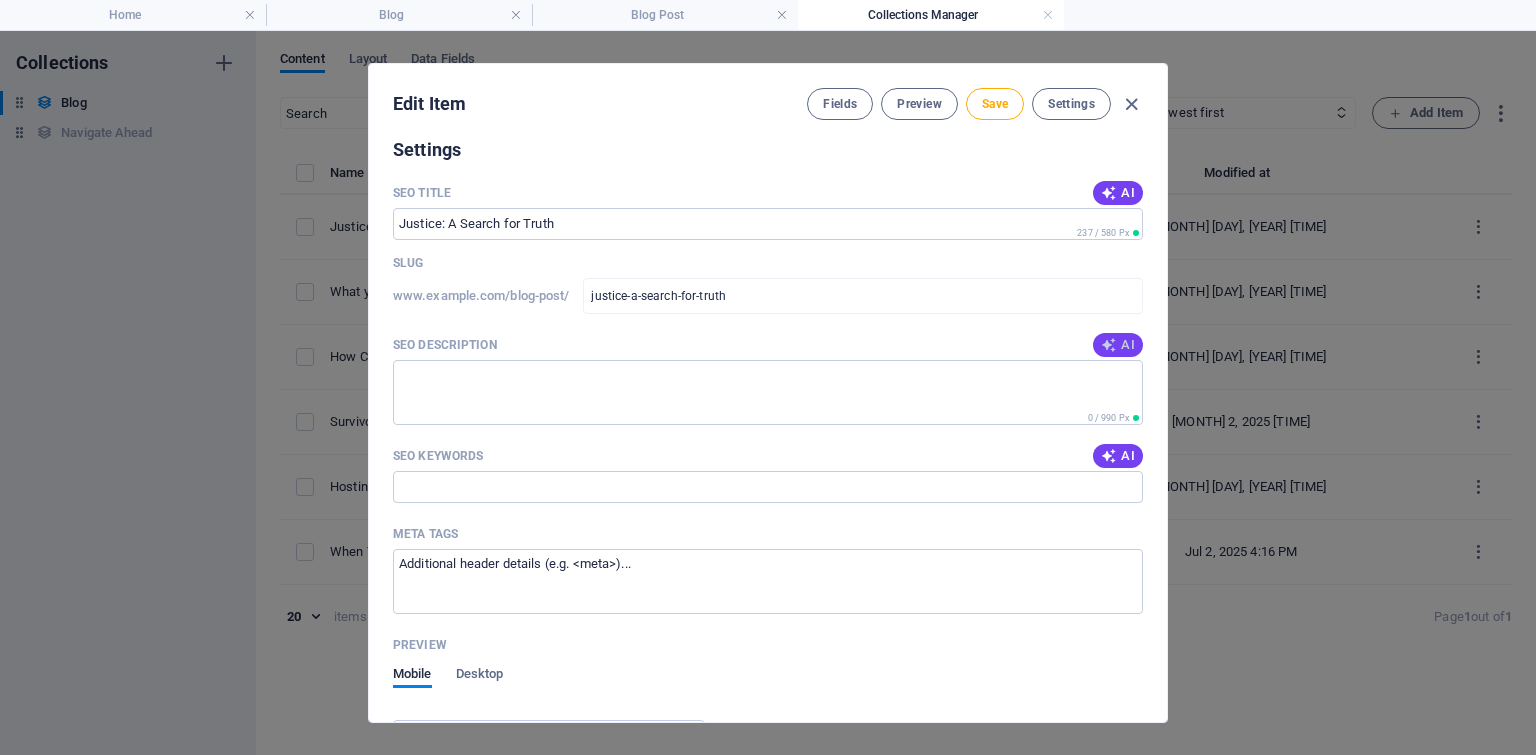 click on "AI" at bounding box center [1118, 345] 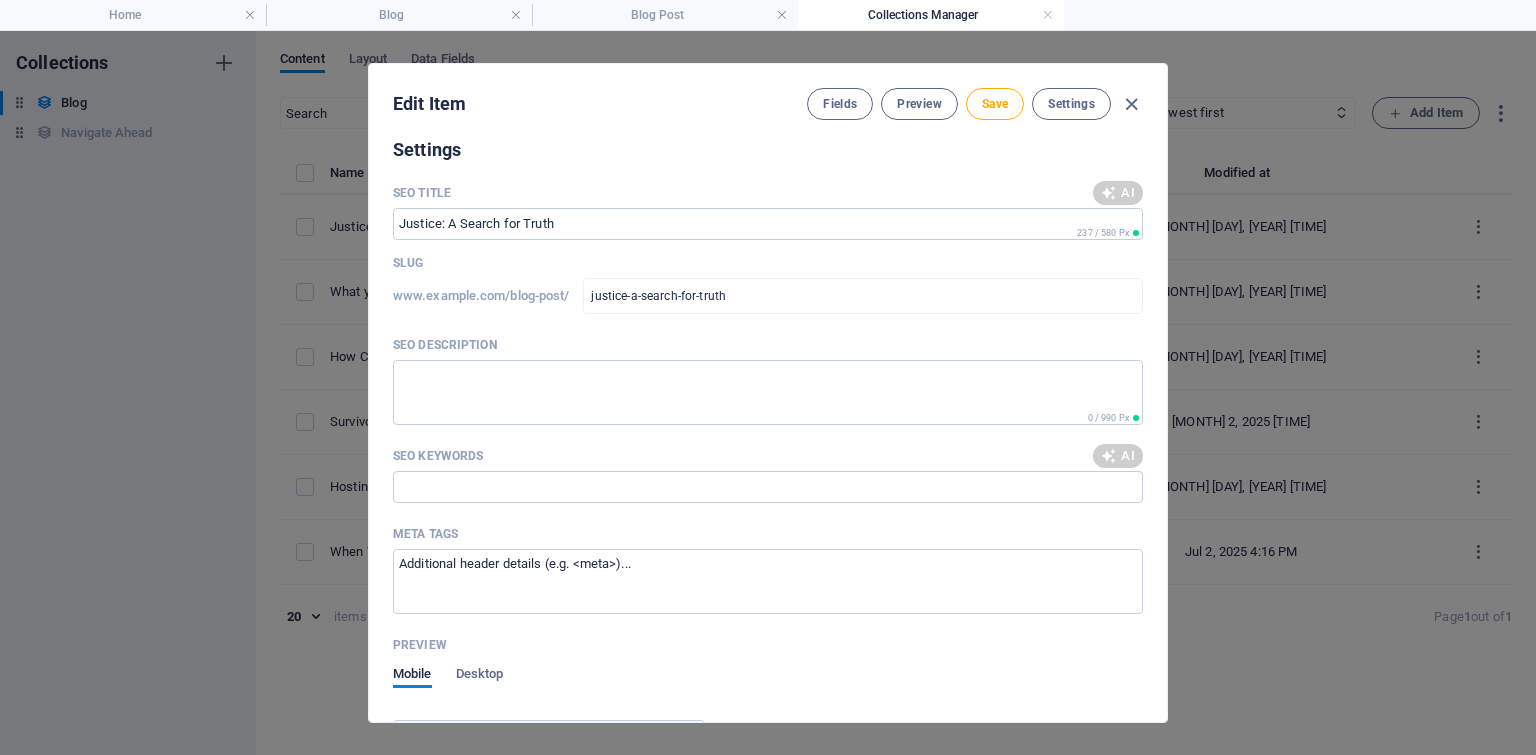 type on "Explore Oscar Wildes story of justice and truth, revealing how legal systems often punish personal freedoms and perpetuate injustice." 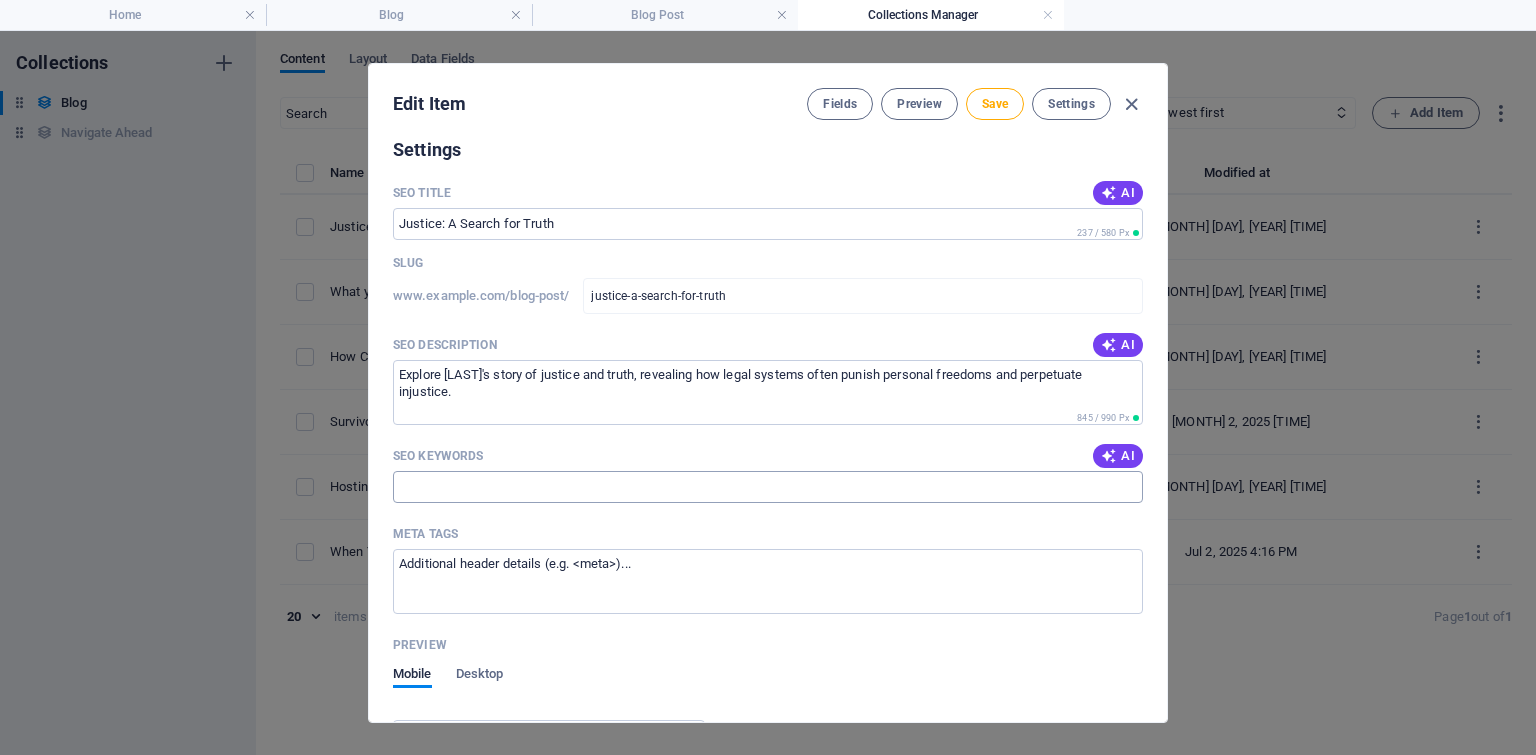 click on "SEO Keywords" at bounding box center [768, 487] 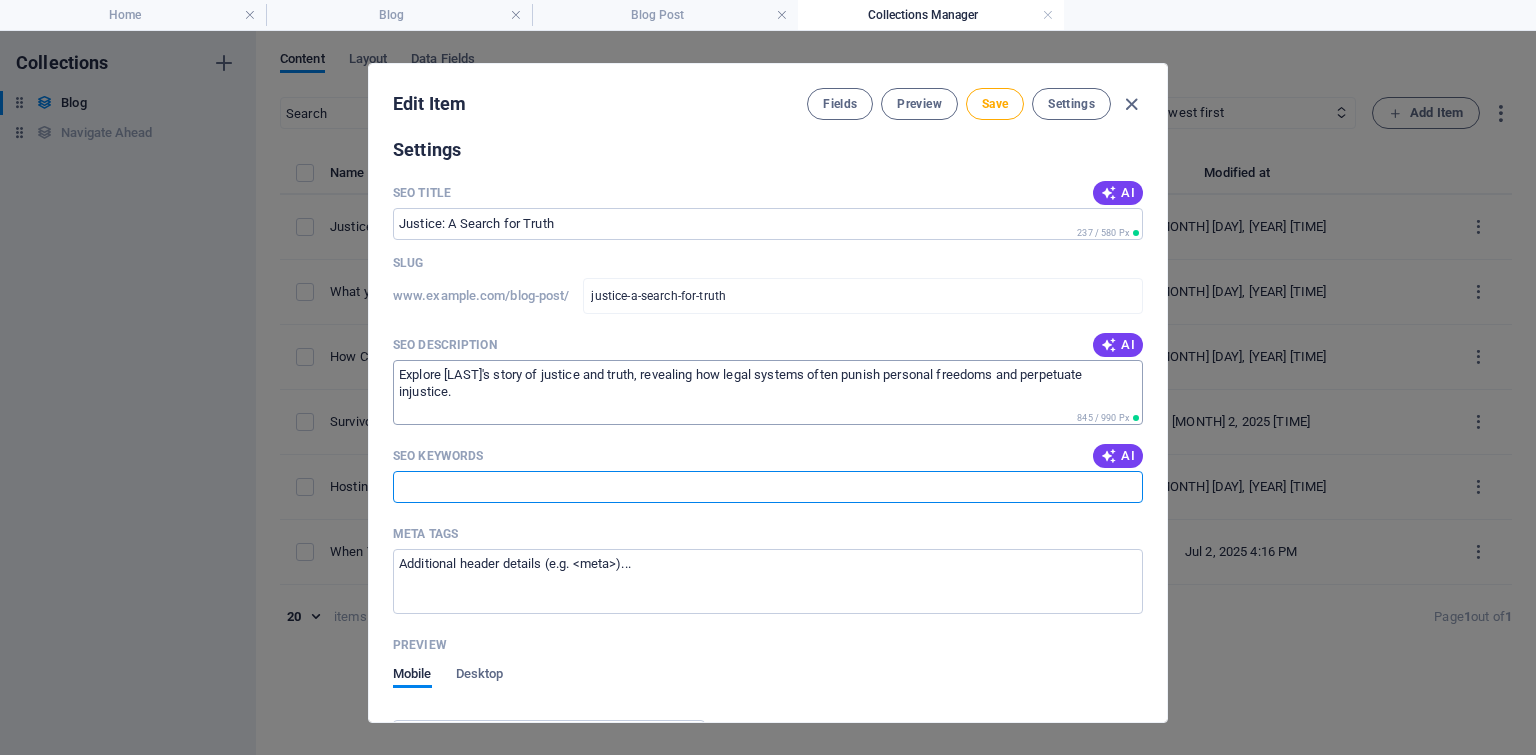type on "narcissistic abuse recovery, emotional resilience support, transformative healing community, healthy relationship boundaries, personal growth through shared experiences, navigating lifes complexities" 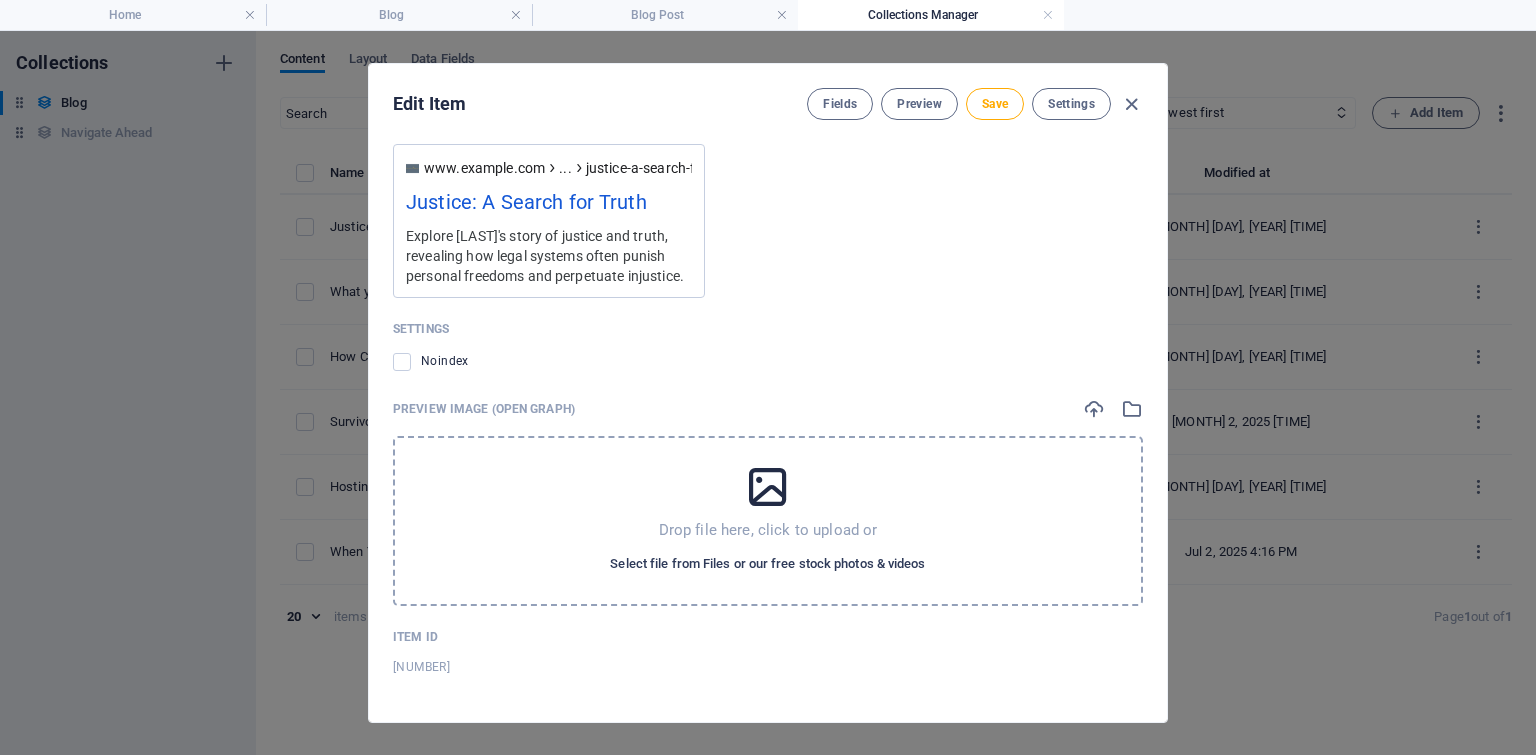 click on "Select file from Files or our free stock photos & videos" at bounding box center [767, 564] 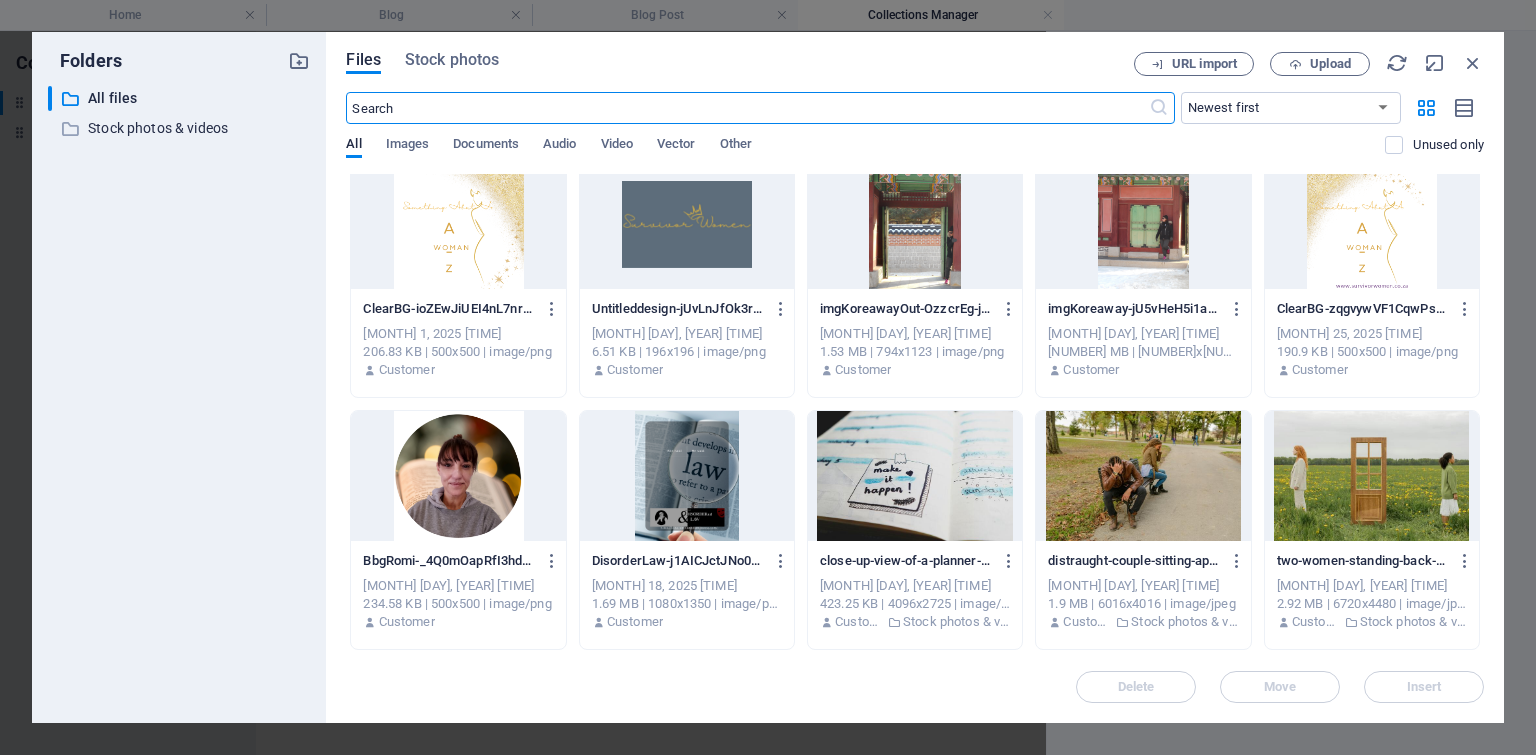 click at bounding box center (687, 476) 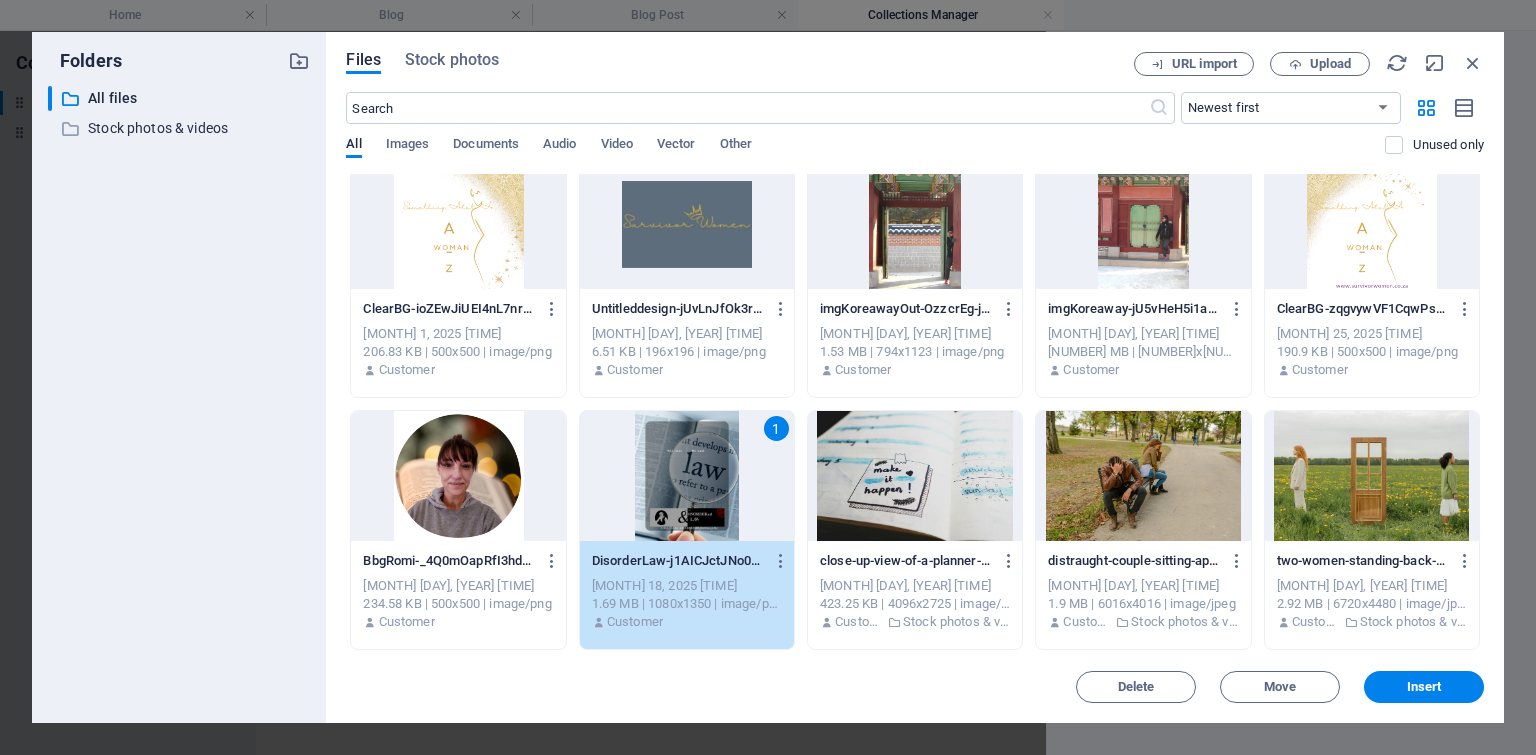 click on "Insert" at bounding box center [1424, 687] 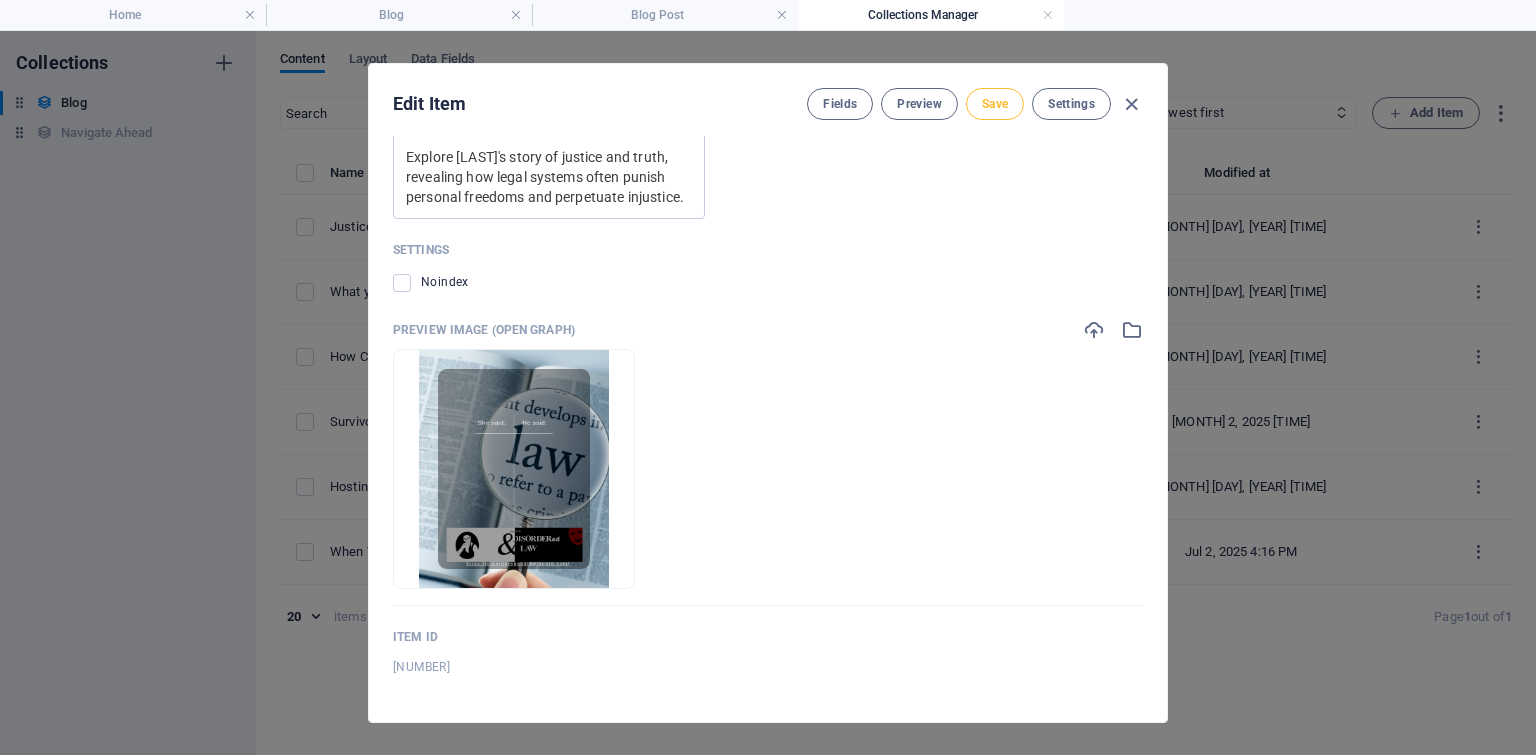 click on "Save" at bounding box center (995, 104) 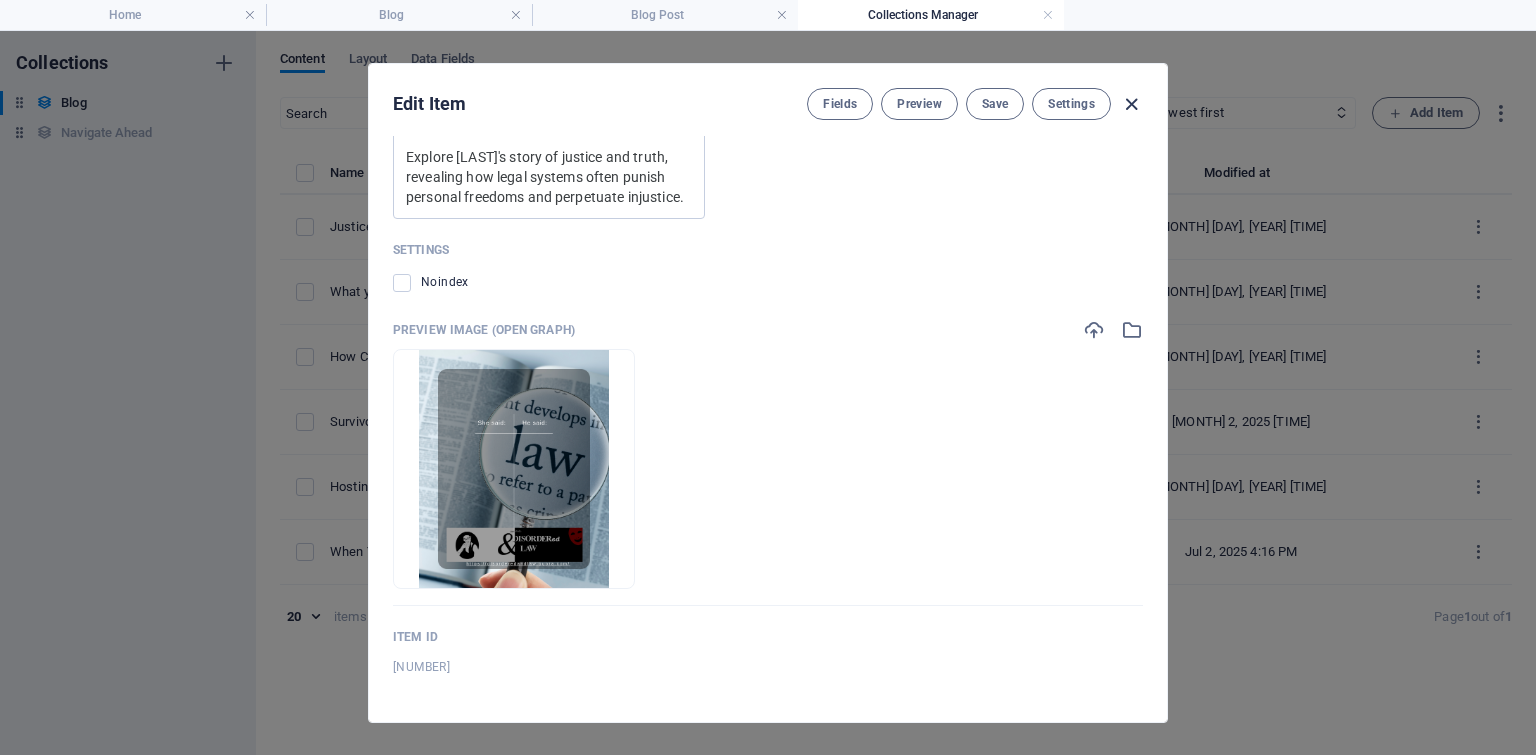 click at bounding box center (1131, 104) 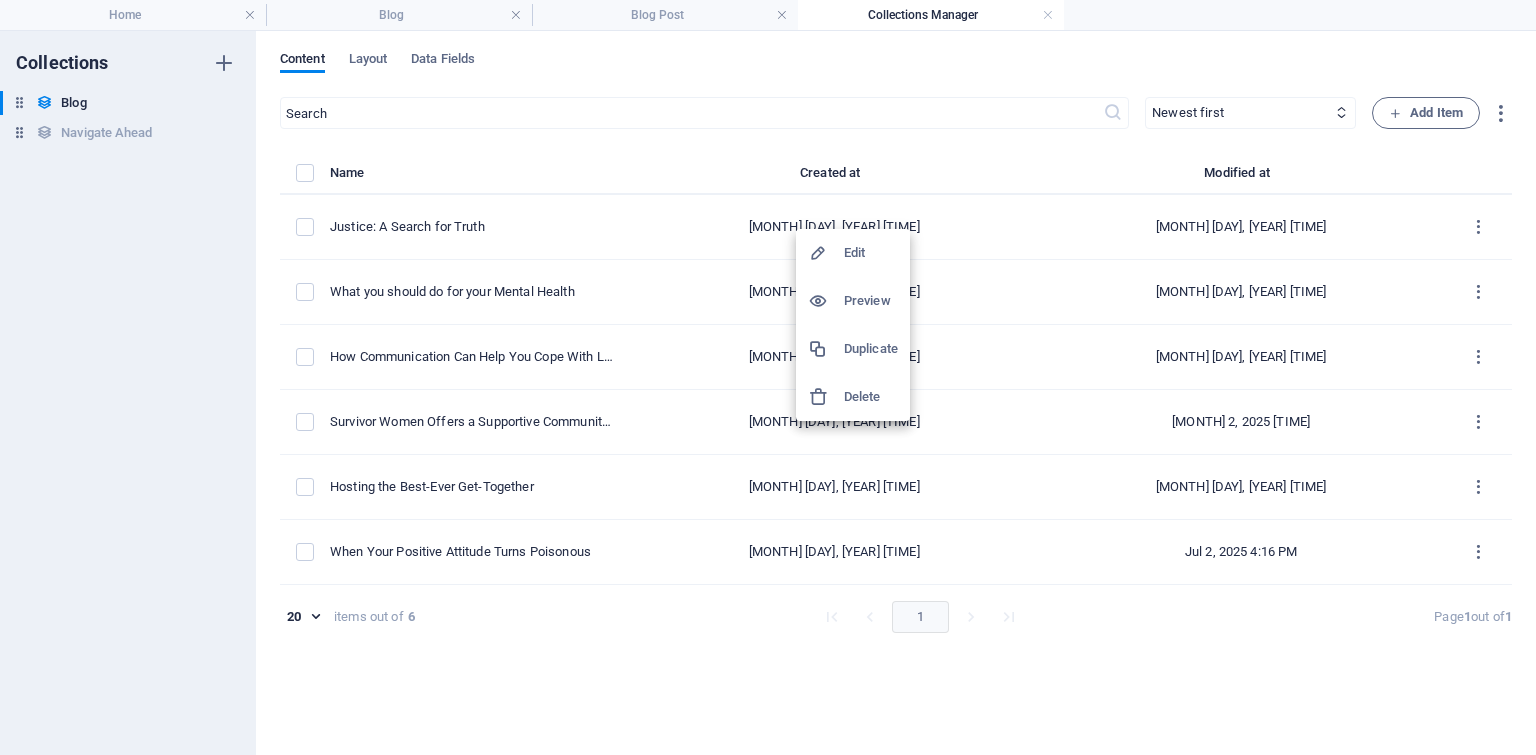 click on "Edit" at bounding box center [871, 253] 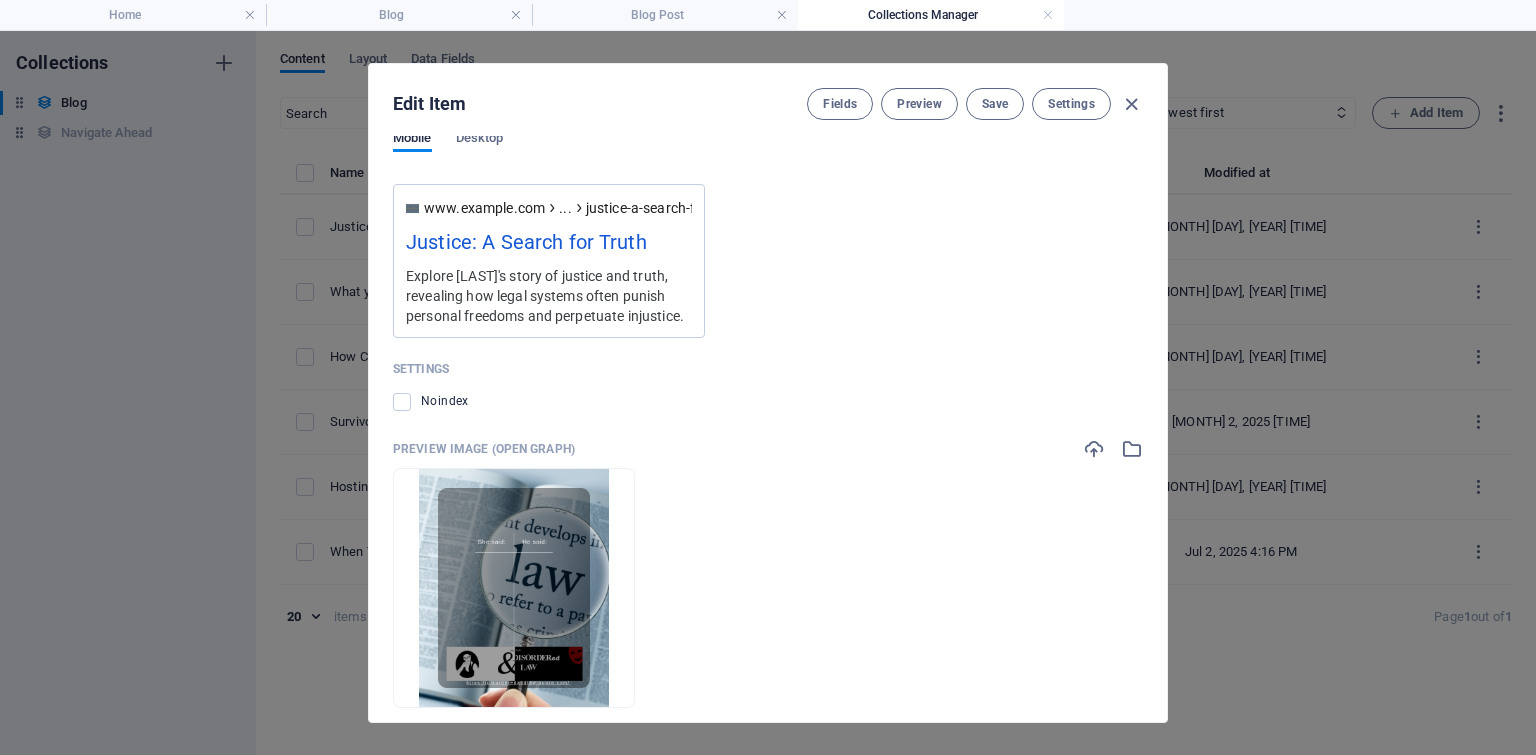 scroll, scrollTop: 2272, scrollLeft: 0, axis: vertical 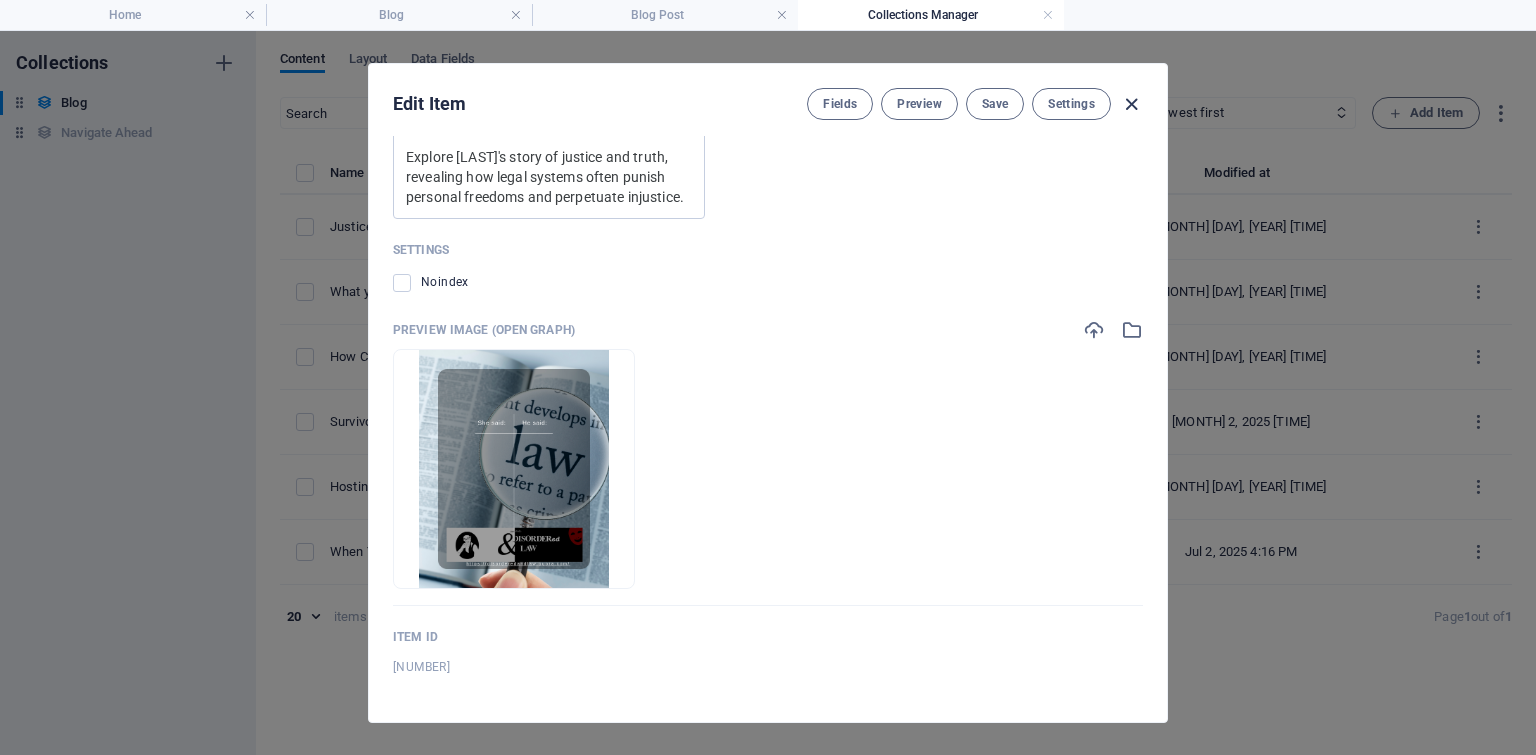 click at bounding box center (1131, 104) 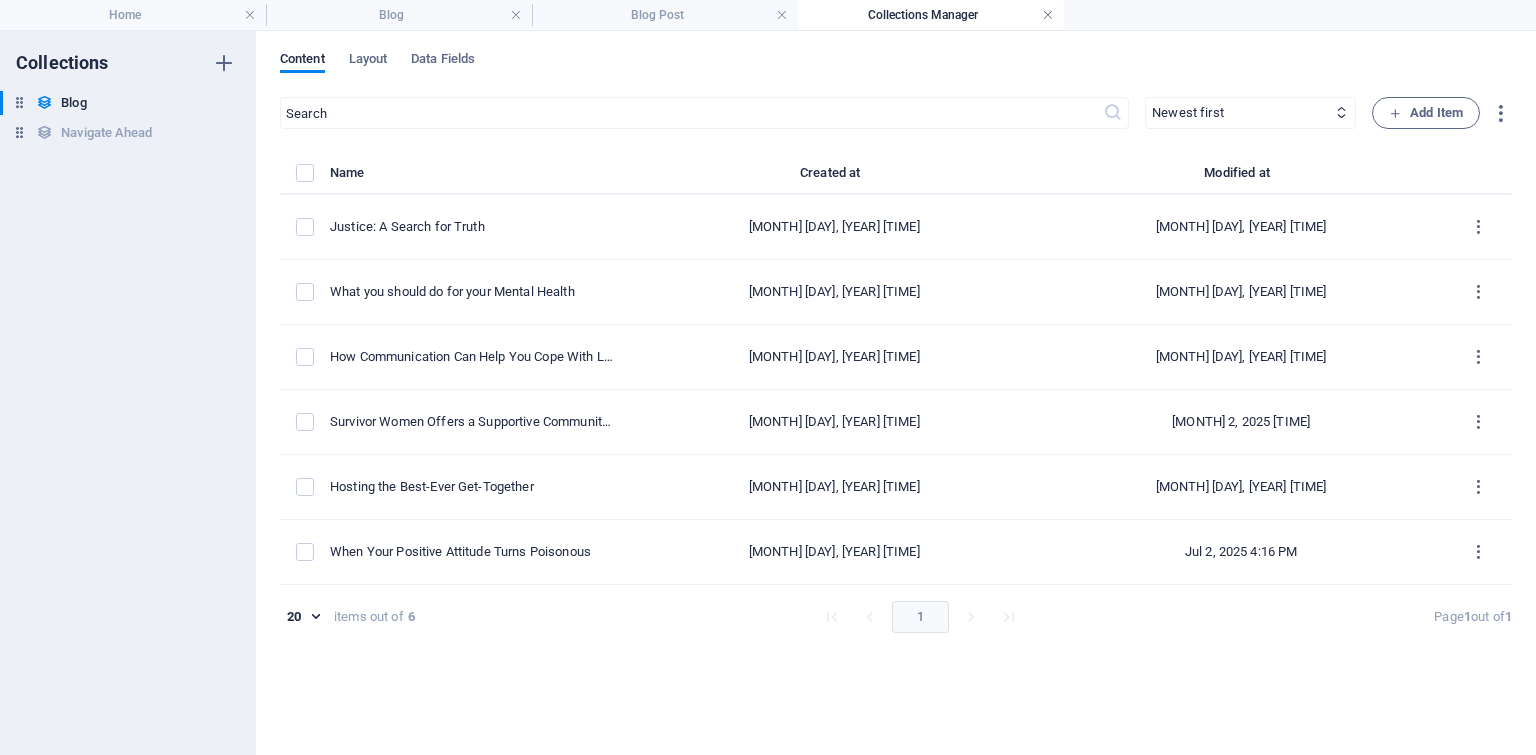 drag, startPoint x: 1044, startPoint y: 13, endPoint x: 1064, endPoint y: 65, distance: 55.713554 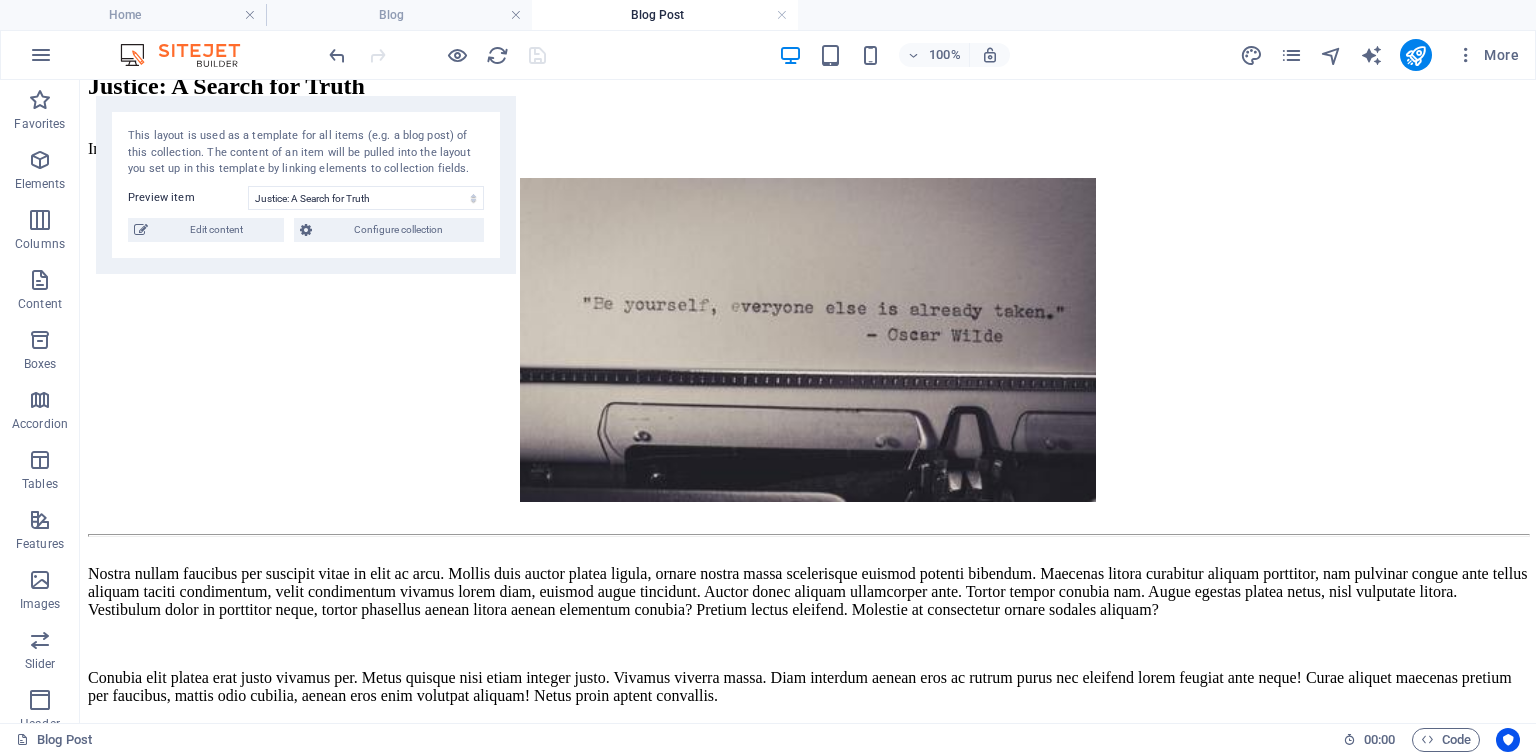 scroll, scrollTop: 369, scrollLeft: 0, axis: vertical 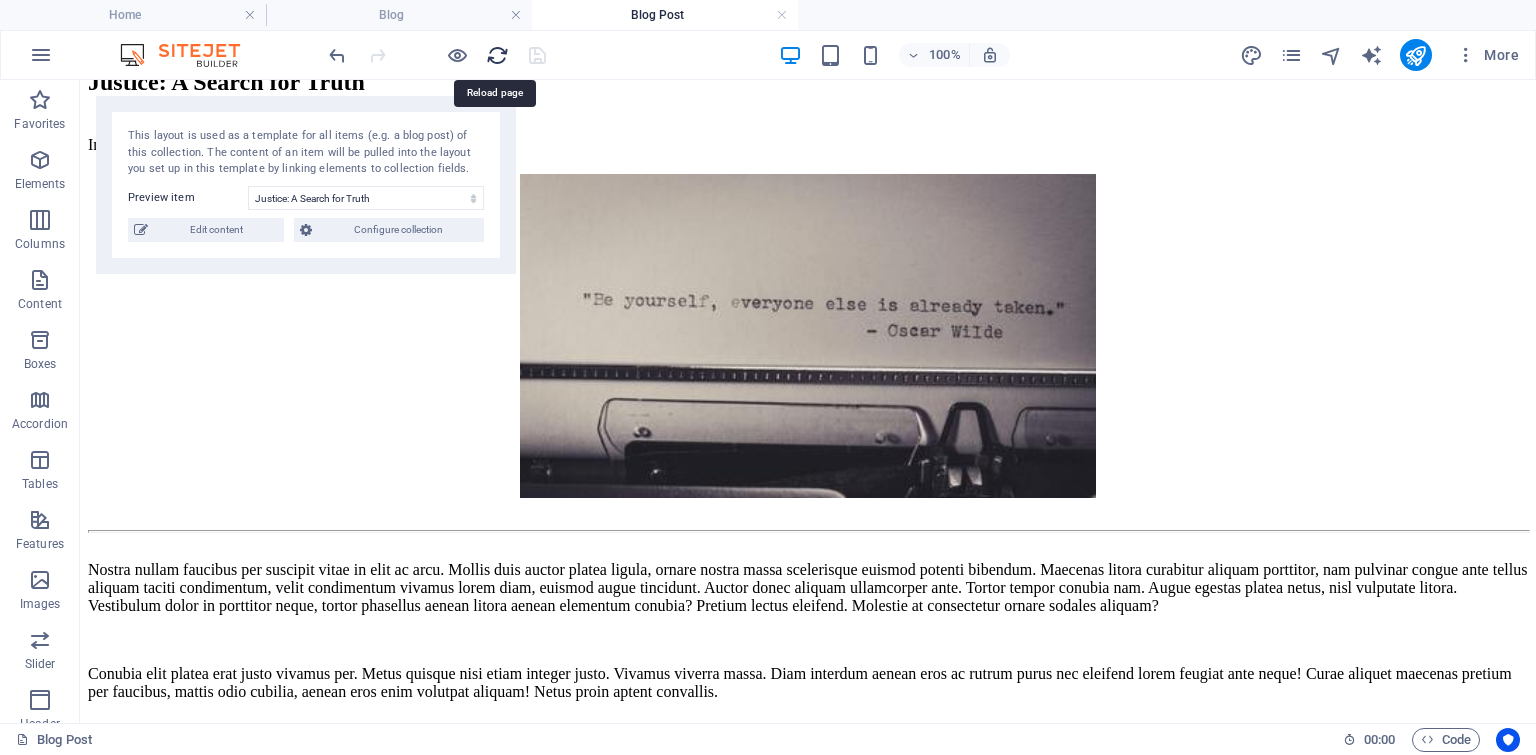 click at bounding box center (497, 55) 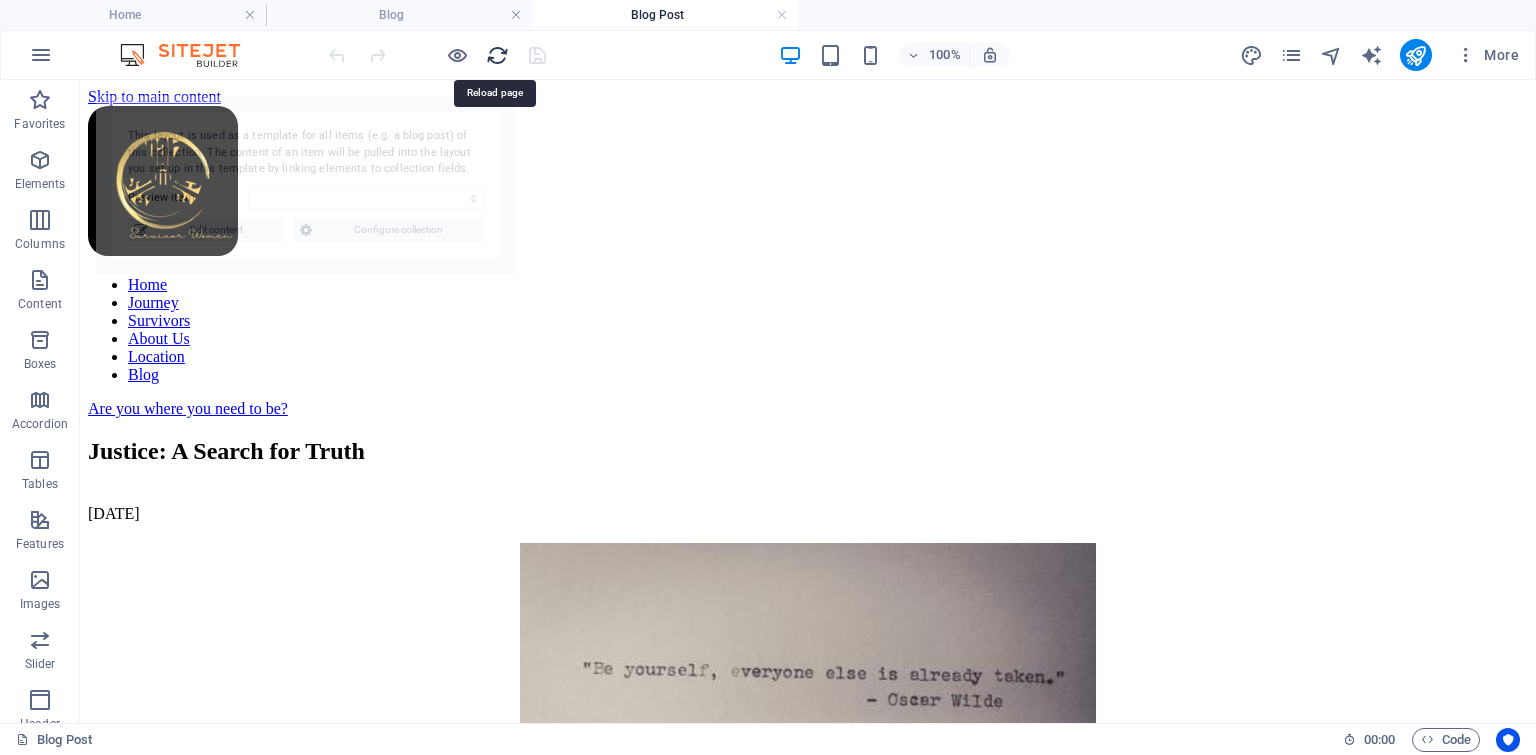 scroll, scrollTop: 0, scrollLeft: 0, axis: both 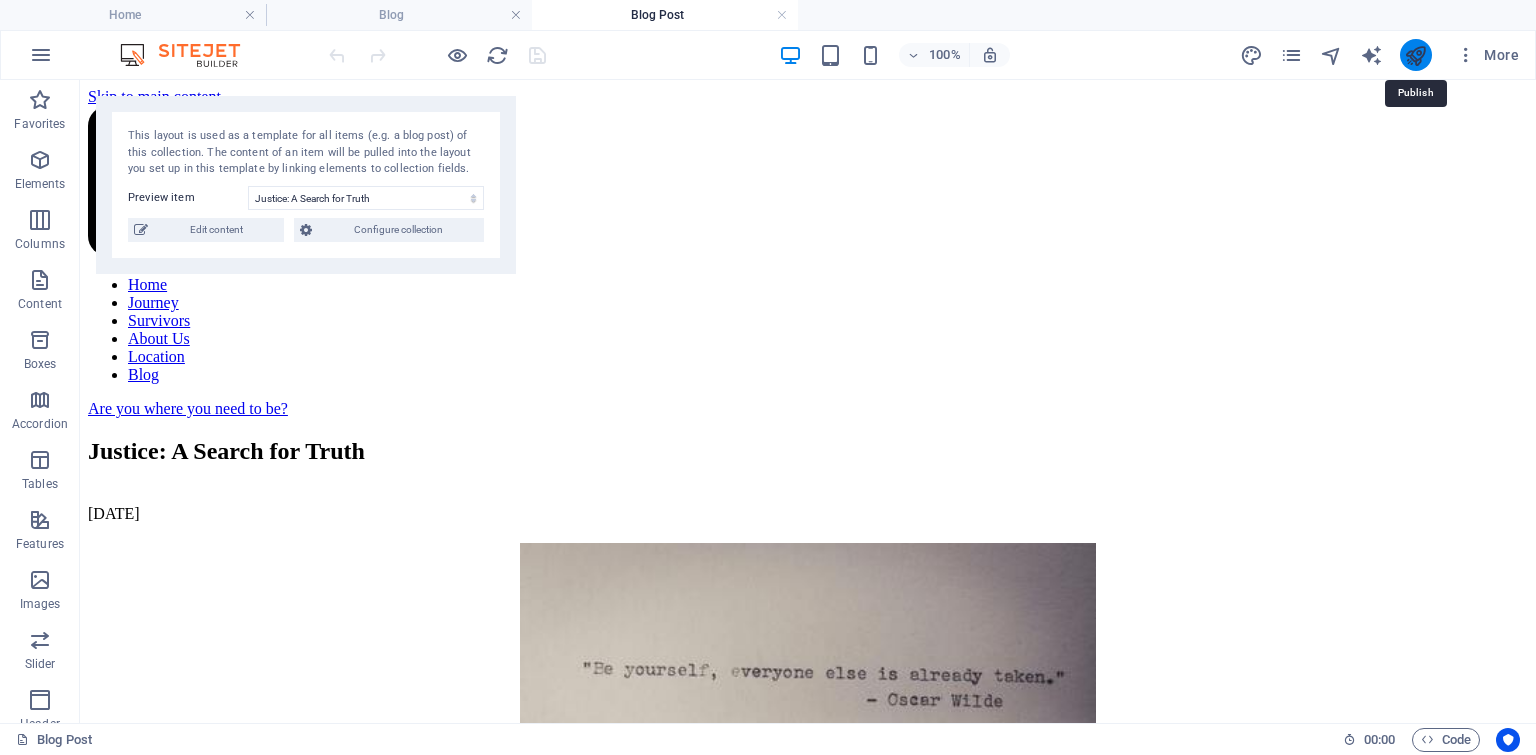 click at bounding box center (1415, 55) 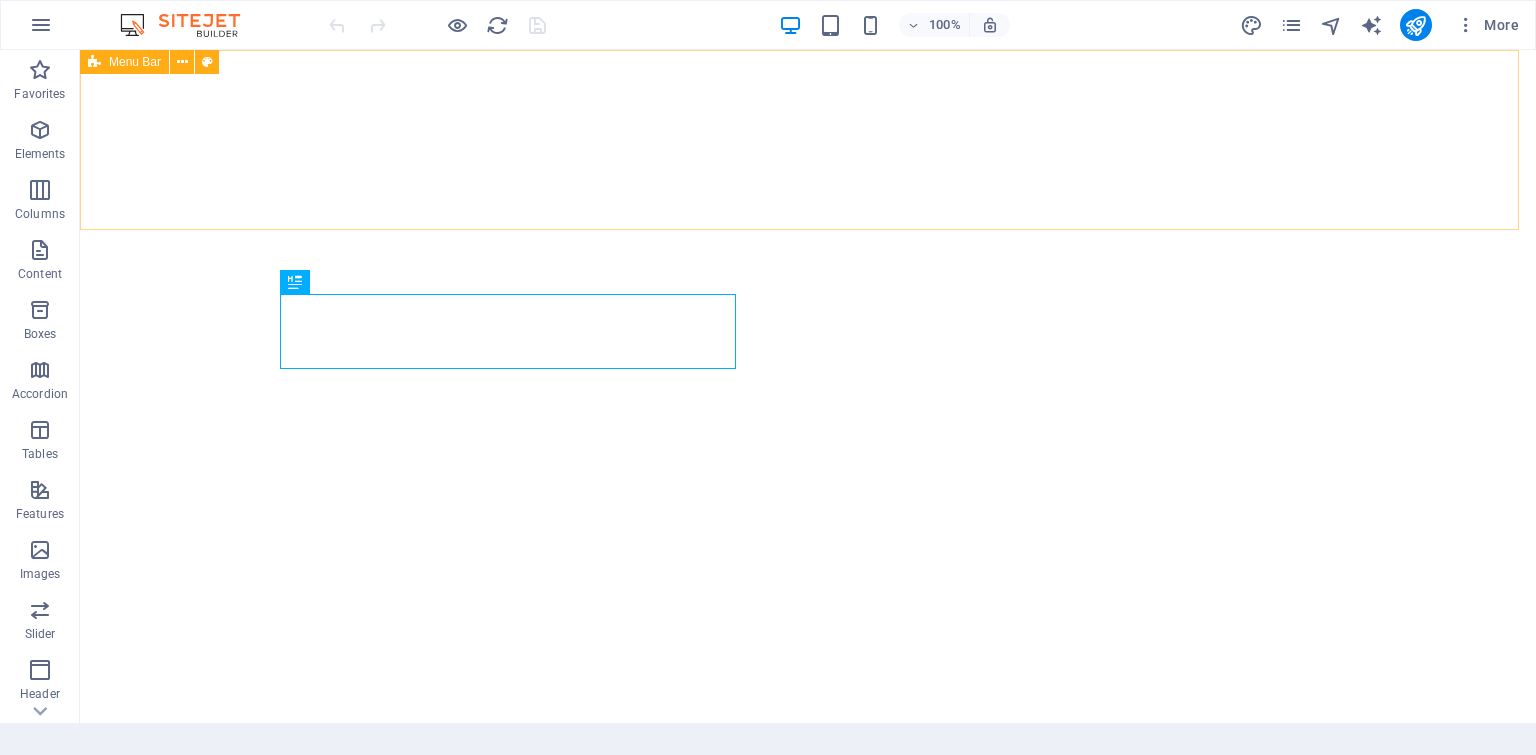 scroll, scrollTop: 0, scrollLeft: 0, axis: both 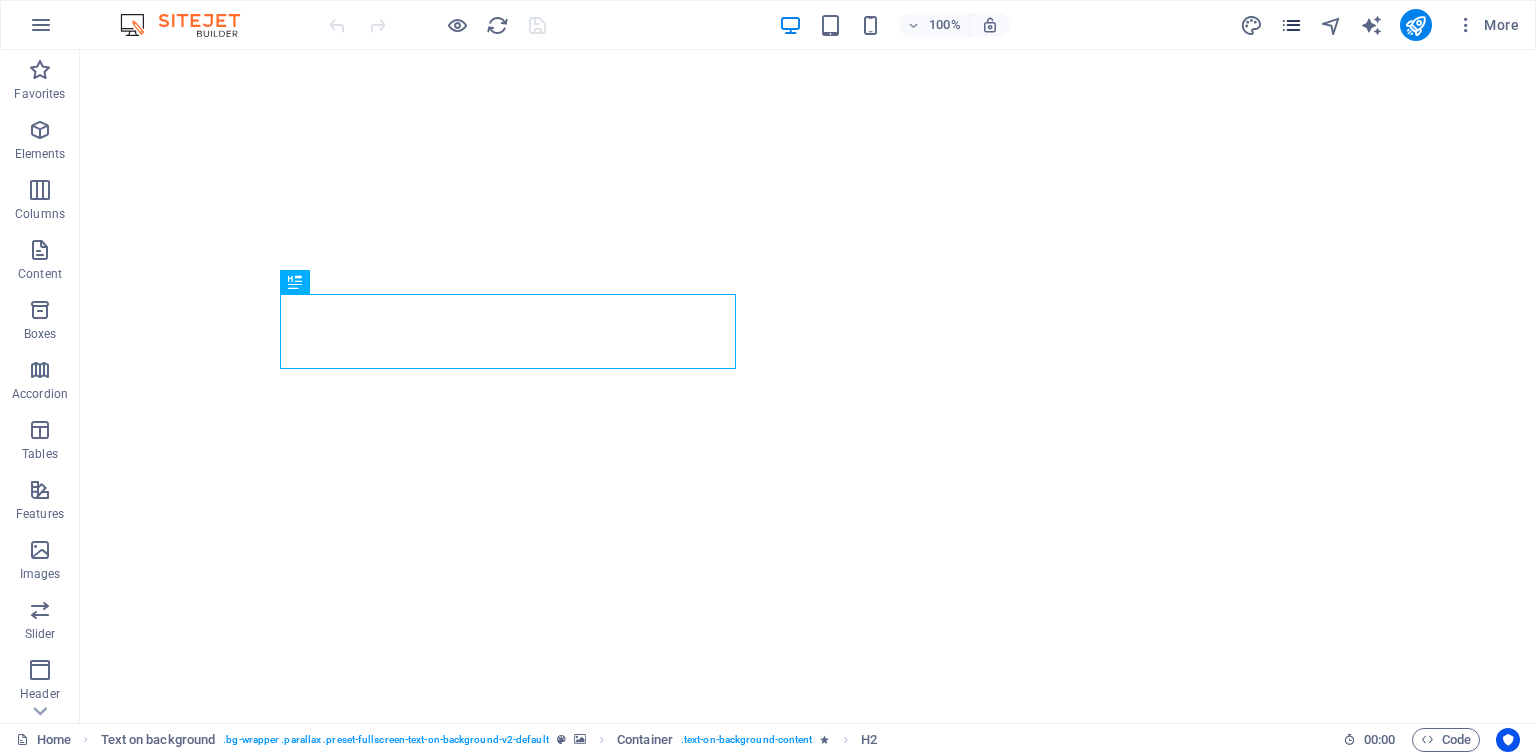 click at bounding box center [1291, 25] 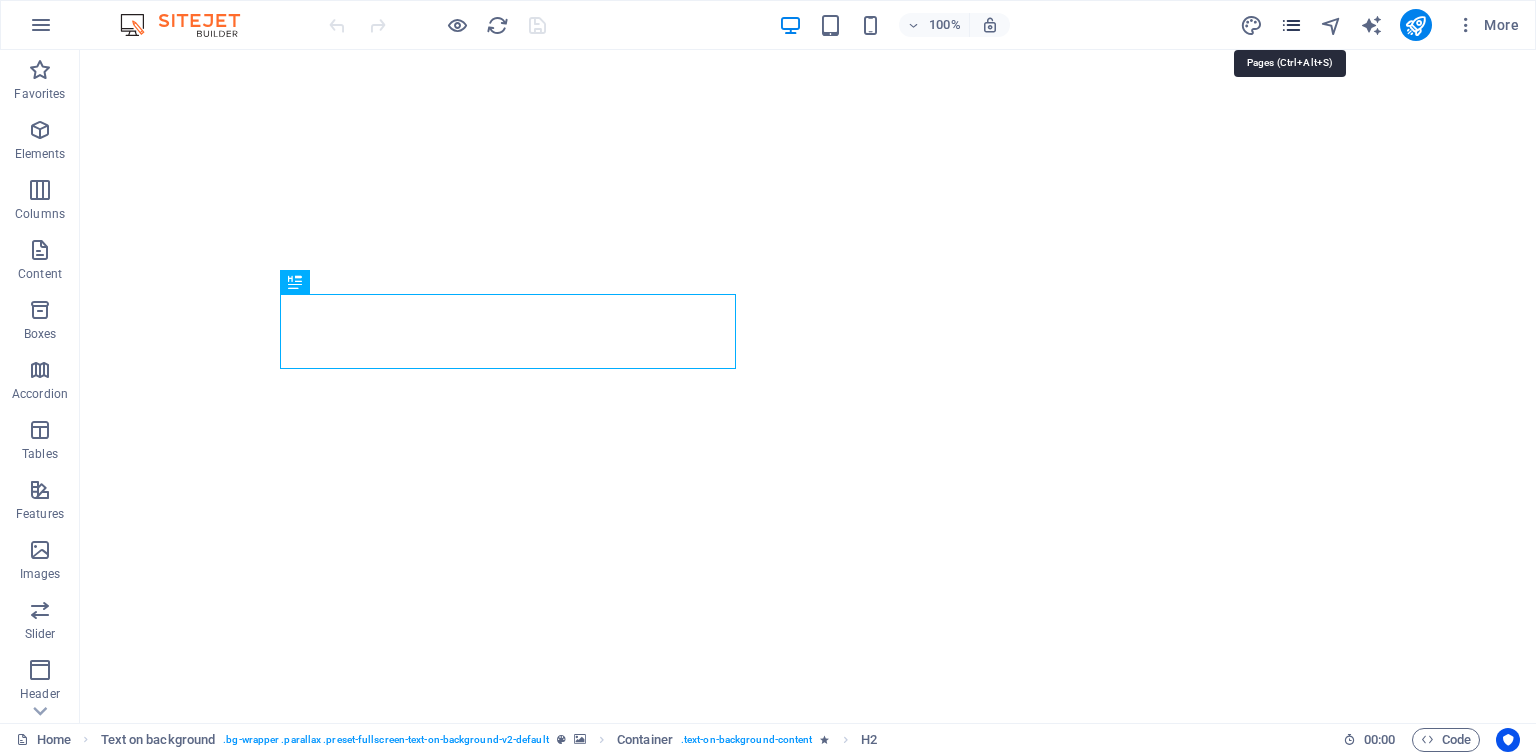 click at bounding box center [1291, 25] 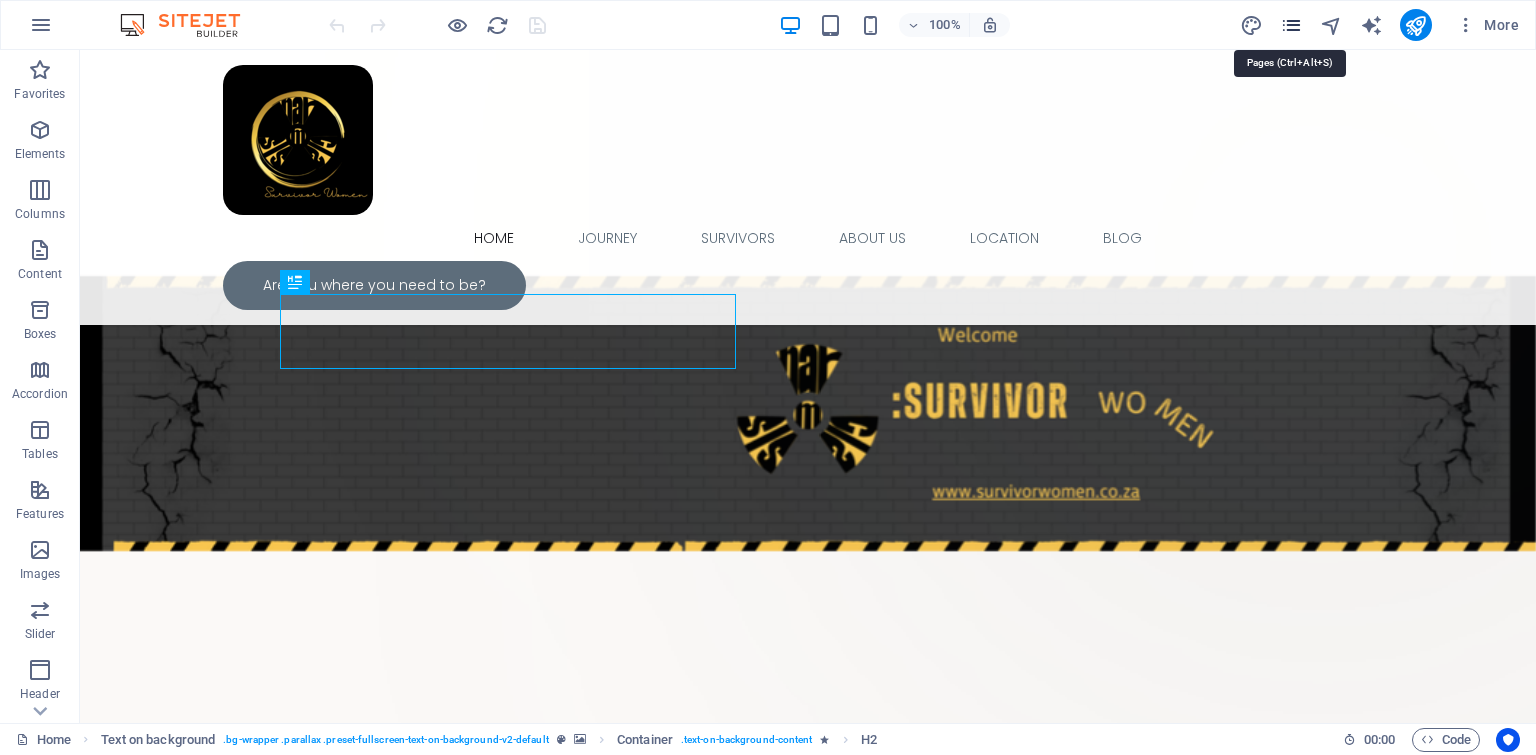scroll, scrollTop: 0, scrollLeft: 0, axis: both 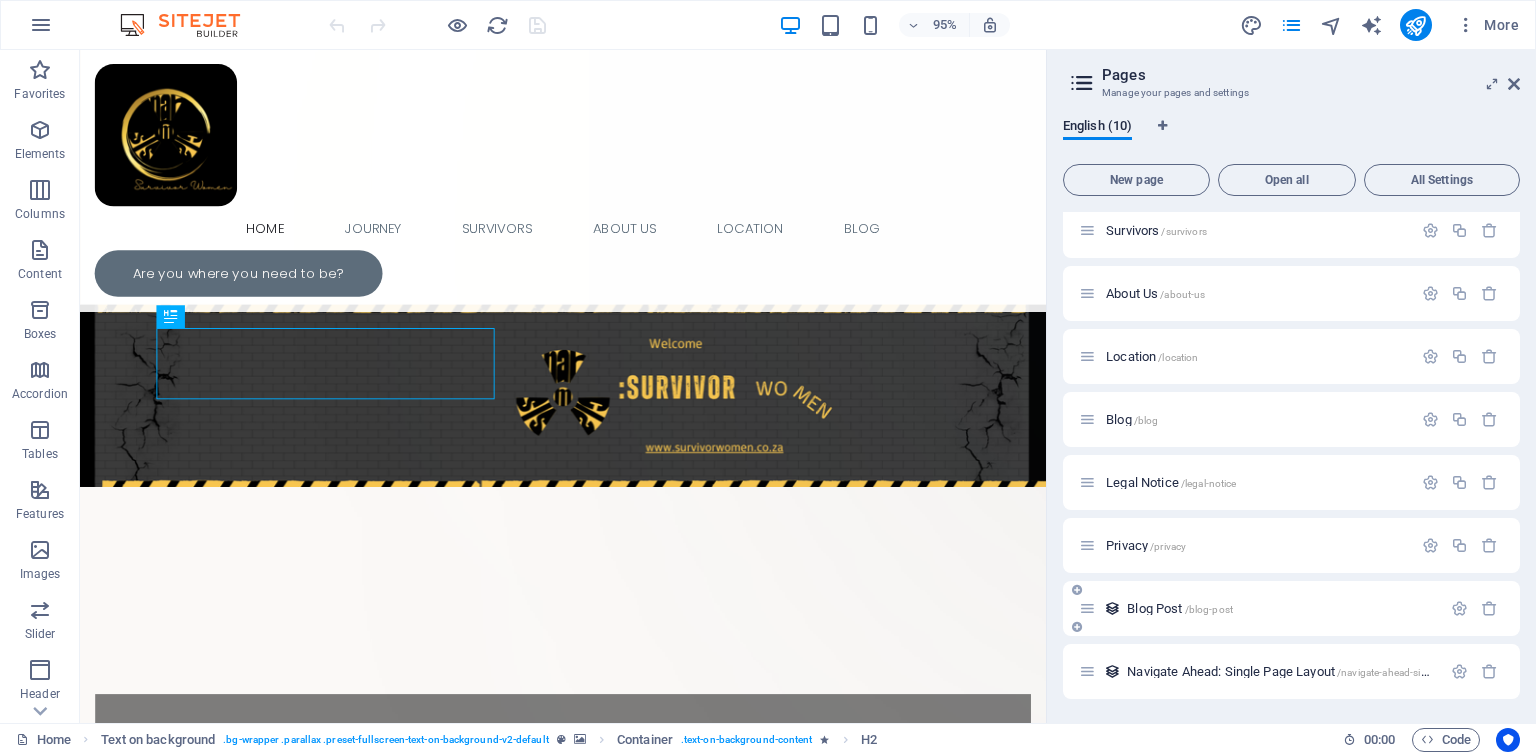 click on "Blog Post /blog-post" at bounding box center [1180, 608] 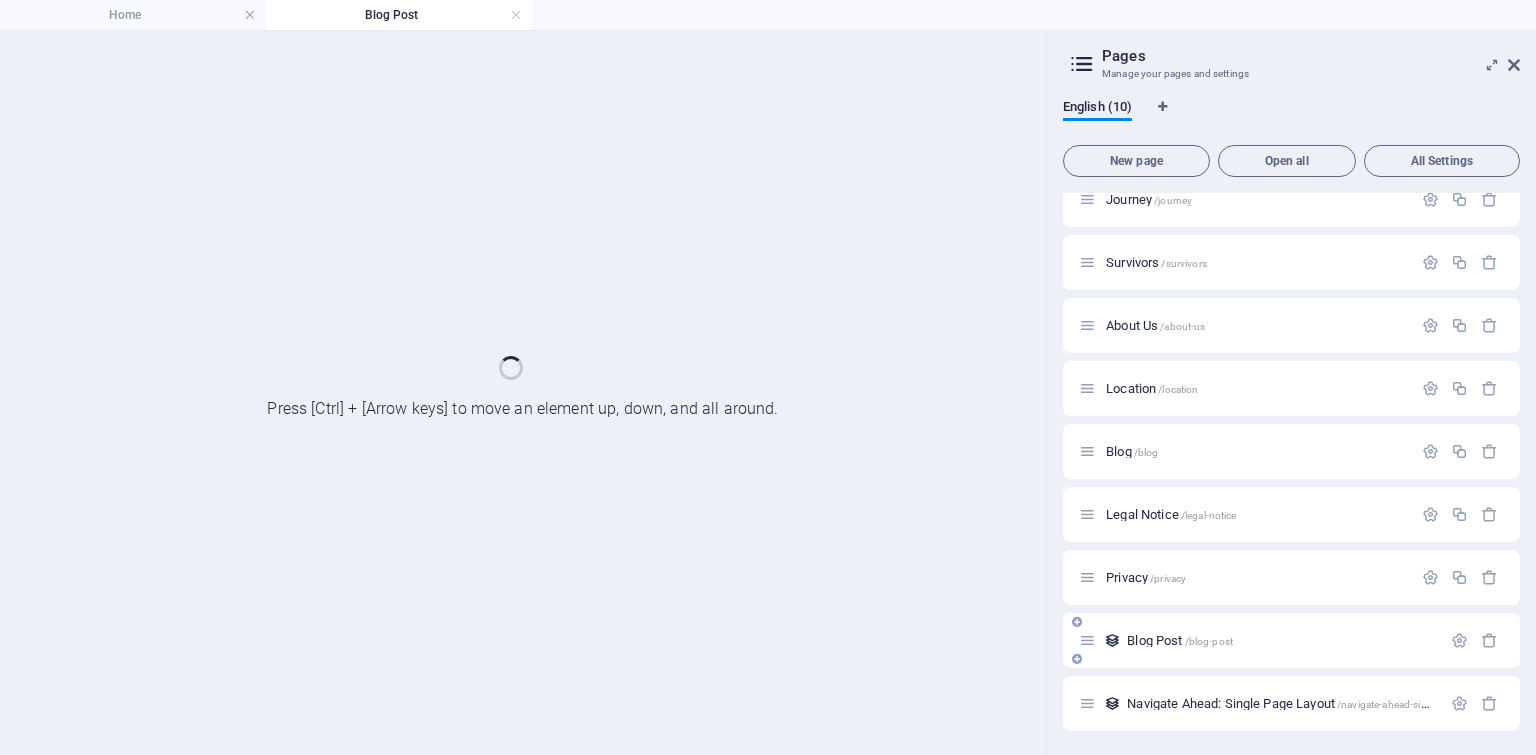 scroll, scrollTop: 84, scrollLeft: 0, axis: vertical 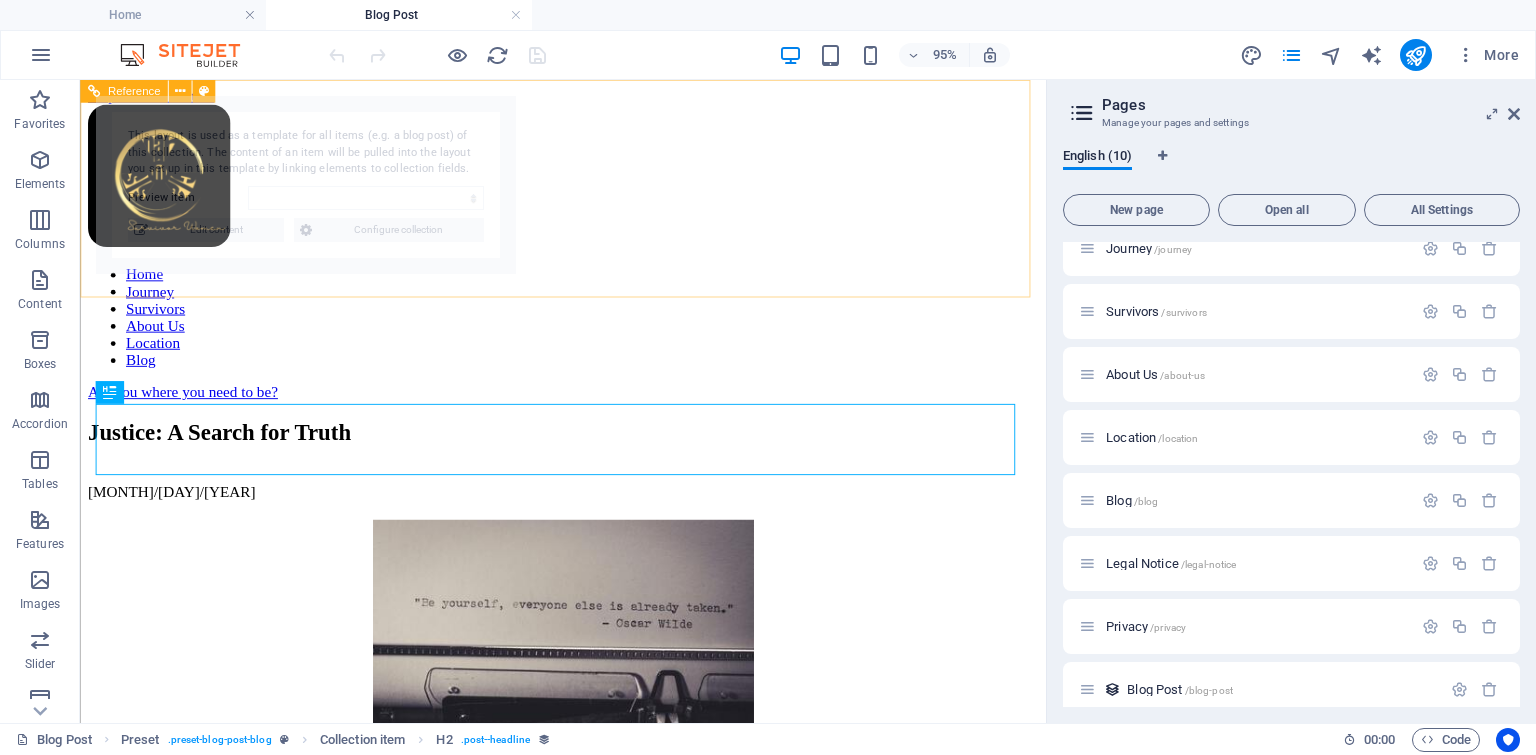select on "[NUMBER]" 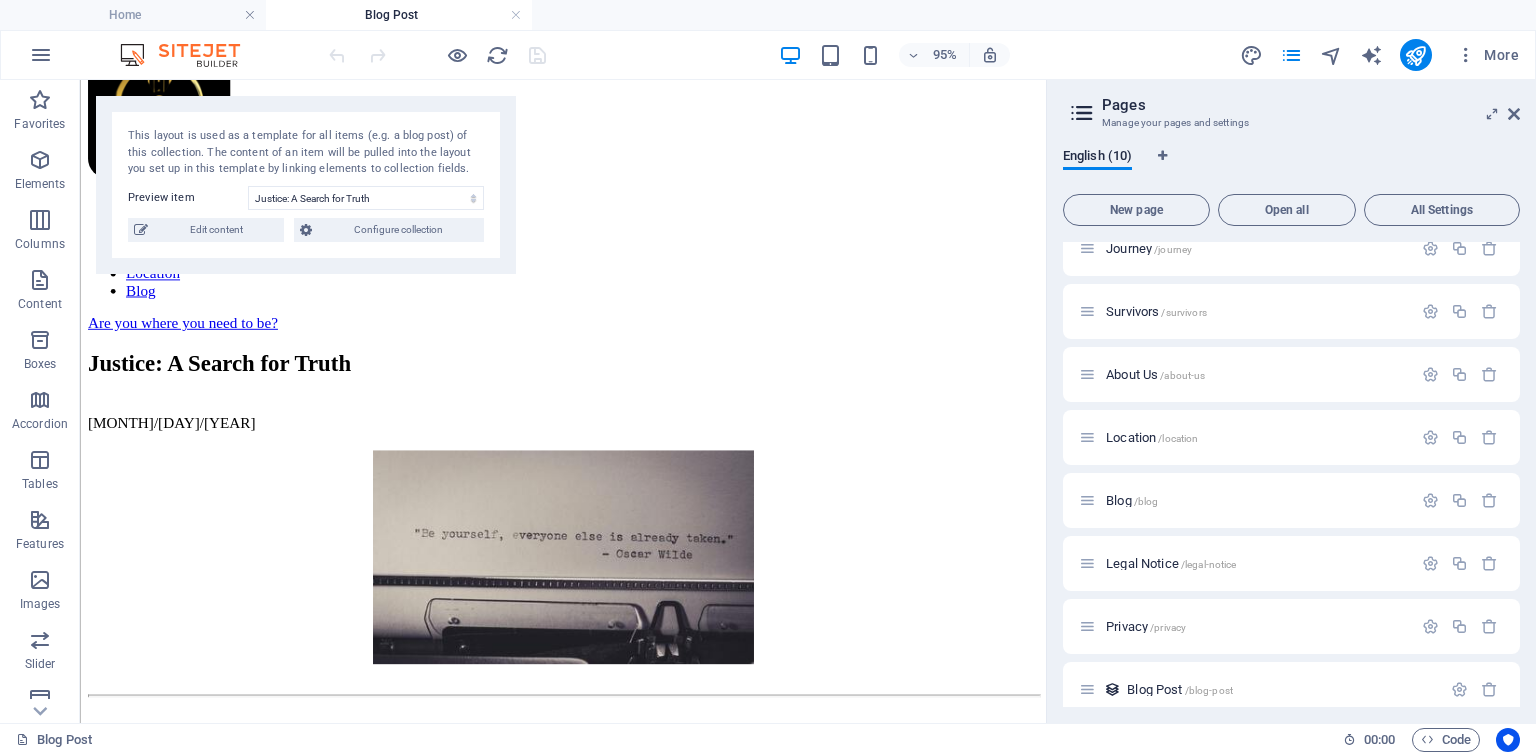 scroll, scrollTop: 59, scrollLeft: 0, axis: vertical 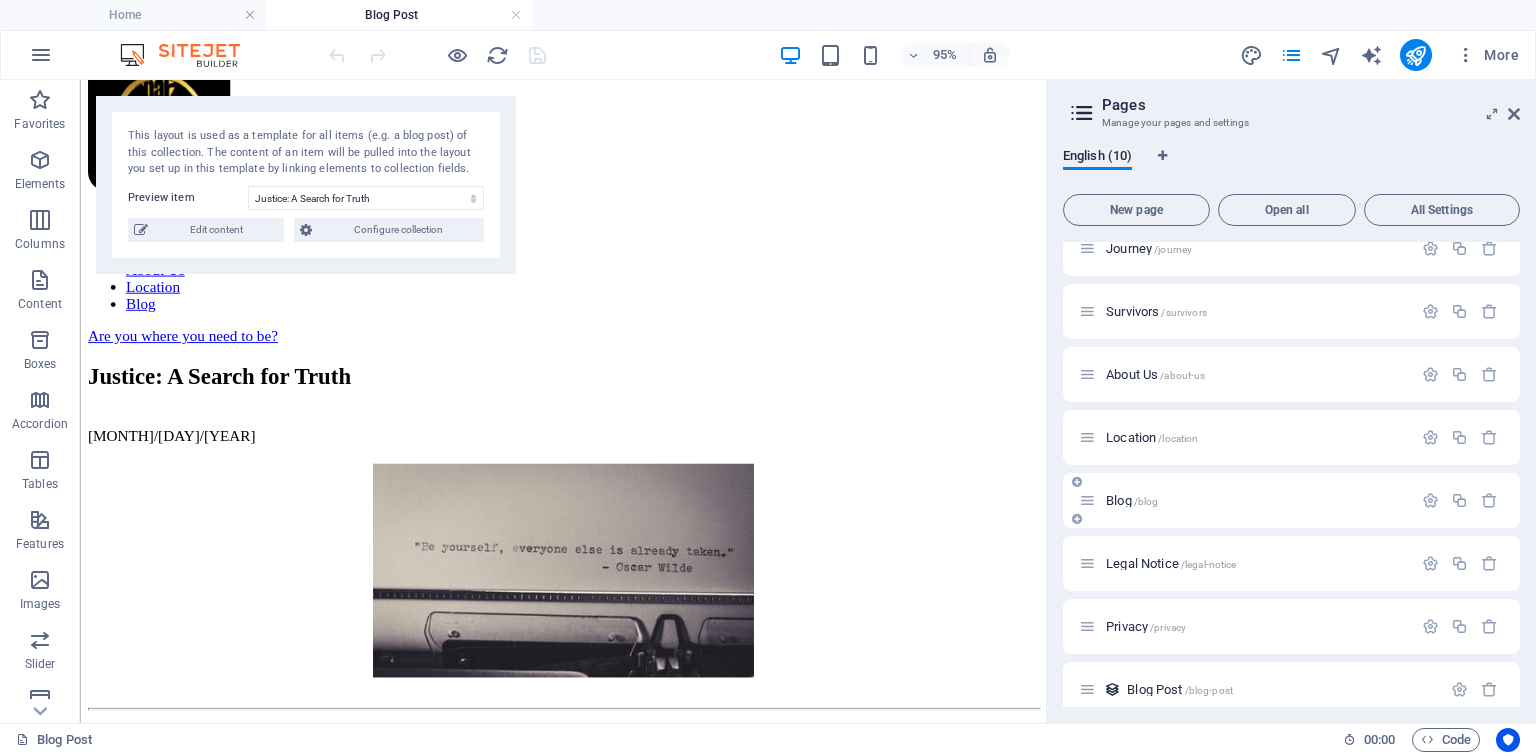 click on "Blog /blog" at bounding box center (1132, 500) 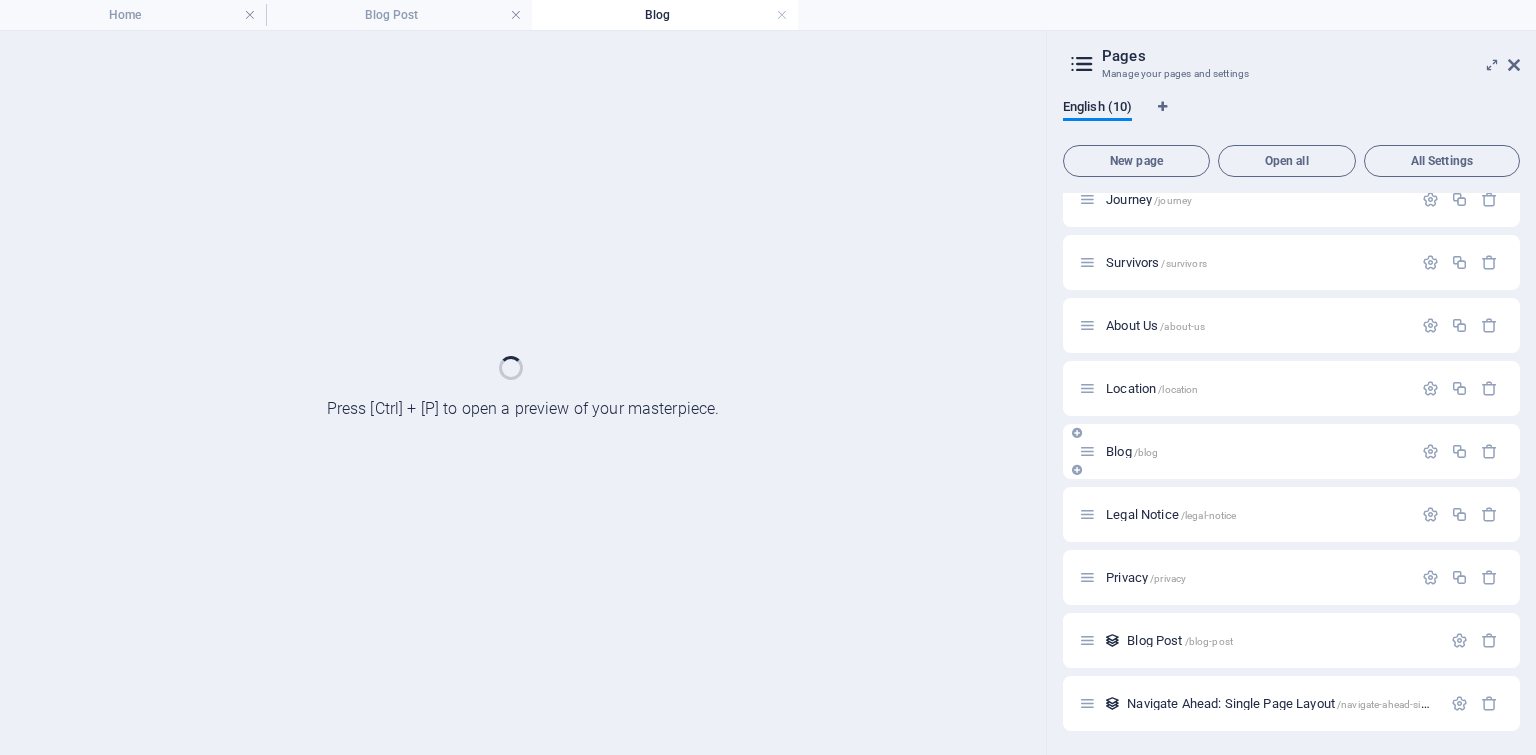 scroll, scrollTop: 0, scrollLeft: 0, axis: both 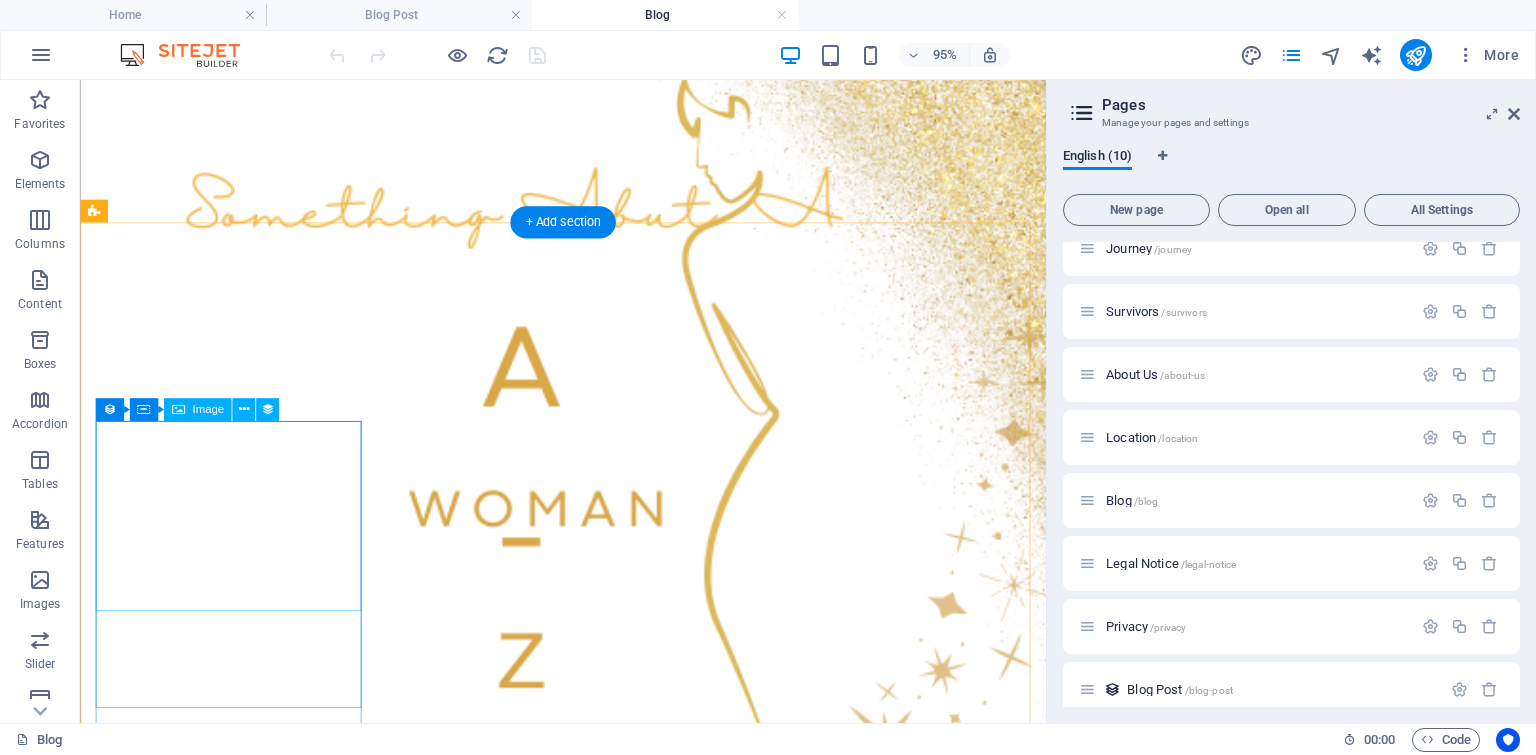 click at bounding box center (588, 1142) 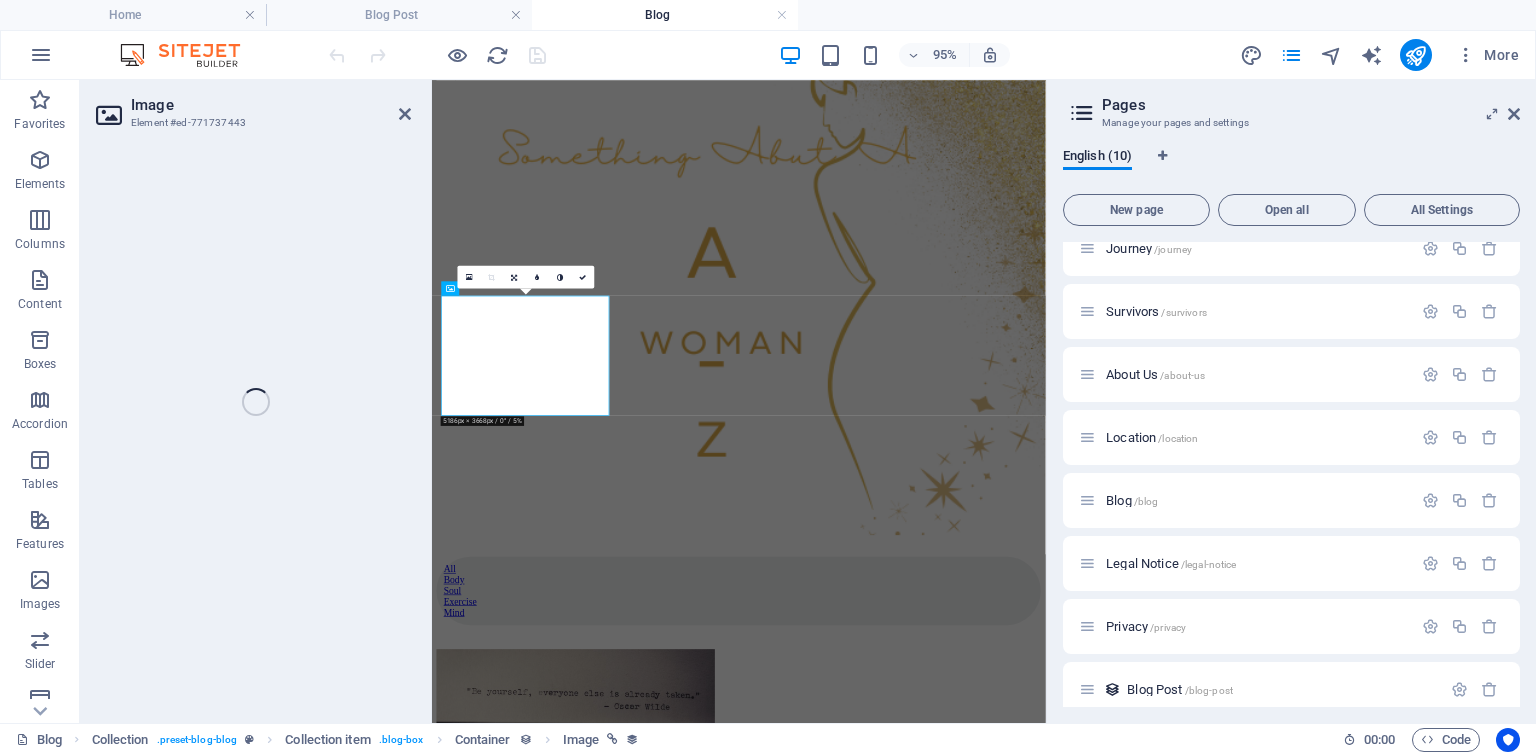 select on "px" 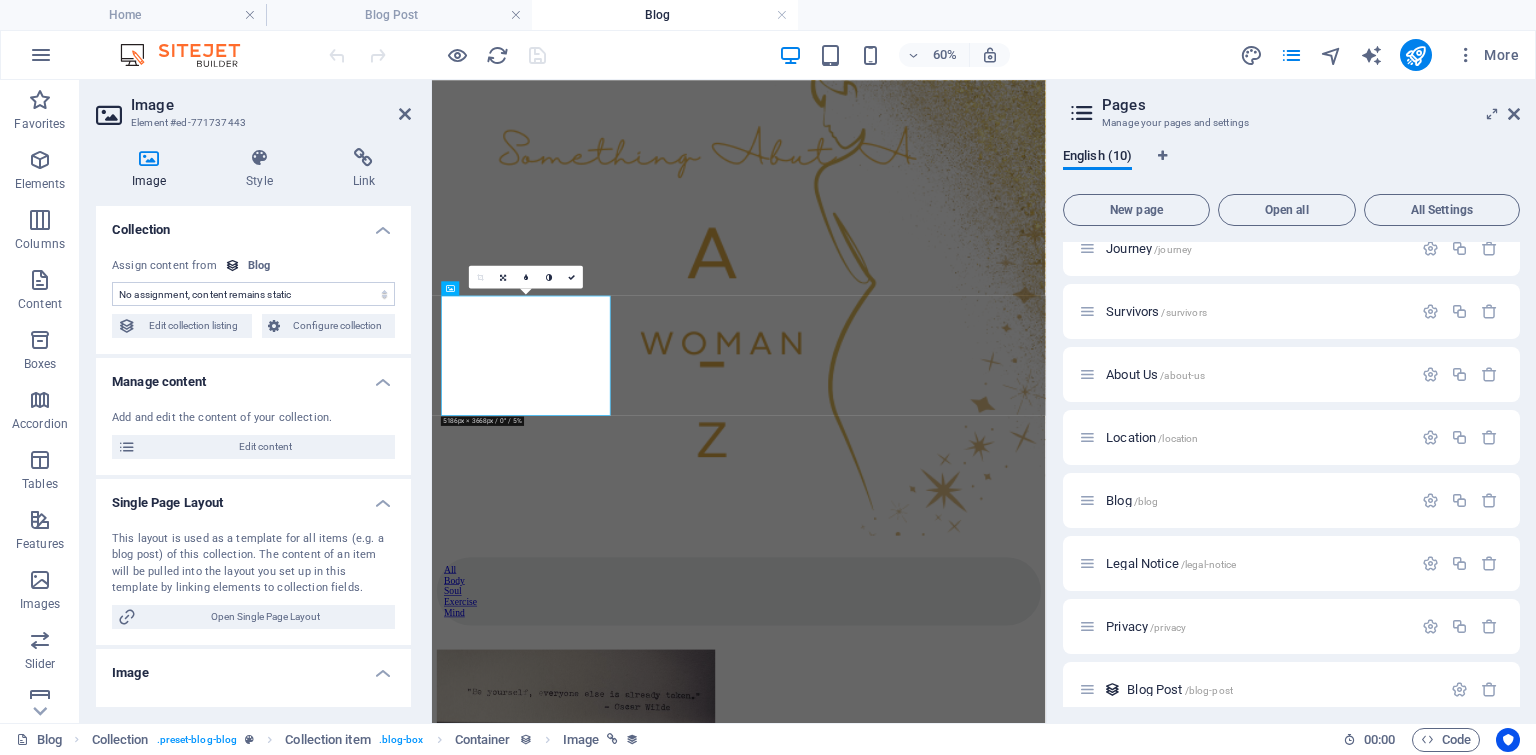 select on "image" 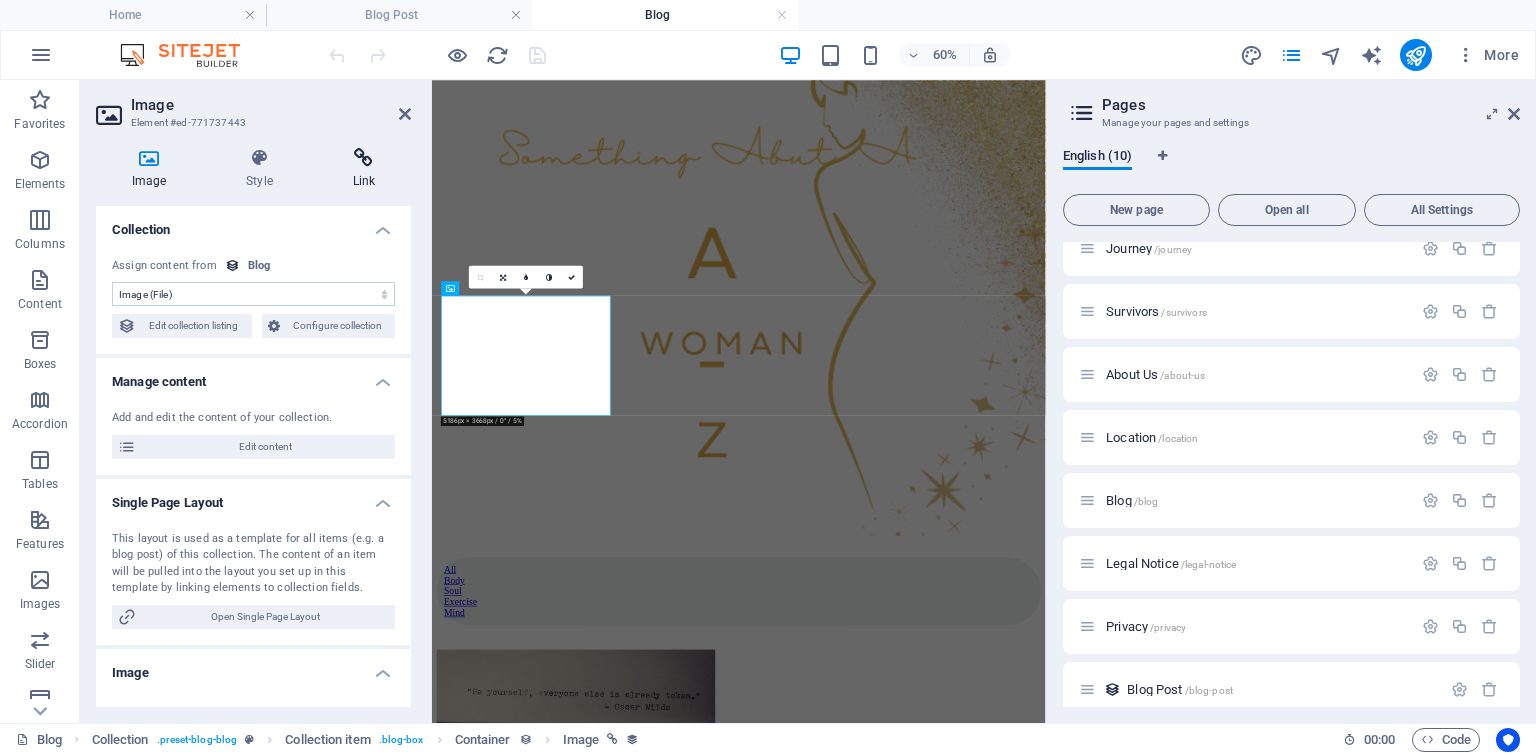 click at bounding box center [364, 158] 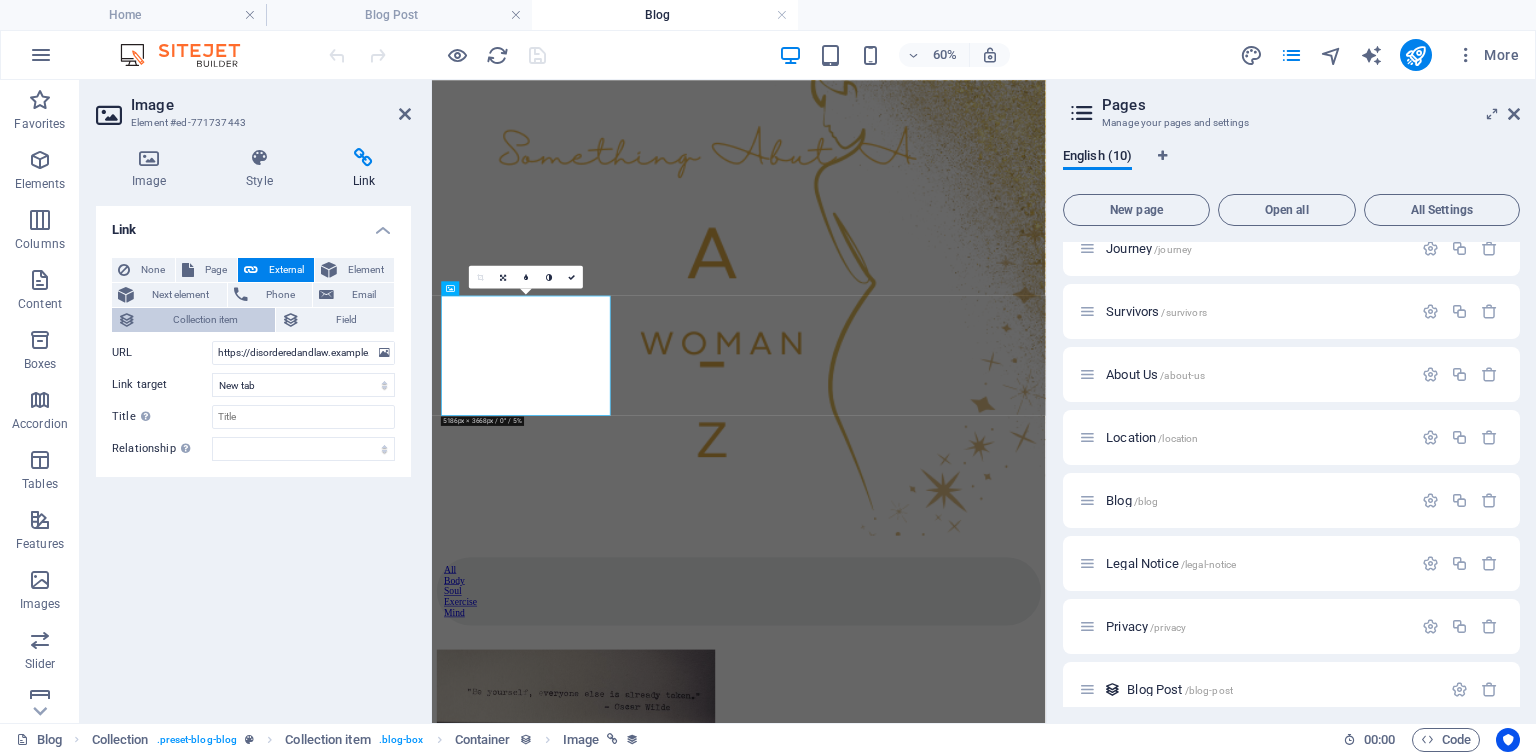 click on "Collection item" at bounding box center (205, 320) 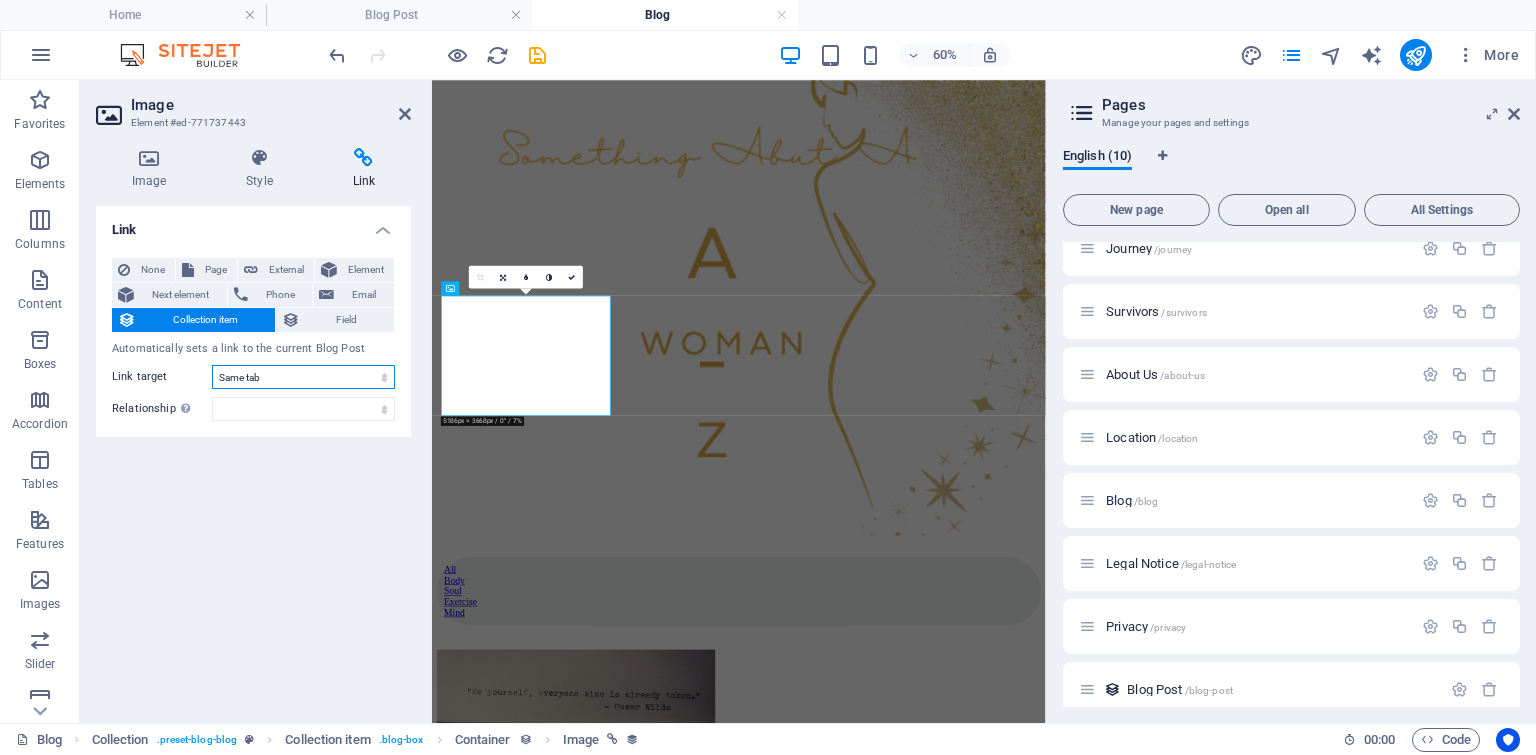 click on "New tab Same tab Overlay" at bounding box center [303, 377] 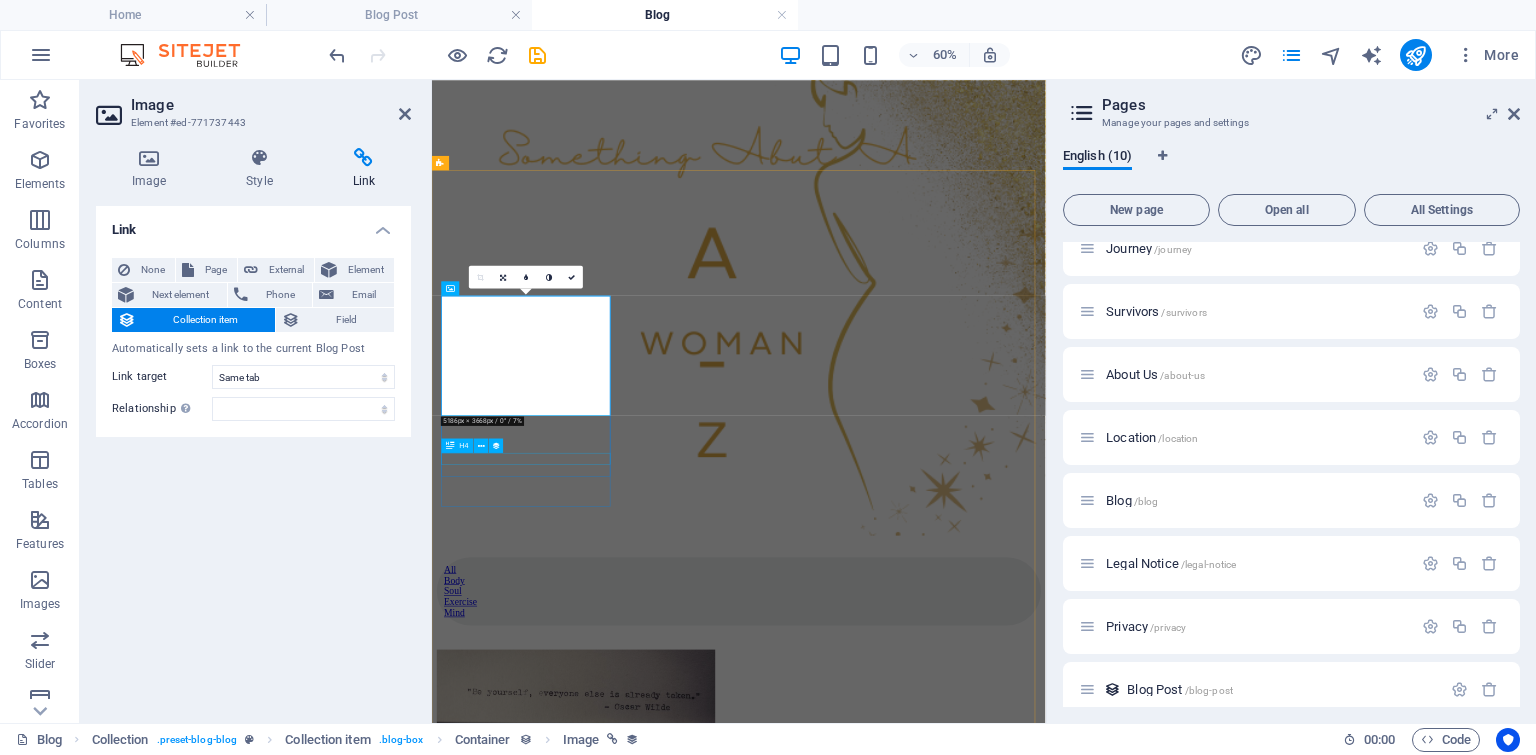 click on "Justice: A Search for Truth" at bounding box center (943, 1364) 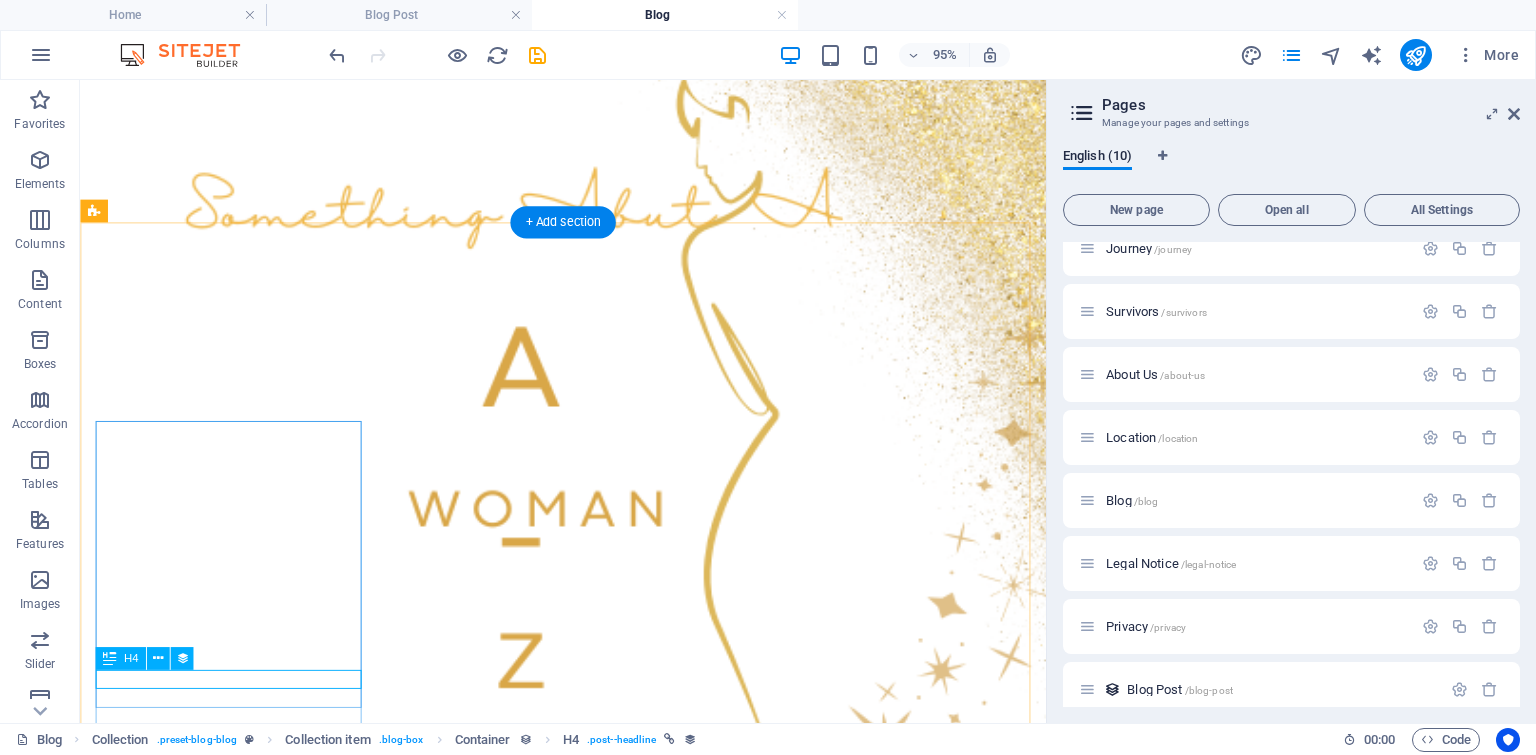 click on "Justice: A Search for Truth" at bounding box center (588, 1376) 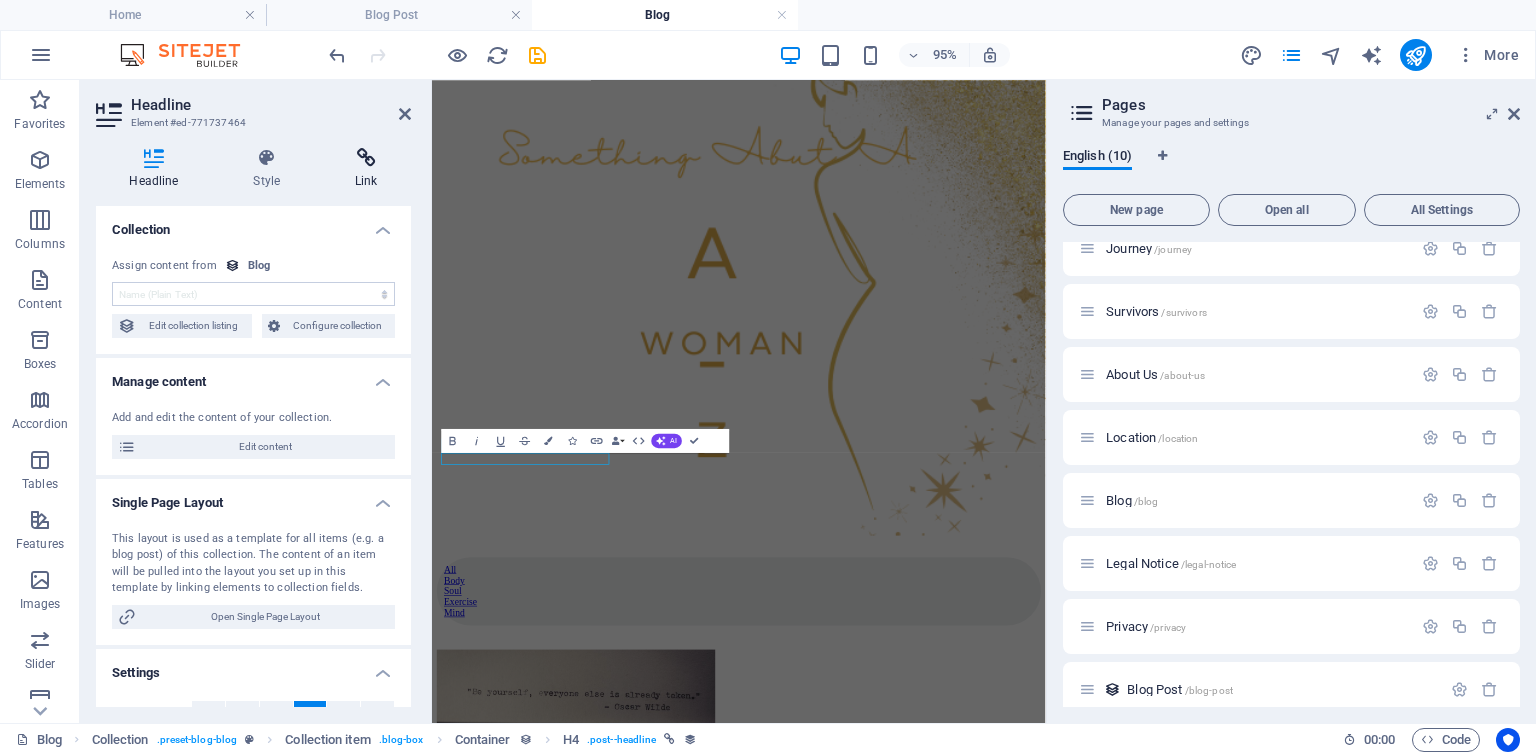 click at bounding box center (366, 158) 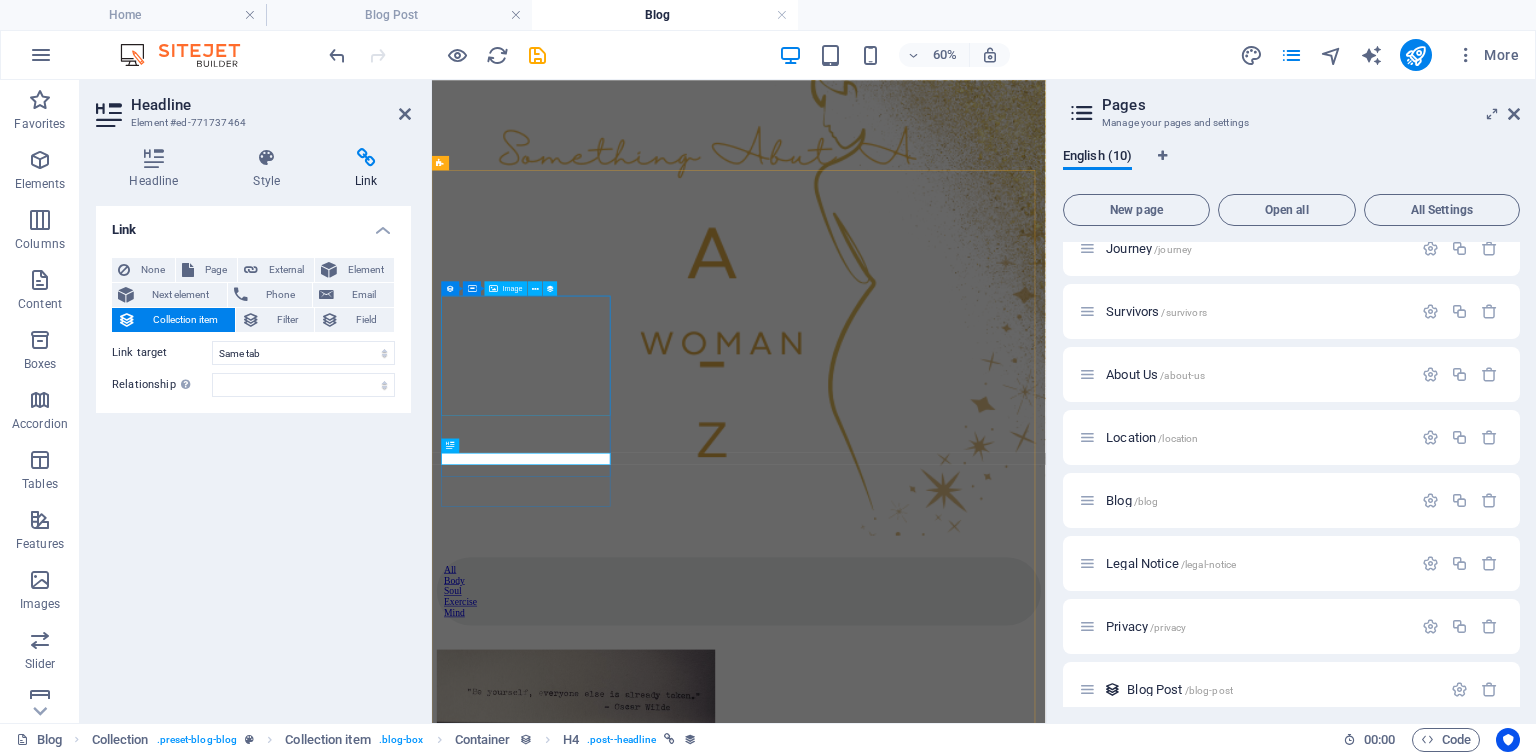 click at bounding box center (943, 1130) 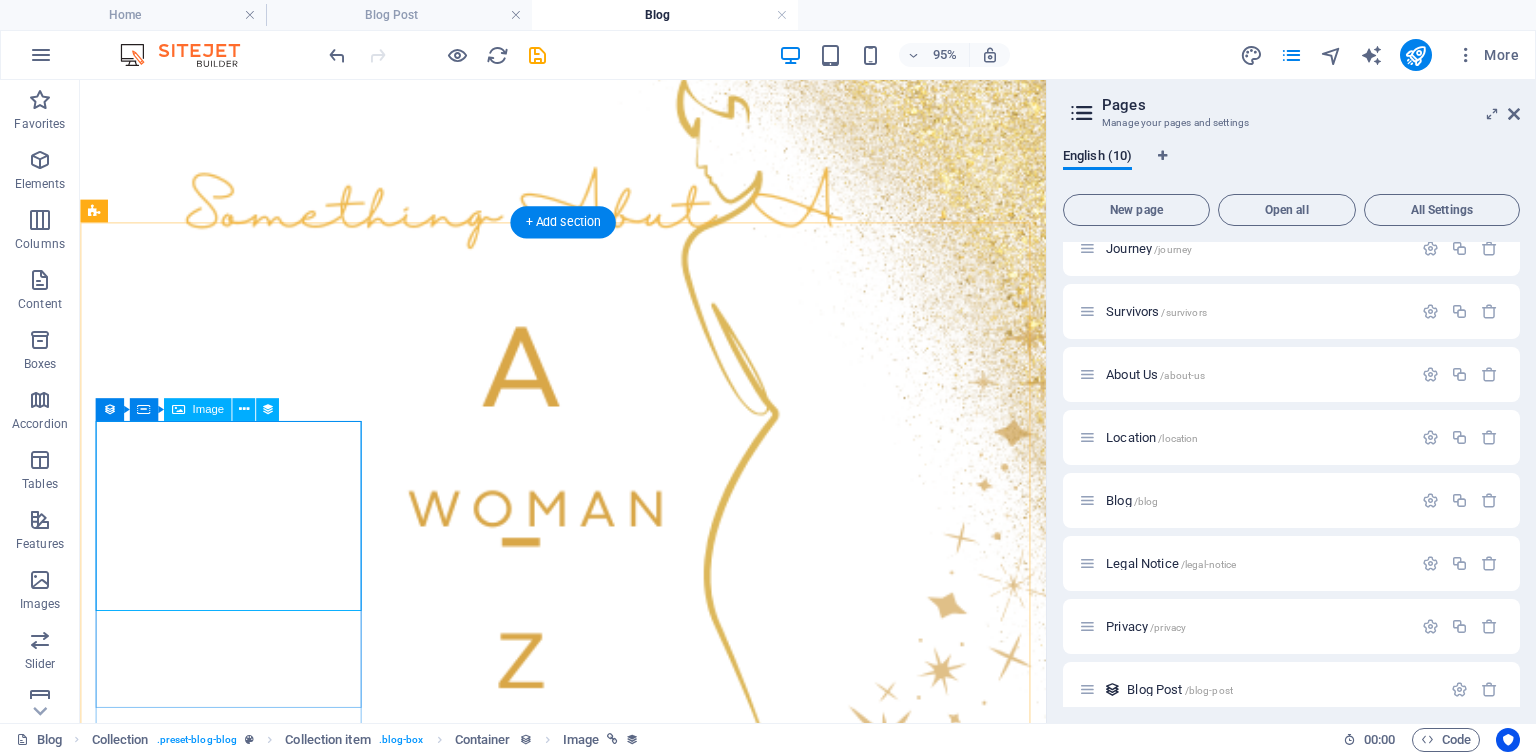 click at bounding box center [588, 1142] 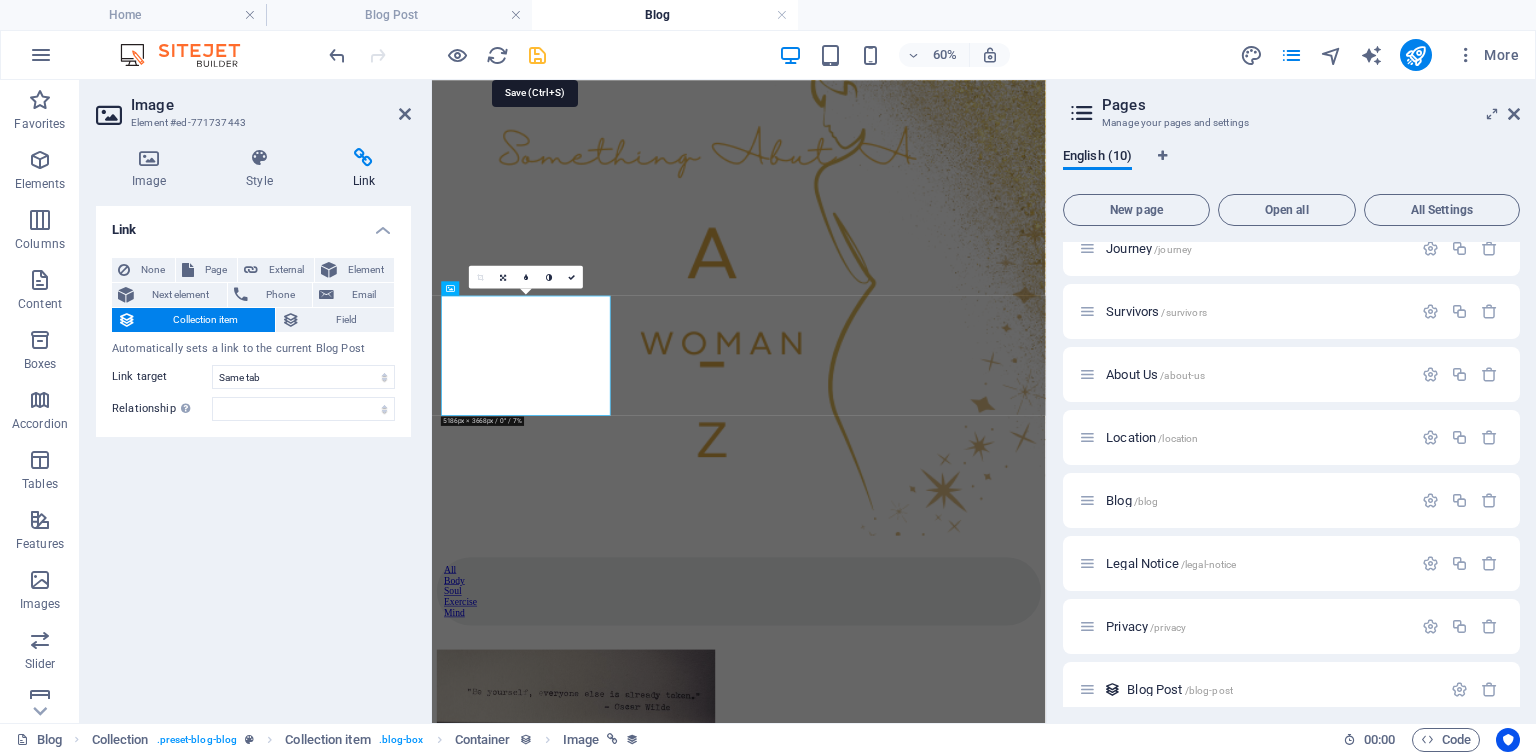click at bounding box center (537, 55) 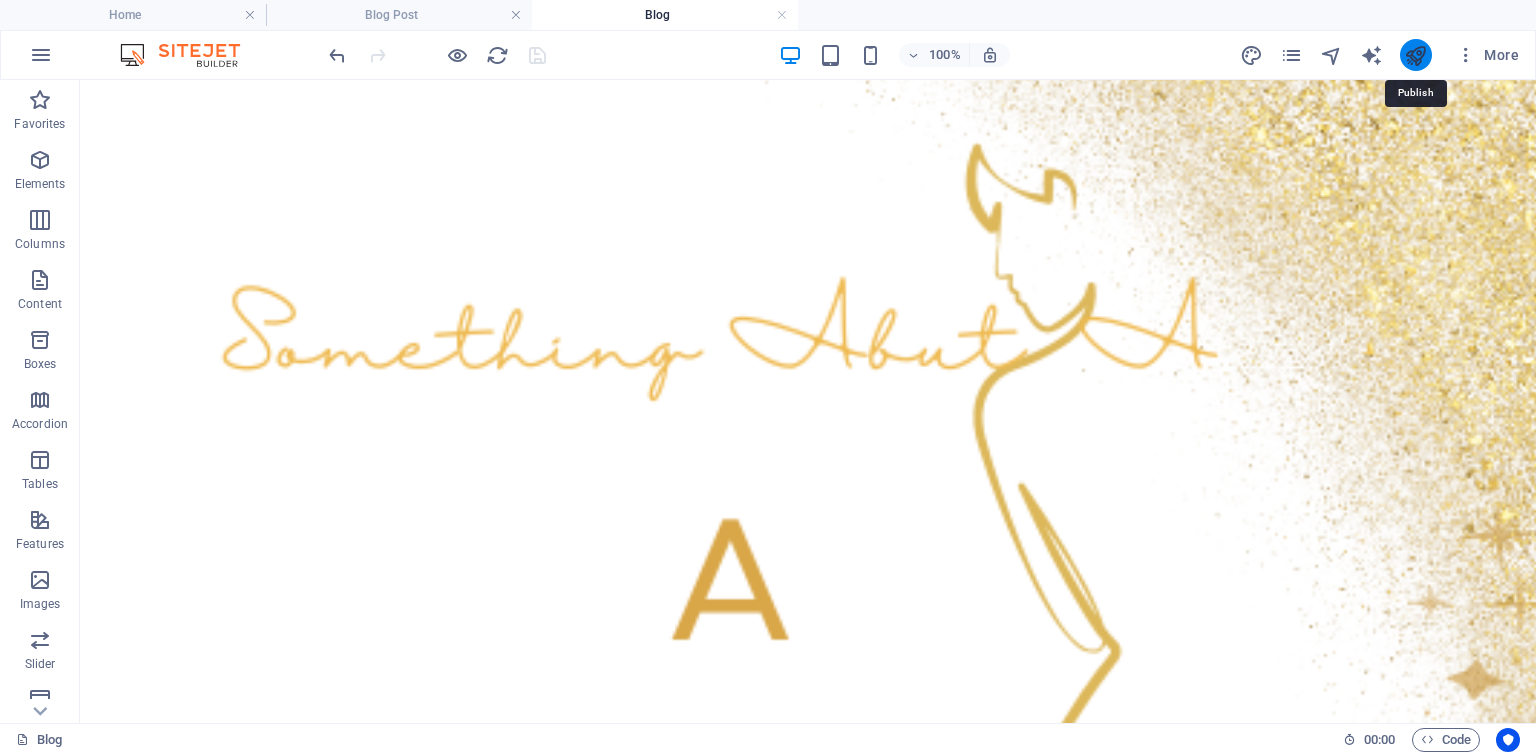 click at bounding box center (1415, 55) 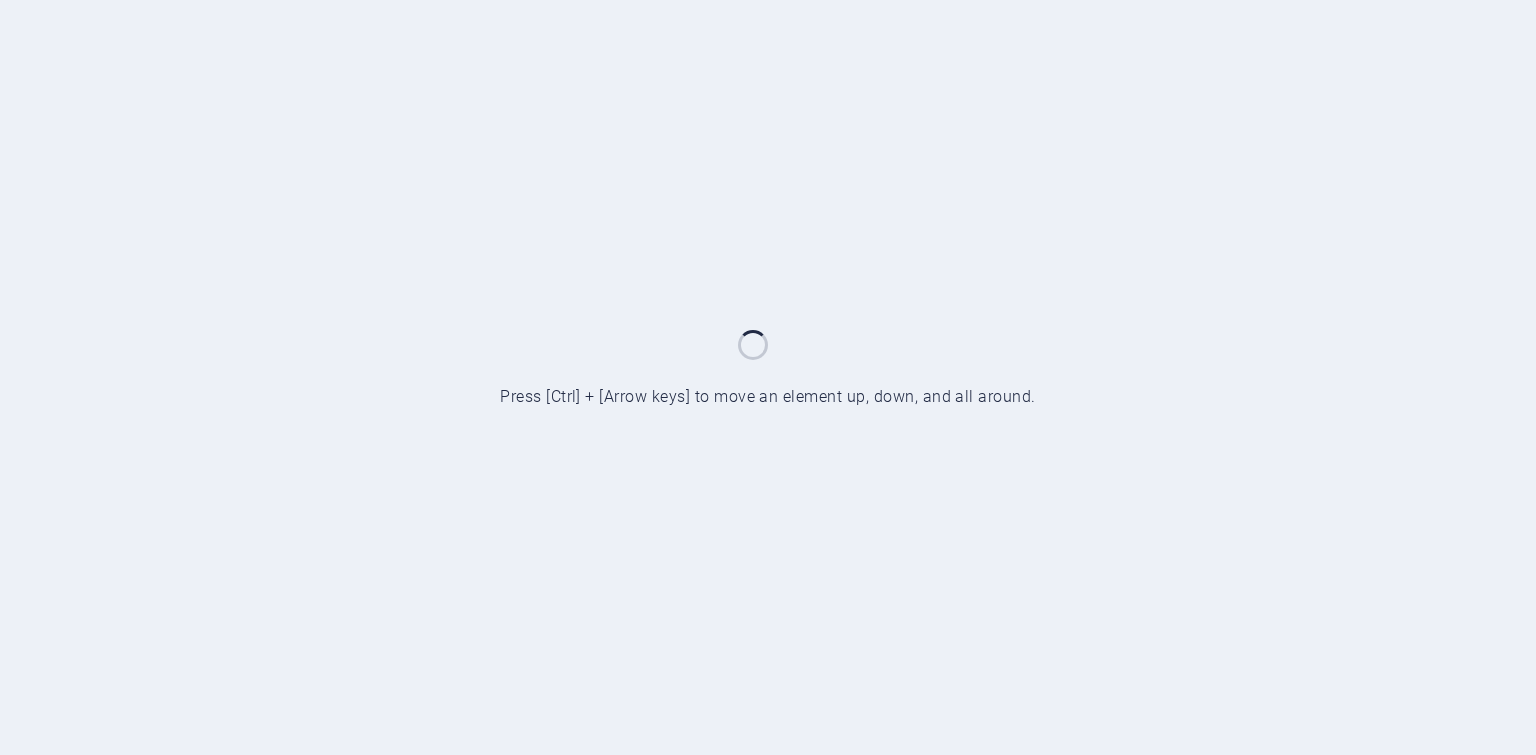 scroll, scrollTop: 0, scrollLeft: 0, axis: both 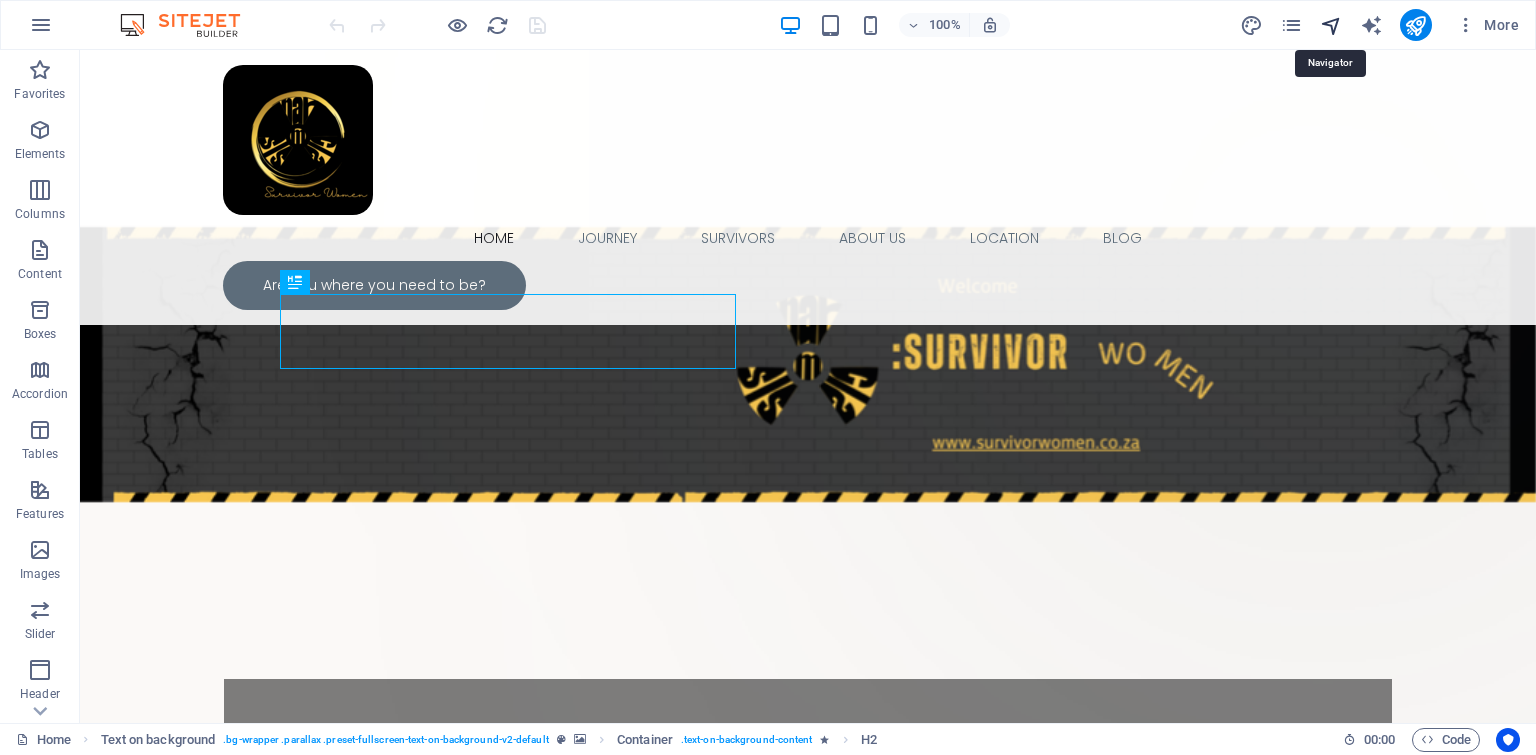 click at bounding box center (1331, 25) 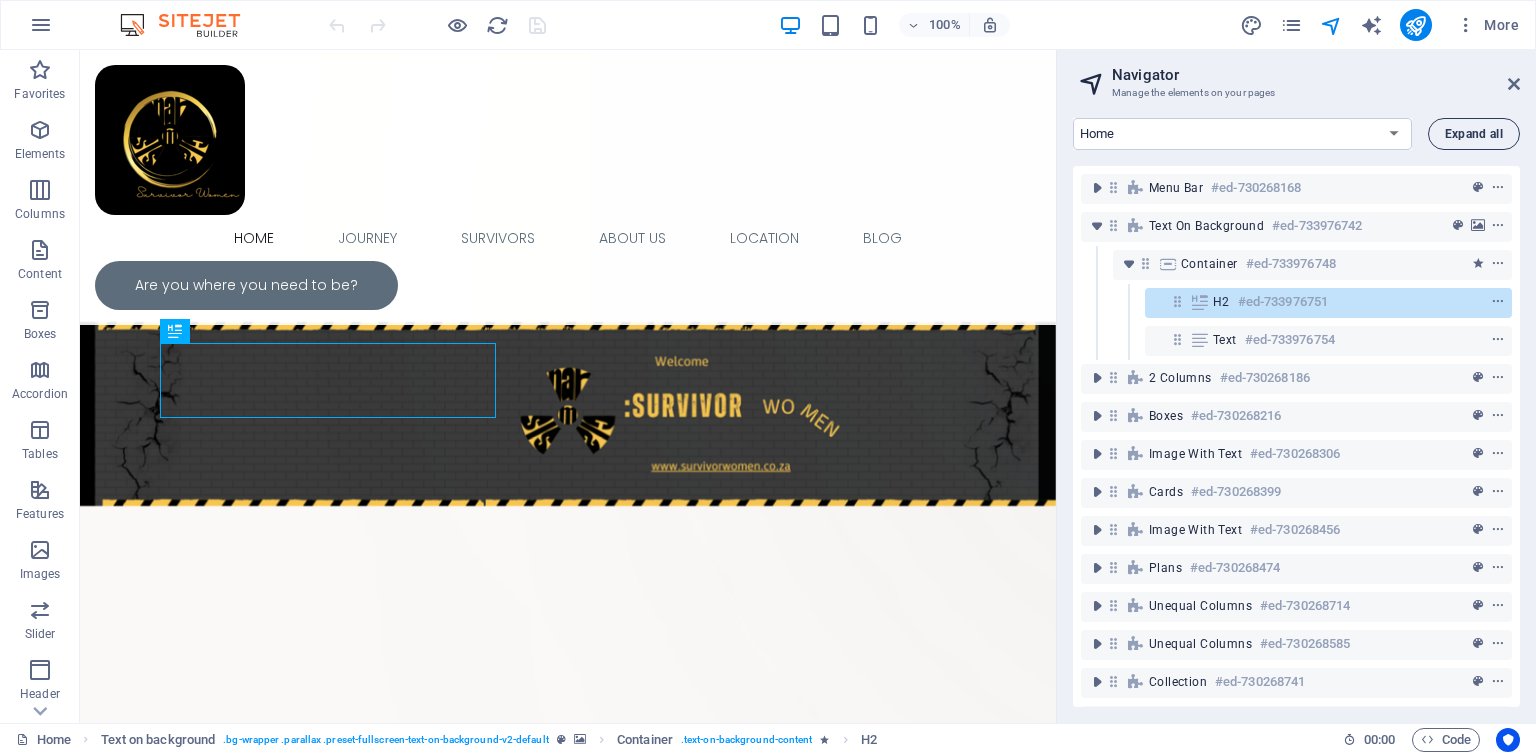 click on "Expand all" at bounding box center [1474, 134] 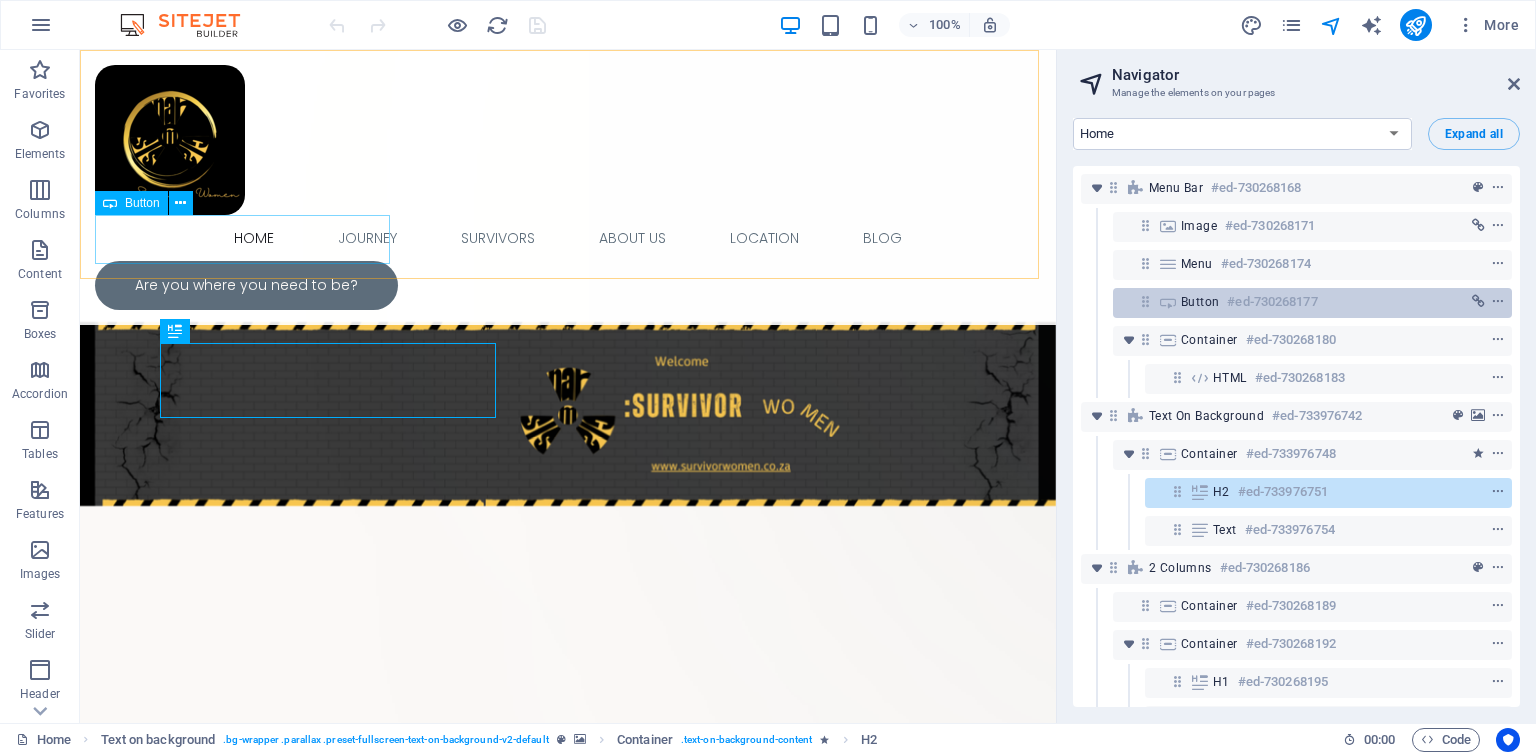 click on "Button" at bounding box center (1200, 302) 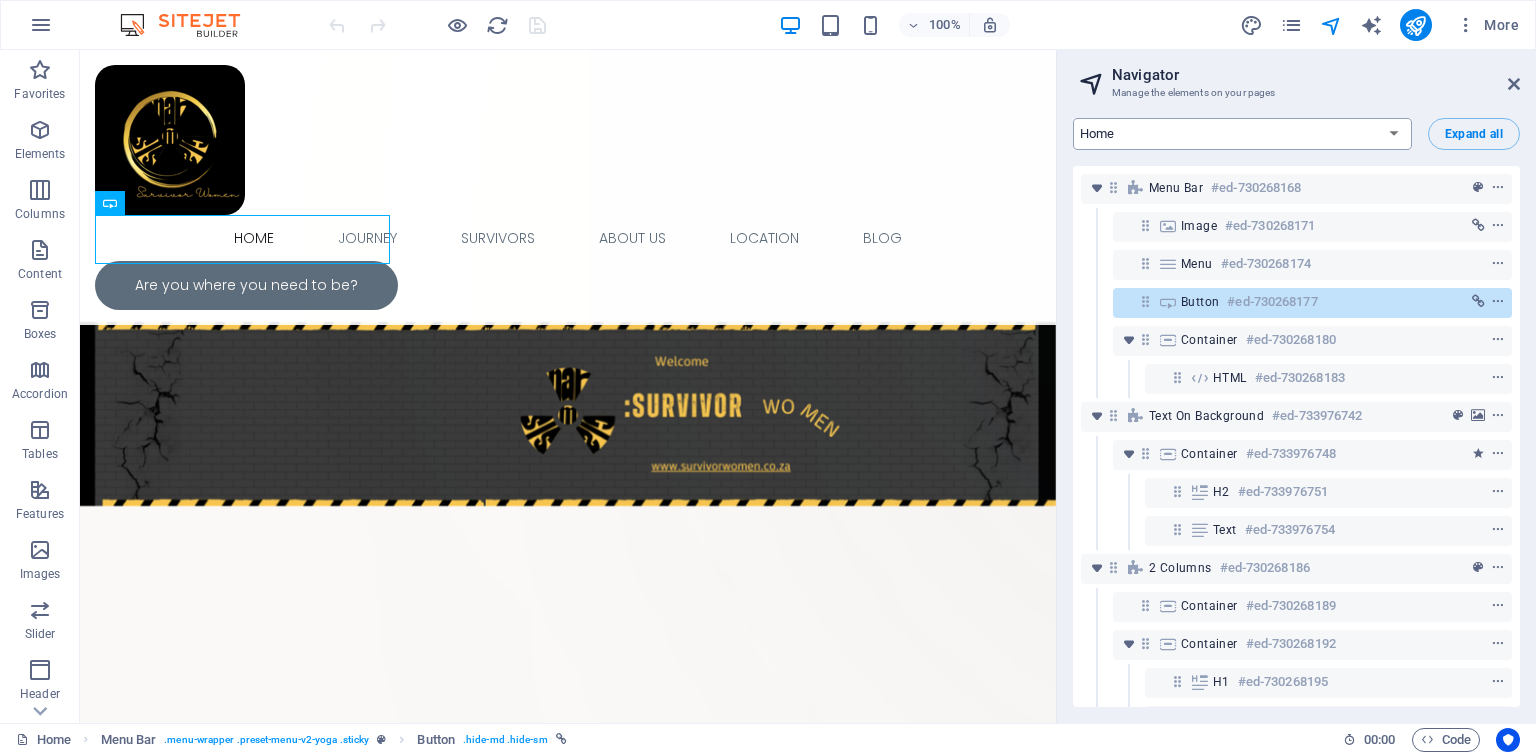 click on "Home  Journey  Survivors  About Us  Location      Blog  Legal Notice  Privacy  Blog Post  Navigate Ahead: Single Page Layout" at bounding box center (1242, 134) 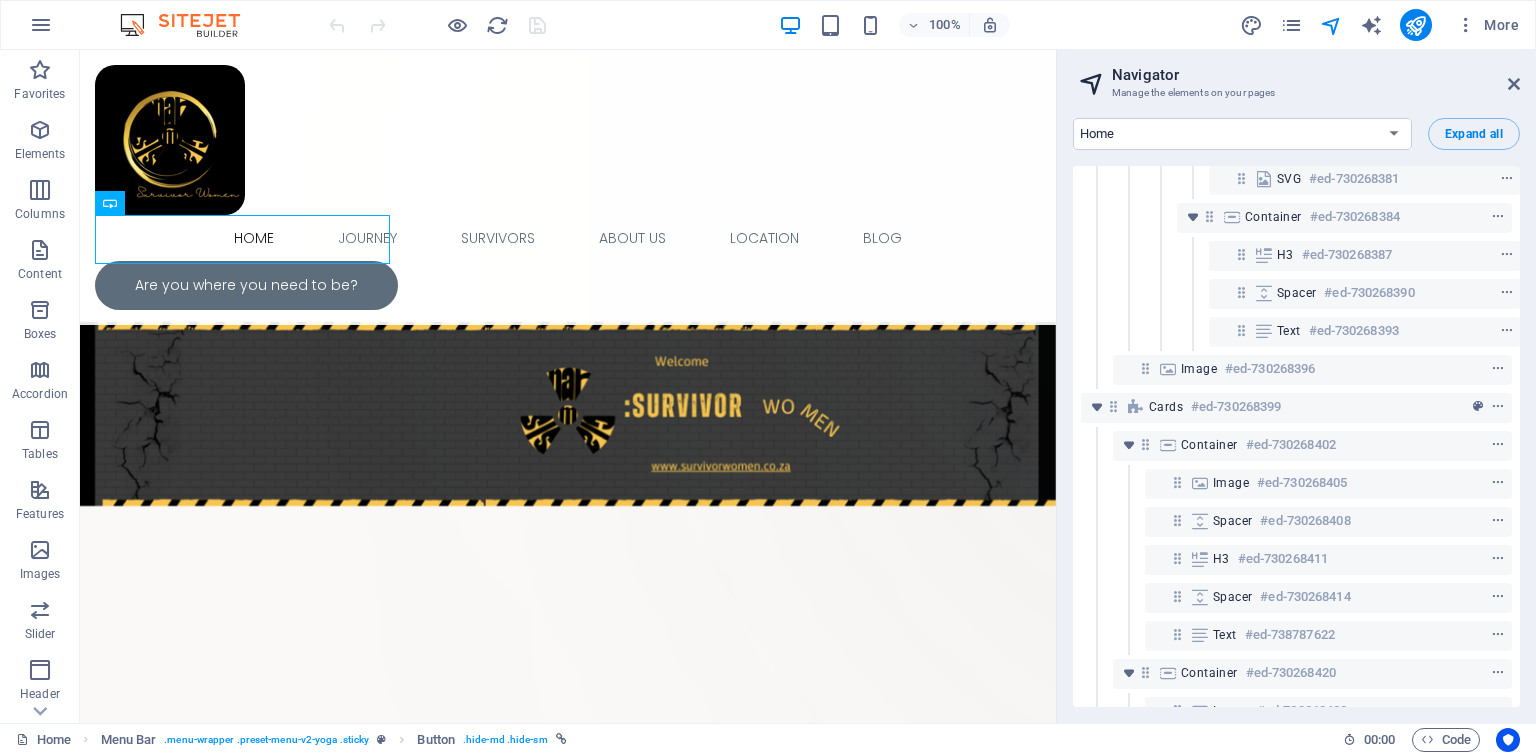 scroll, scrollTop: 2847, scrollLeft: 0, axis: vertical 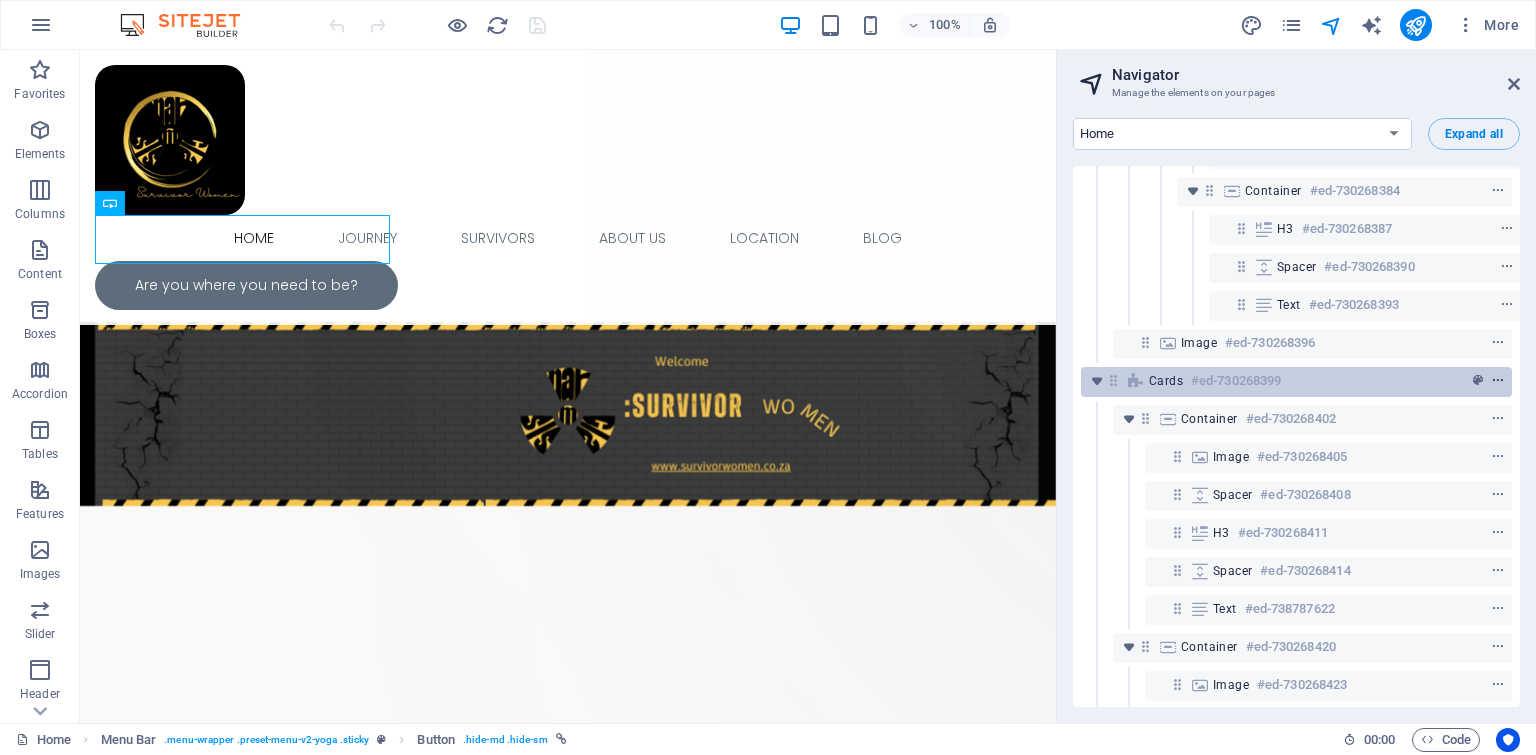 click at bounding box center [1498, 381] 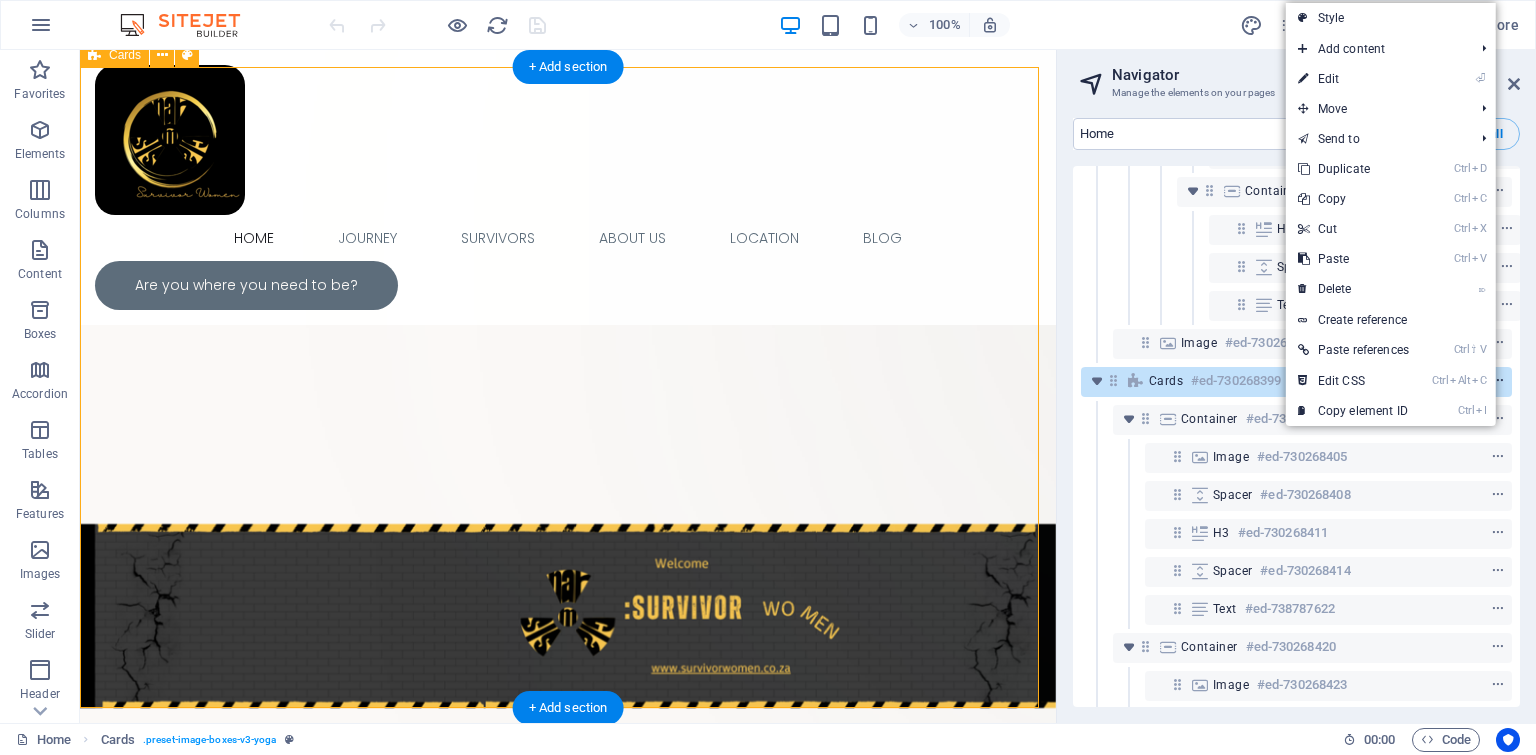 scroll, scrollTop: 2744, scrollLeft: 0, axis: vertical 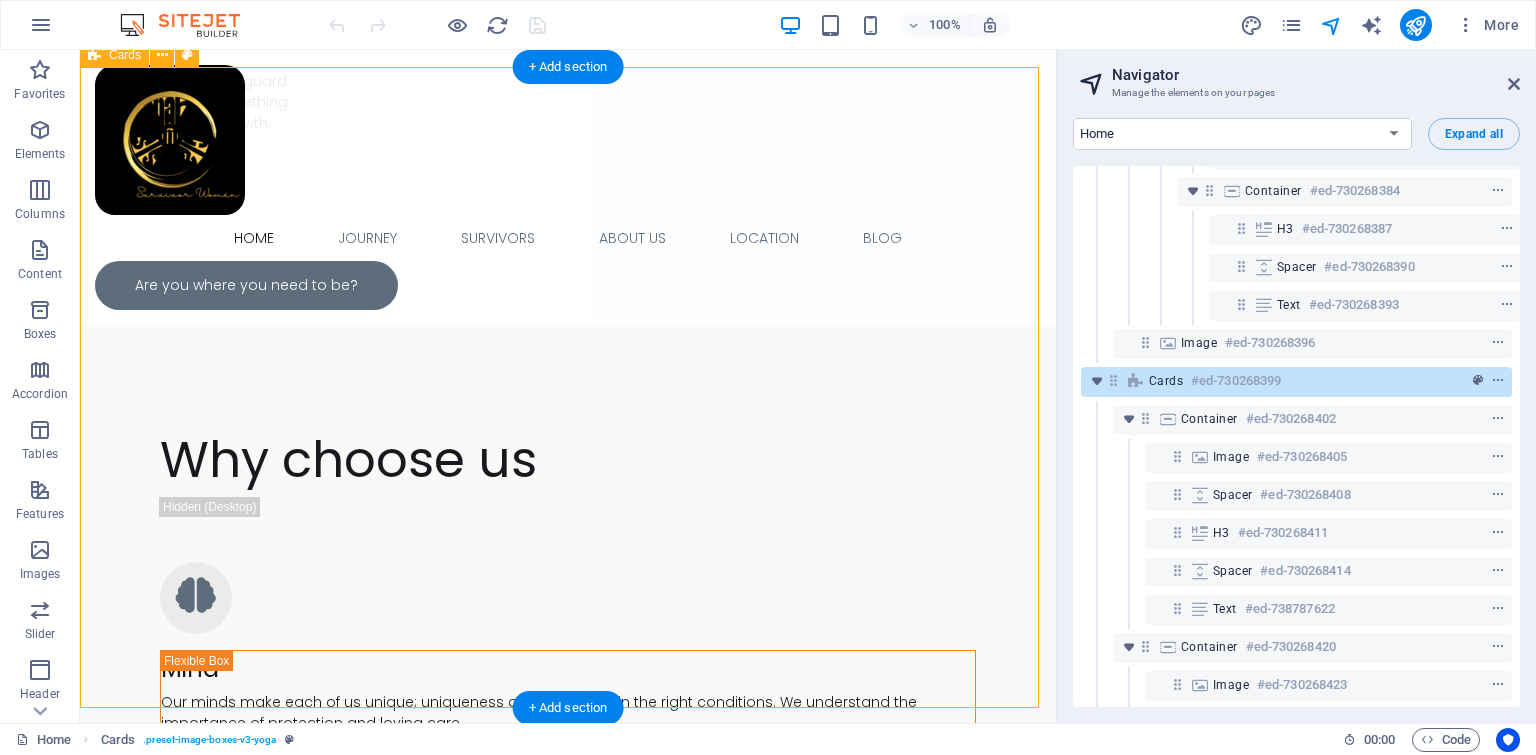 click at bounding box center (1113, 380) 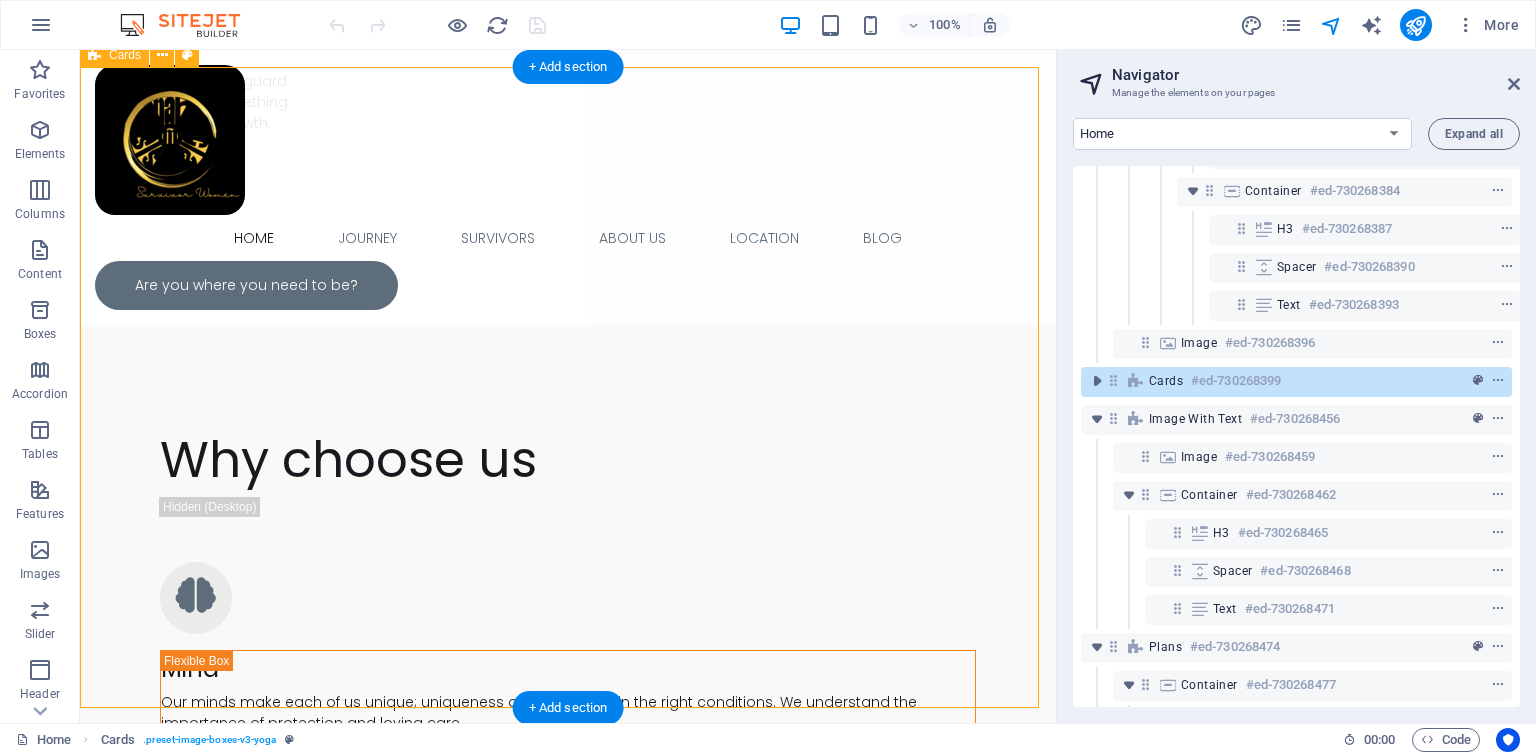 click at bounding box center [1113, 380] 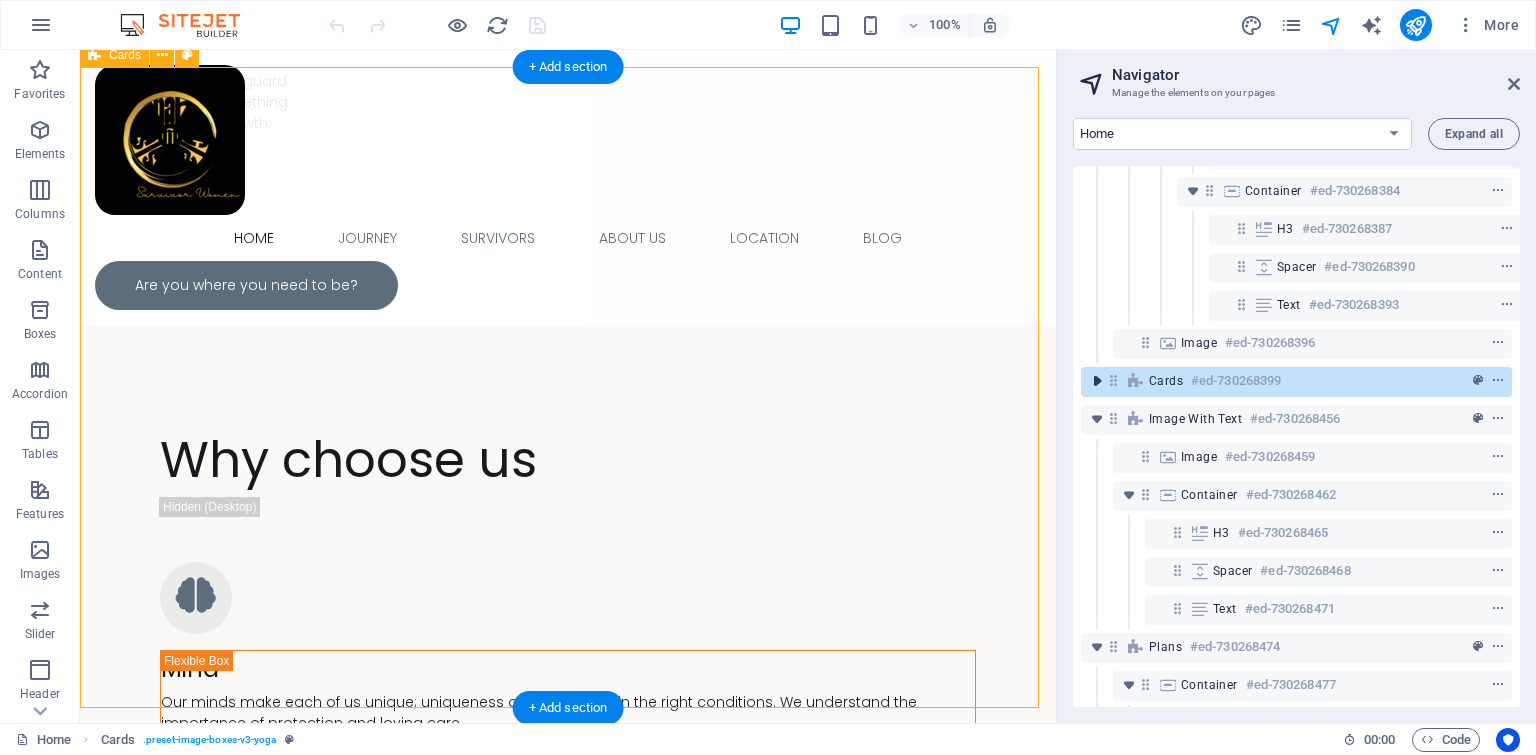 click at bounding box center [1097, 381] 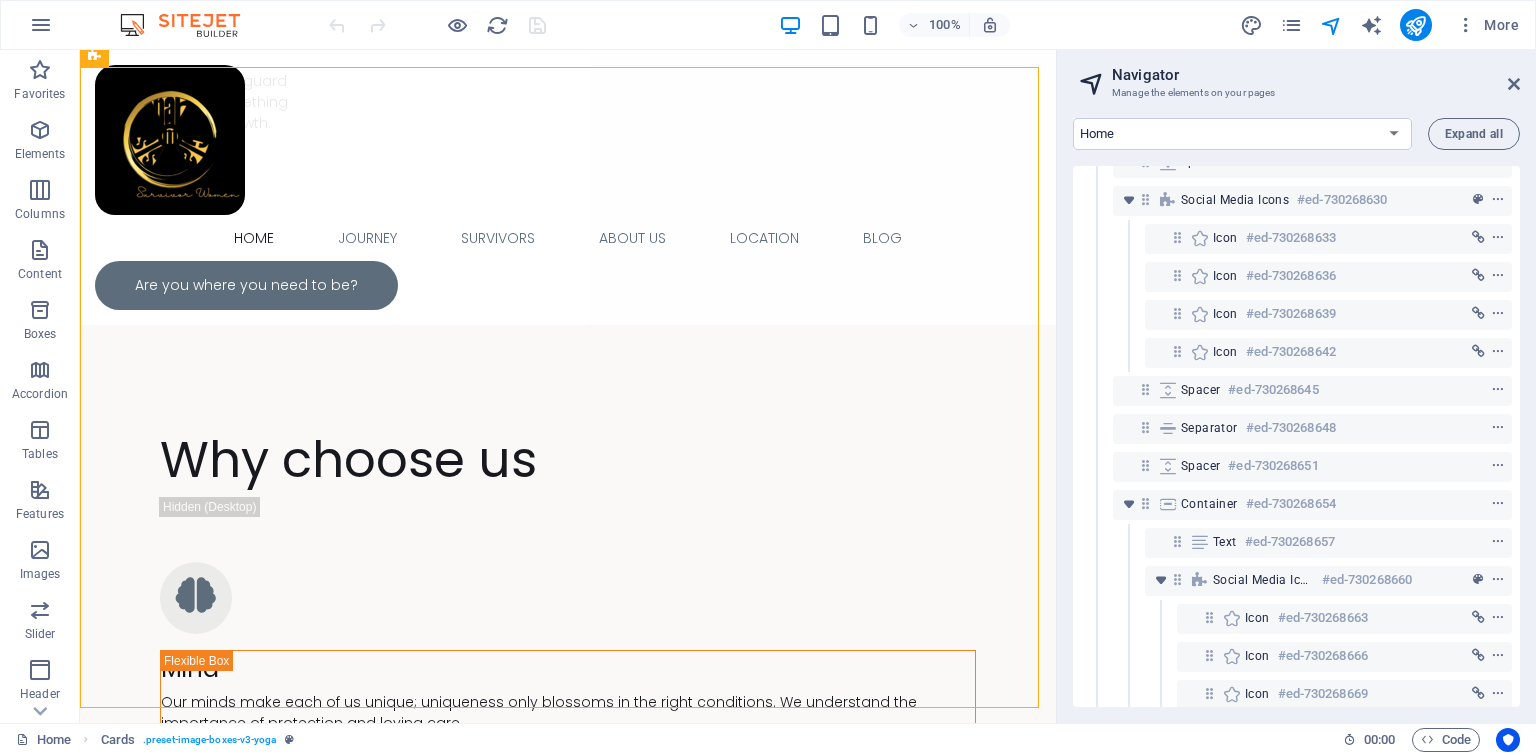 scroll, scrollTop: 7906, scrollLeft: 0, axis: vertical 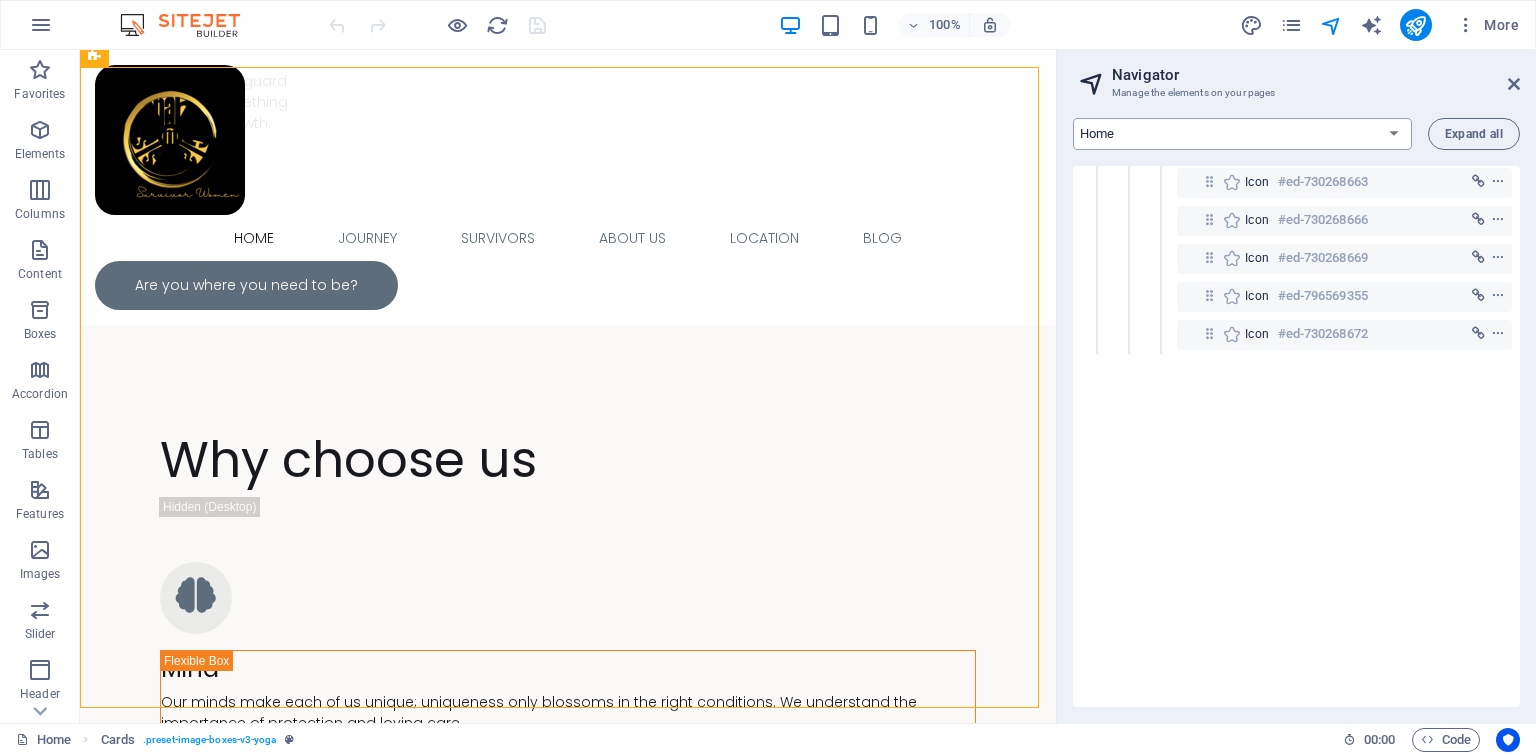 click on "Home  Journey  Survivors  About Us  Location      Blog  Legal Notice  Privacy  Blog Post  Navigate Ahead: Single Page Layout" at bounding box center (1242, 134) 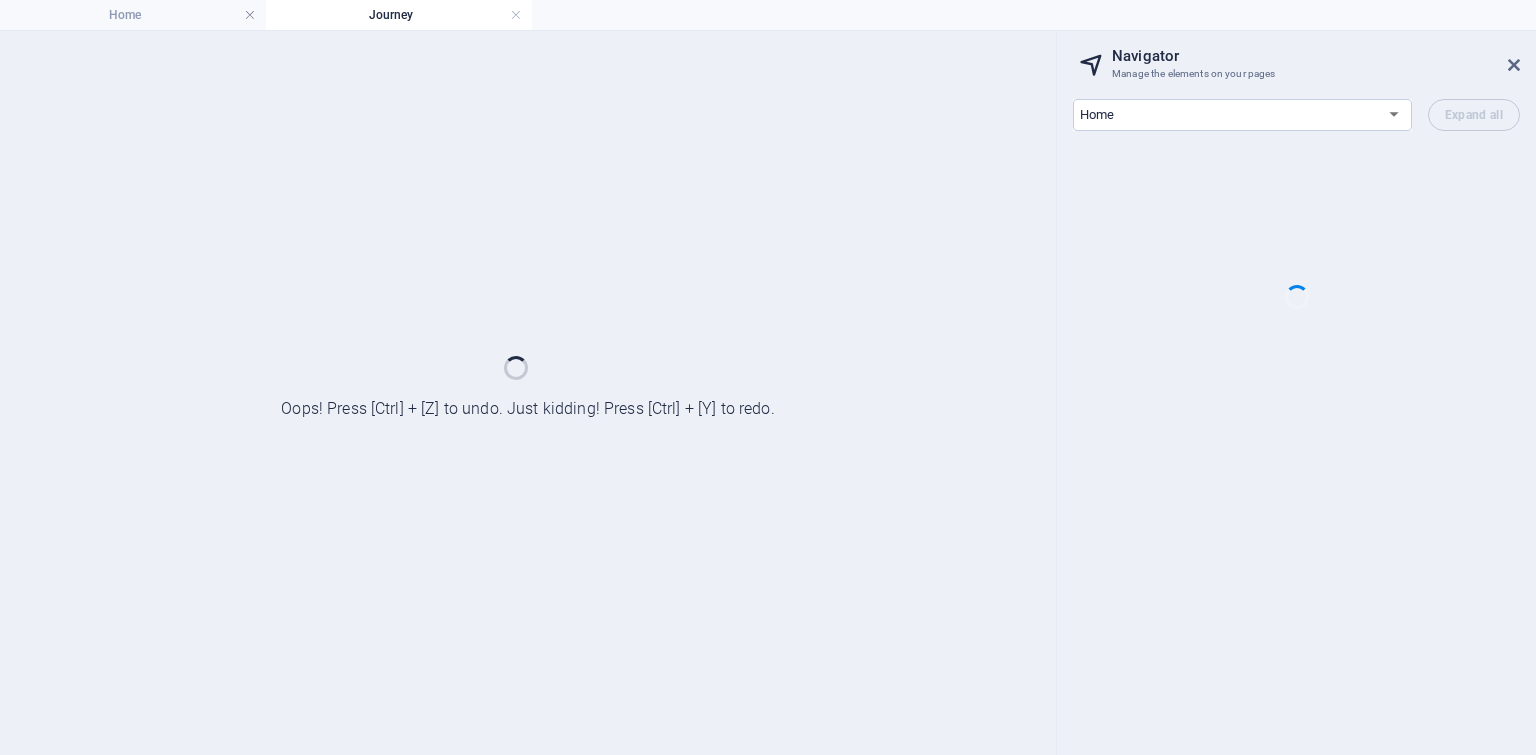 scroll, scrollTop: 0, scrollLeft: 0, axis: both 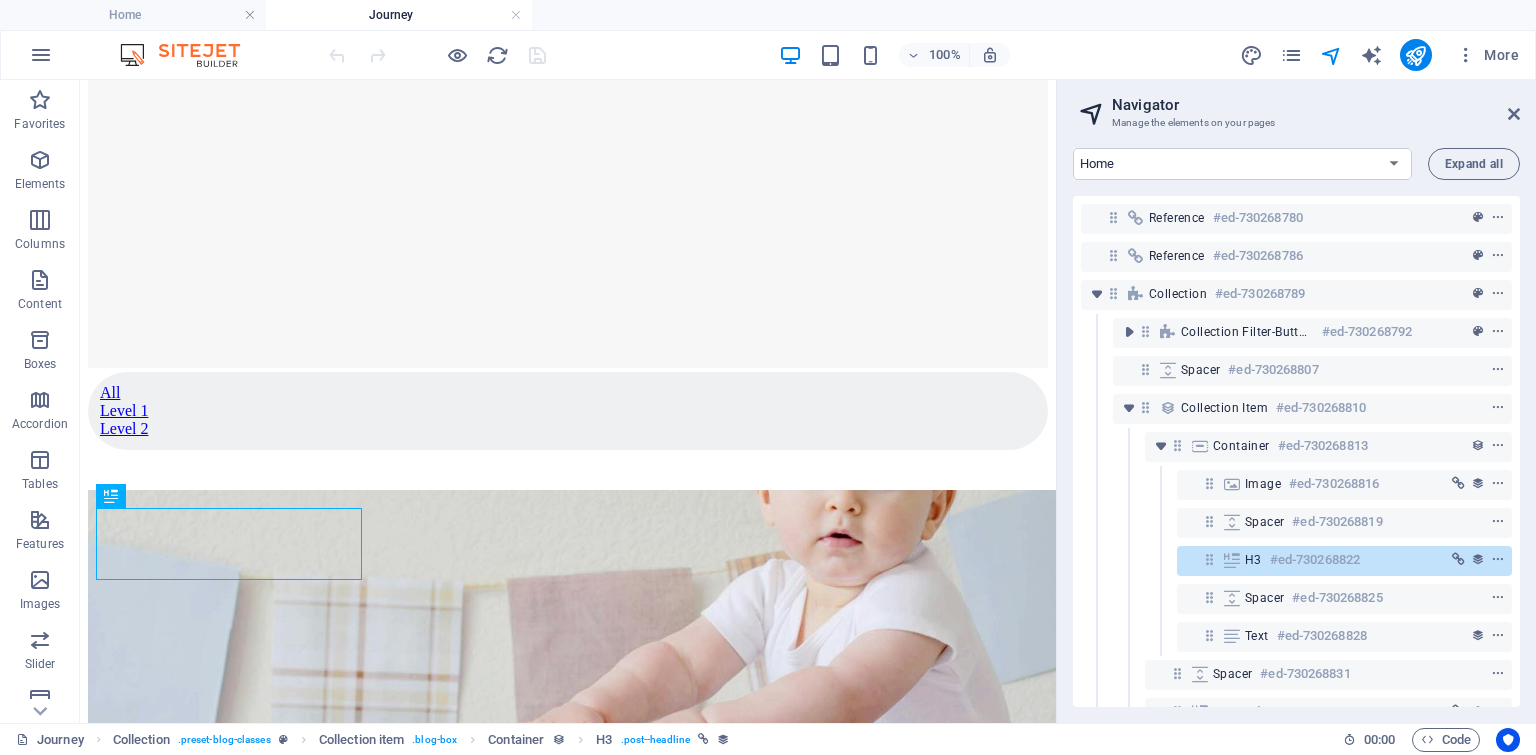 drag, startPoint x: 1520, startPoint y: 214, endPoint x: 1521, endPoint y: 227, distance: 13.038404 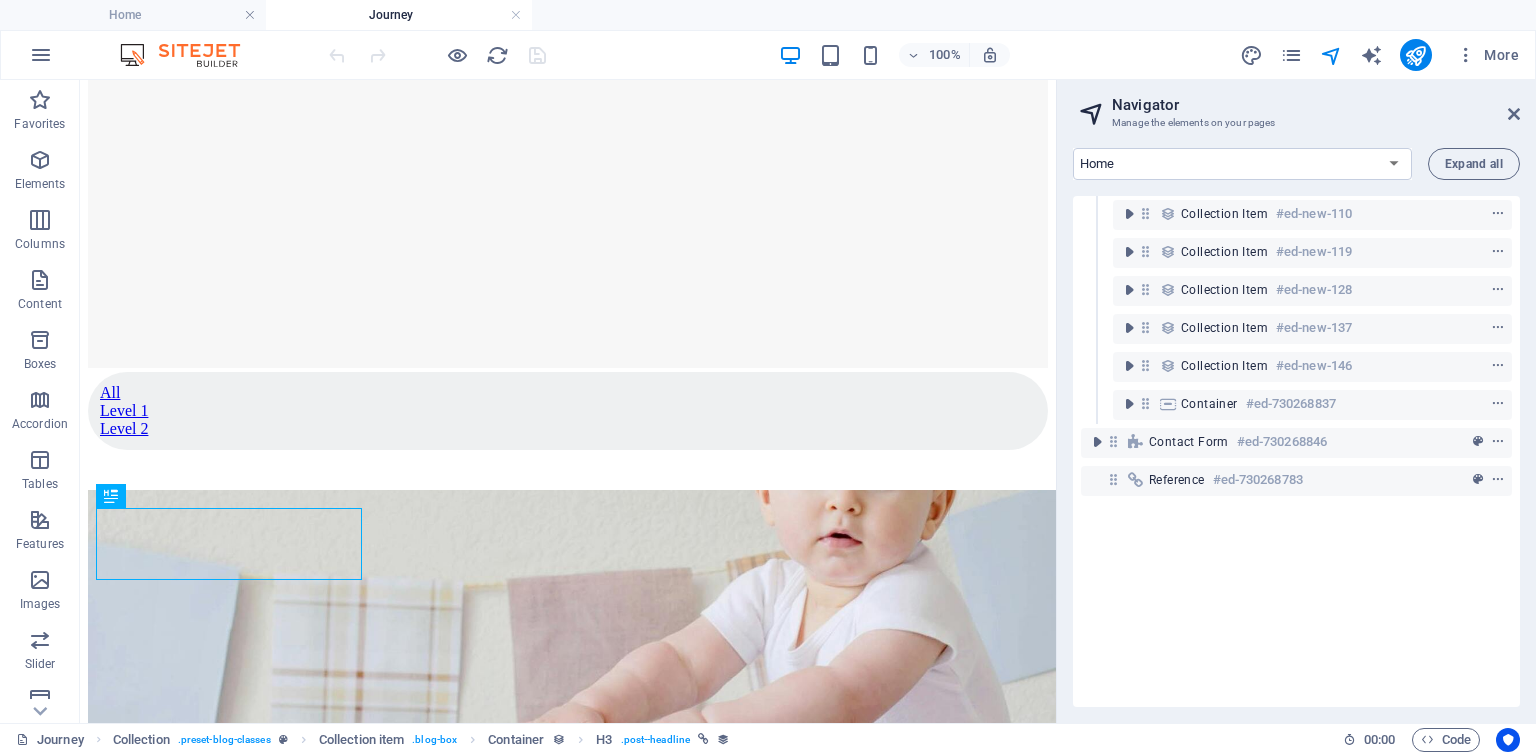 scroll, scrollTop: 544, scrollLeft: 0, axis: vertical 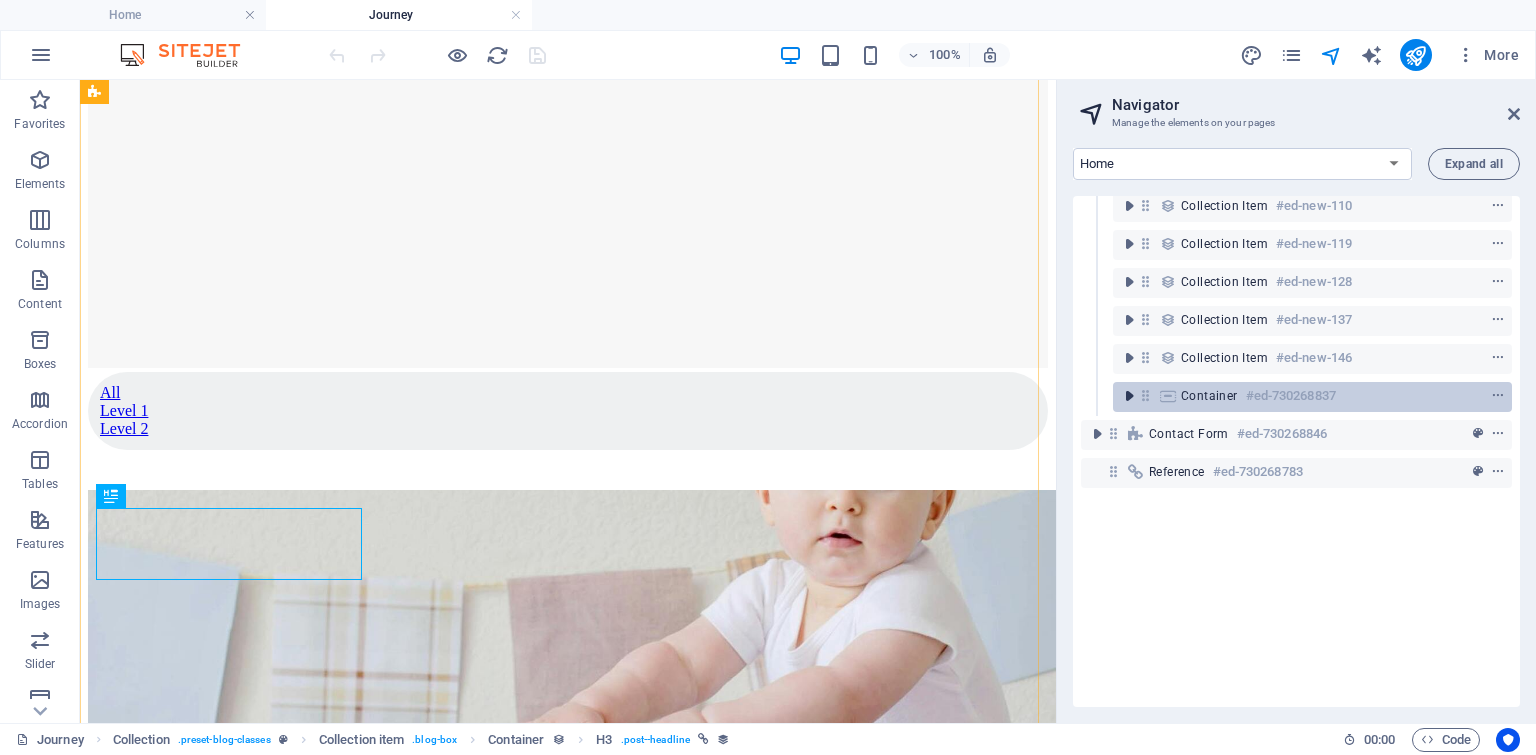 click at bounding box center [1129, 396] 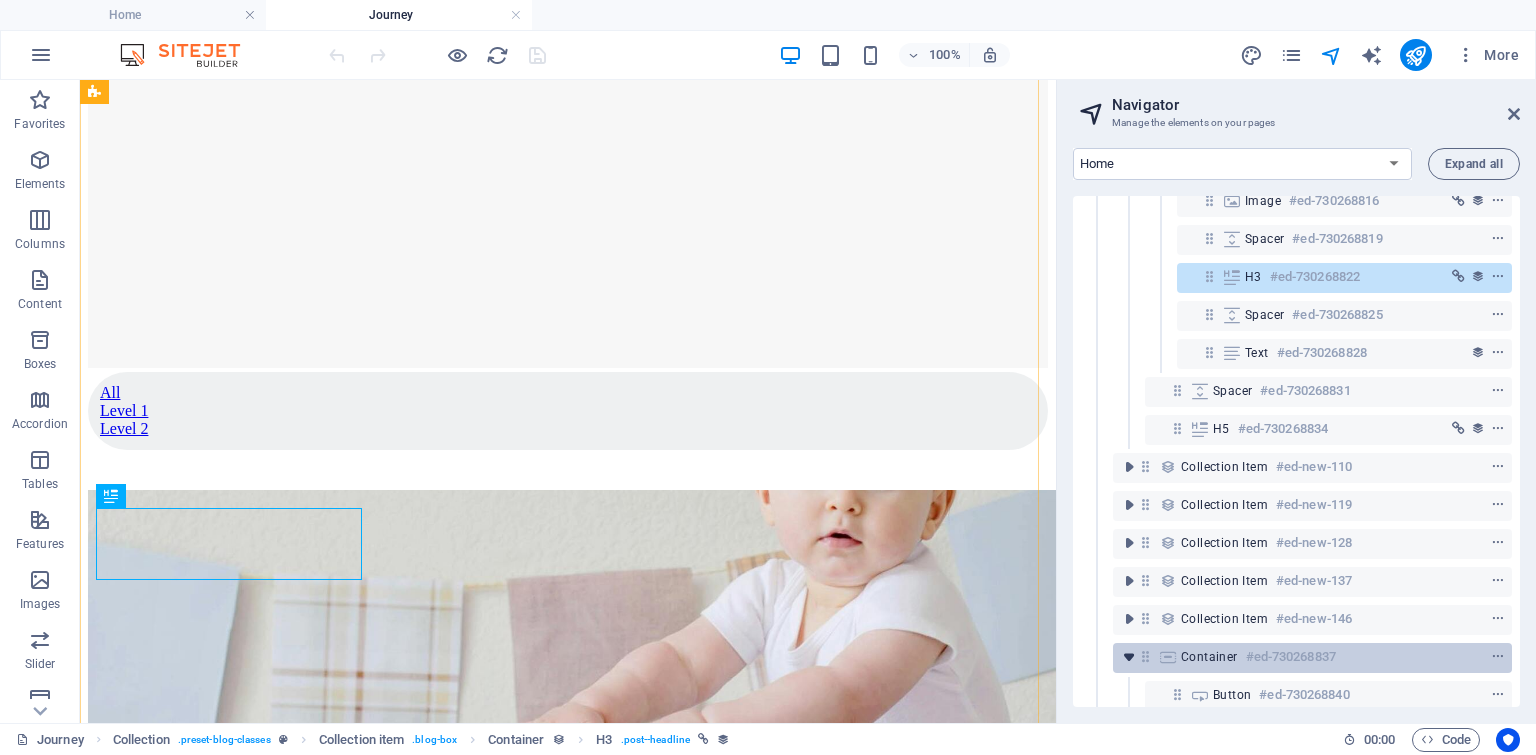 scroll, scrollTop: 117, scrollLeft: 0, axis: vertical 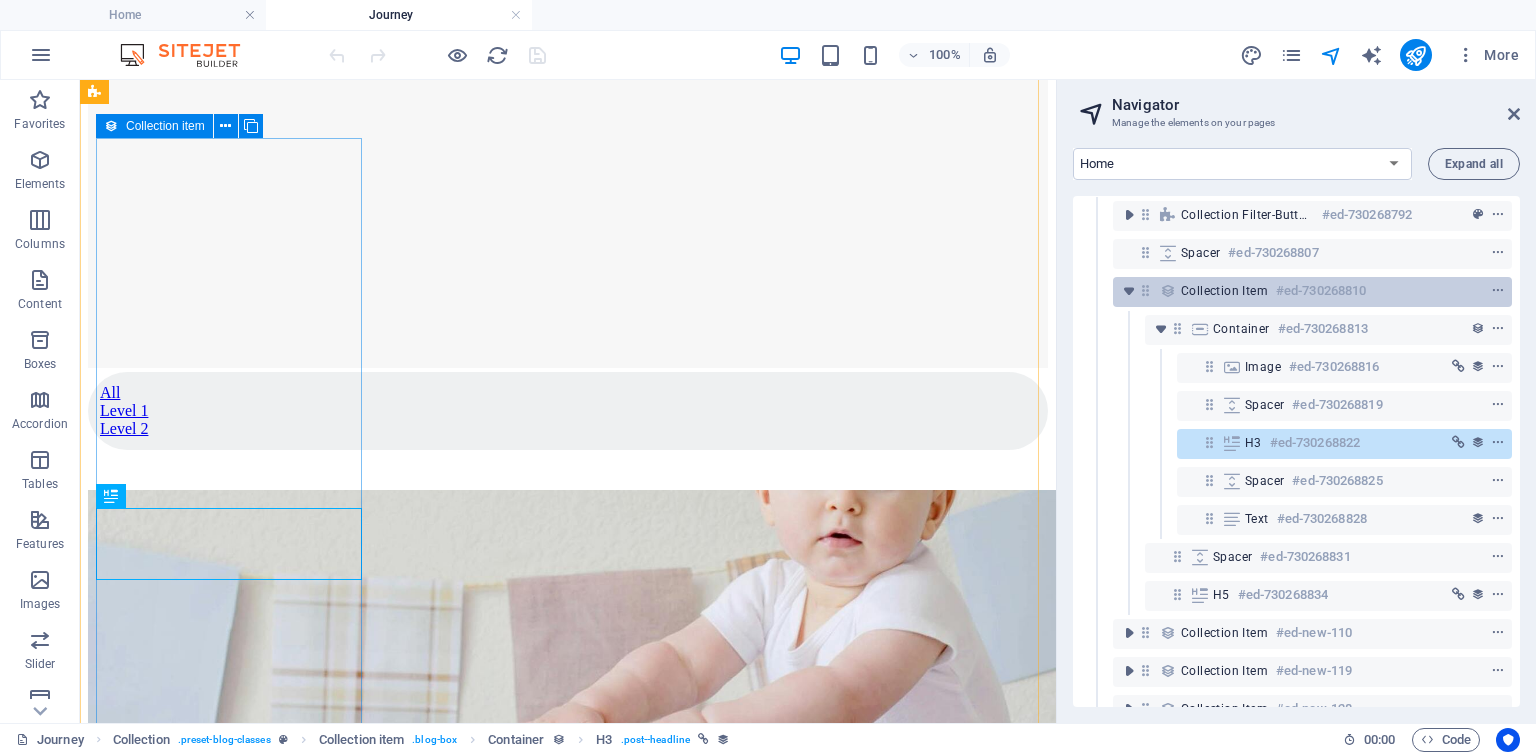 click at bounding box center [1145, 290] 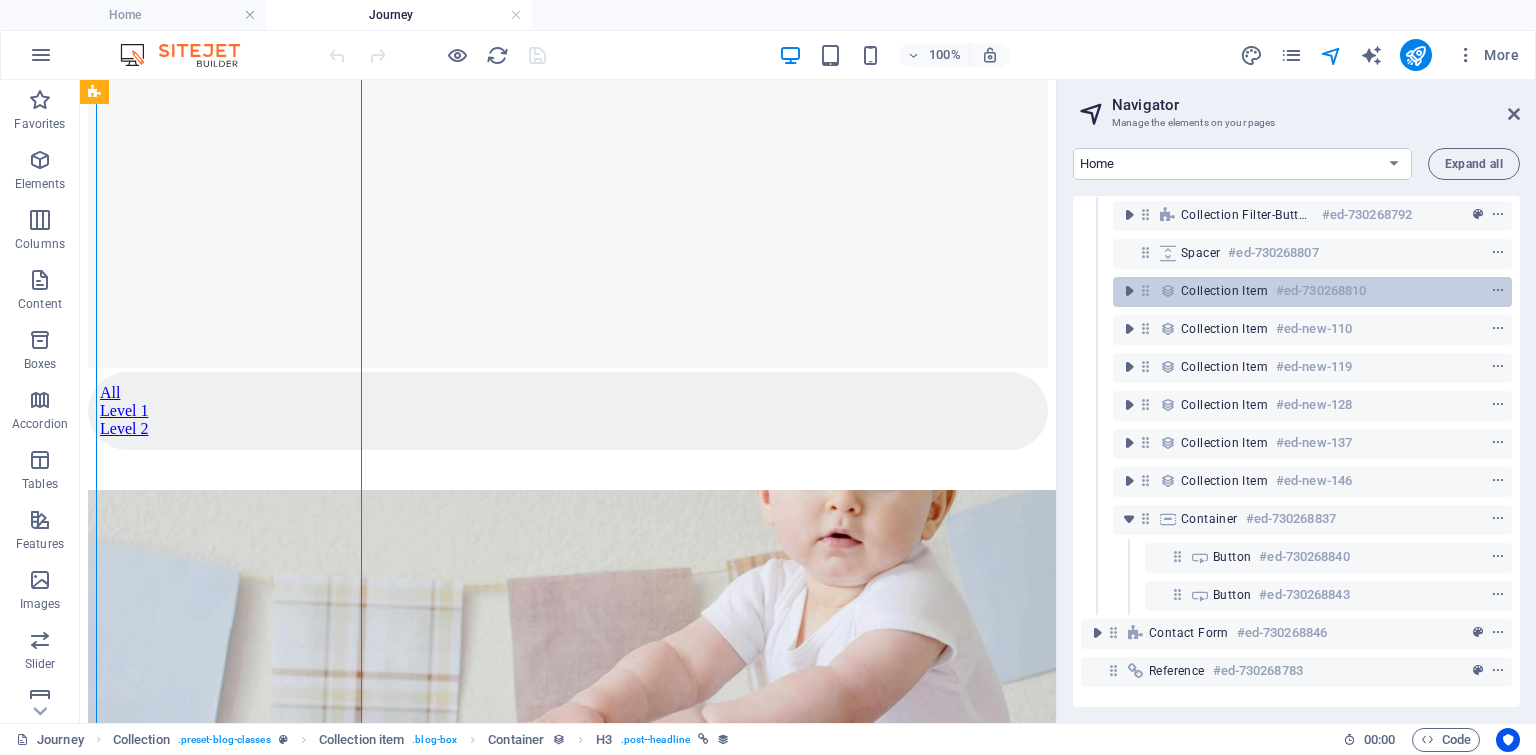 scroll, scrollTop: 1024, scrollLeft: 0, axis: vertical 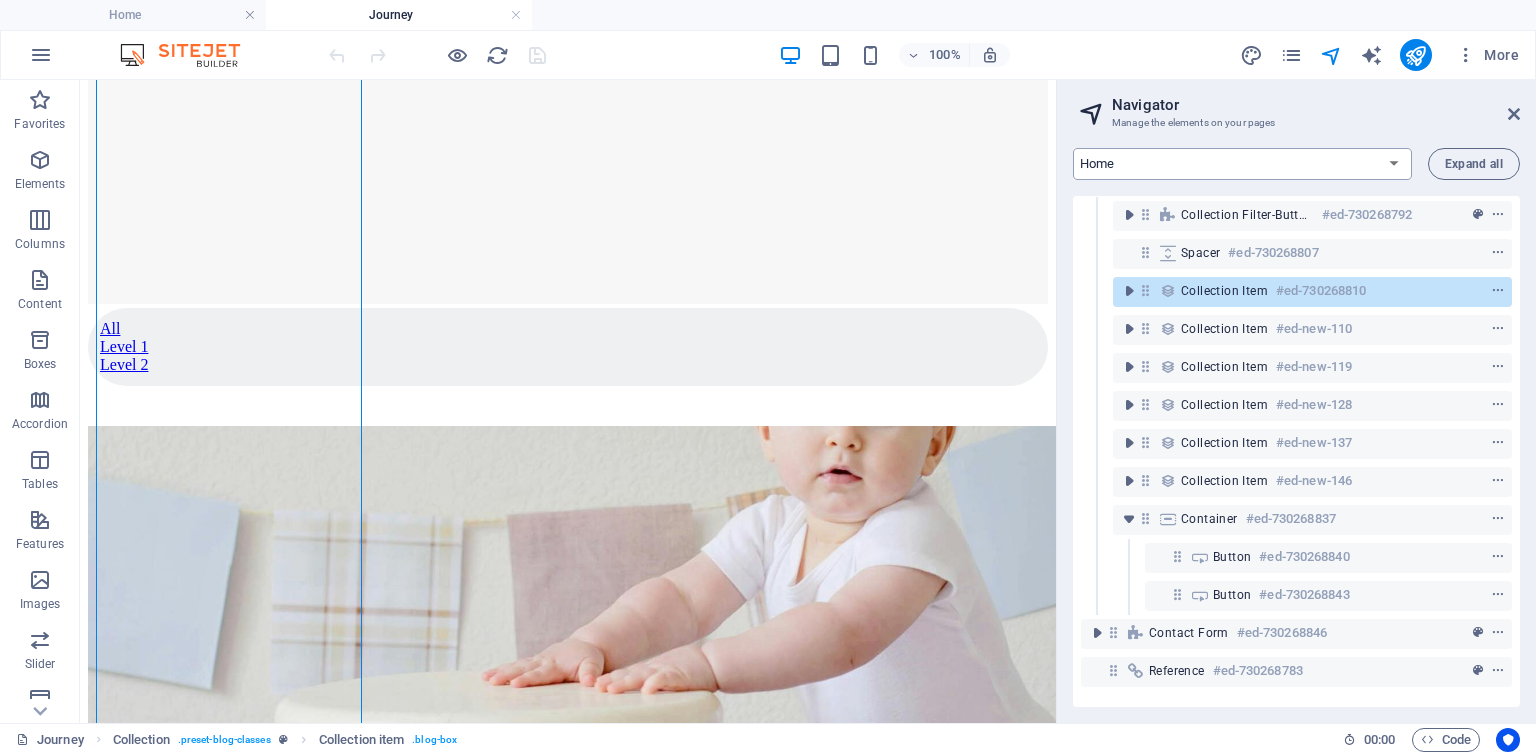 click on "Home  Journey  Survivors  About Us  Location      Blog  Legal Notice  Privacy  Blog Post  Navigate Ahead: Single Page Layout" at bounding box center (1242, 164) 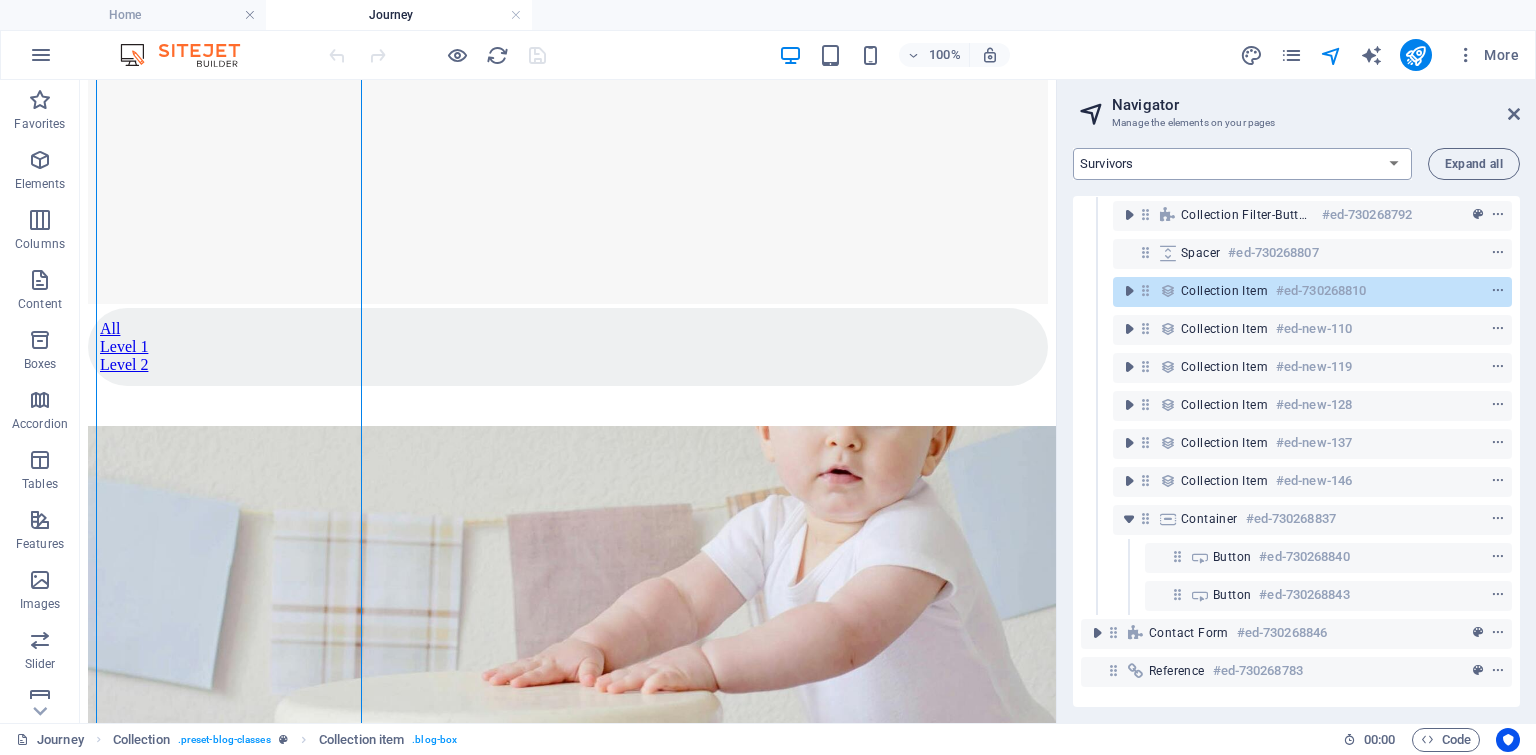 click on "Home  Journey  Survivors  About Us  Location      Blog  Legal Notice  Privacy  Blog Post  Navigate Ahead: Single Page Layout" at bounding box center [1242, 164] 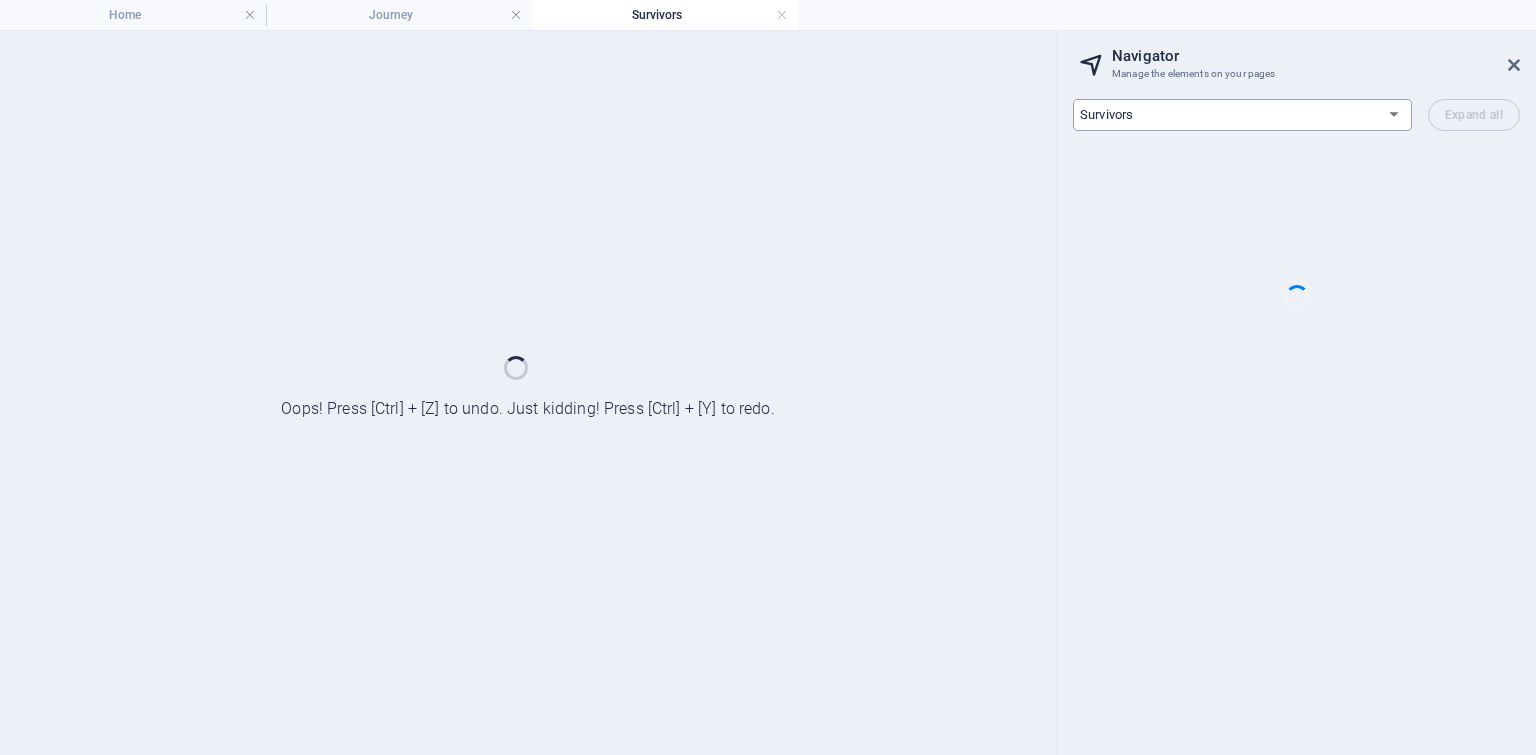 scroll, scrollTop: 0, scrollLeft: 0, axis: both 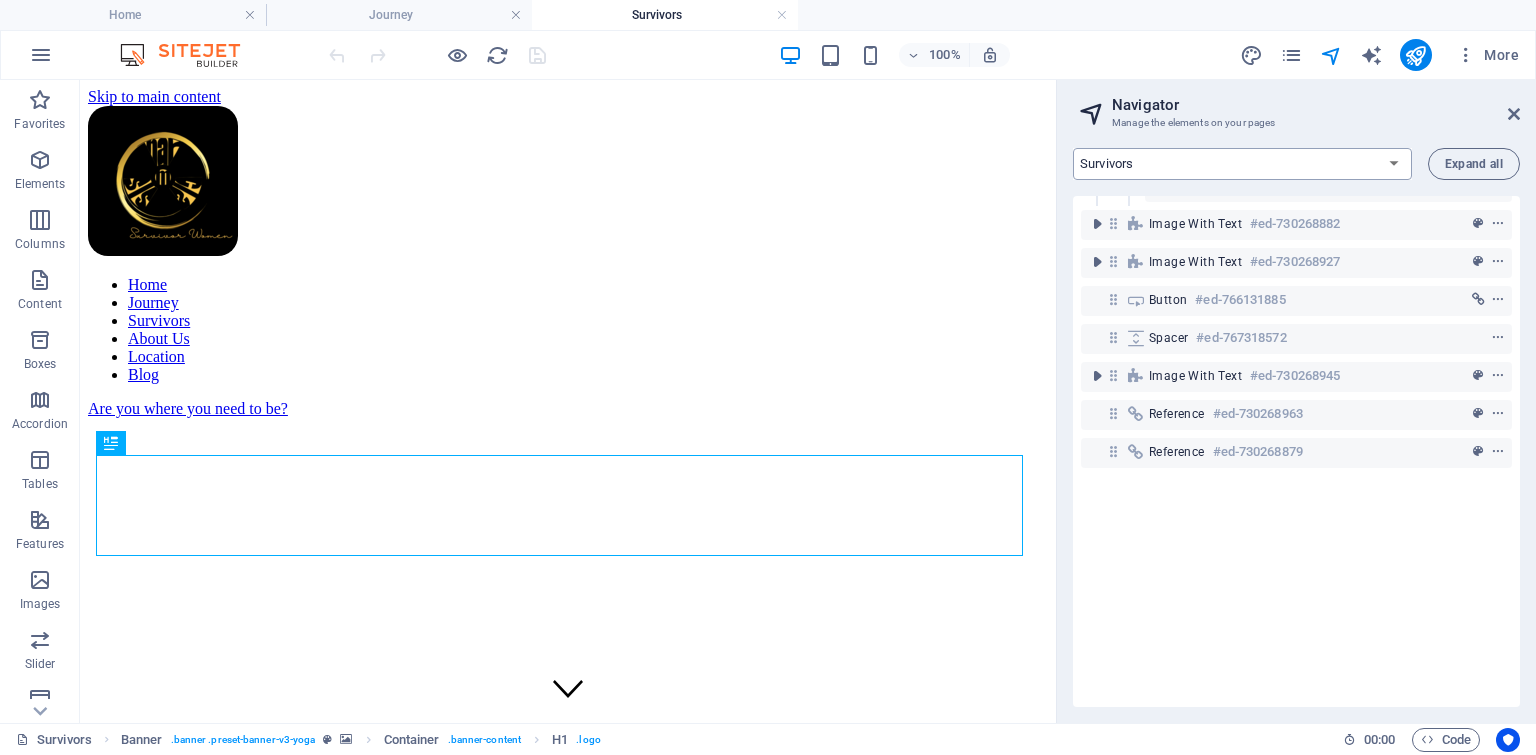 click on "Home  Journey  Survivors  About Us  Location      Blog  Legal Notice  Privacy  Blog Post  Navigate Ahead: Single Page Layout" at bounding box center (1242, 164) 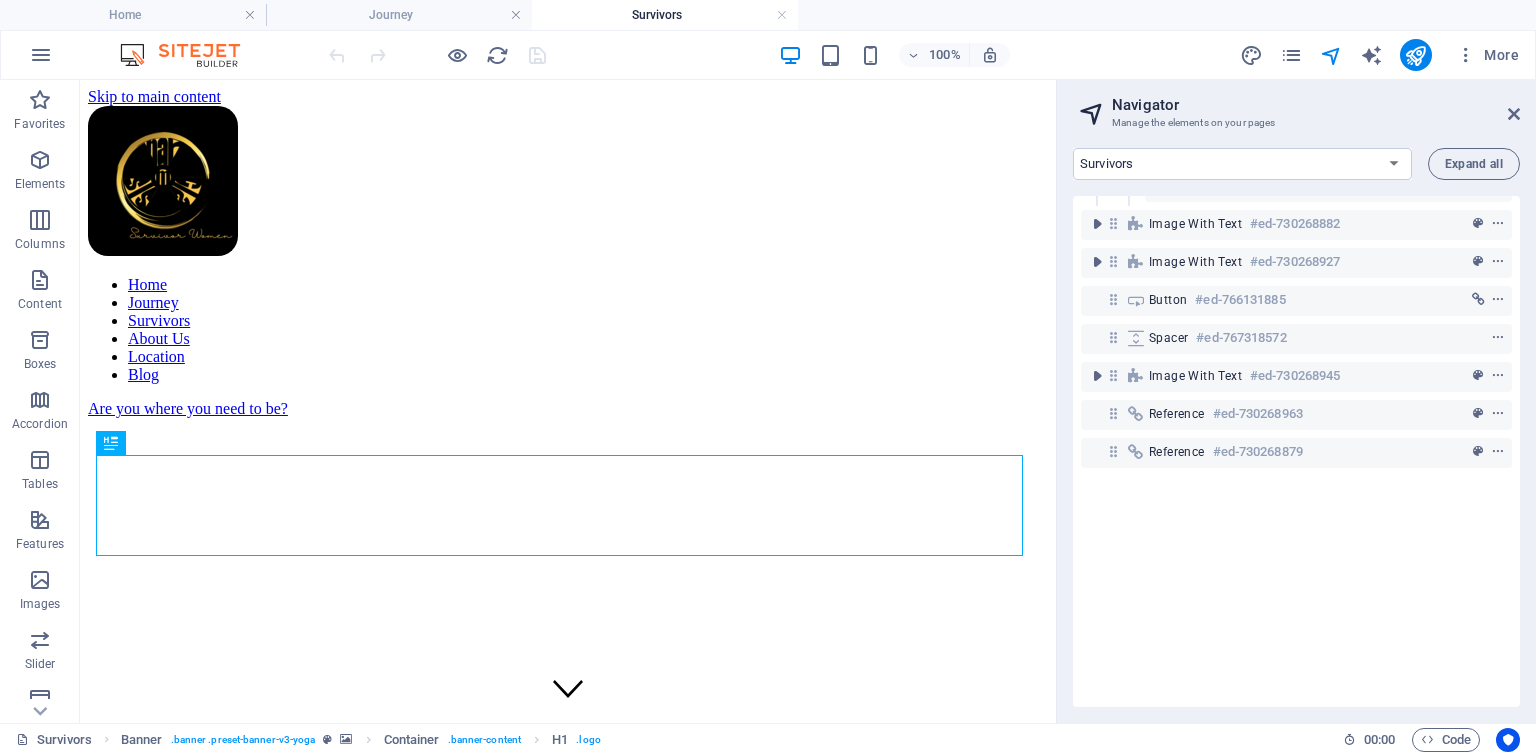 select on "14189249-en" 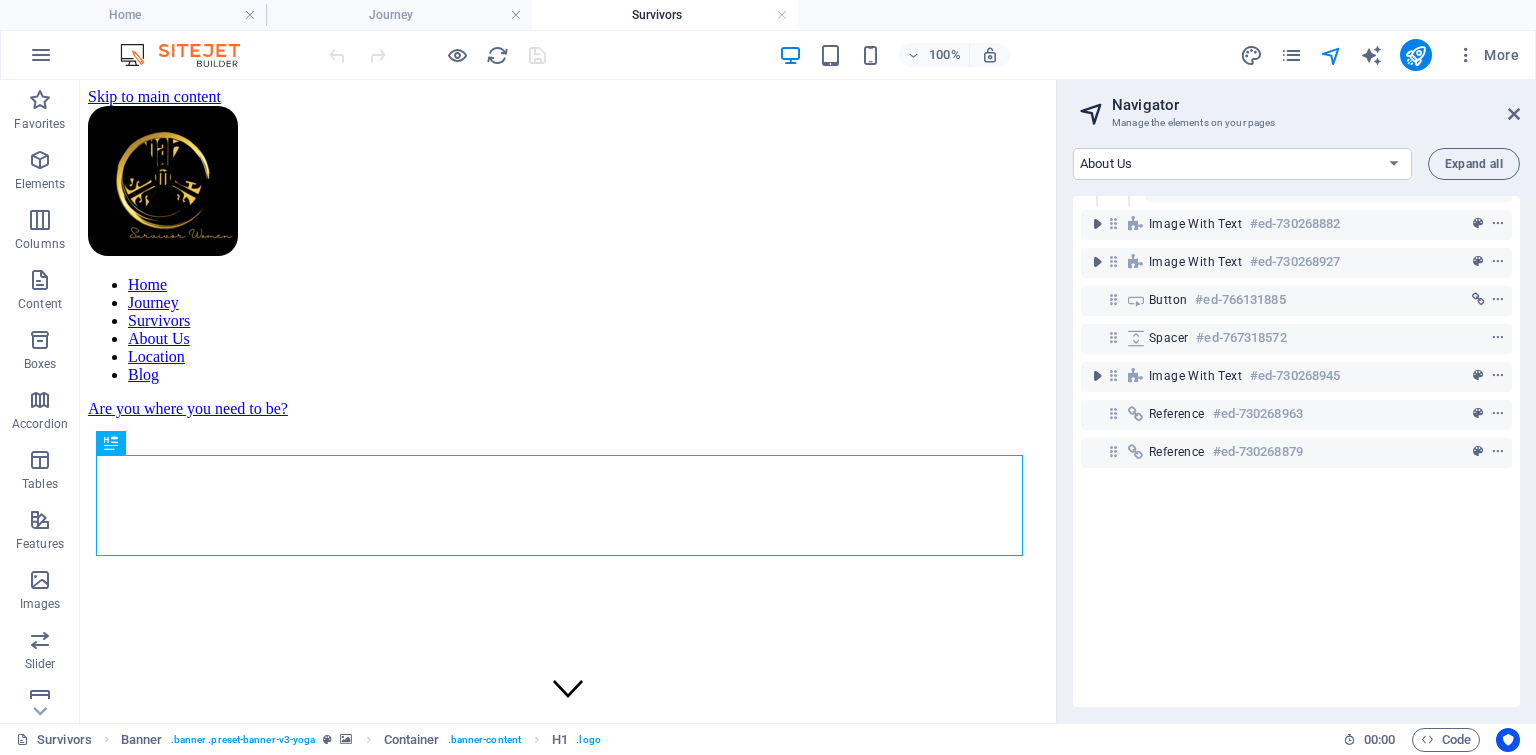 click on "Home  Journey  Survivors  About Us  Location      Blog  Legal Notice  Privacy  Blog Post  Navigate Ahead: Single Page Layout" at bounding box center [1242, 164] 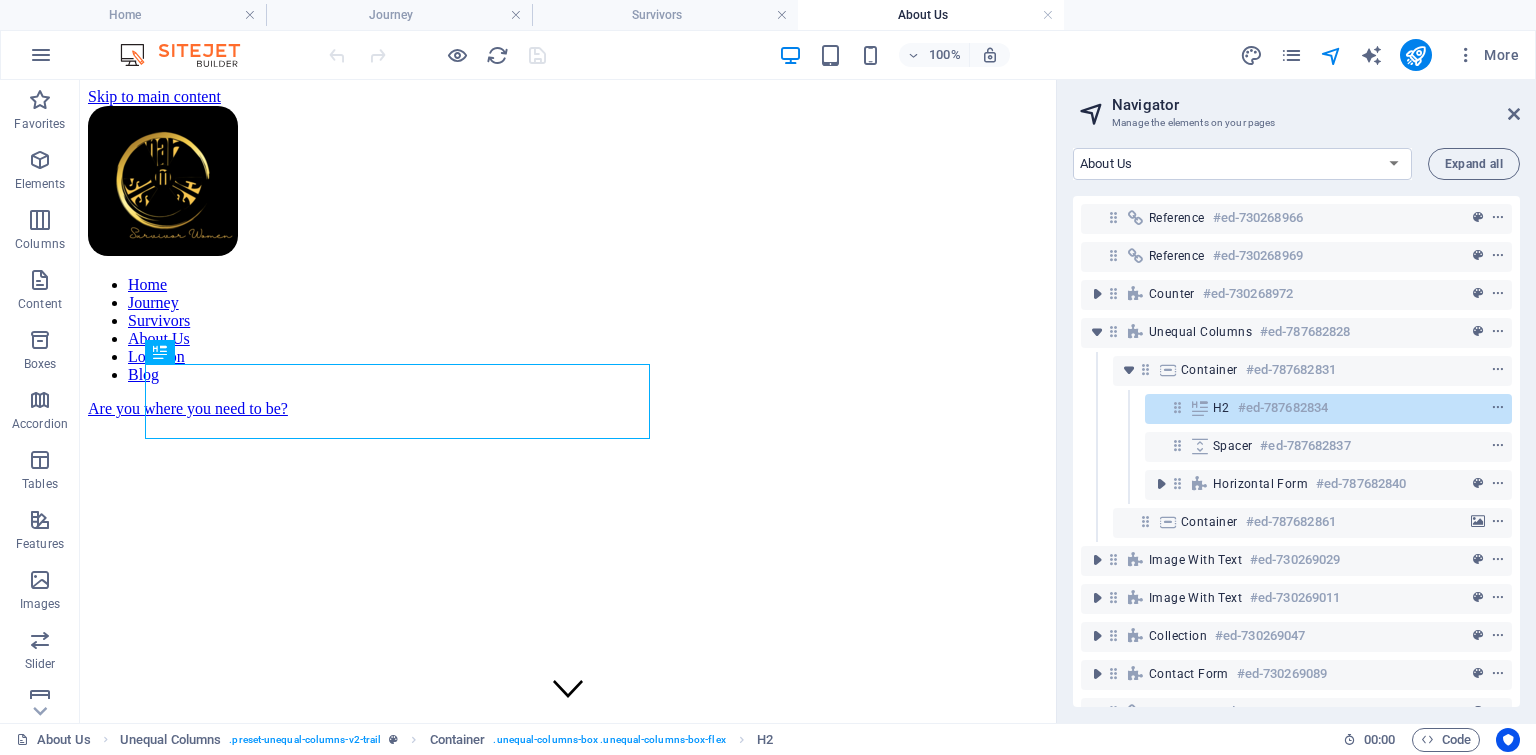 scroll, scrollTop: 957, scrollLeft: 0, axis: vertical 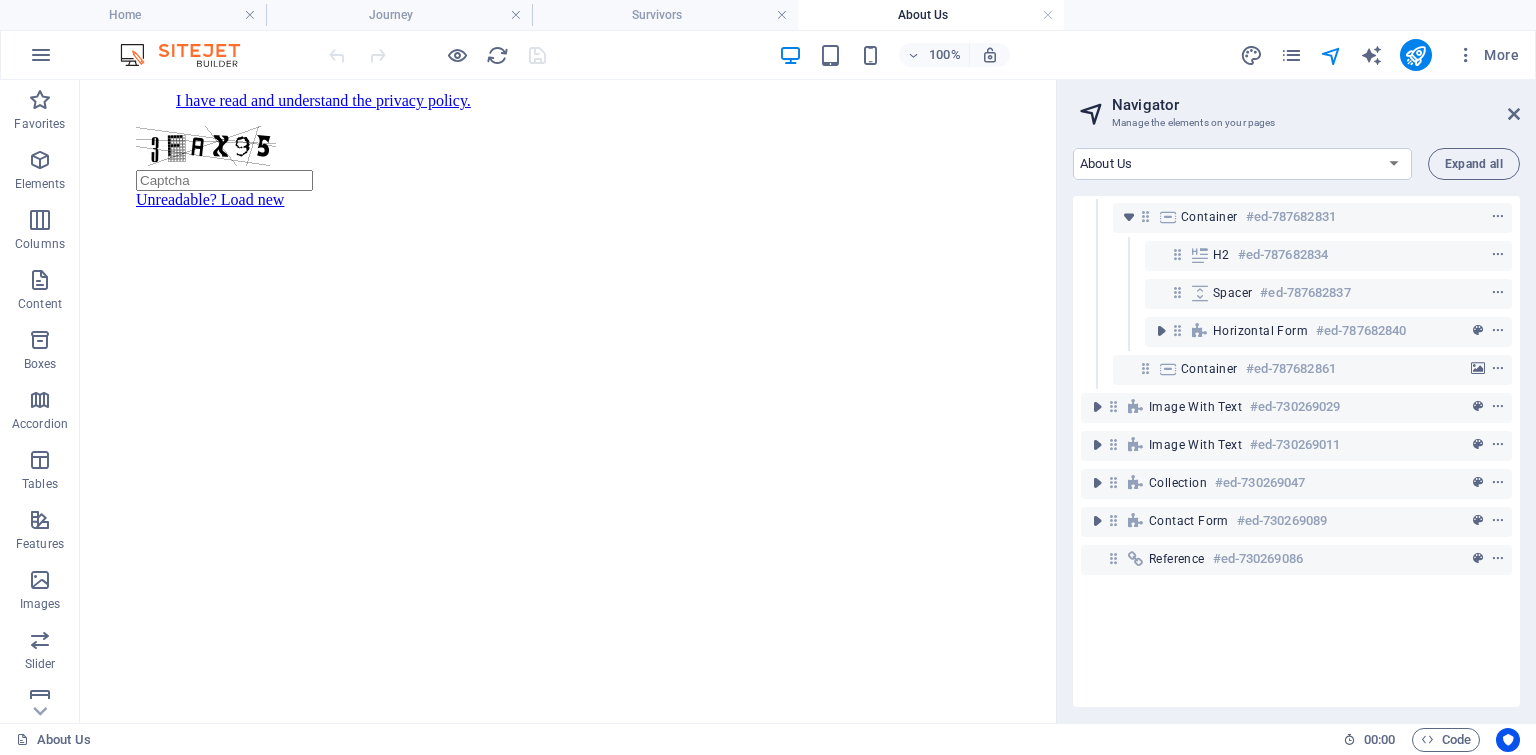 drag, startPoint x: 1047, startPoint y: 222, endPoint x: 1146, endPoint y: 369, distance: 177.22867 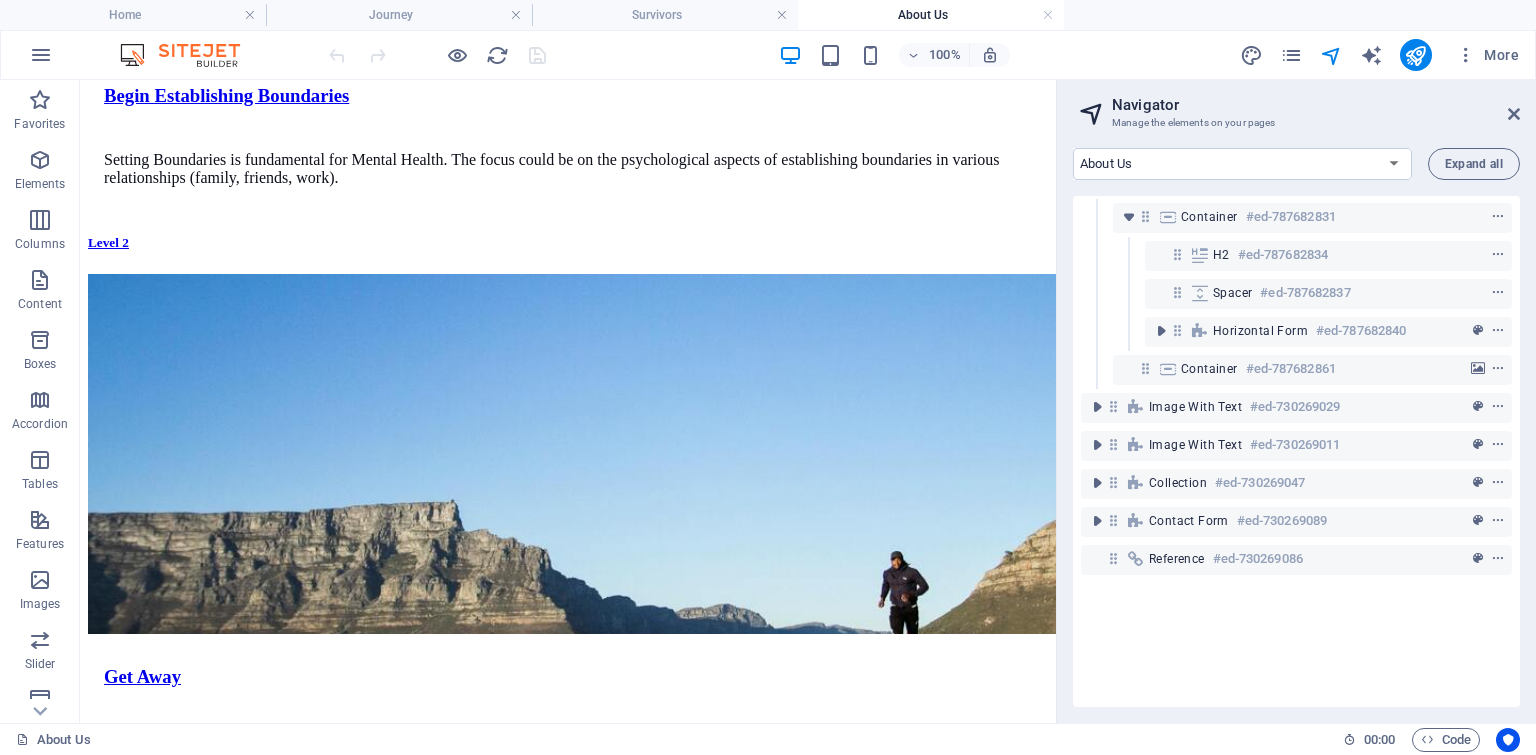 scroll, scrollTop: 5206, scrollLeft: 0, axis: vertical 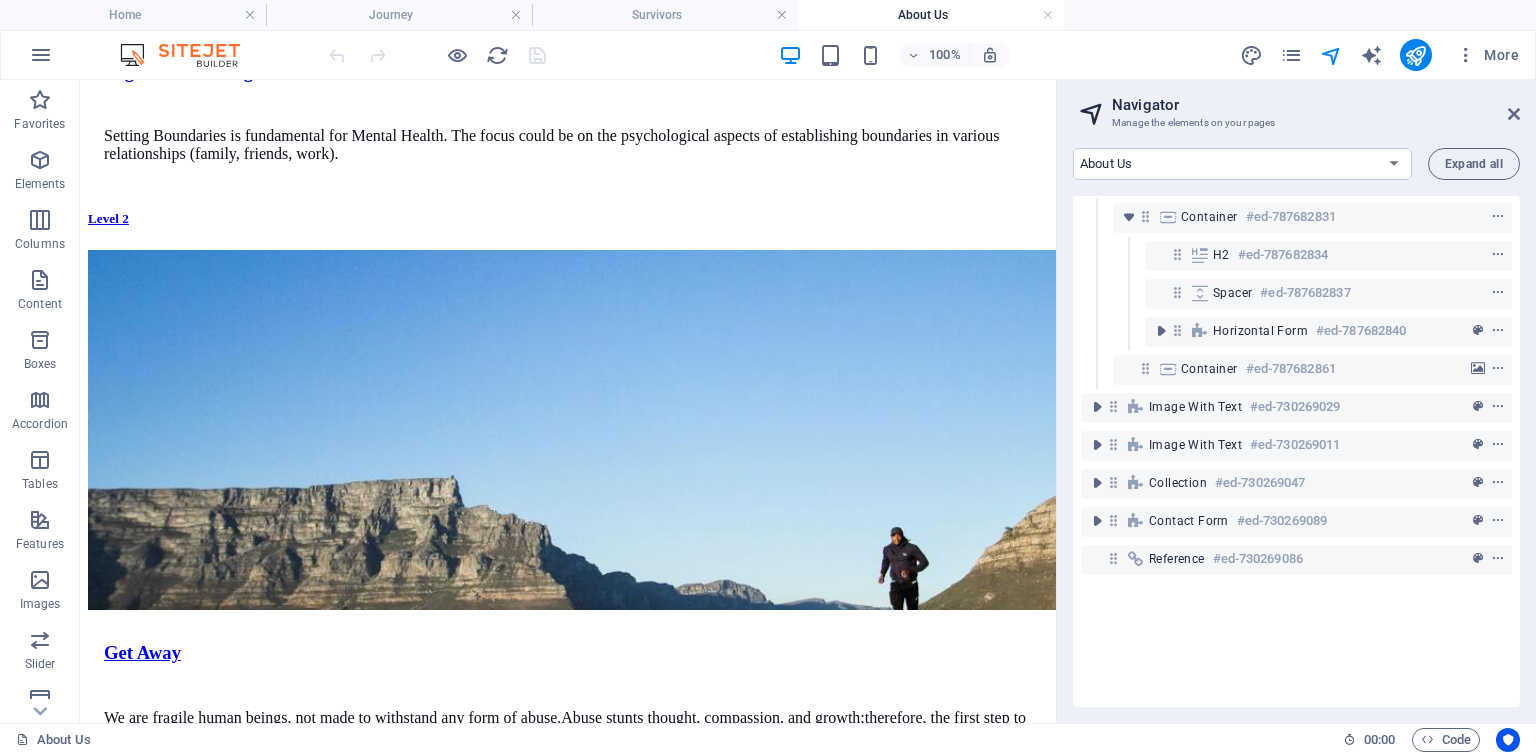 drag, startPoint x: 1056, startPoint y: 650, endPoint x: 973, endPoint y: 583, distance: 106.66771 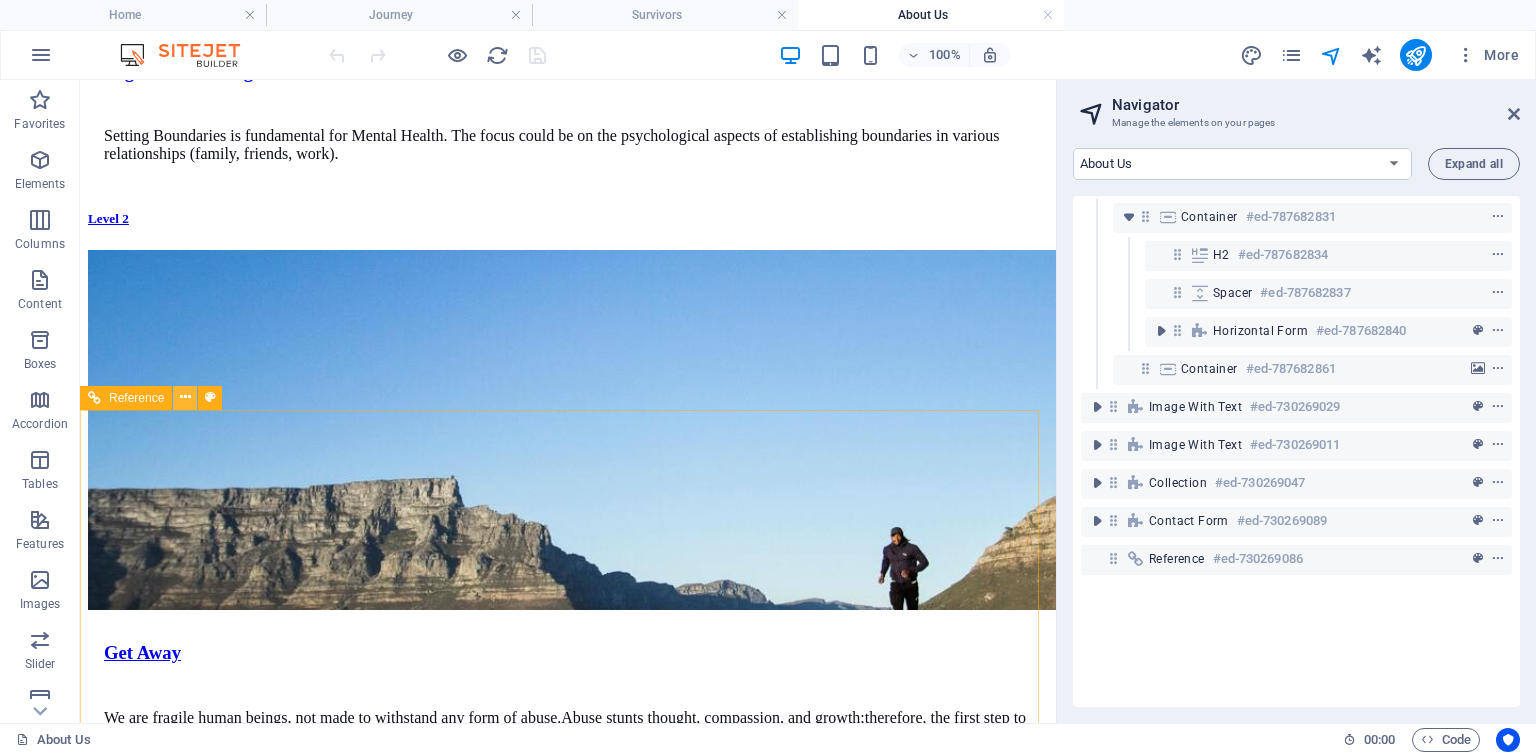 click at bounding box center (185, 397) 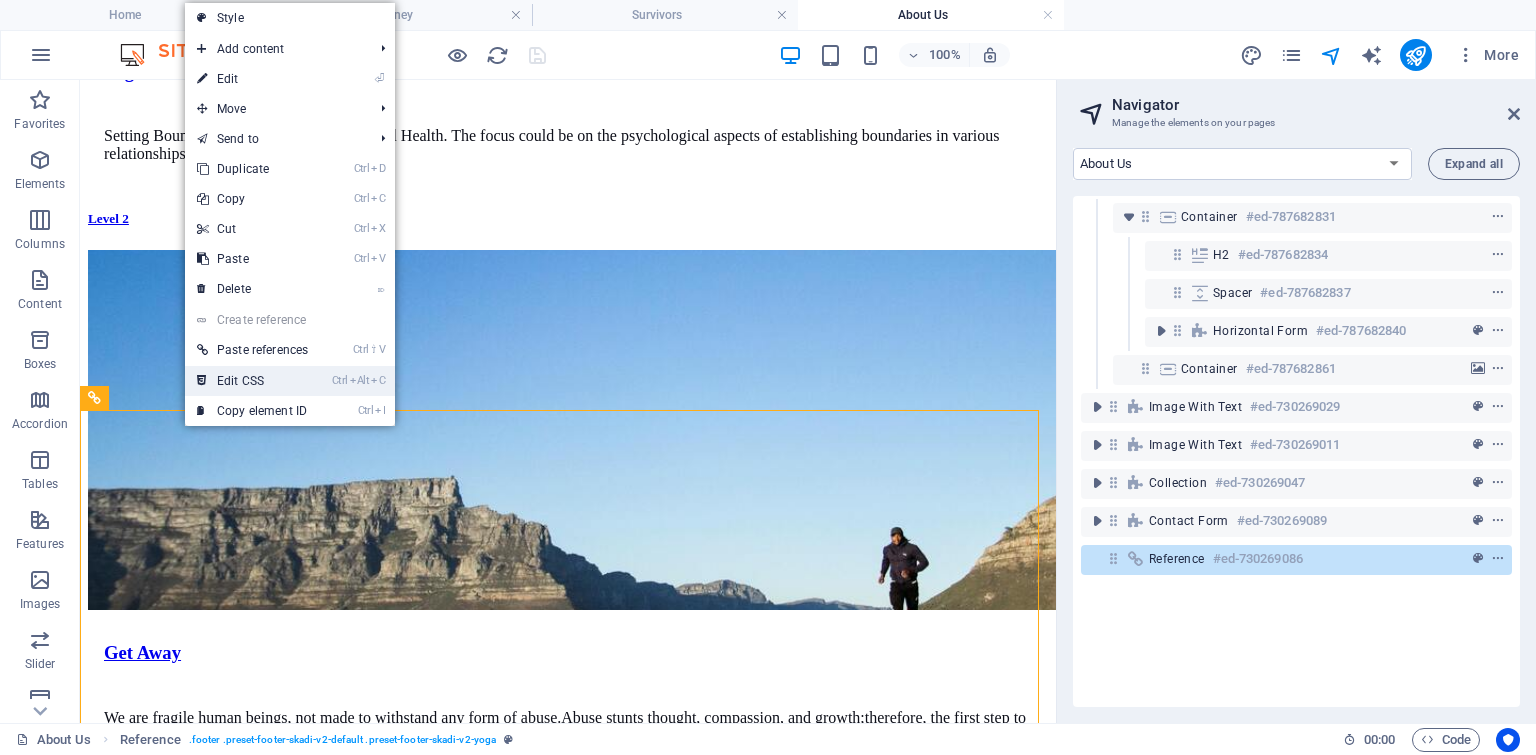 drag, startPoint x: 247, startPoint y: 378, endPoint x: 167, endPoint y: 301, distance: 111.03603 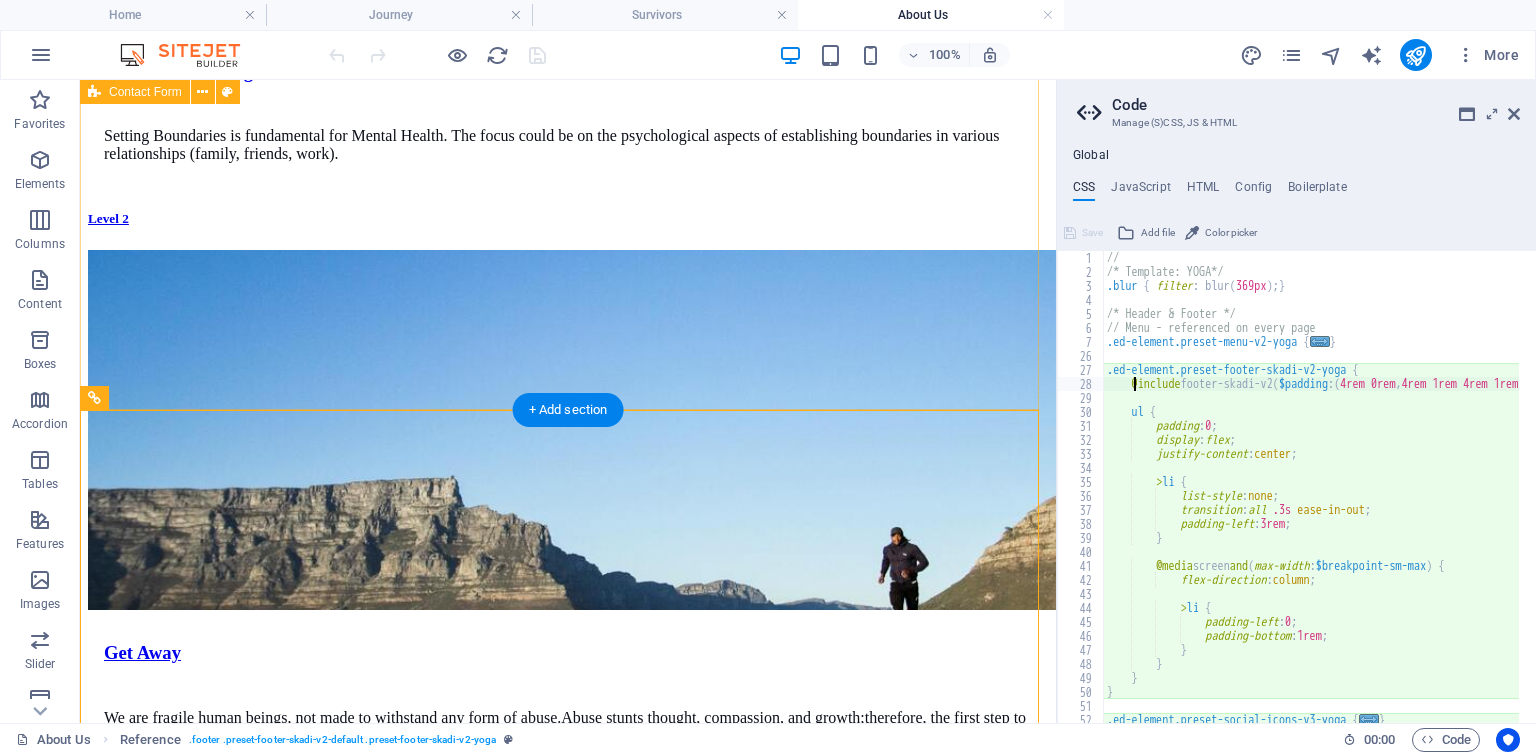 type on "@include footer-skadi-v2($padding: (4rem 0rem, 4rem 1rem 4rem 1rem, null));" 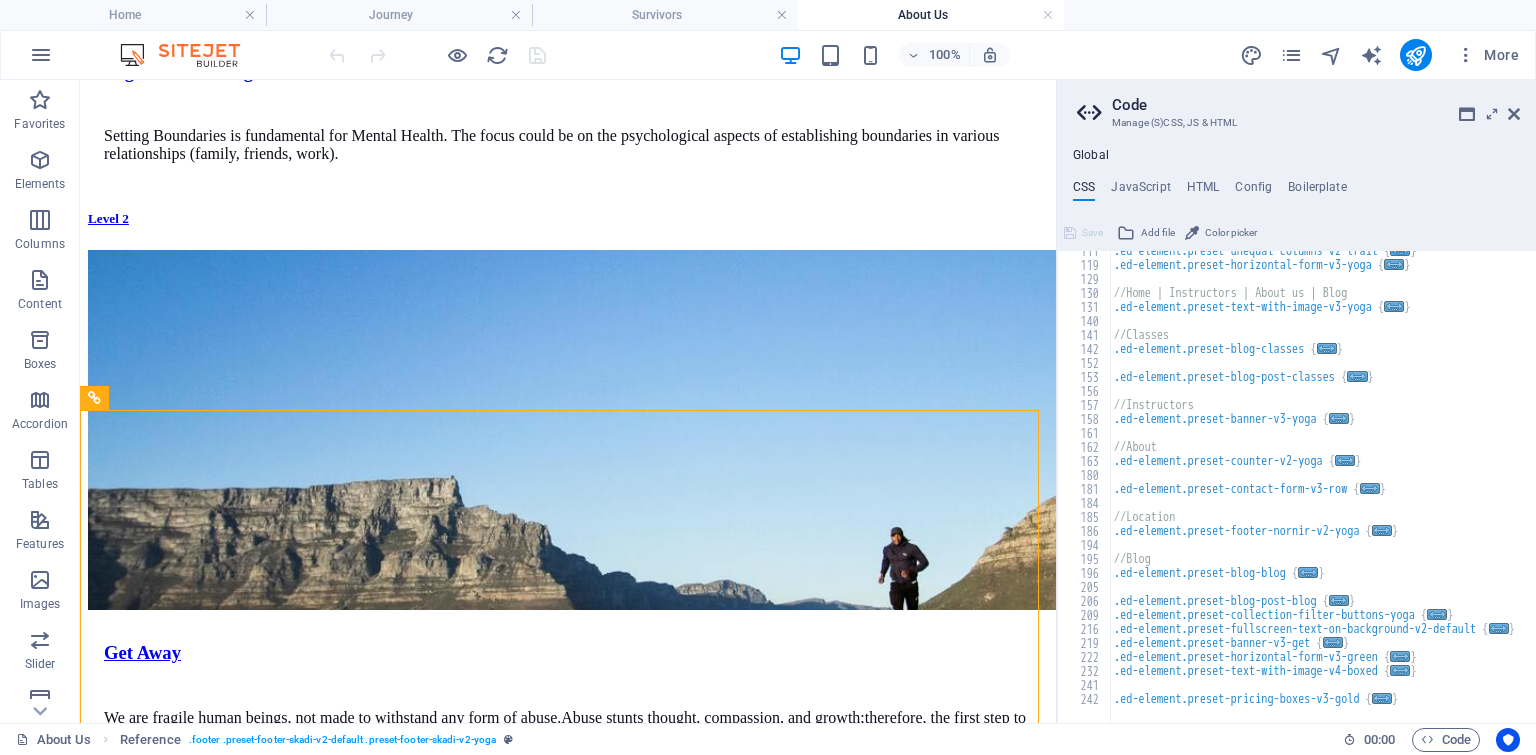 scroll, scrollTop: 594, scrollLeft: 0, axis: vertical 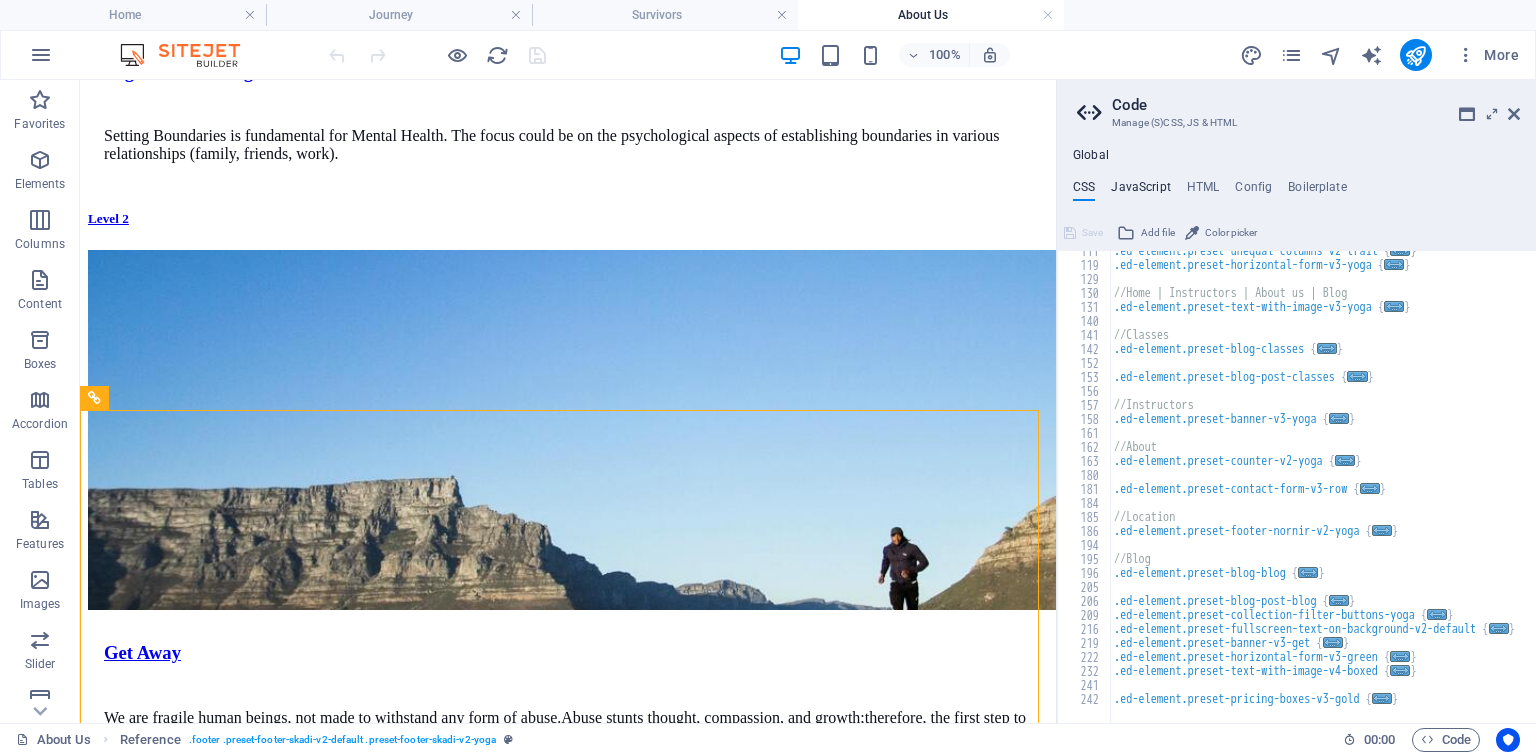 click on "JavaScript" at bounding box center (1140, 191) 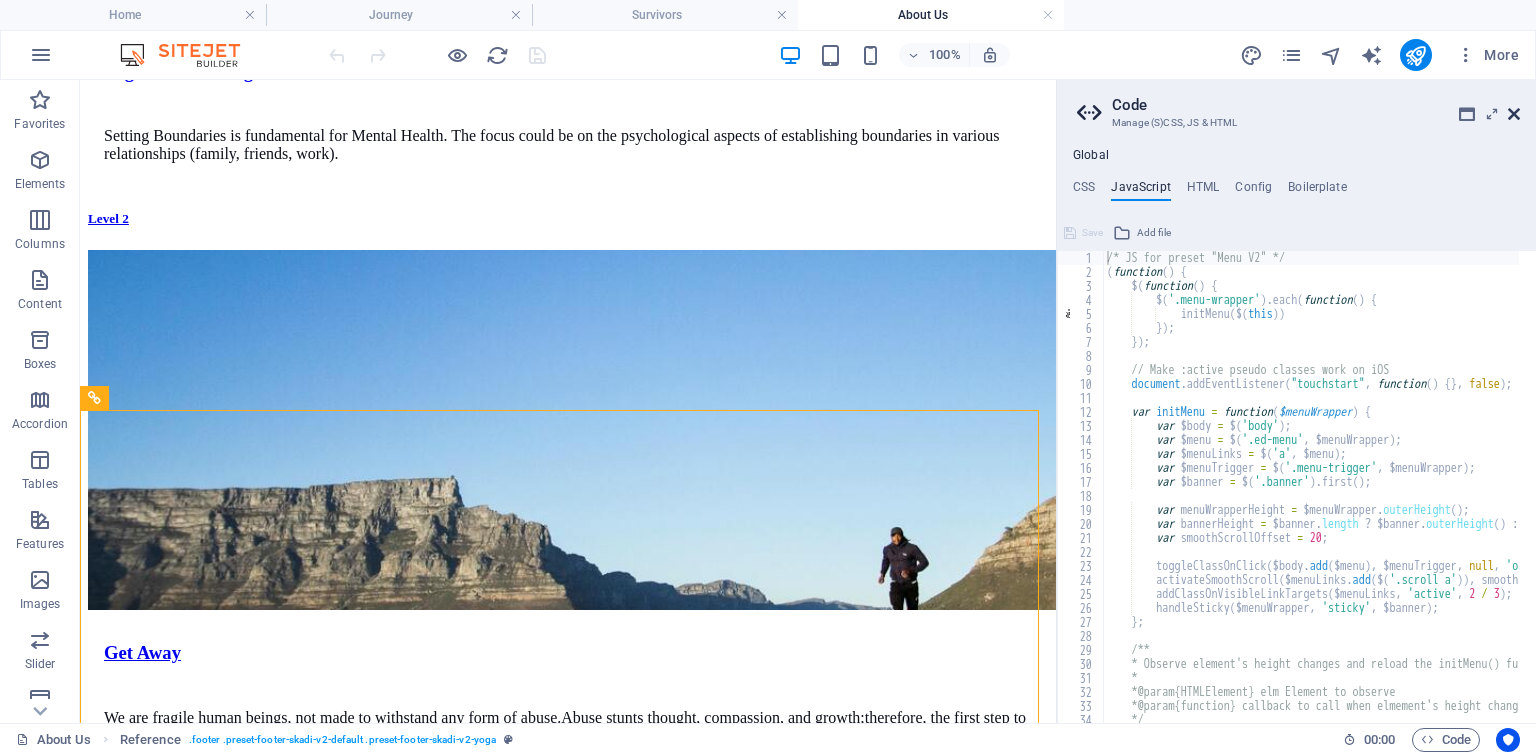 drag, startPoint x: 1515, startPoint y: 109, endPoint x: 1434, endPoint y: 30, distance: 113.14592 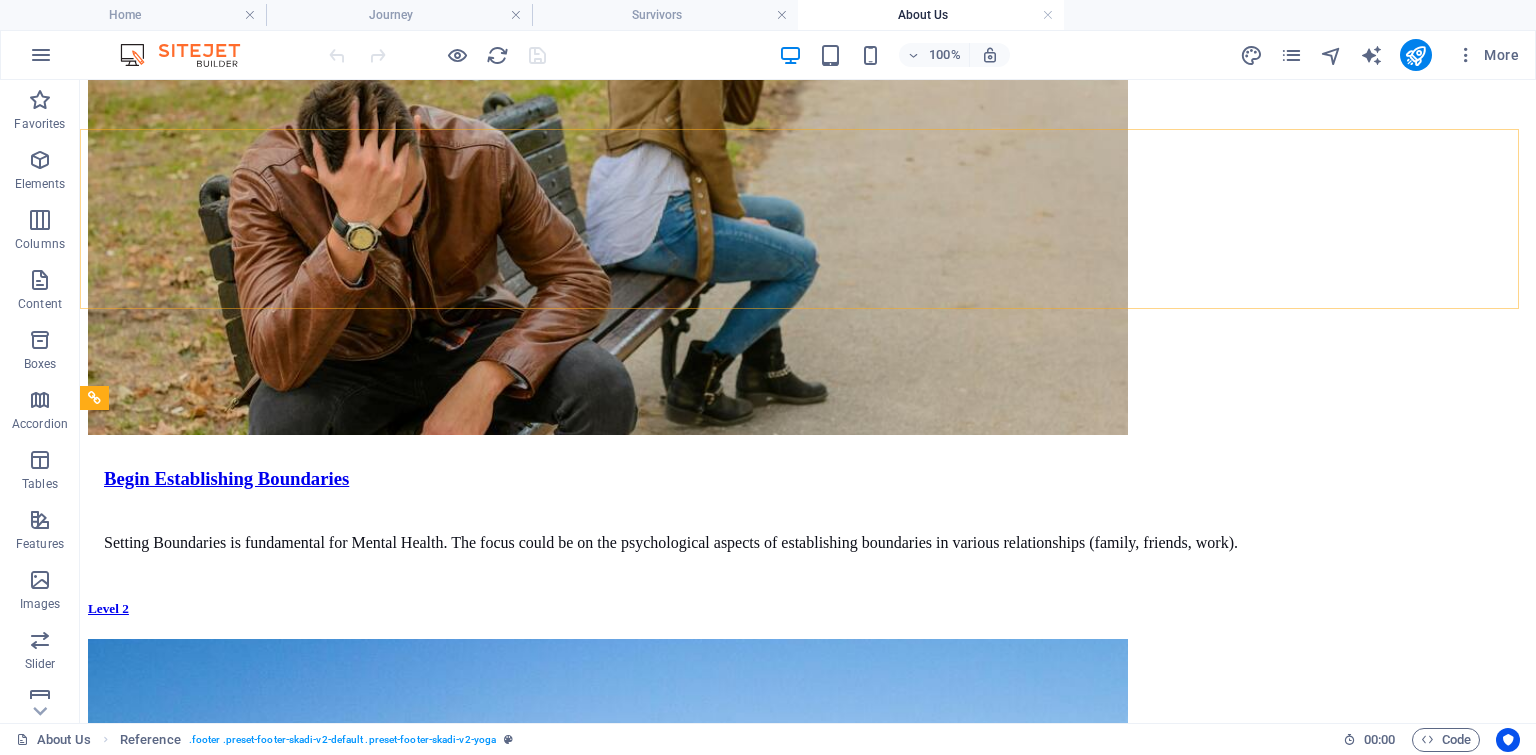 scroll, scrollTop: 4776, scrollLeft: 0, axis: vertical 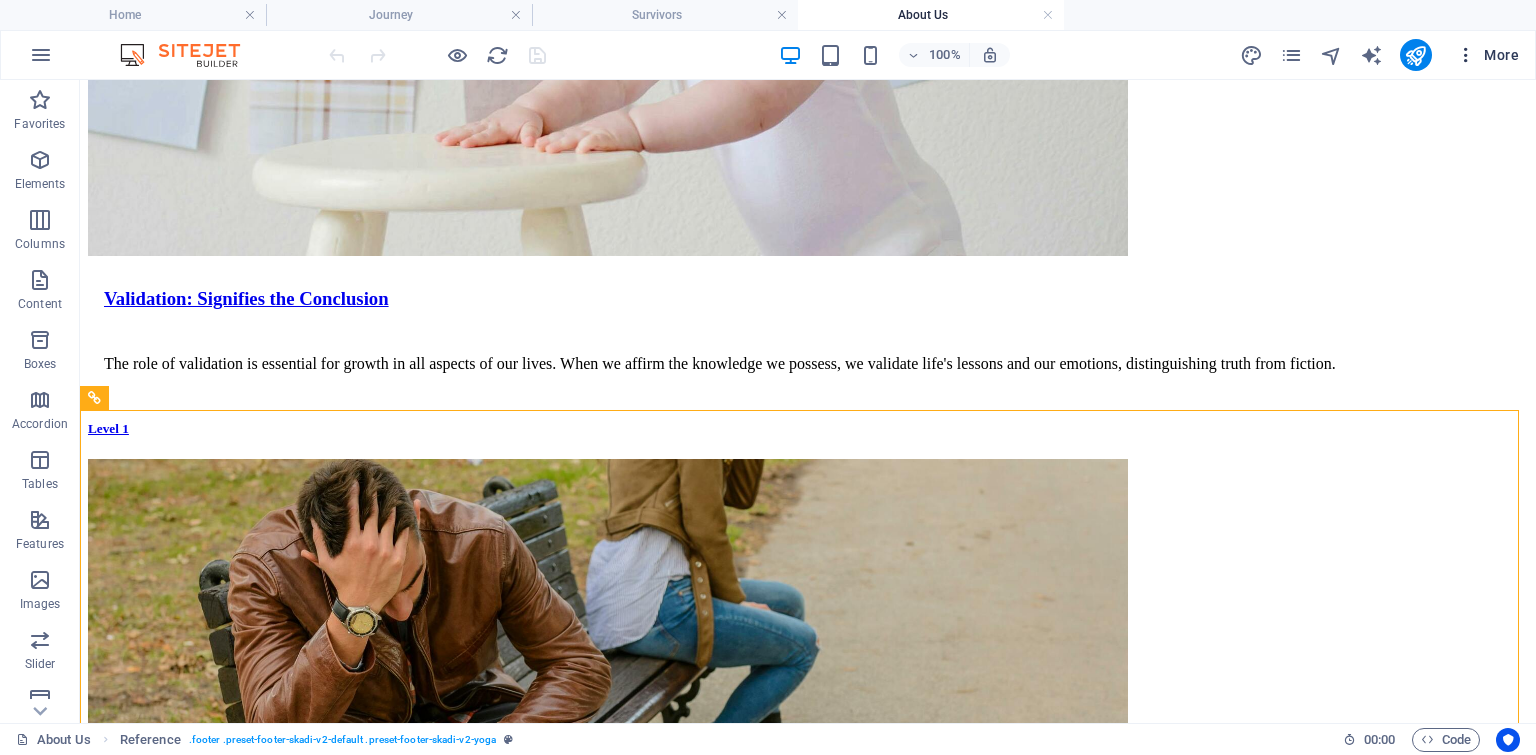 click at bounding box center (1466, 55) 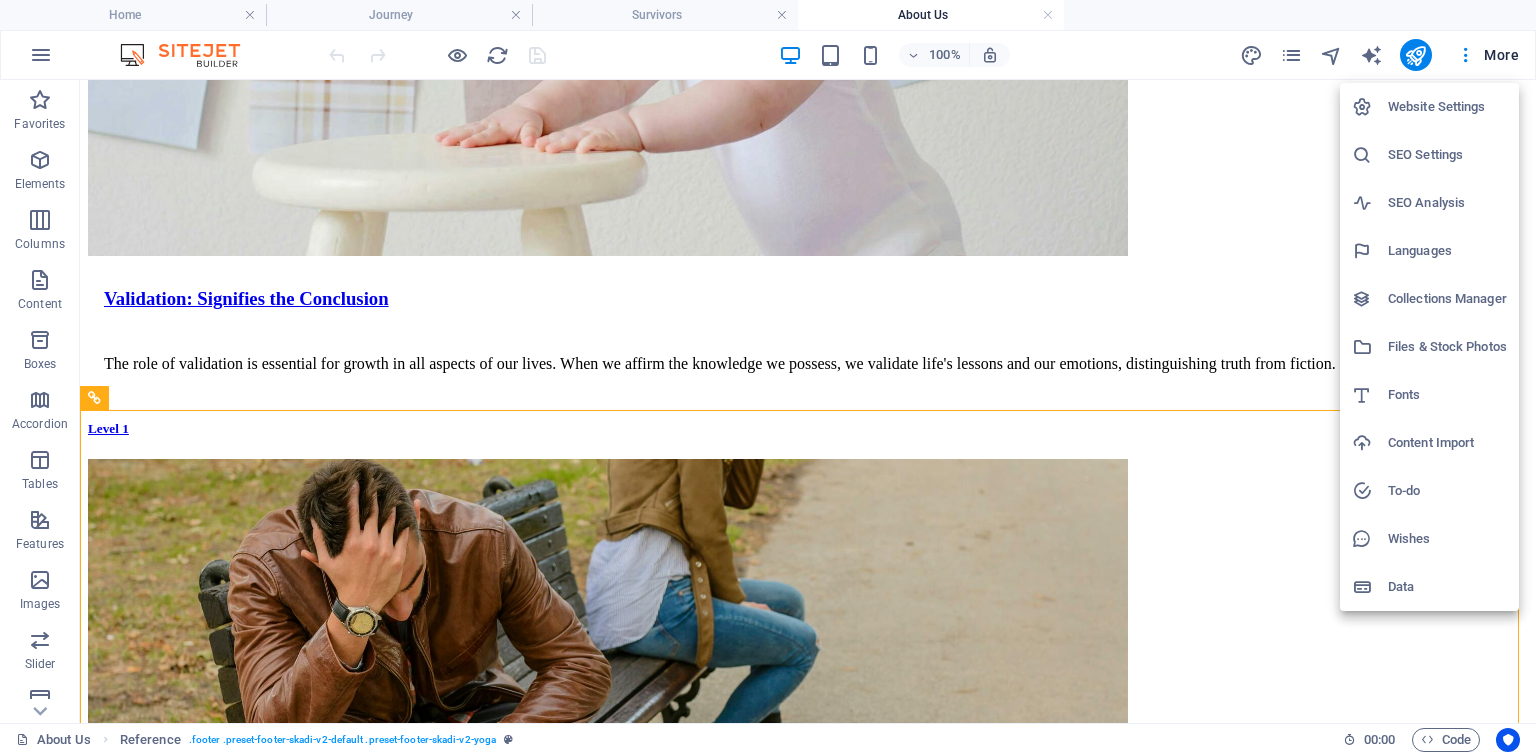 click at bounding box center (768, 377) 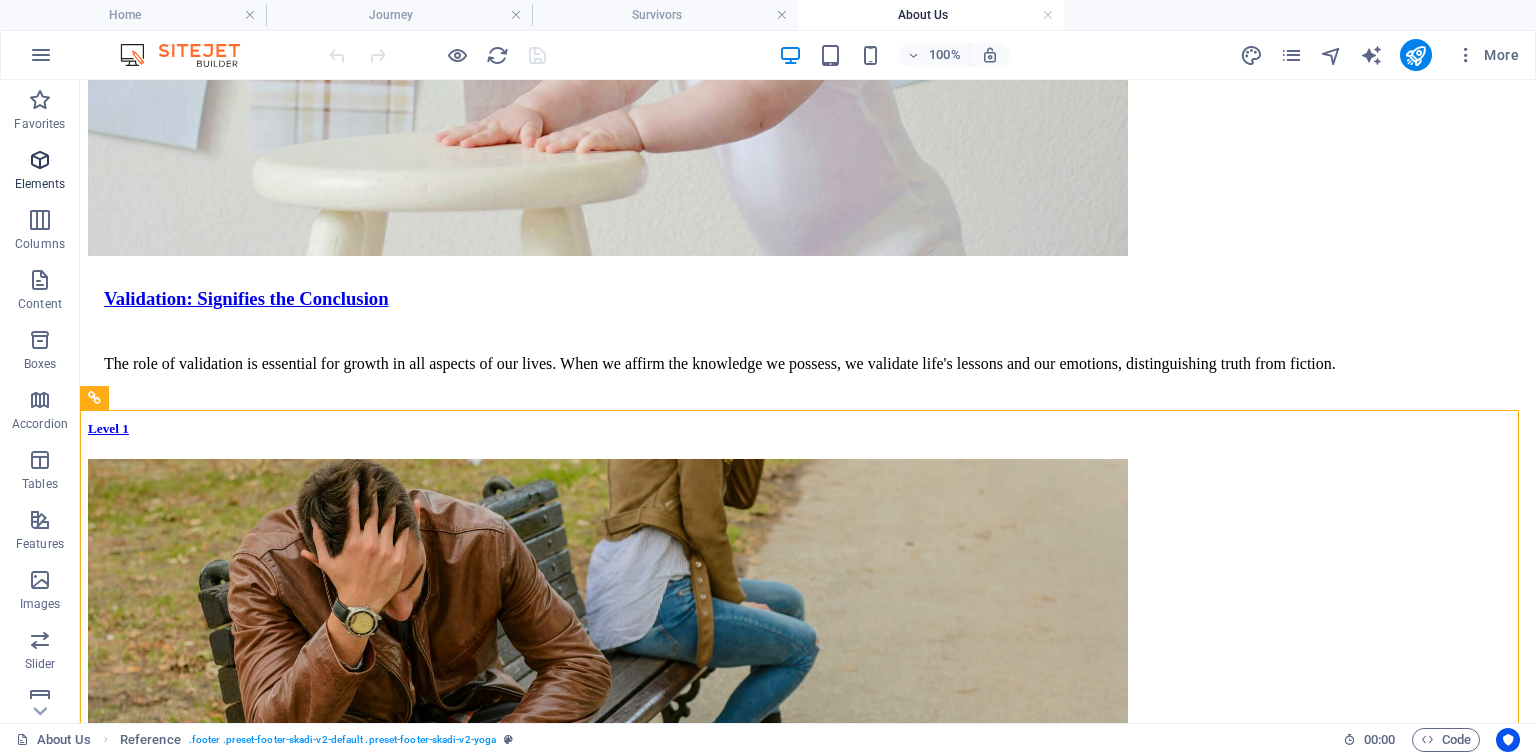 click at bounding box center (40, 160) 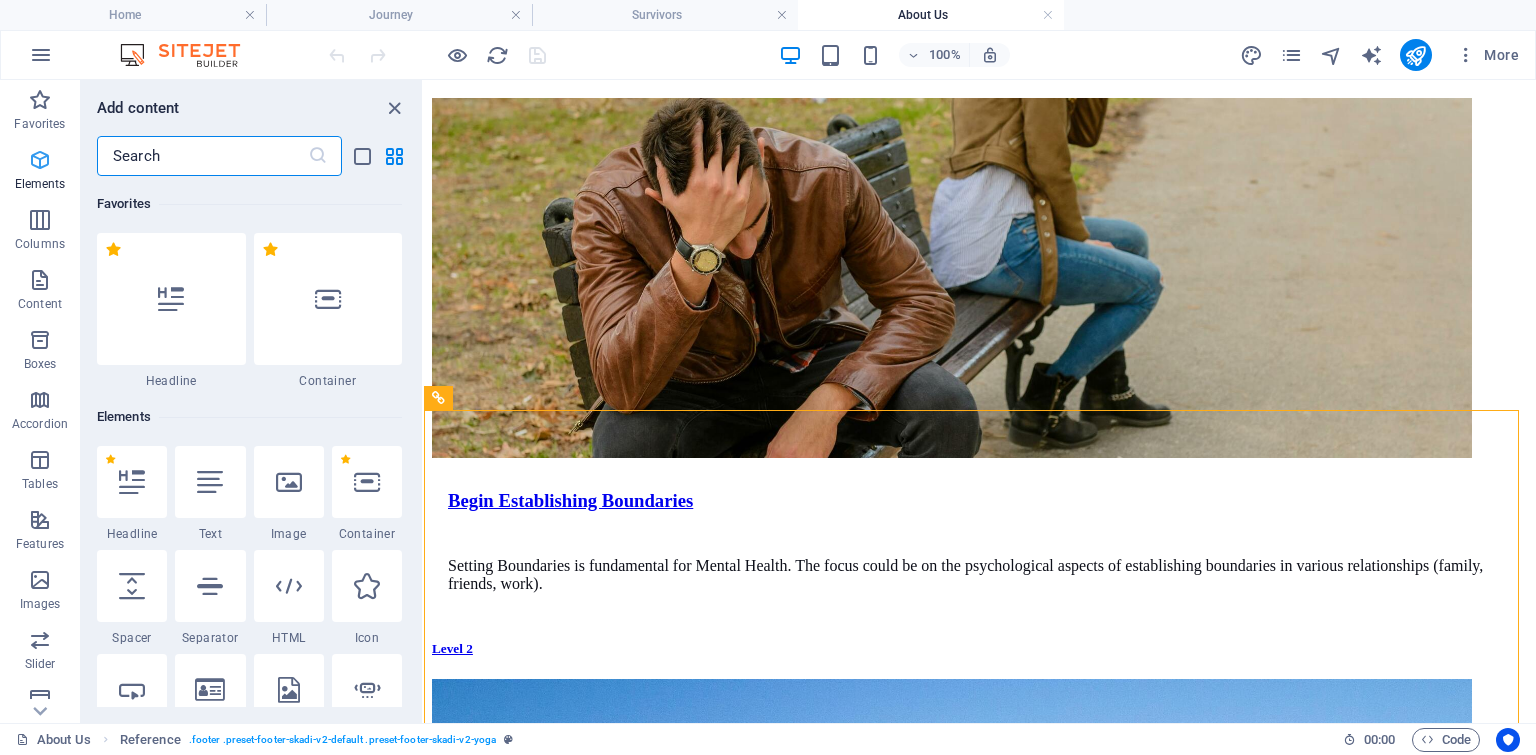 scroll, scrollTop: 4952, scrollLeft: 0, axis: vertical 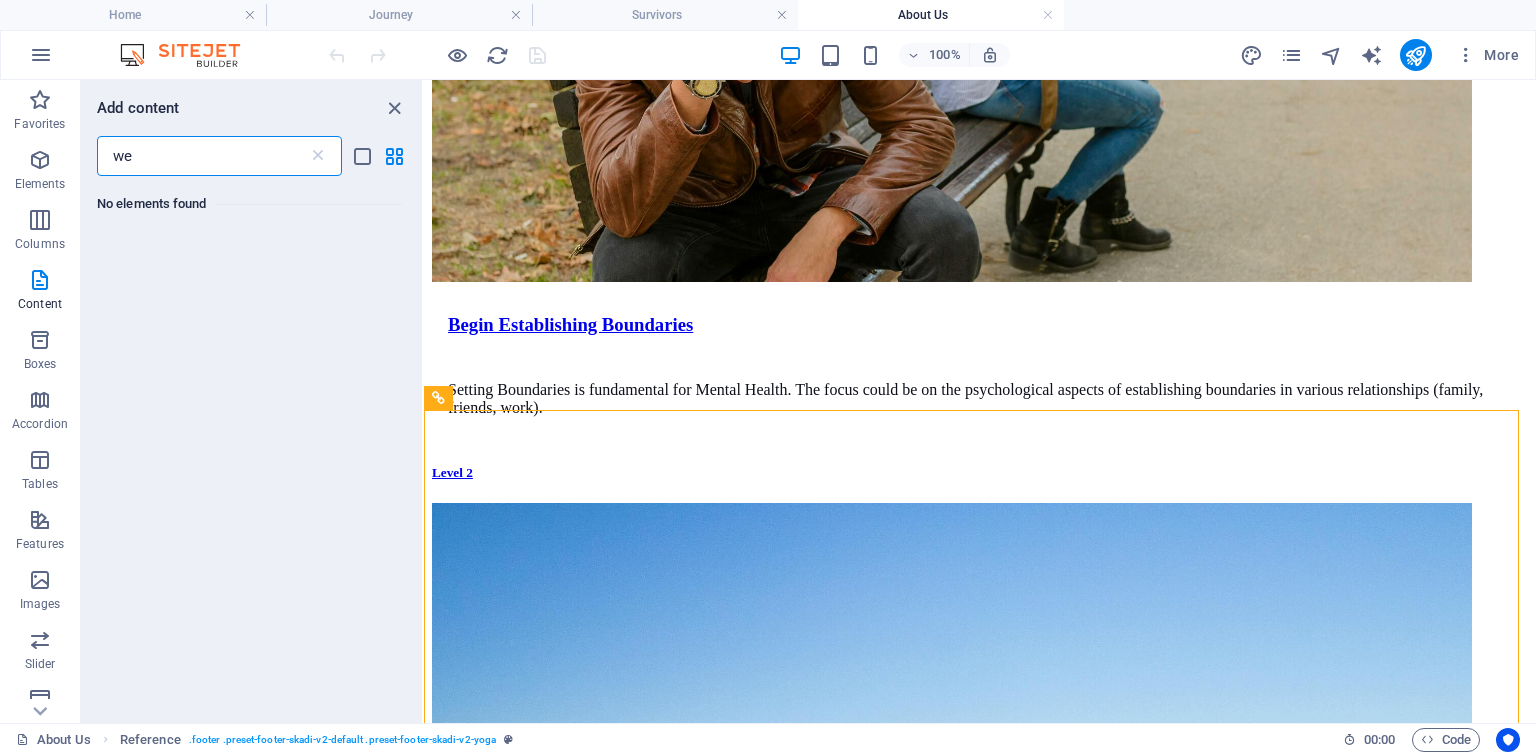 type on "w" 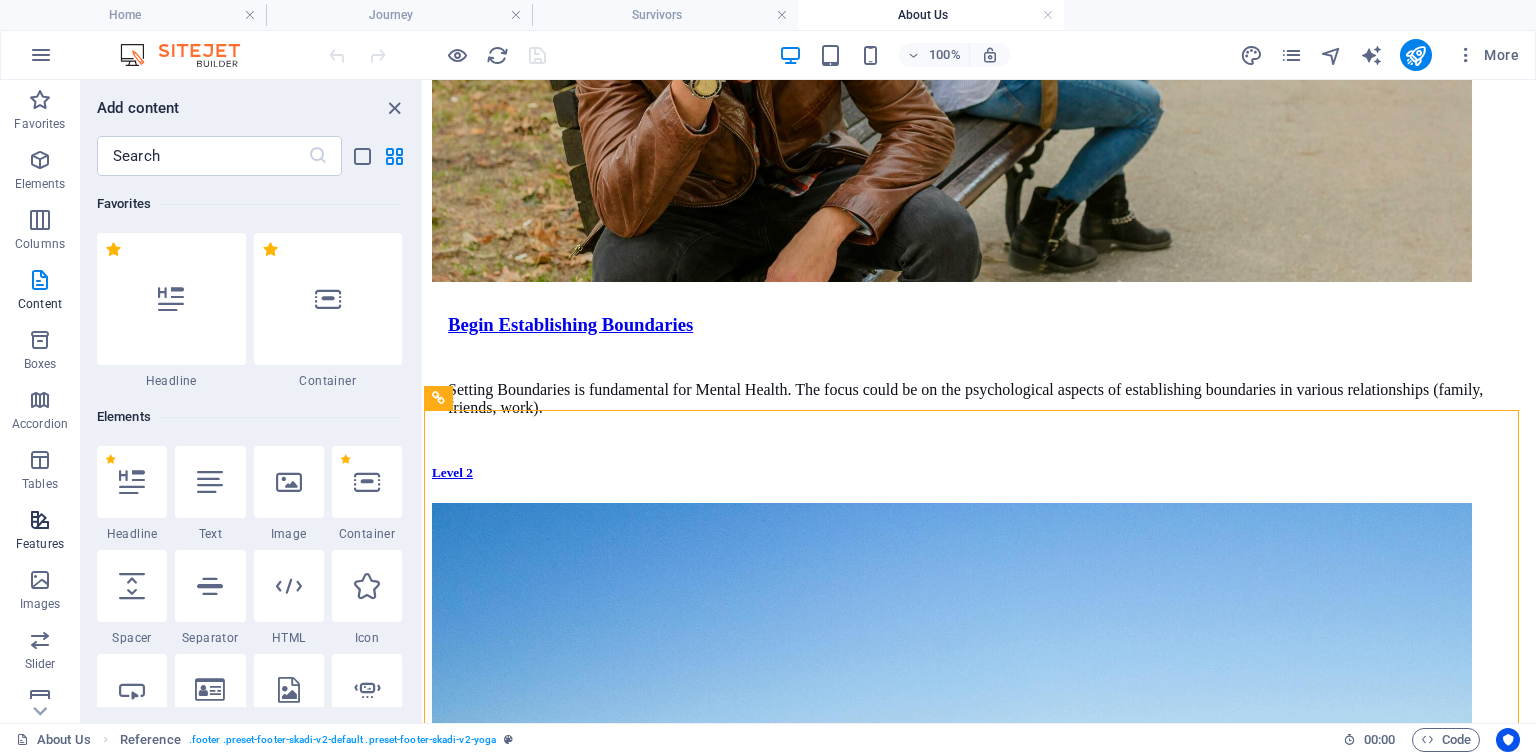 click at bounding box center [40, 520] 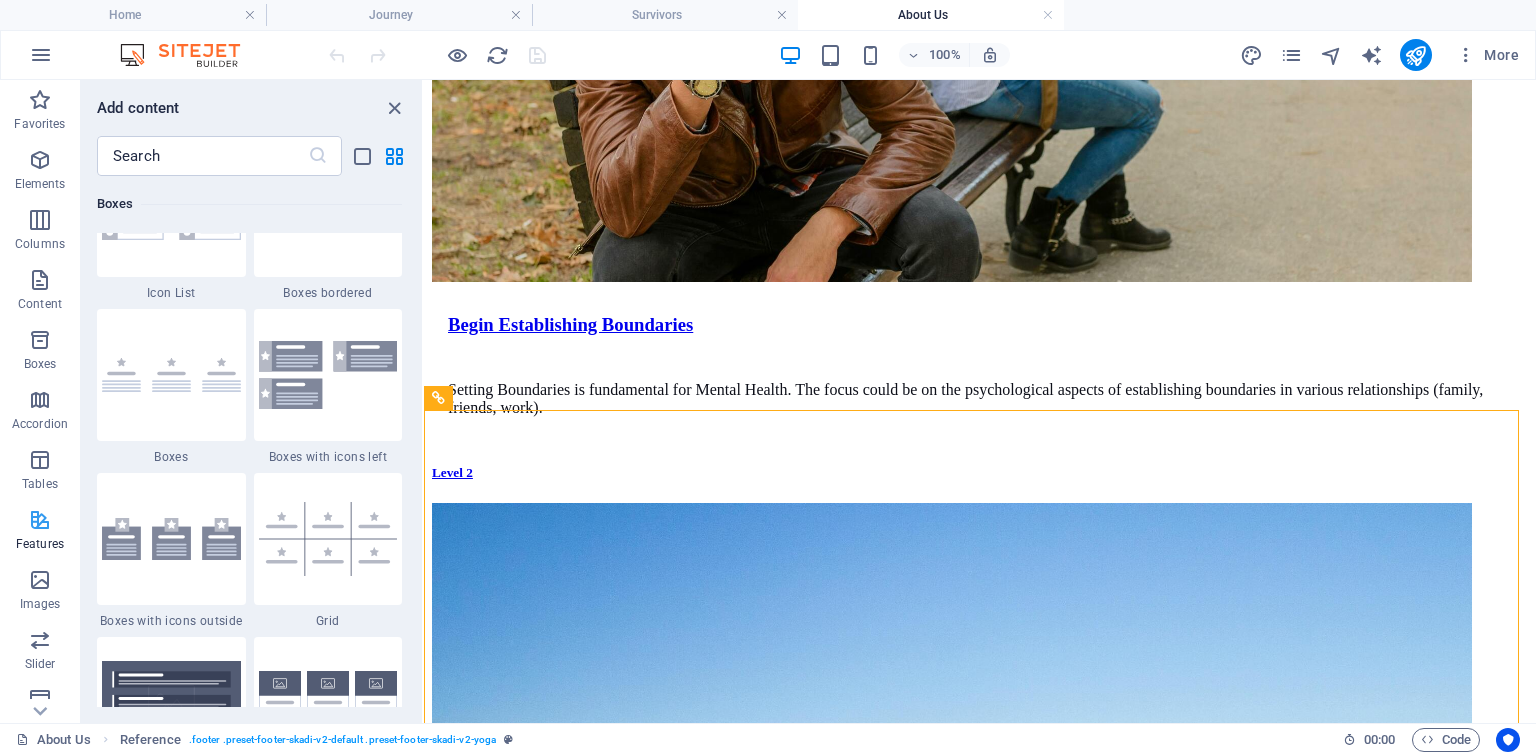 scroll, scrollTop: 7794, scrollLeft: 0, axis: vertical 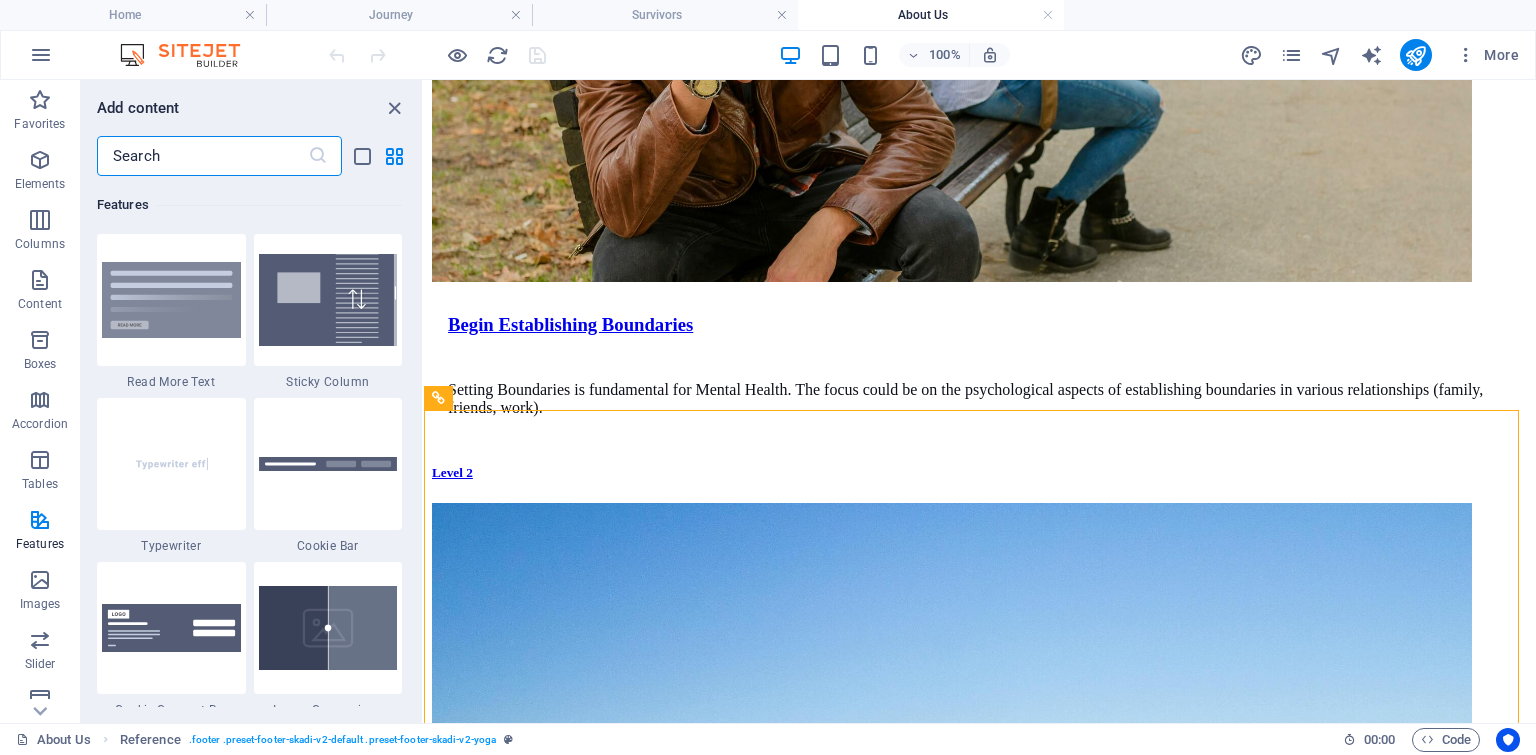 click at bounding box center (202, 156) 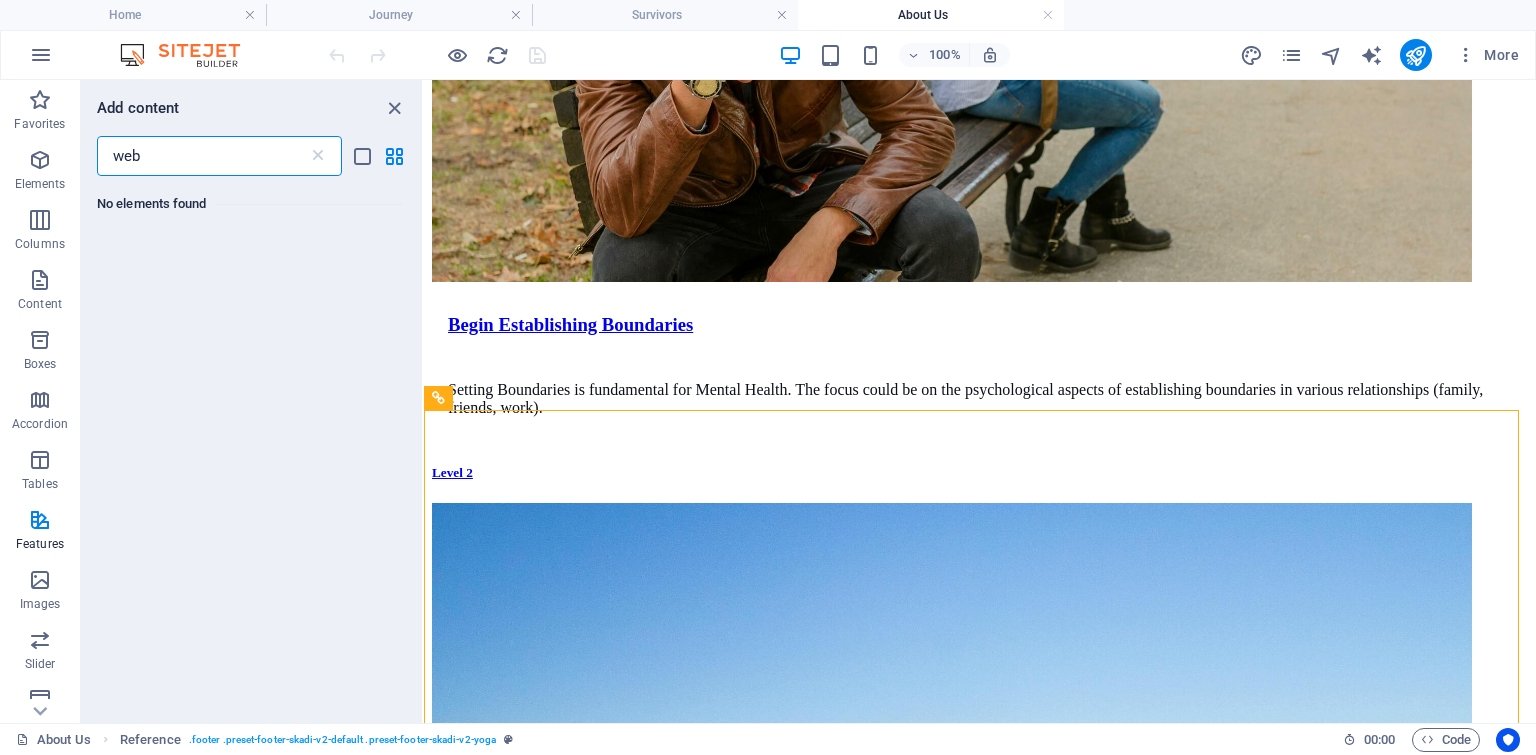 scroll, scrollTop: 0, scrollLeft: 0, axis: both 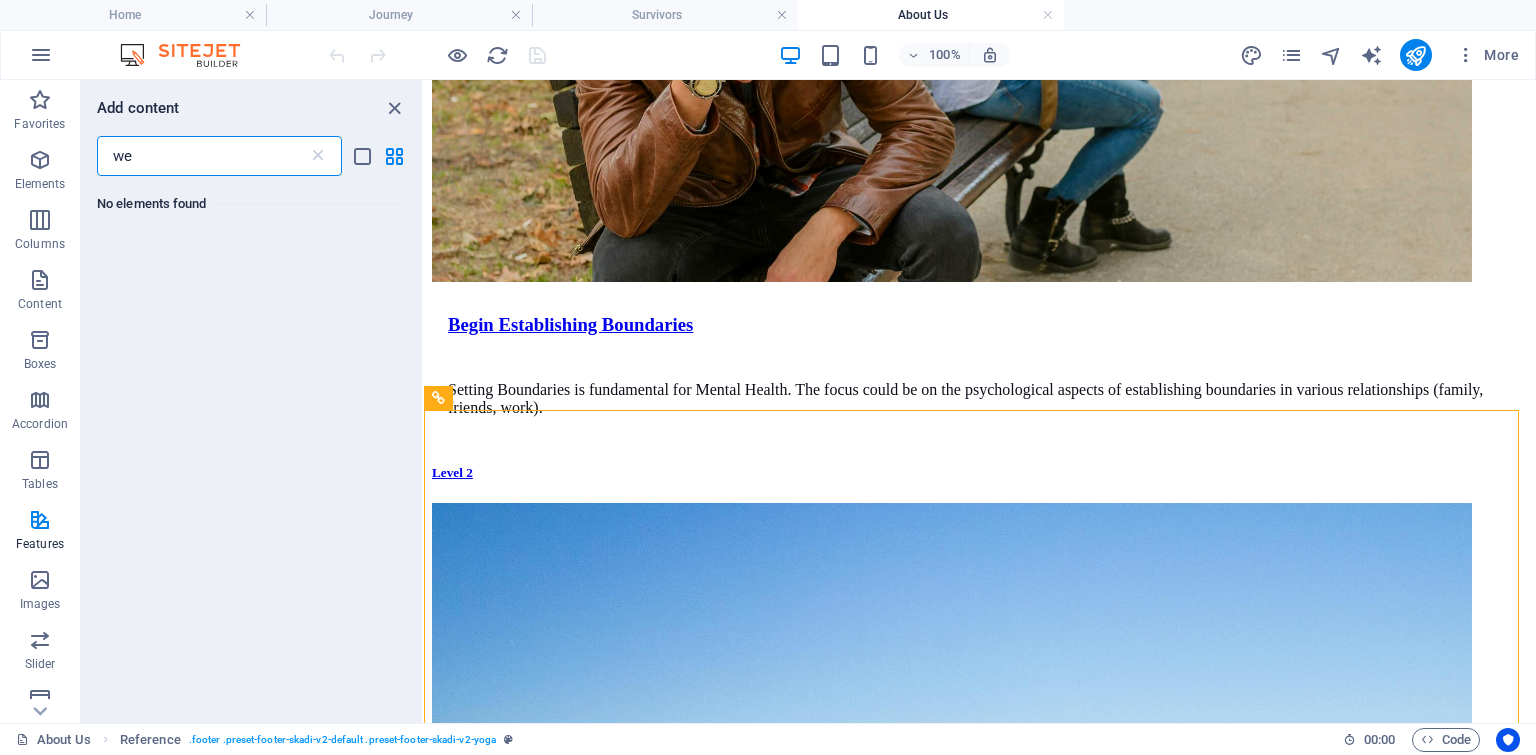 type on "w" 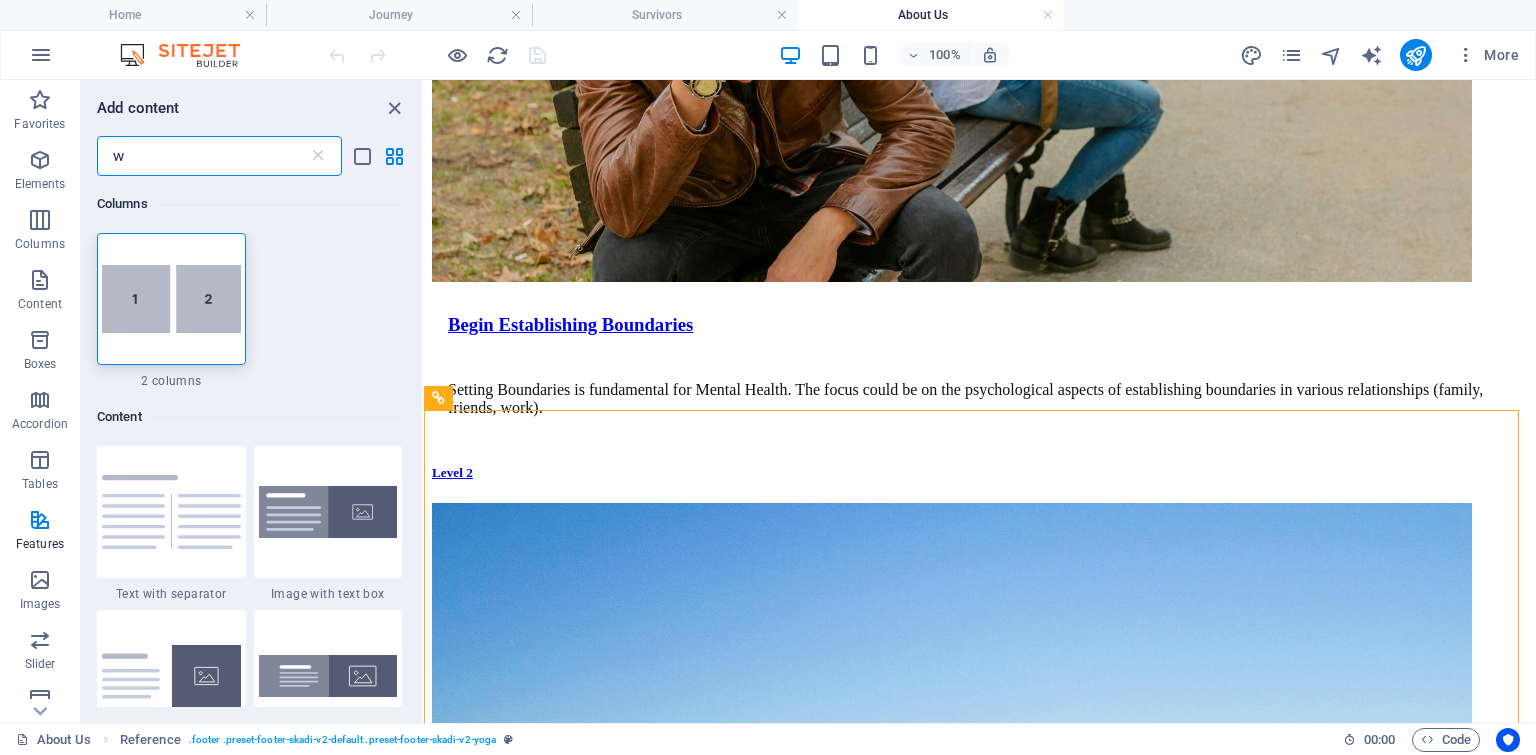 type 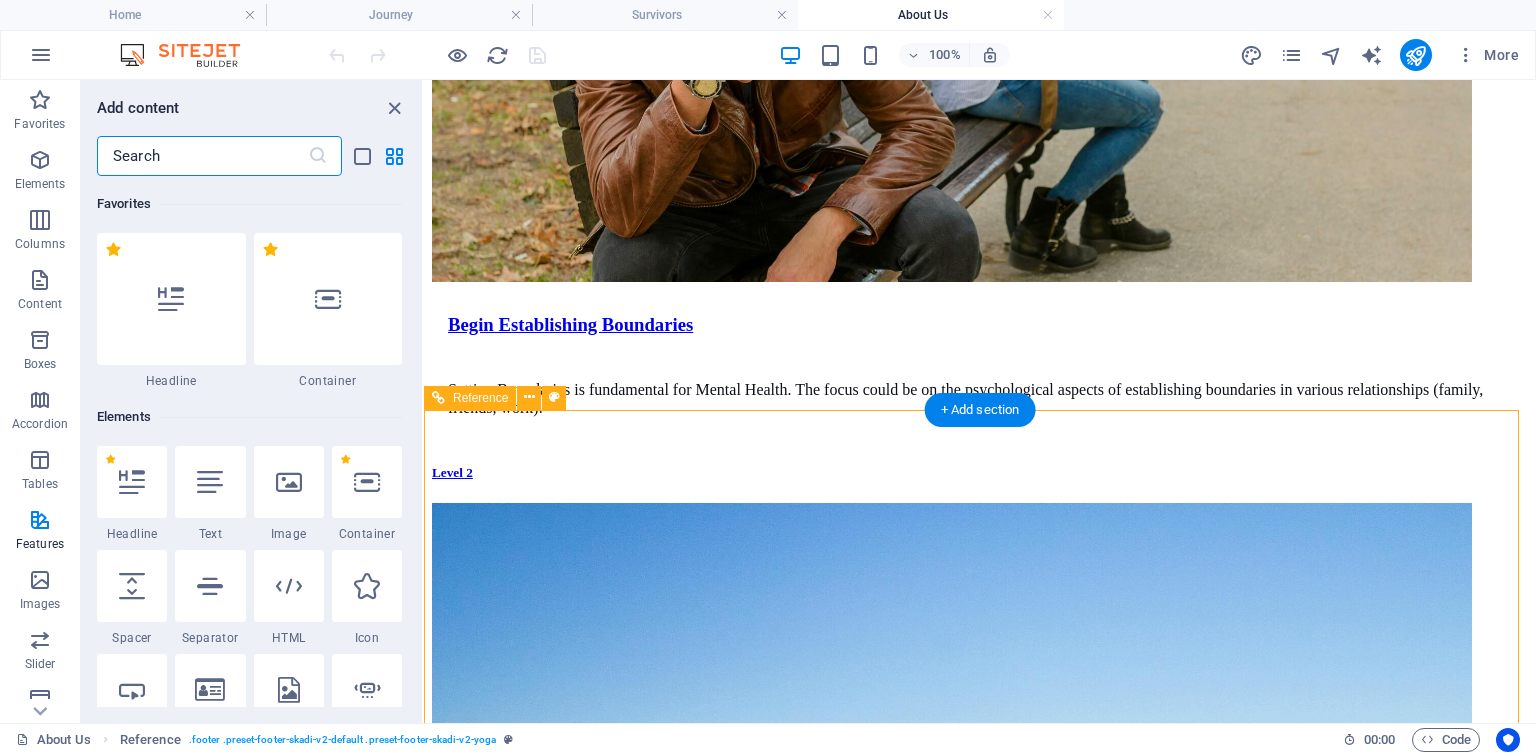 click at bounding box center [980, 6684] 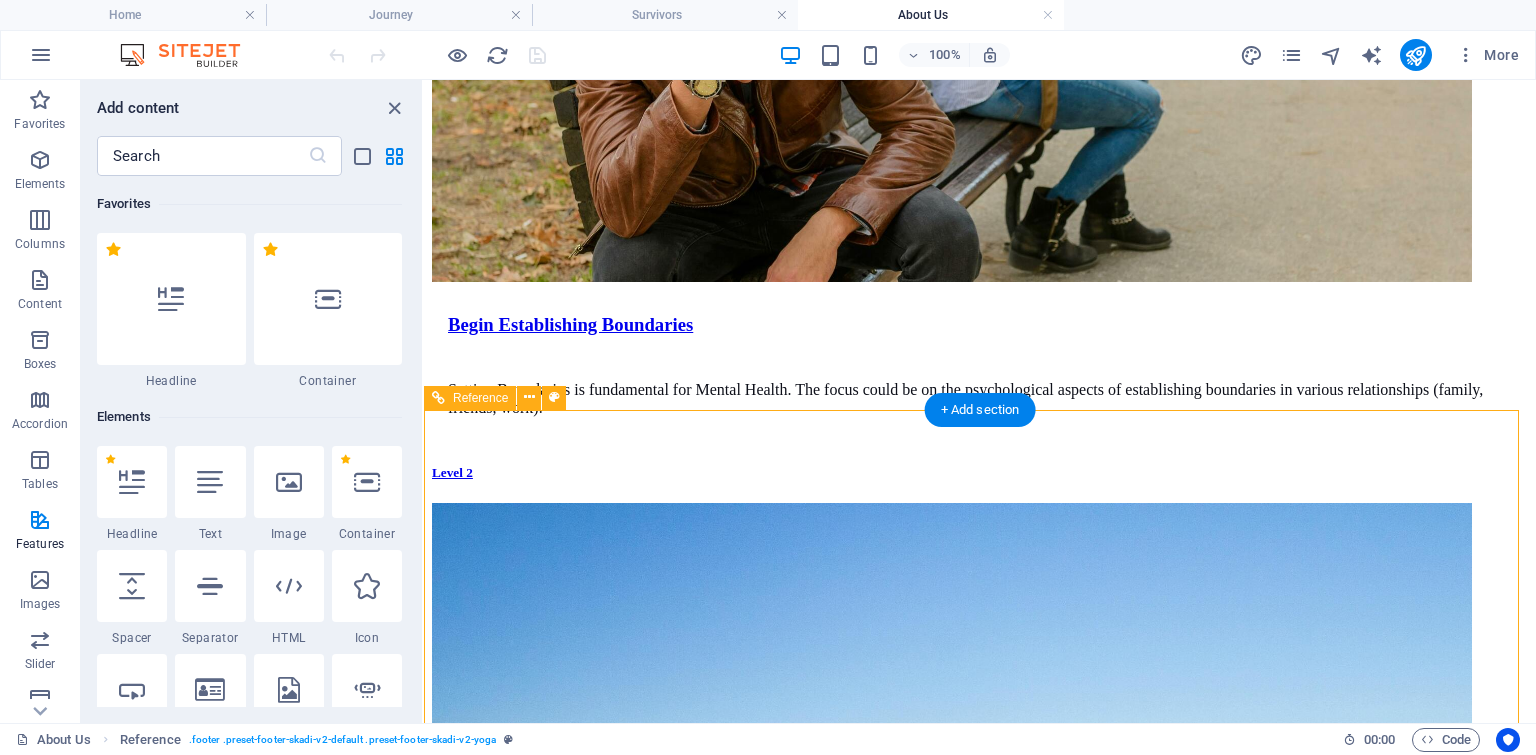 click at bounding box center (980, 6684) 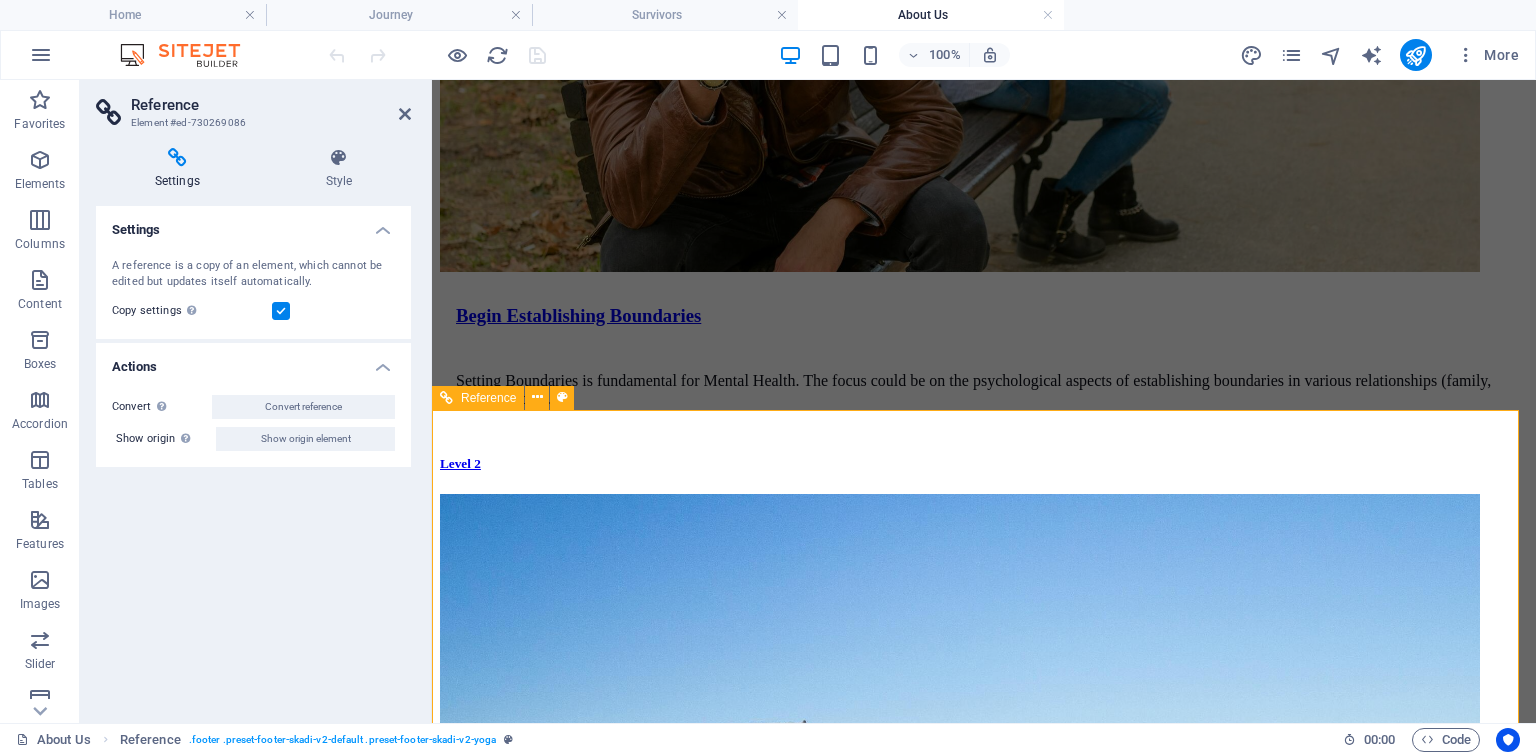 click at bounding box center (984, 2917) 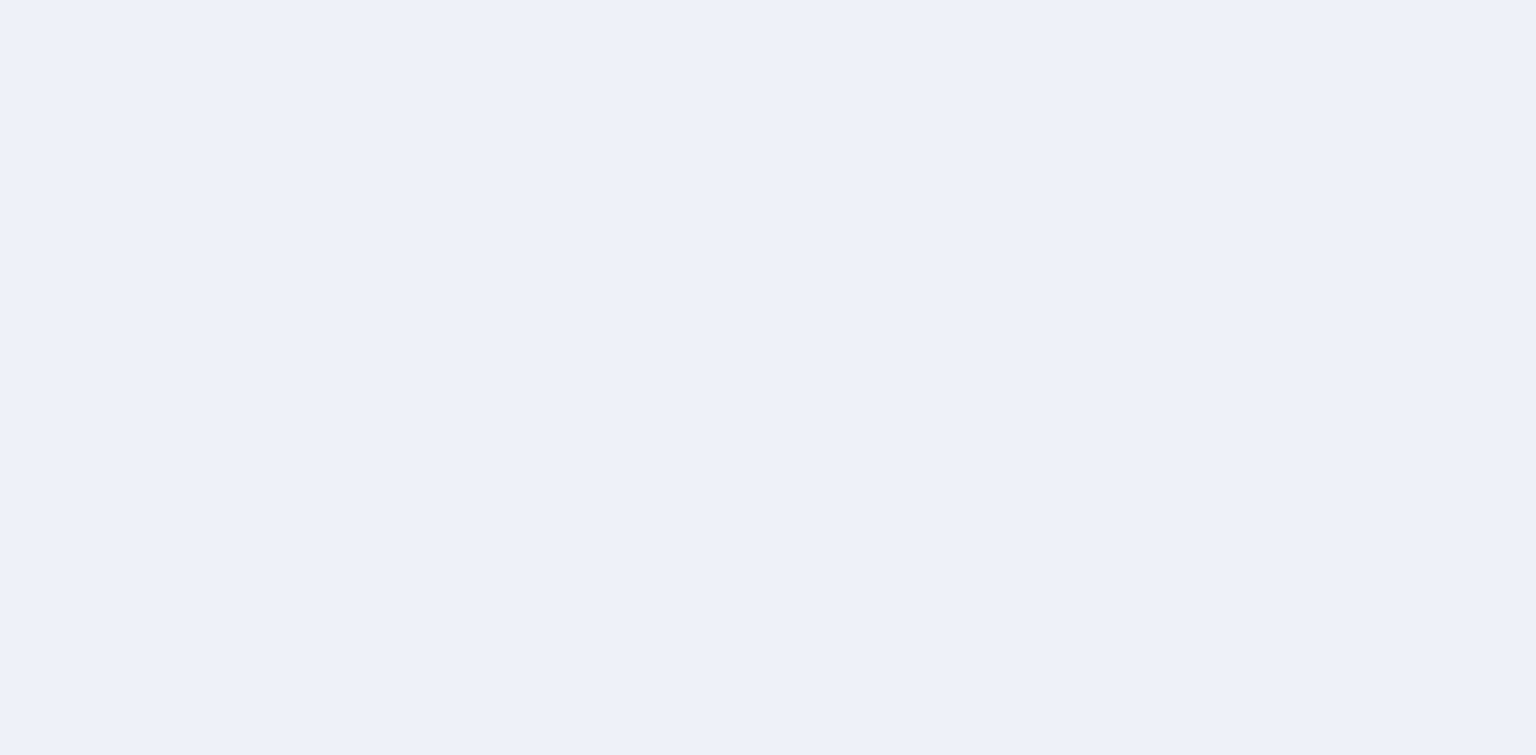 scroll, scrollTop: 0, scrollLeft: 0, axis: both 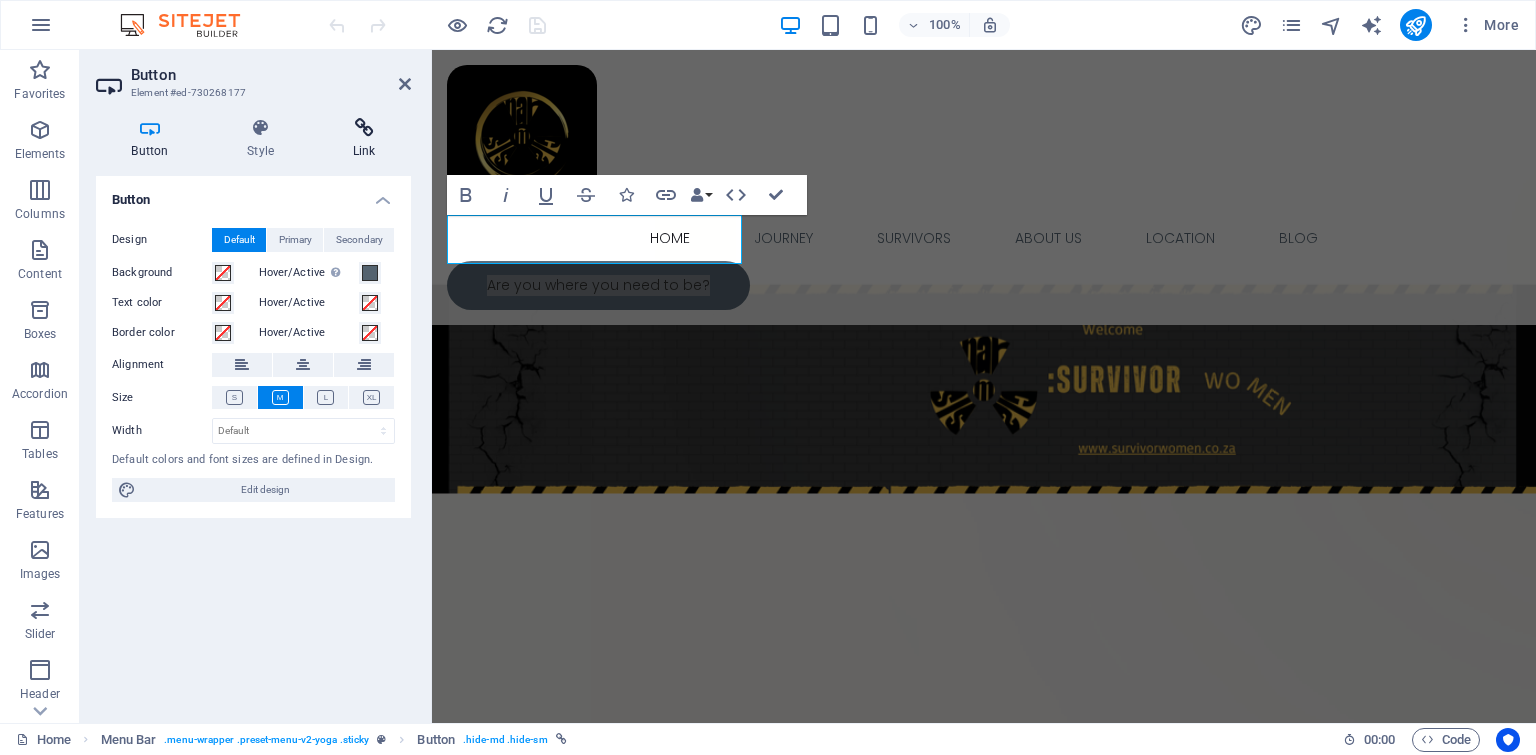 click at bounding box center [364, 128] 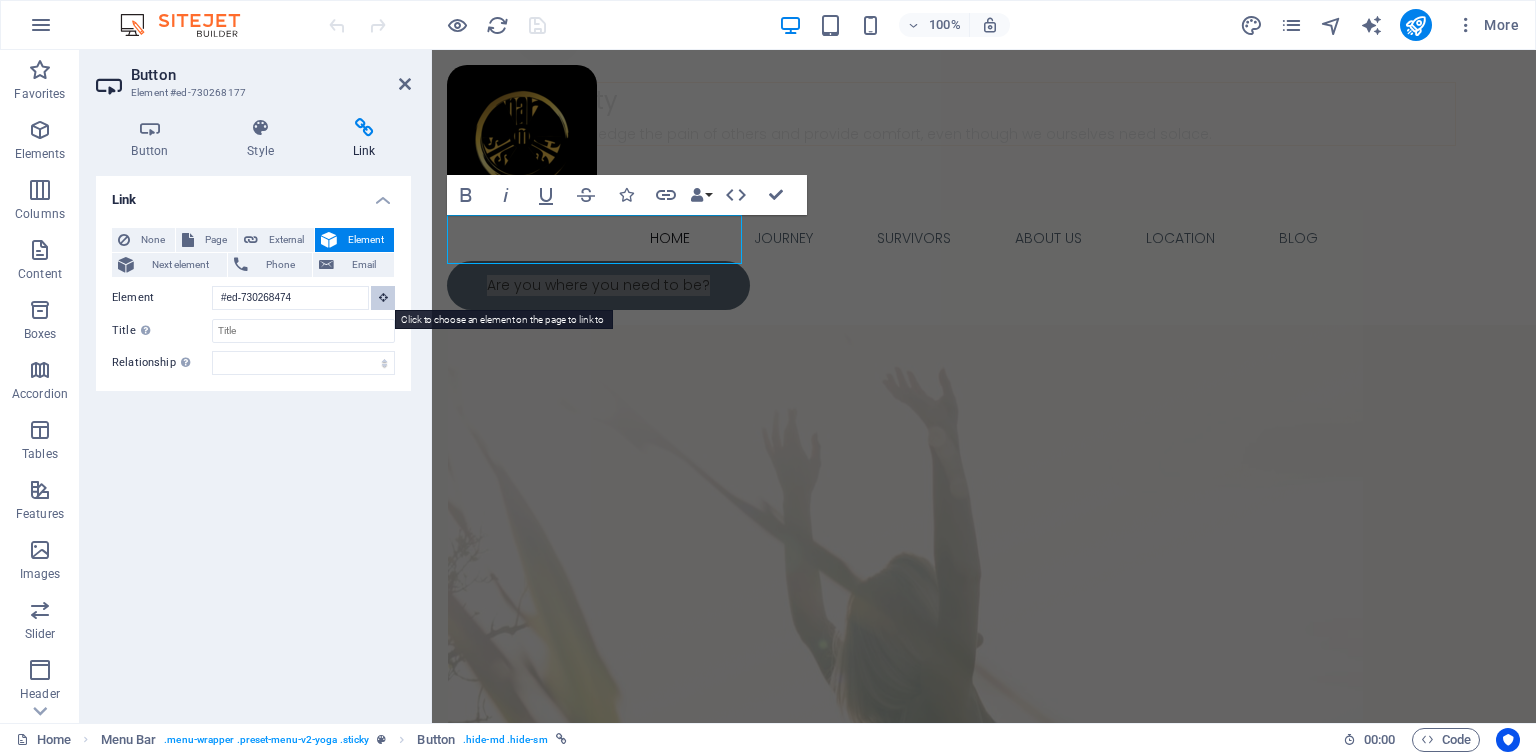 scroll, scrollTop: 0, scrollLeft: 0, axis: both 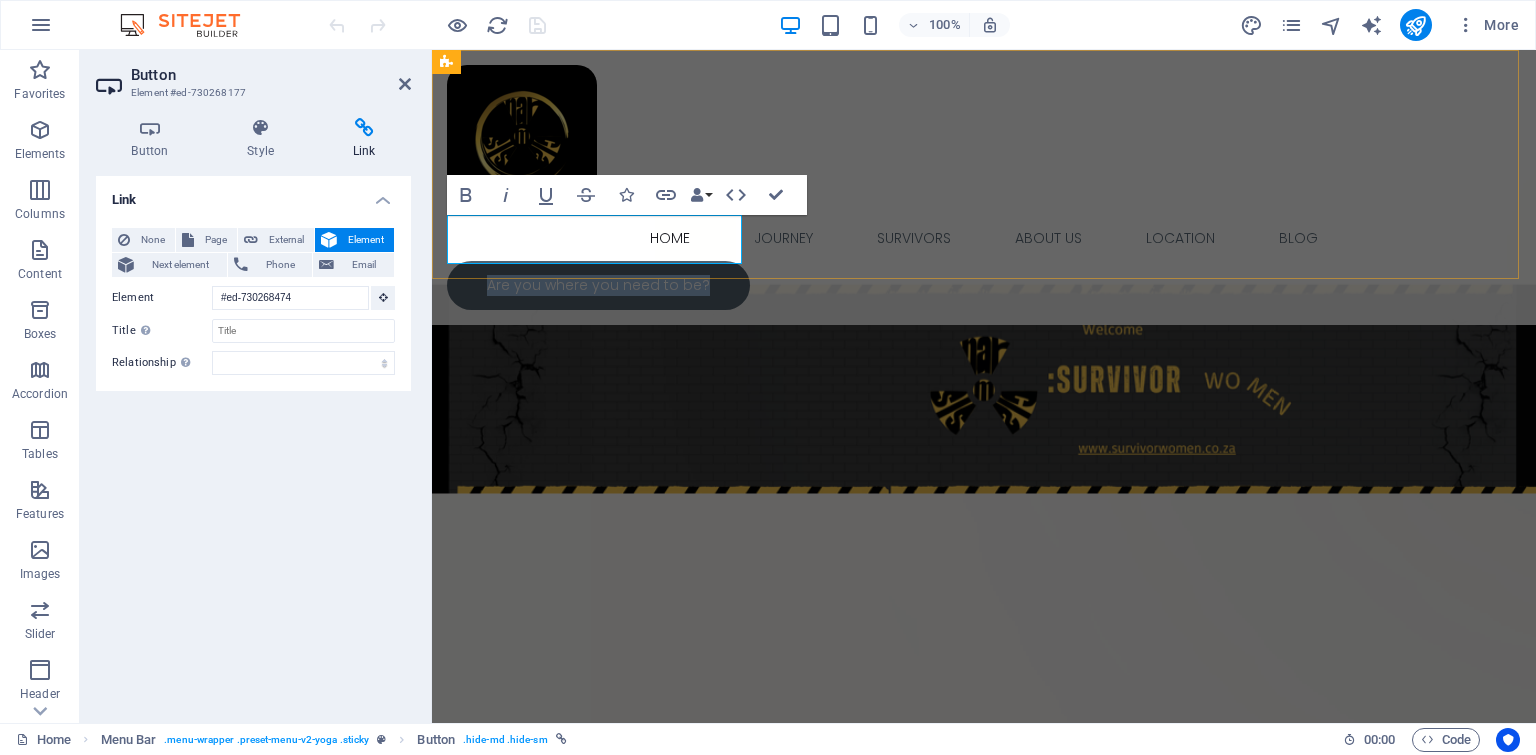 click on "Are you where you need to be?" at bounding box center (598, 285) 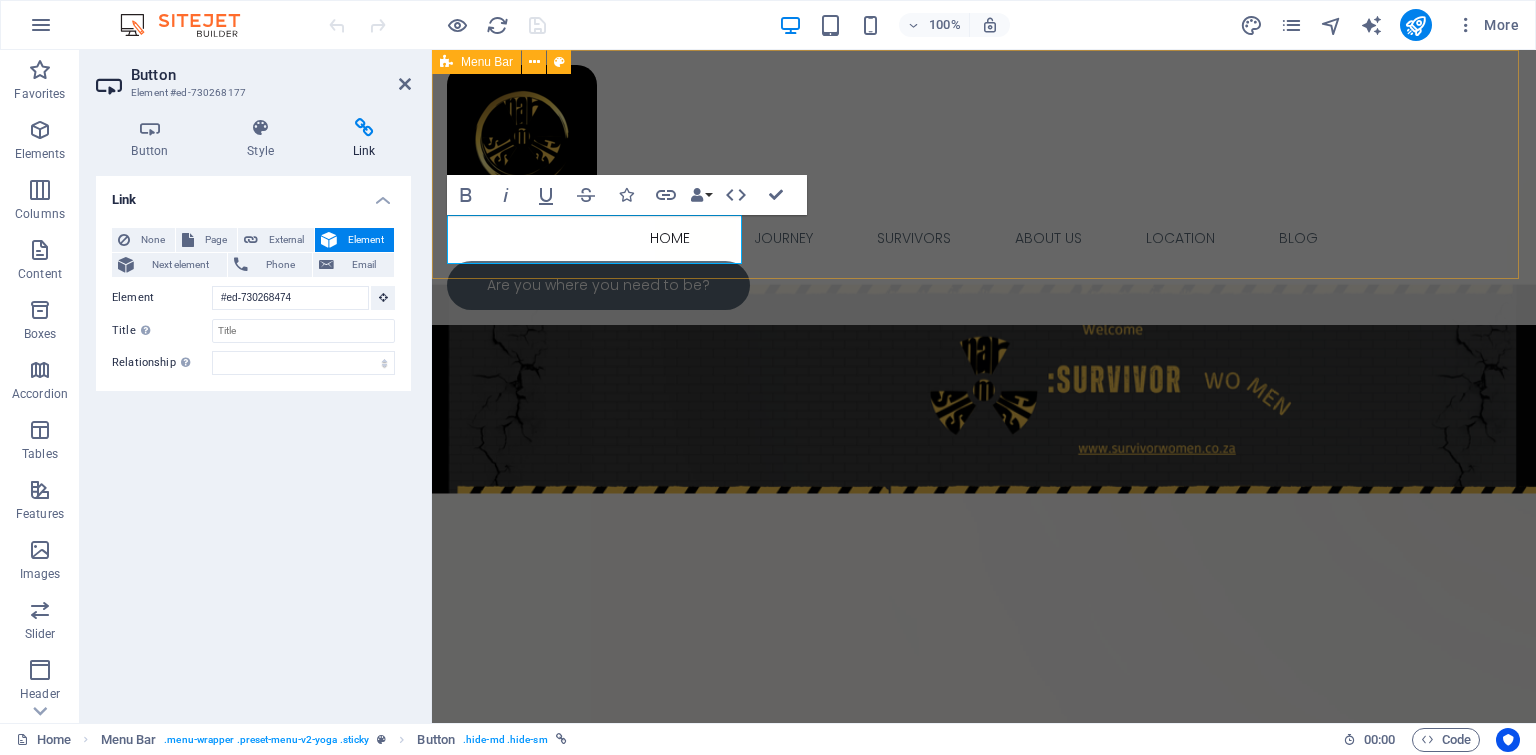 click on "Home Journey Survivors About Us Location     Blog Are you where you need to be?" at bounding box center (984, 187) 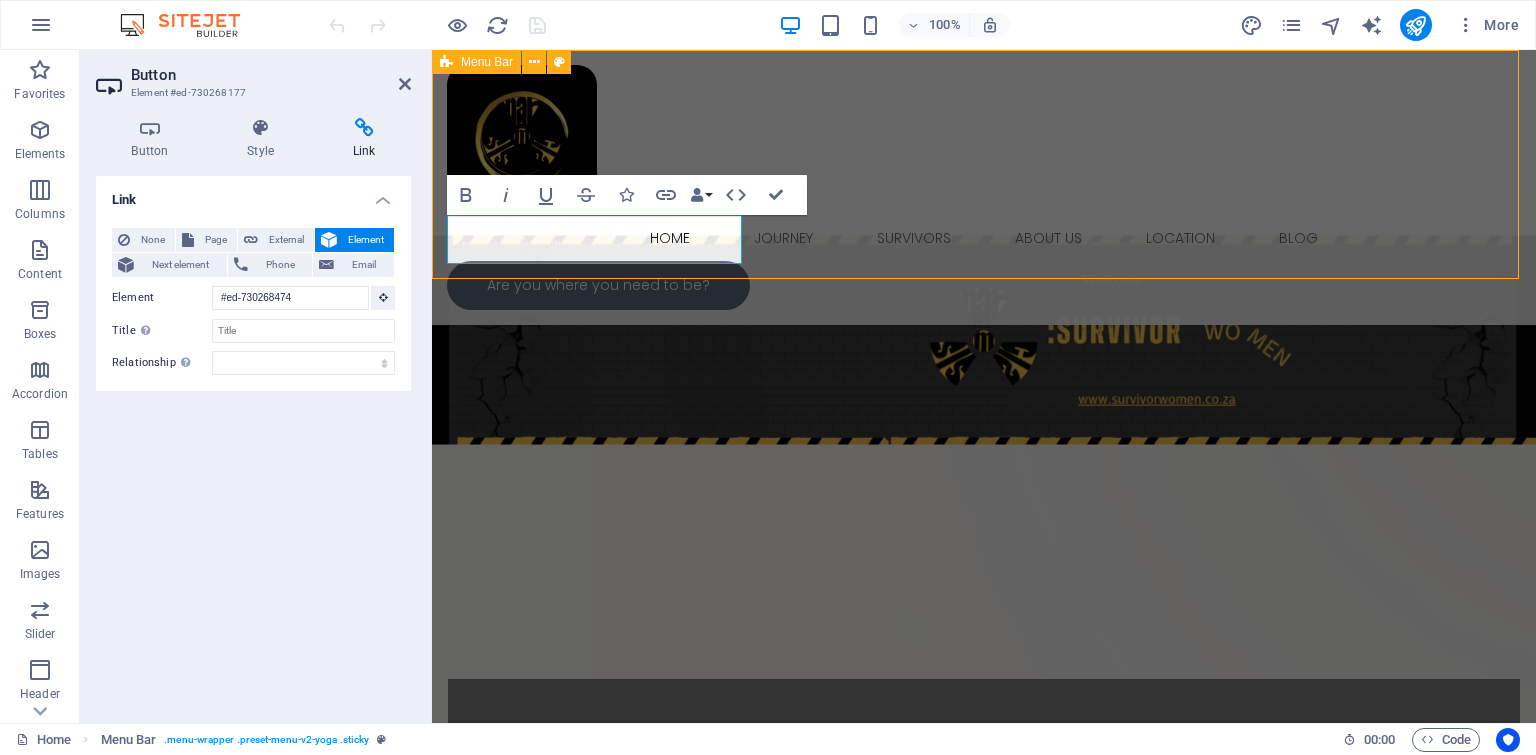 click on "Drop content here or  Add elements  Paste clipboard" at bounding box center [1675, 283] 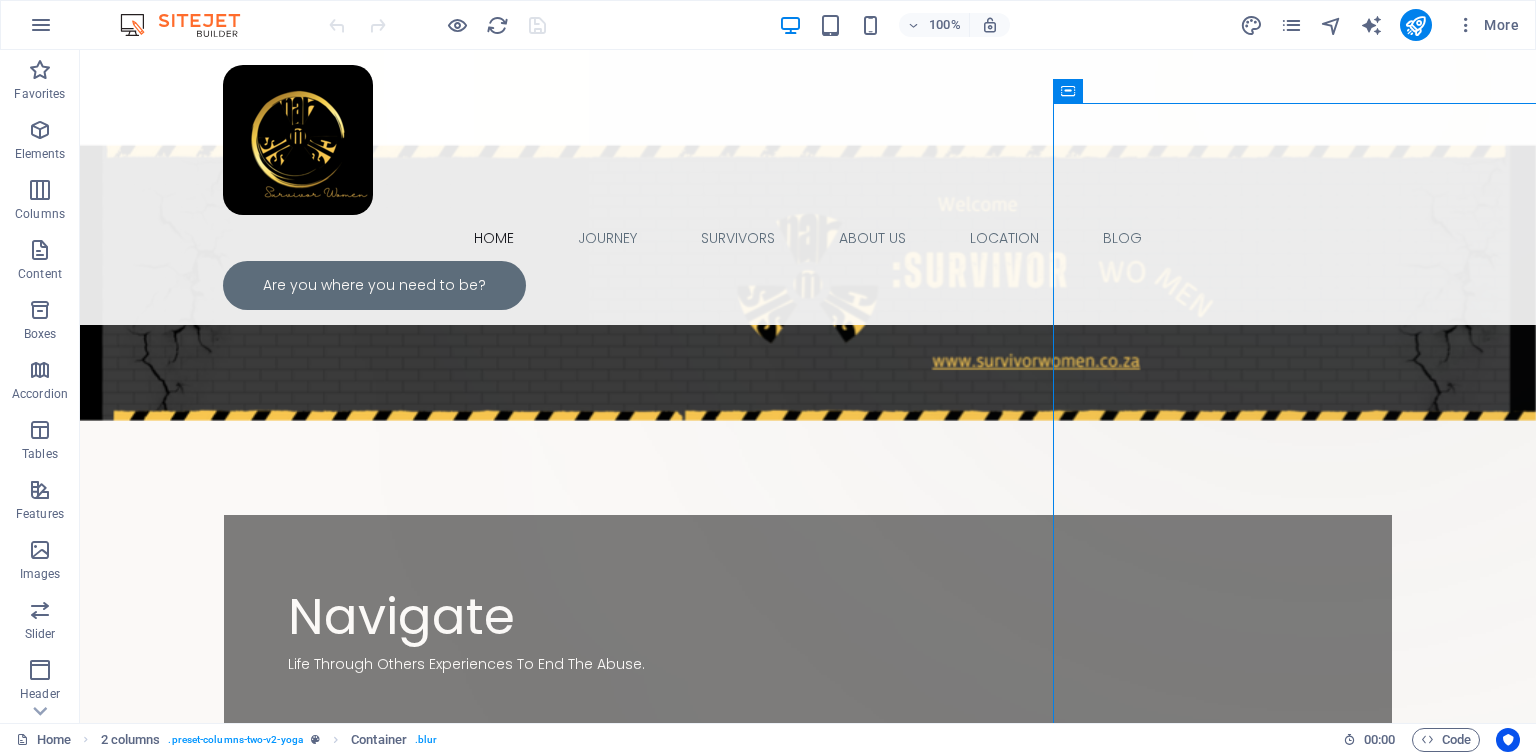 scroll, scrollTop: 195, scrollLeft: 0, axis: vertical 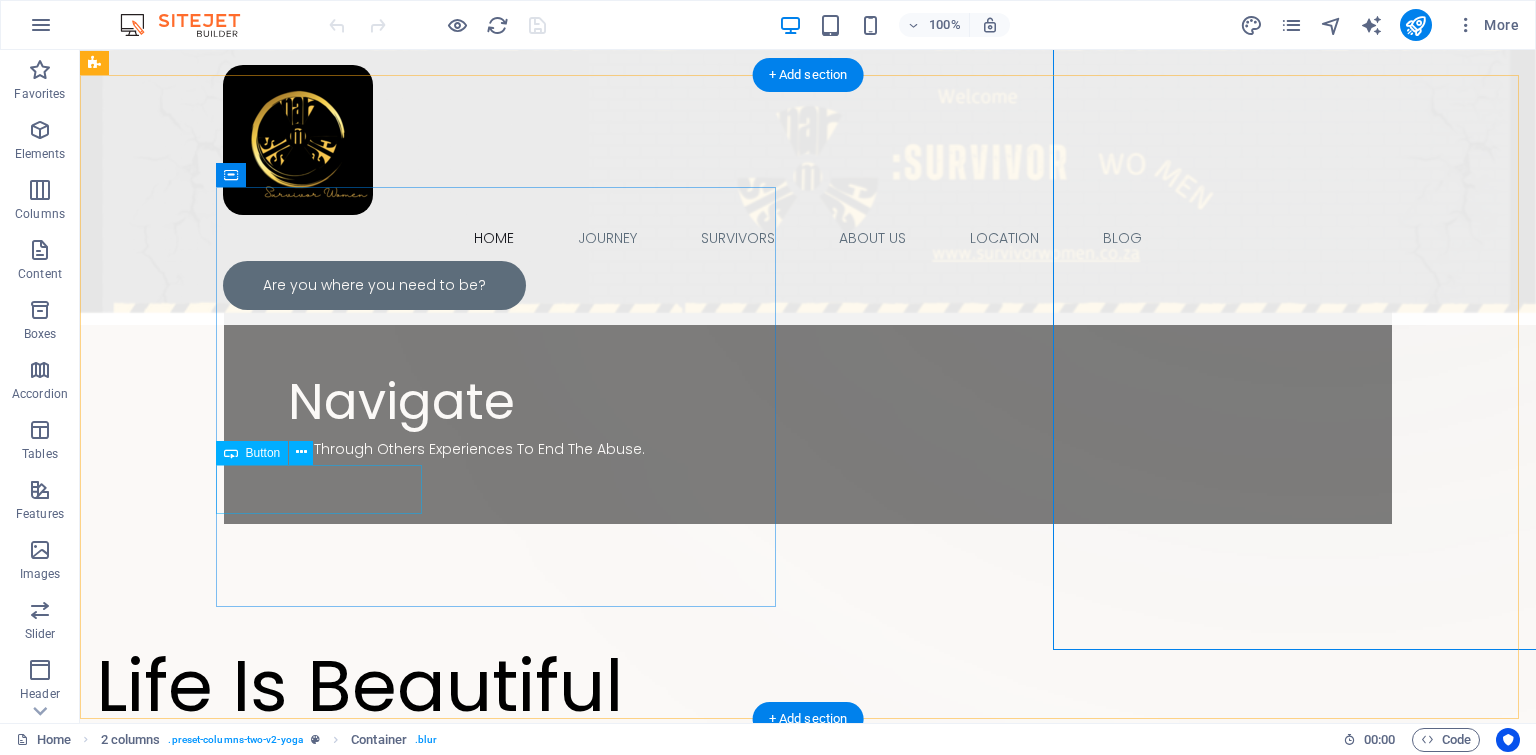 click on "Book And Support" at bounding box center [376, 845] 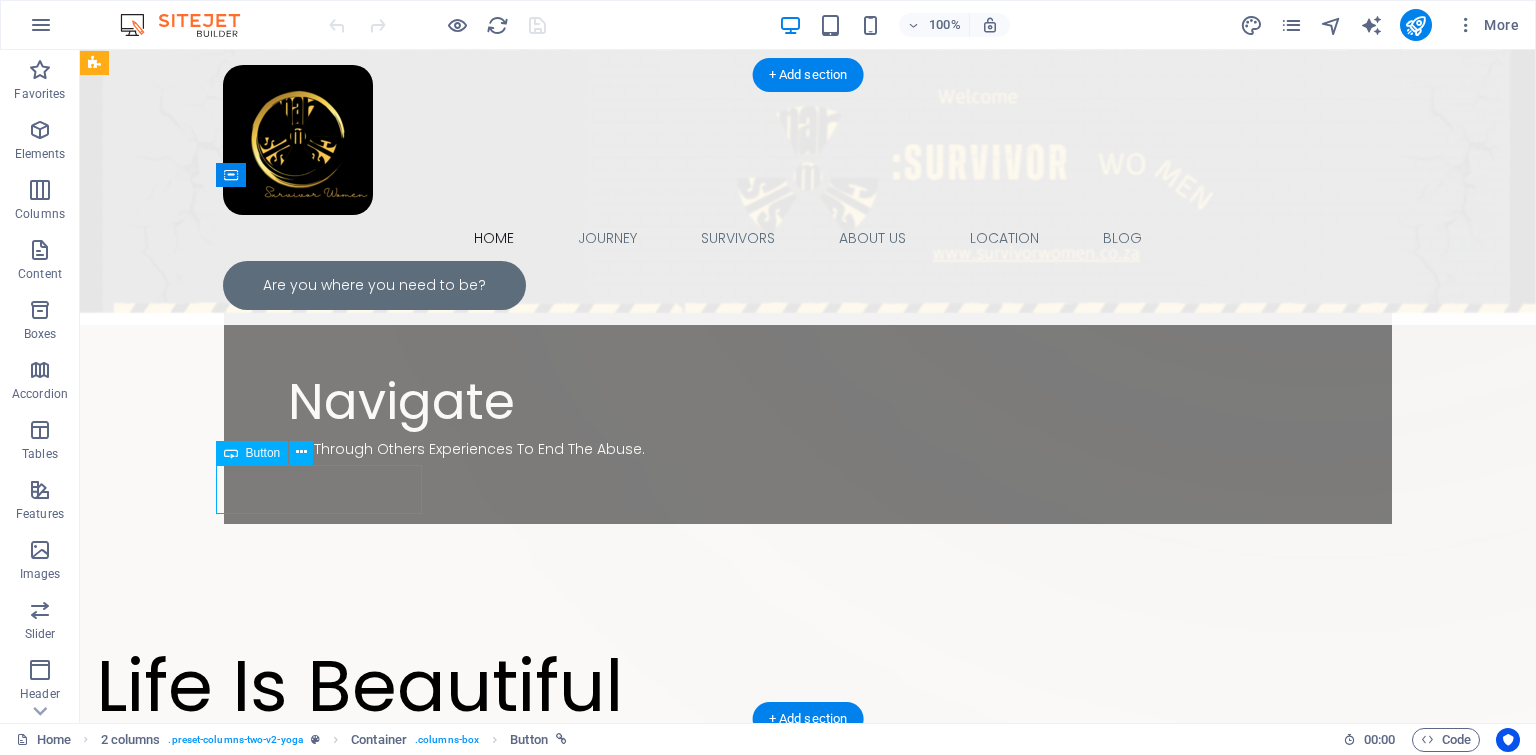 click on "Book And Support" at bounding box center (376, 845) 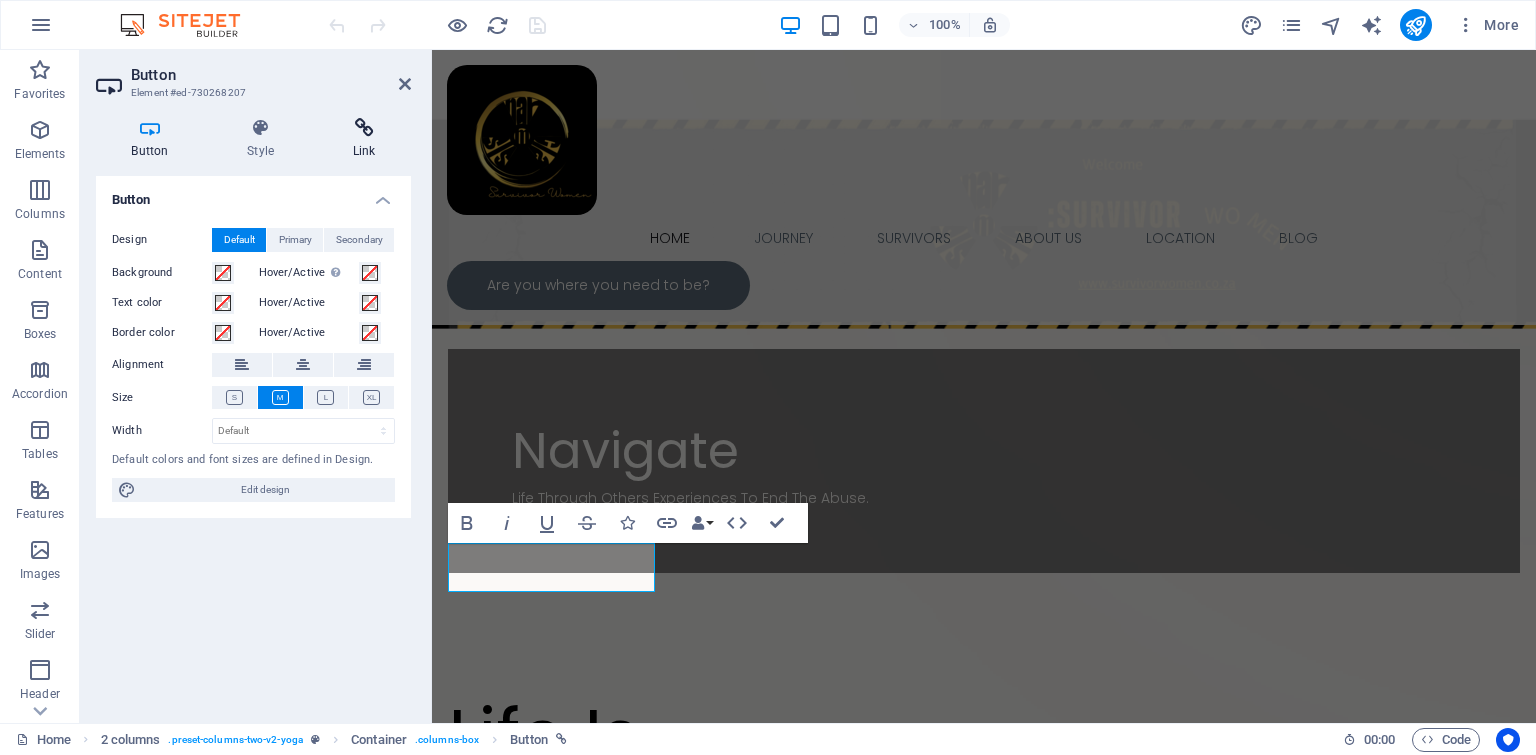click at bounding box center [364, 128] 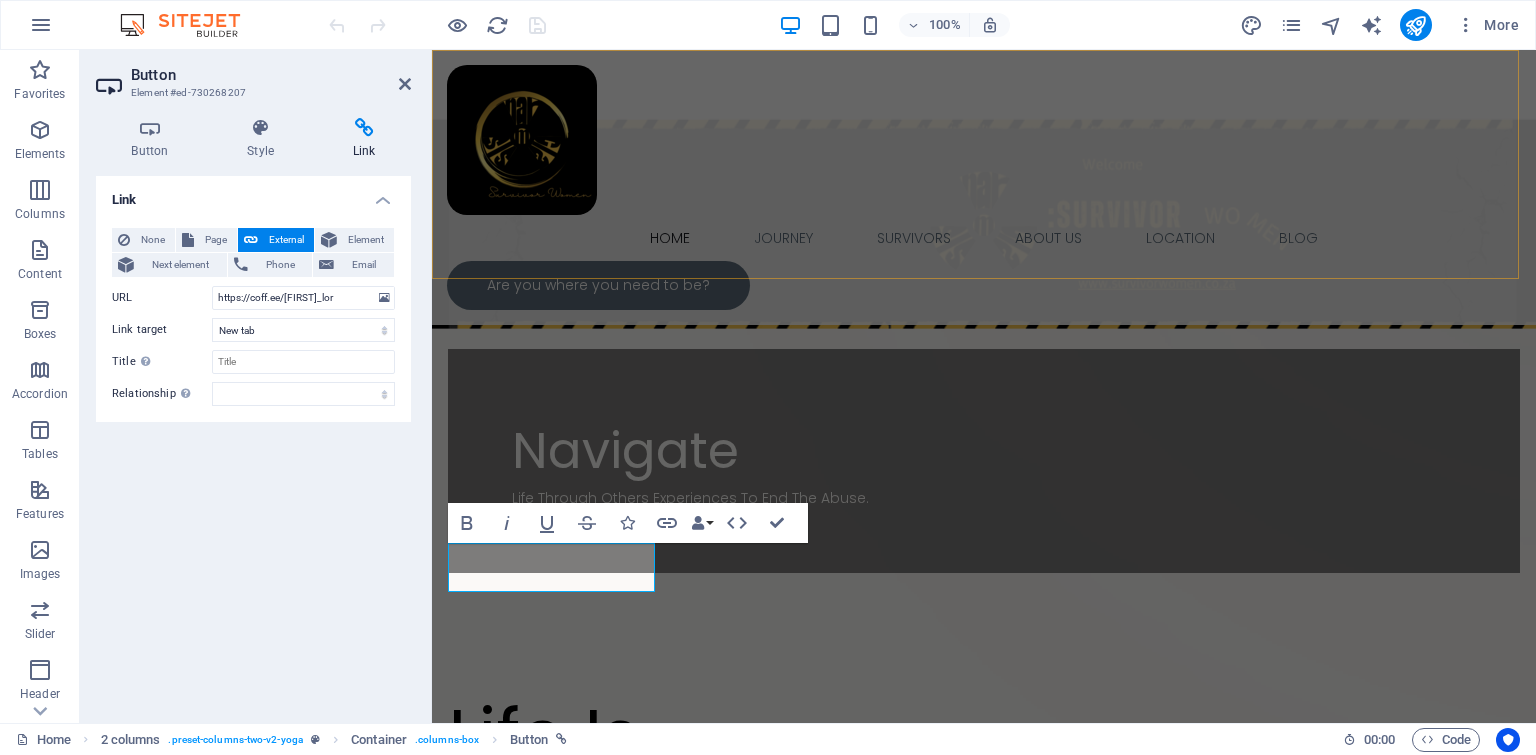 click on "Home Journey Survivors About Us Location     Blog Are you where you need to be?" at bounding box center [984, 187] 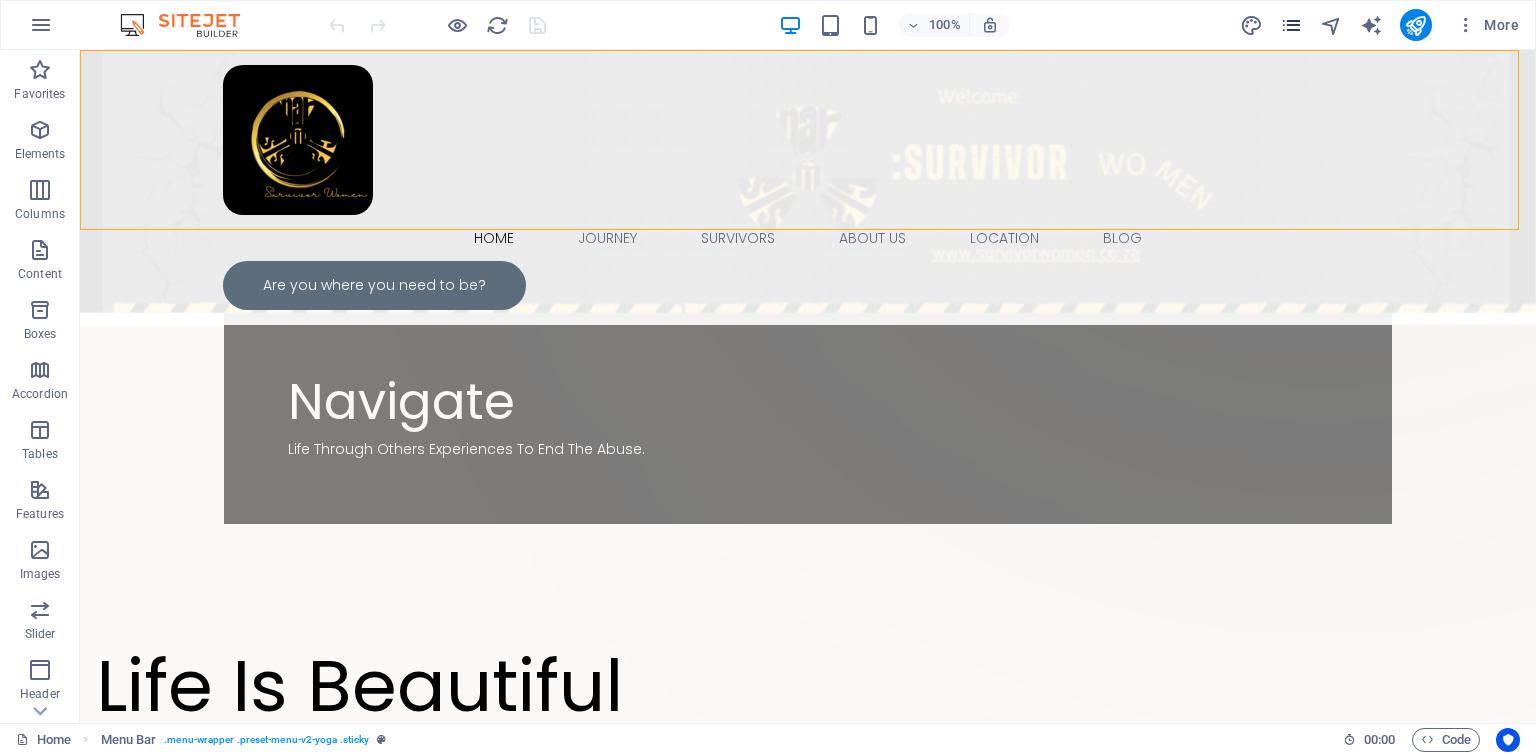 click at bounding box center [1291, 25] 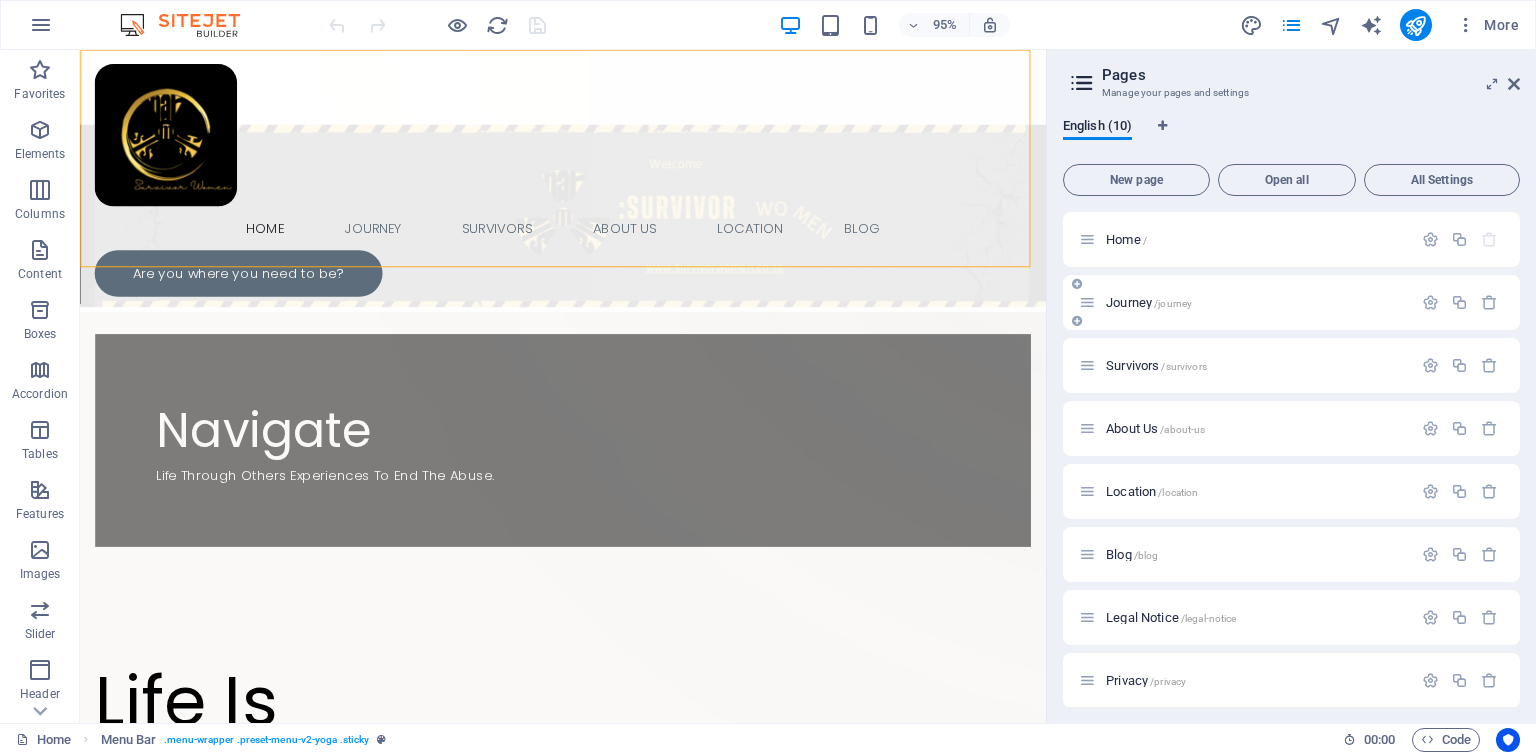 click on "Journey /journey" at bounding box center [1149, 302] 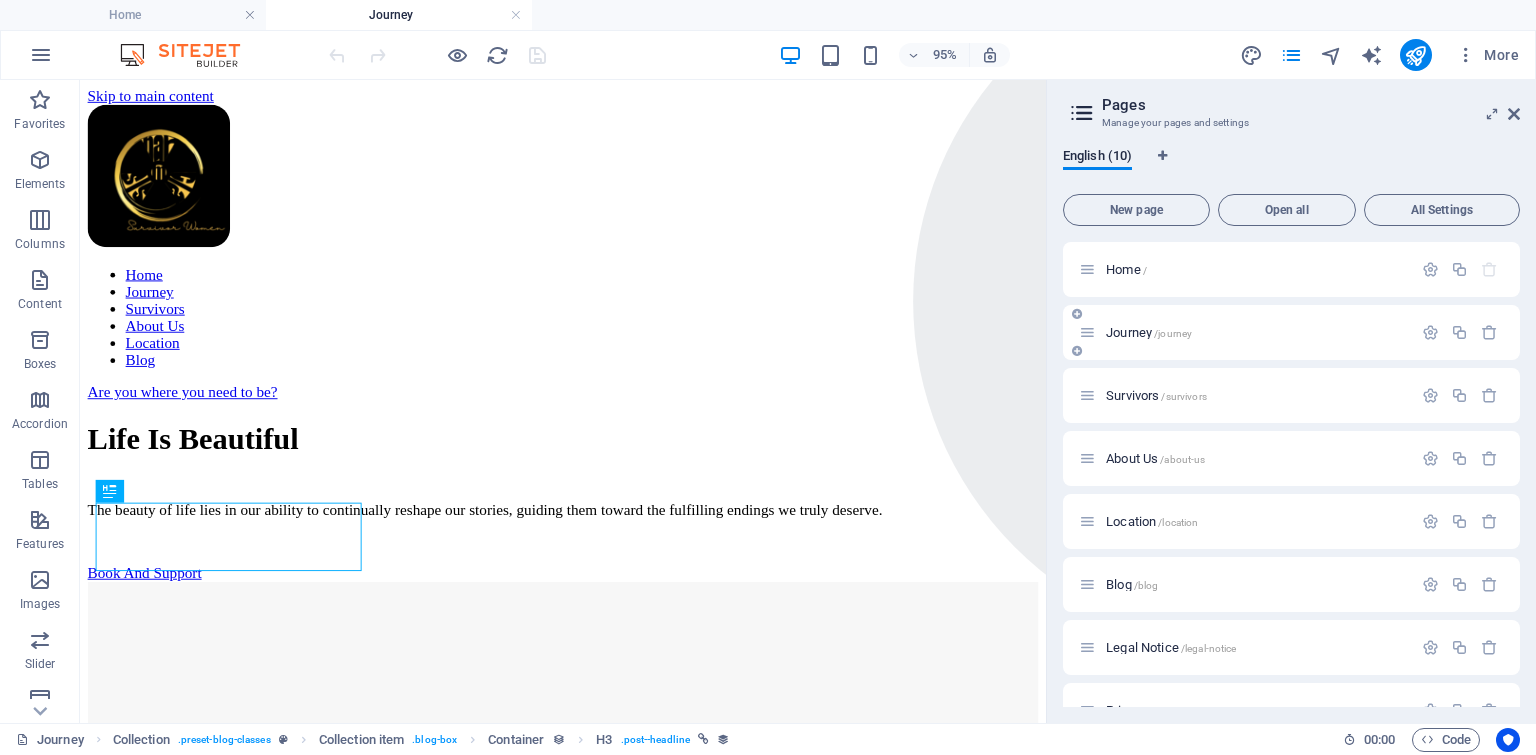 scroll, scrollTop: 932, scrollLeft: 0, axis: vertical 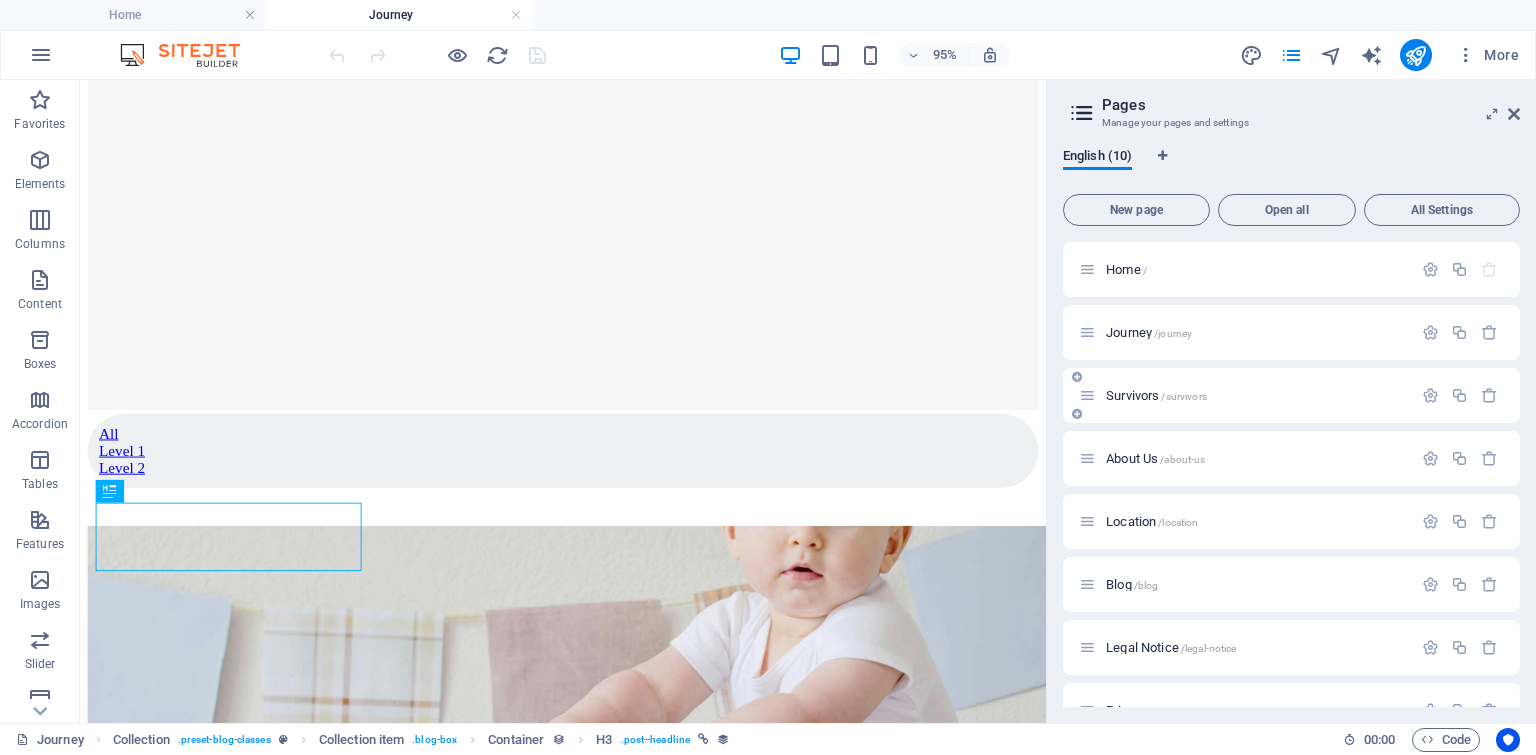 click on "Survivors /survivors" at bounding box center [1156, 395] 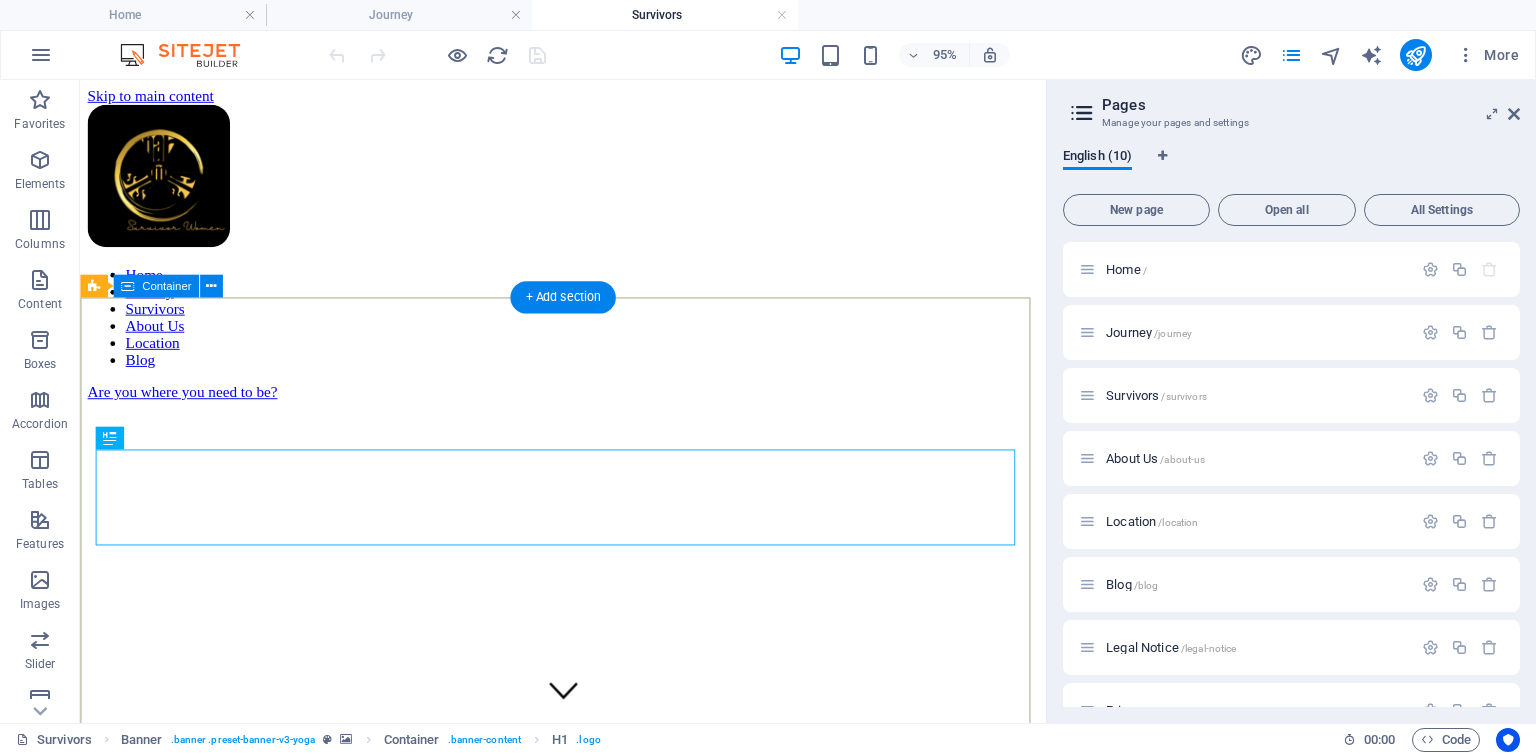 scroll, scrollTop: 0, scrollLeft: 0, axis: both 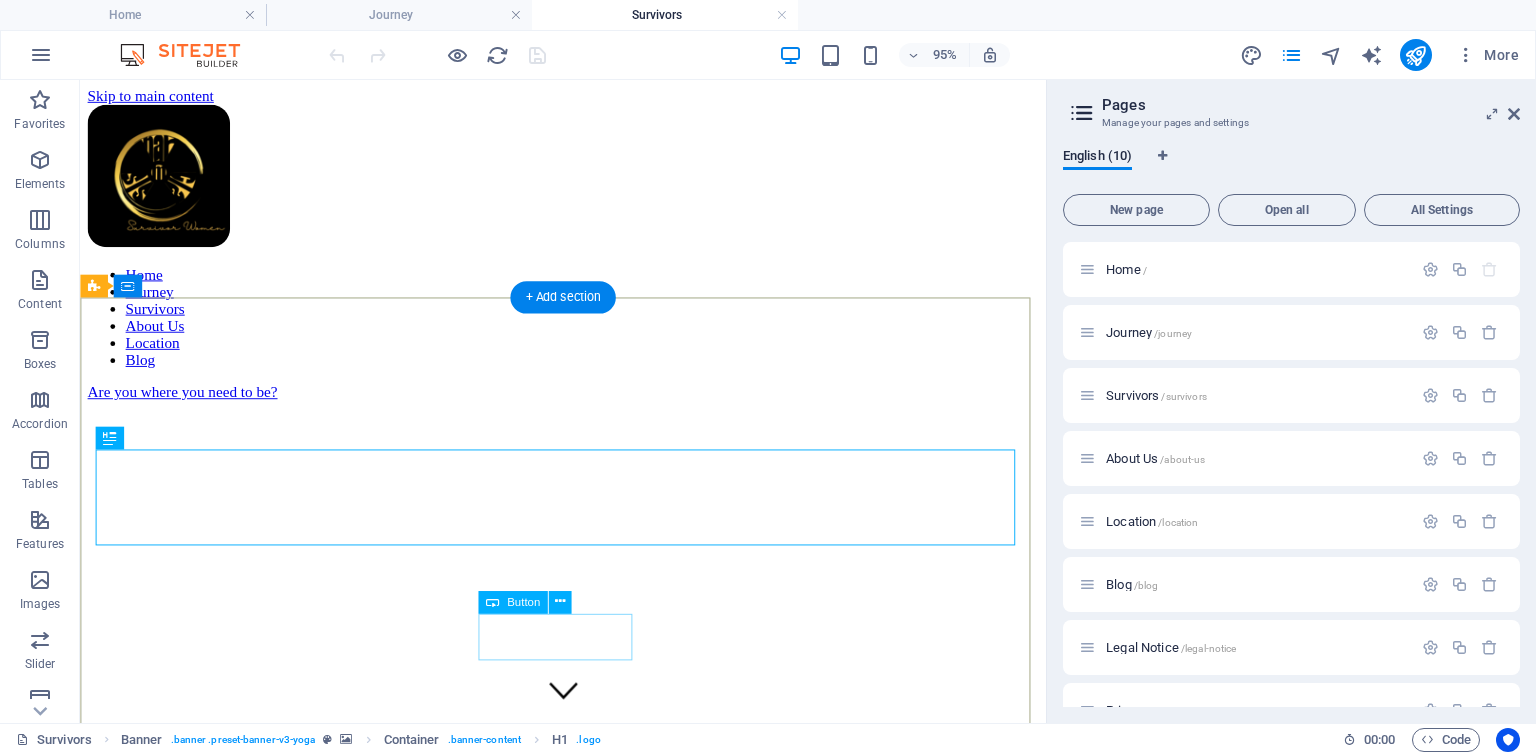 click on "Book a Seat" at bounding box center [588, 1146] 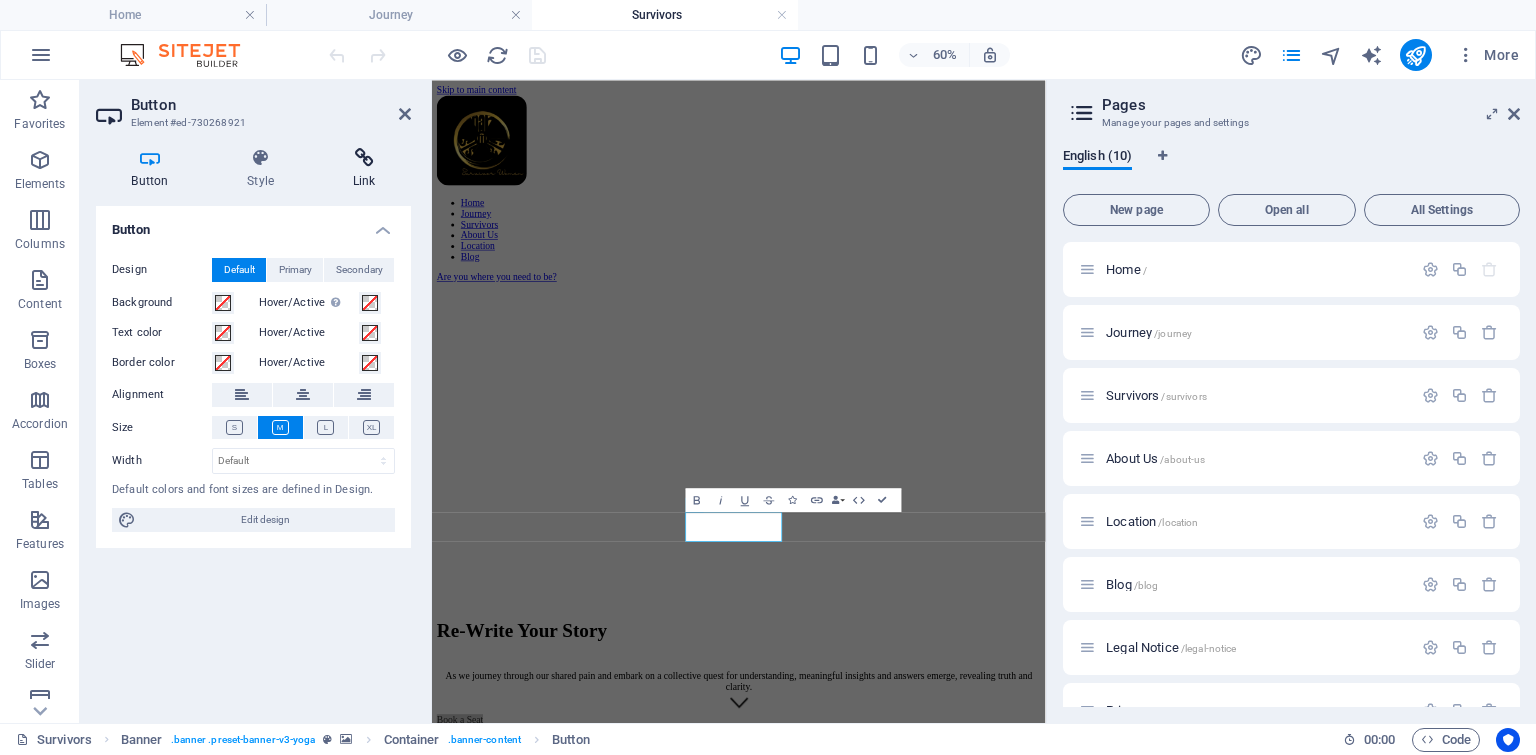 click at bounding box center [364, 158] 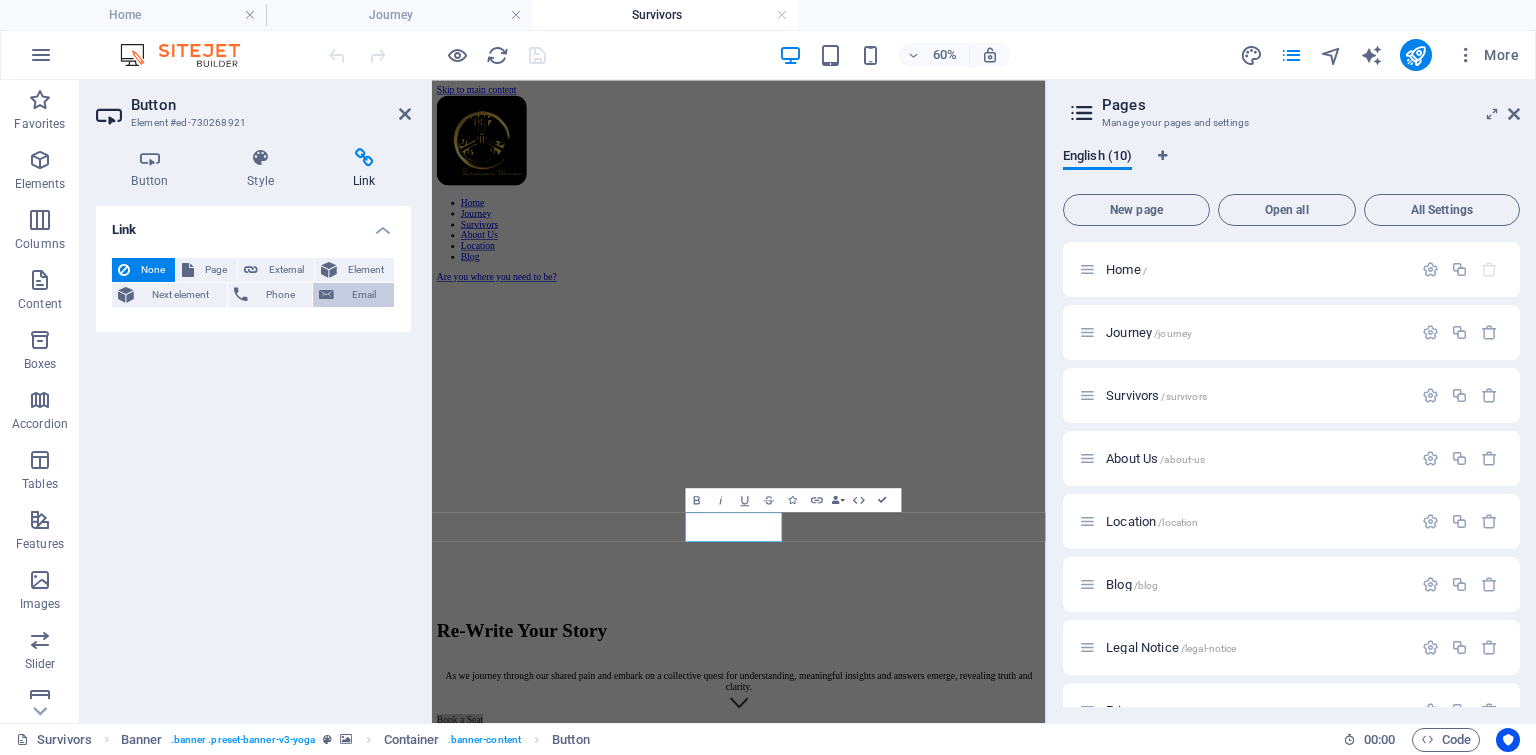 click on "Email" at bounding box center [364, 295] 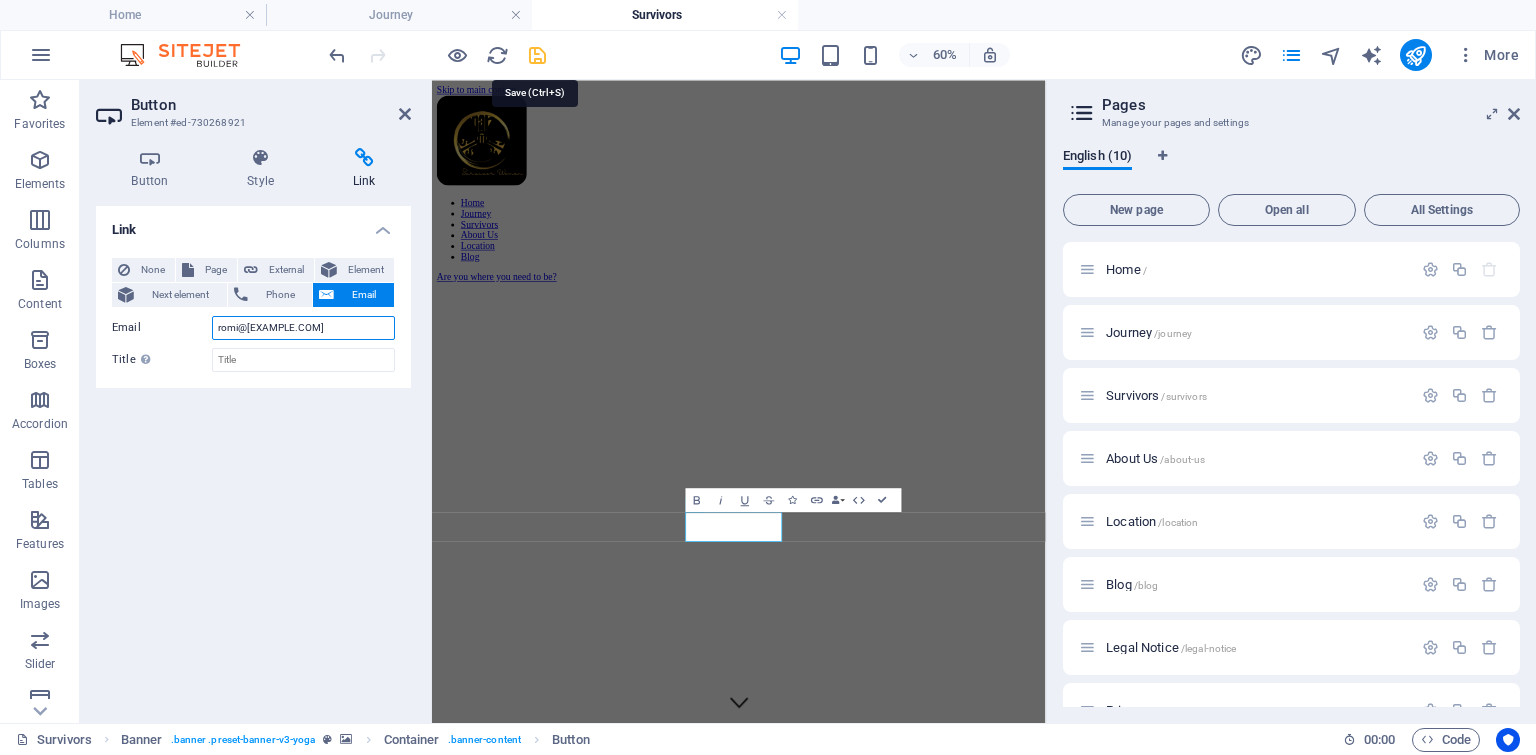 type on "romi@romielle.co.za" 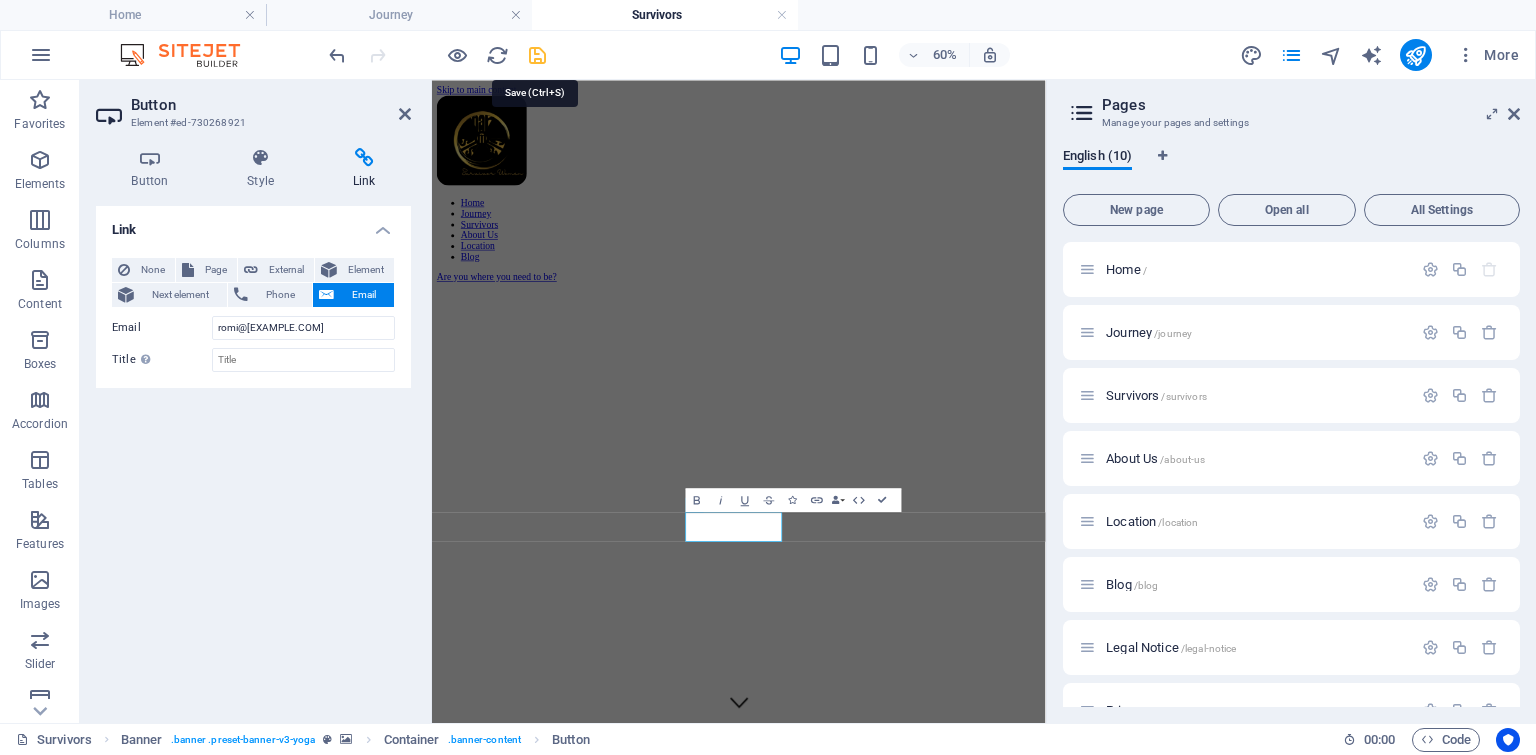 click at bounding box center [537, 55] 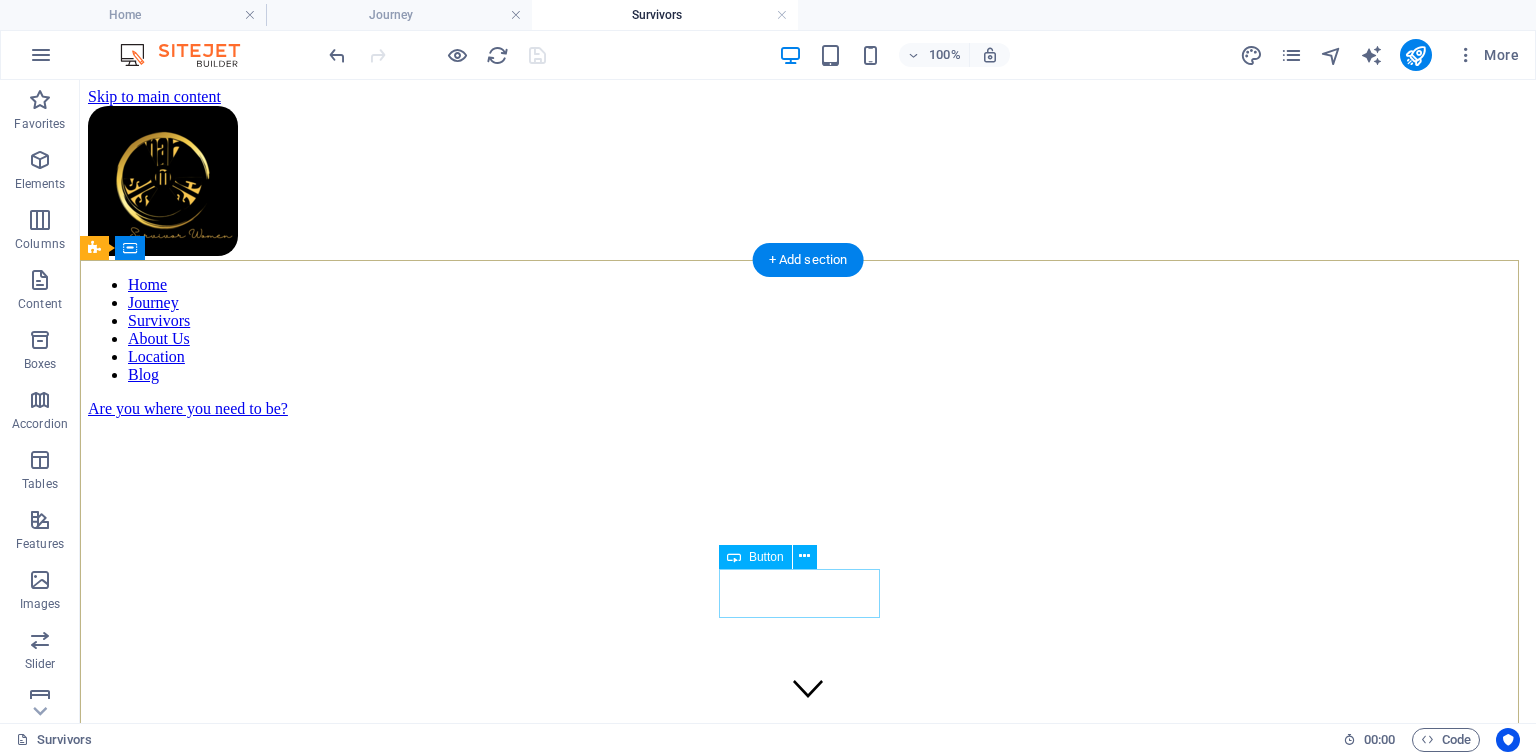 click on "Book a Seat" at bounding box center [808, 1102] 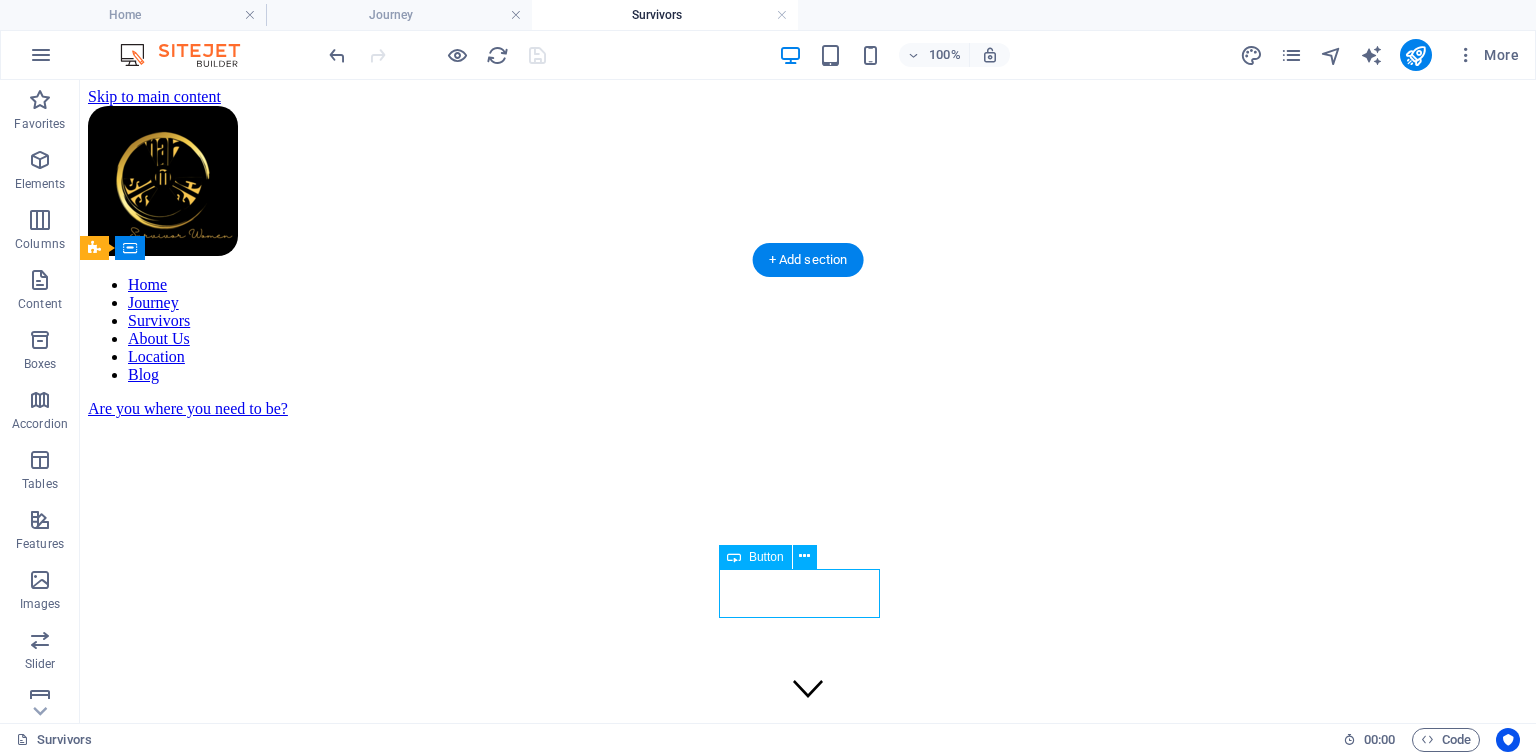 click on "Book a Seat" at bounding box center [808, 1102] 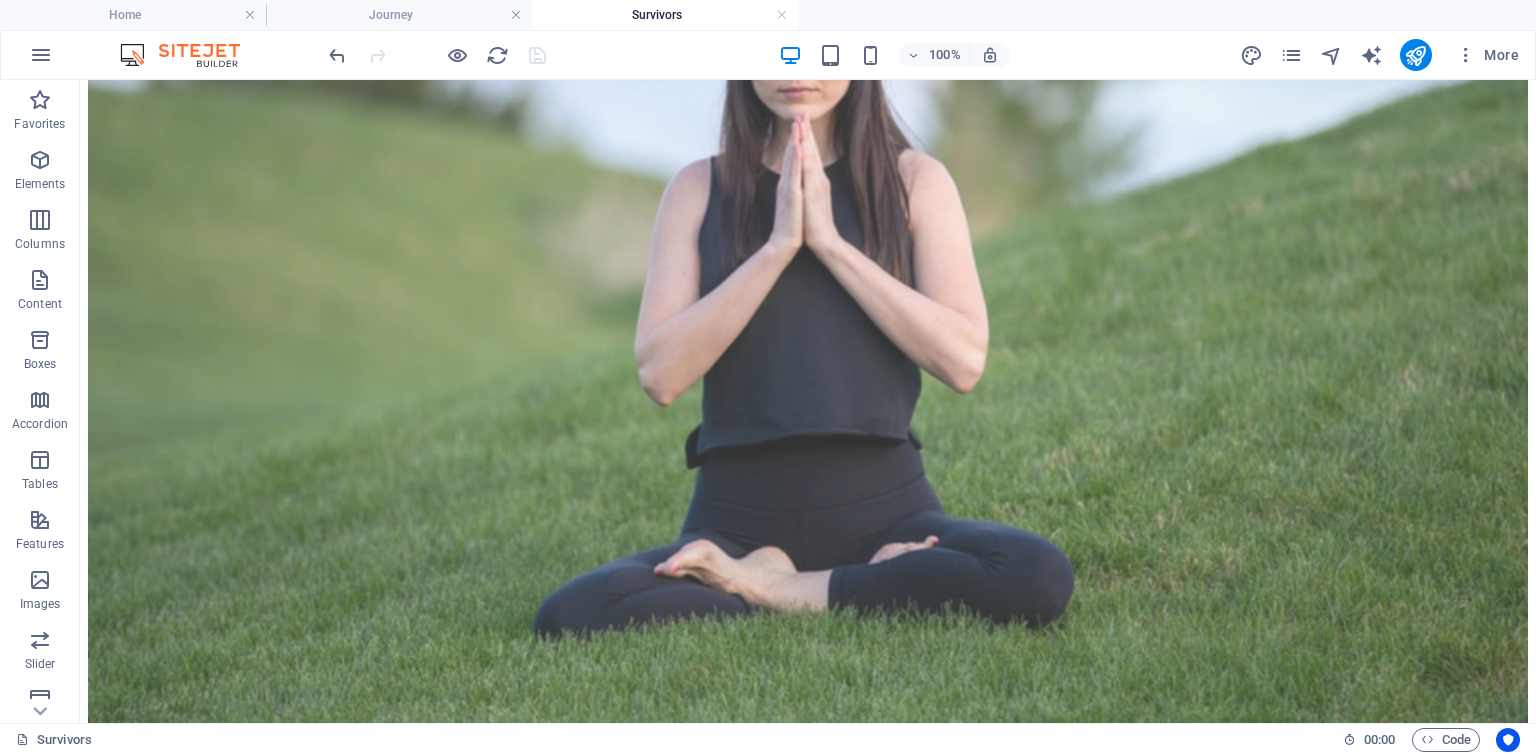 scroll, scrollTop: 4362, scrollLeft: 0, axis: vertical 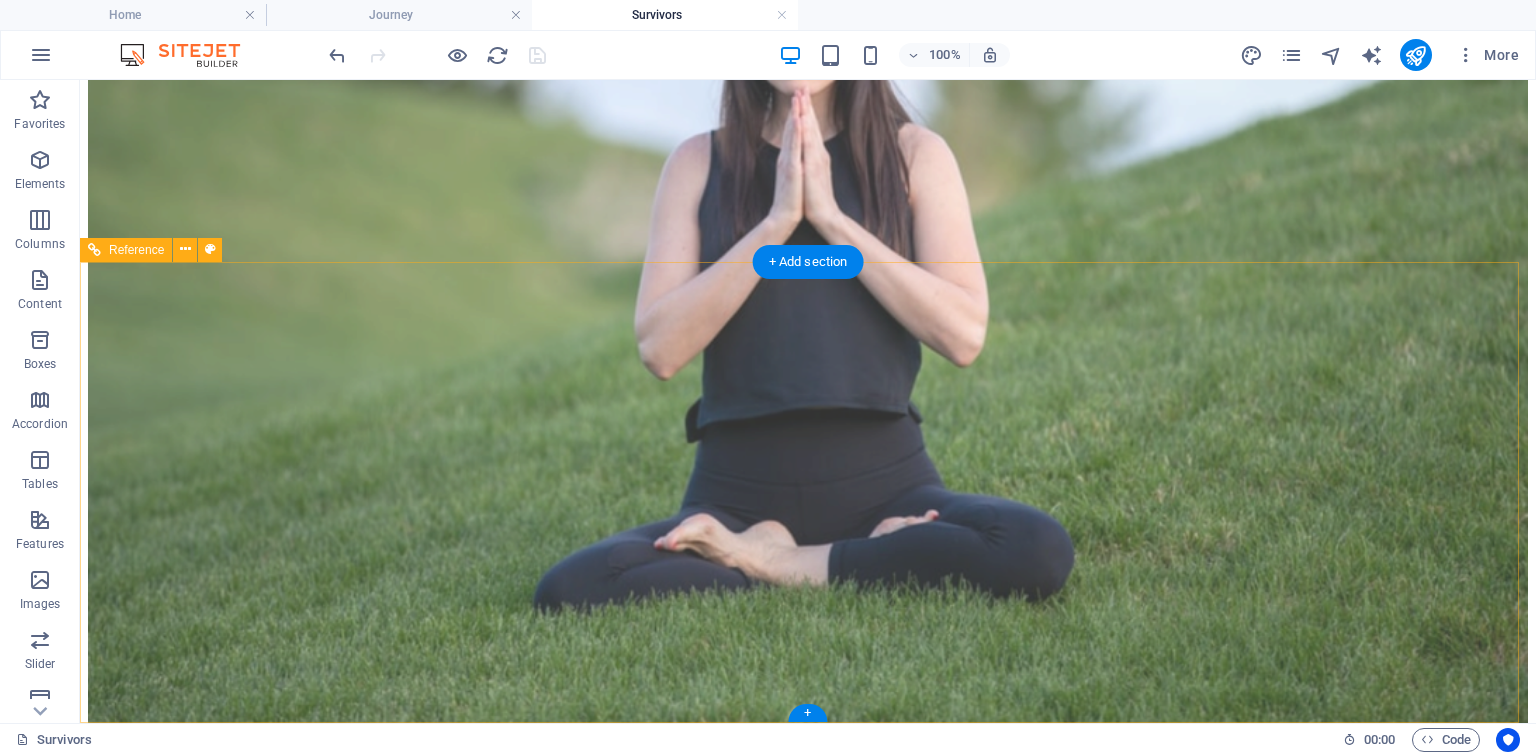click on "Home Journey Survivors About Us Location     Blog" at bounding box center (808, 4474) 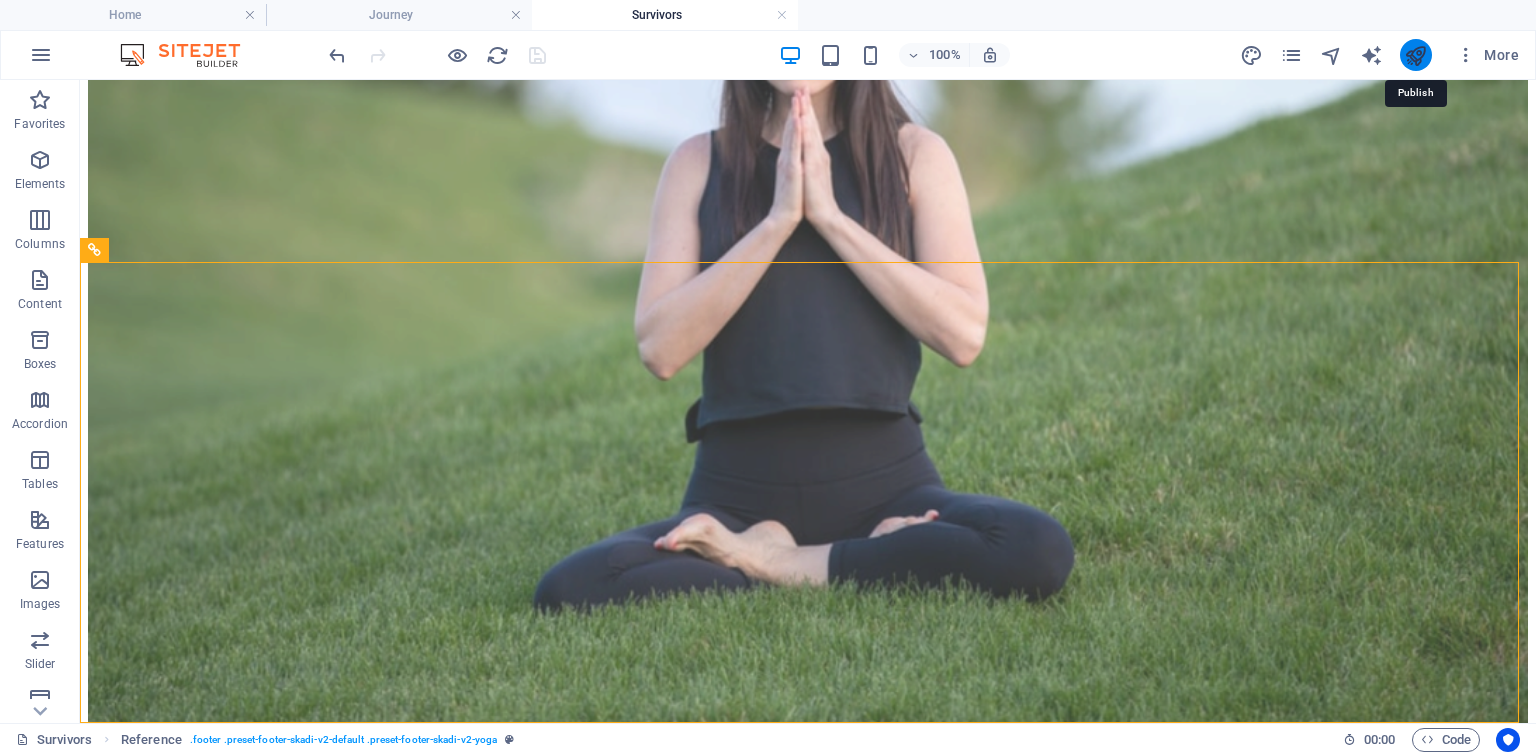 click at bounding box center [1415, 55] 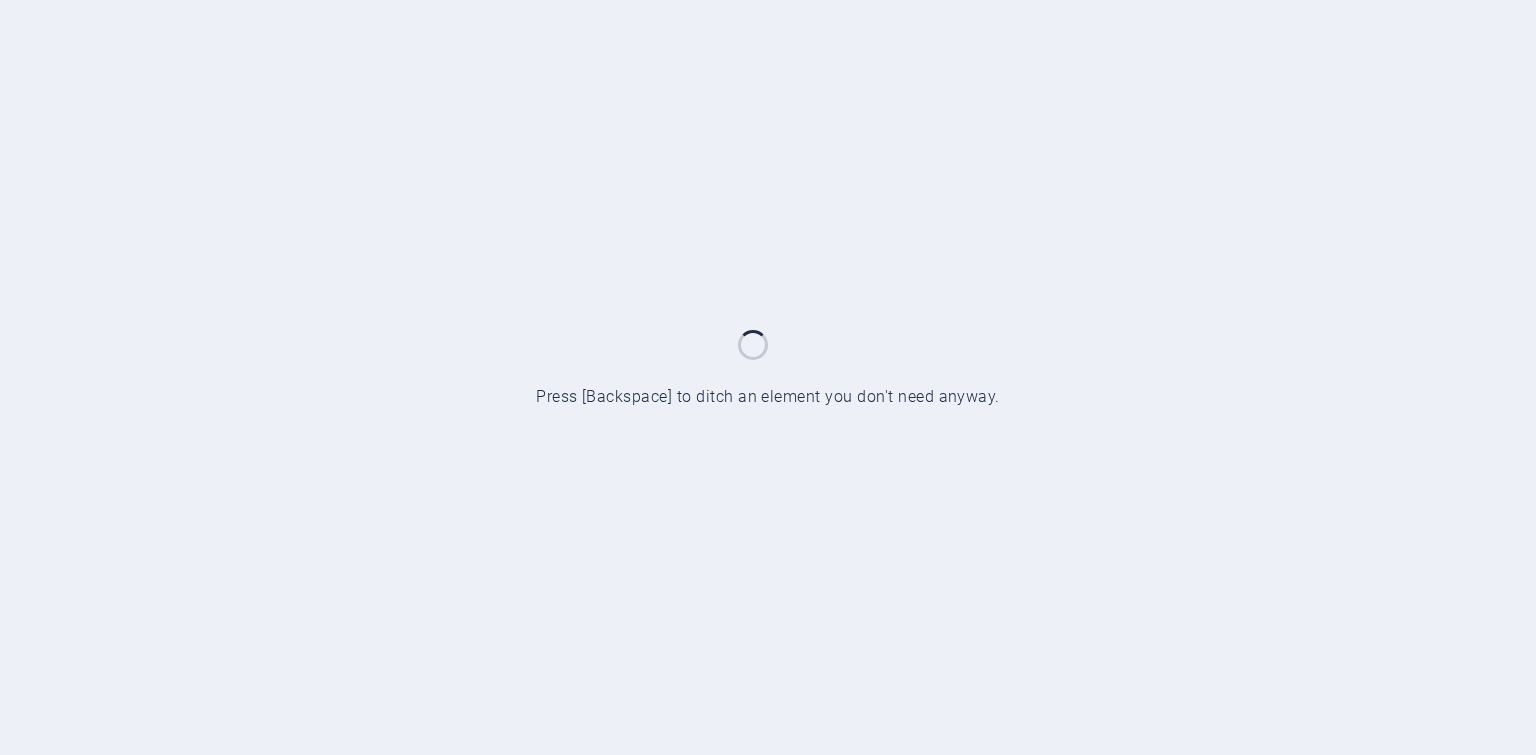 scroll, scrollTop: 0, scrollLeft: 0, axis: both 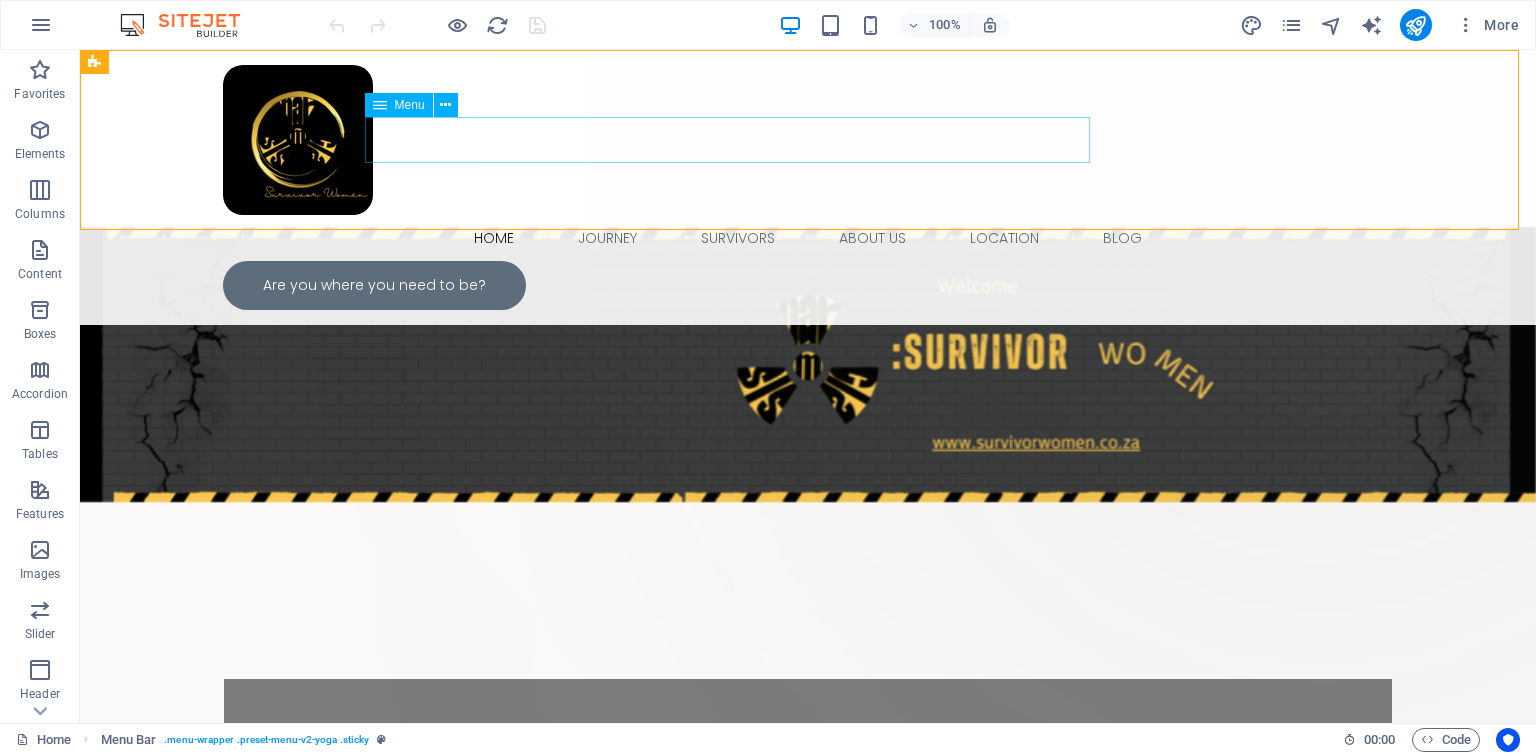 click on "Home Journey Survivors About Us Location     Blog" at bounding box center [808, 238] 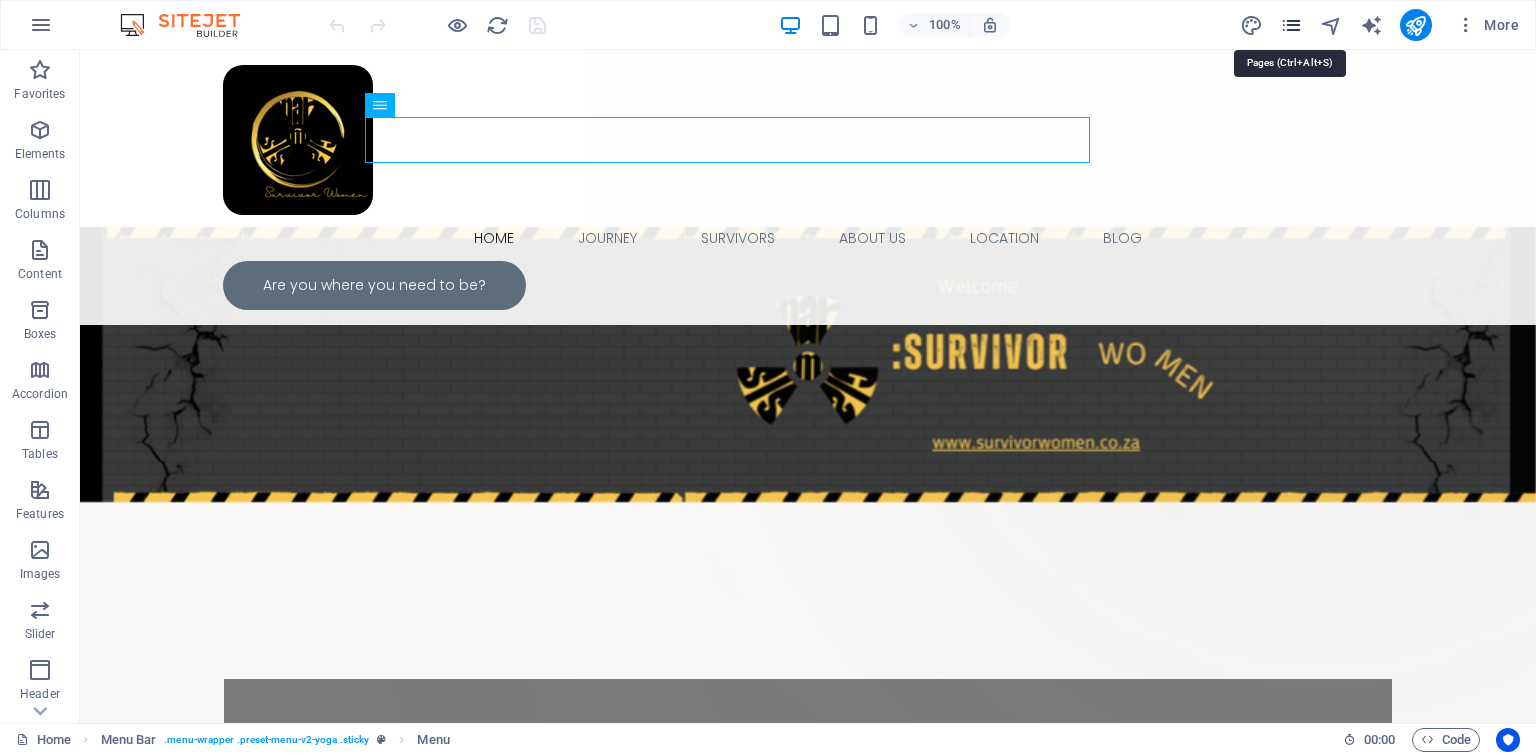 click at bounding box center (1291, 25) 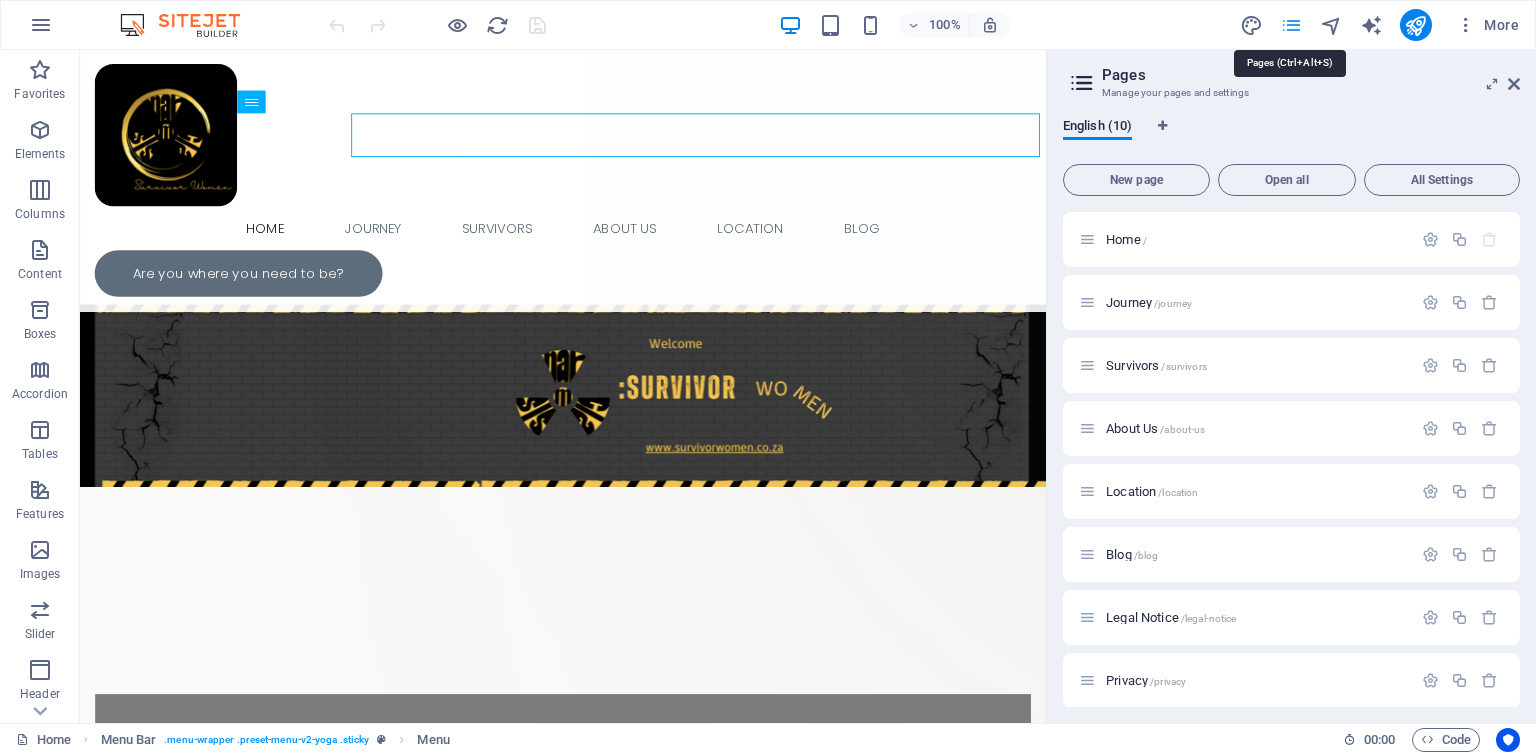 click at bounding box center (1291, 25) 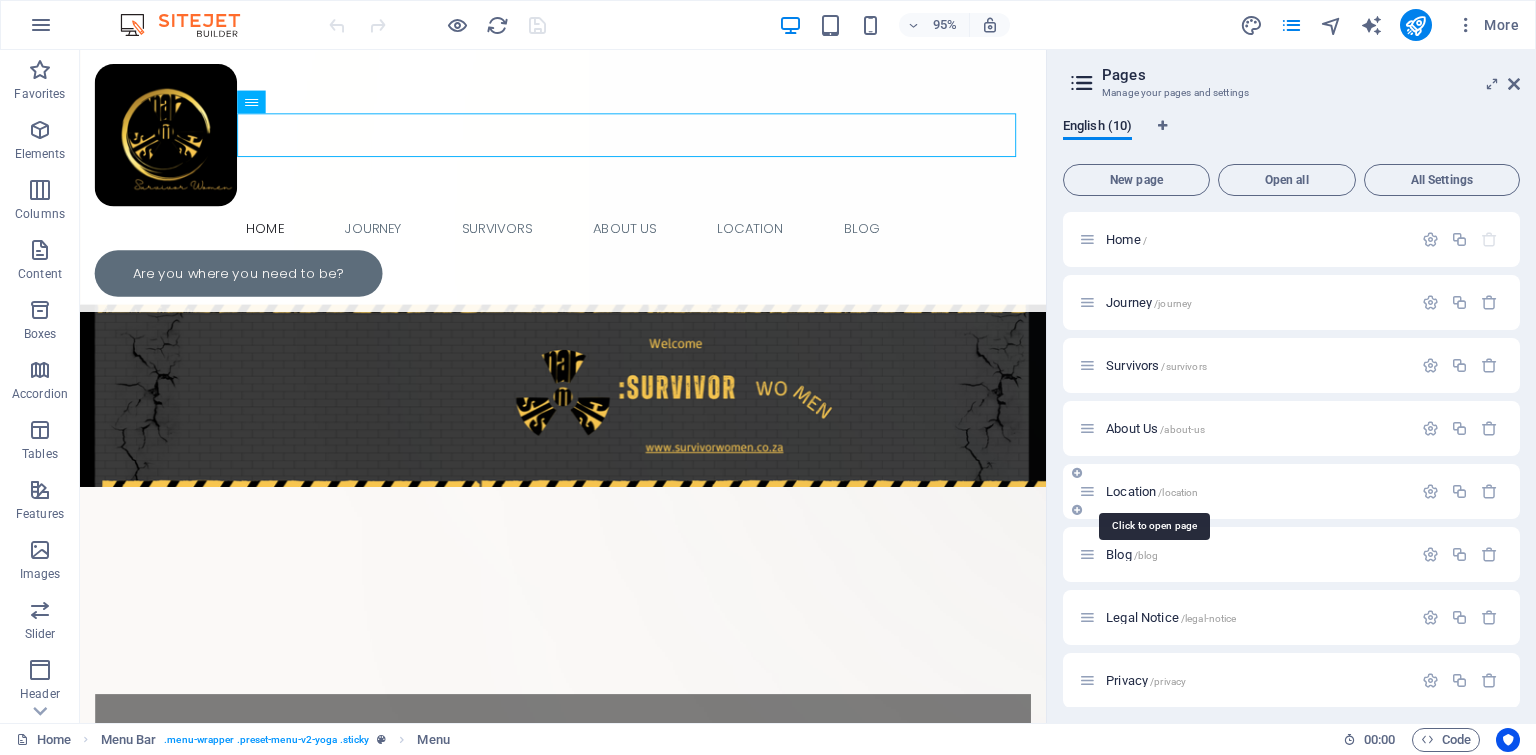 click on "Location     /location" at bounding box center (1152, 491) 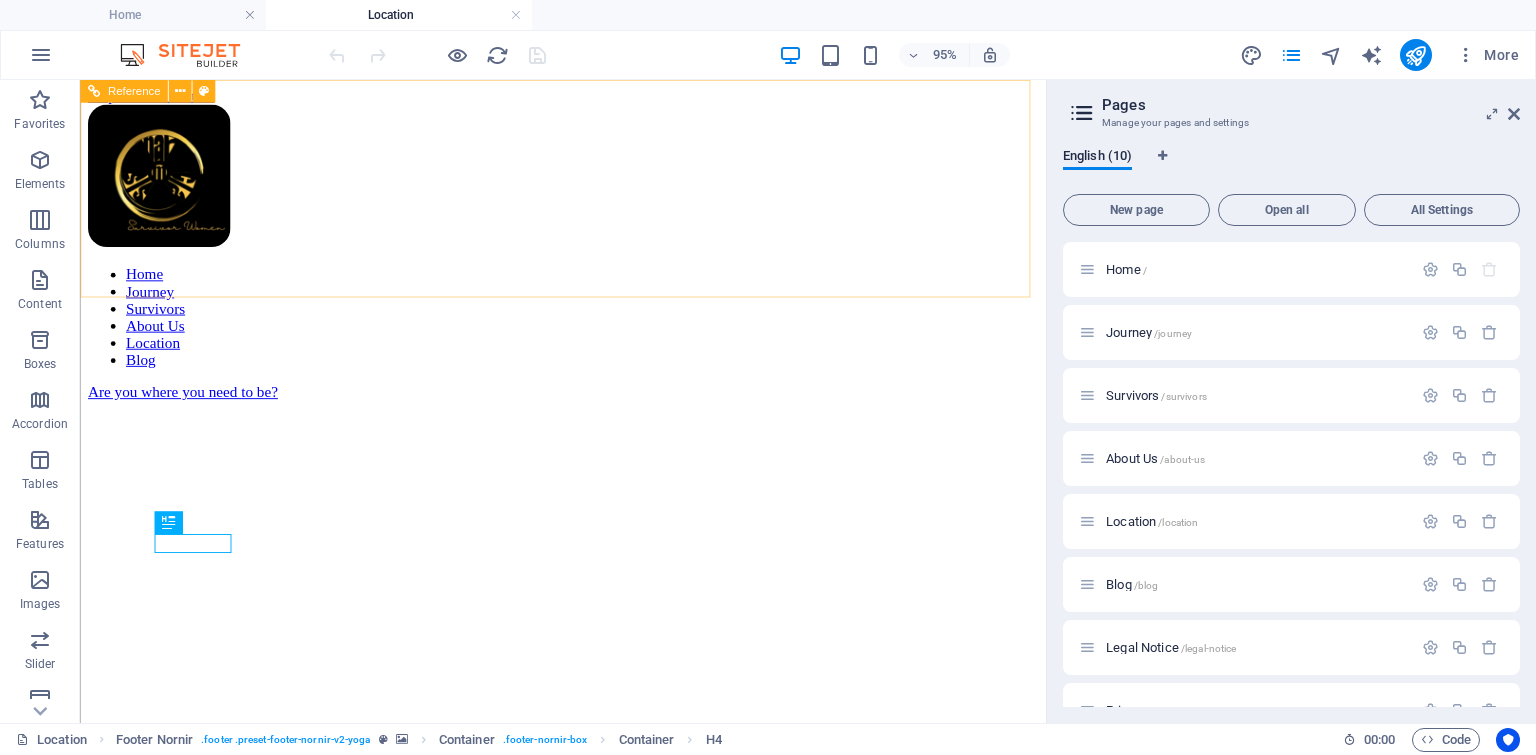 scroll, scrollTop: 0, scrollLeft: 0, axis: both 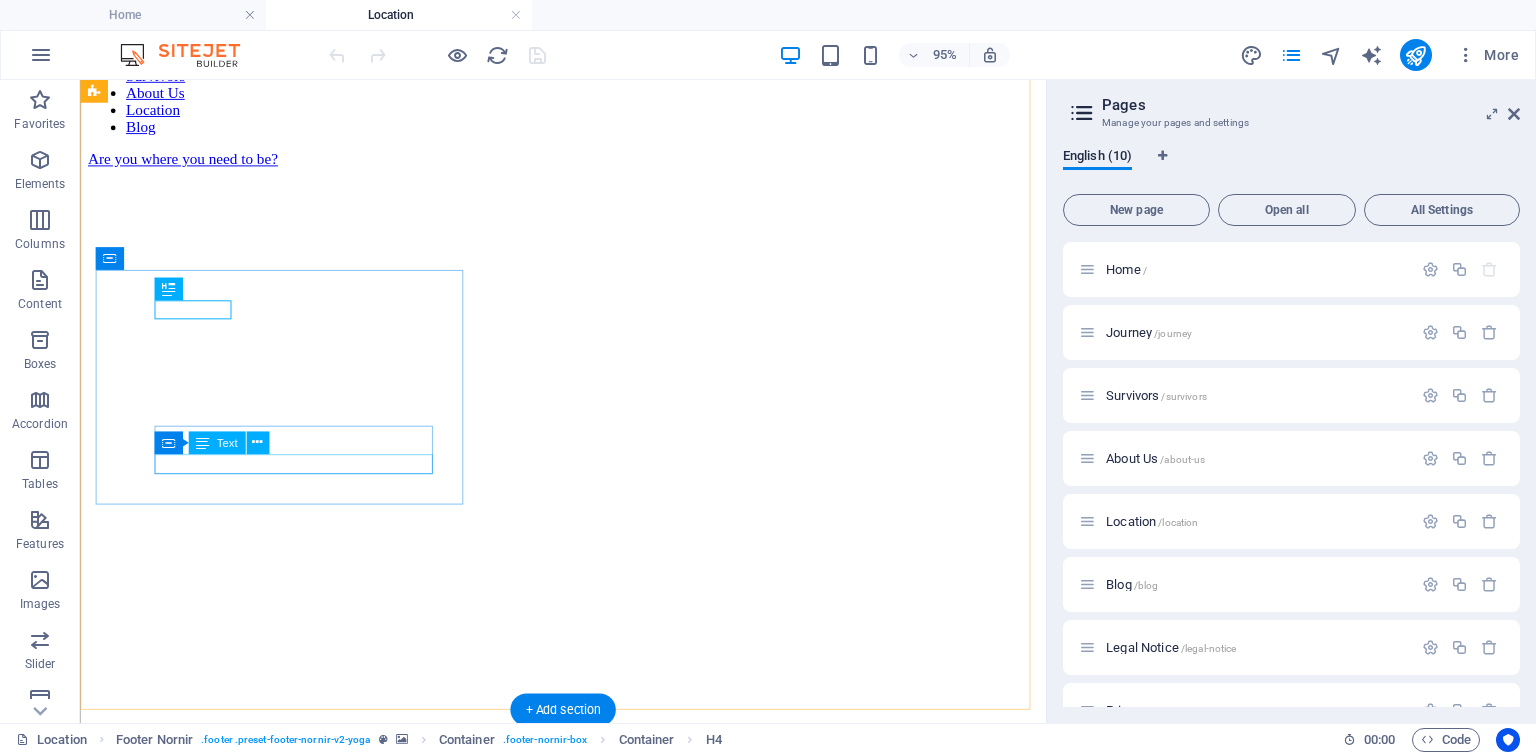 click on "by App" at bounding box center [111, 1281] 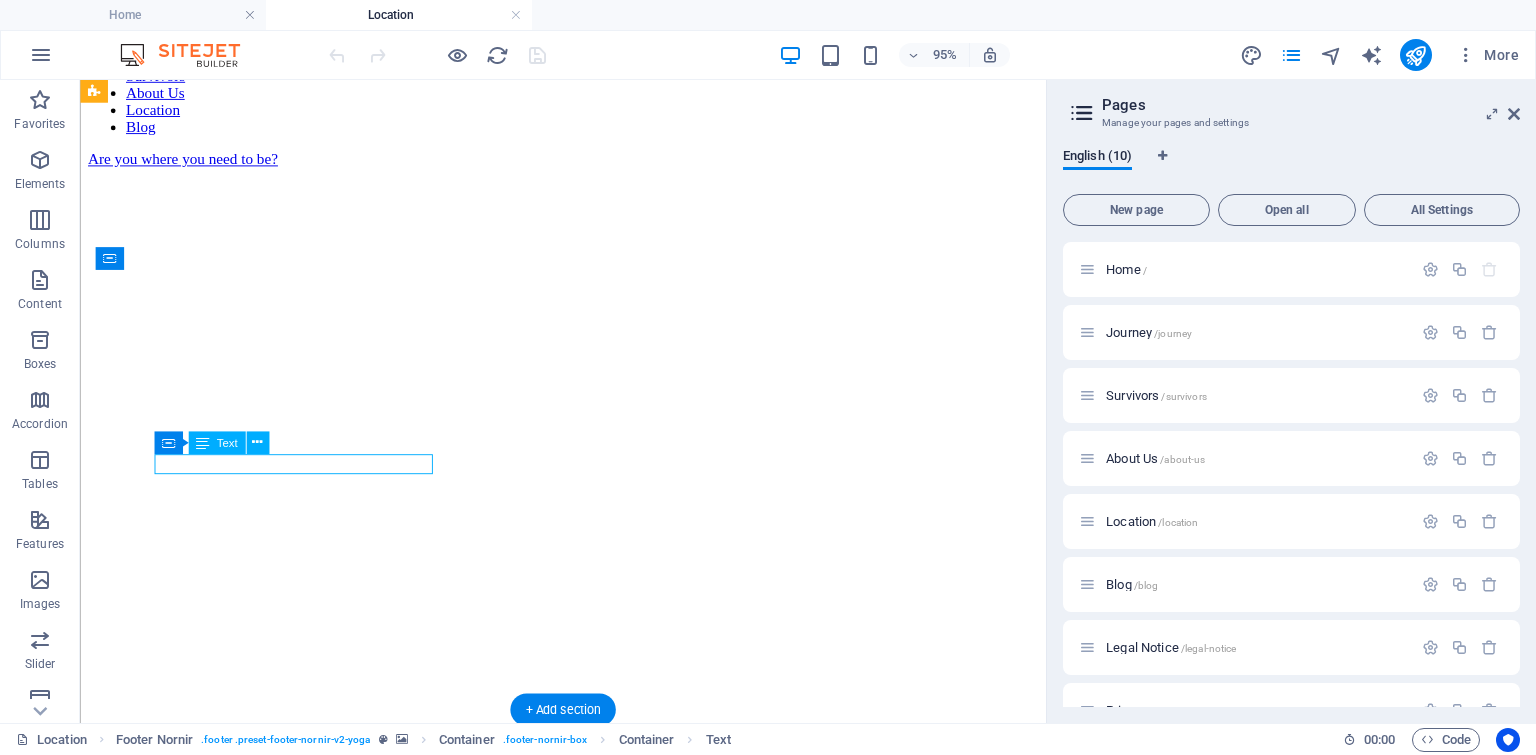 click on "by App" at bounding box center (111, 1281) 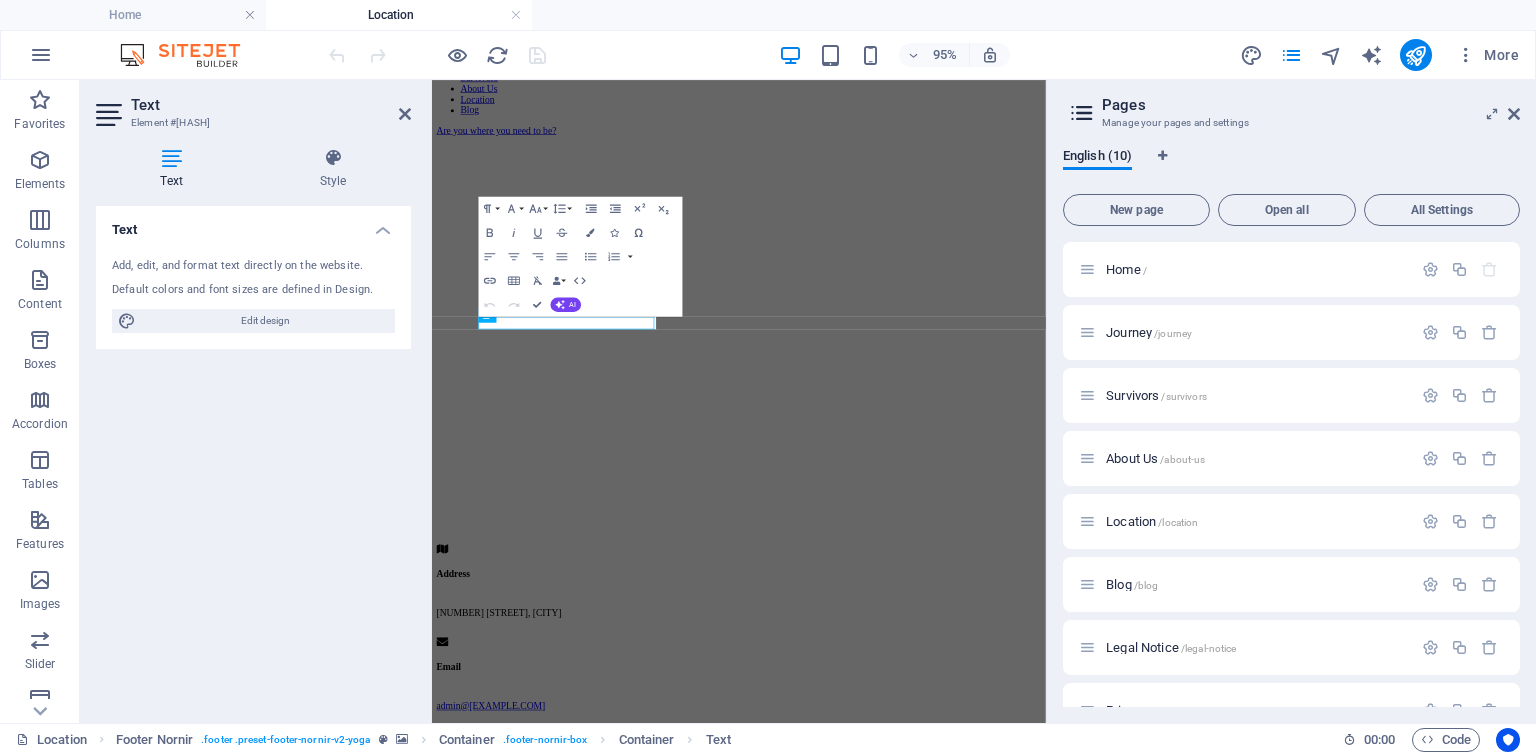 click on "by App" at bounding box center (943, 1282) 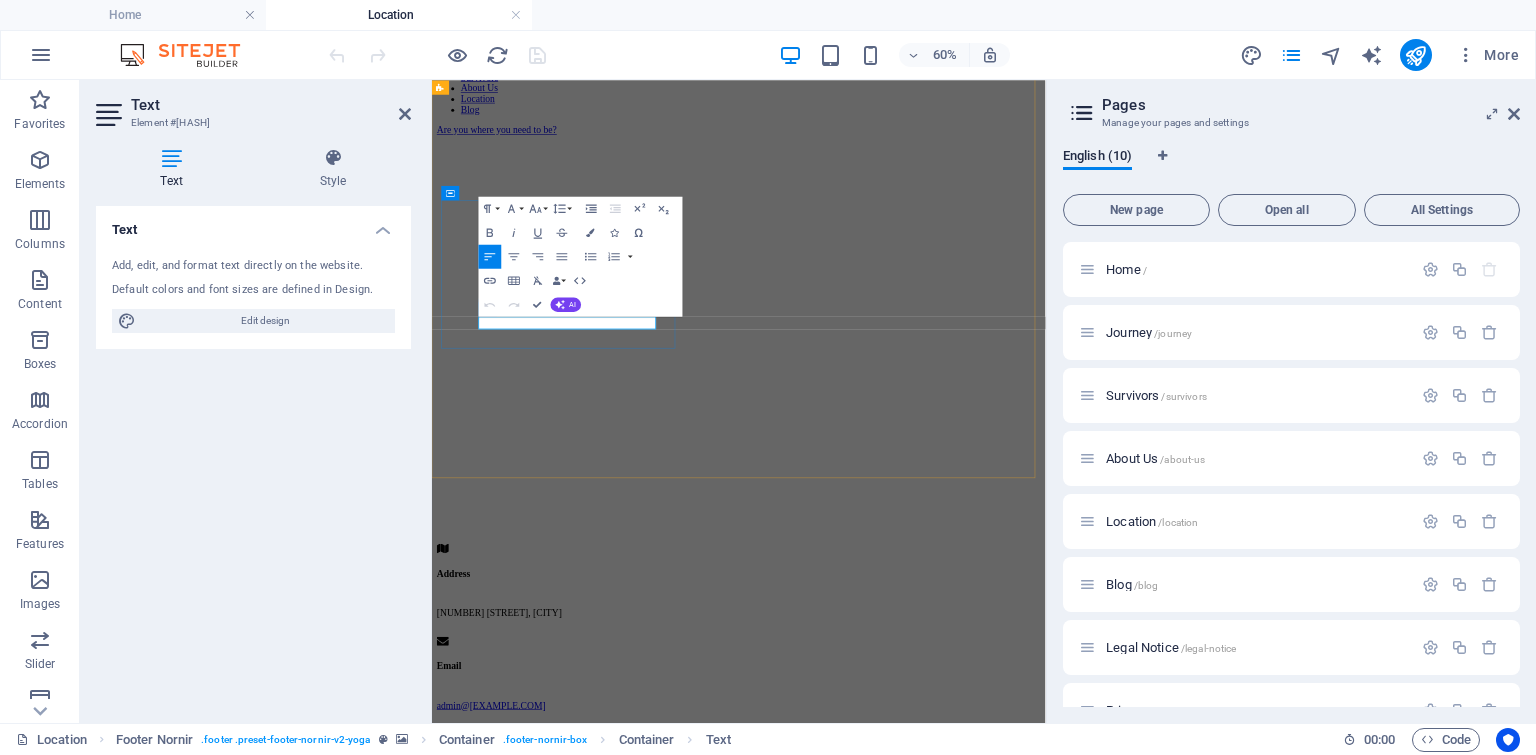 type 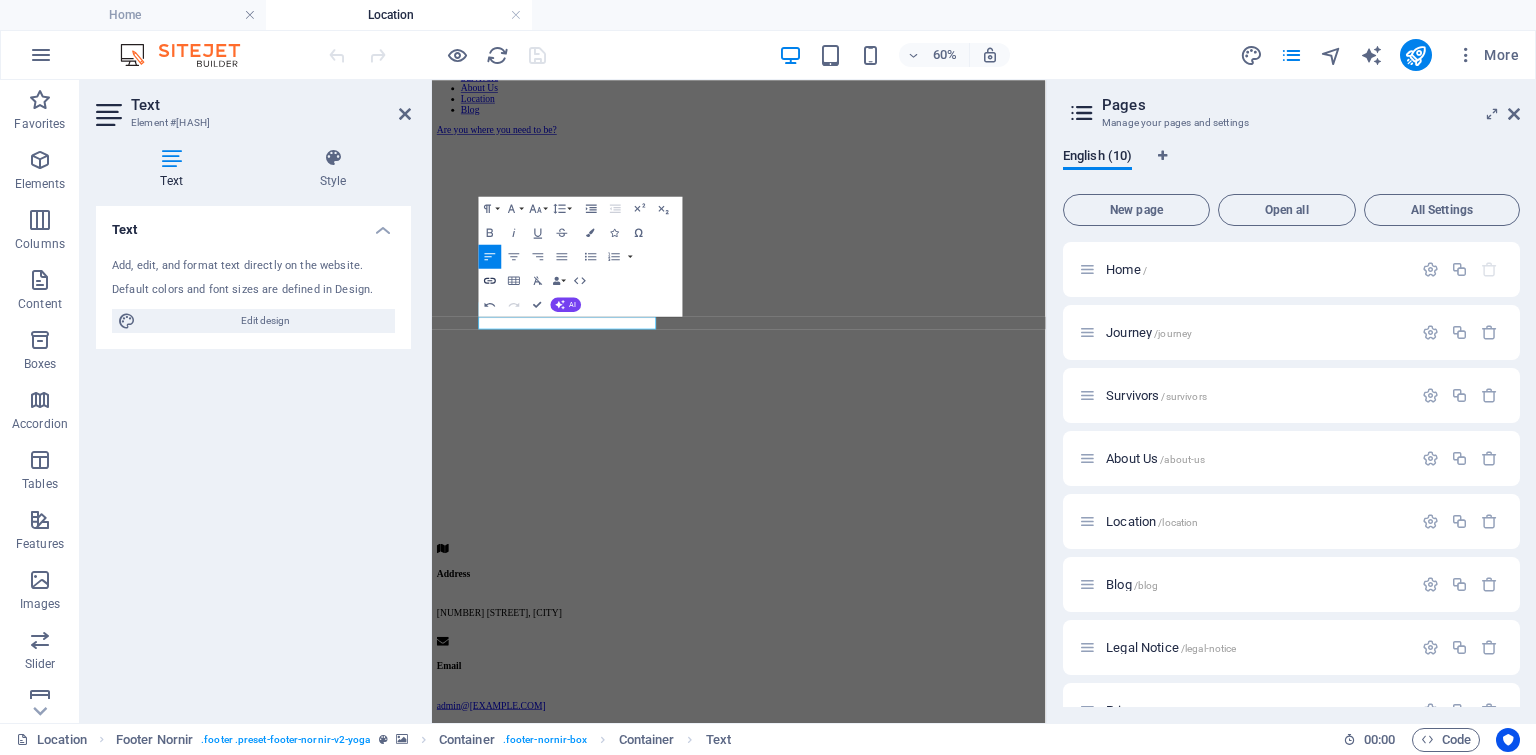 click 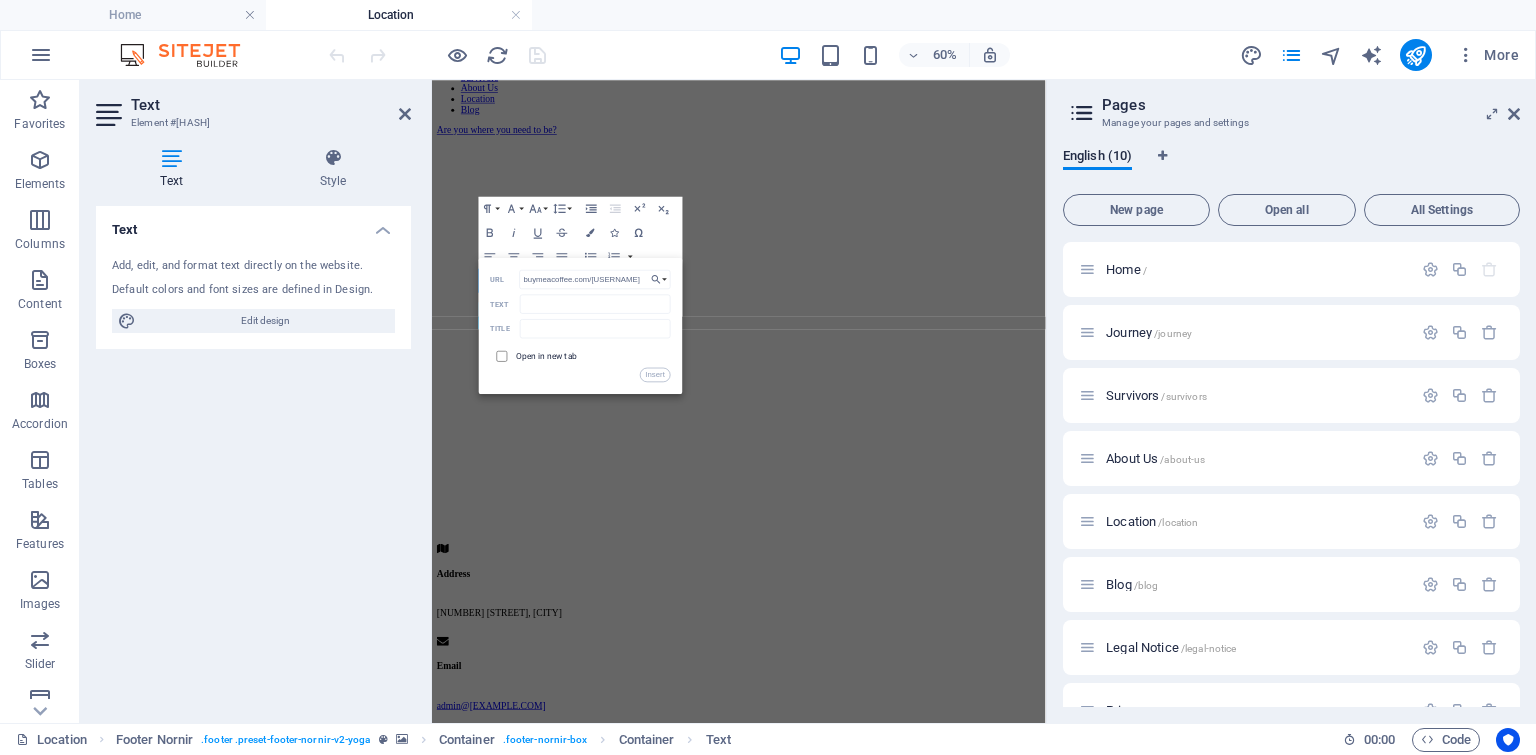 type on "buymeacoffee.com/romie_lor" 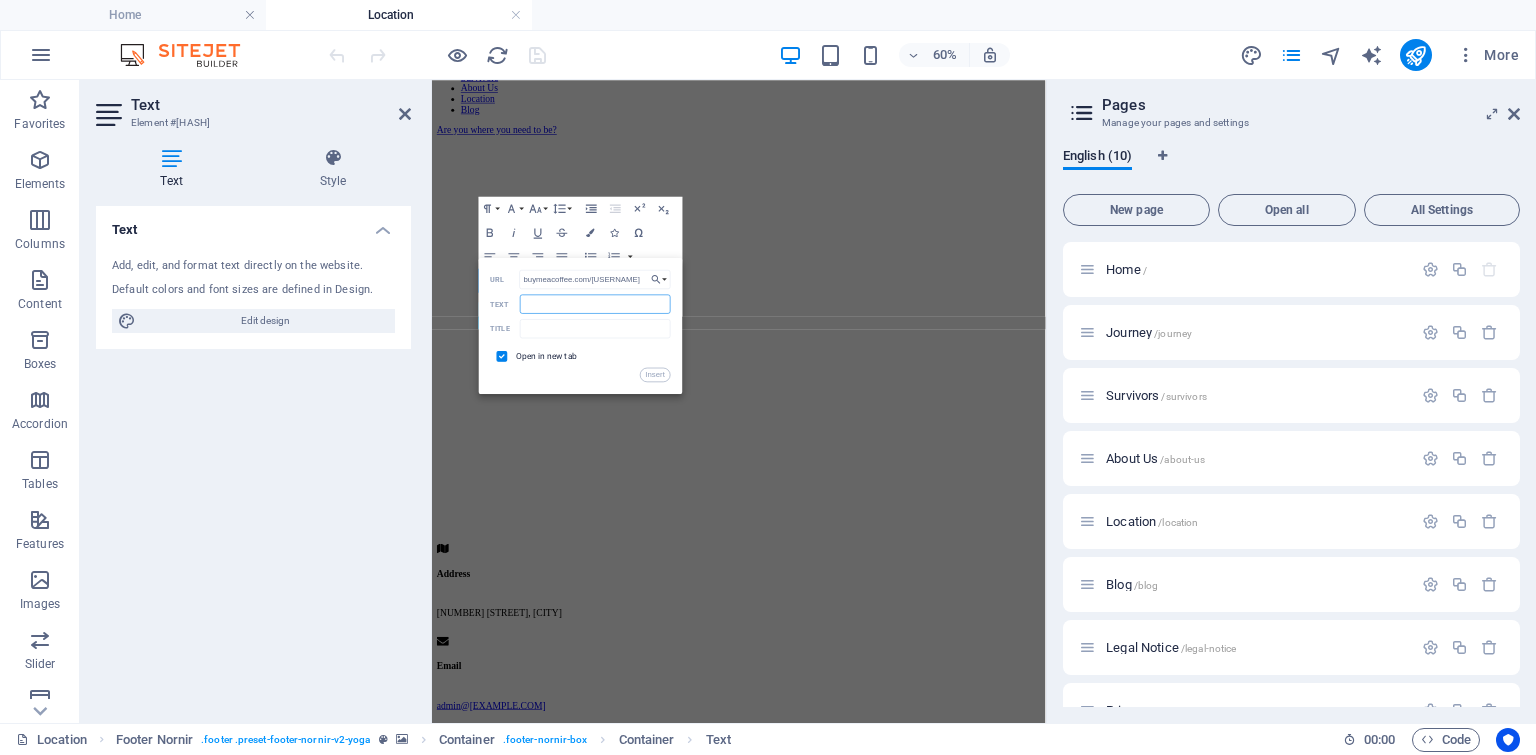 click on "Text" at bounding box center (595, 303) 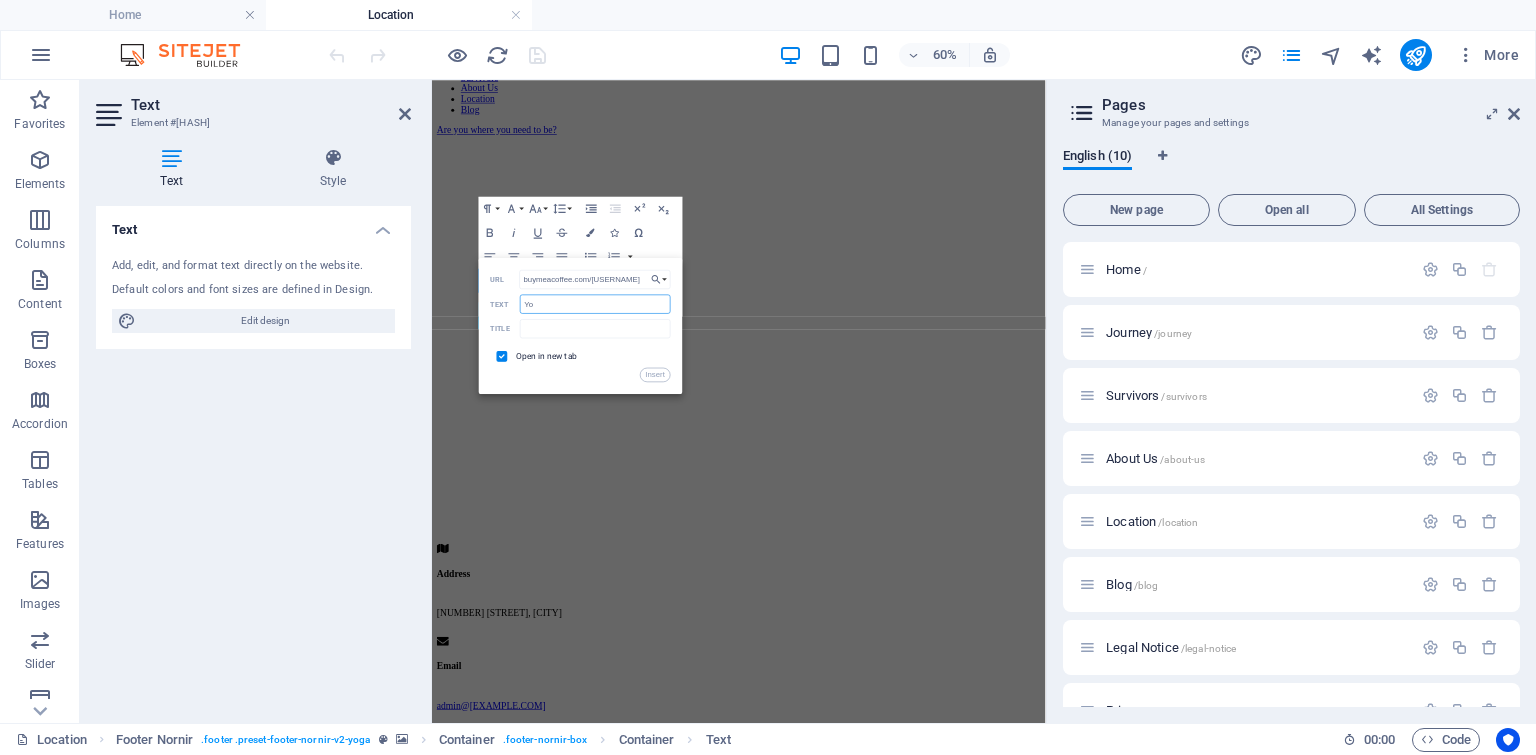 type on "Y" 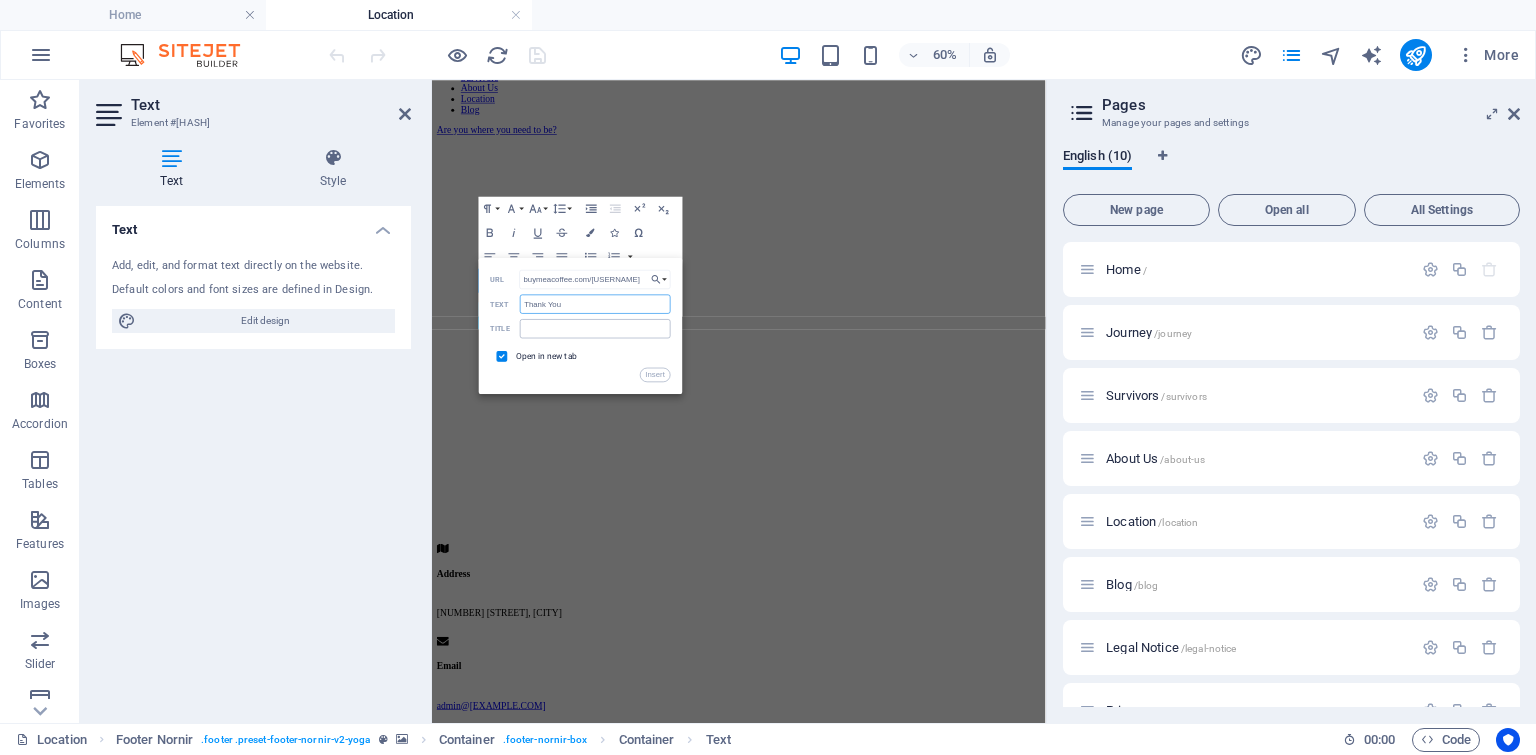 type on "Thank You" 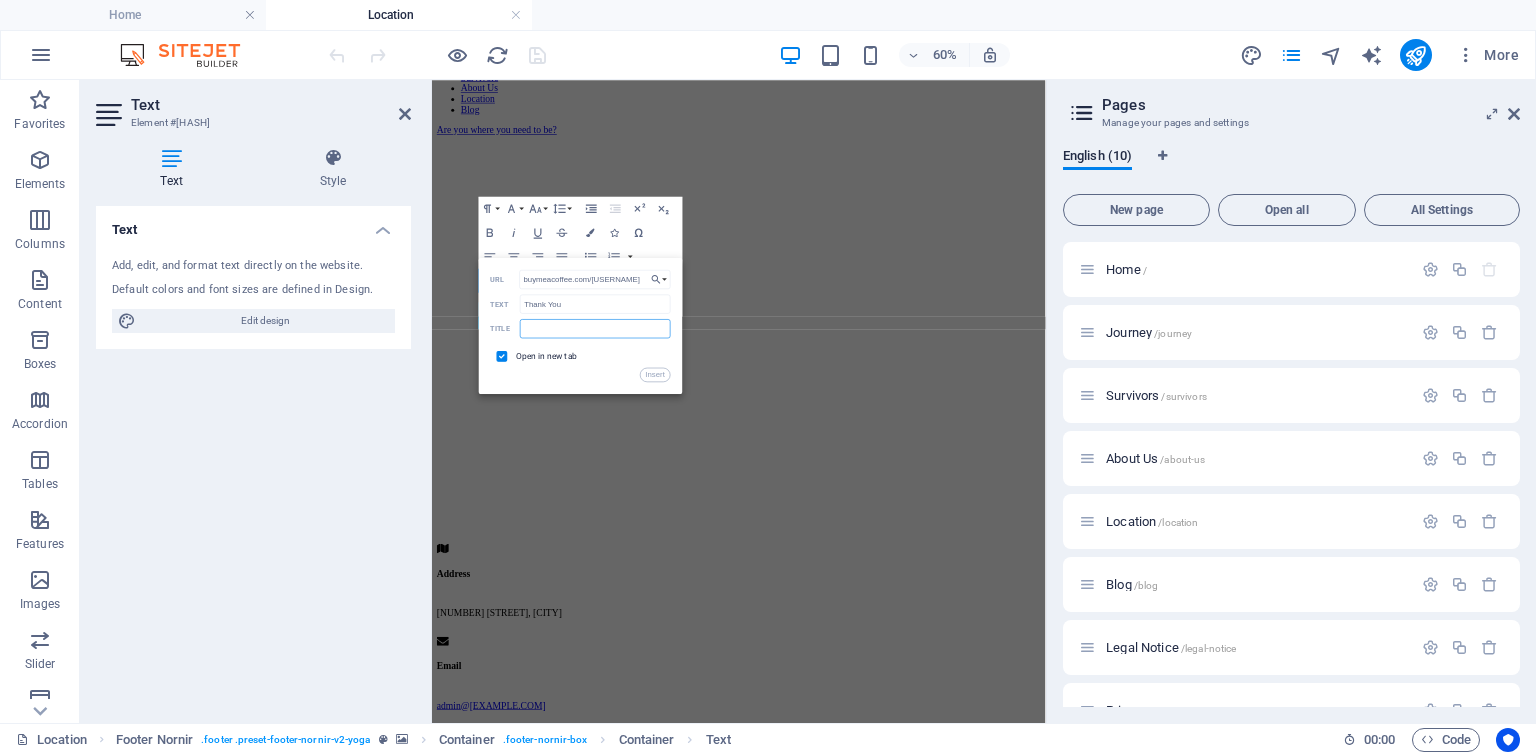 click at bounding box center (595, 328) 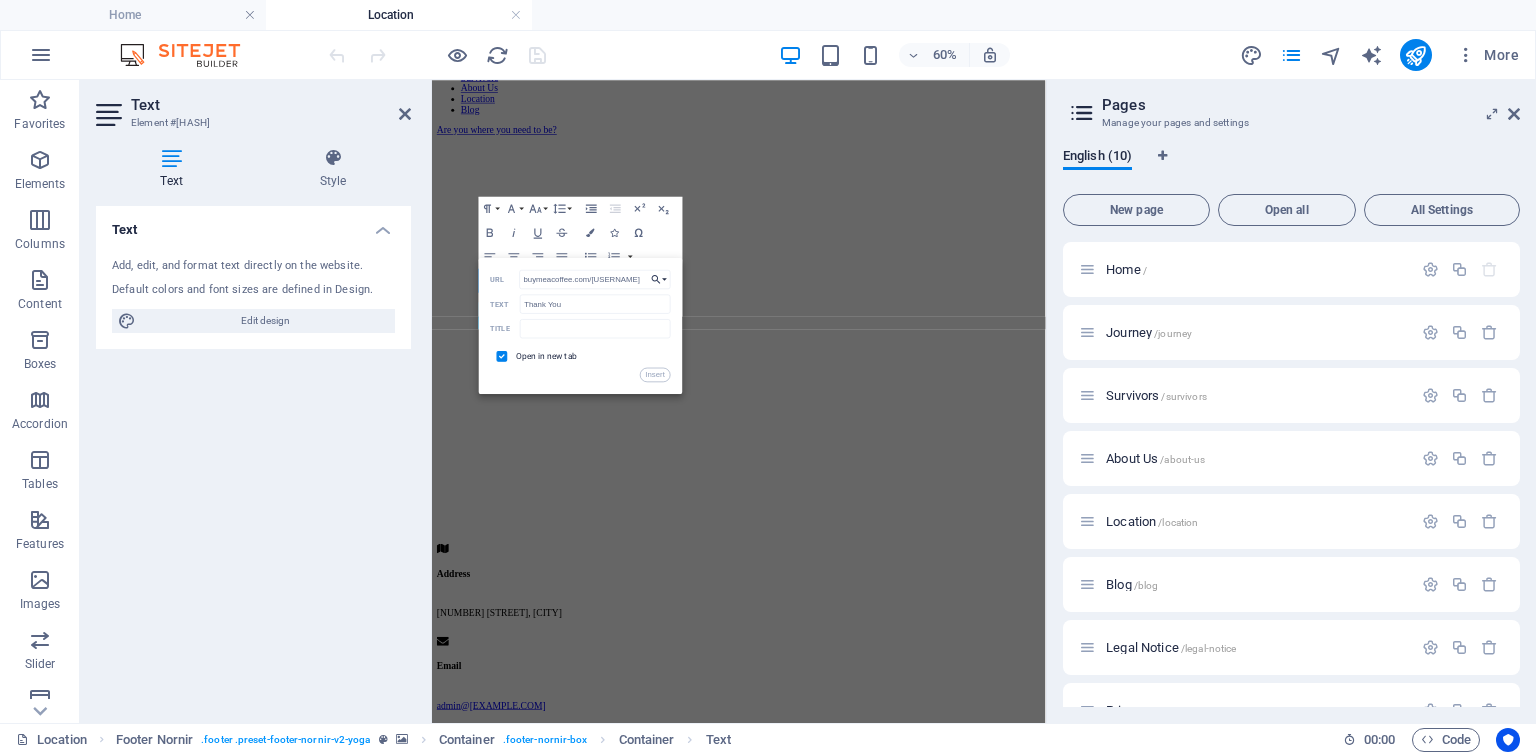 click 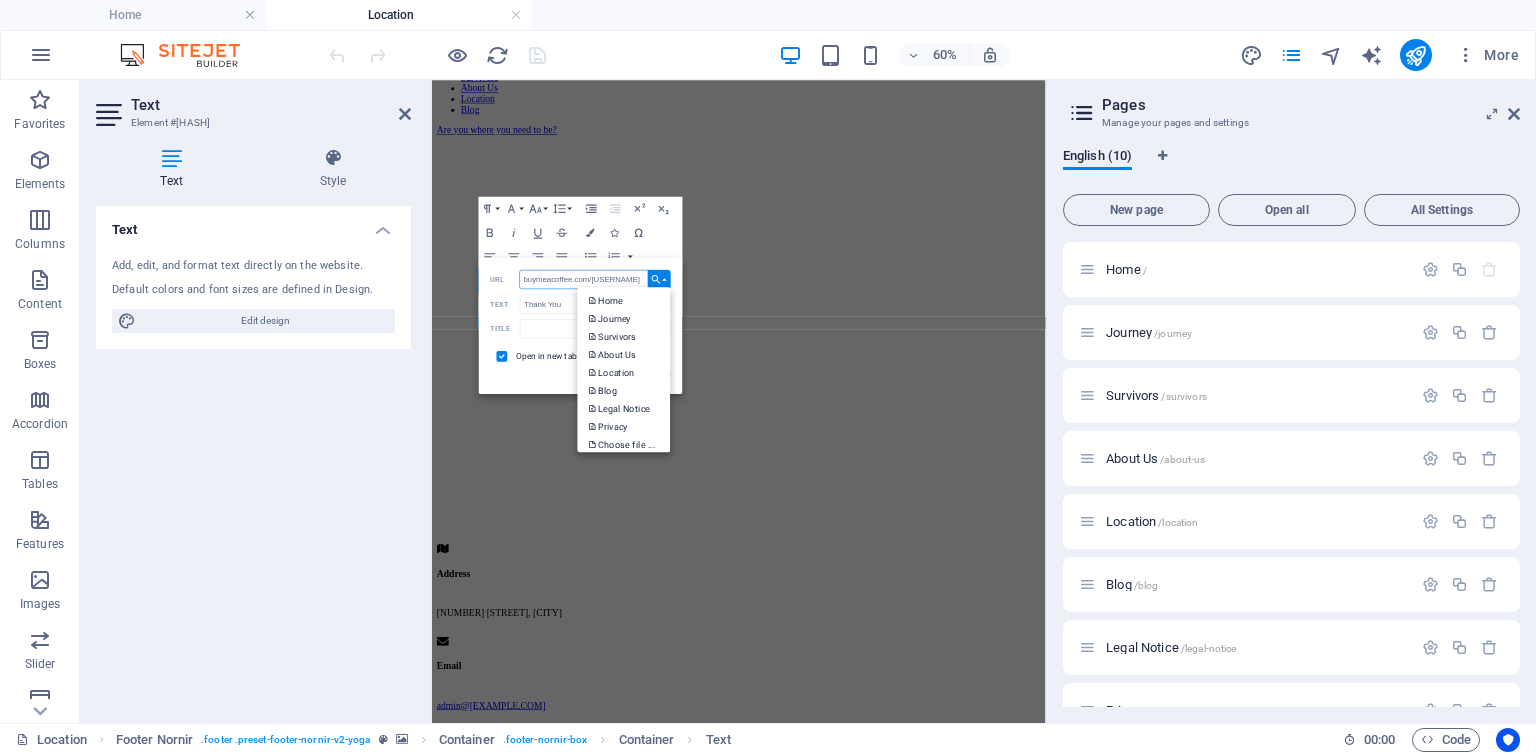 click on "buymeacoffee.com/romie_lor" at bounding box center (595, 279) 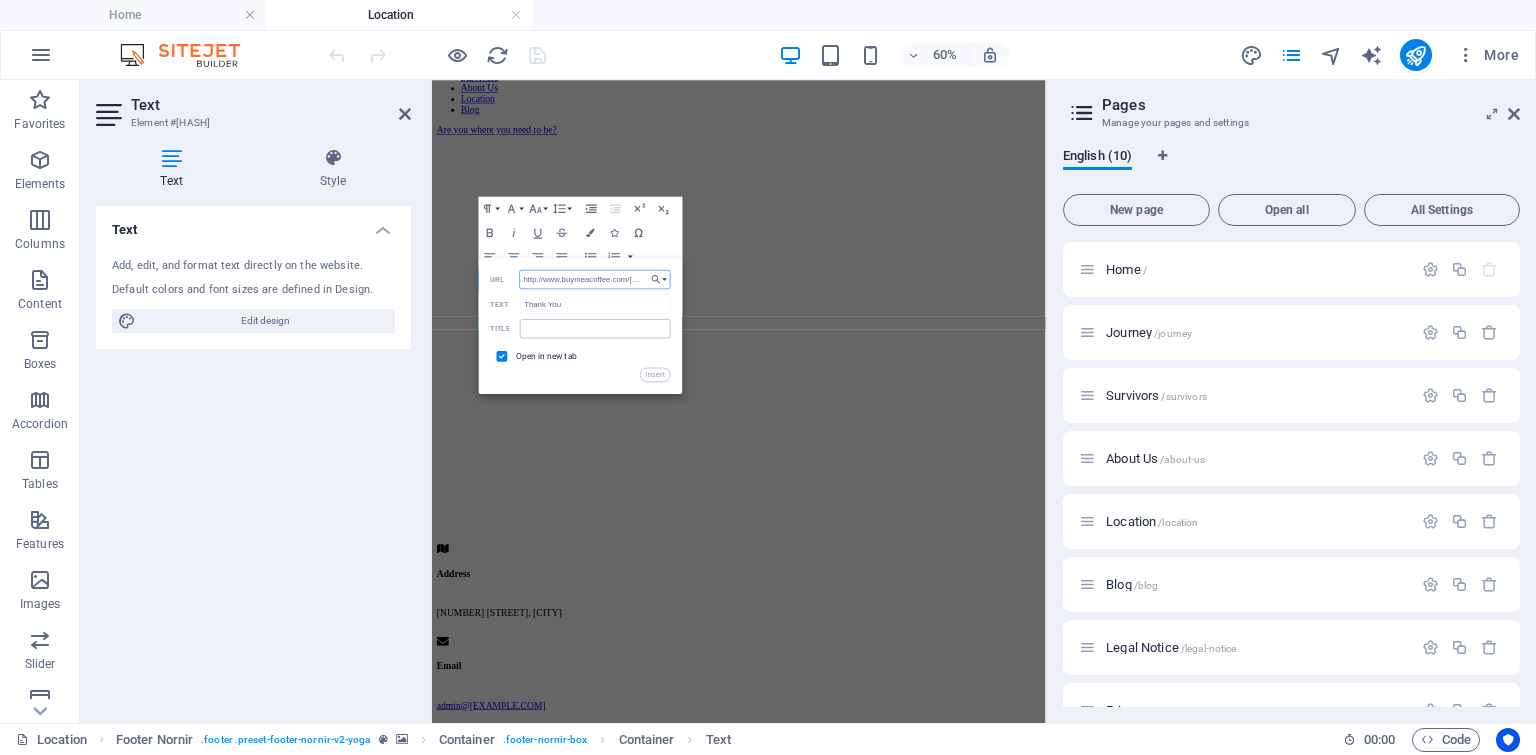 type on "http://www.buymeacoffee.com/romie_lor" 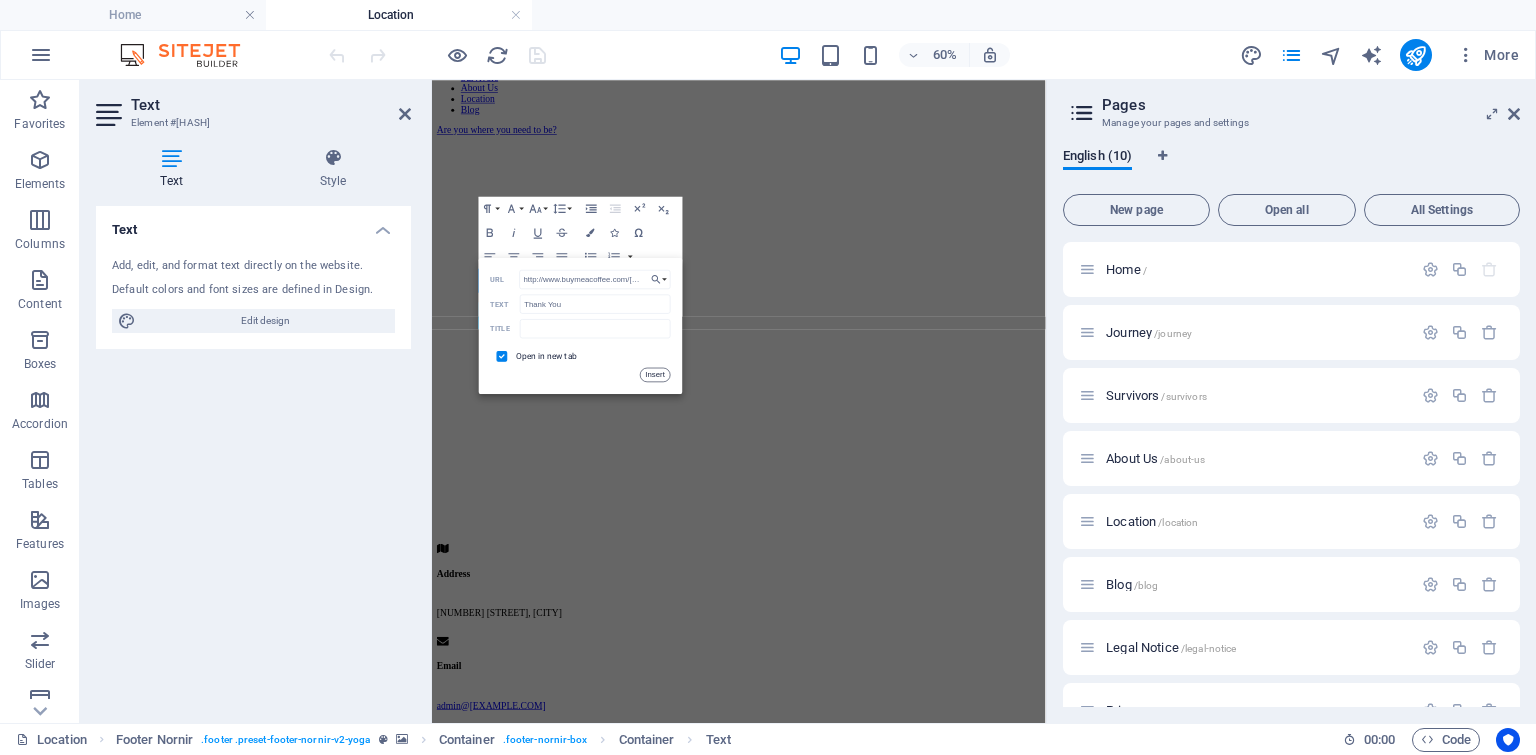 click on "Insert" at bounding box center [655, 374] 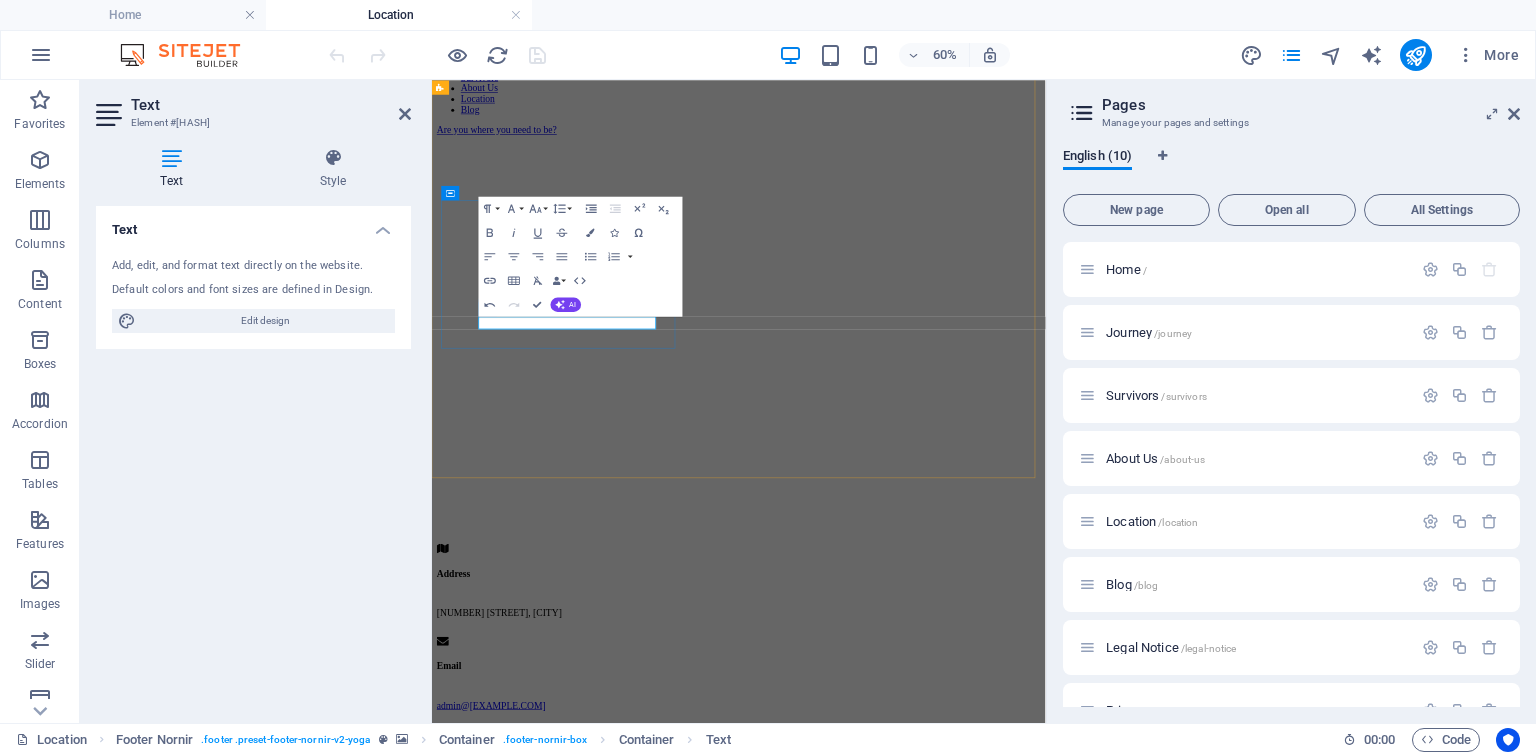 click on "by App Thank You ointment​" at bounding box center (943, 1282) 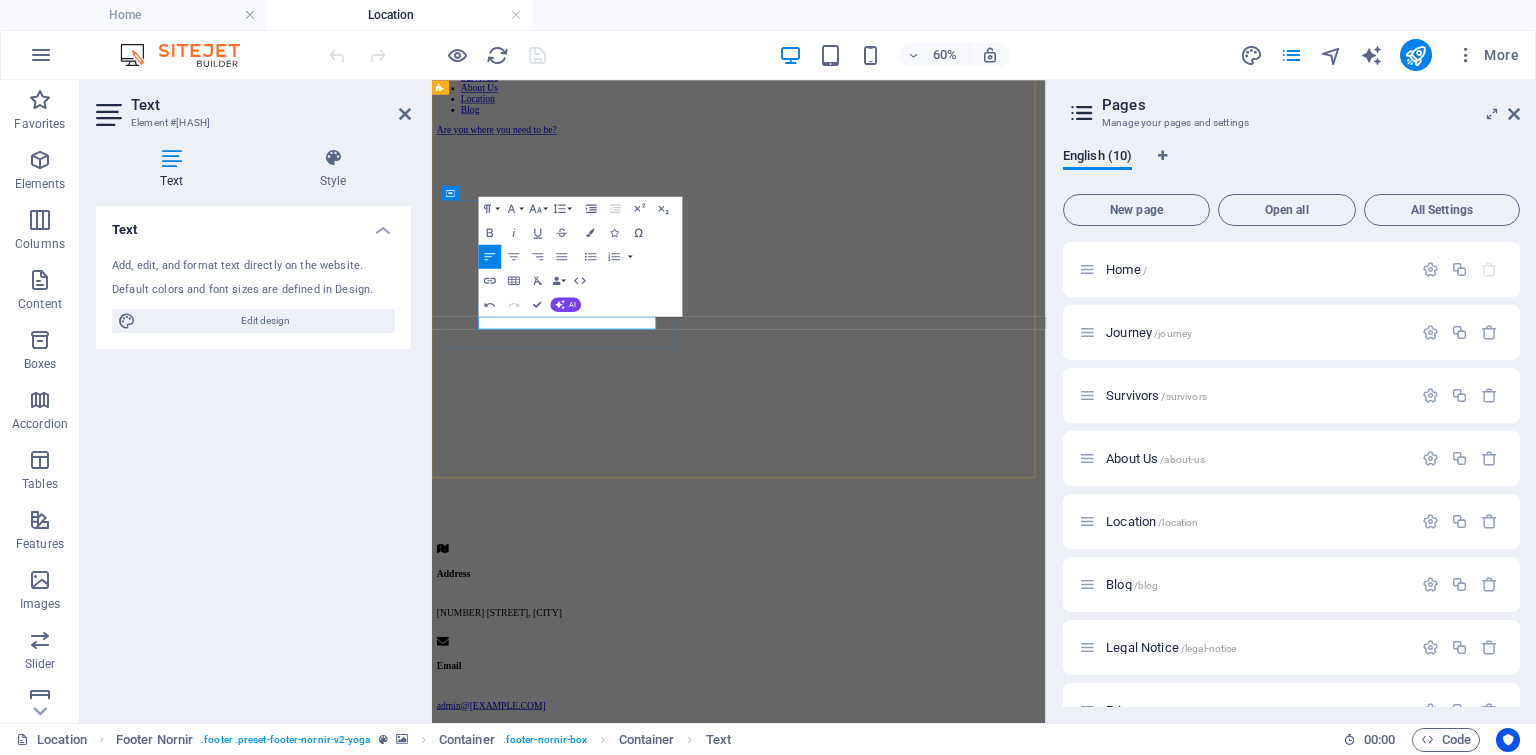click on "by App" at bounding box center [463, 1281] 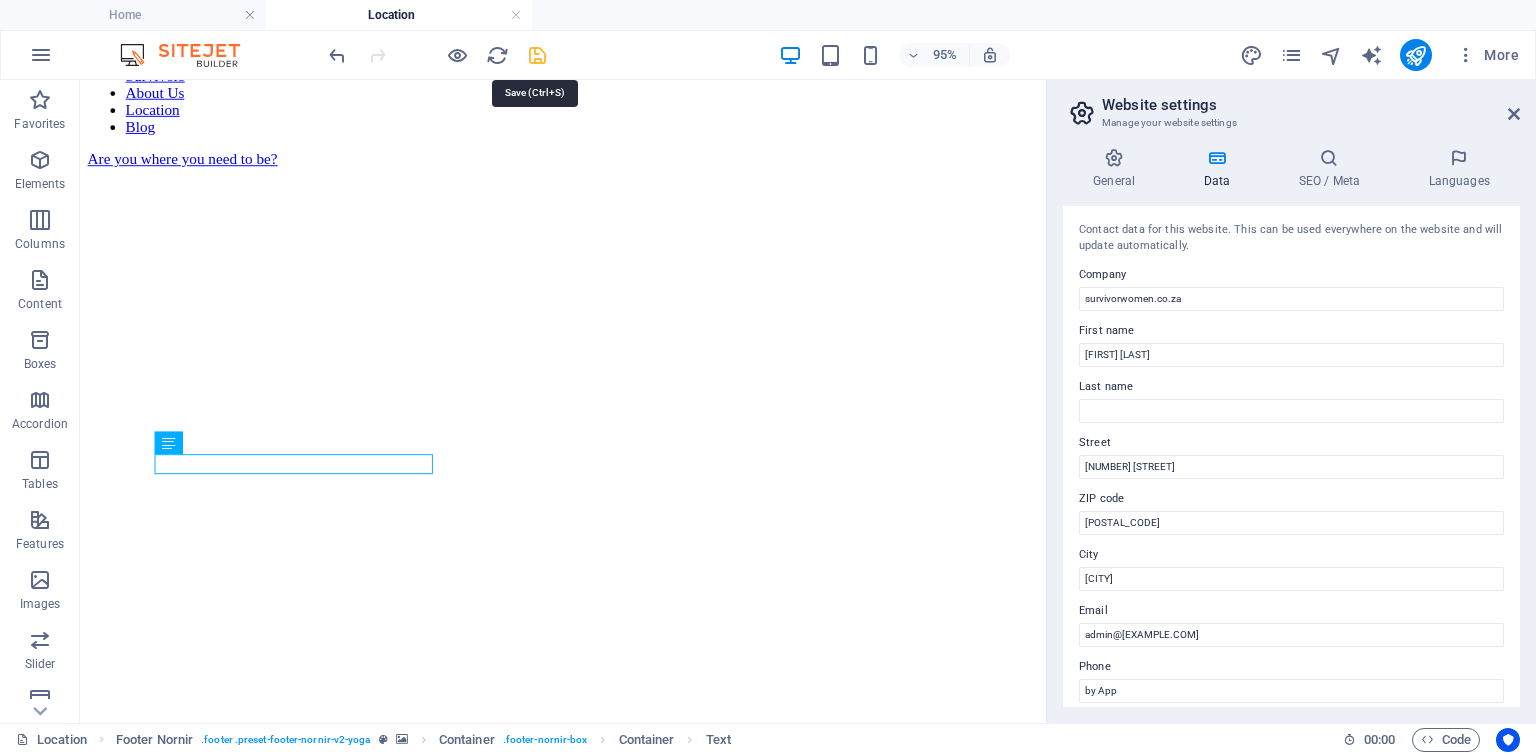 click at bounding box center (537, 55) 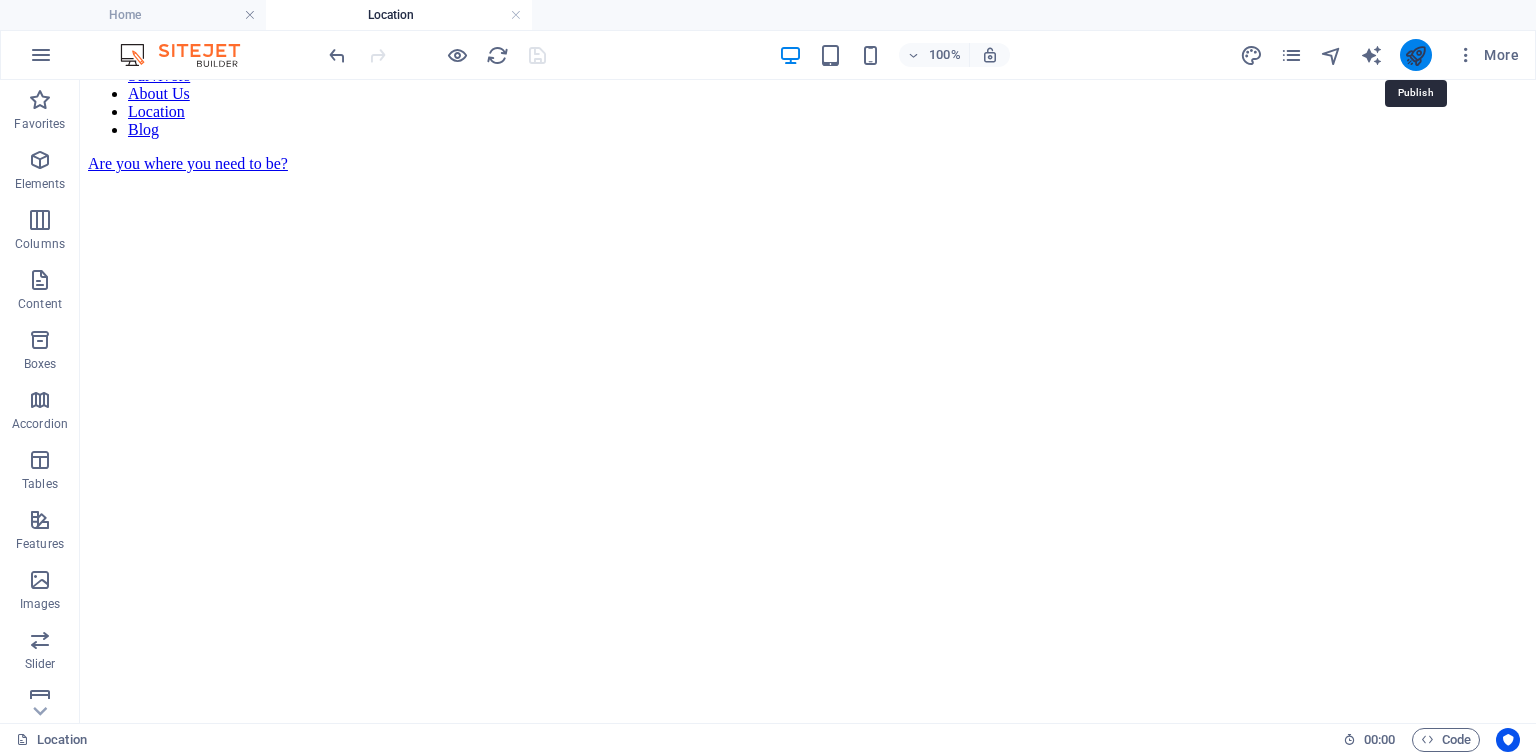 click at bounding box center (1415, 55) 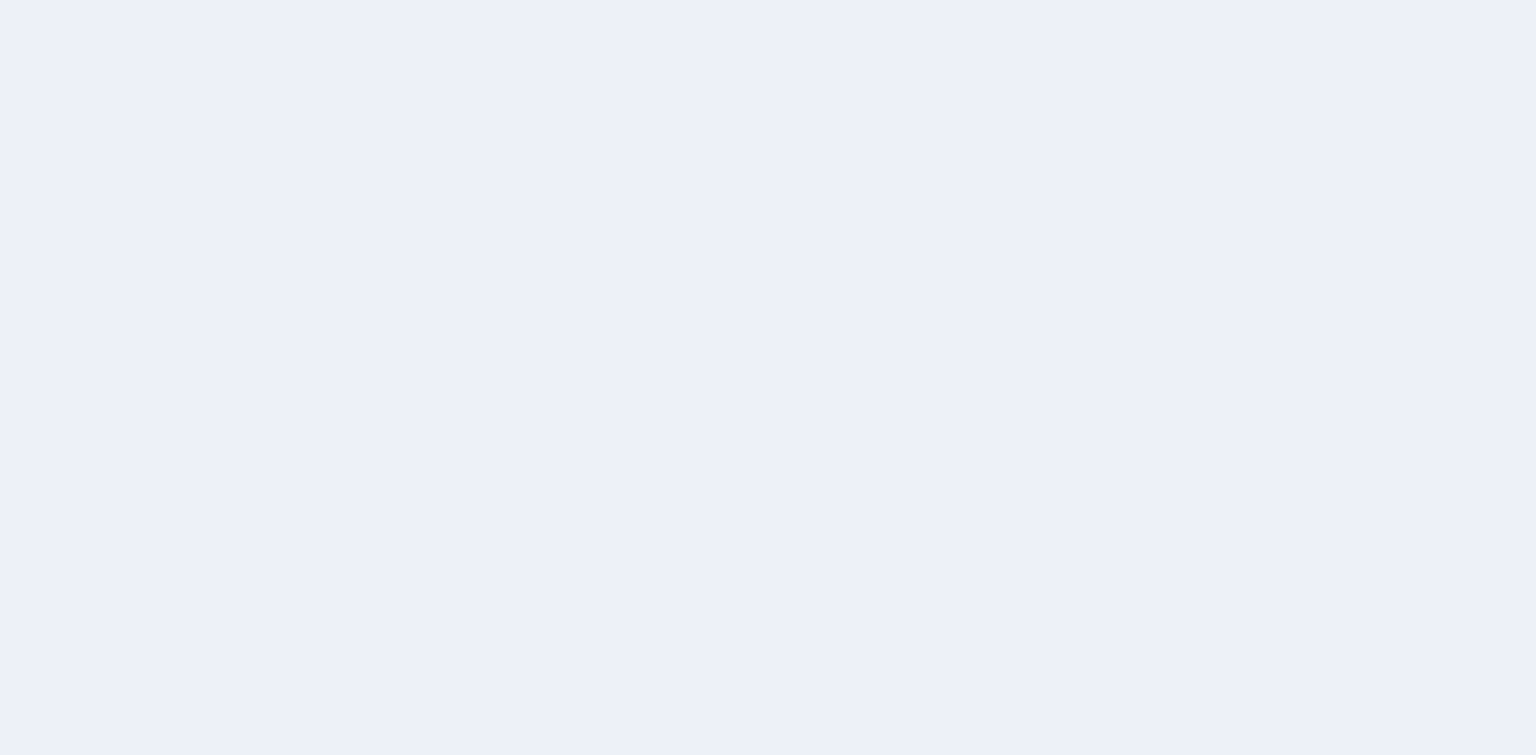 scroll, scrollTop: 0, scrollLeft: 0, axis: both 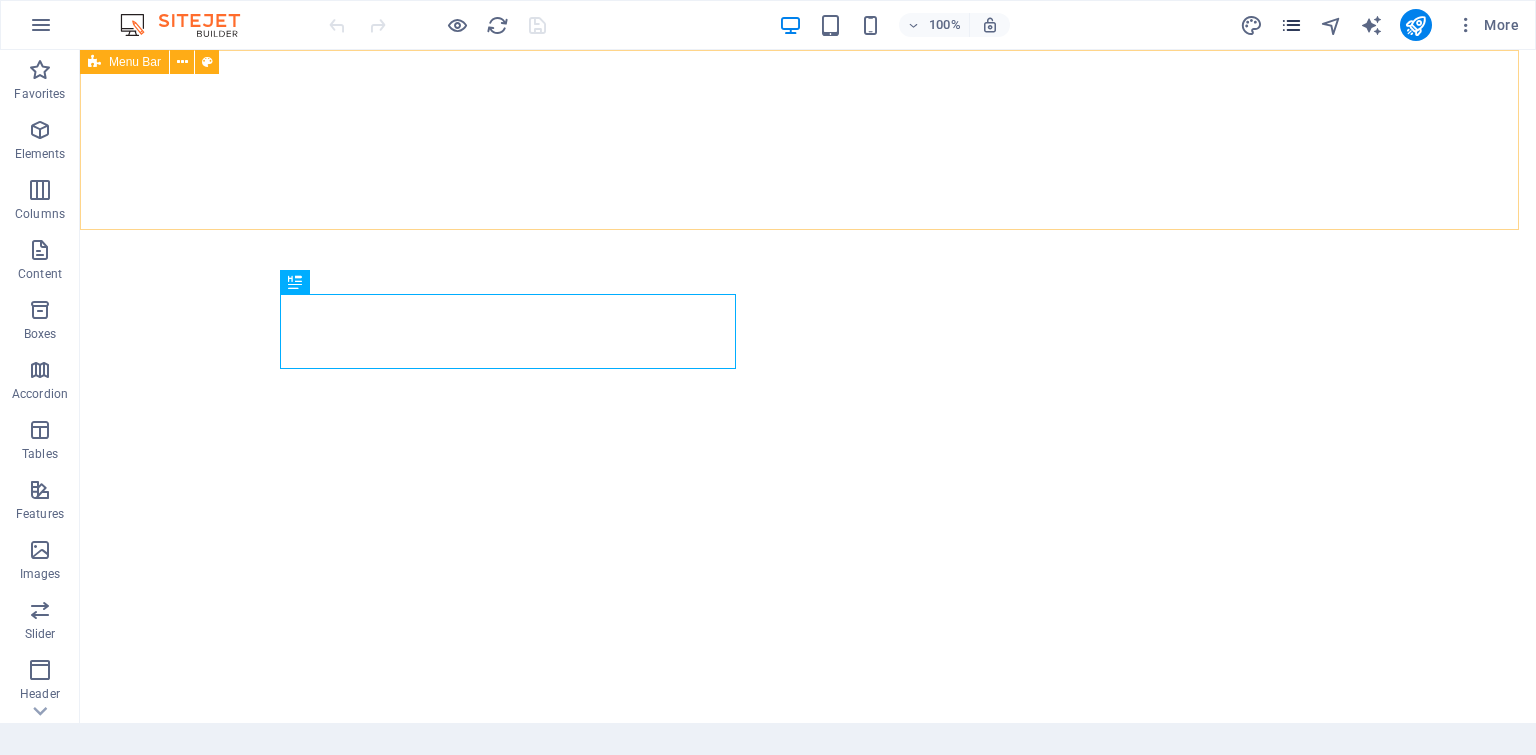 click at bounding box center (1291, 25) 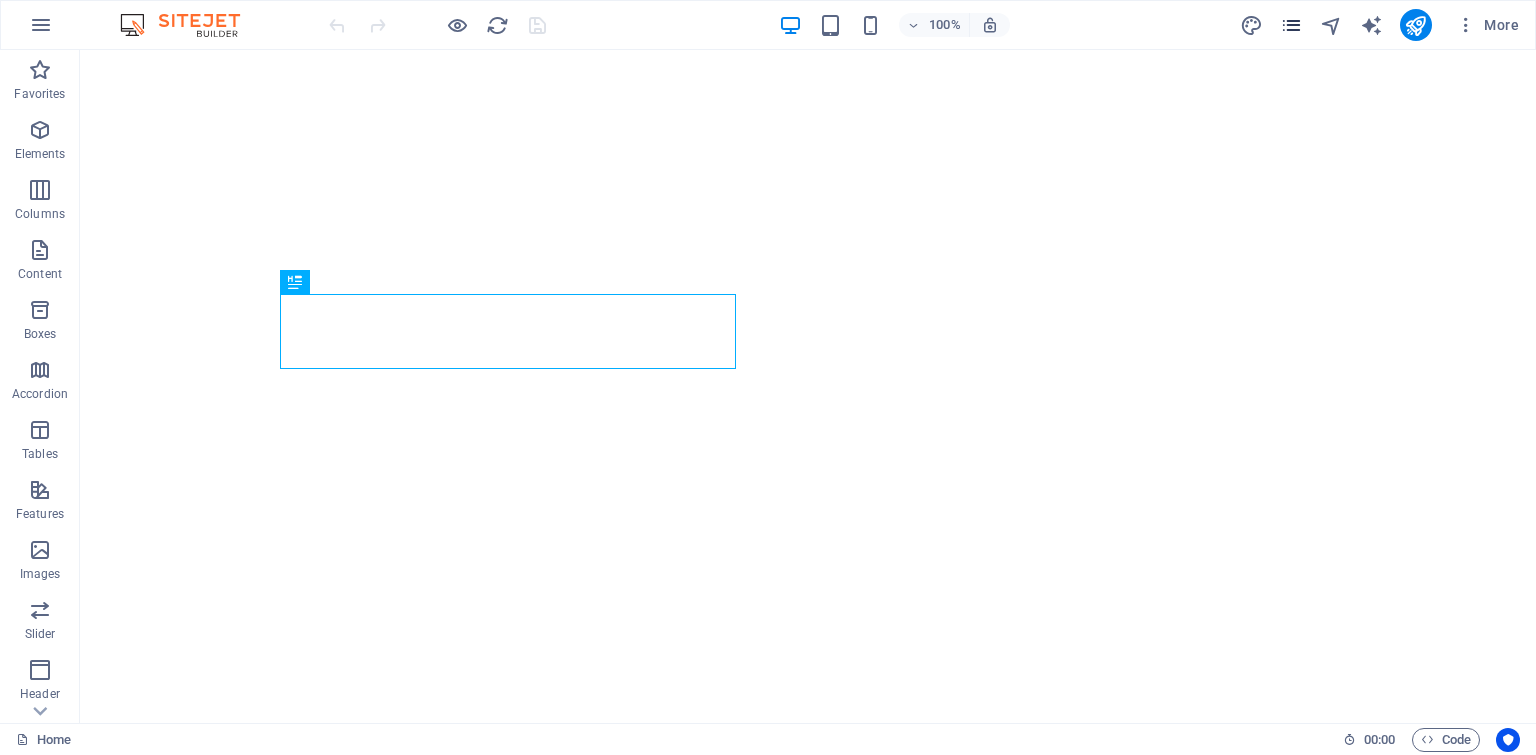 click at bounding box center (1291, 25) 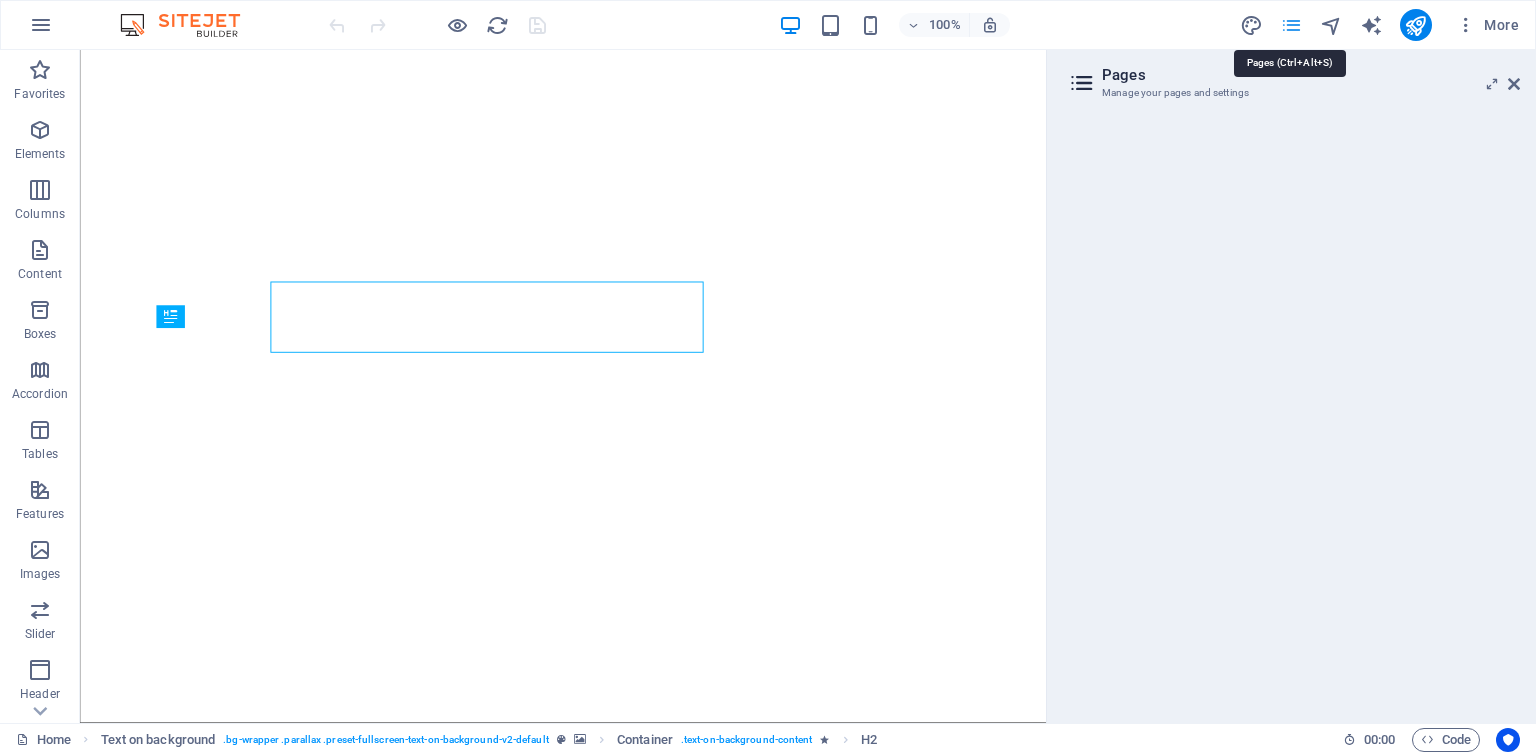 click at bounding box center (1291, 25) 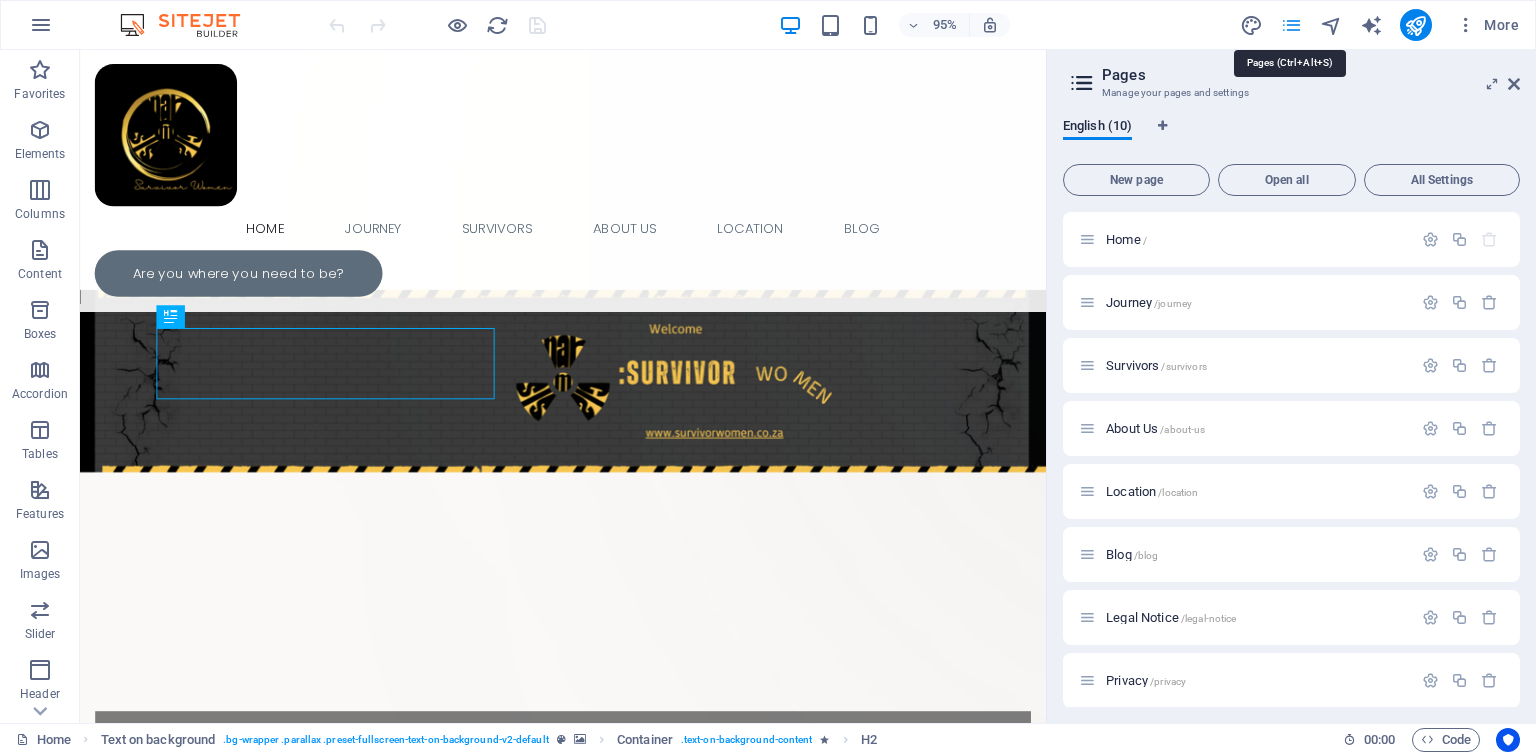scroll, scrollTop: 0, scrollLeft: 0, axis: both 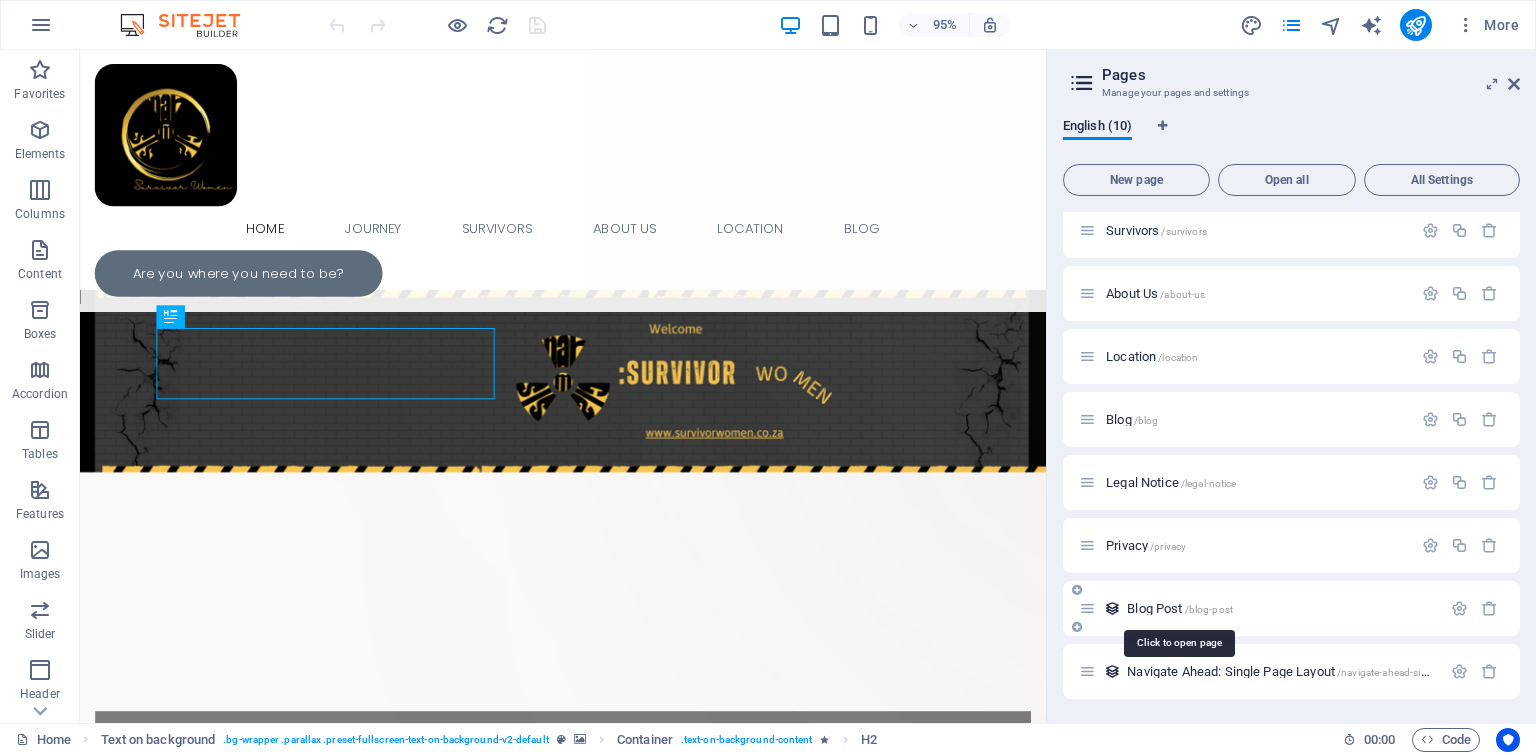 click on "Blog Post /blog-post" at bounding box center [1180, 608] 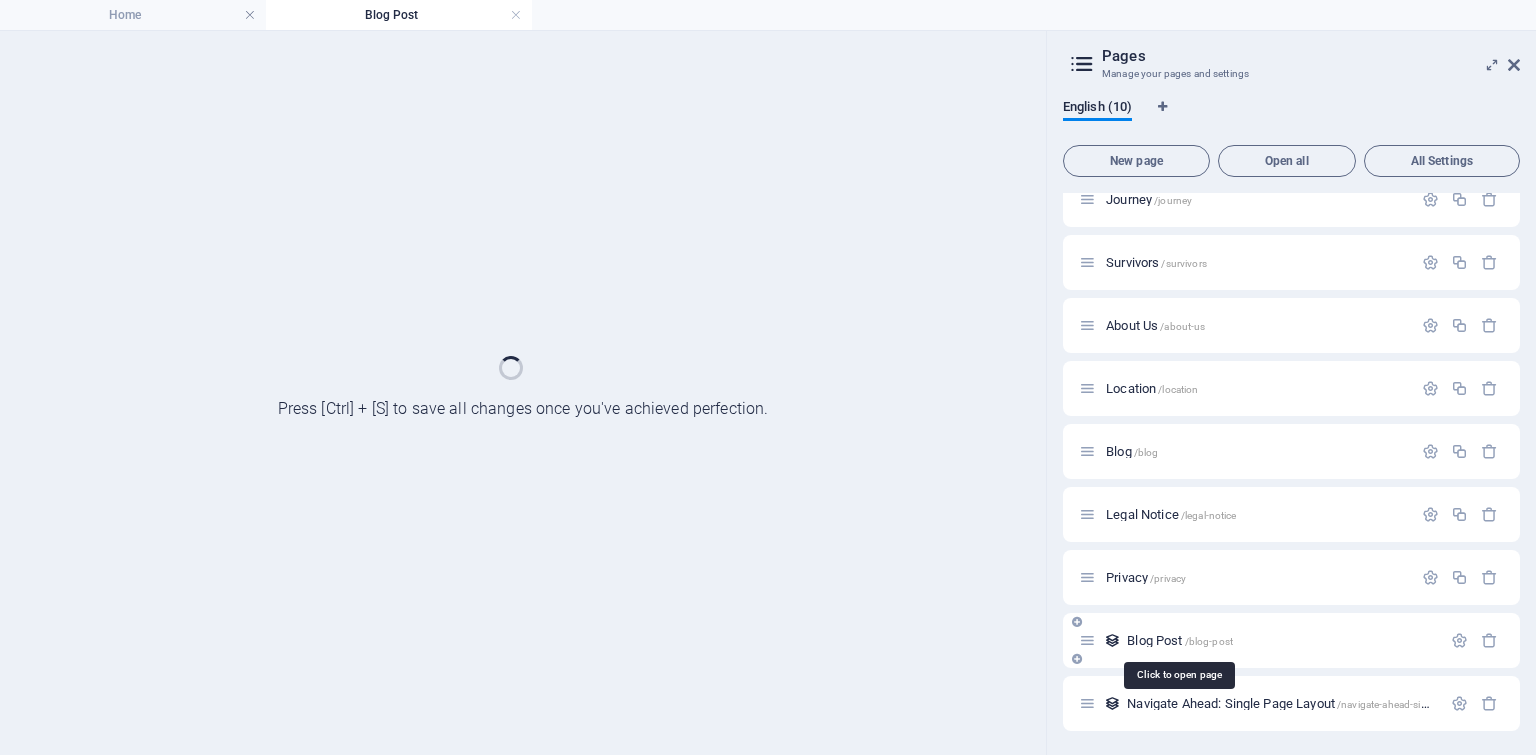scroll, scrollTop: 84, scrollLeft: 0, axis: vertical 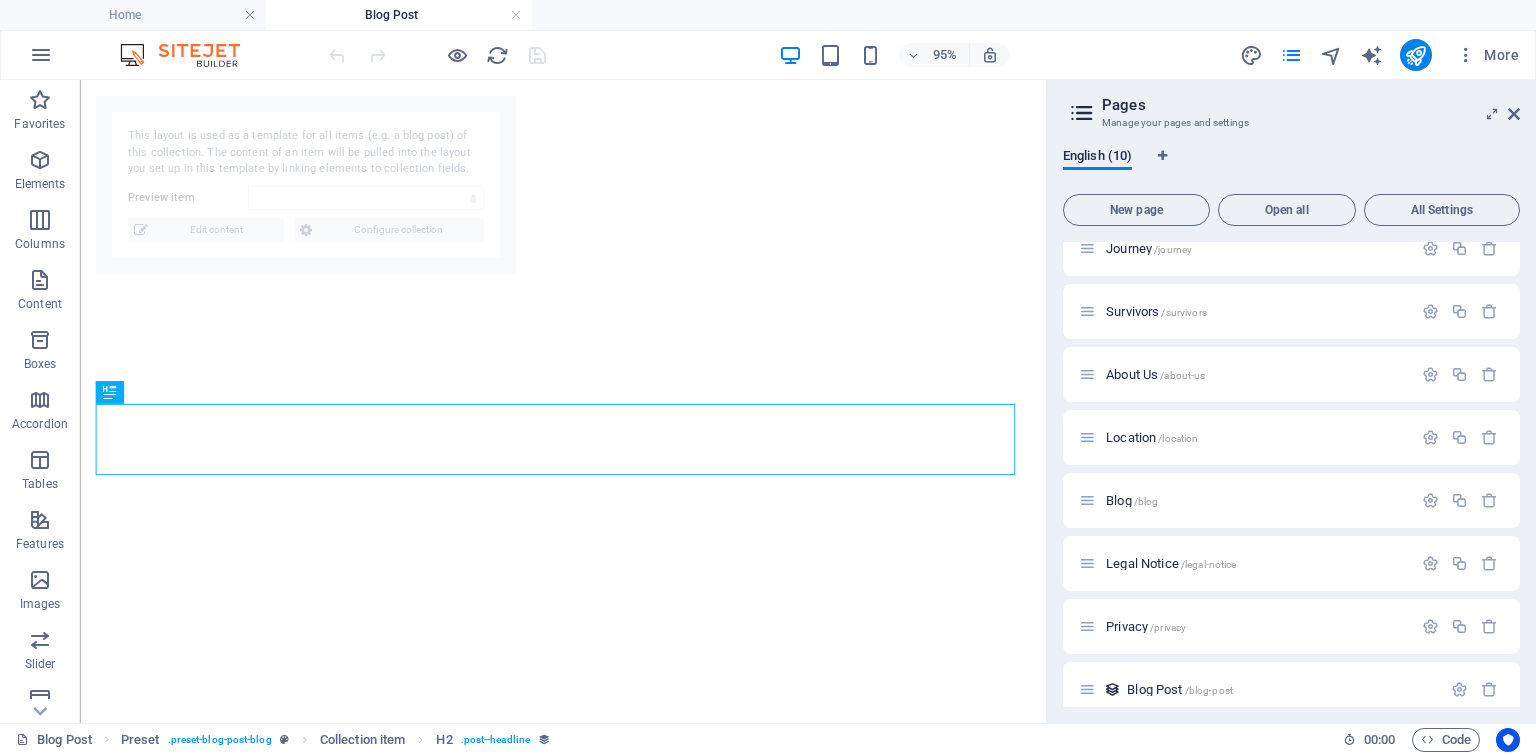 select on "683b39882905140631068500" 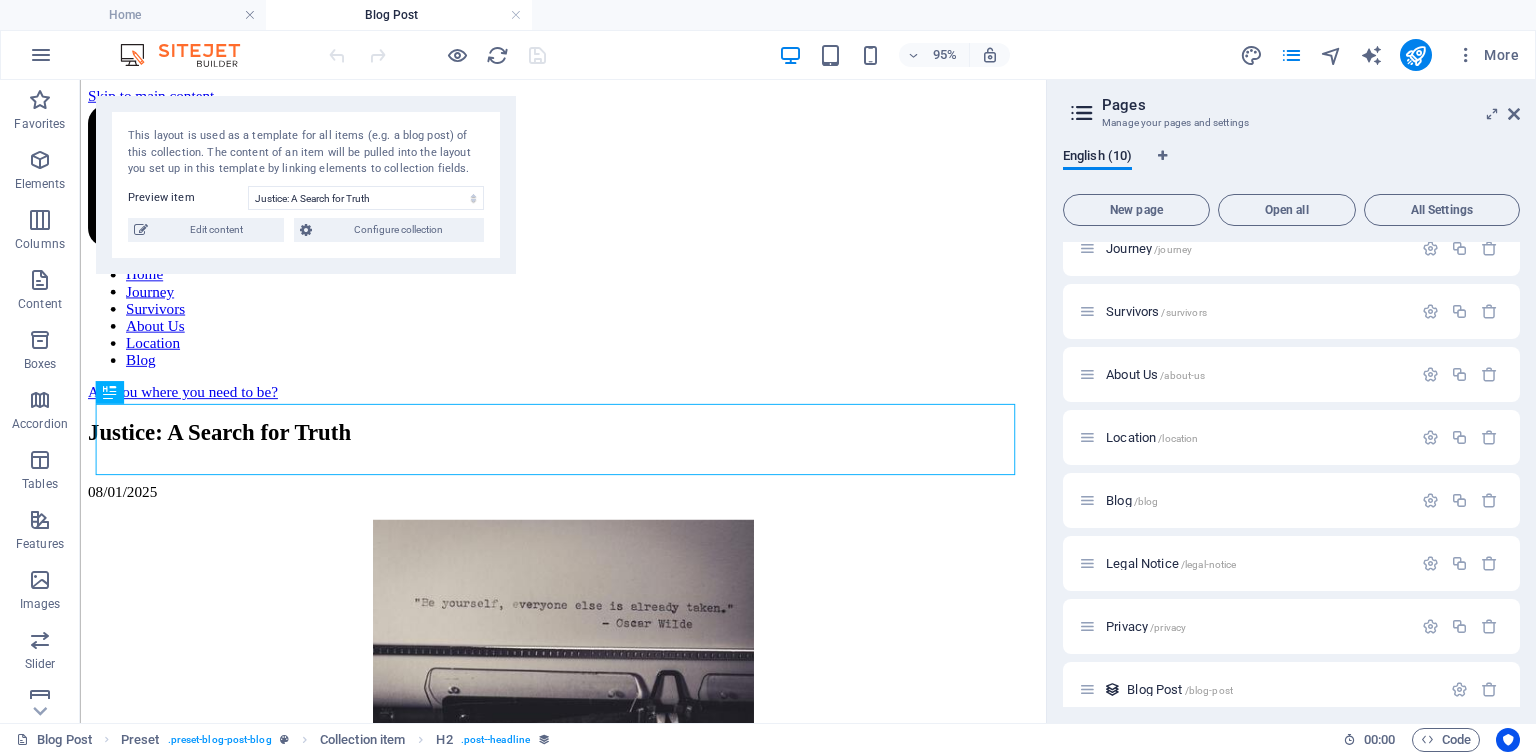 scroll, scrollTop: 0, scrollLeft: 0, axis: both 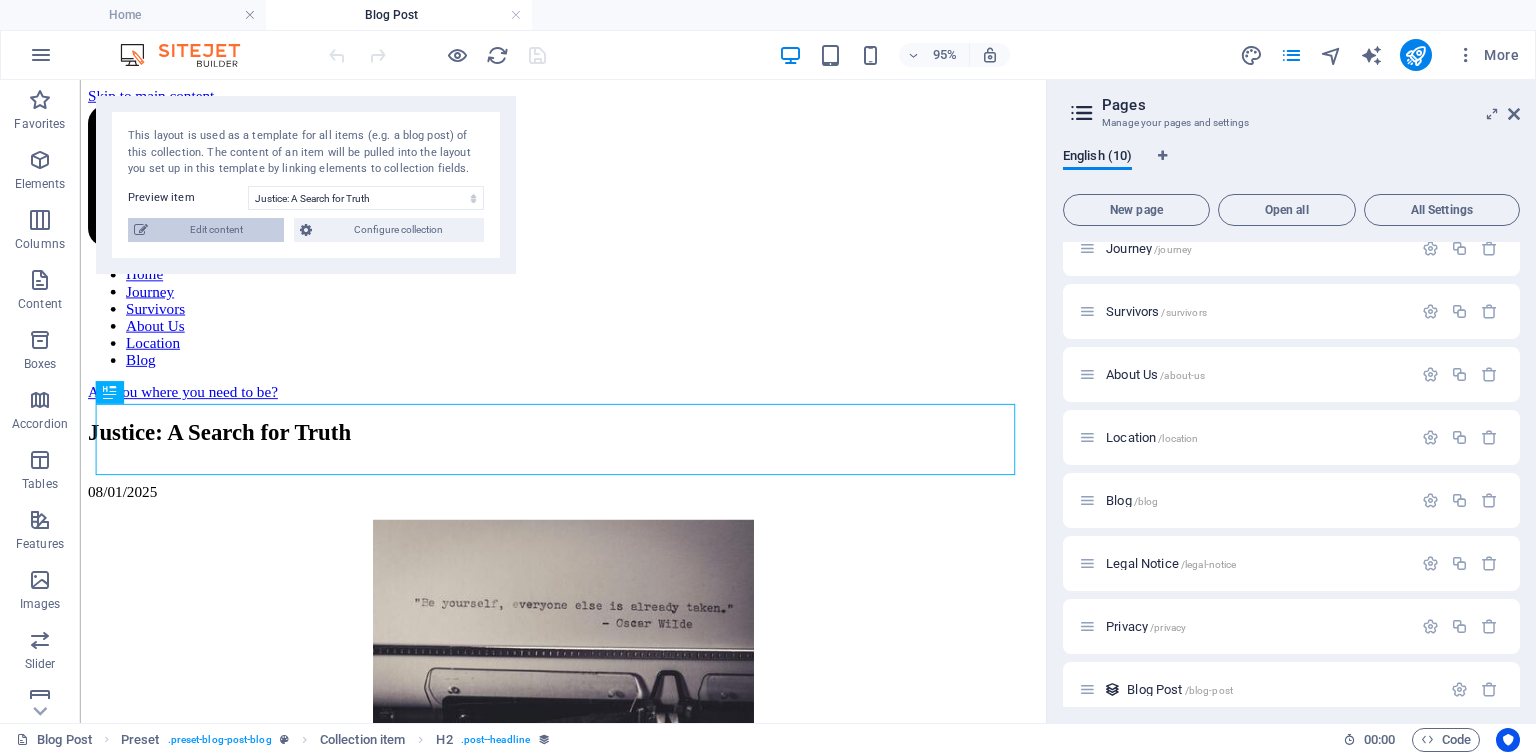 click on "Edit content" at bounding box center (216, 230) 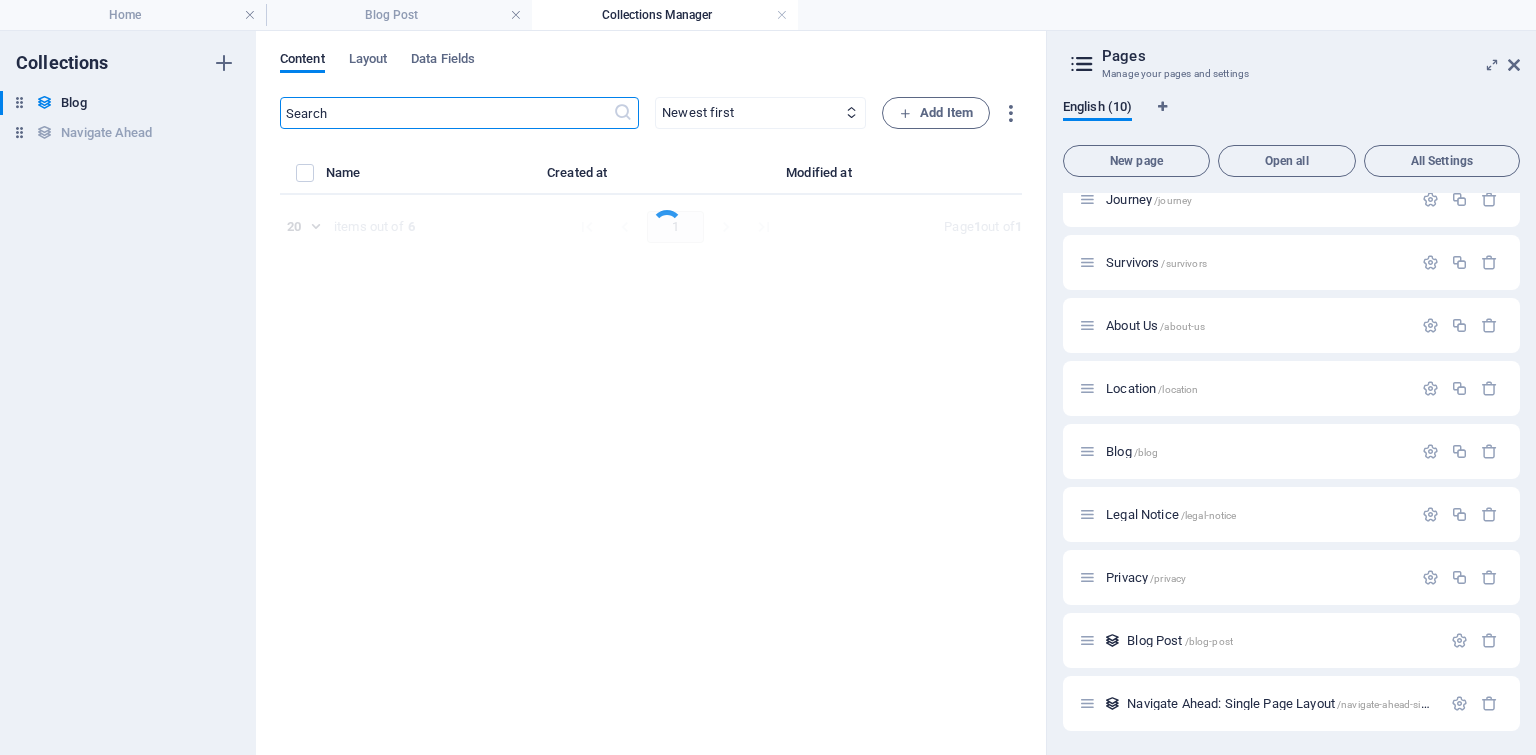 select on "Body" 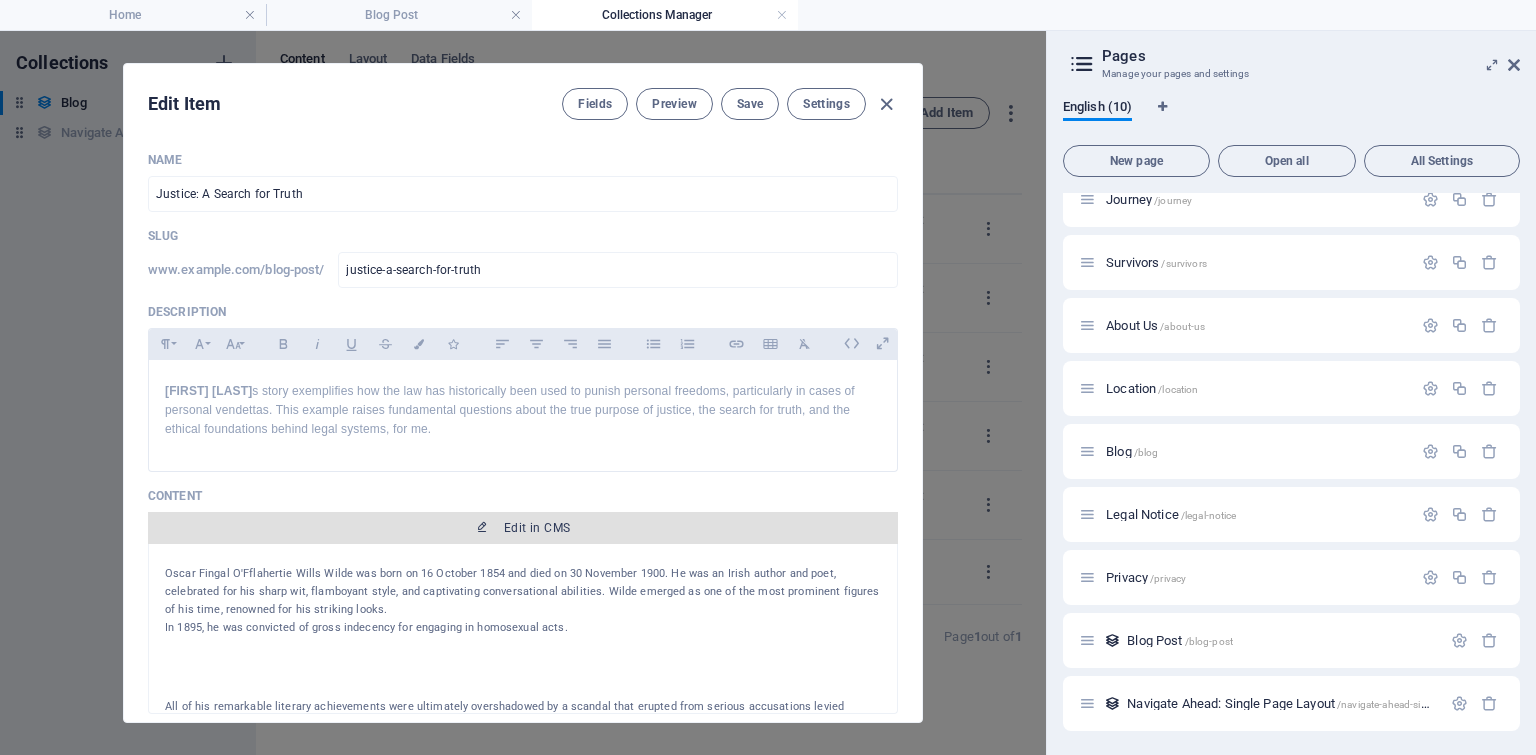 click on "Edit in CMS" at bounding box center (537, 528) 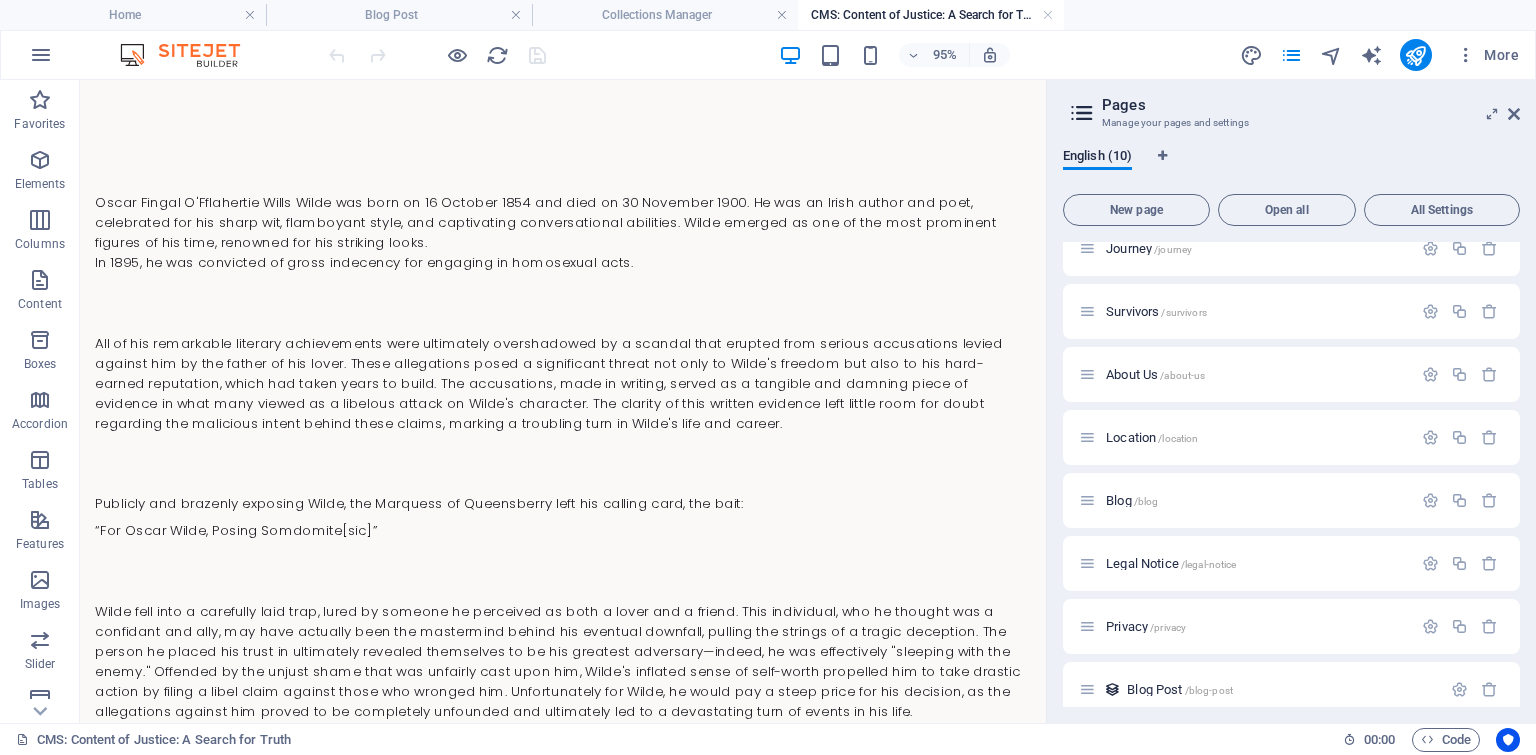 scroll, scrollTop: 0, scrollLeft: 0, axis: both 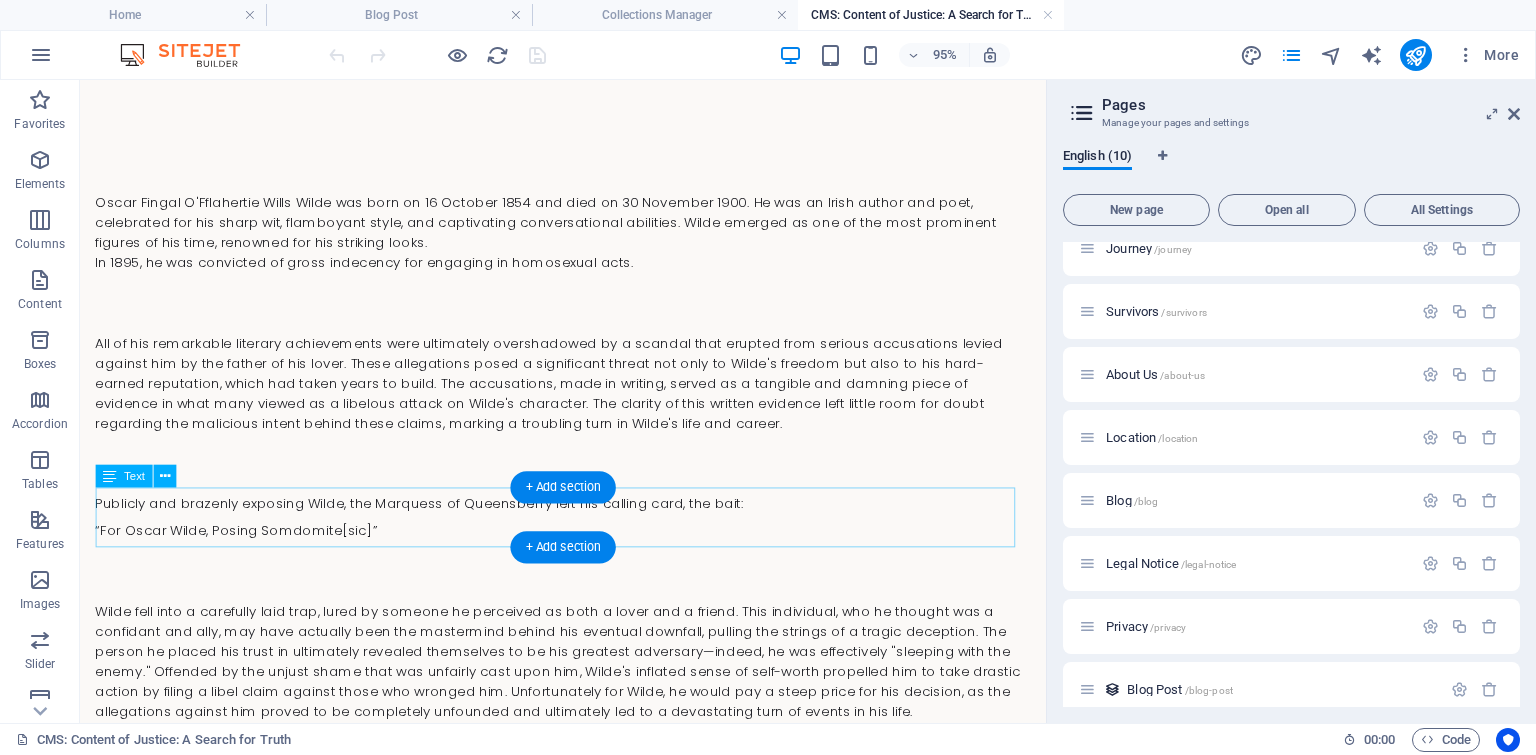 click on "Publicly and brazenly exposing [LAST], the Marquess of Queensberry left his calling card, the bait:  “For [FIRST] [LAST], Posing Somdomite[sic]”" at bounding box center [588, 540] 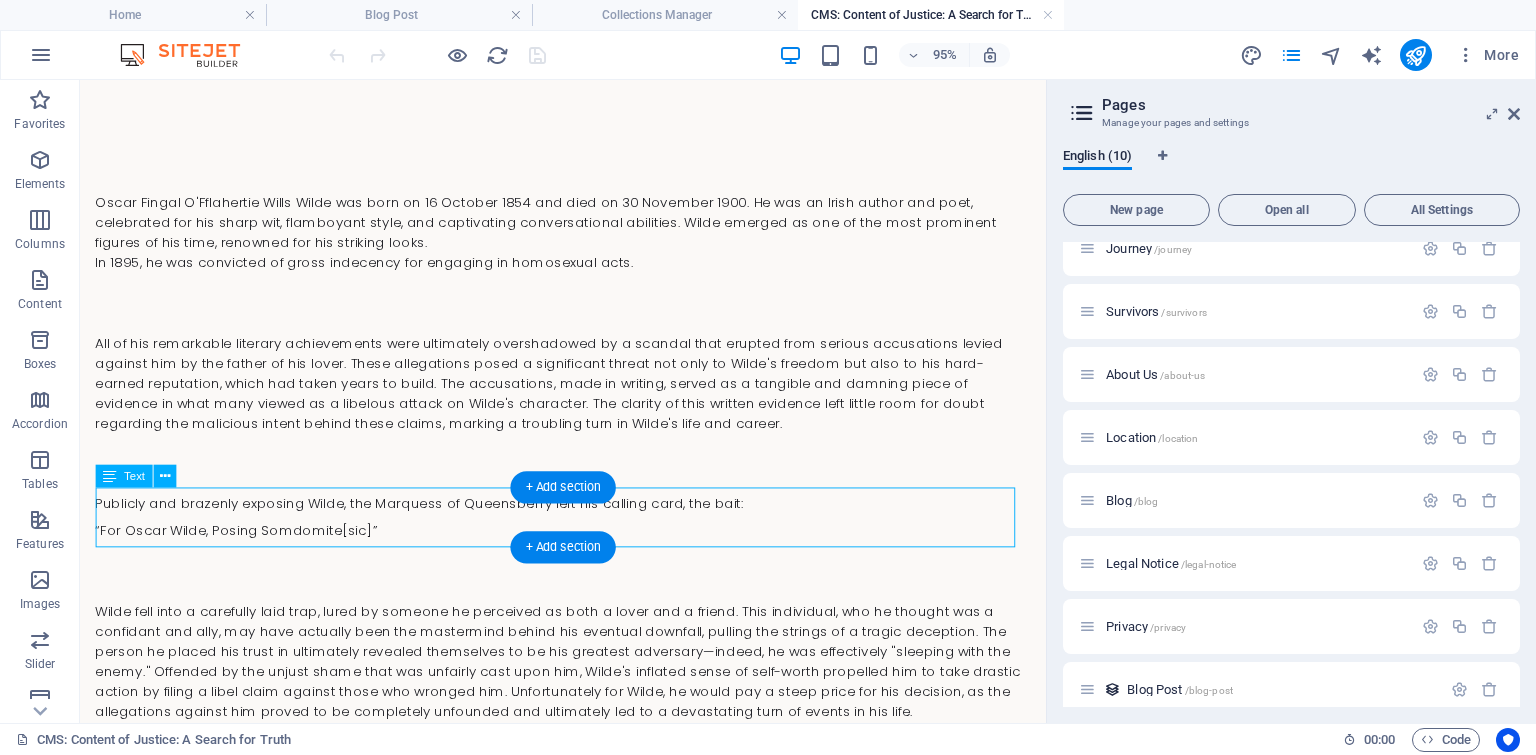 click on "Publicly and brazenly exposing [LAST], the Marquess of Queensberry left his calling card, the bait:  “For [FIRST] [LAST], Posing Somdomite[sic]”" at bounding box center (588, 540) 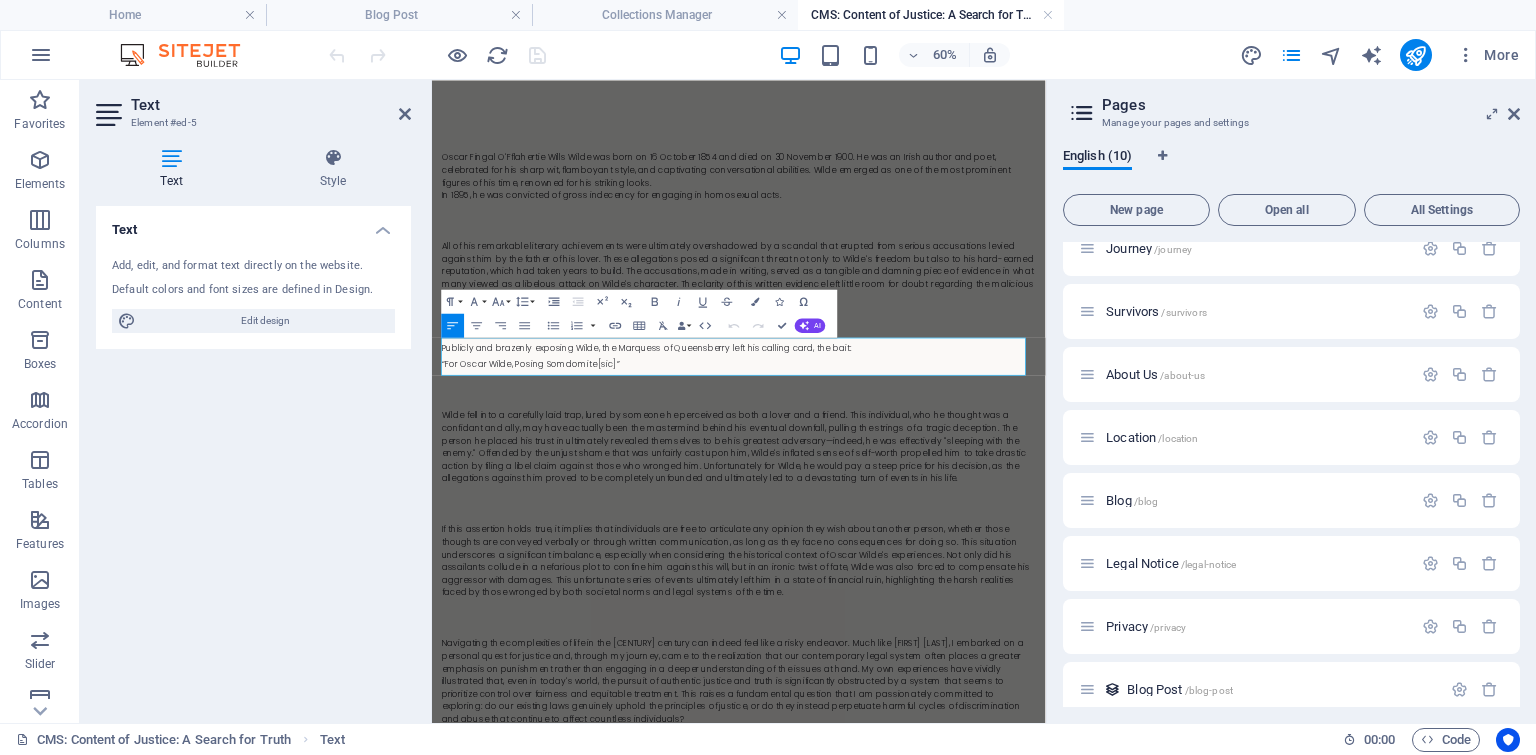 drag, startPoint x: 755, startPoint y: 556, endPoint x: 430, endPoint y: 520, distance: 326.98776 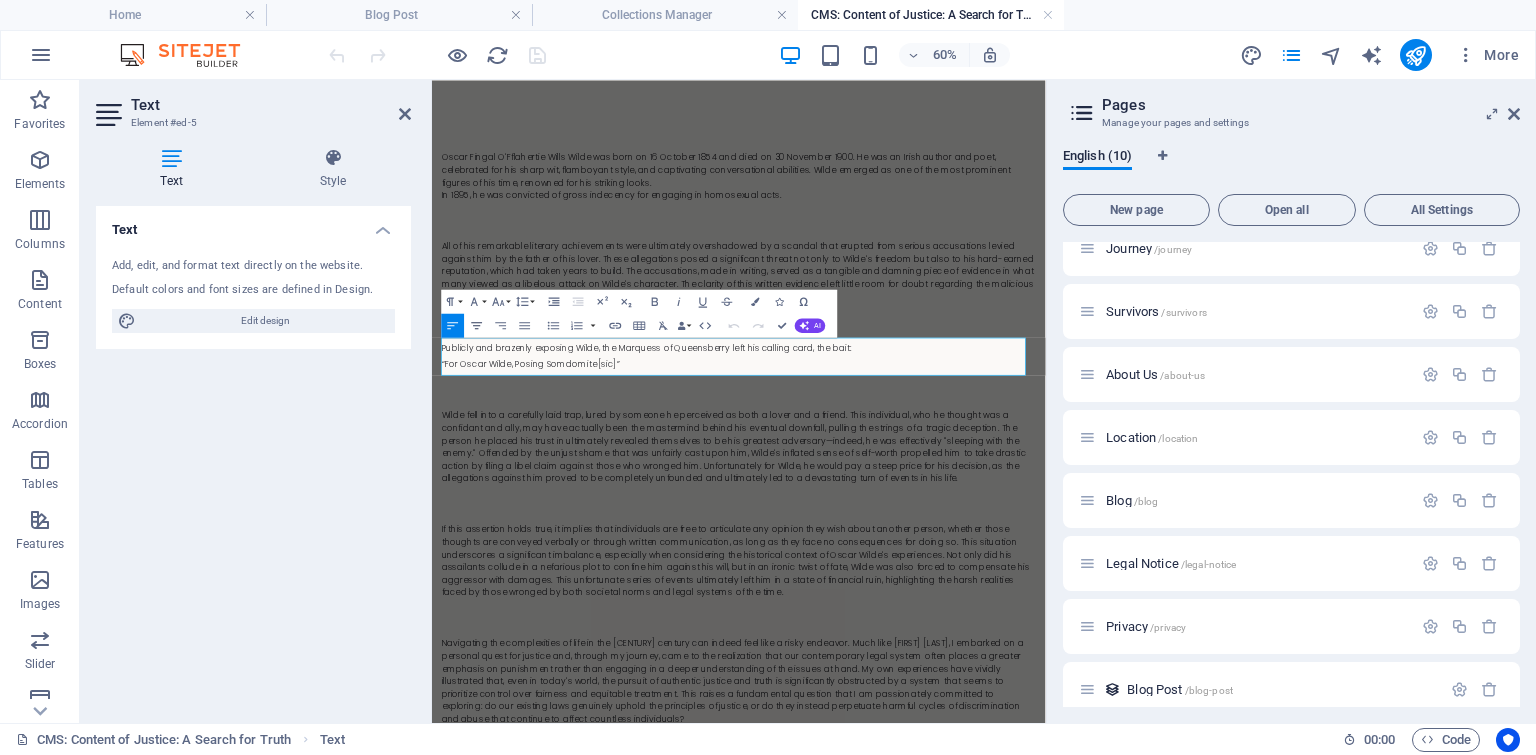 click 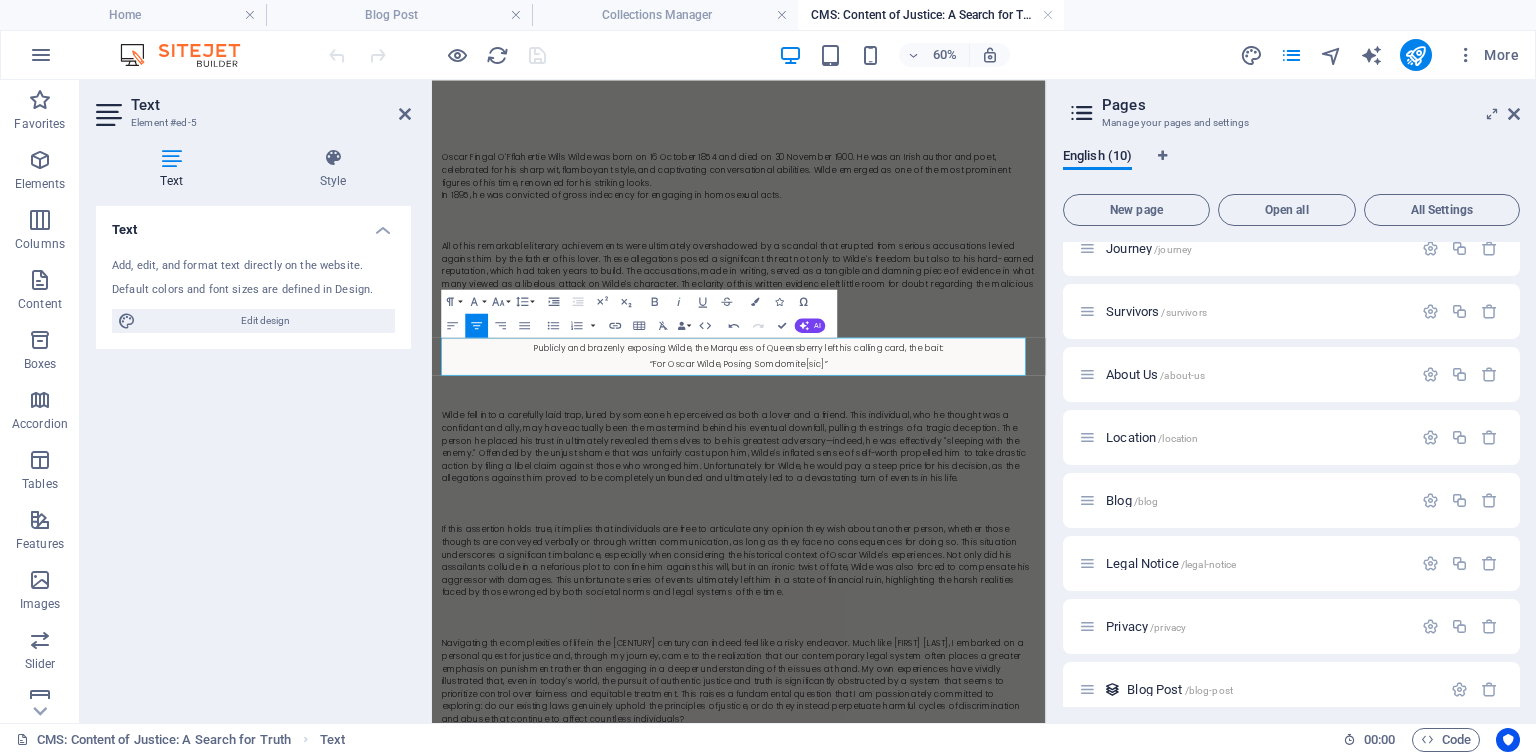 click on "Publicly and brazenly exposing Wilde, the Marquess of Queensberry left his calling card, the bait:" at bounding box center [943, 526] 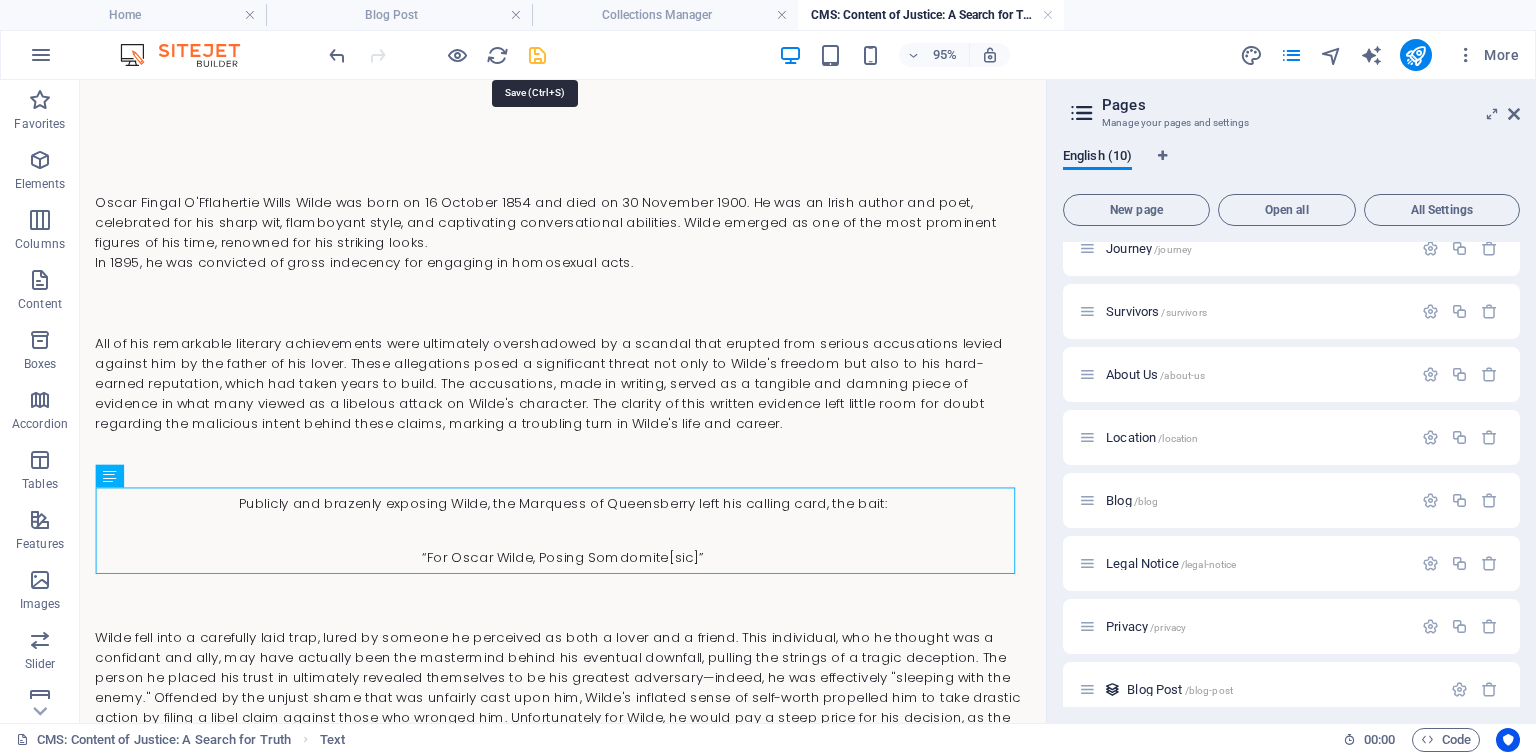 click at bounding box center [537, 55] 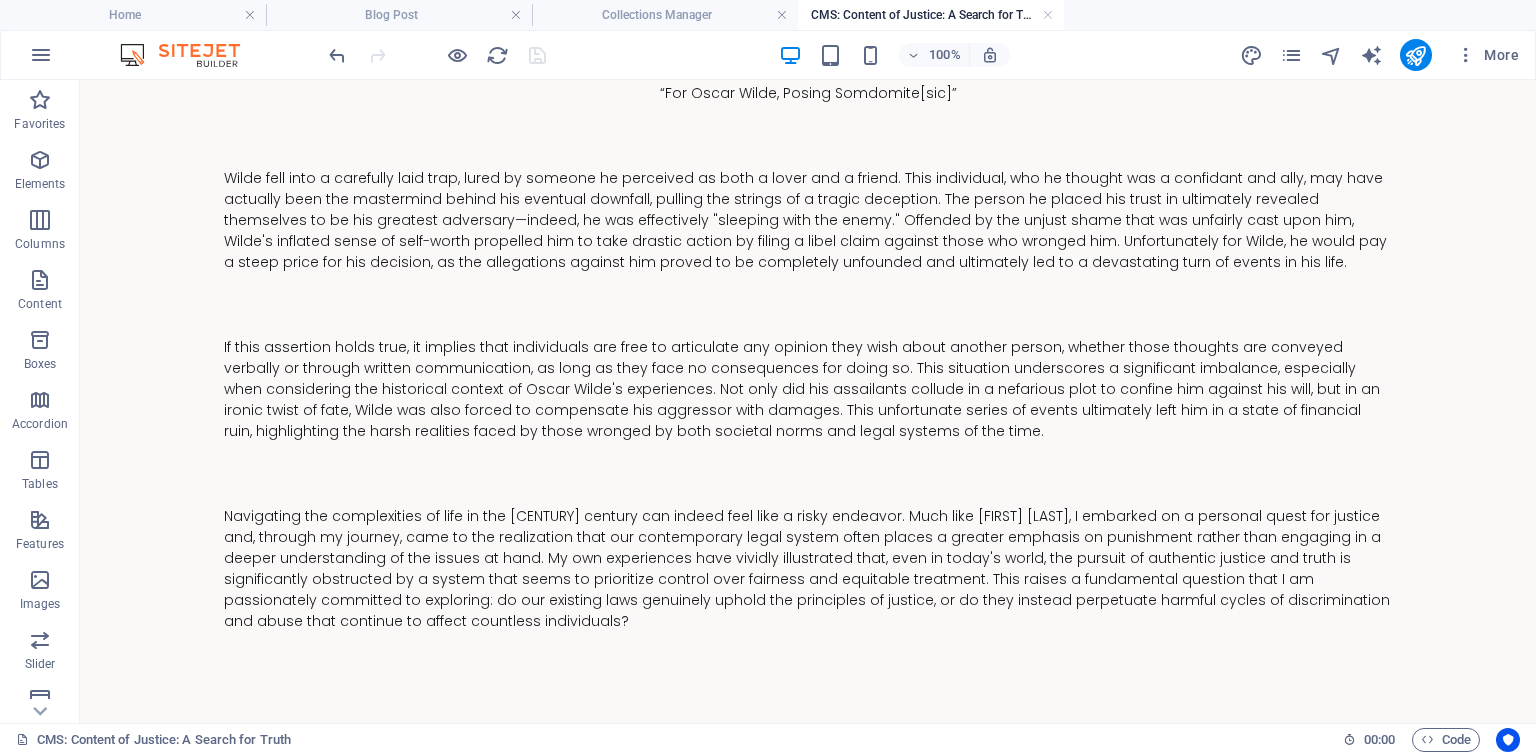 scroll, scrollTop: 475, scrollLeft: 0, axis: vertical 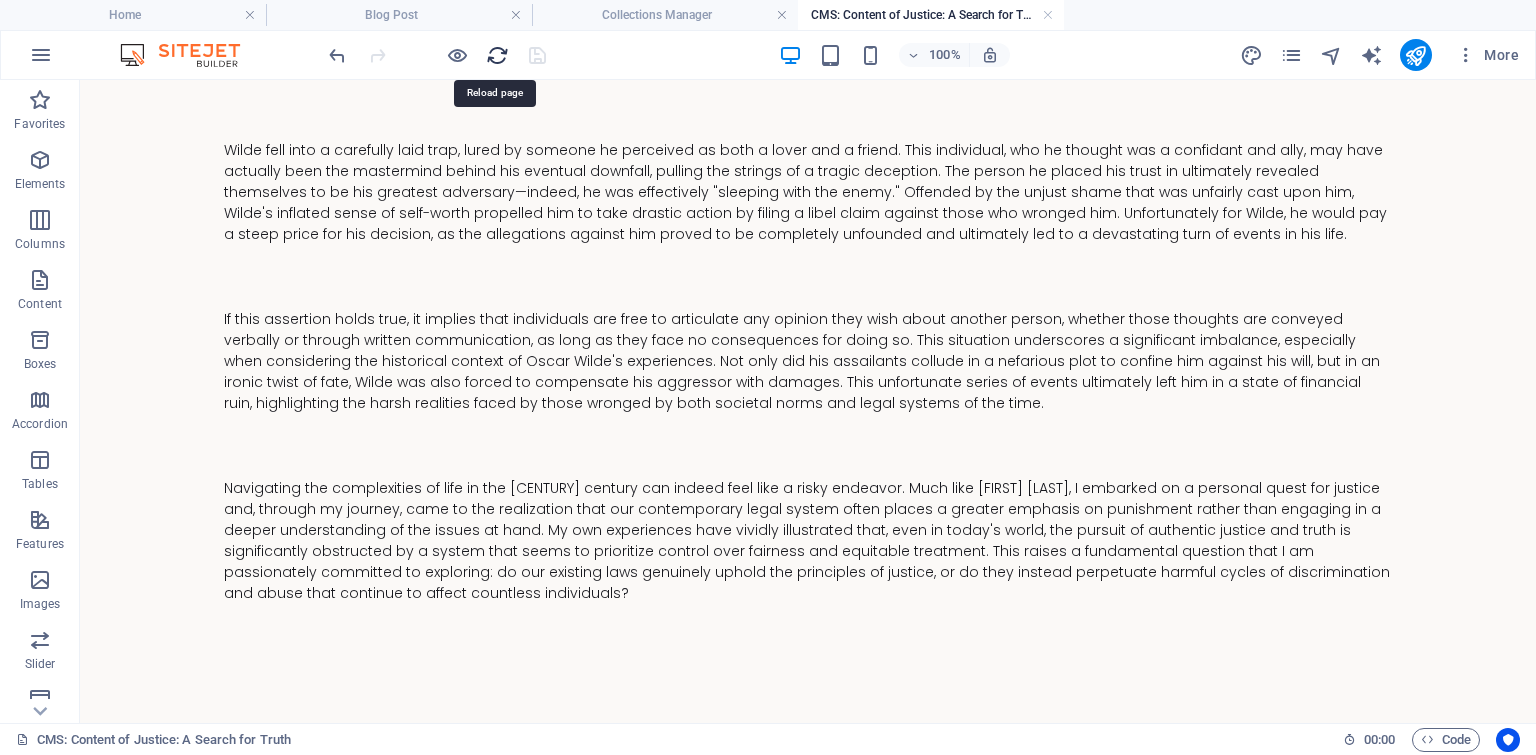 drag, startPoint x: 496, startPoint y: 53, endPoint x: 861, endPoint y: 15, distance: 366.97275 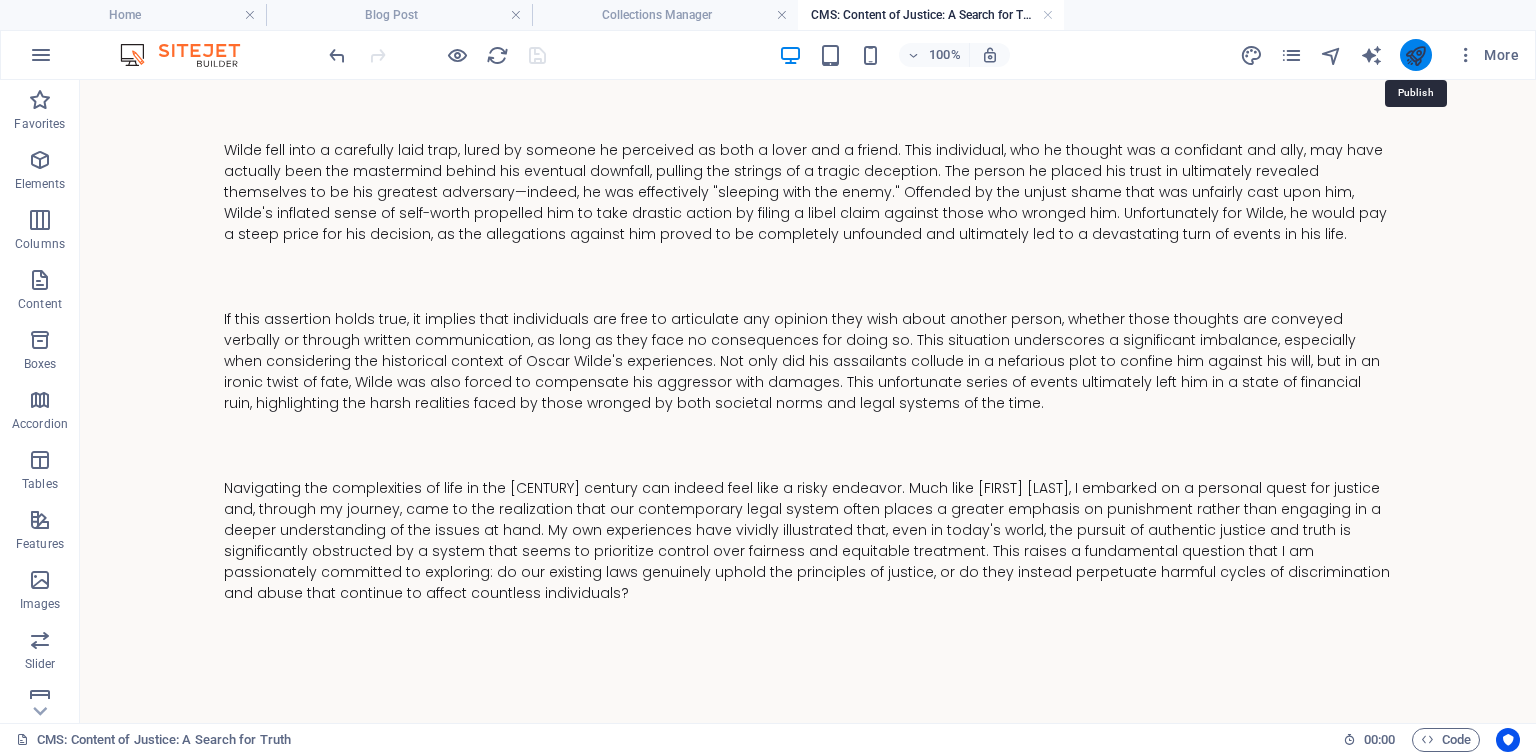 click at bounding box center (1415, 55) 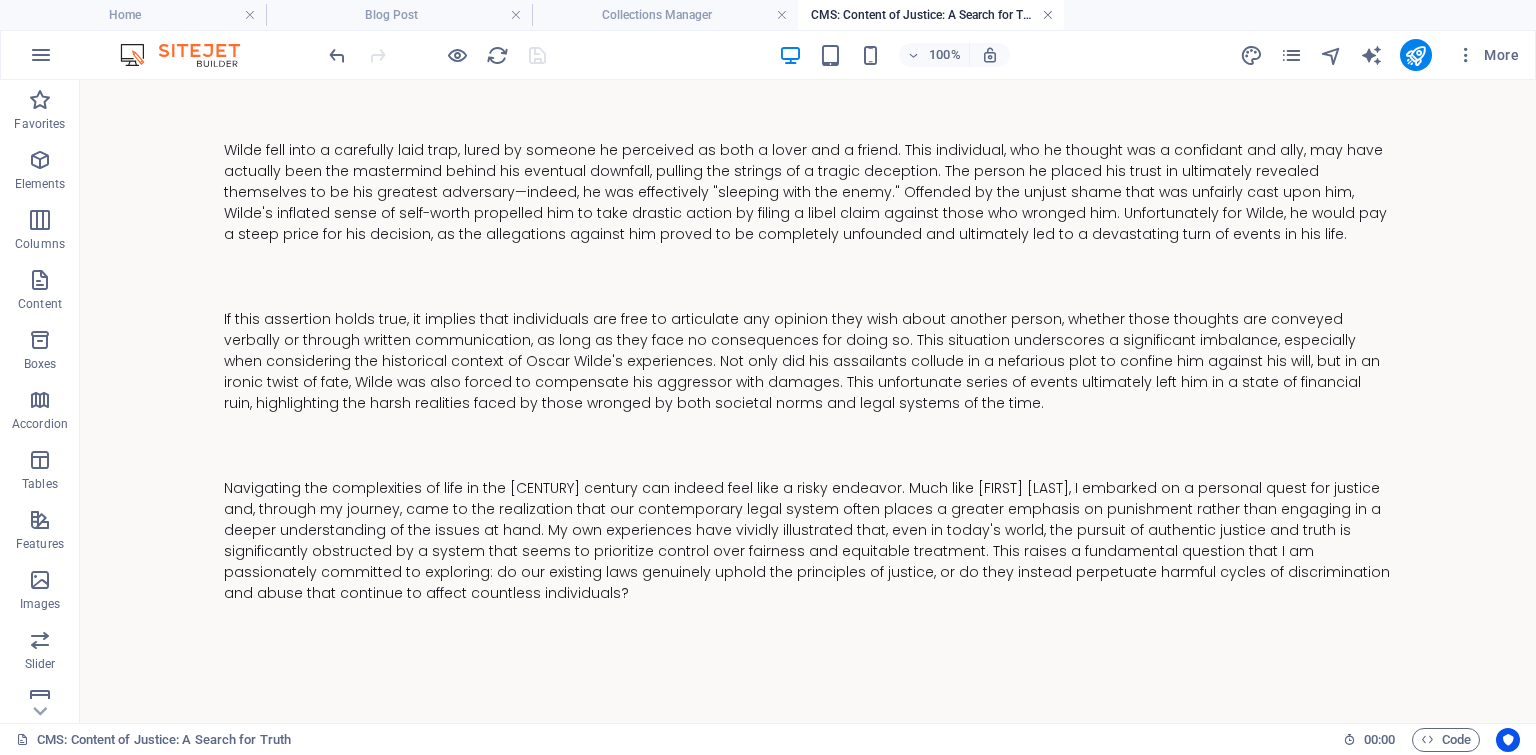 click at bounding box center (1048, 15) 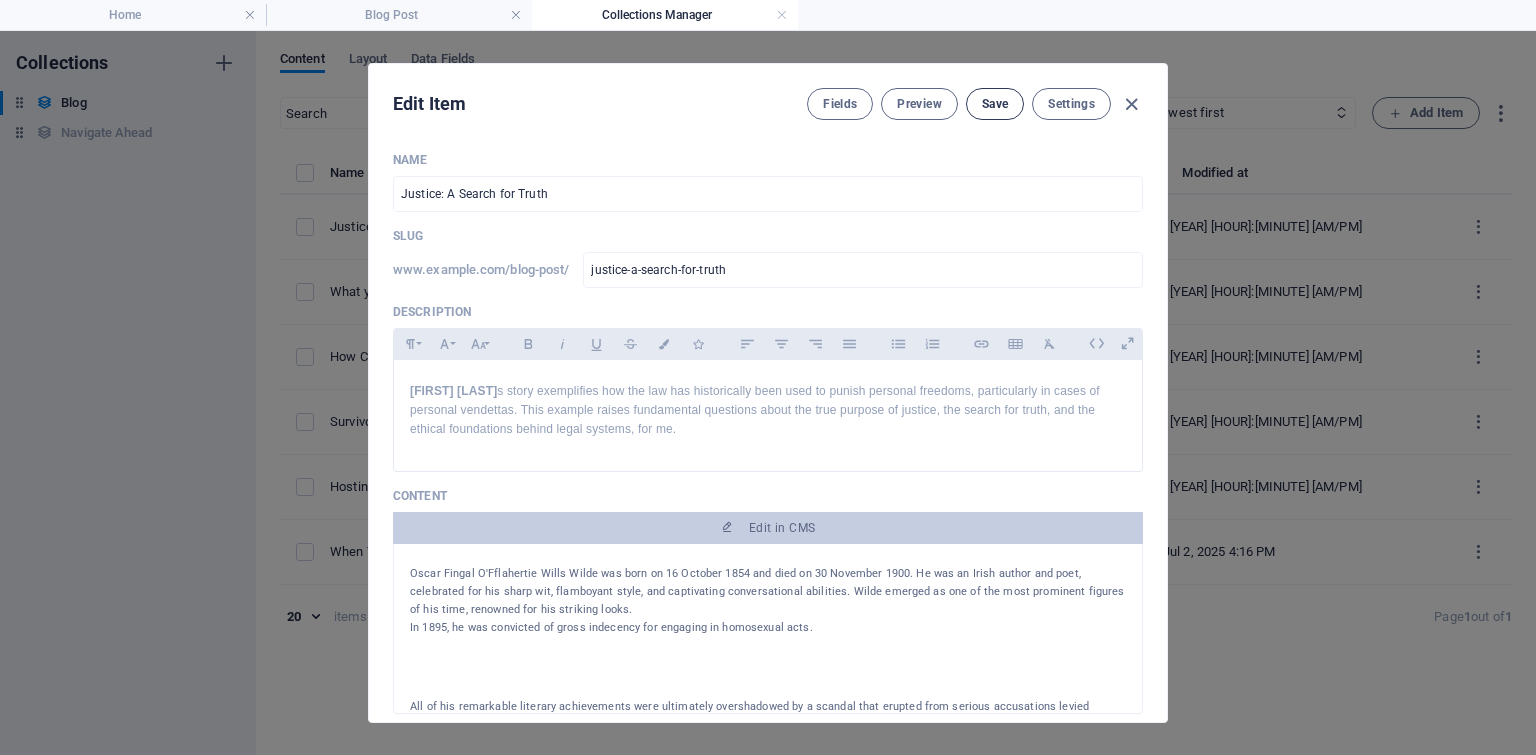 click on "Save" at bounding box center [995, 104] 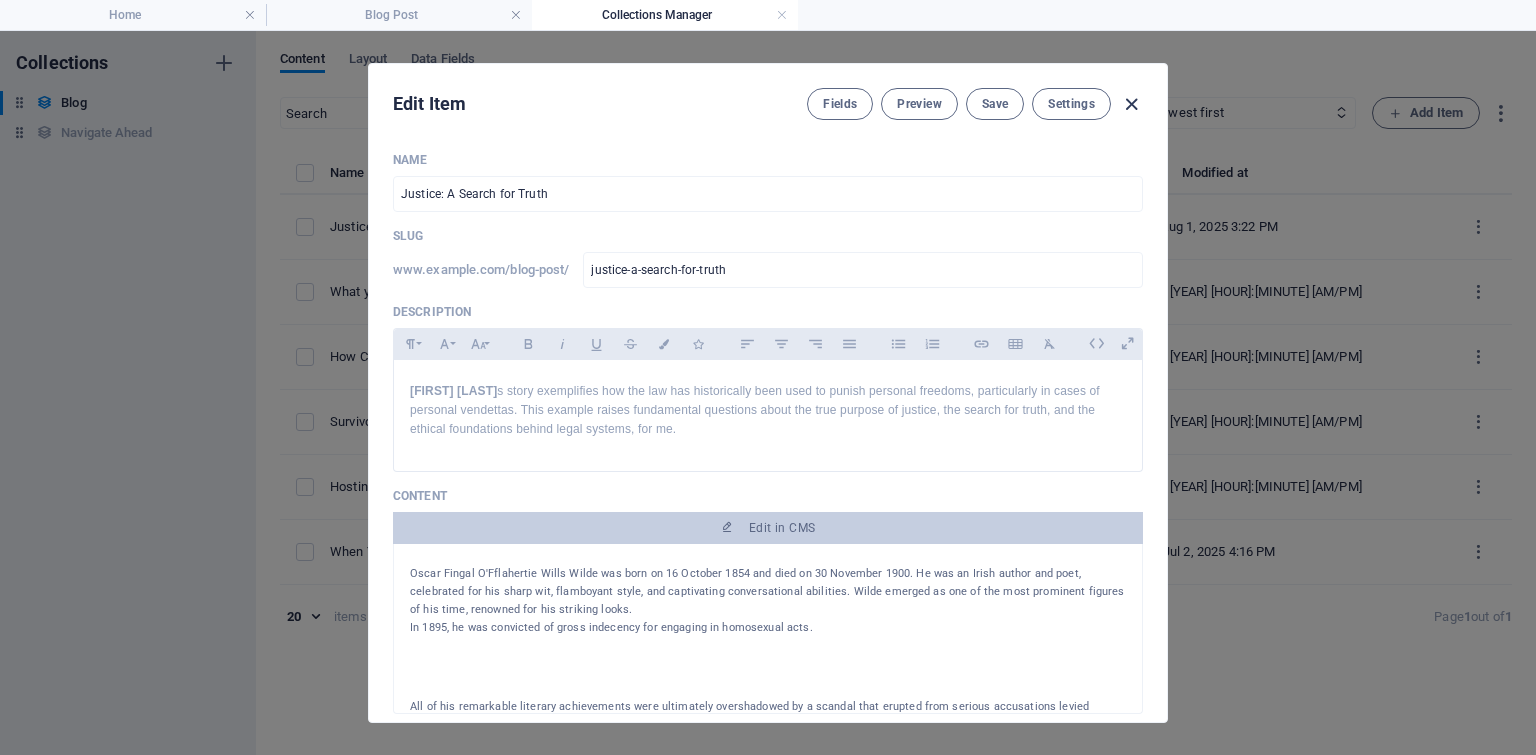 click at bounding box center (1131, 104) 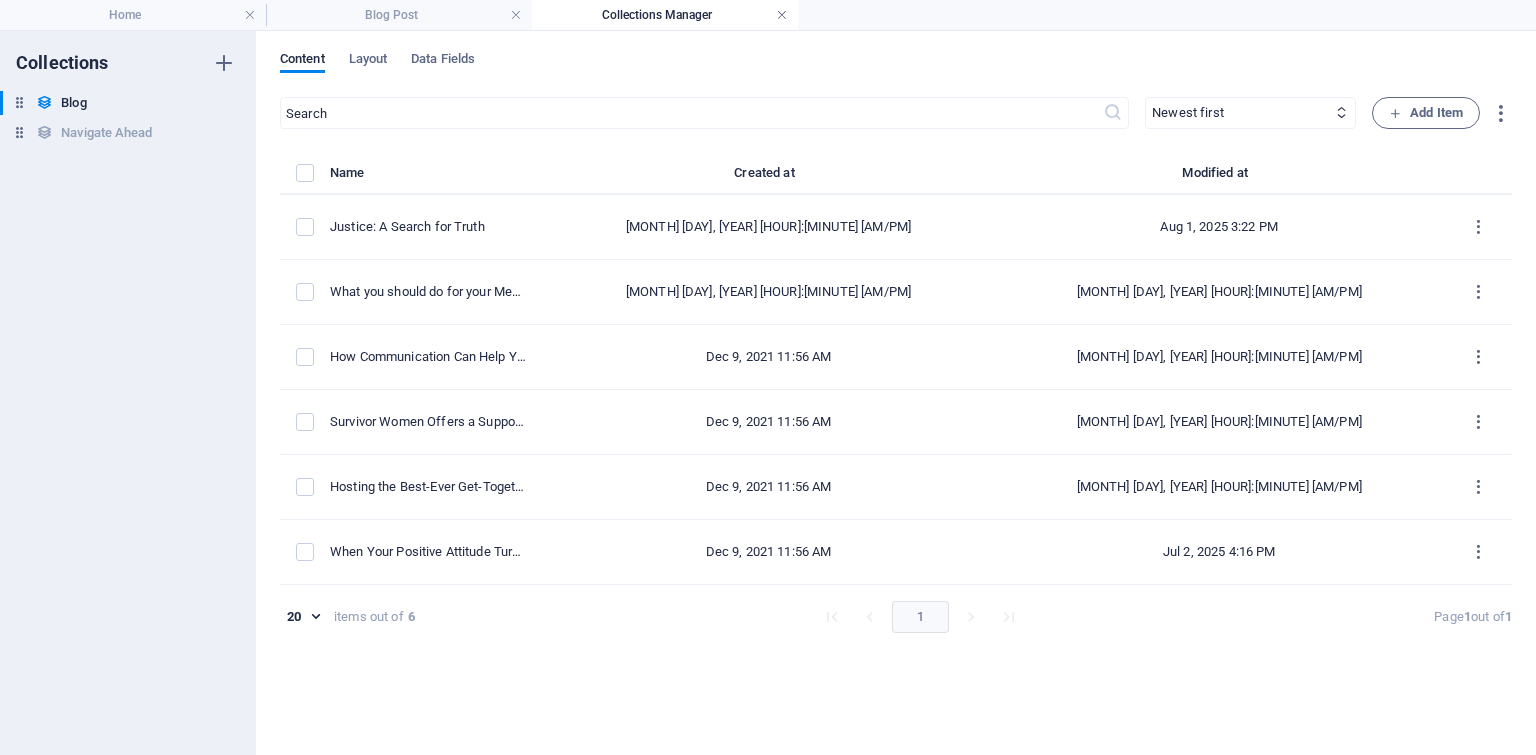 click at bounding box center (782, 15) 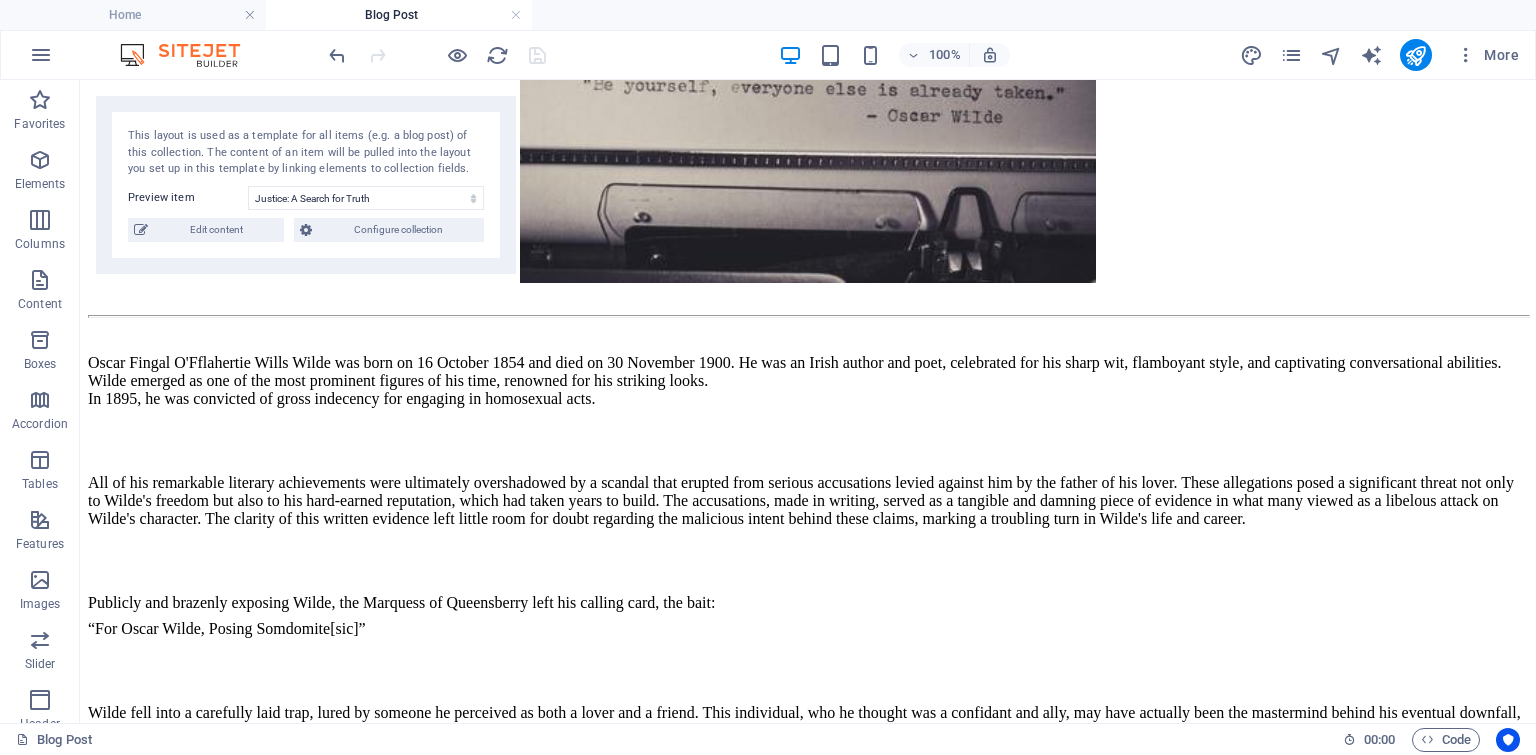 scroll, scrollTop: 588, scrollLeft: 0, axis: vertical 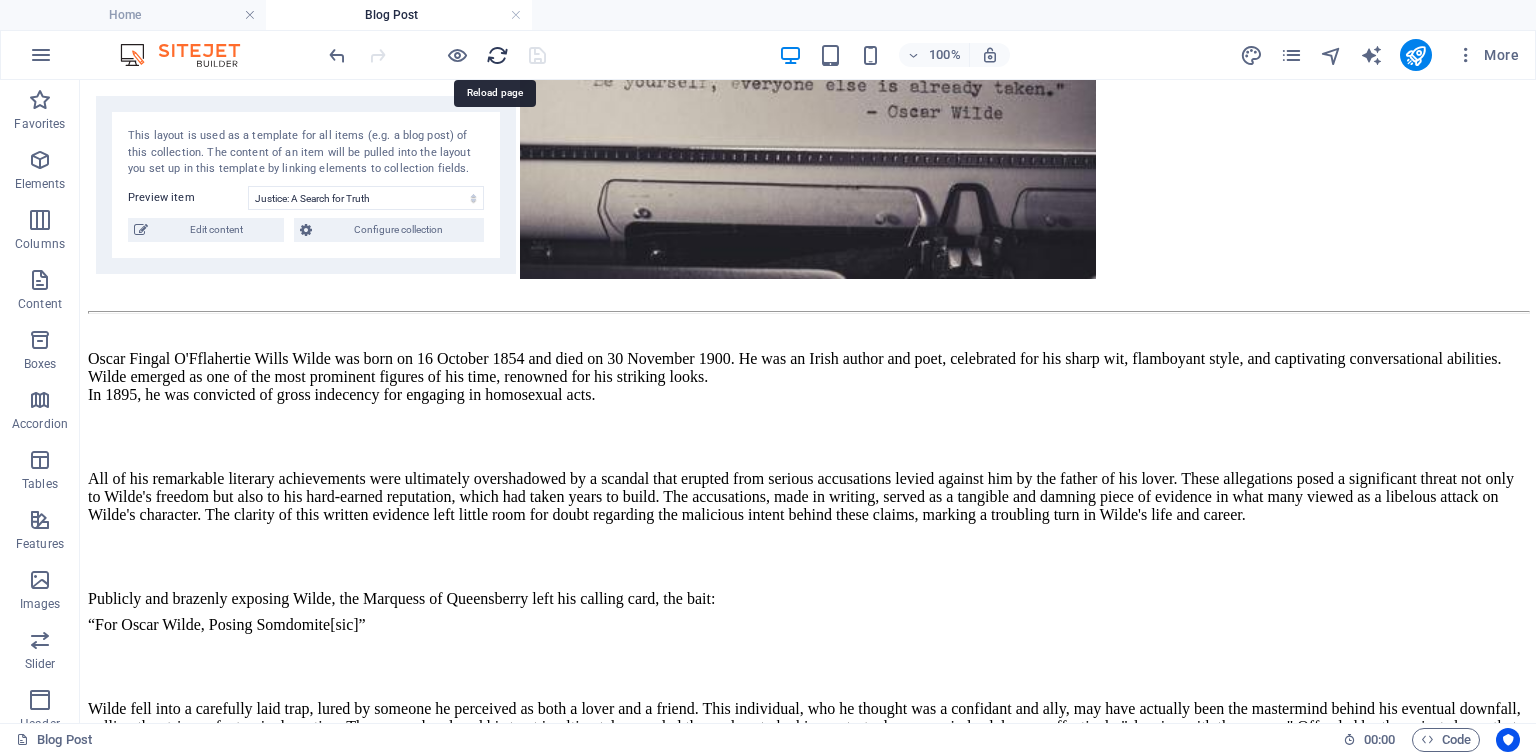 click at bounding box center [497, 55] 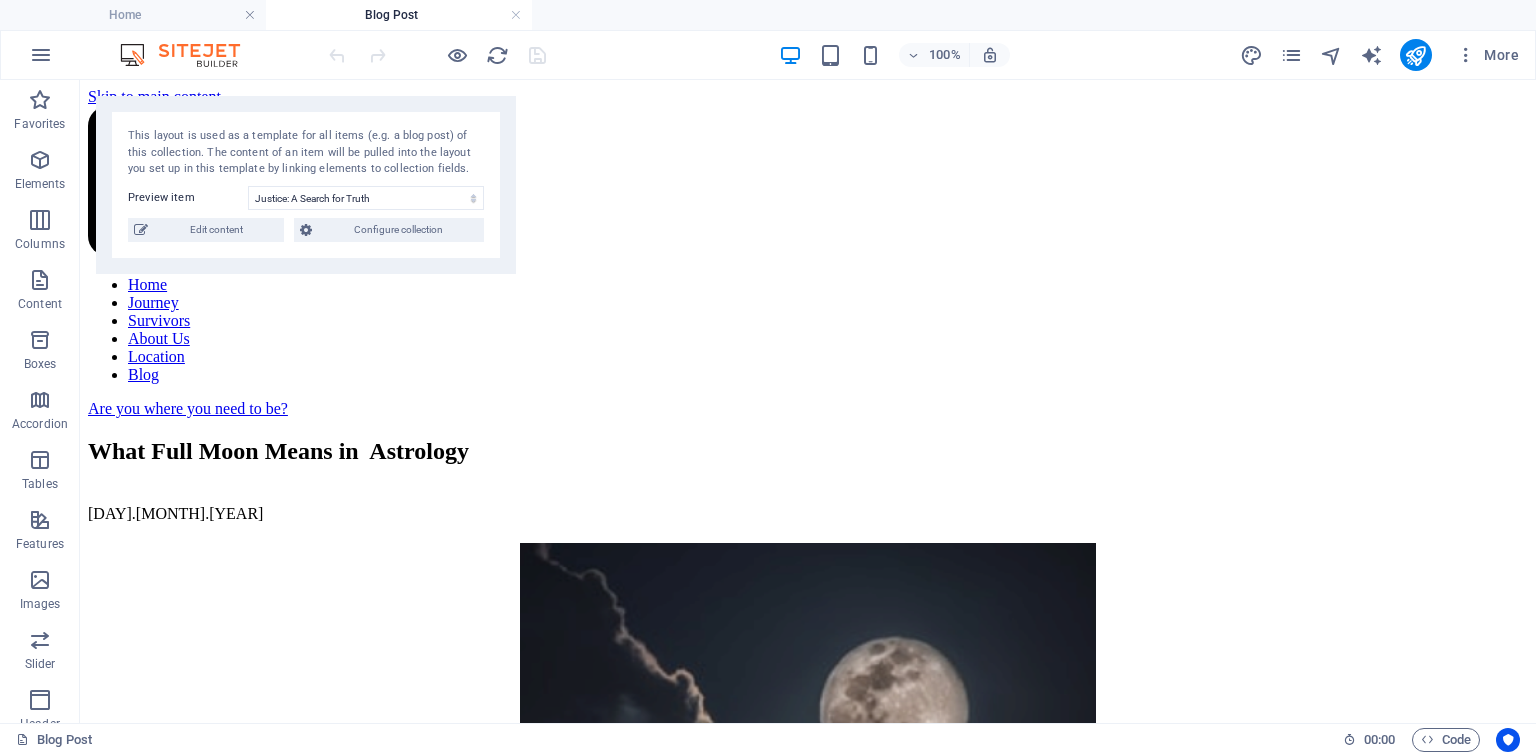 scroll, scrollTop: 0, scrollLeft: 0, axis: both 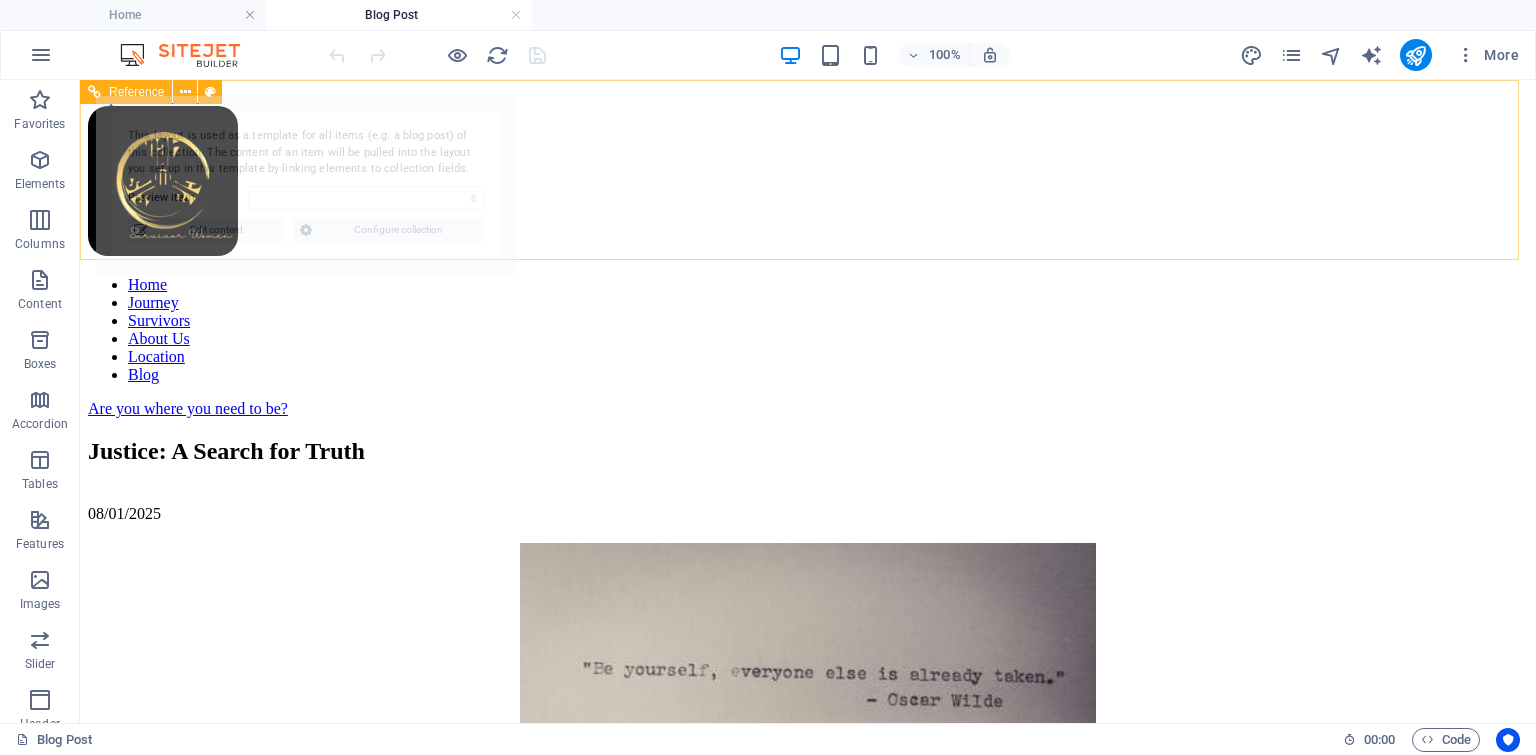 select on "683b39882905140631068500" 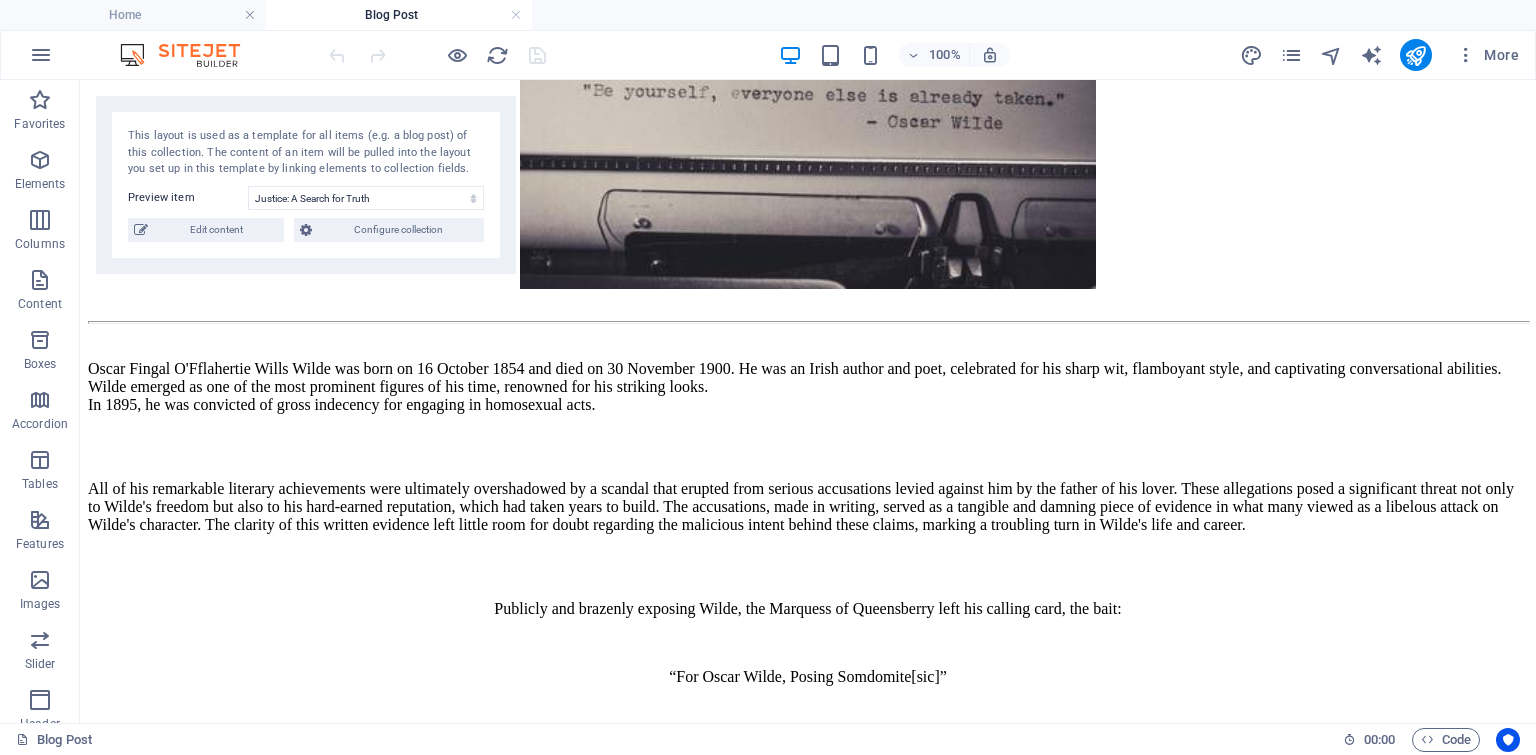 scroll, scrollTop: 551, scrollLeft: 0, axis: vertical 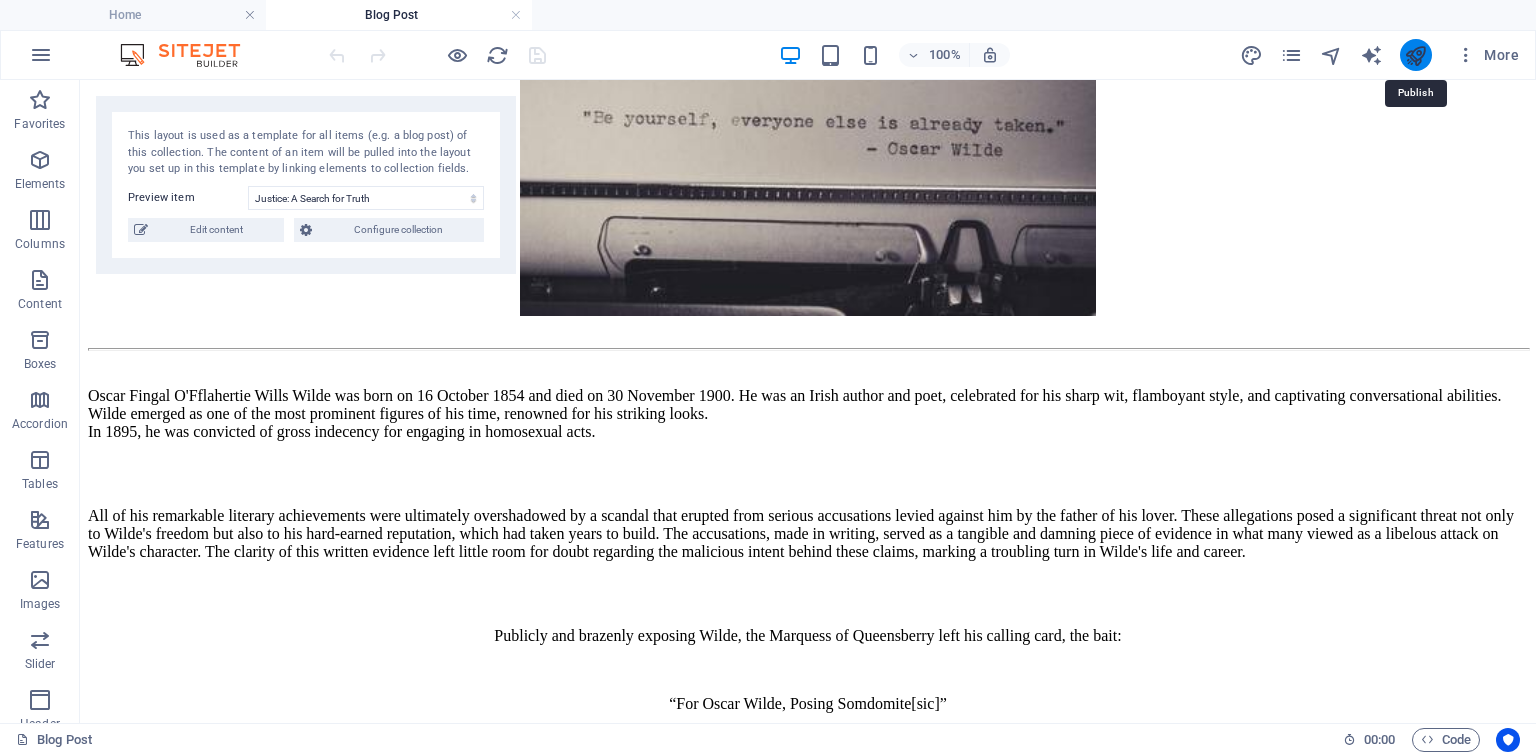 click at bounding box center [1415, 55] 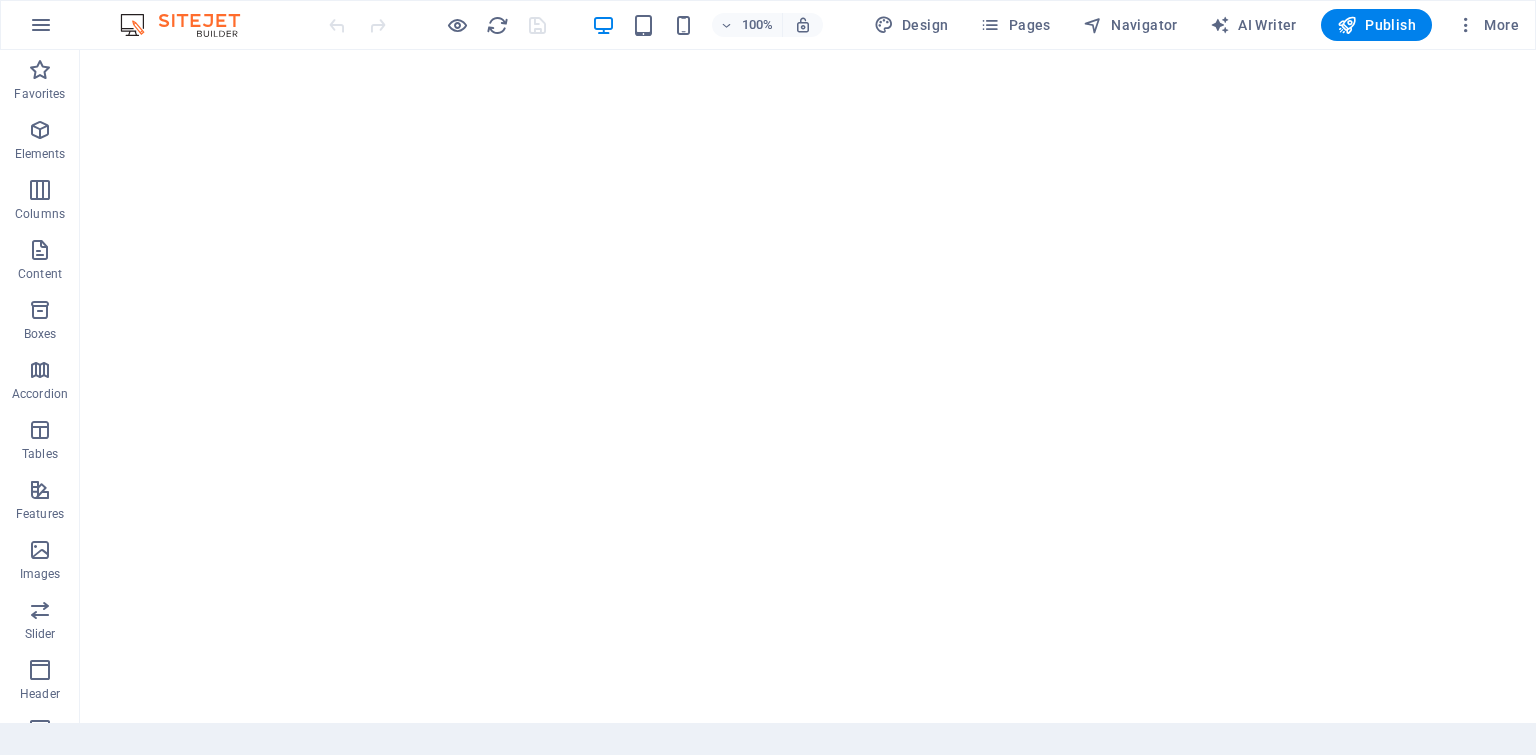 scroll, scrollTop: 0, scrollLeft: 0, axis: both 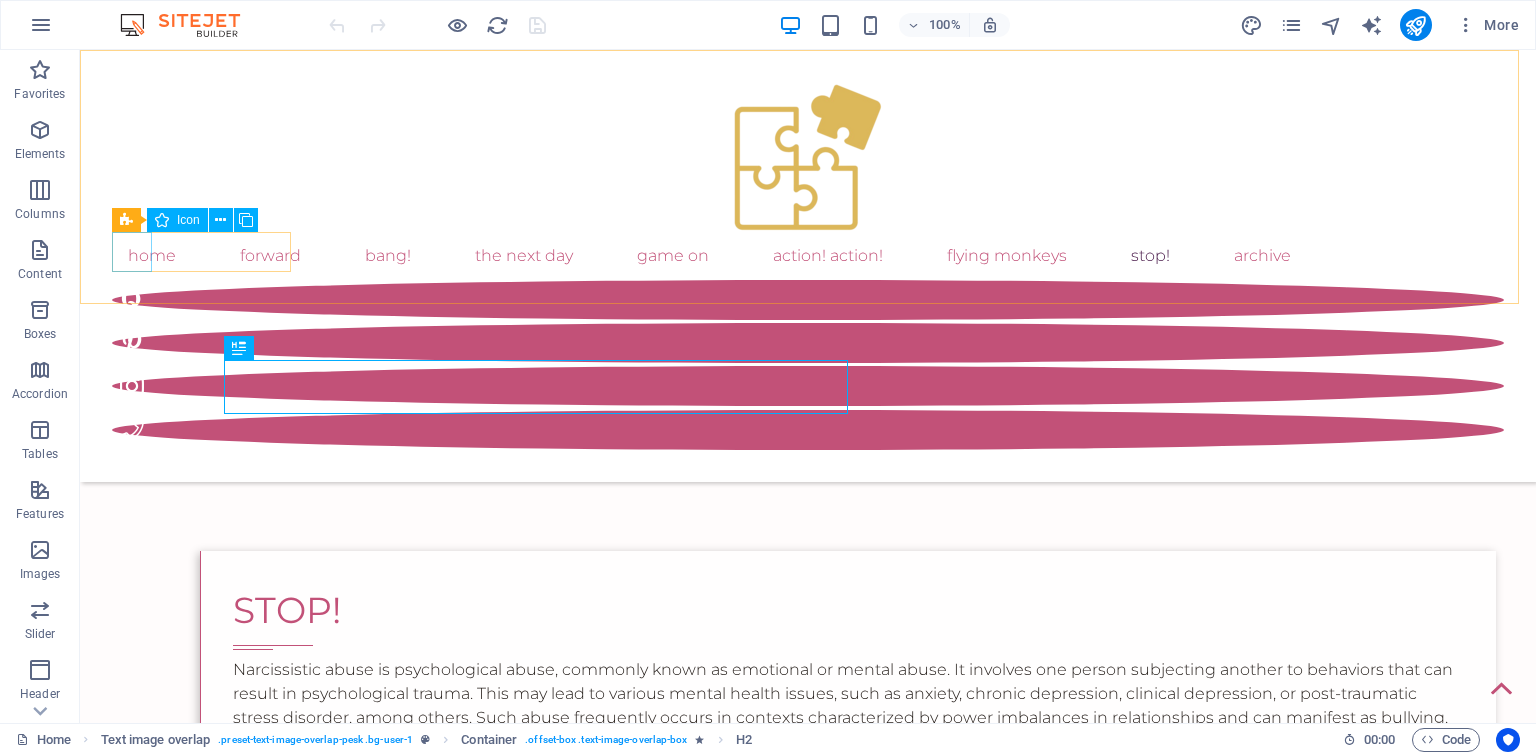 click at bounding box center (808, 300) 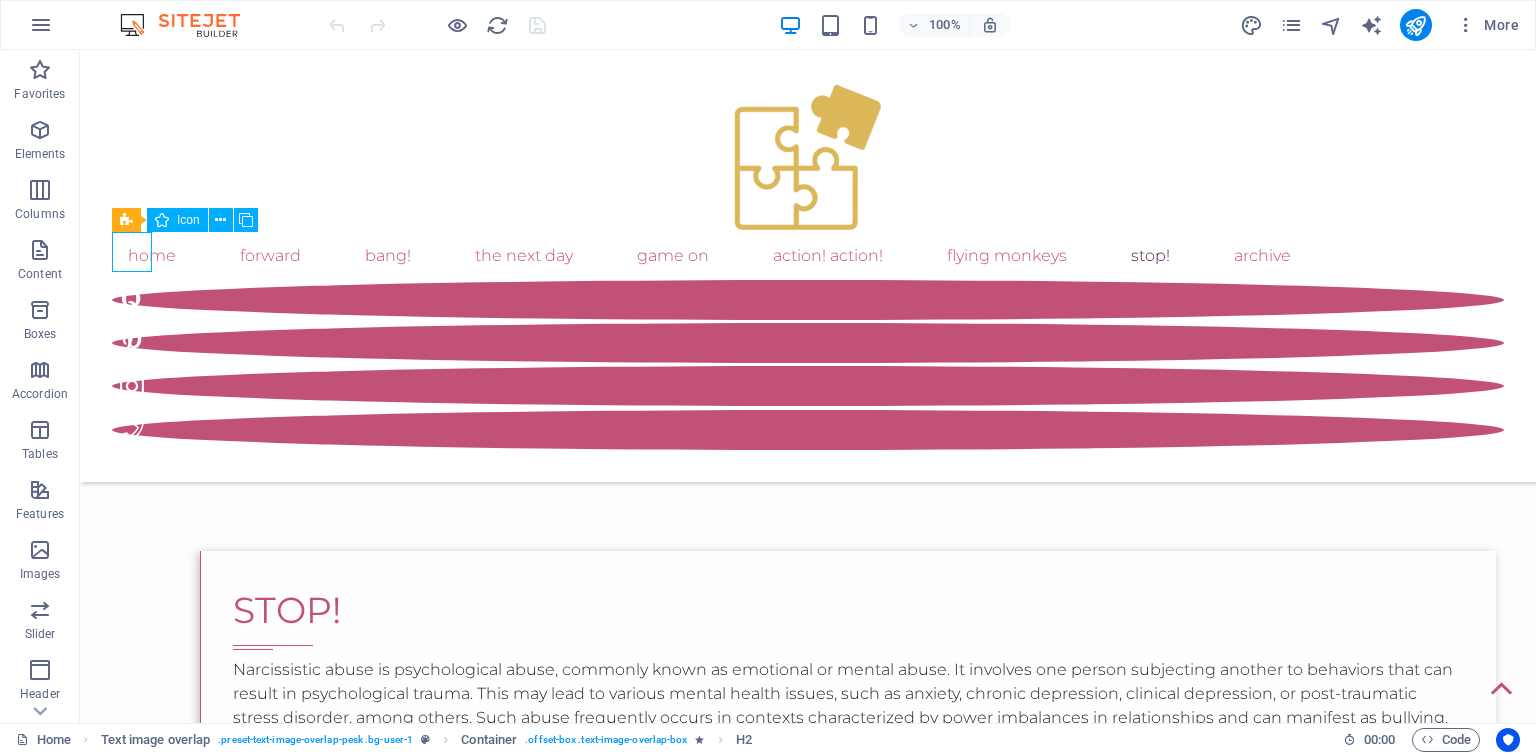 click at bounding box center (808, 300) 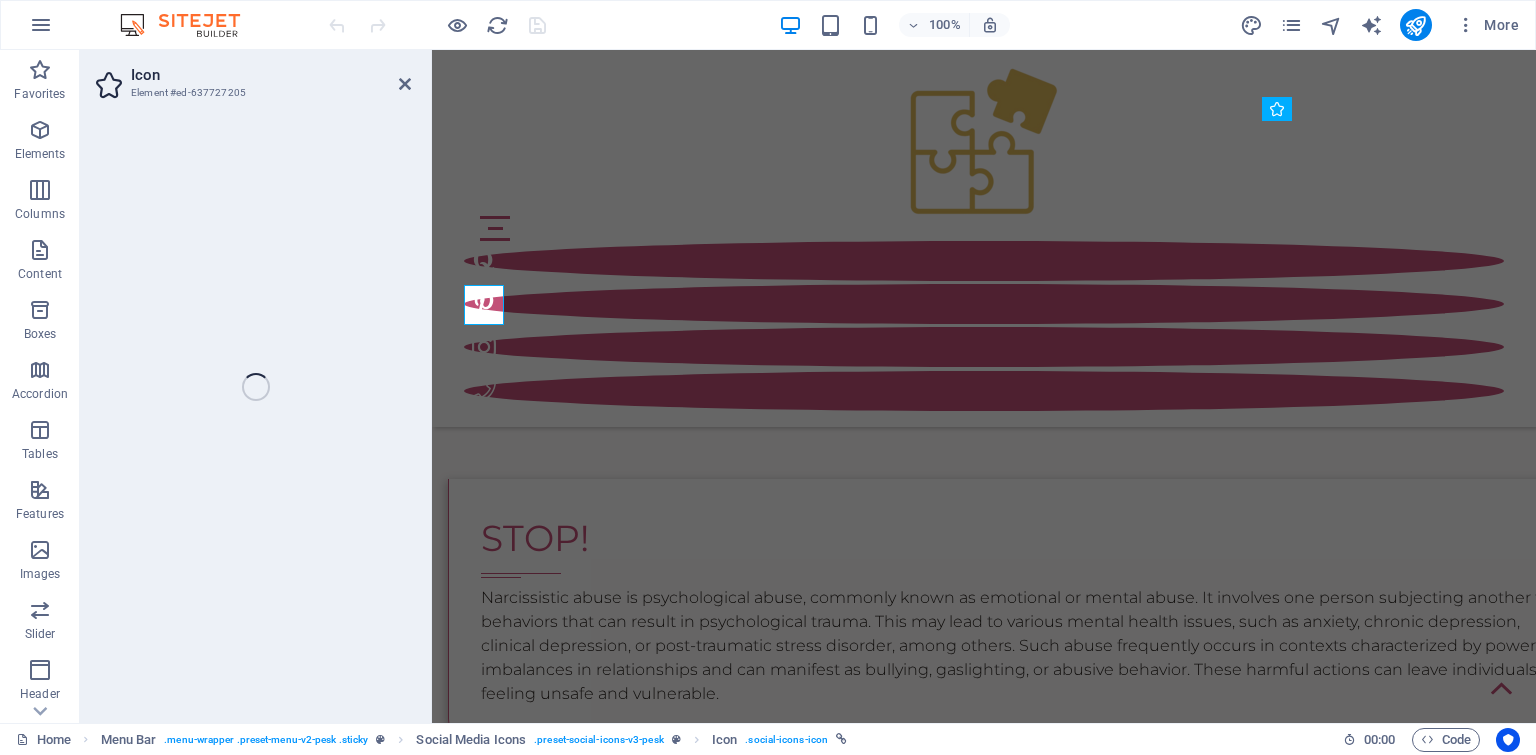 select on "xMidYMid" 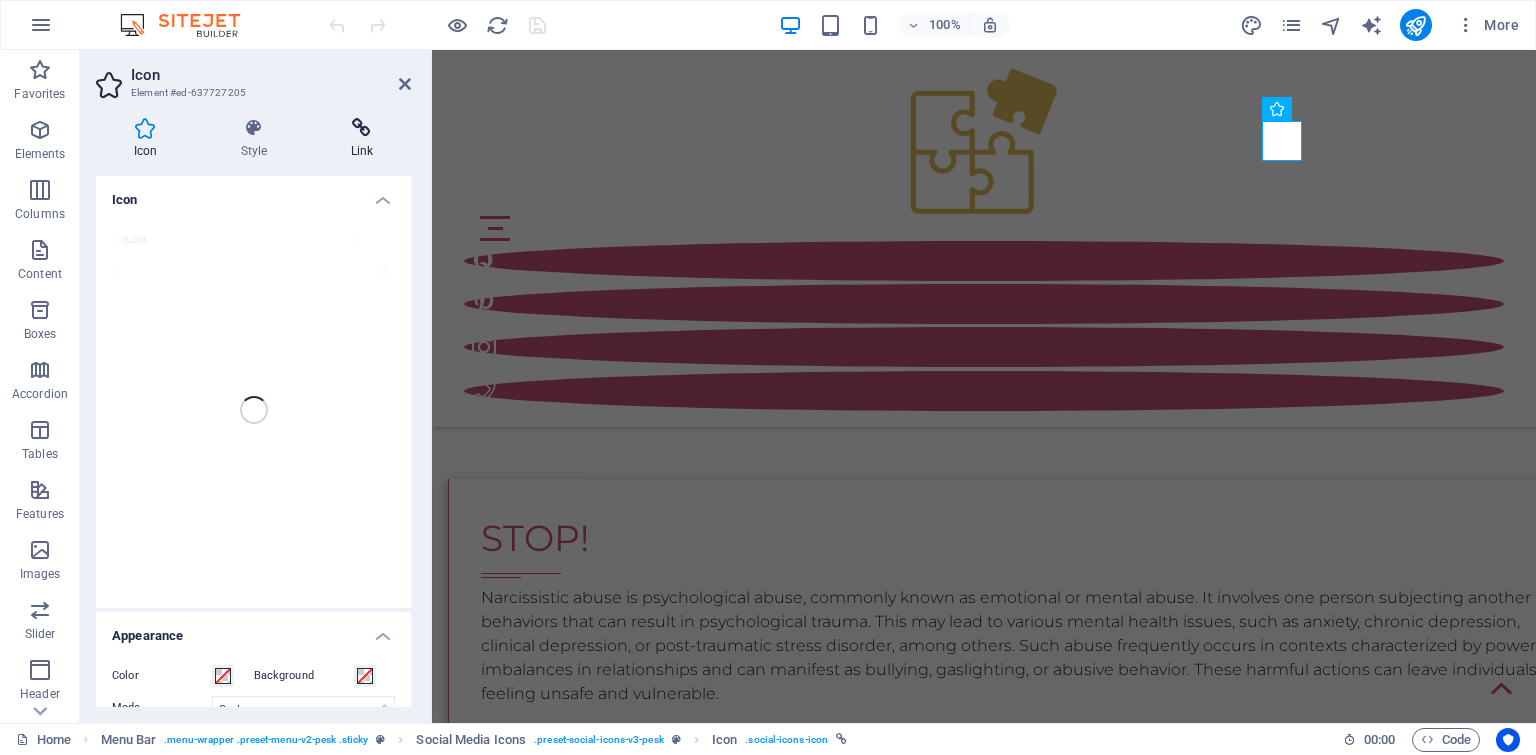 scroll, scrollTop: 772, scrollLeft: 0, axis: vertical 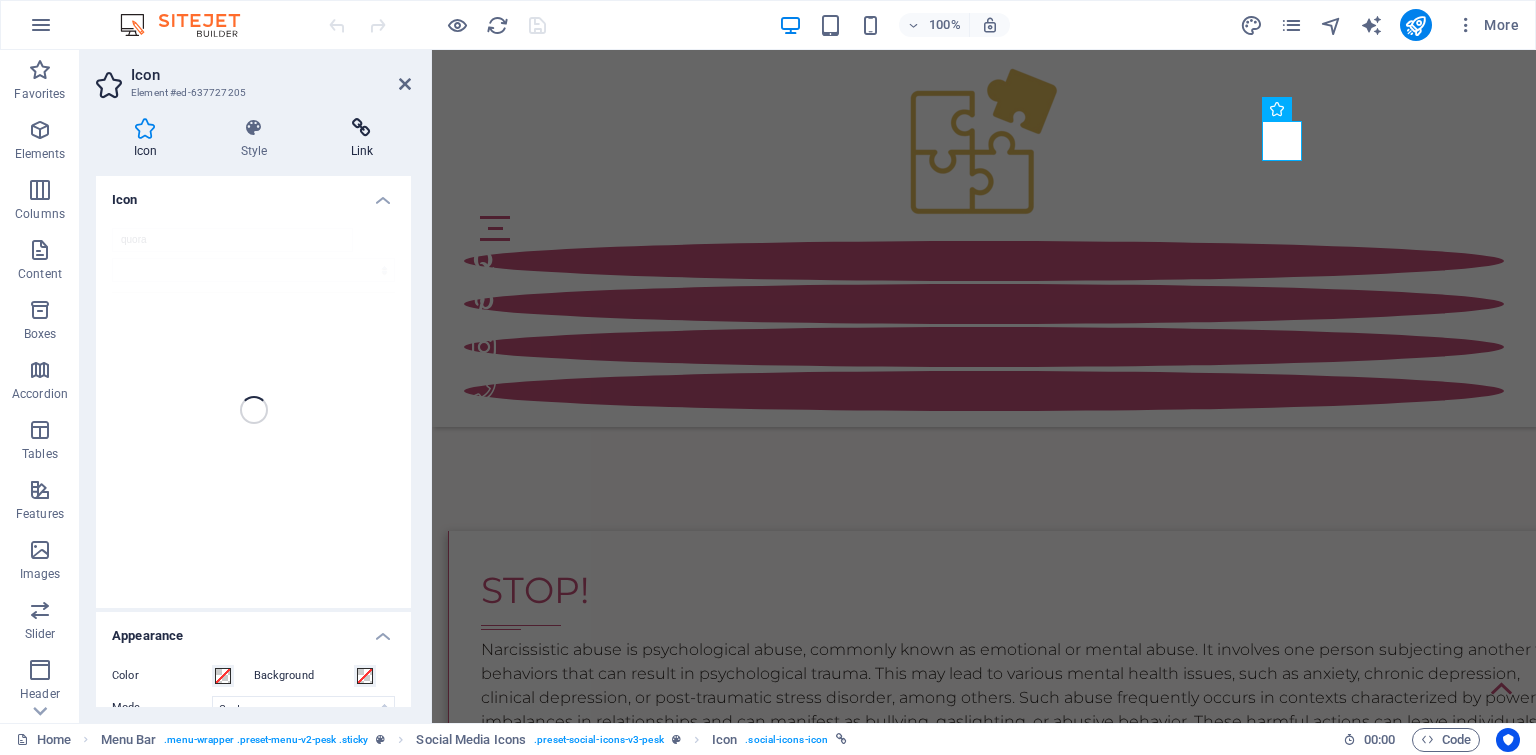click at bounding box center [362, 128] 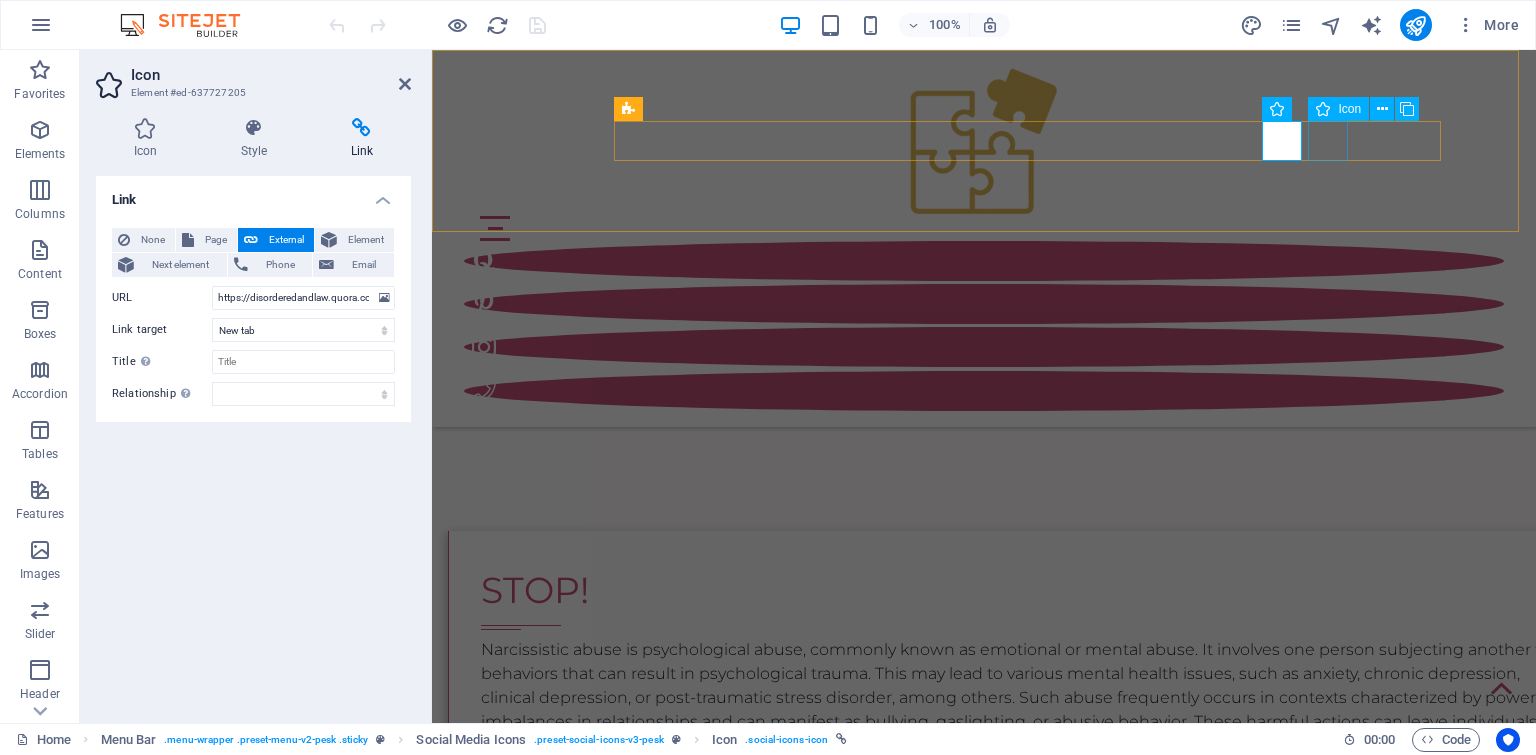 click at bounding box center (984, 304) 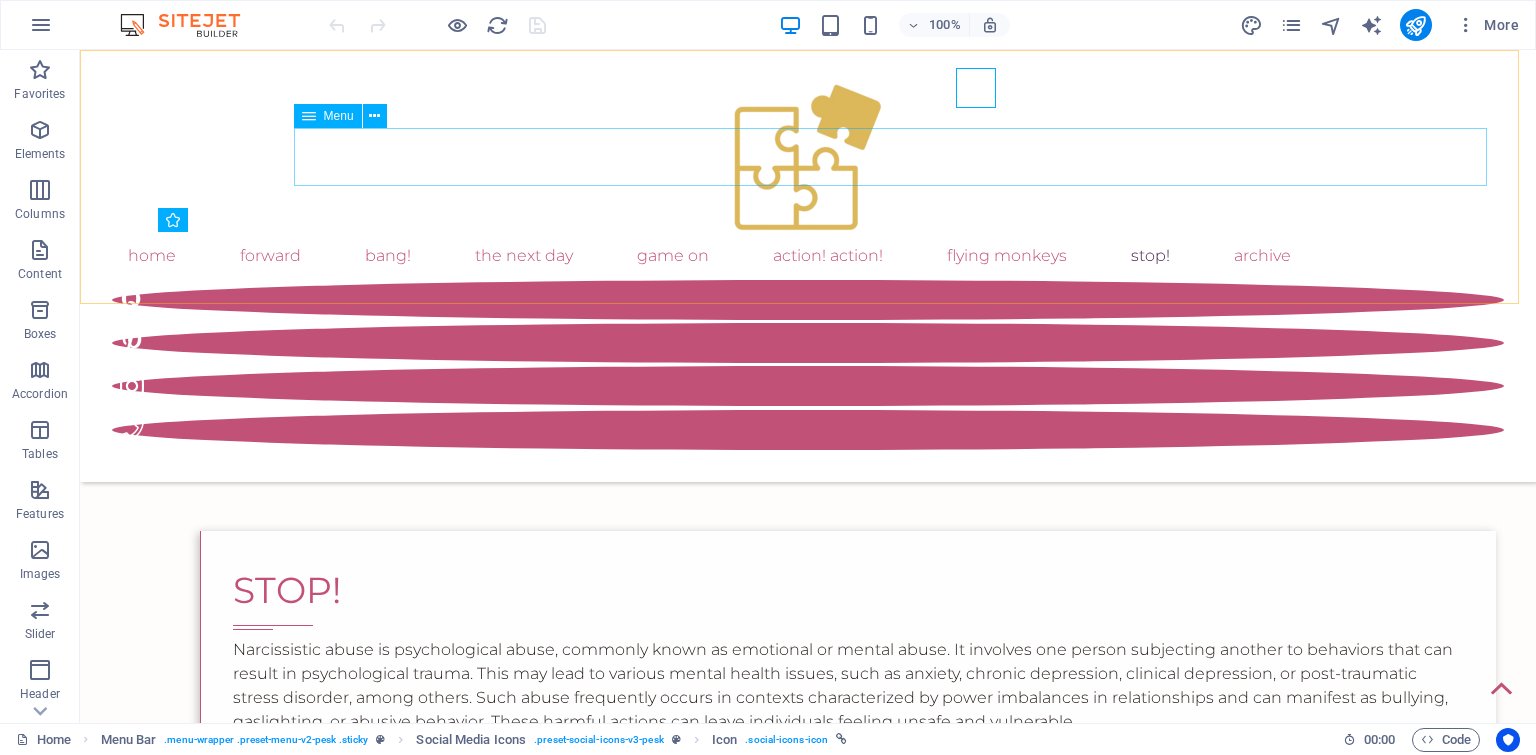 scroll, scrollTop: 824, scrollLeft: 0, axis: vertical 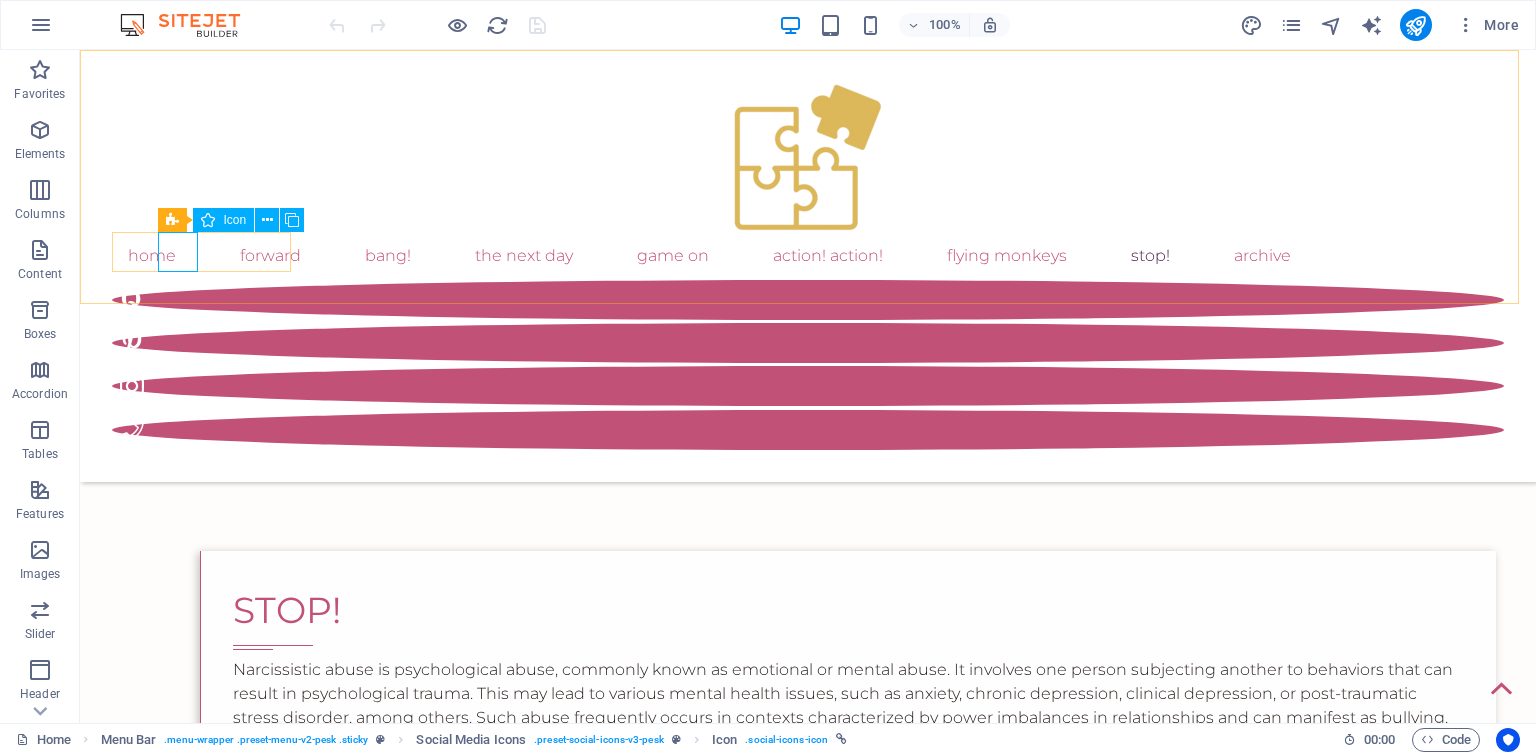 click at bounding box center (808, 343) 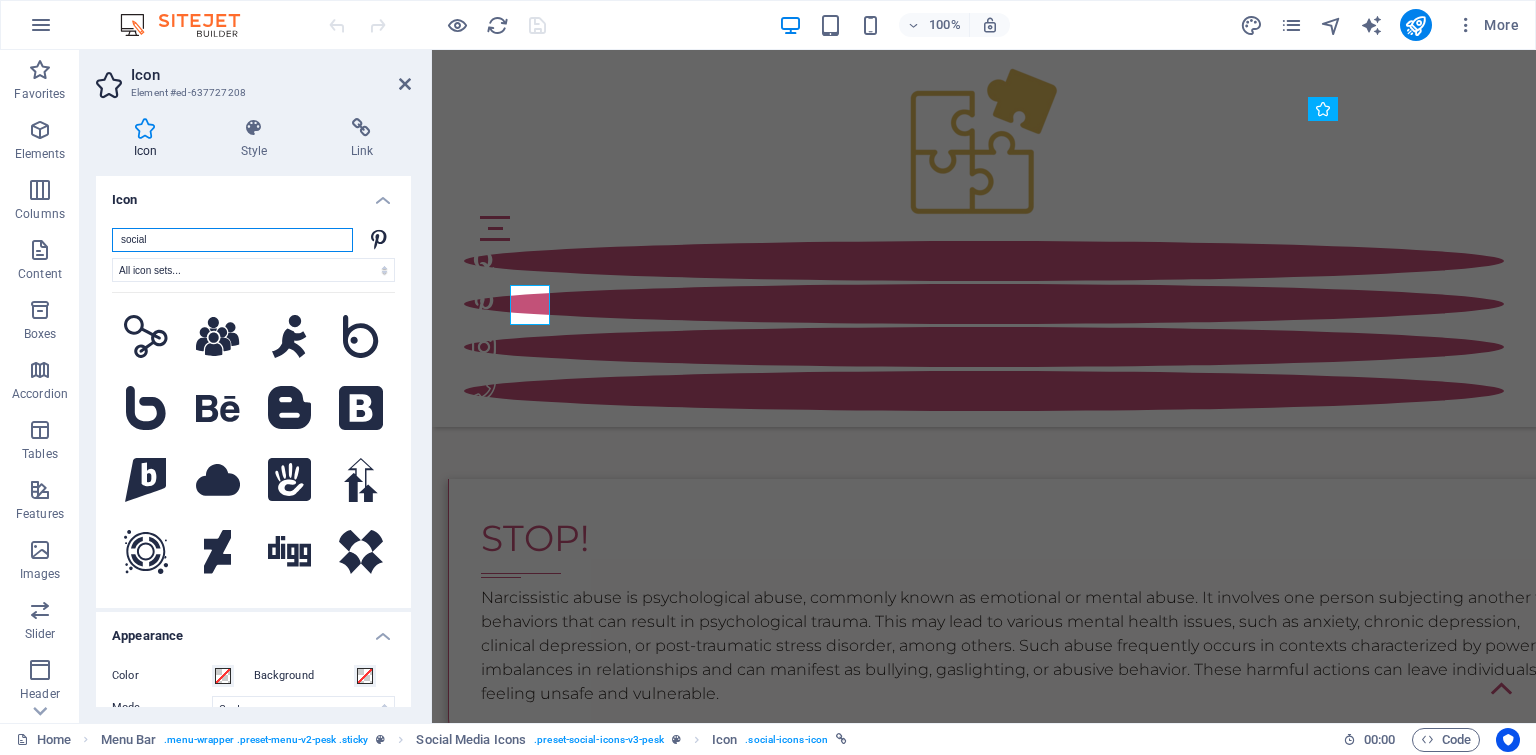 scroll, scrollTop: 772, scrollLeft: 0, axis: vertical 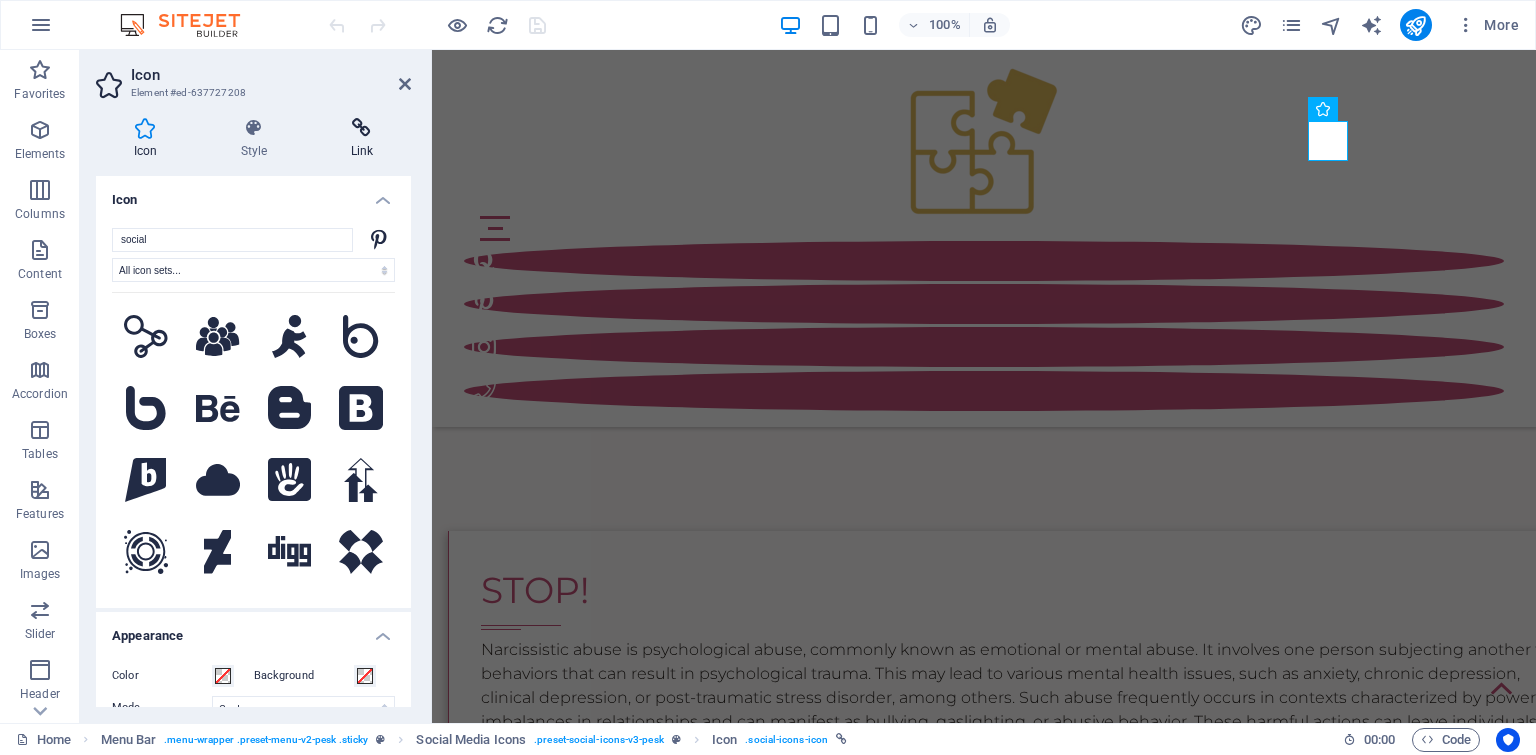 click at bounding box center [362, 128] 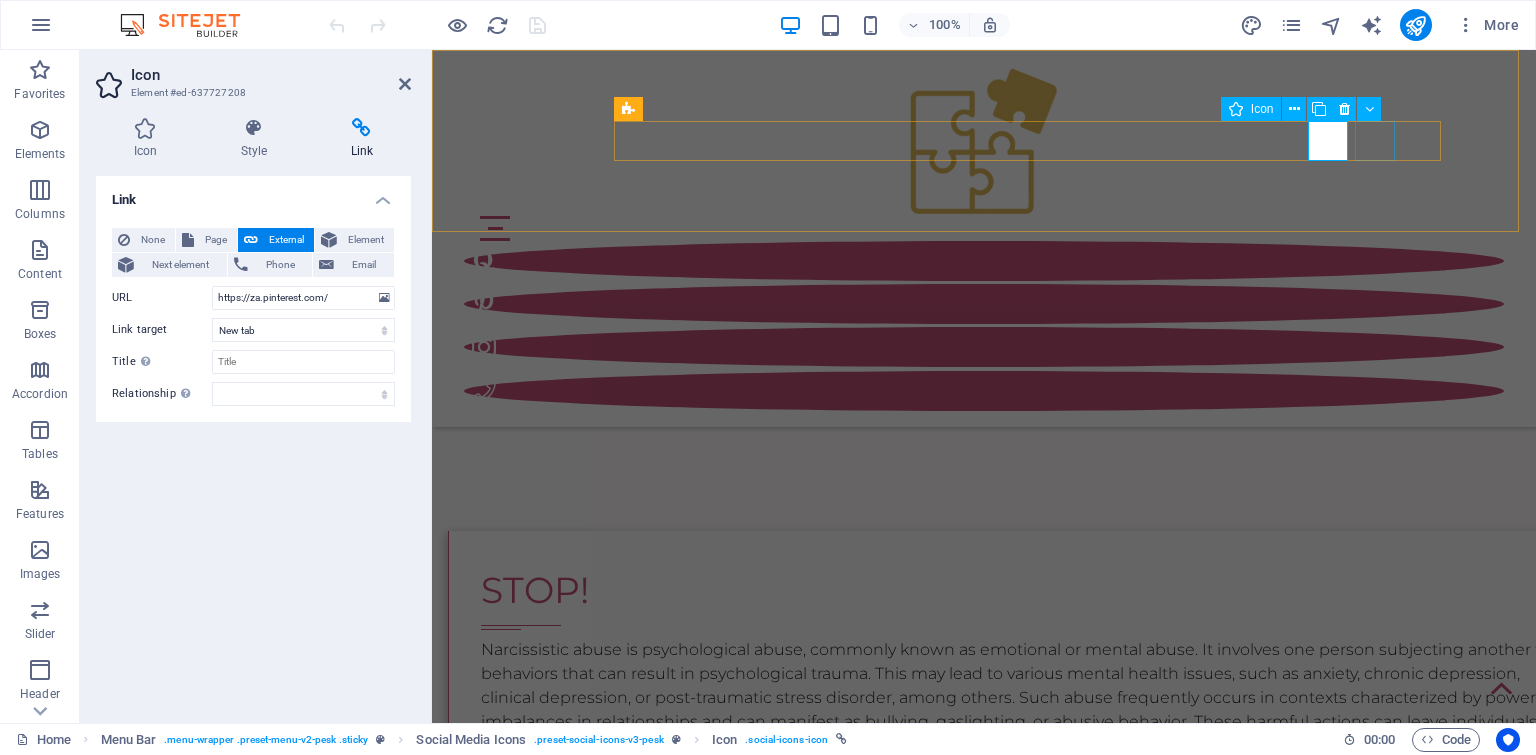 click at bounding box center [984, 347] 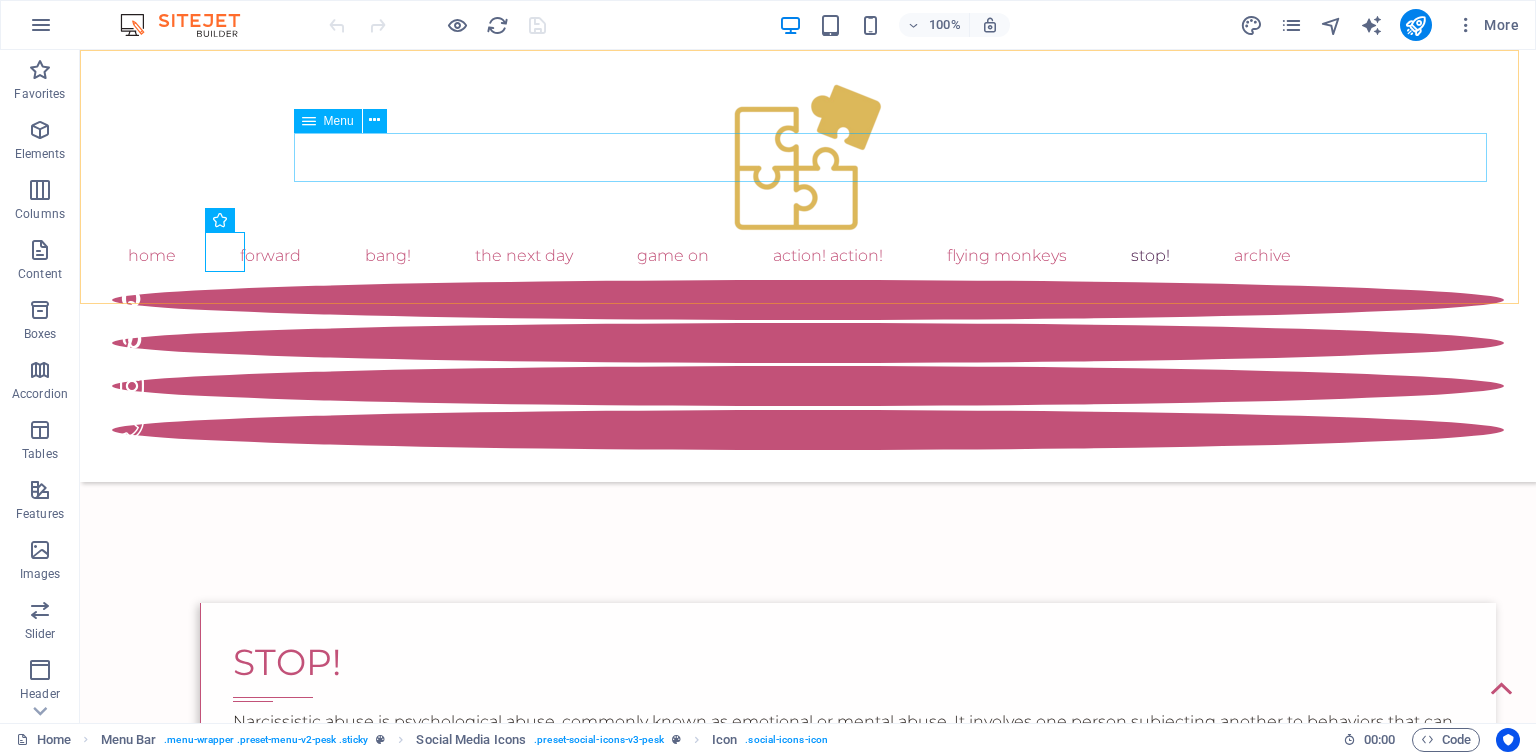 scroll, scrollTop: 824, scrollLeft: 0, axis: vertical 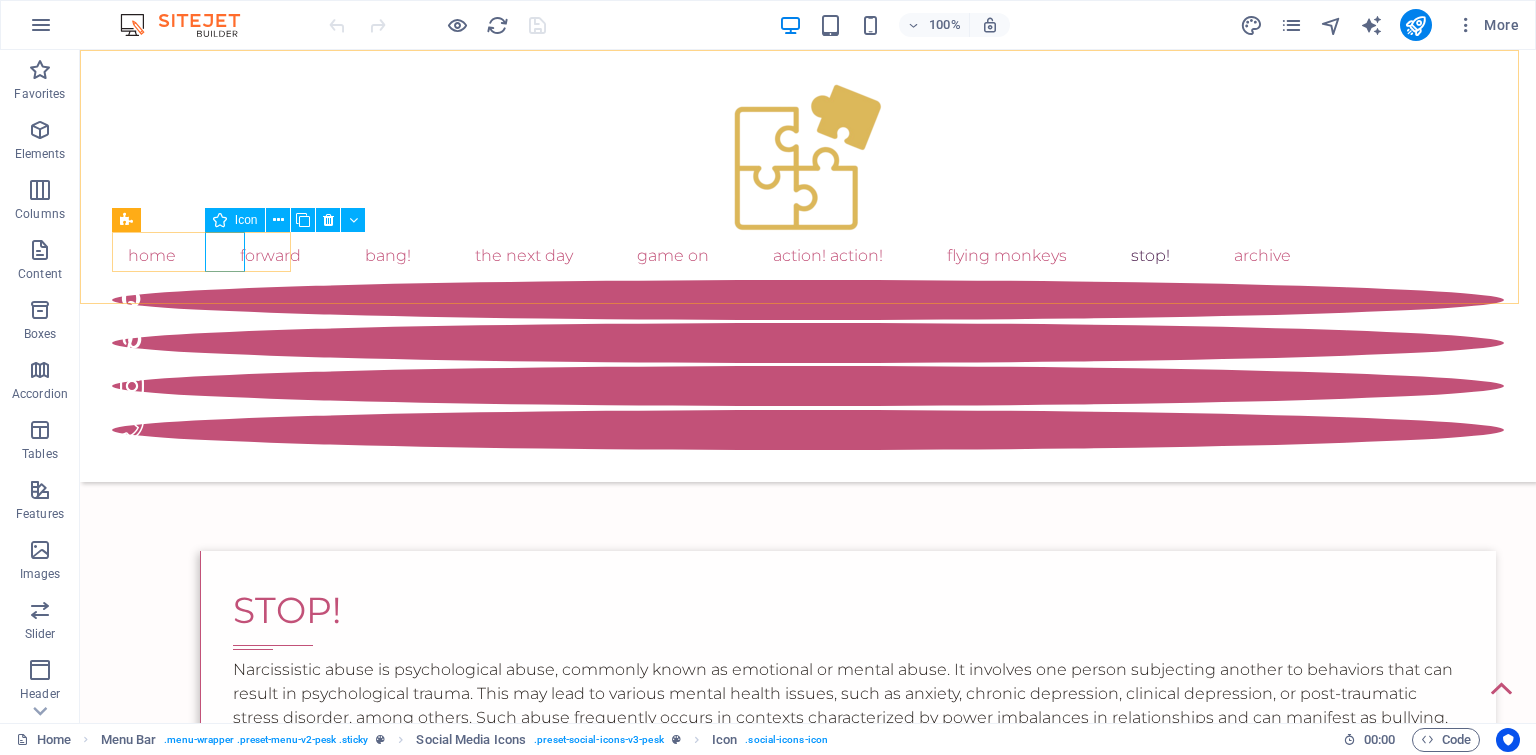 click at bounding box center (808, 386) 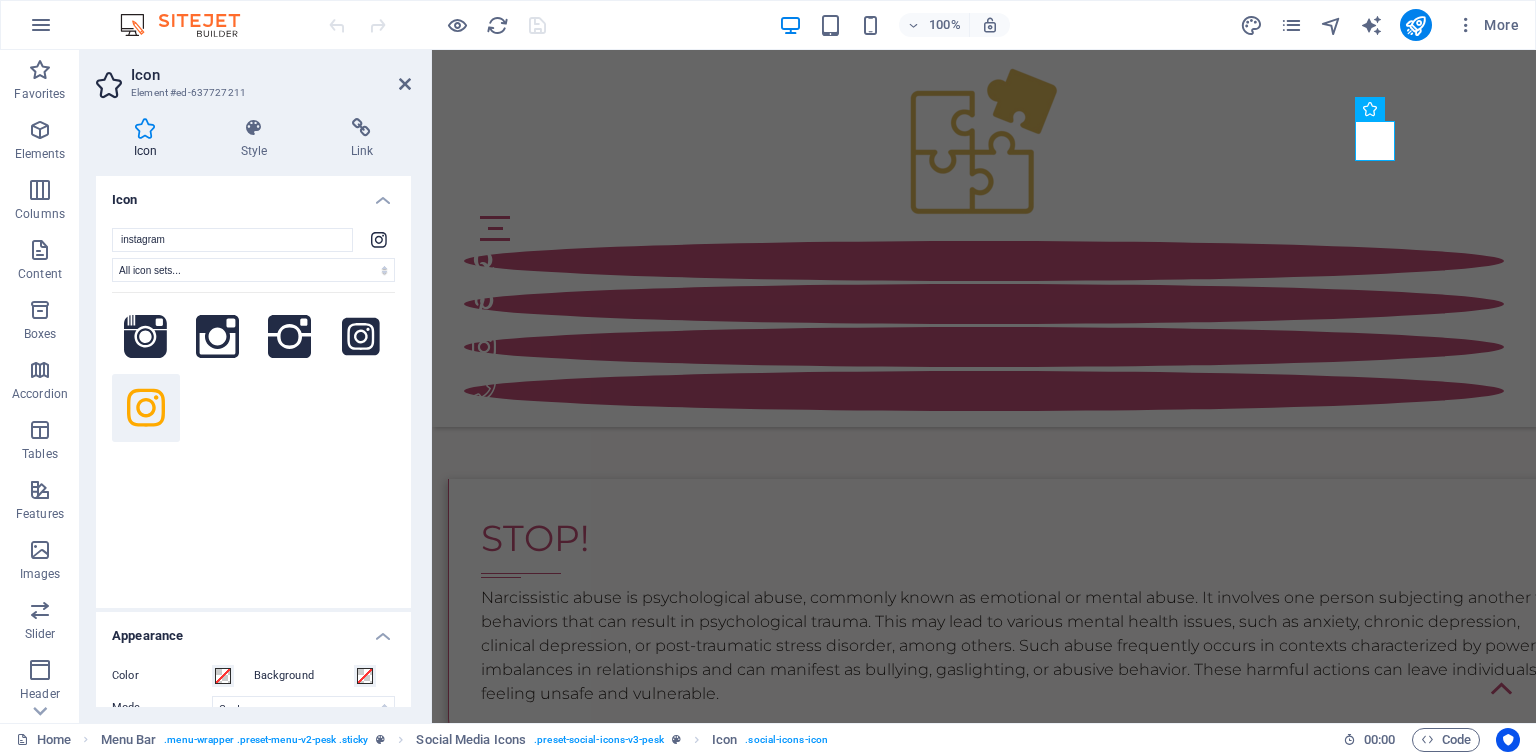 scroll, scrollTop: 772, scrollLeft: 0, axis: vertical 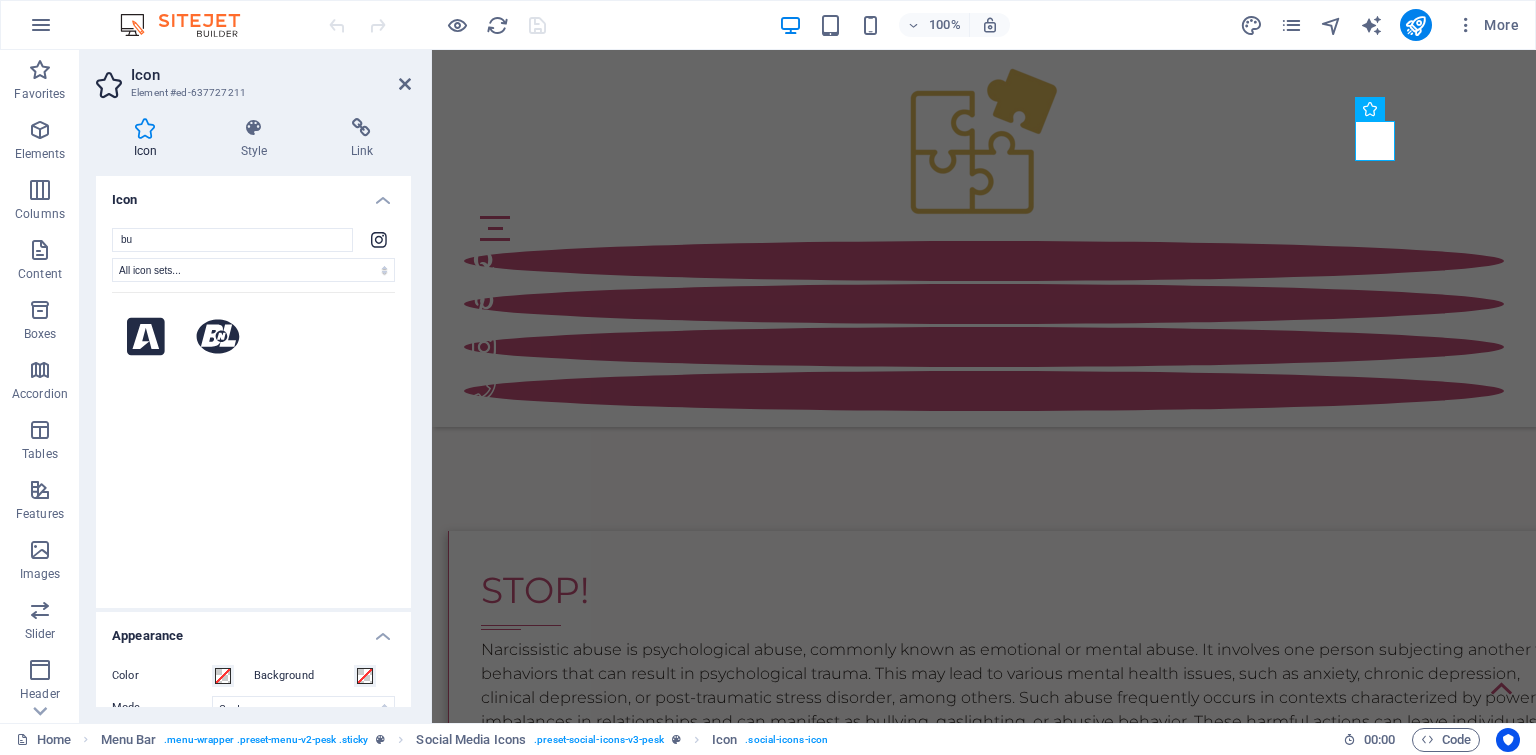 type on "b" 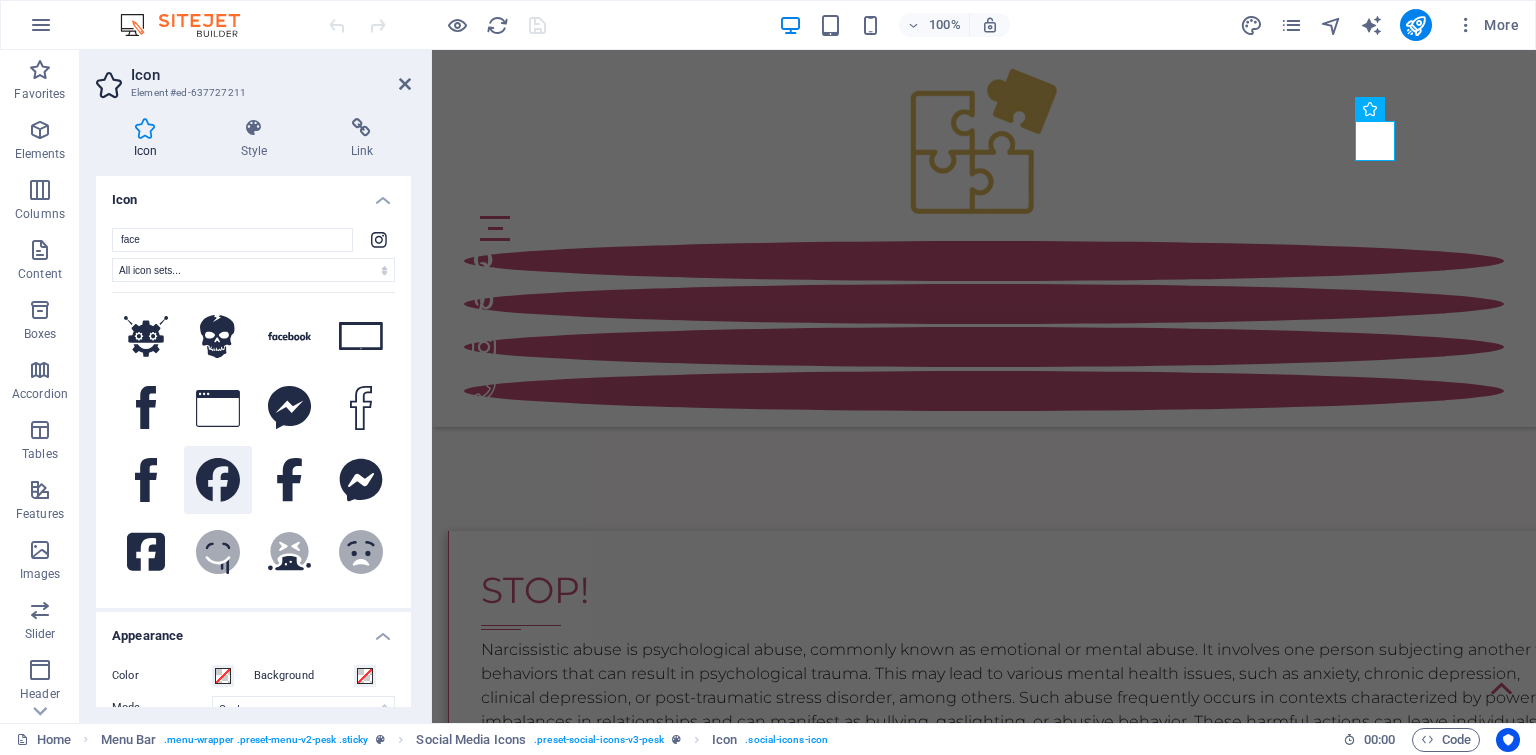 type on "face" 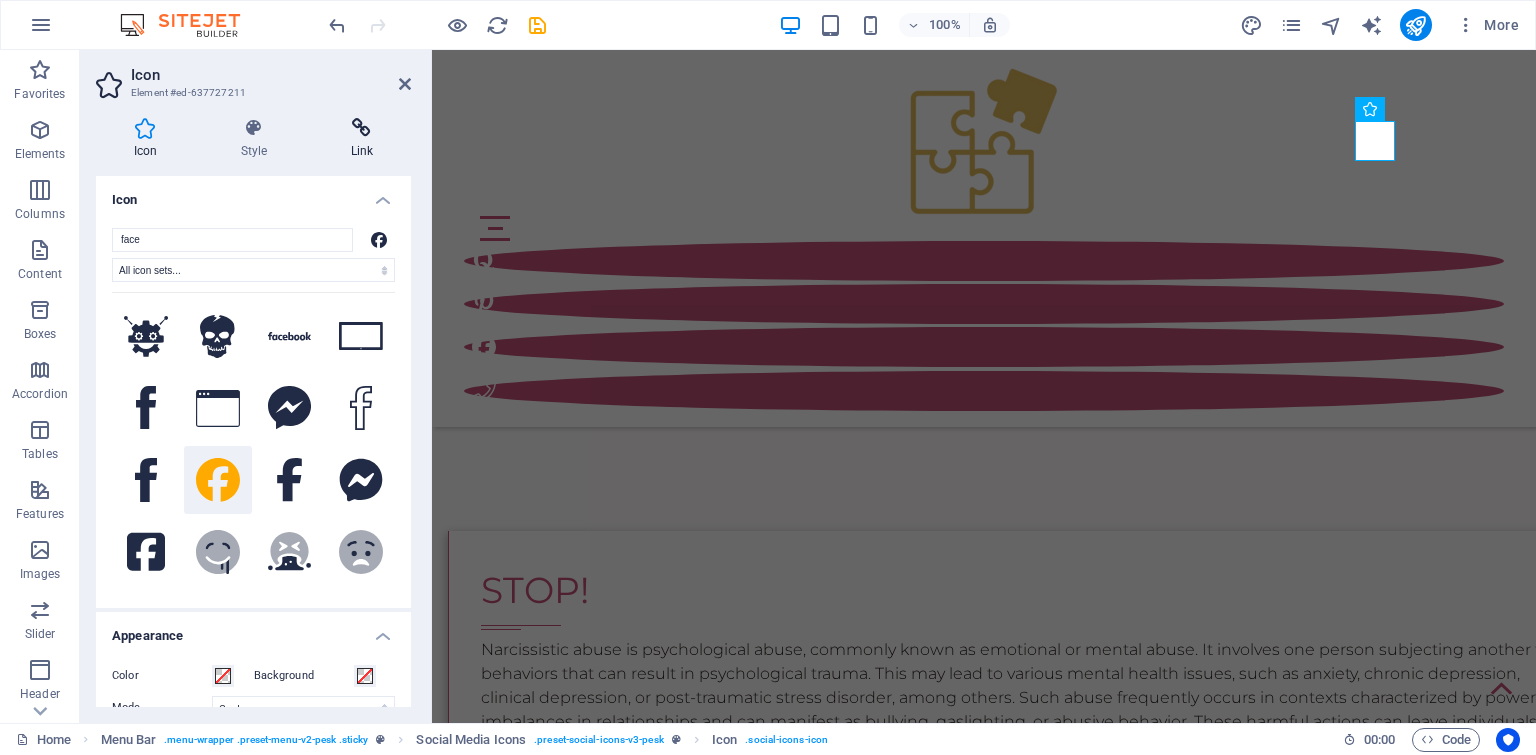 click at bounding box center [362, 128] 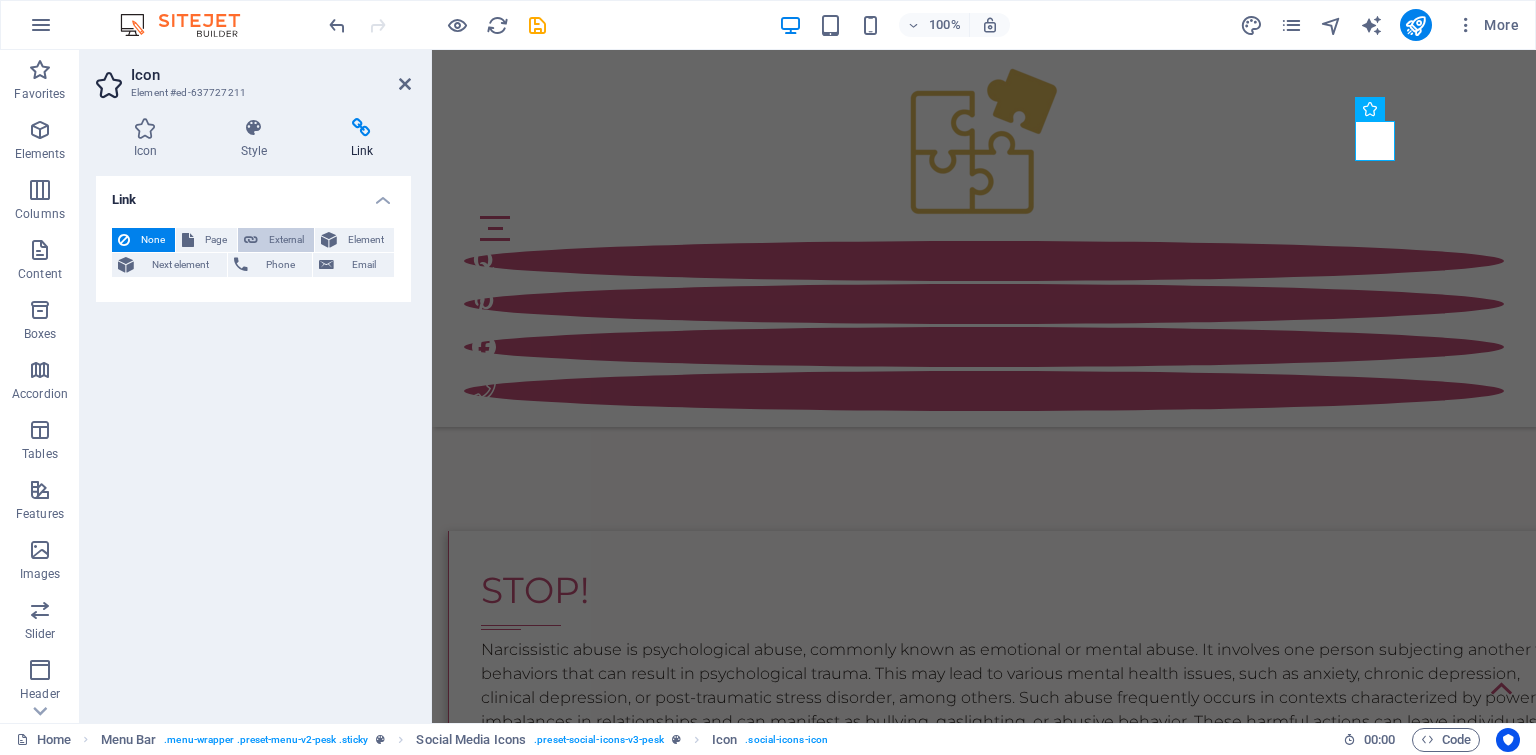 click on "External" at bounding box center [286, 240] 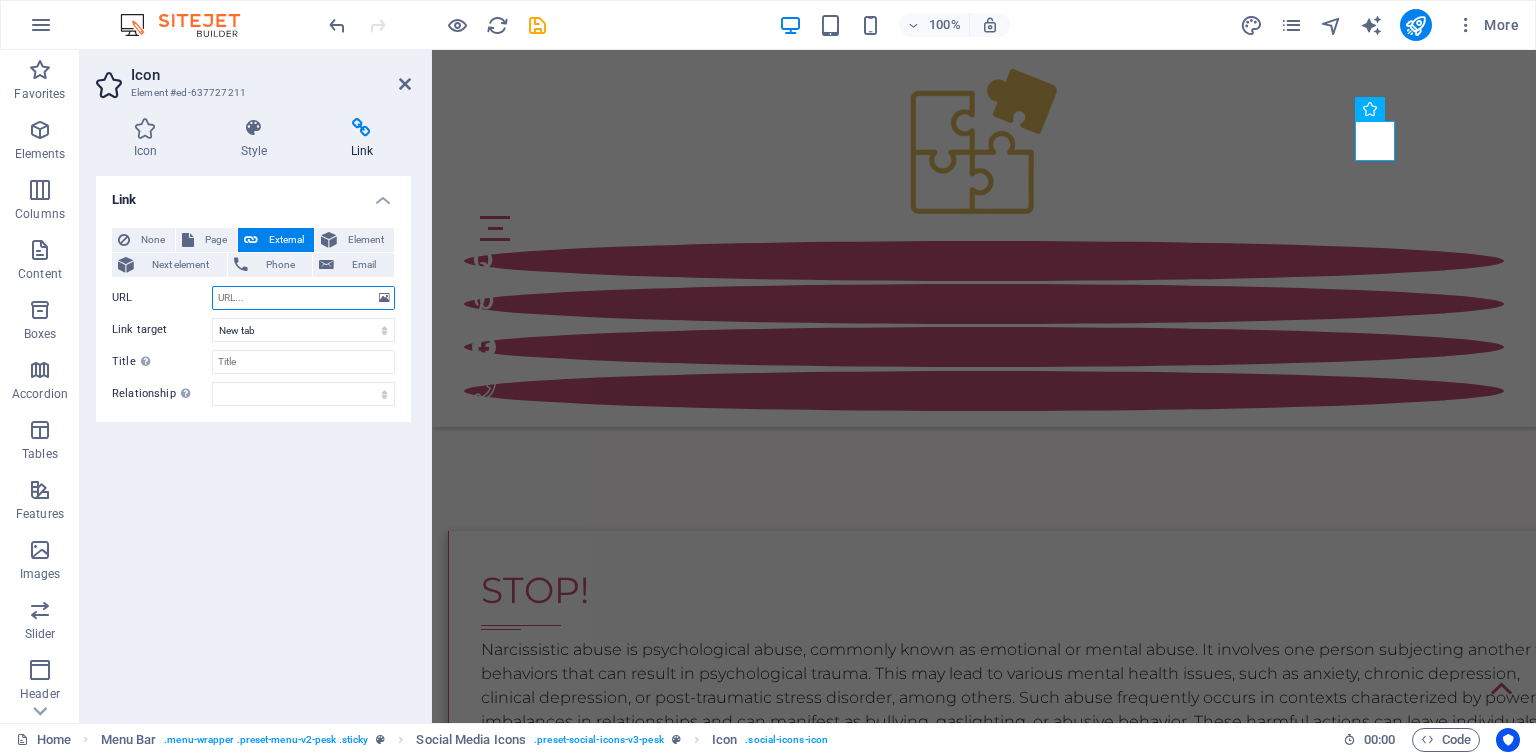 paste on "https://www.linkedin.com/in/romi-rex-7354a350/" 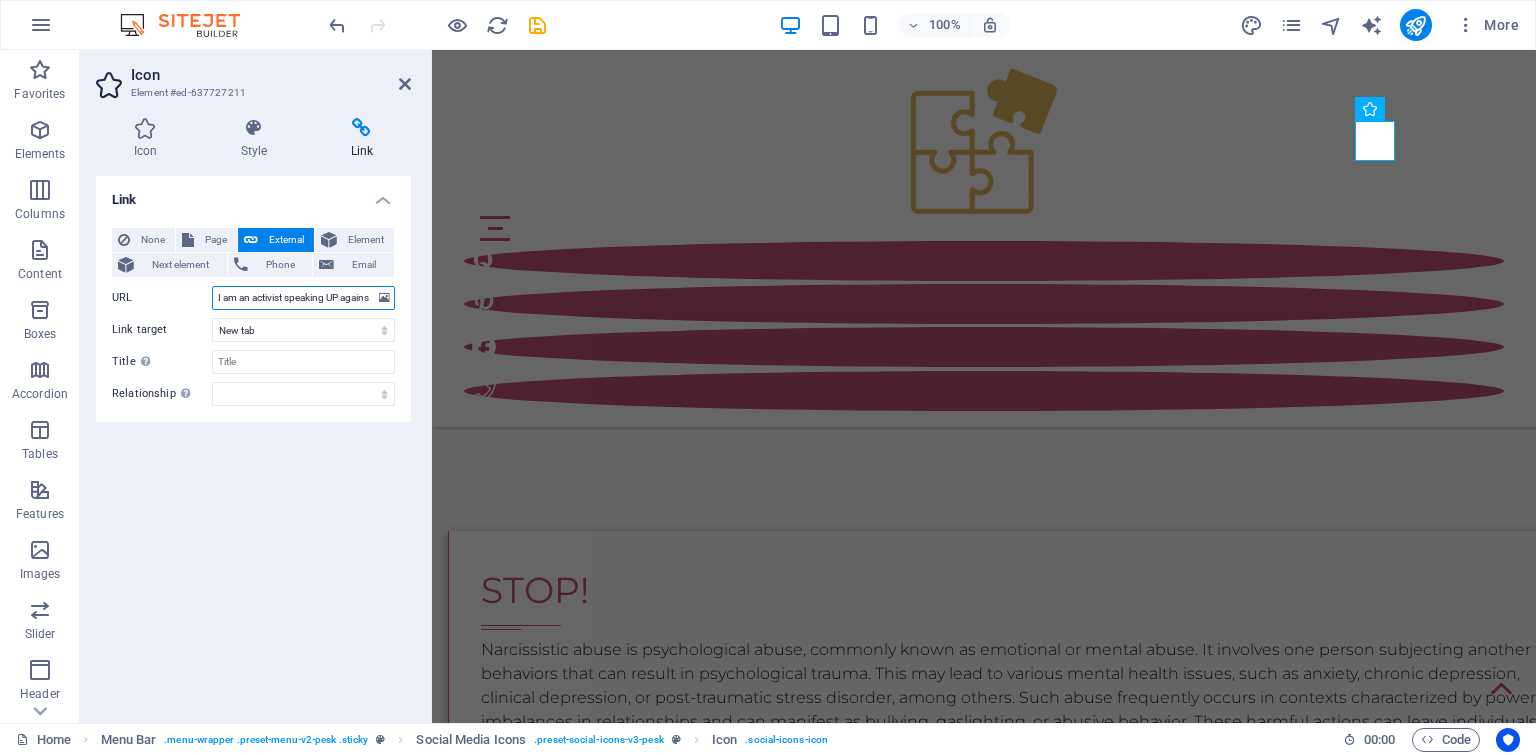scroll, scrollTop: 0, scrollLeft: 68, axis: horizontal 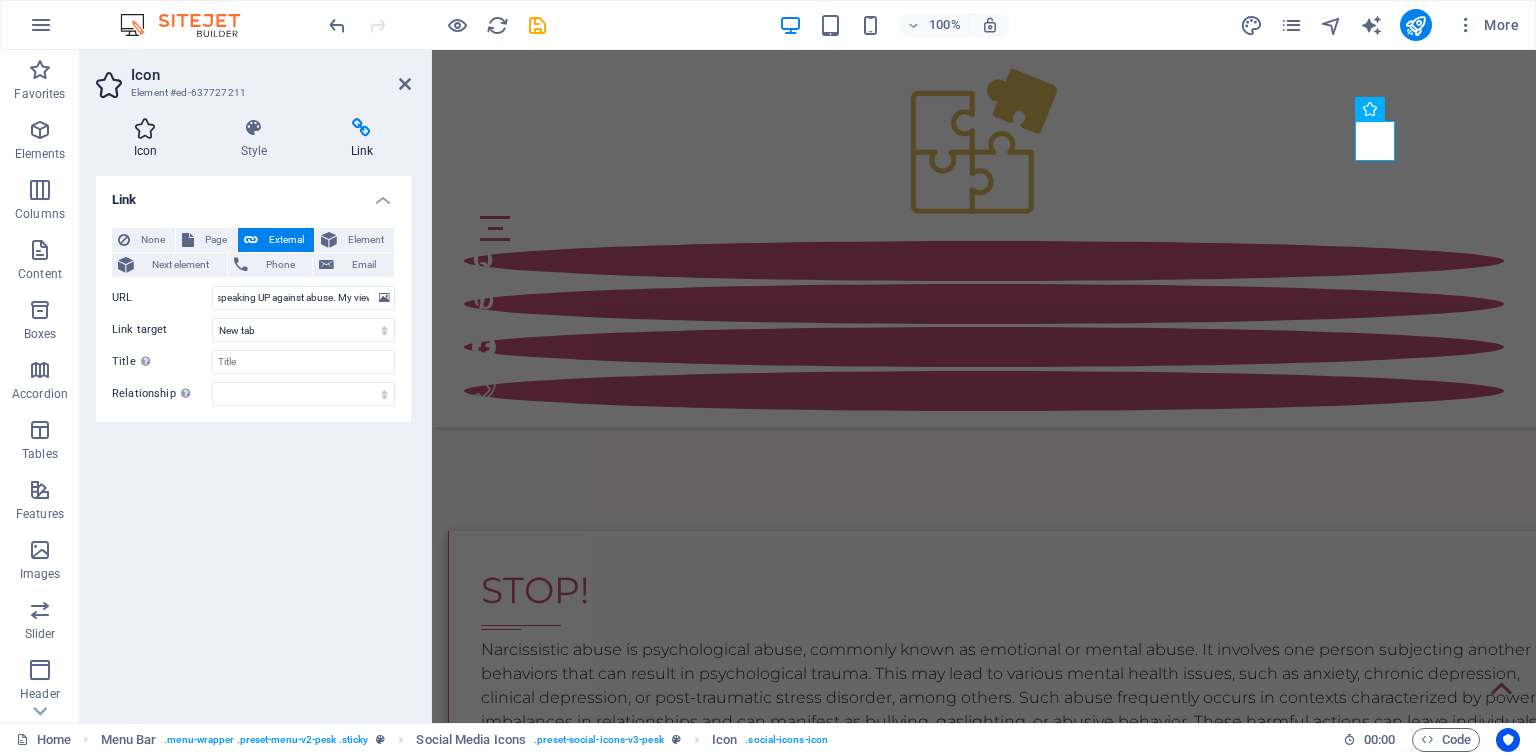 click at bounding box center [145, 128] 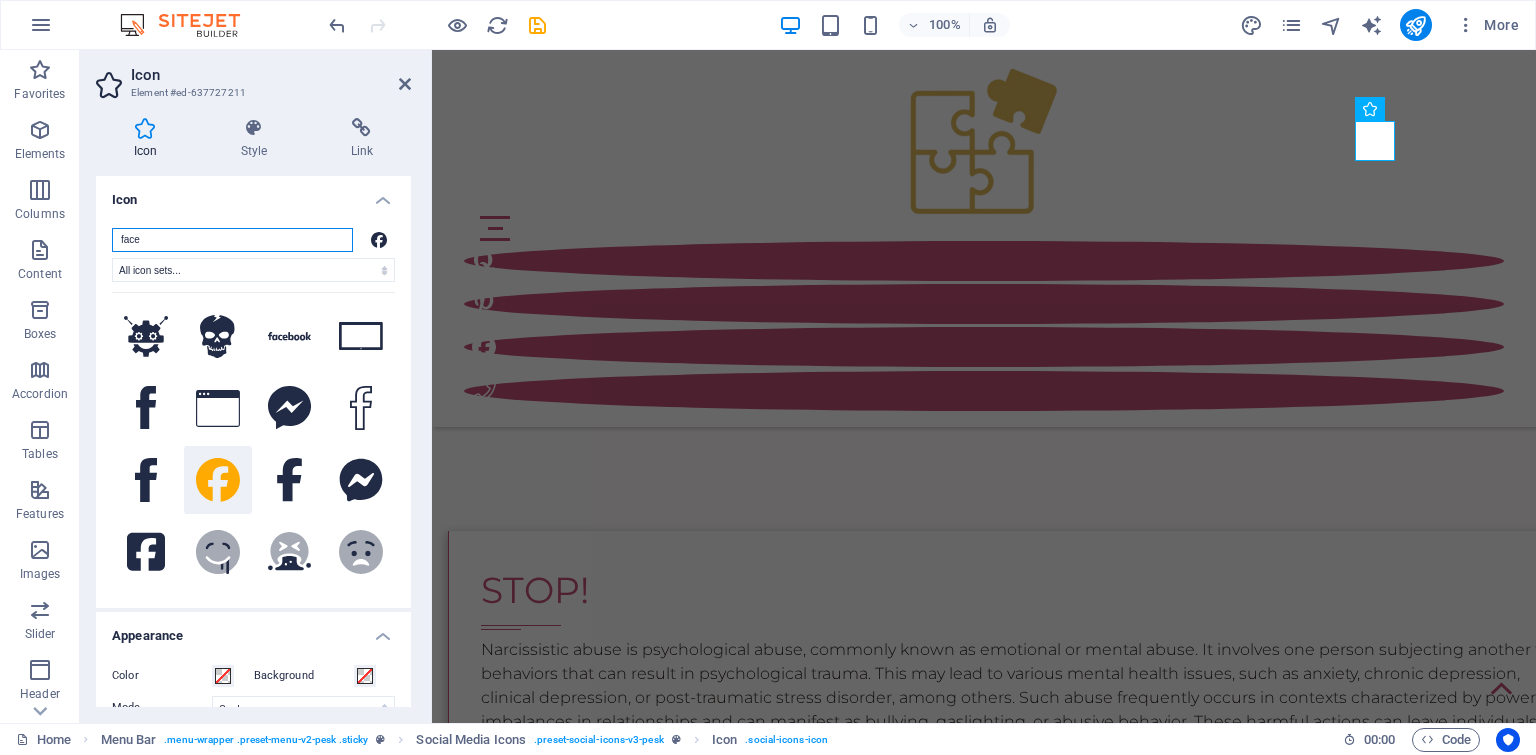 drag, startPoint x: 155, startPoint y: 237, endPoint x: 112, endPoint y: 237, distance: 43 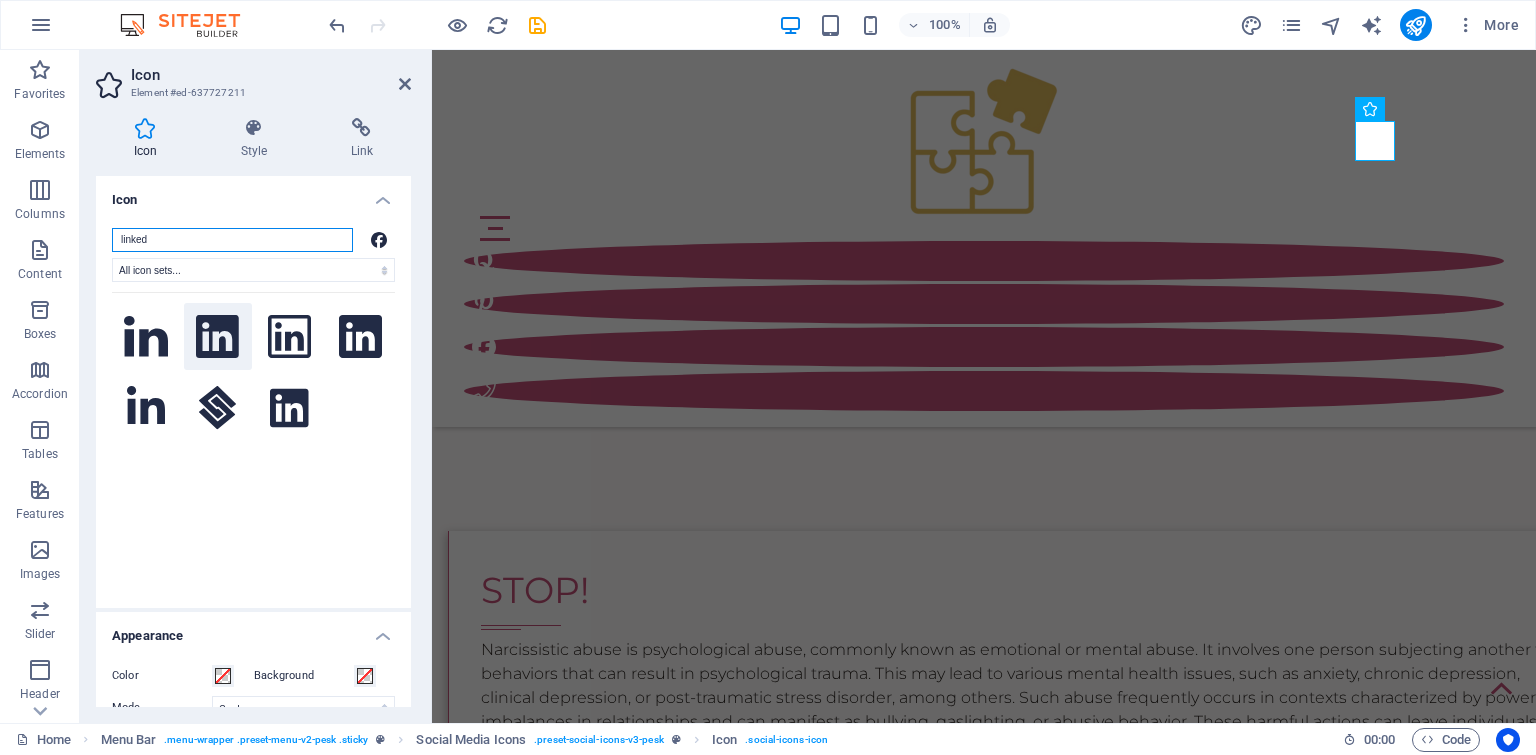 type on "linked" 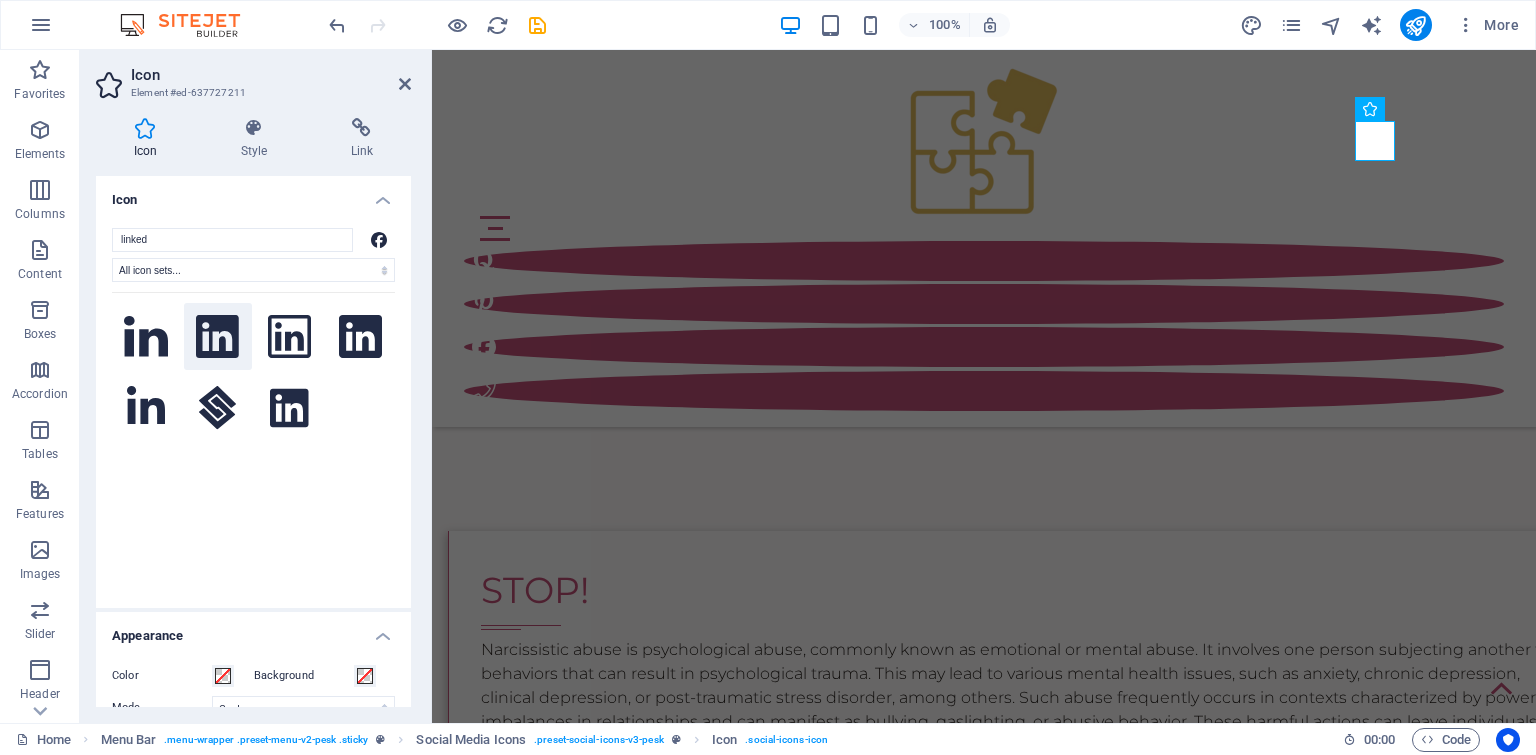click 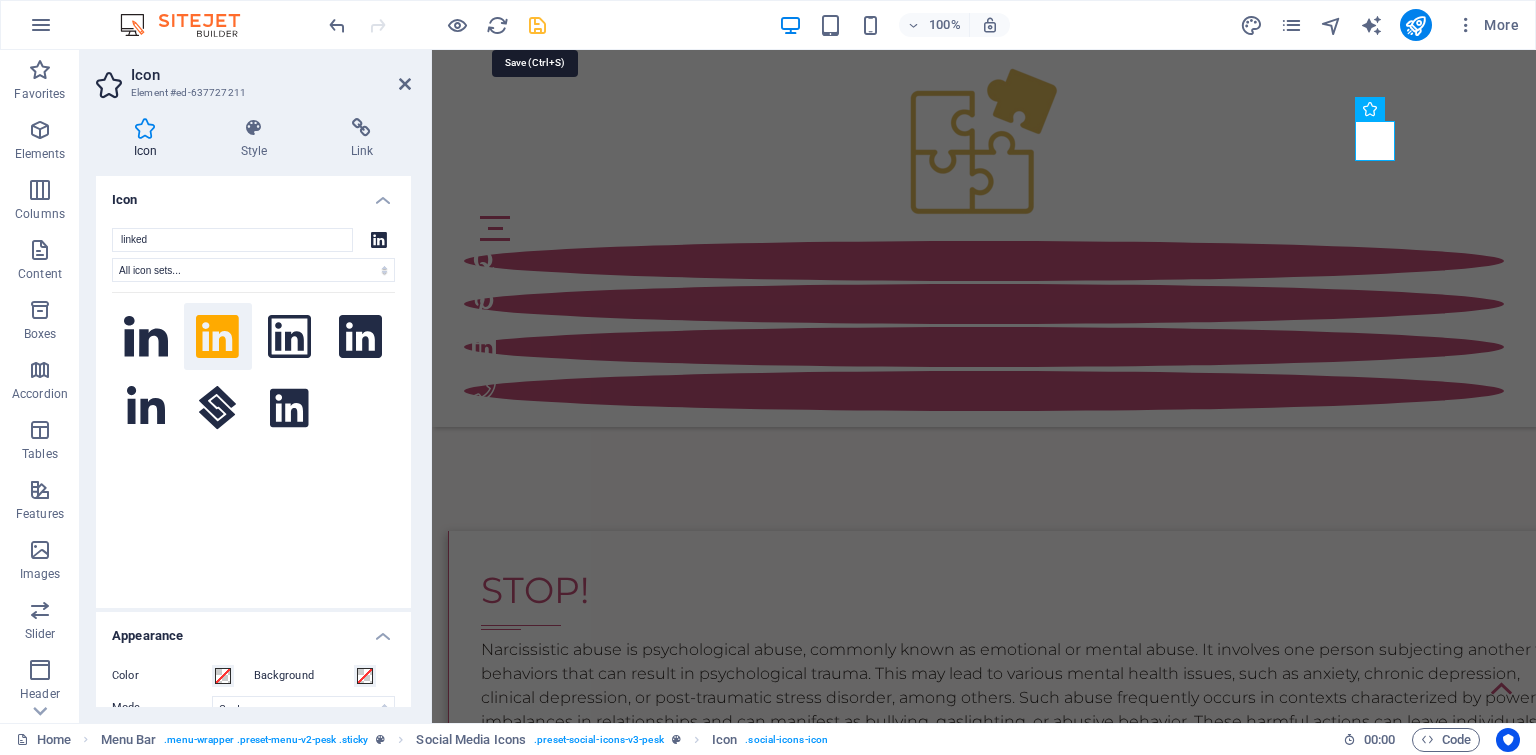 click at bounding box center (537, 25) 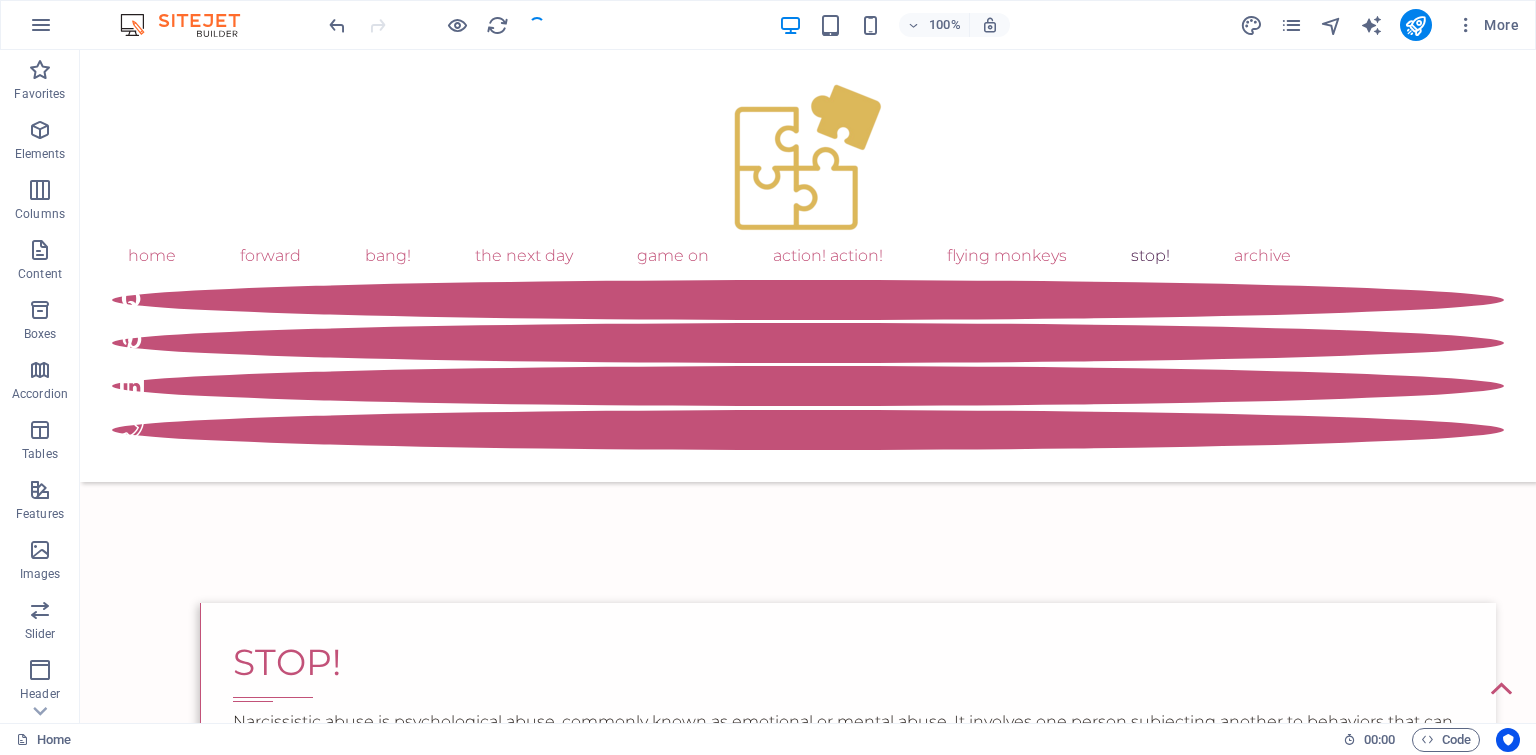 scroll, scrollTop: 824, scrollLeft: 0, axis: vertical 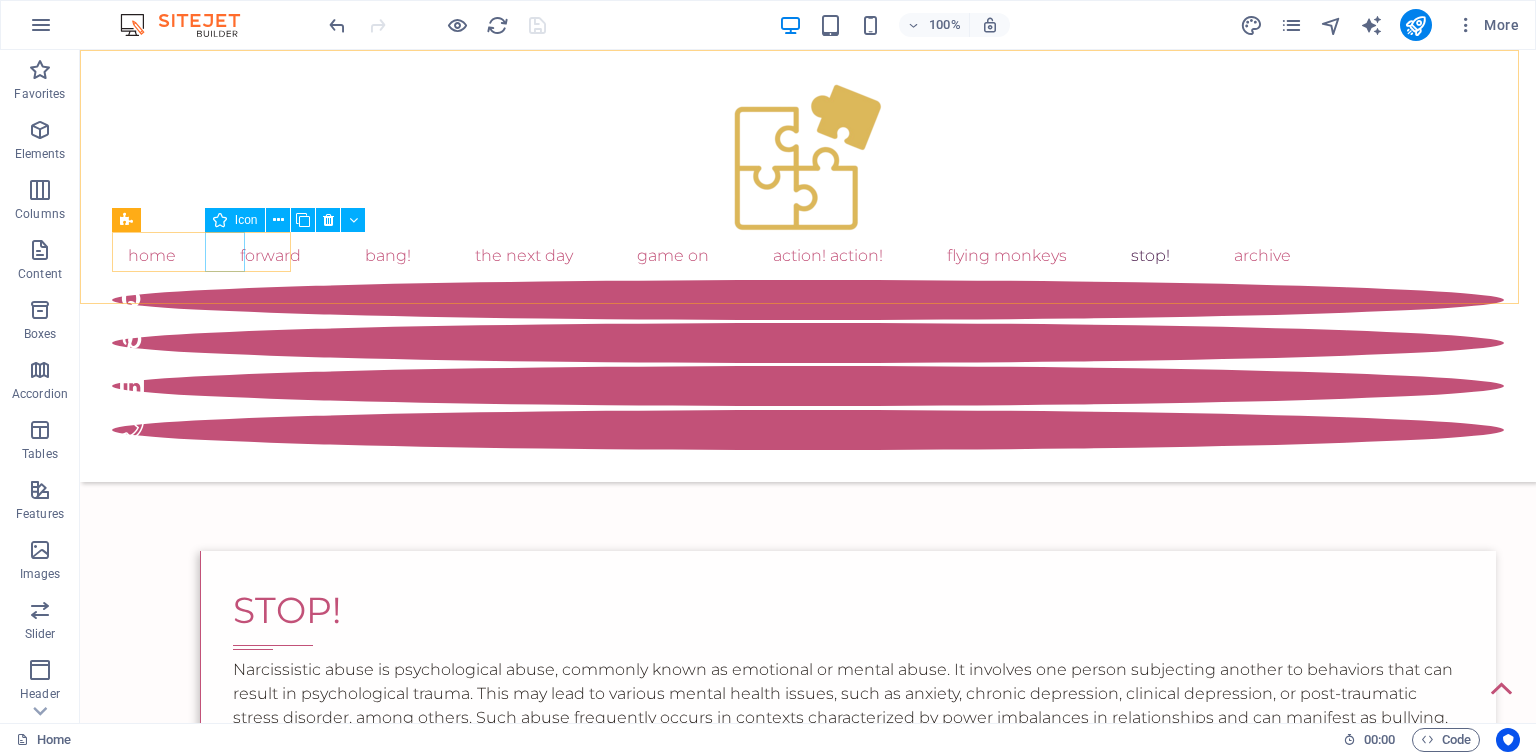 click at bounding box center [808, 386] 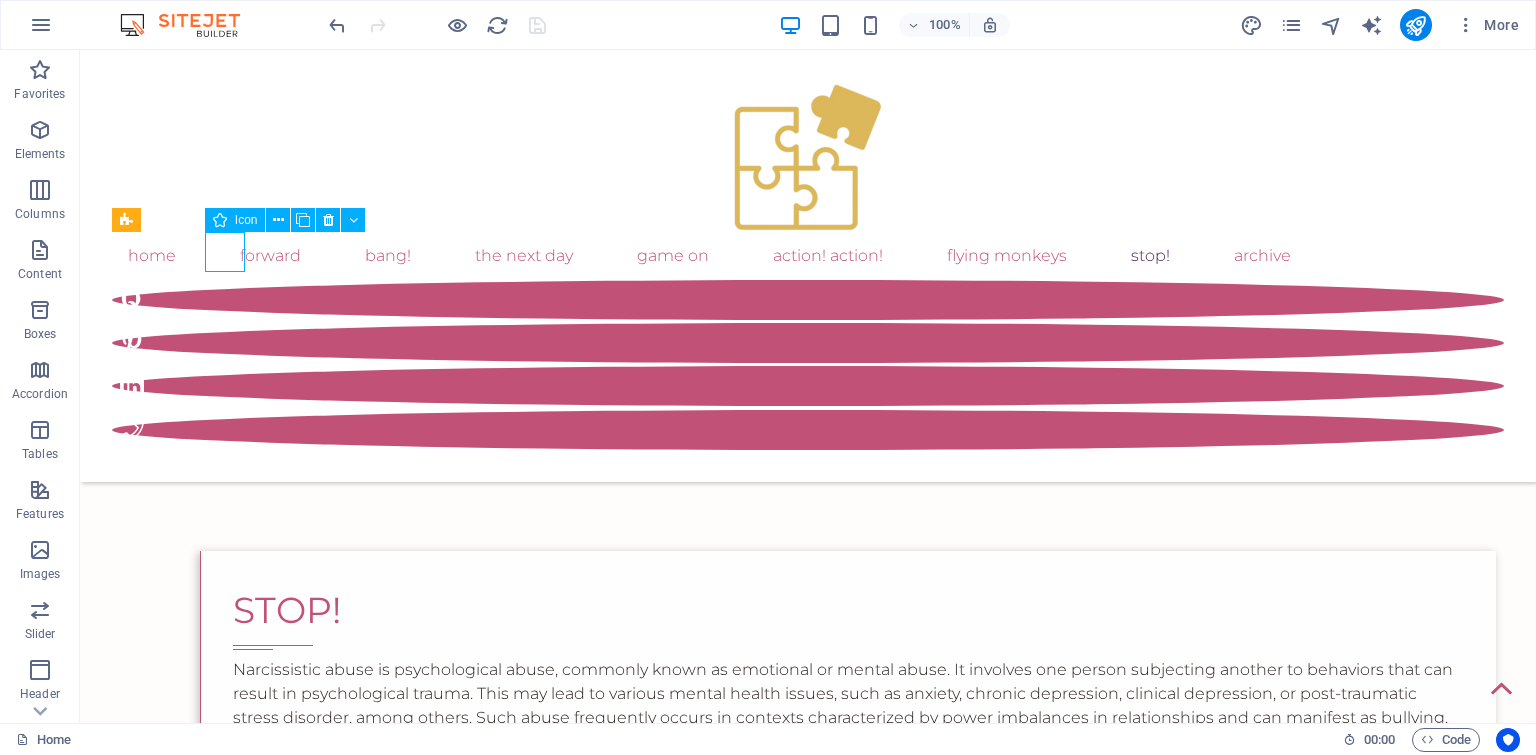 click at bounding box center [808, 386] 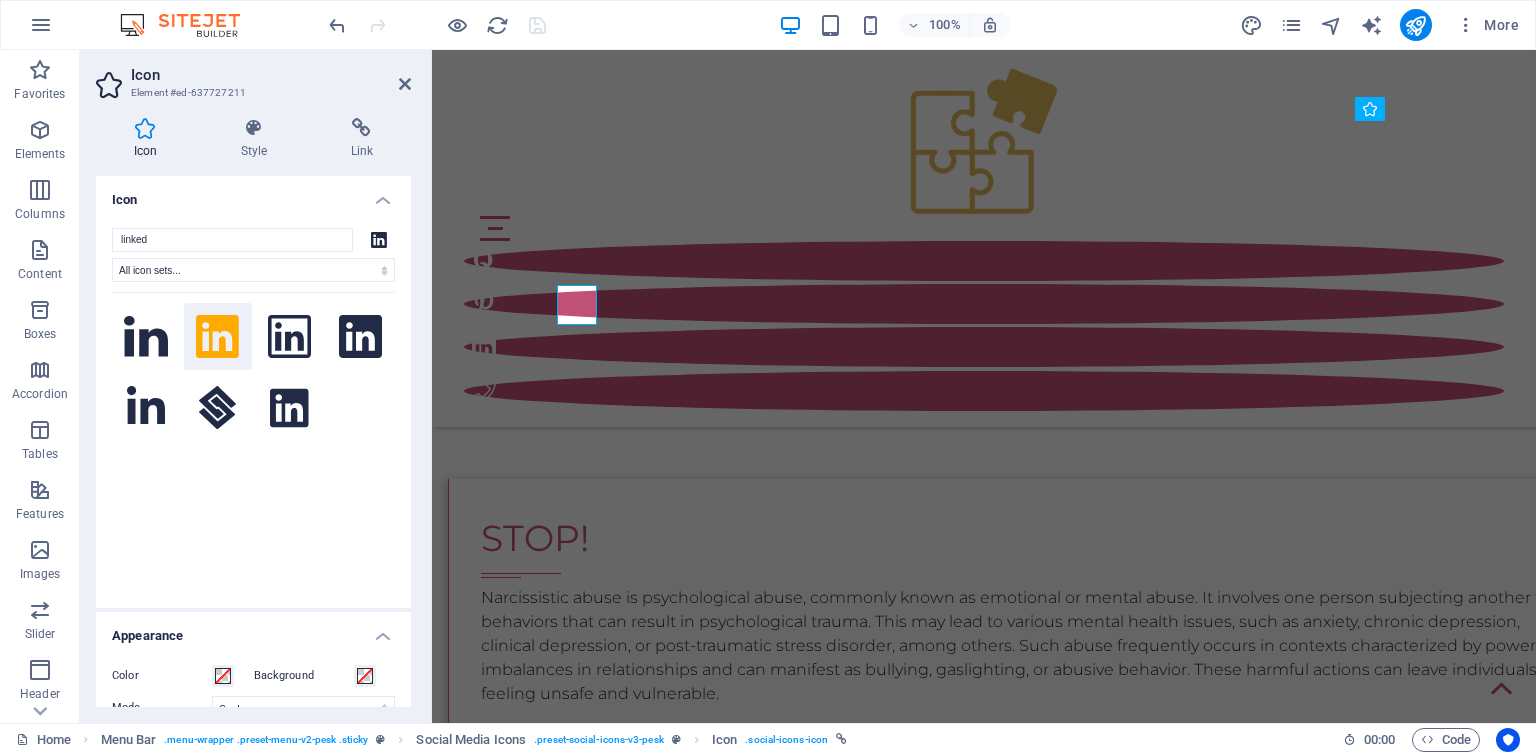 scroll, scrollTop: 772, scrollLeft: 0, axis: vertical 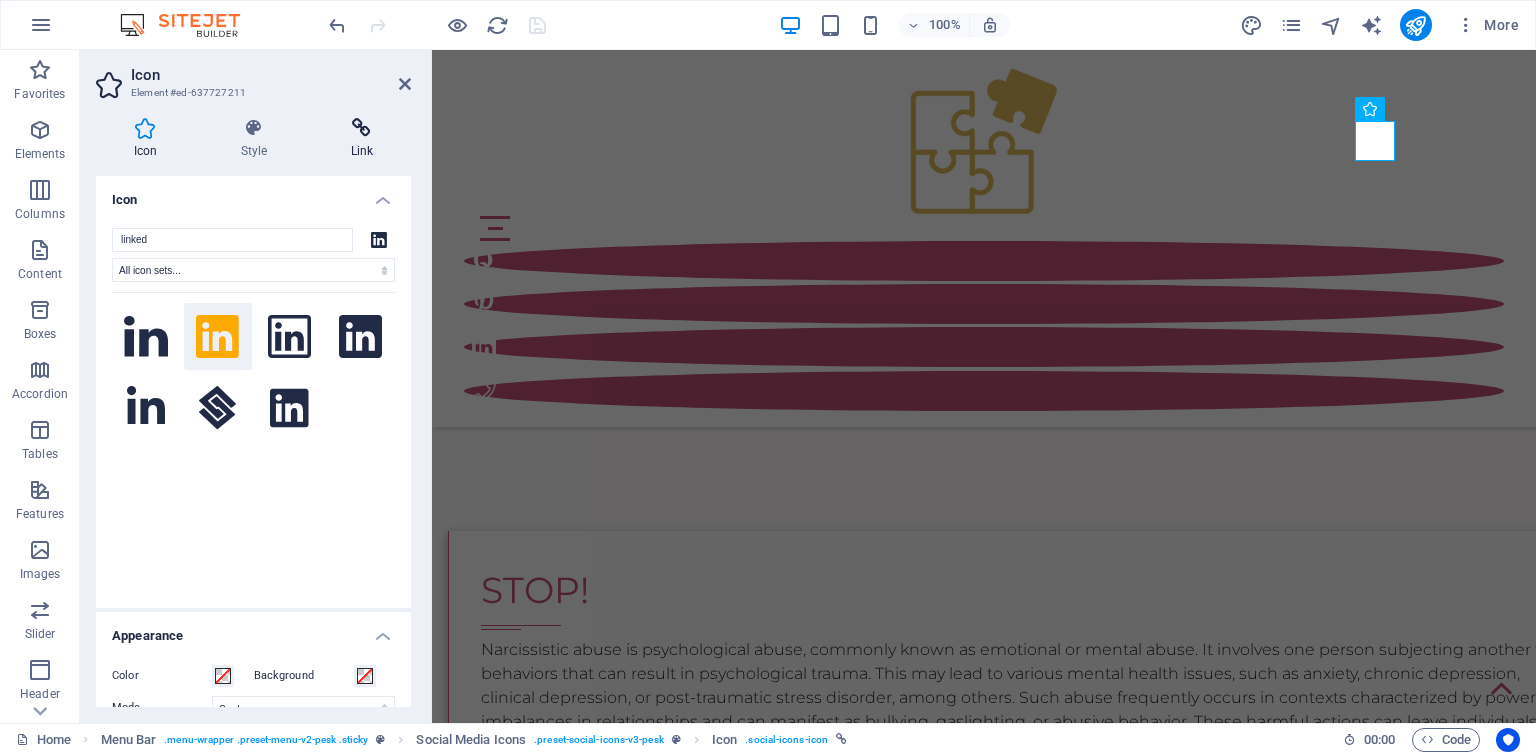click at bounding box center [362, 128] 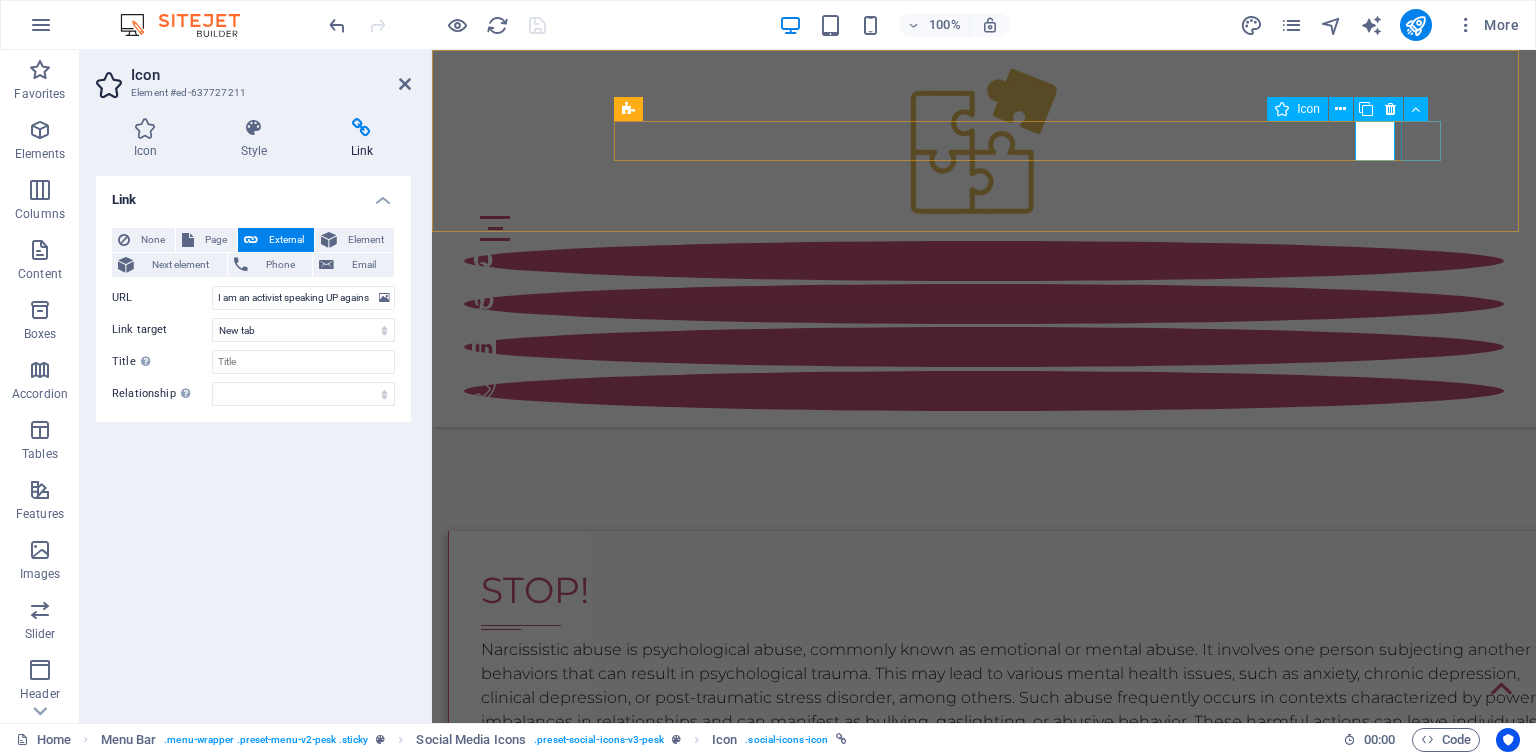 click at bounding box center (984, 391) 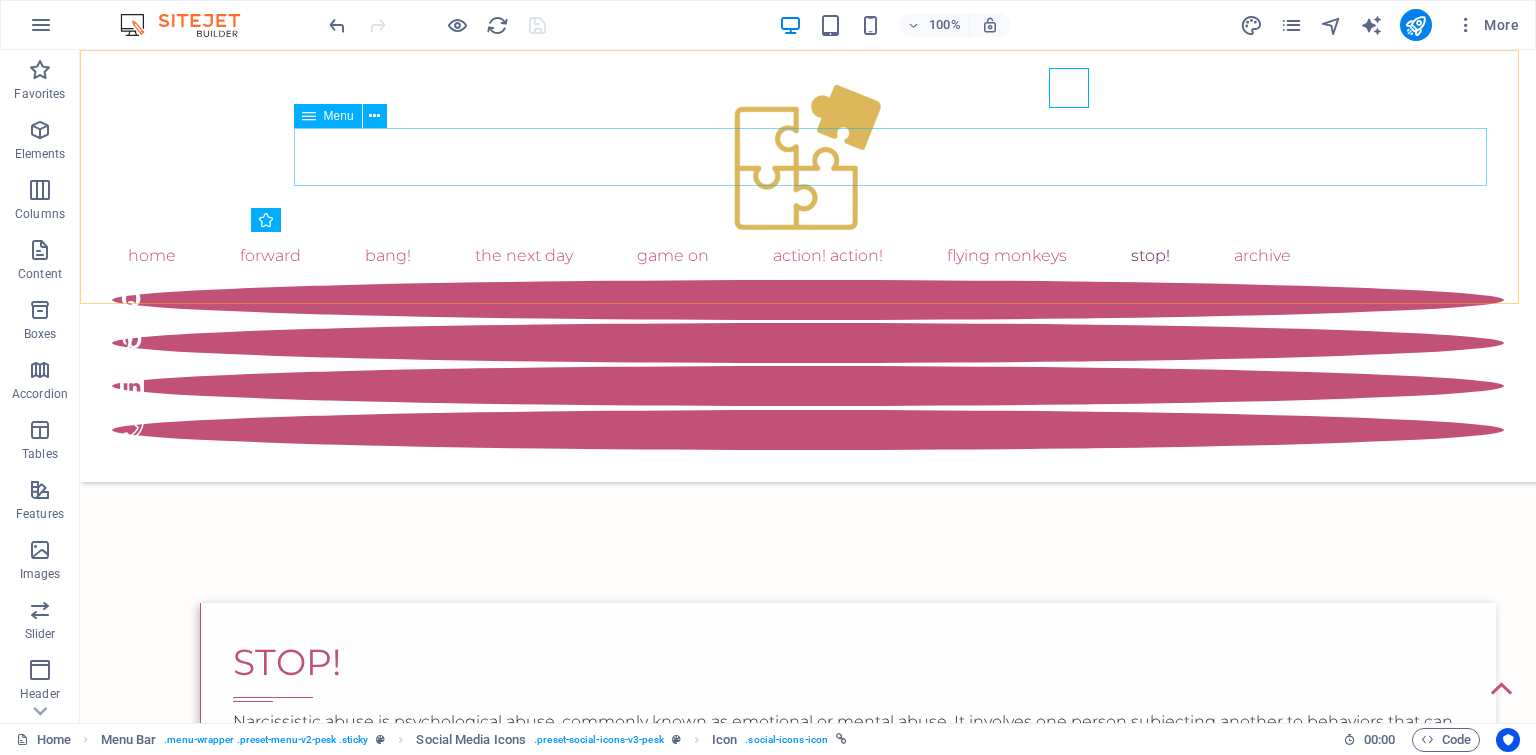scroll, scrollTop: 824, scrollLeft: 0, axis: vertical 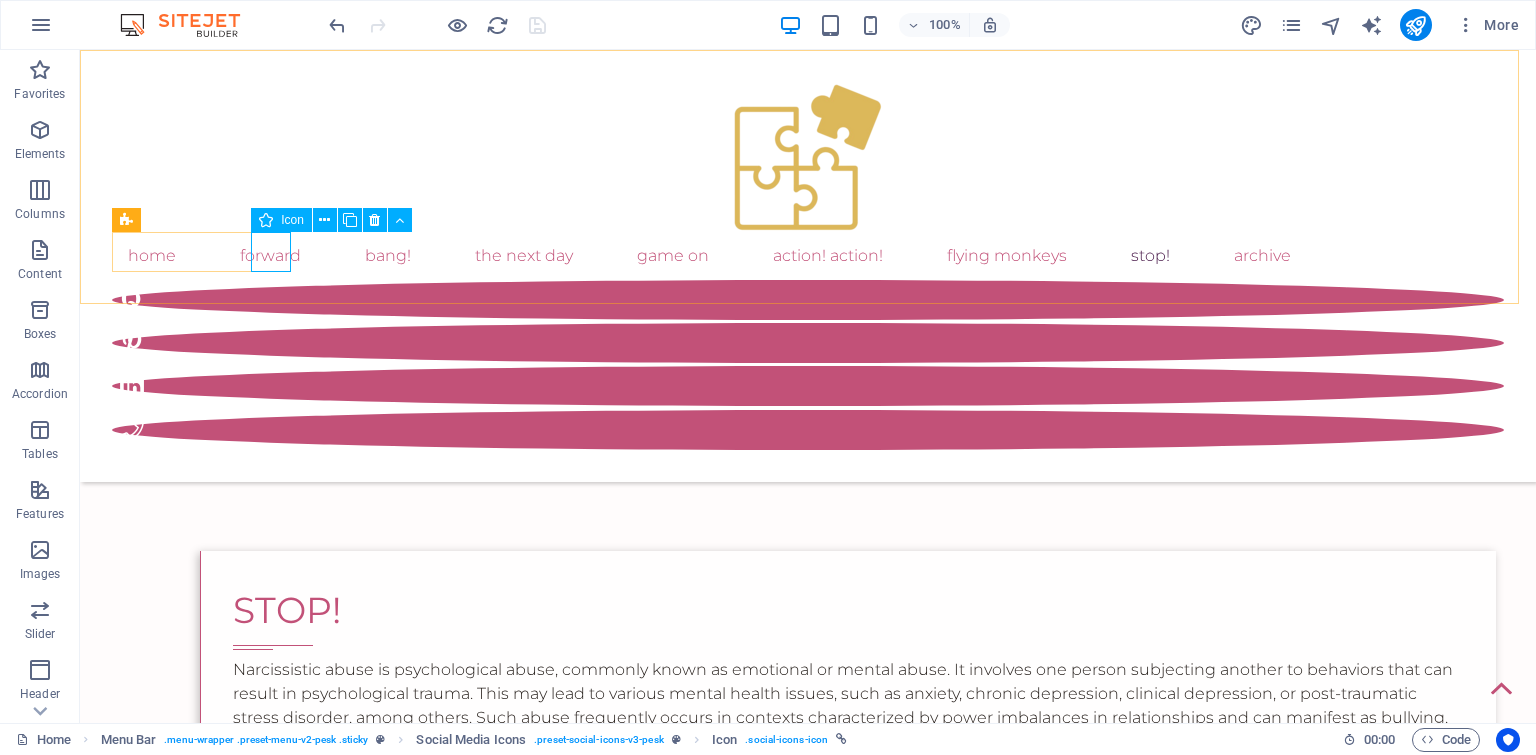 click at bounding box center (808, 430) 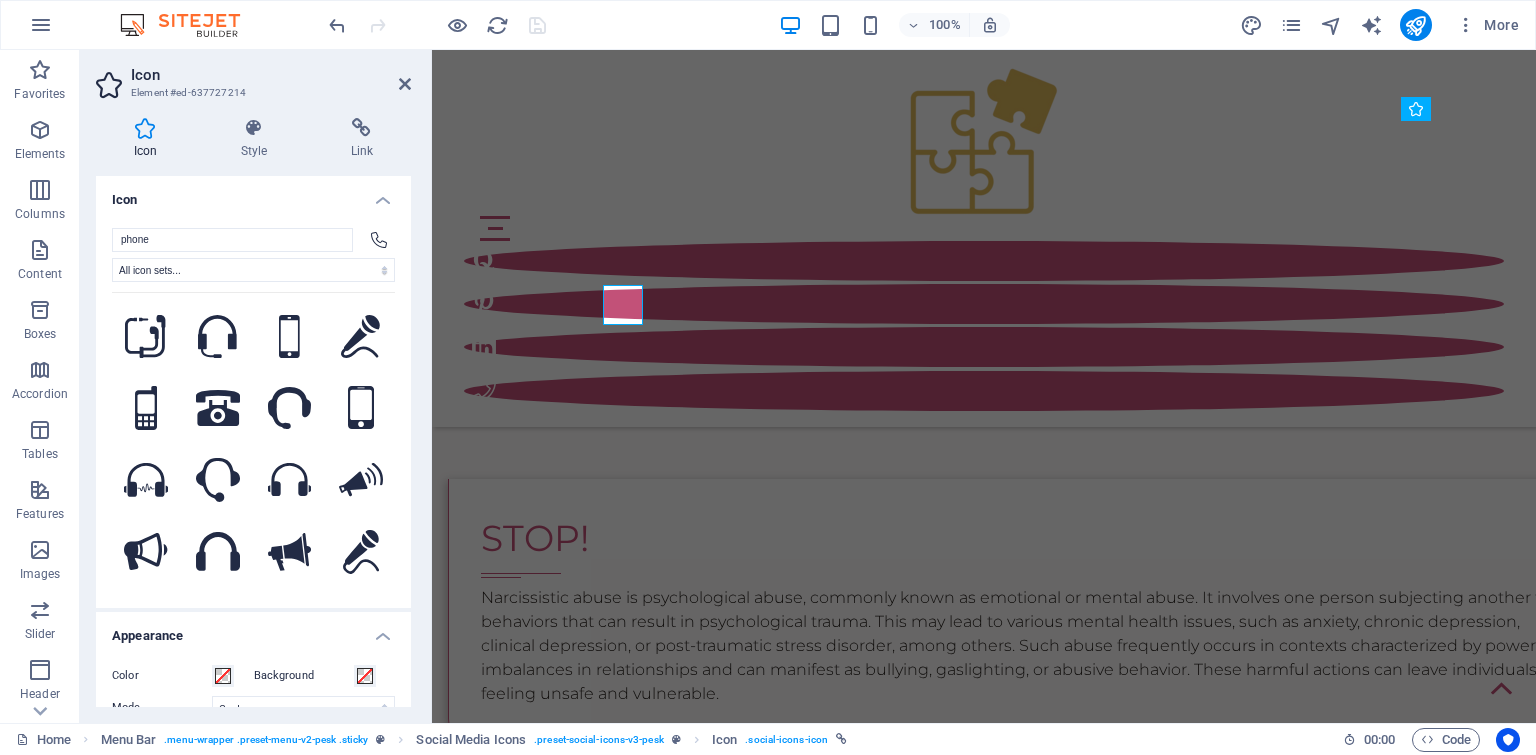 scroll, scrollTop: 772, scrollLeft: 0, axis: vertical 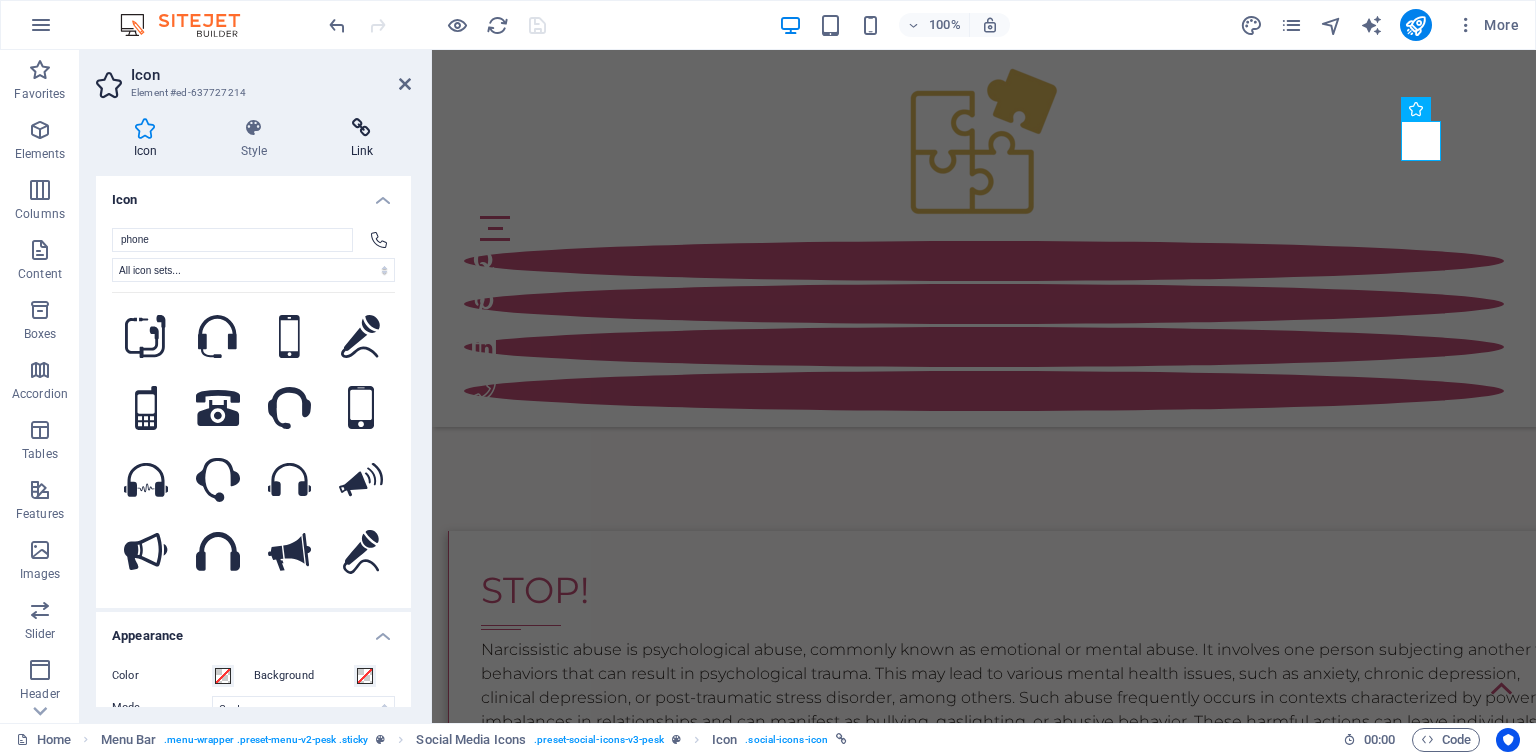 click at bounding box center (362, 128) 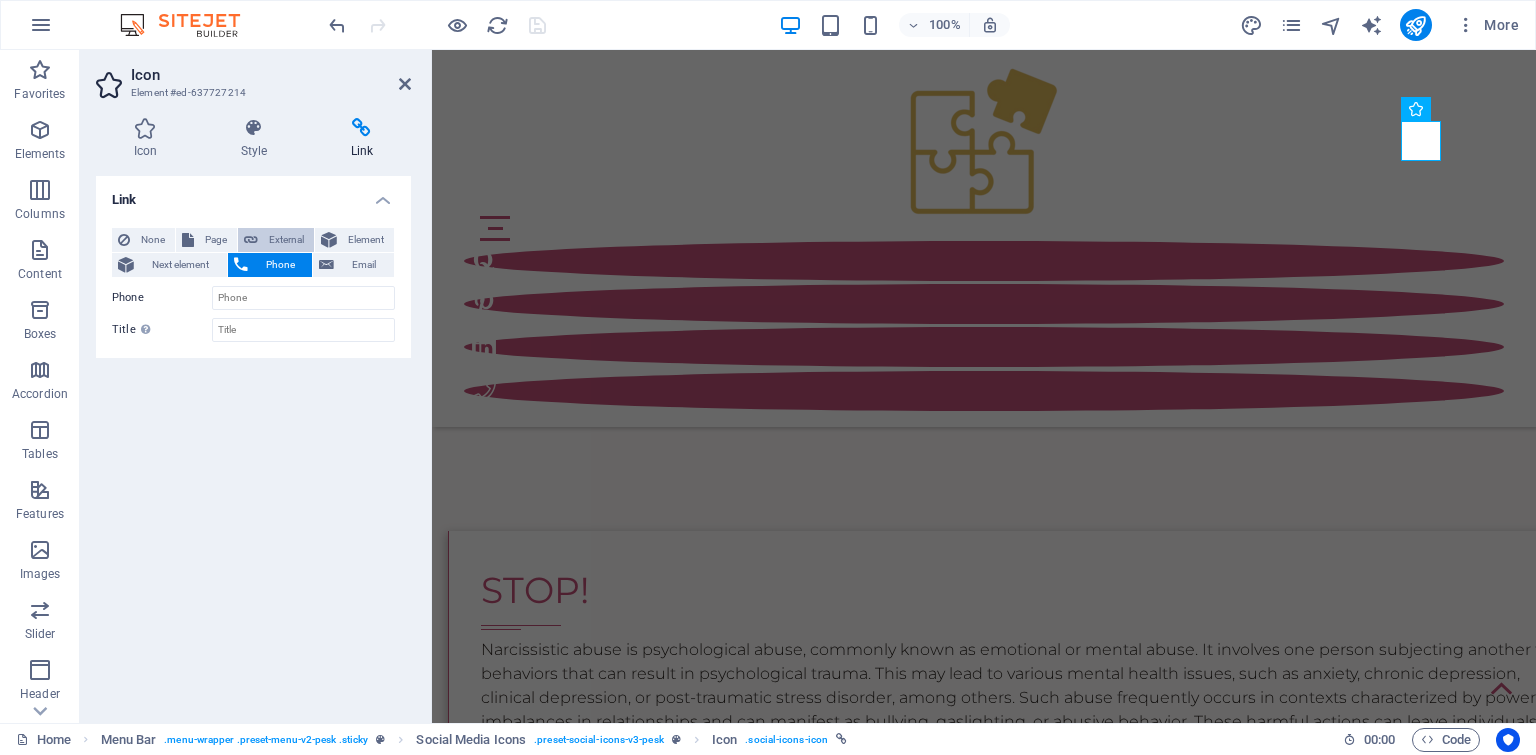 click on "External" at bounding box center [286, 240] 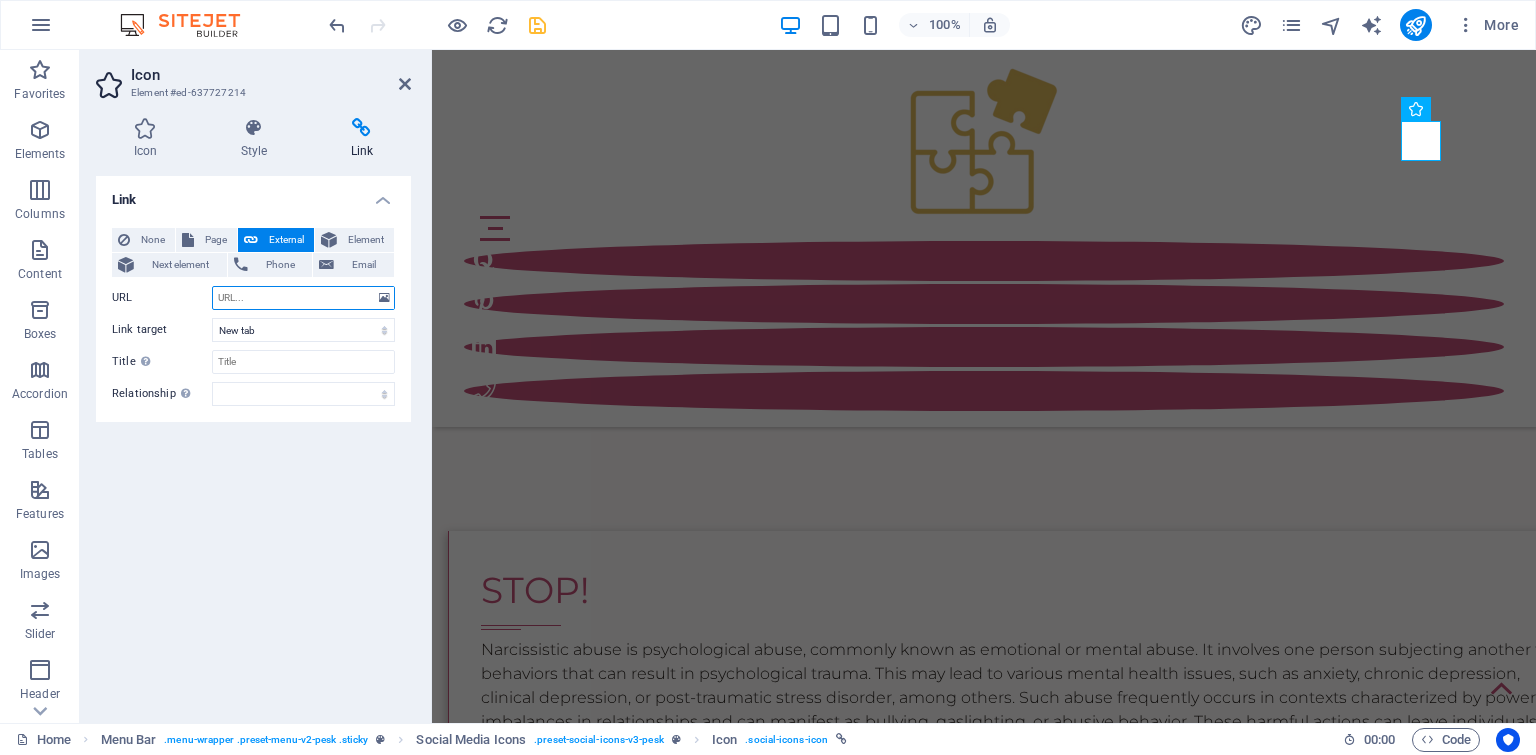 paste on "http://www.buymeacoffee.com/romie_lor" 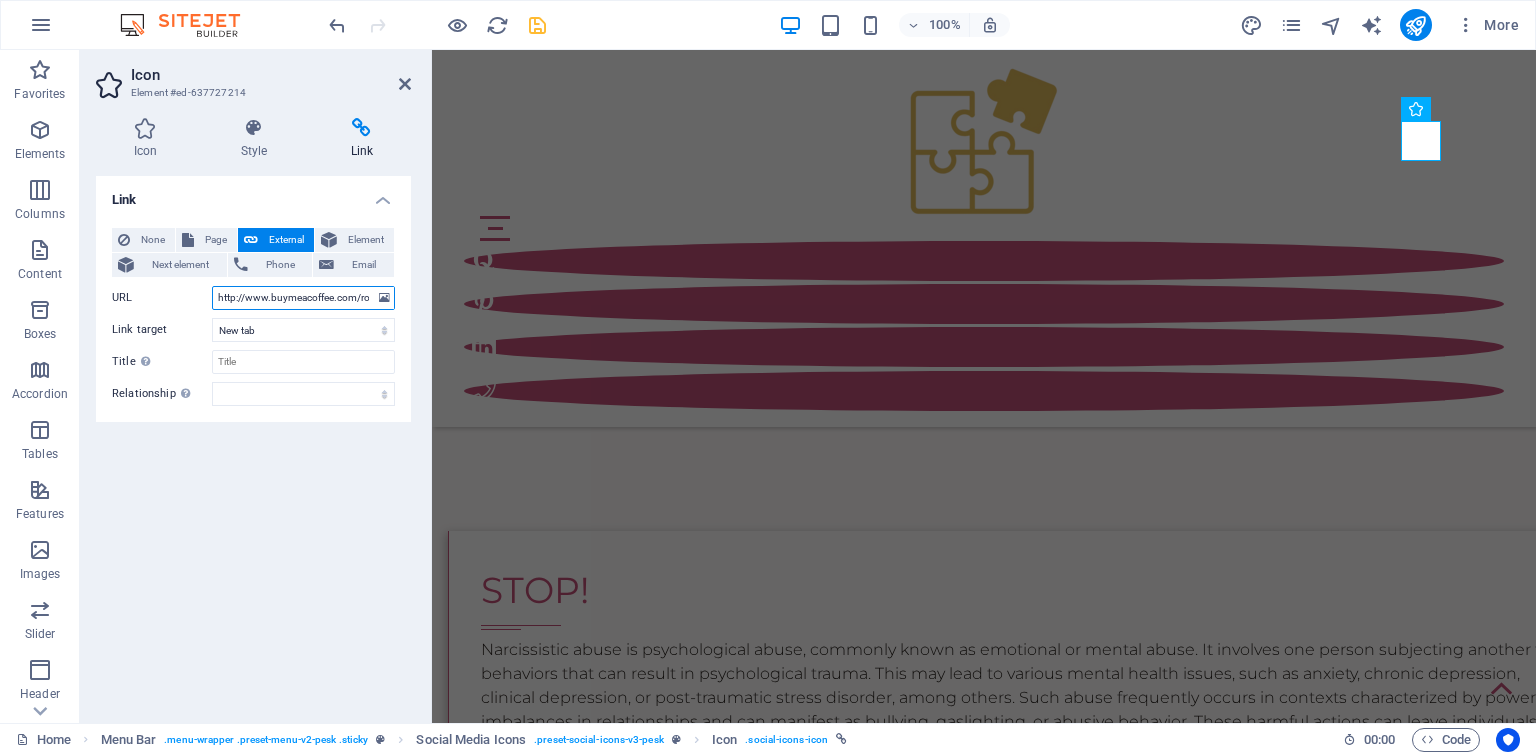 scroll, scrollTop: 0, scrollLeft: 35, axis: horizontal 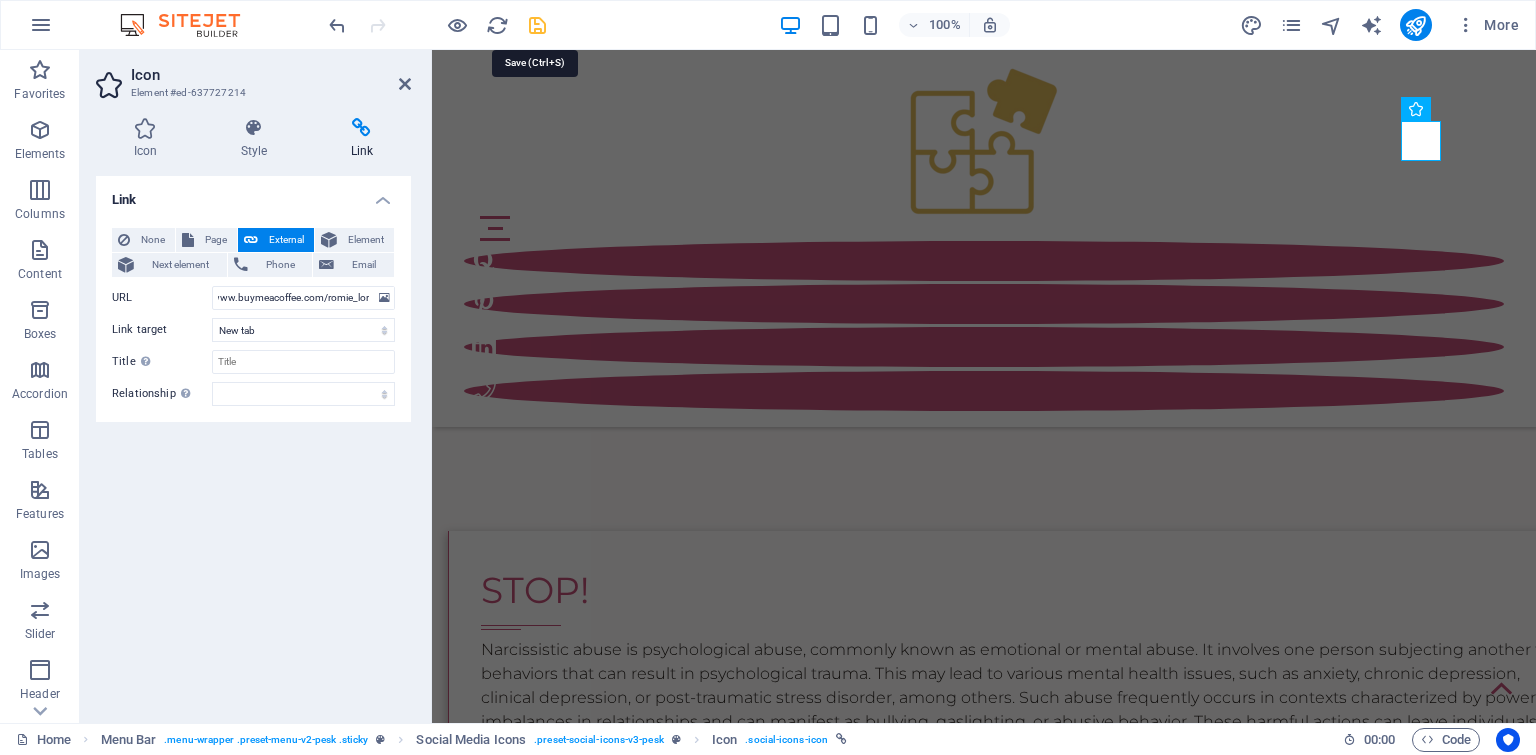 click at bounding box center (537, 25) 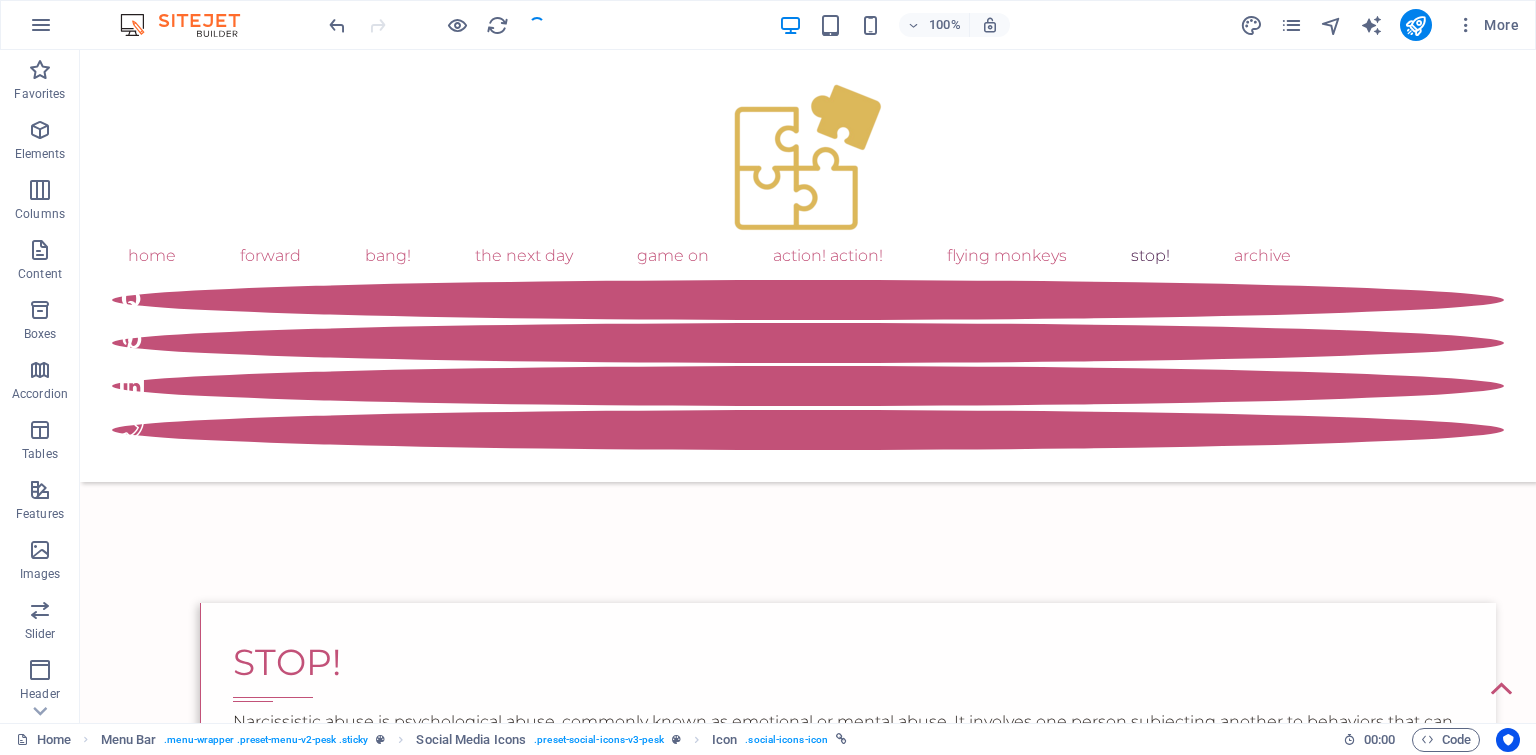 scroll, scrollTop: 824, scrollLeft: 0, axis: vertical 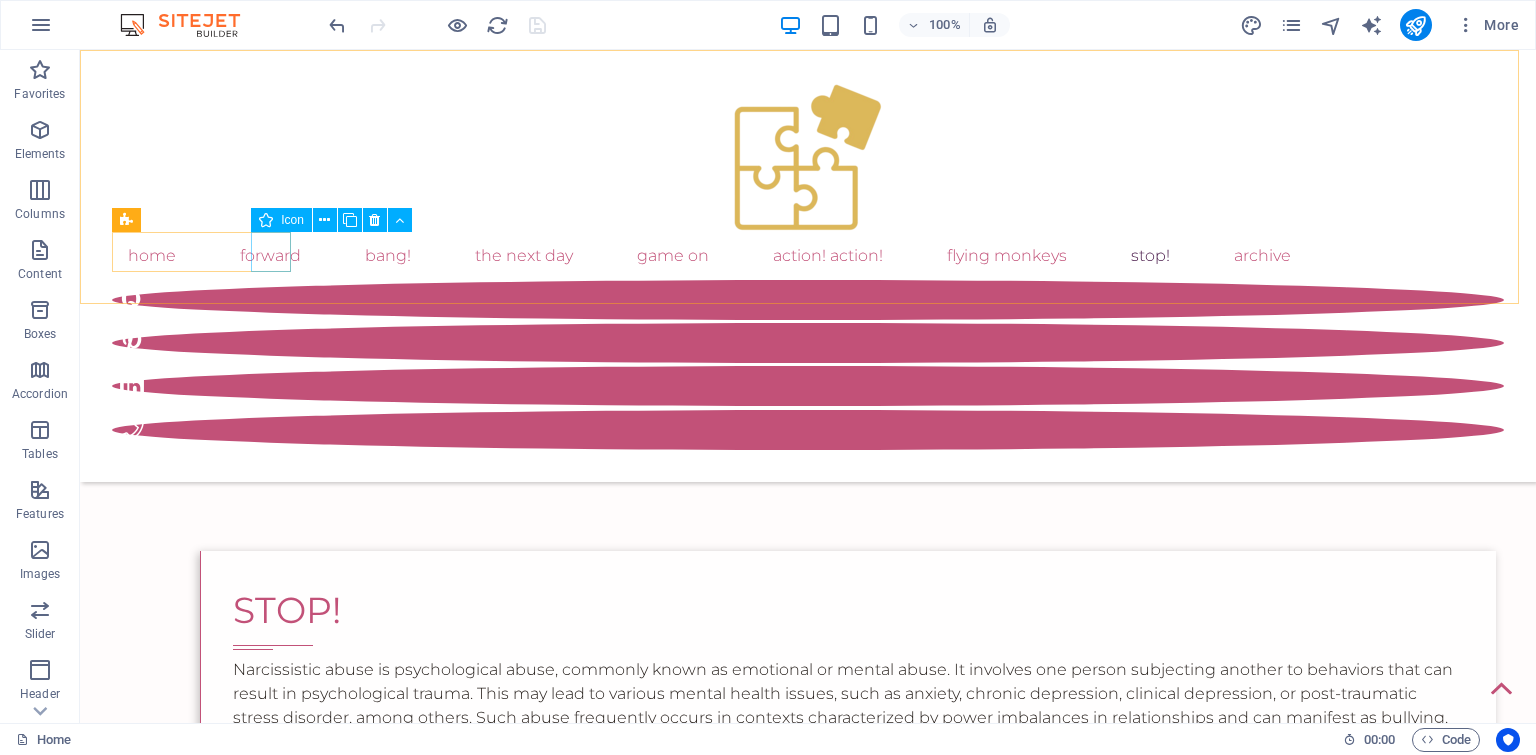 click at bounding box center [808, 430] 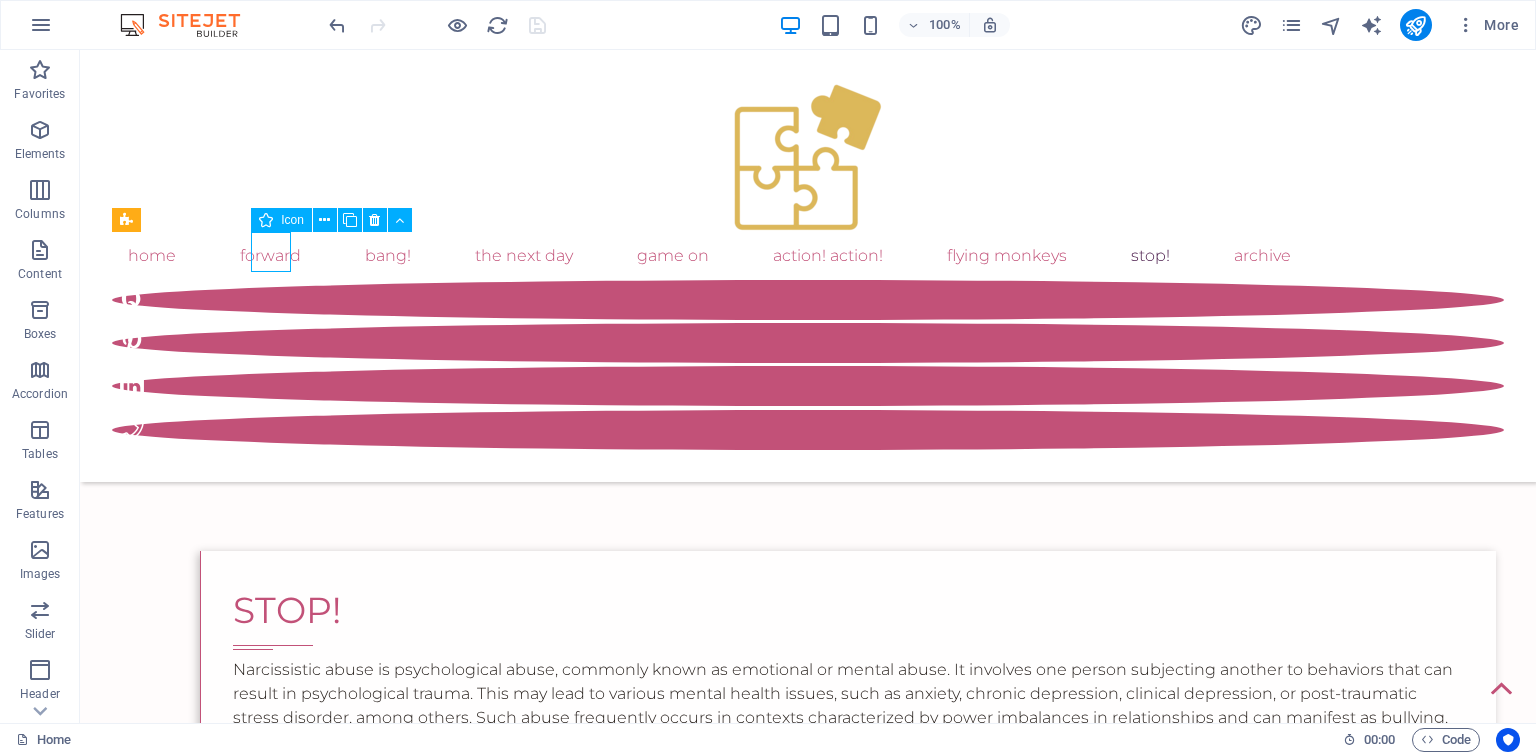 click at bounding box center [808, 430] 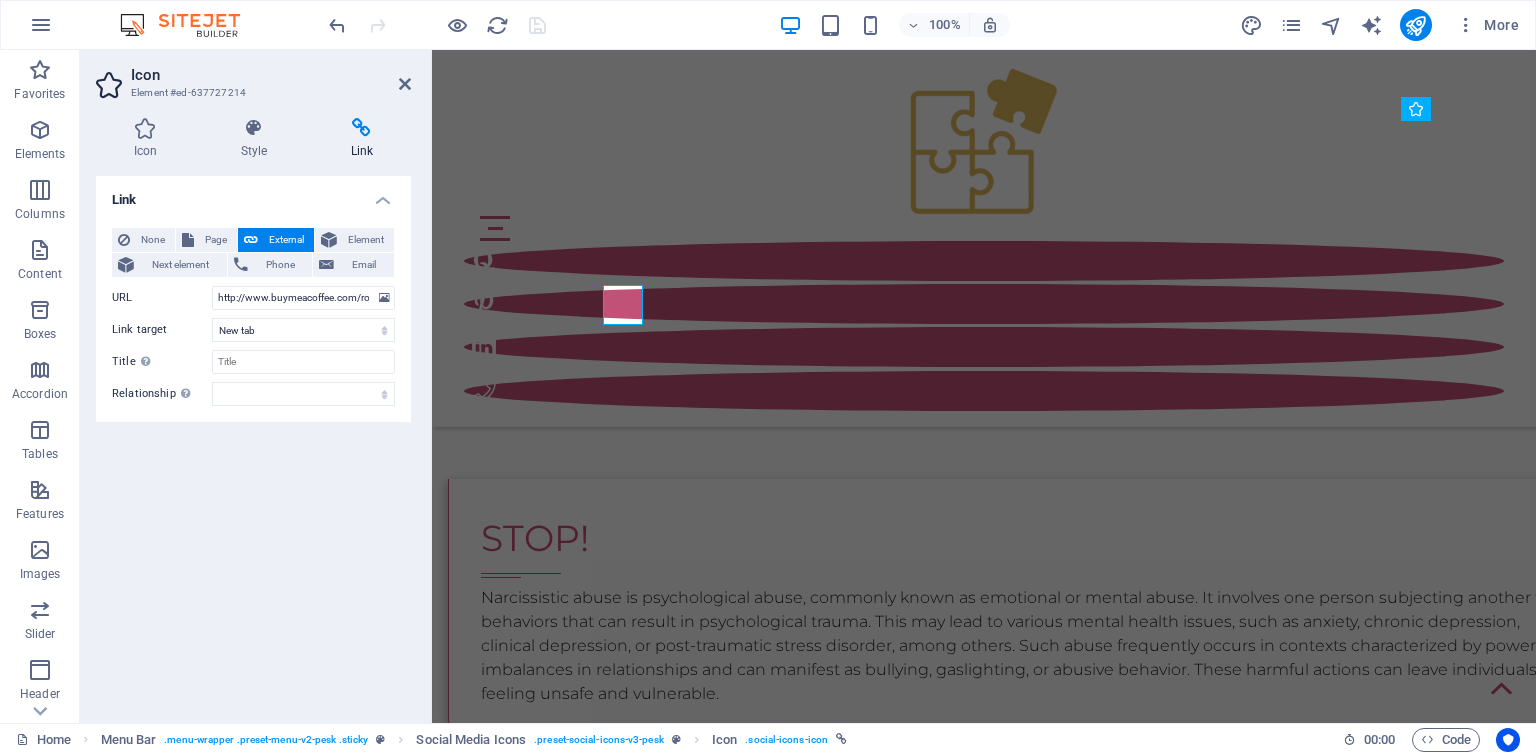 scroll, scrollTop: 772, scrollLeft: 0, axis: vertical 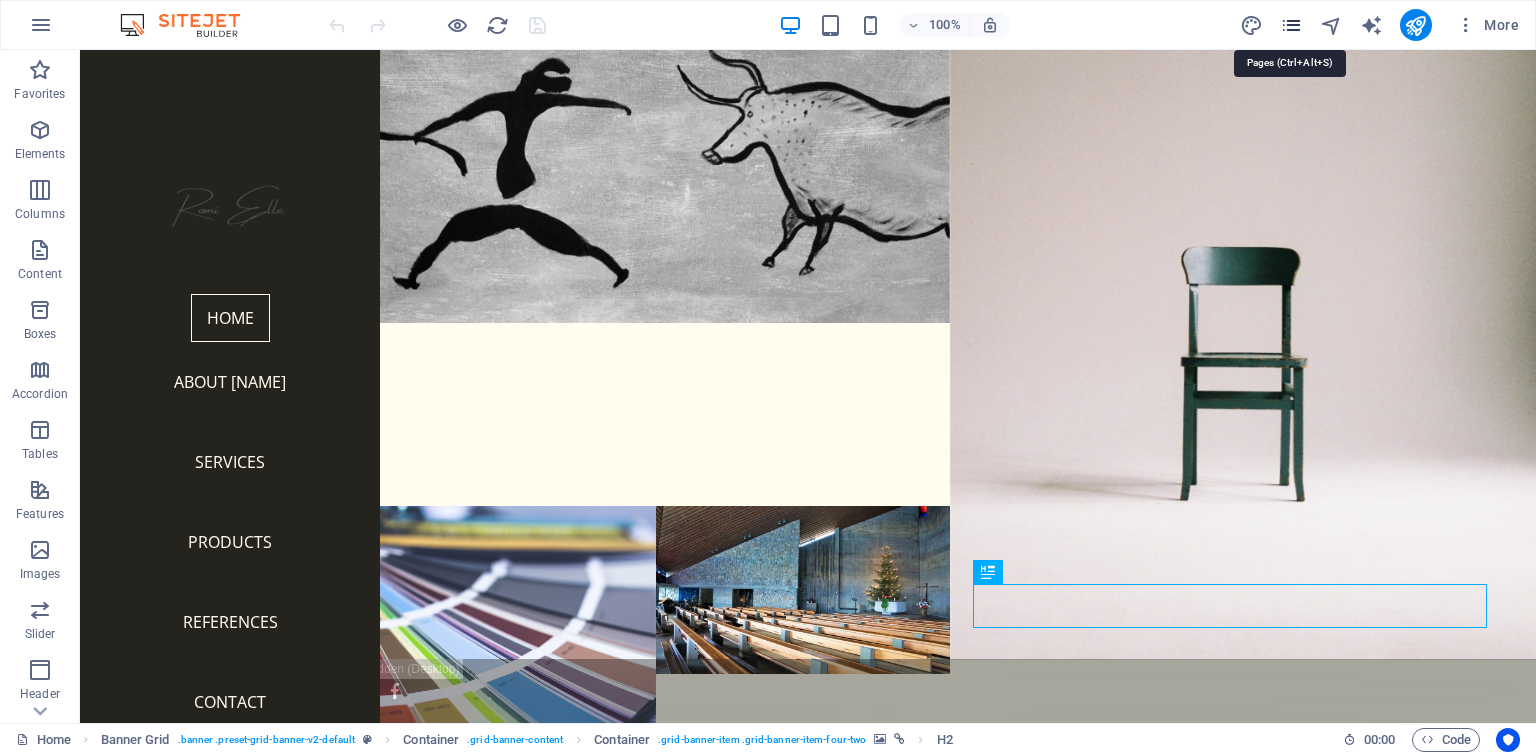 click at bounding box center [1291, 25] 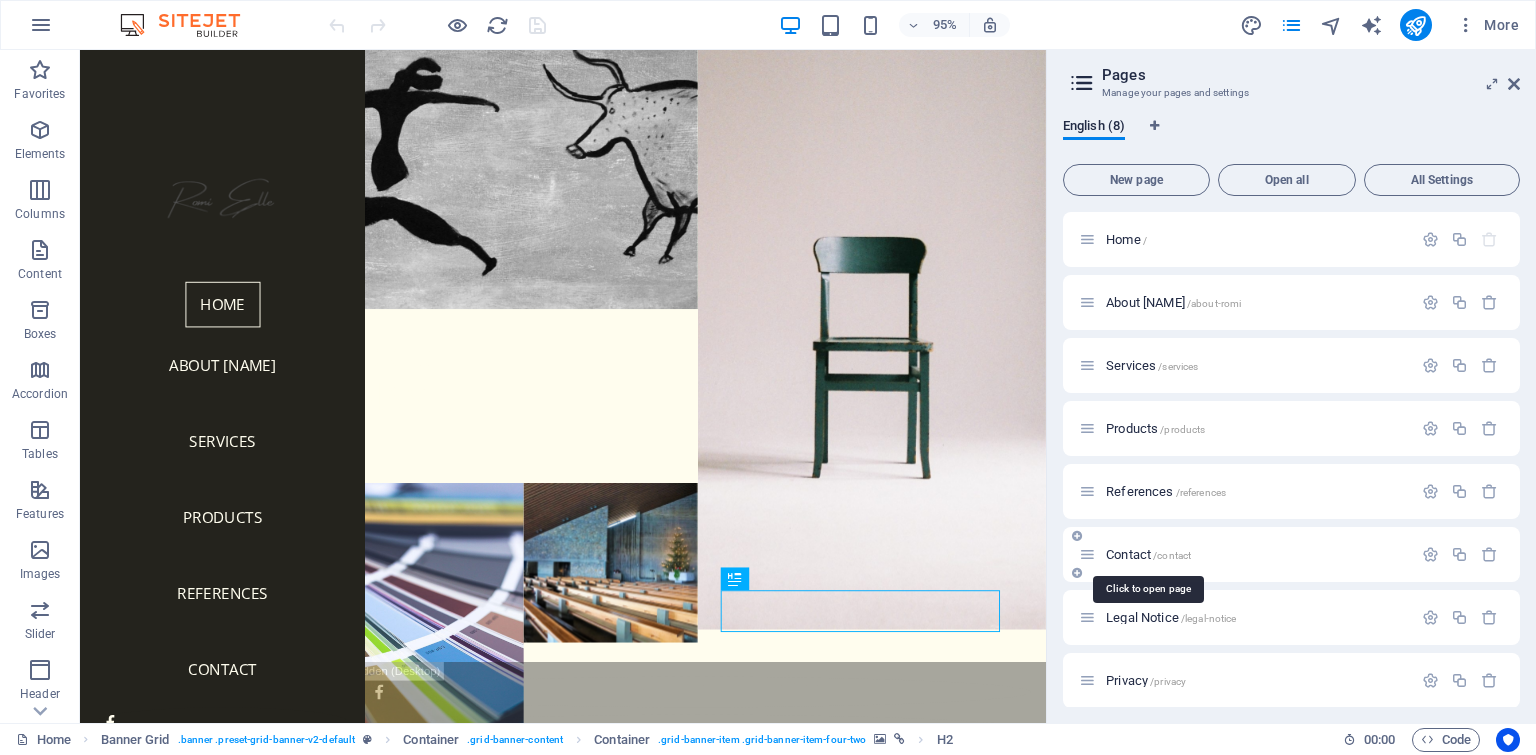 click on "Contact /contact" at bounding box center [1148, 554] 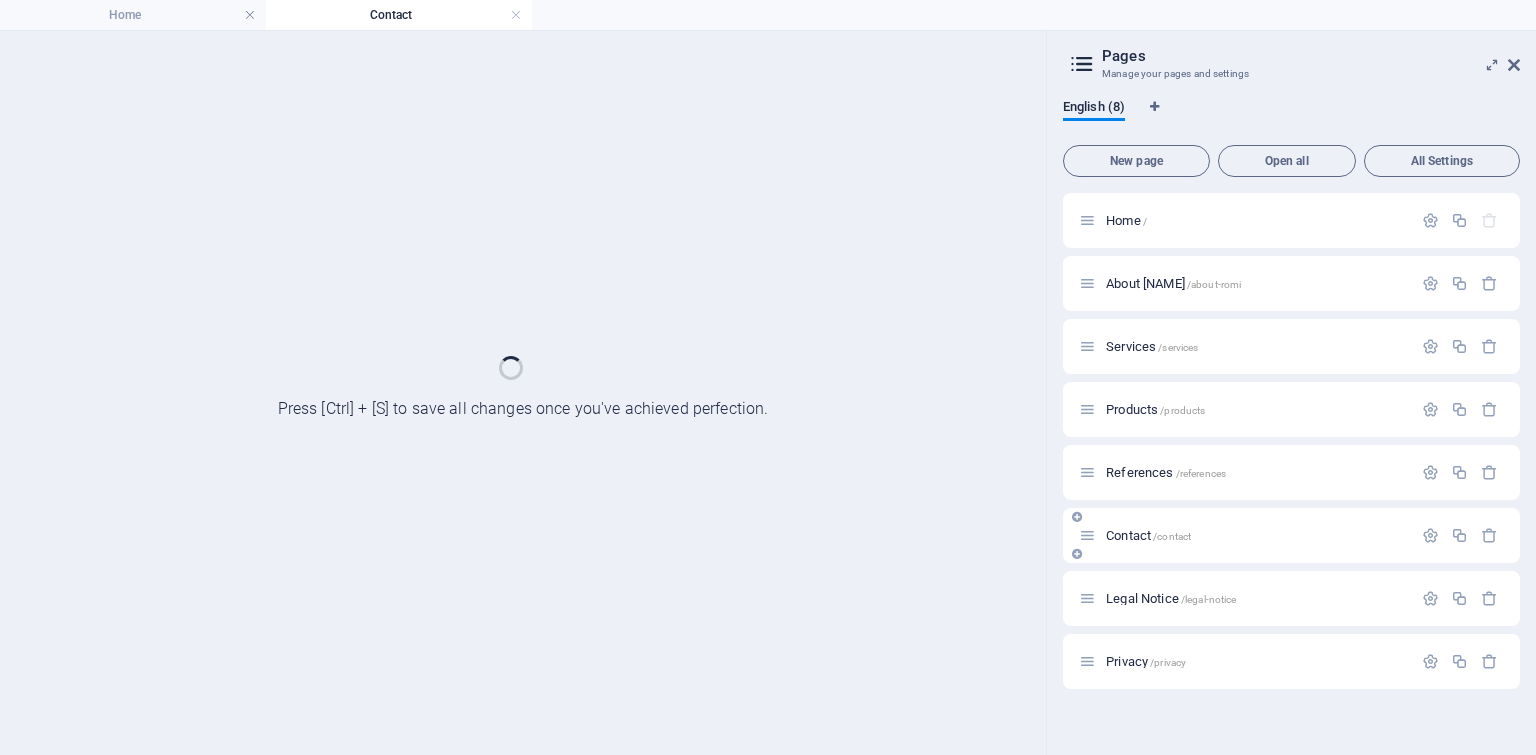 scroll, scrollTop: 0, scrollLeft: 0, axis: both 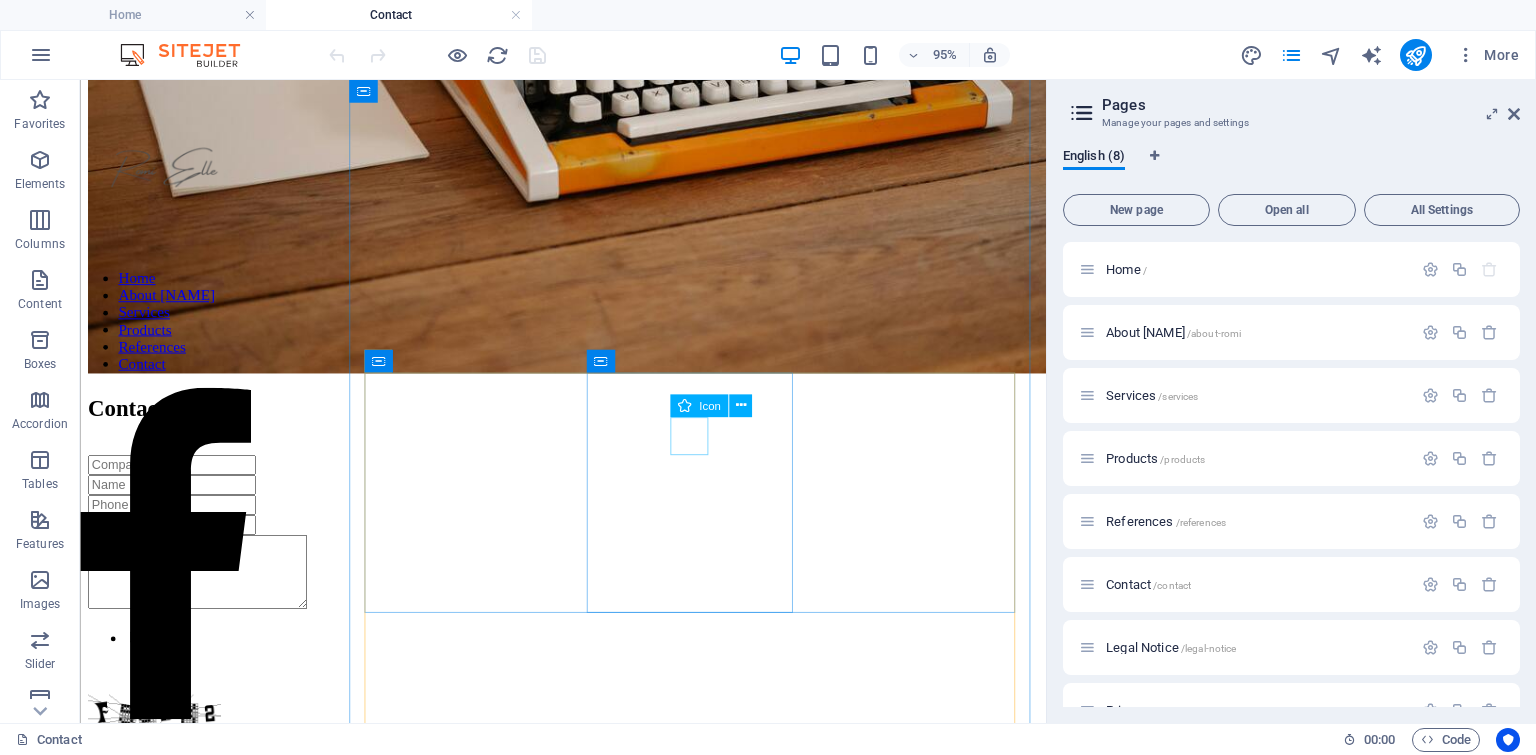 click at bounding box center (588, 2812) 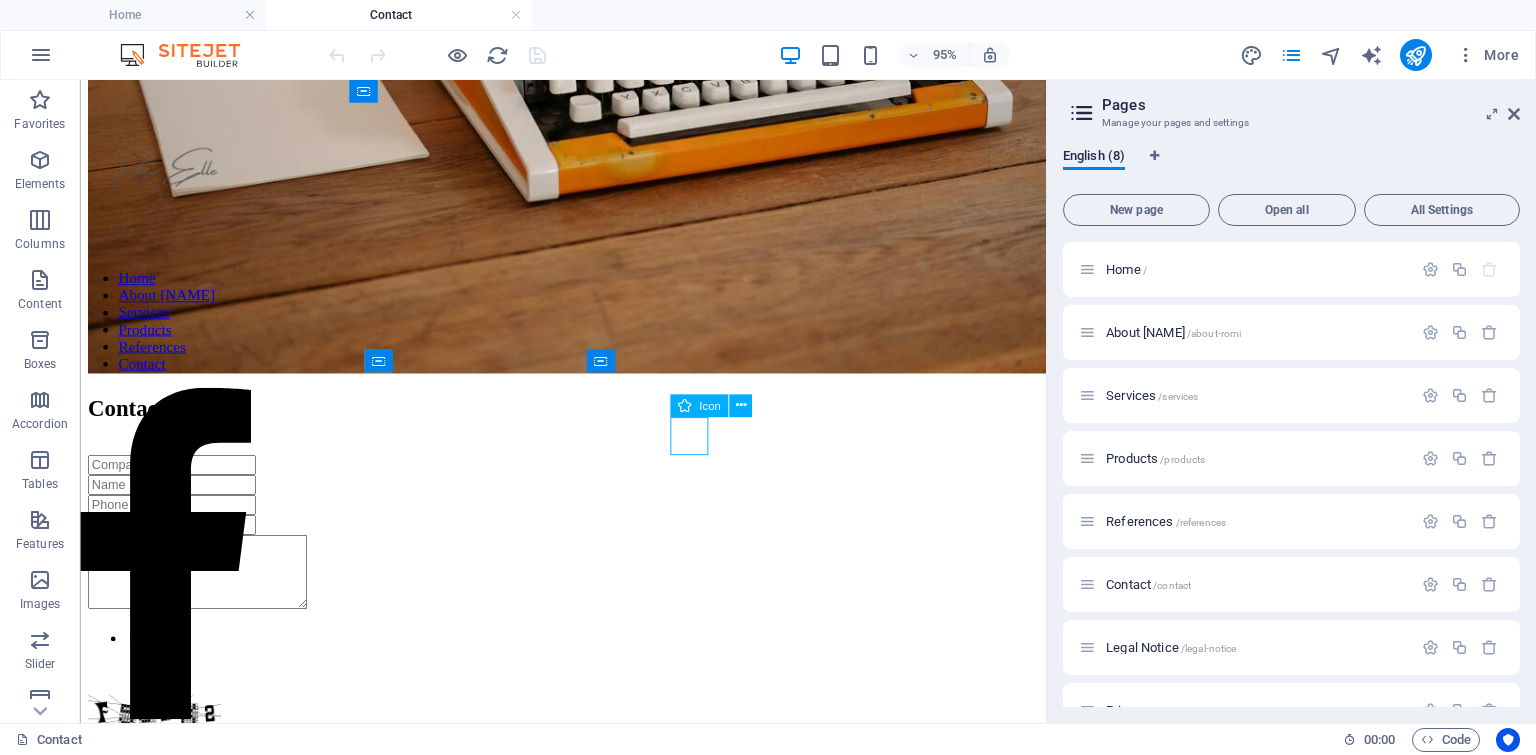 click at bounding box center [588, 2812] 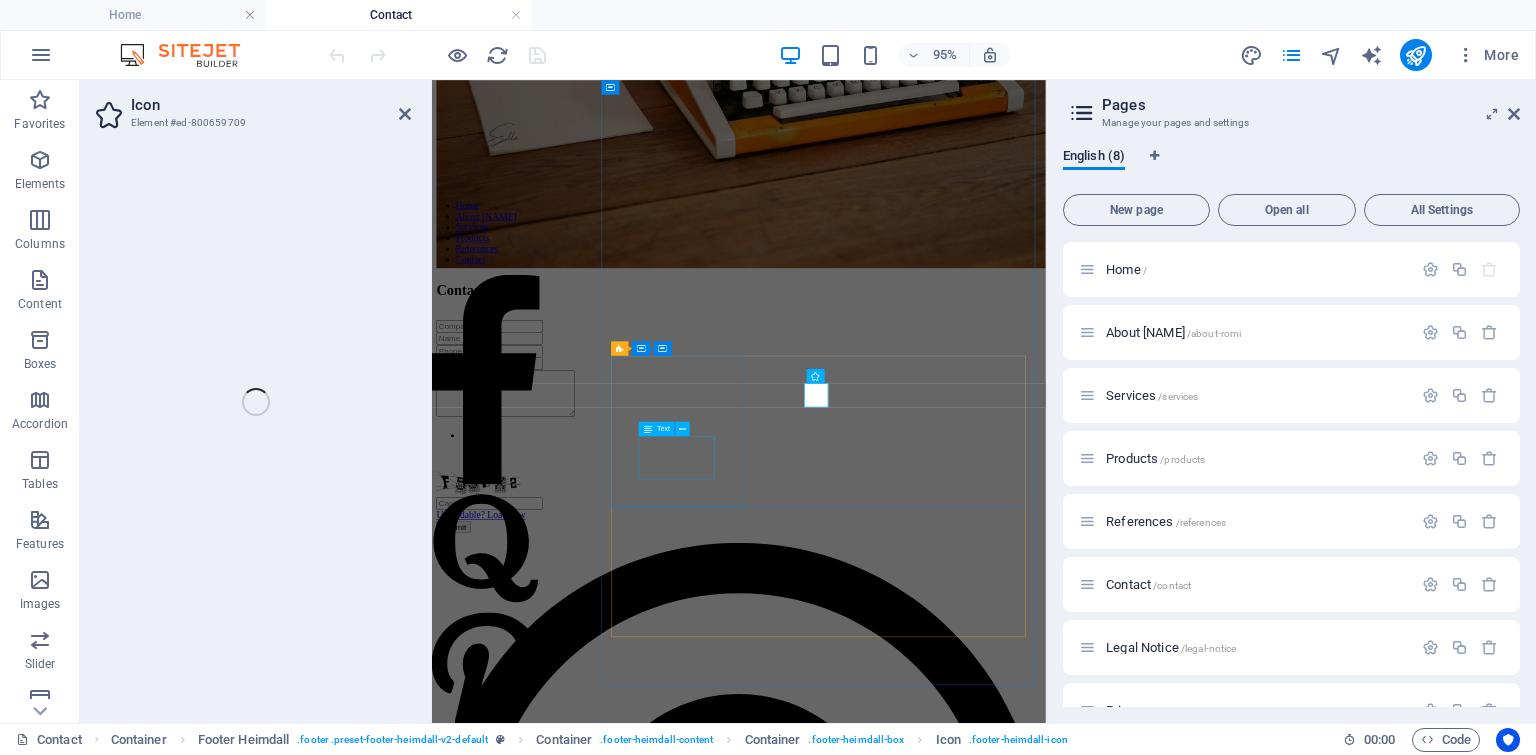 scroll, scrollTop: 353, scrollLeft: 0, axis: vertical 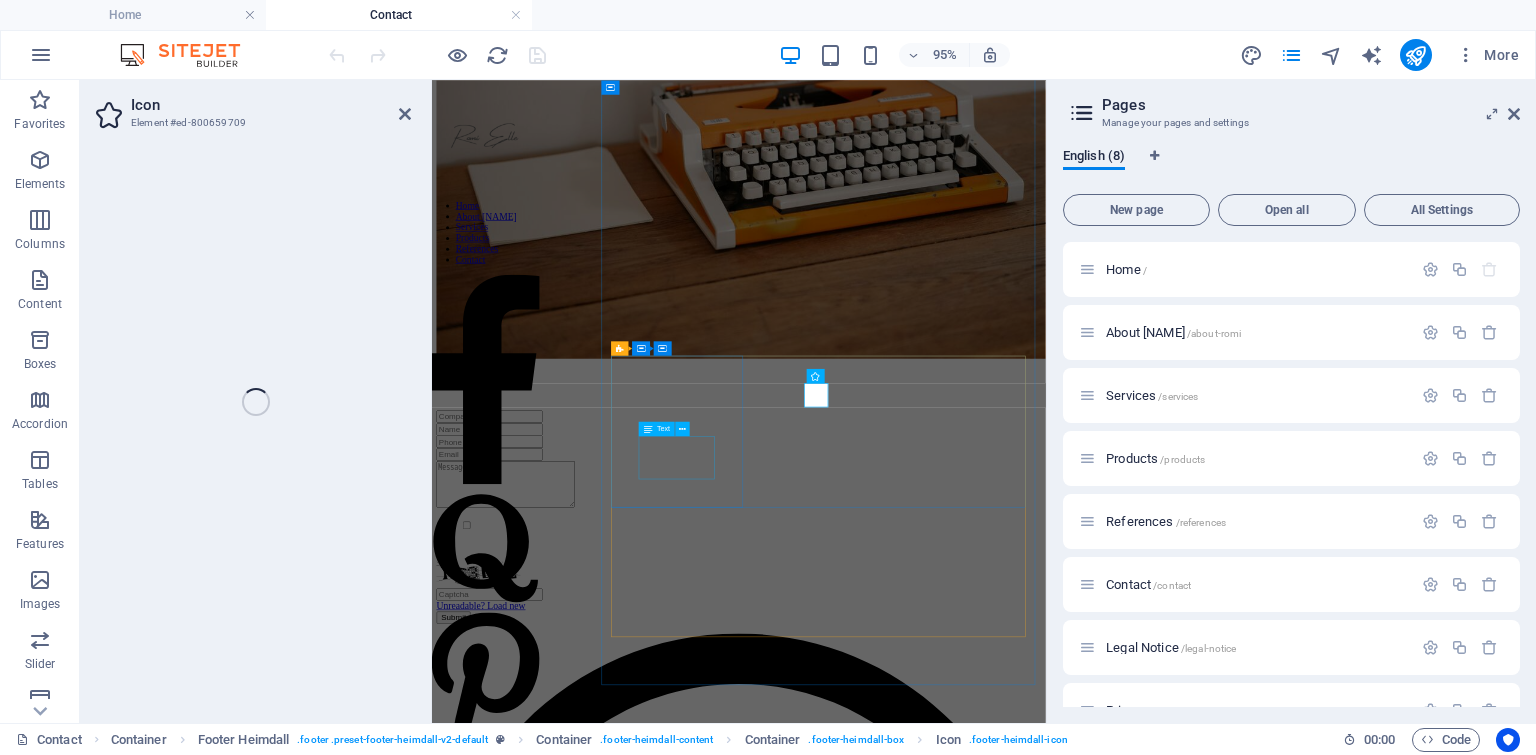 select on "xMidYMid" 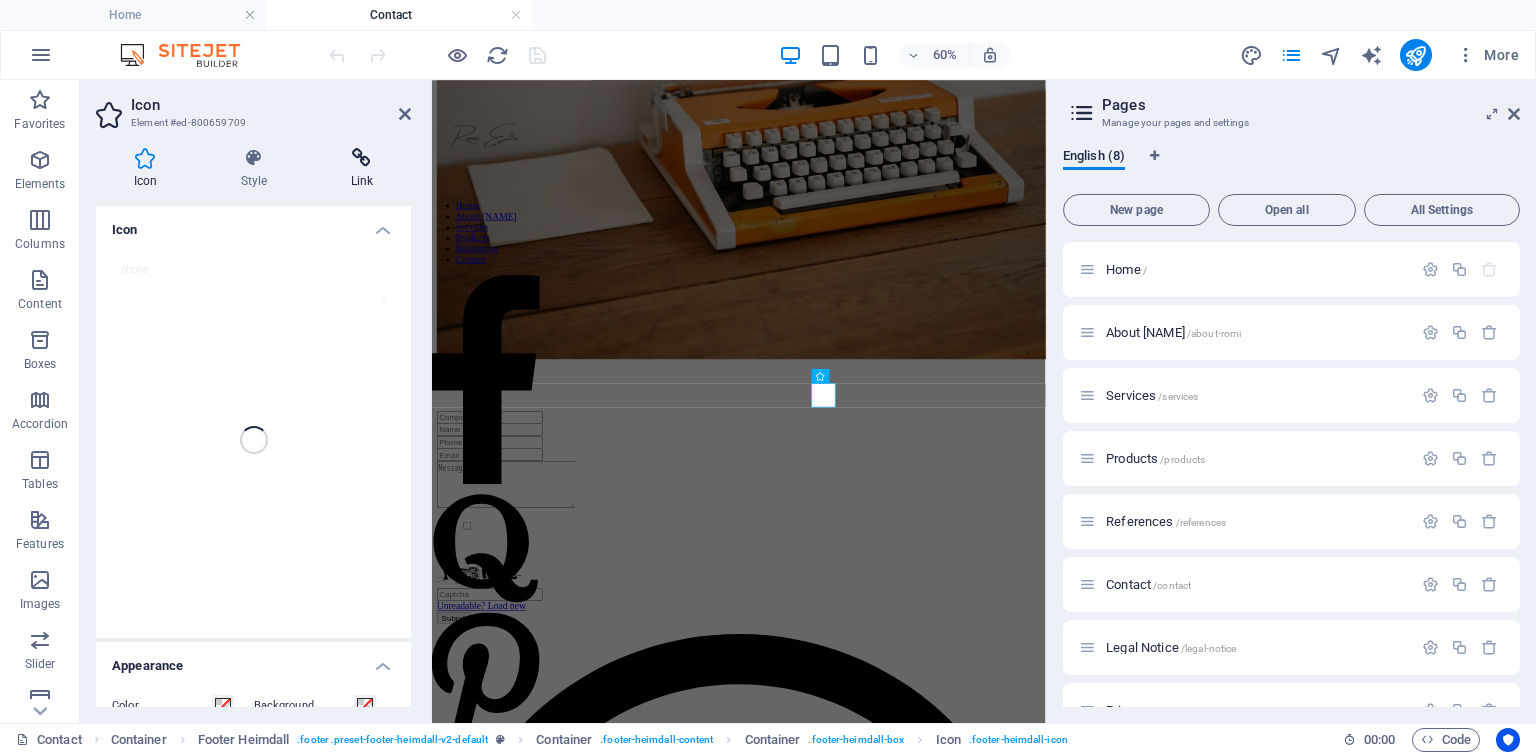 click at bounding box center (362, 158) 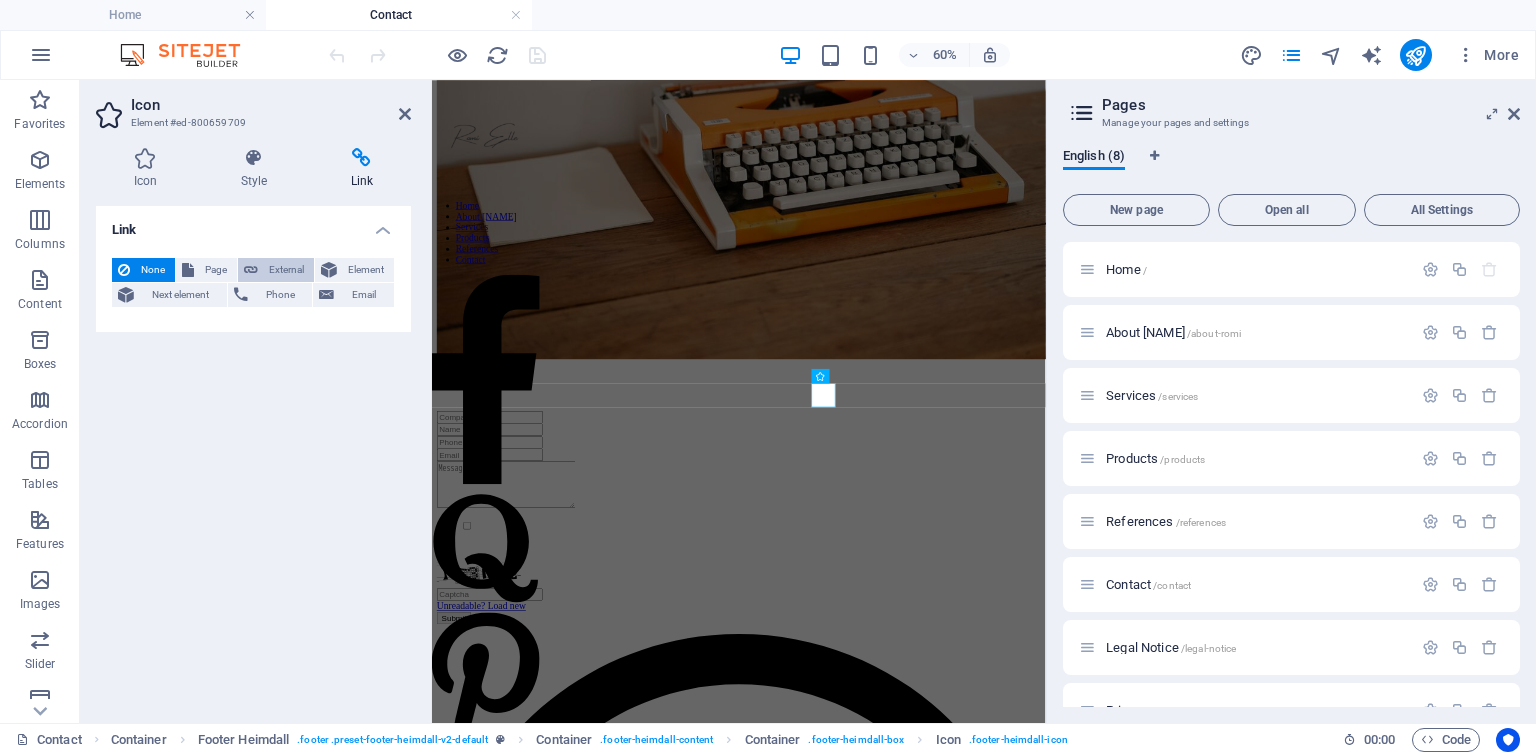 click on "External" at bounding box center (286, 270) 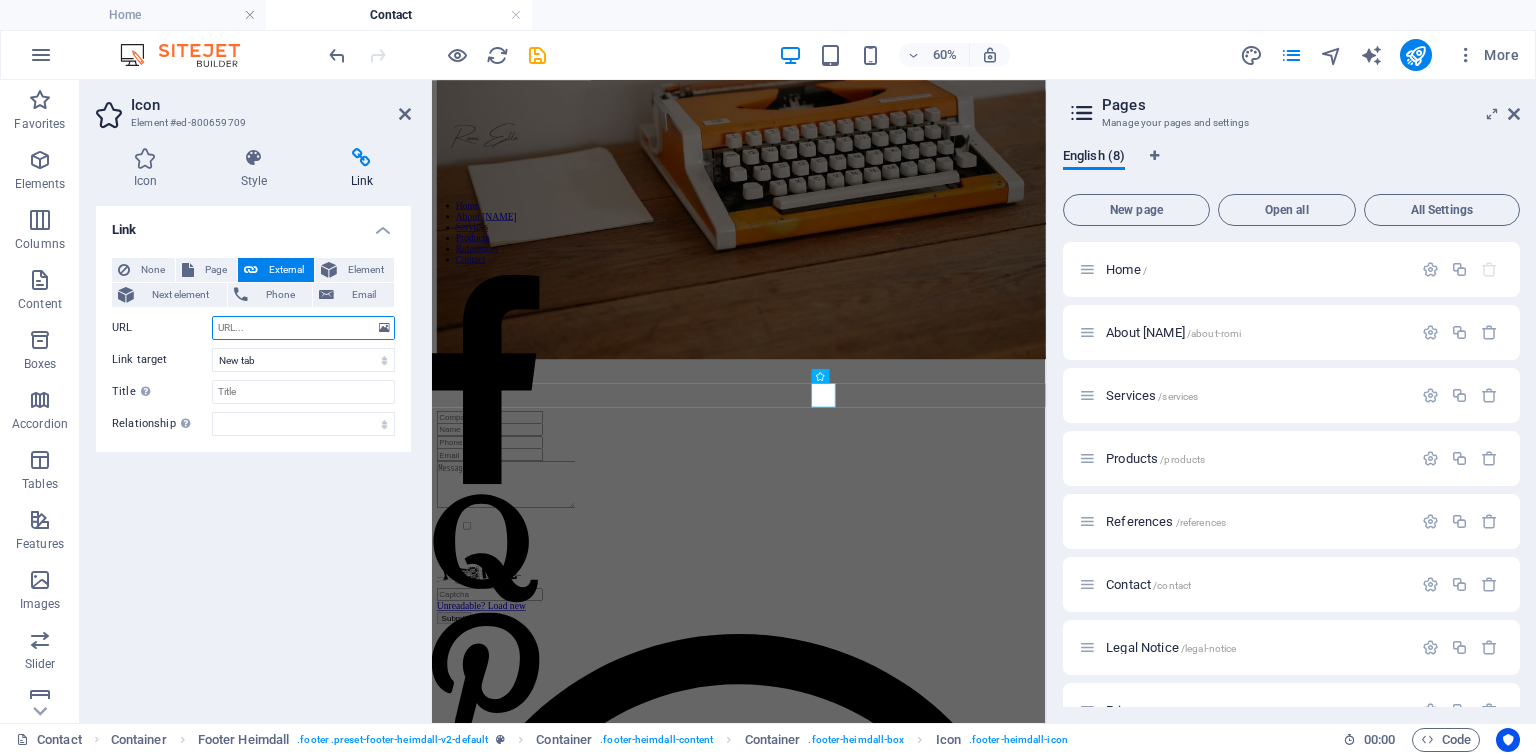 paste on "http://www.buymeacoffee.com/romie_lor" 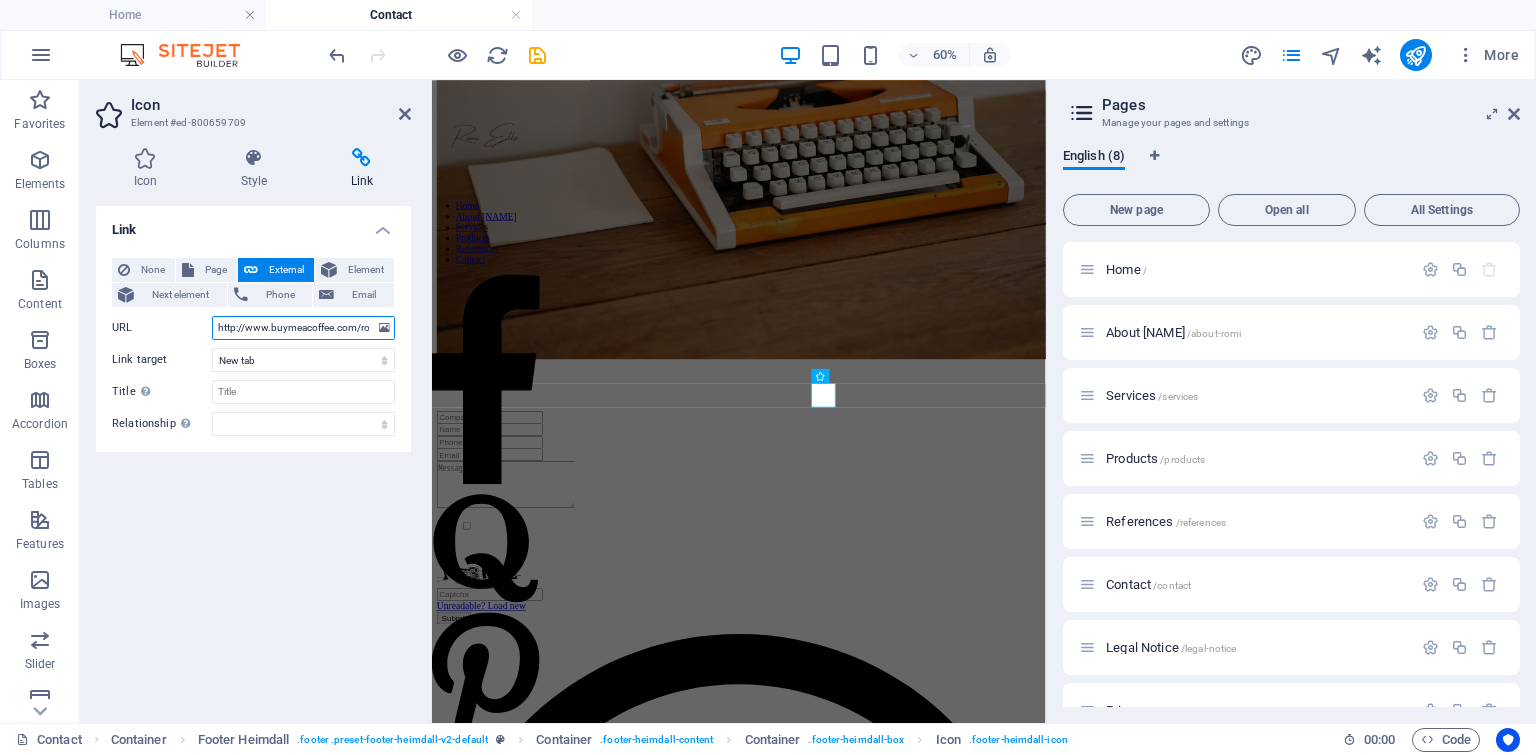 scroll, scrollTop: 0, scrollLeft: 35, axis: horizontal 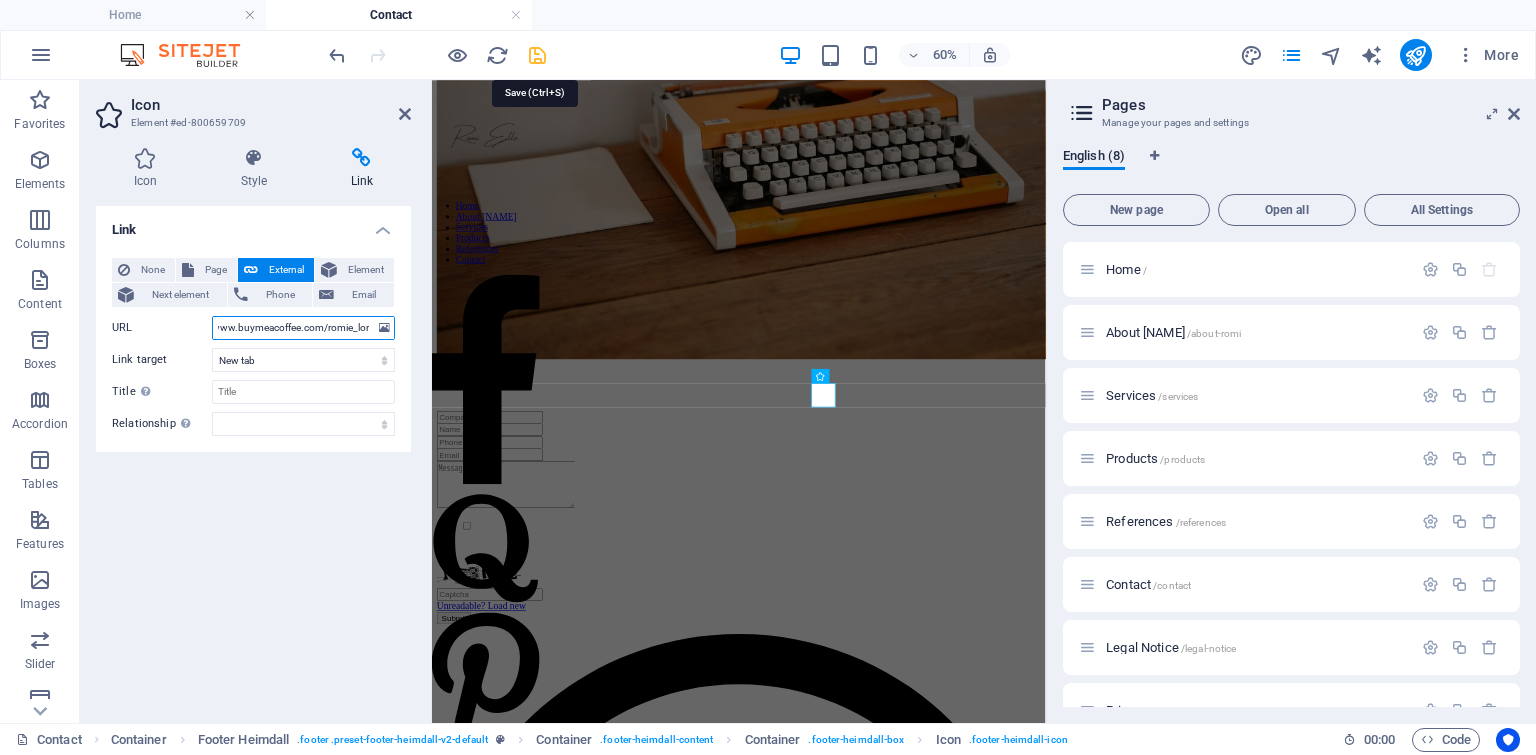 type on "http://www.buymeacoffee.com/romie_lor" 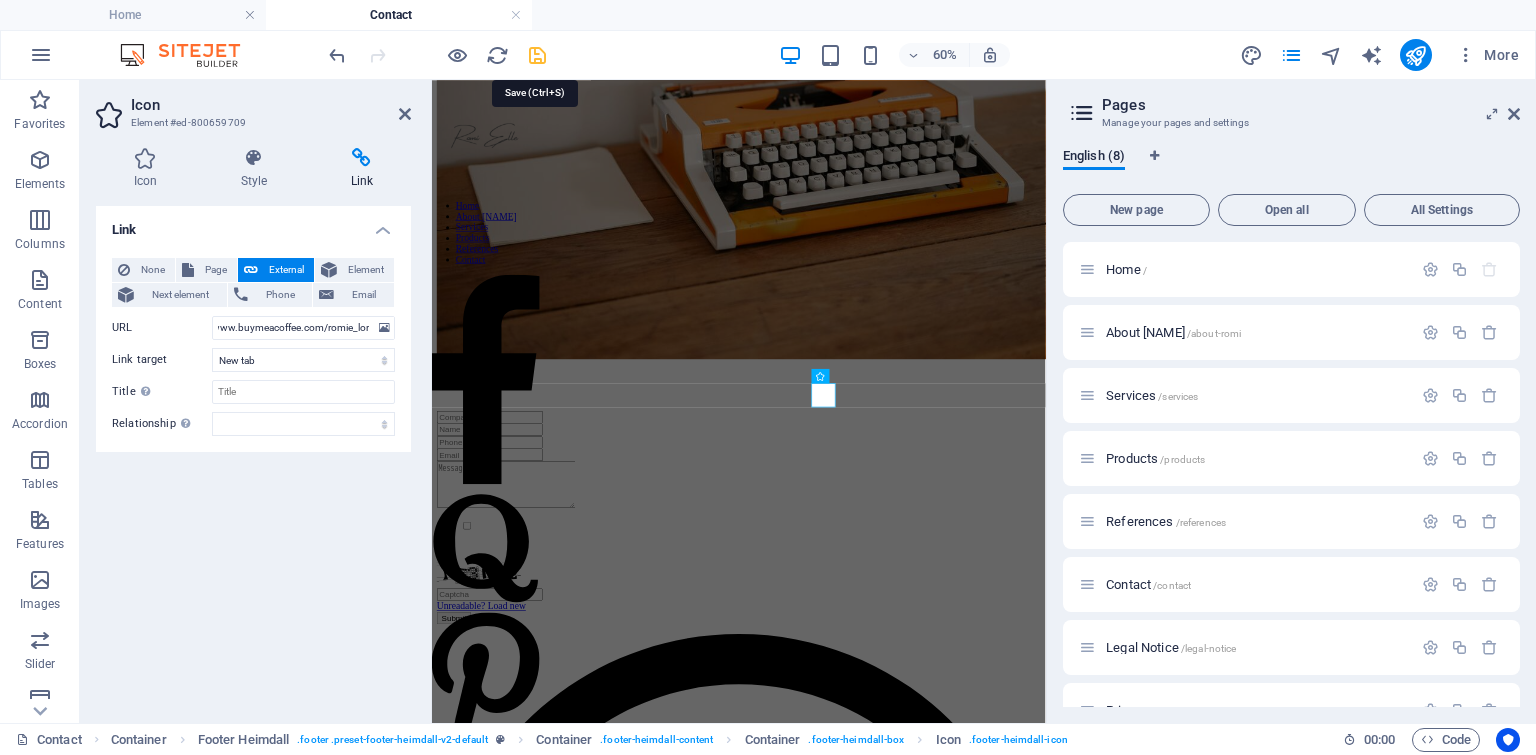 scroll, scrollTop: 0, scrollLeft: 0, axis: both 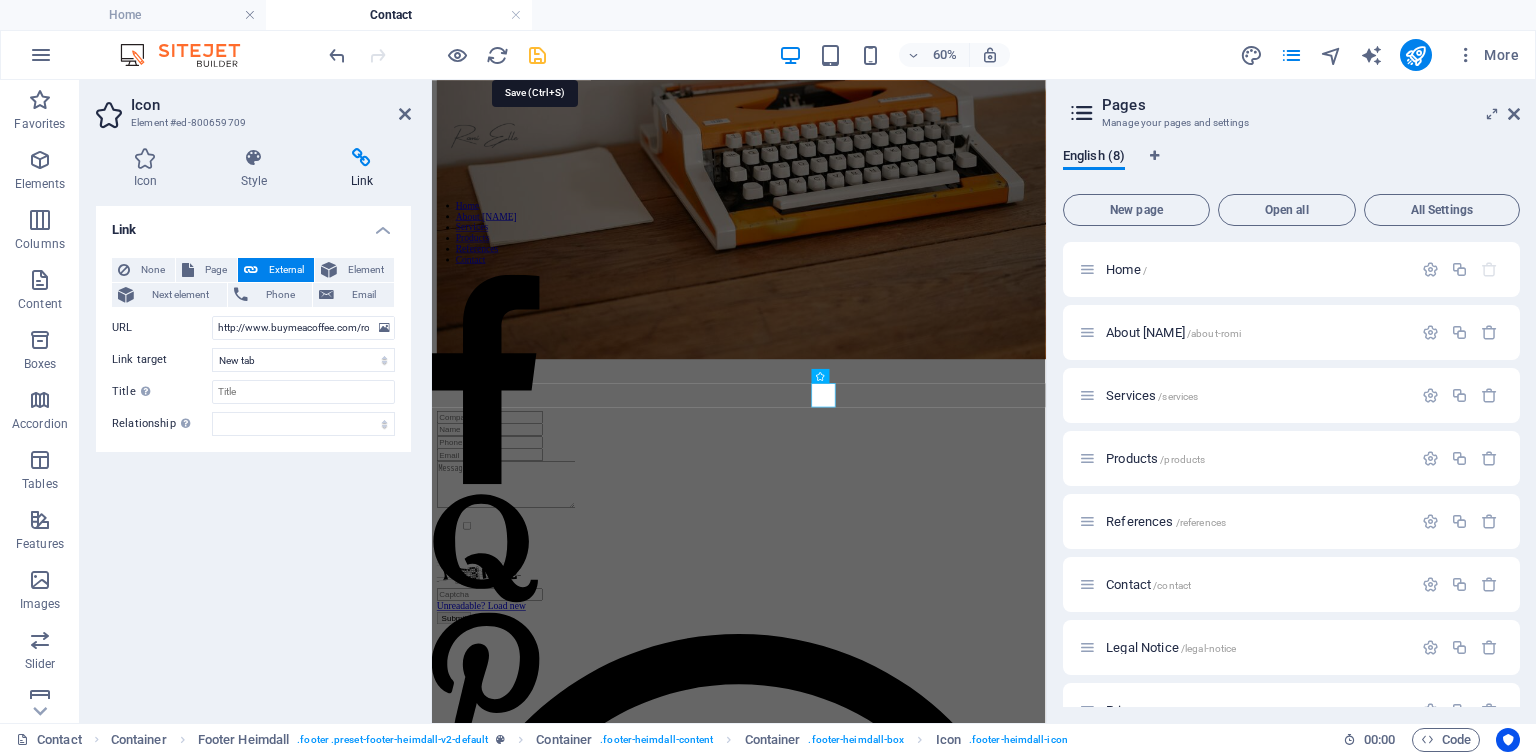 click at bounding box center (537, 55) 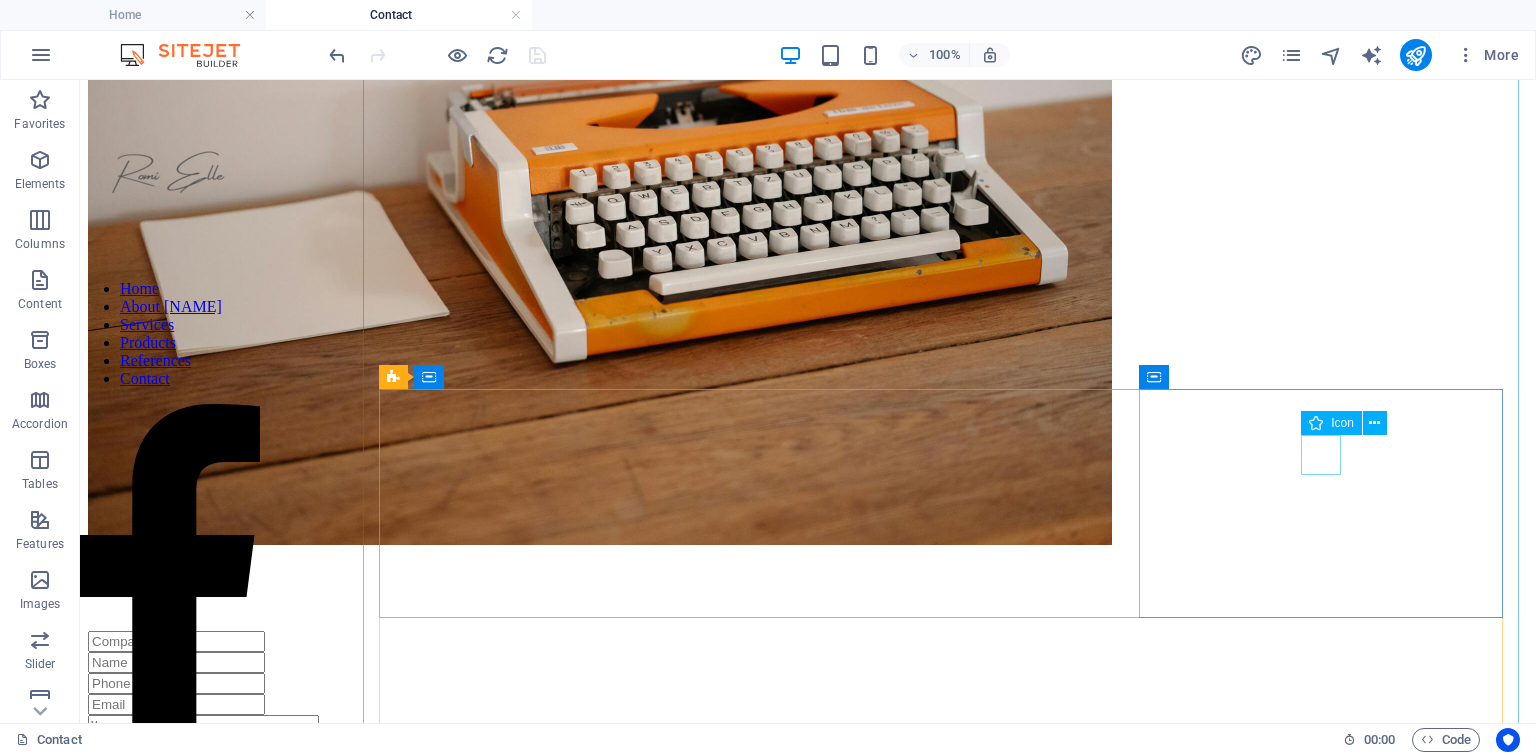 click at bounding box center (808, 5164) 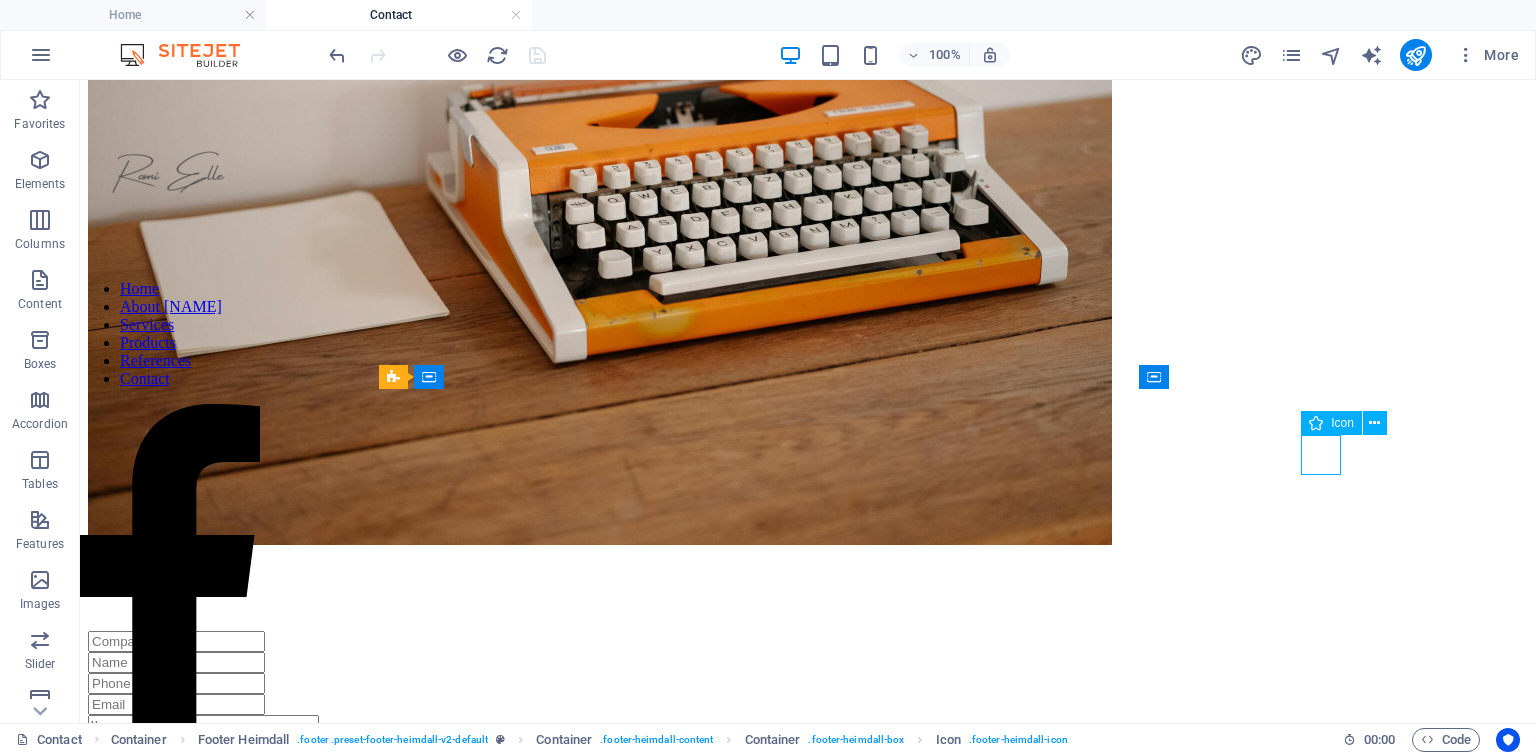 click at bounding box center [808, 5164] 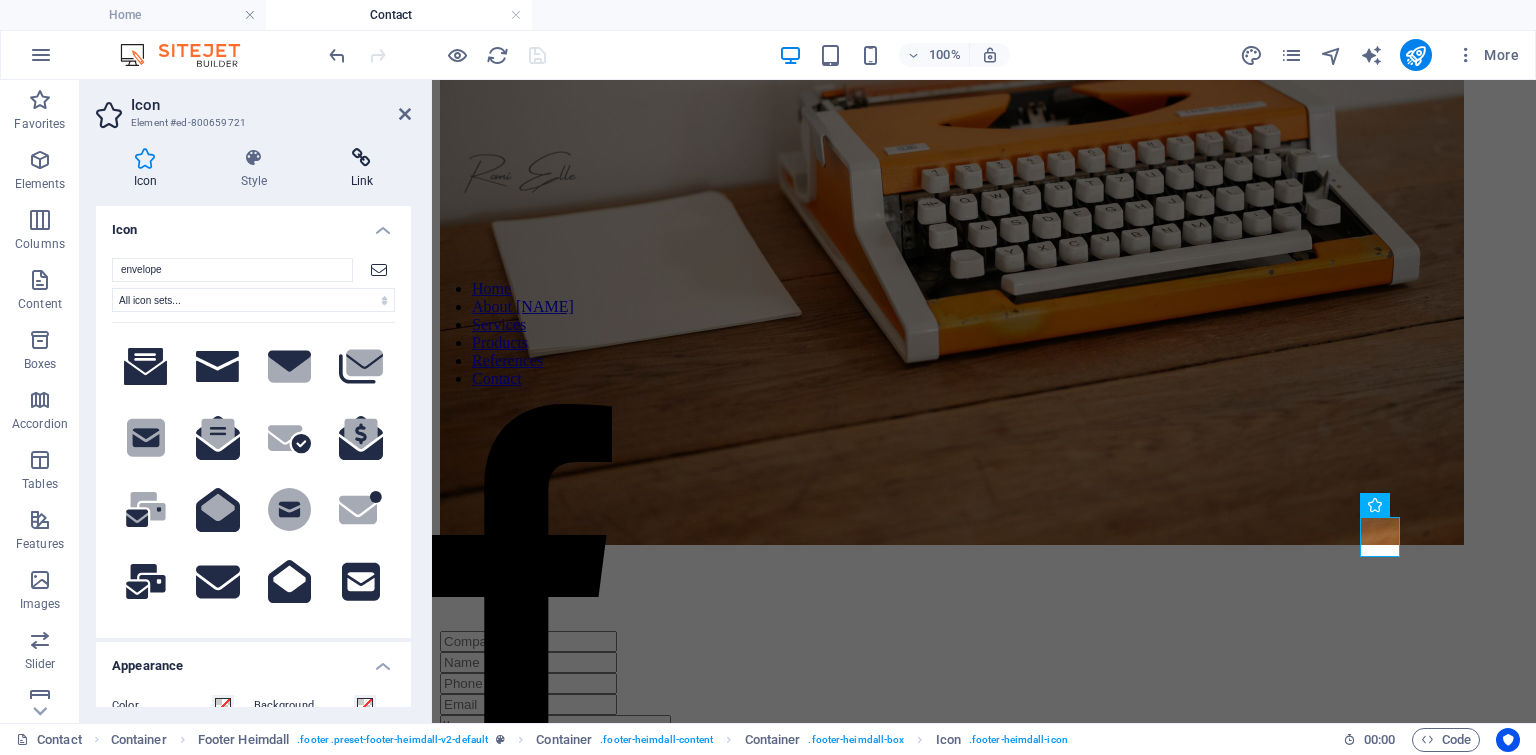 click at bounding box center (362, 158) 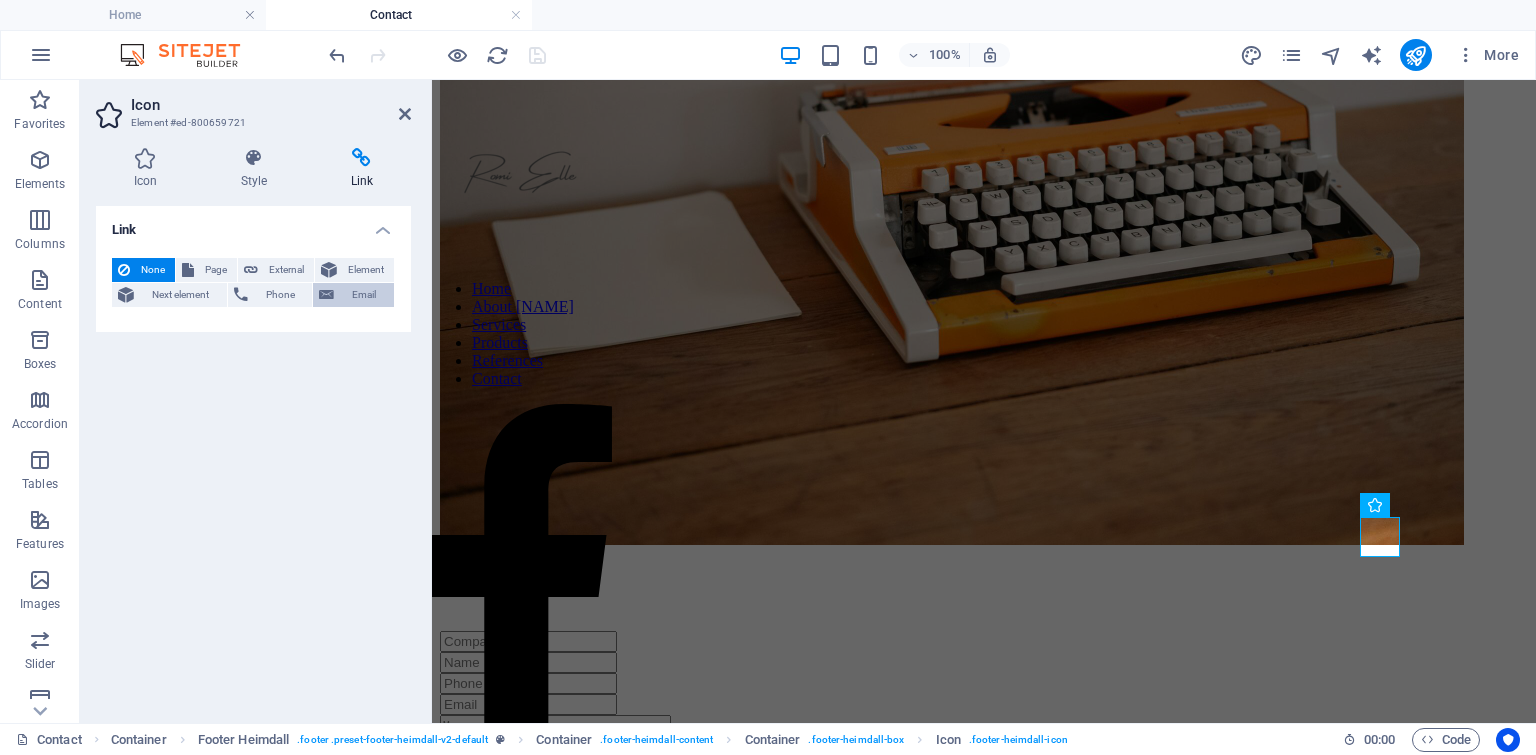 click on "Email" at bounding box center (364, 295) 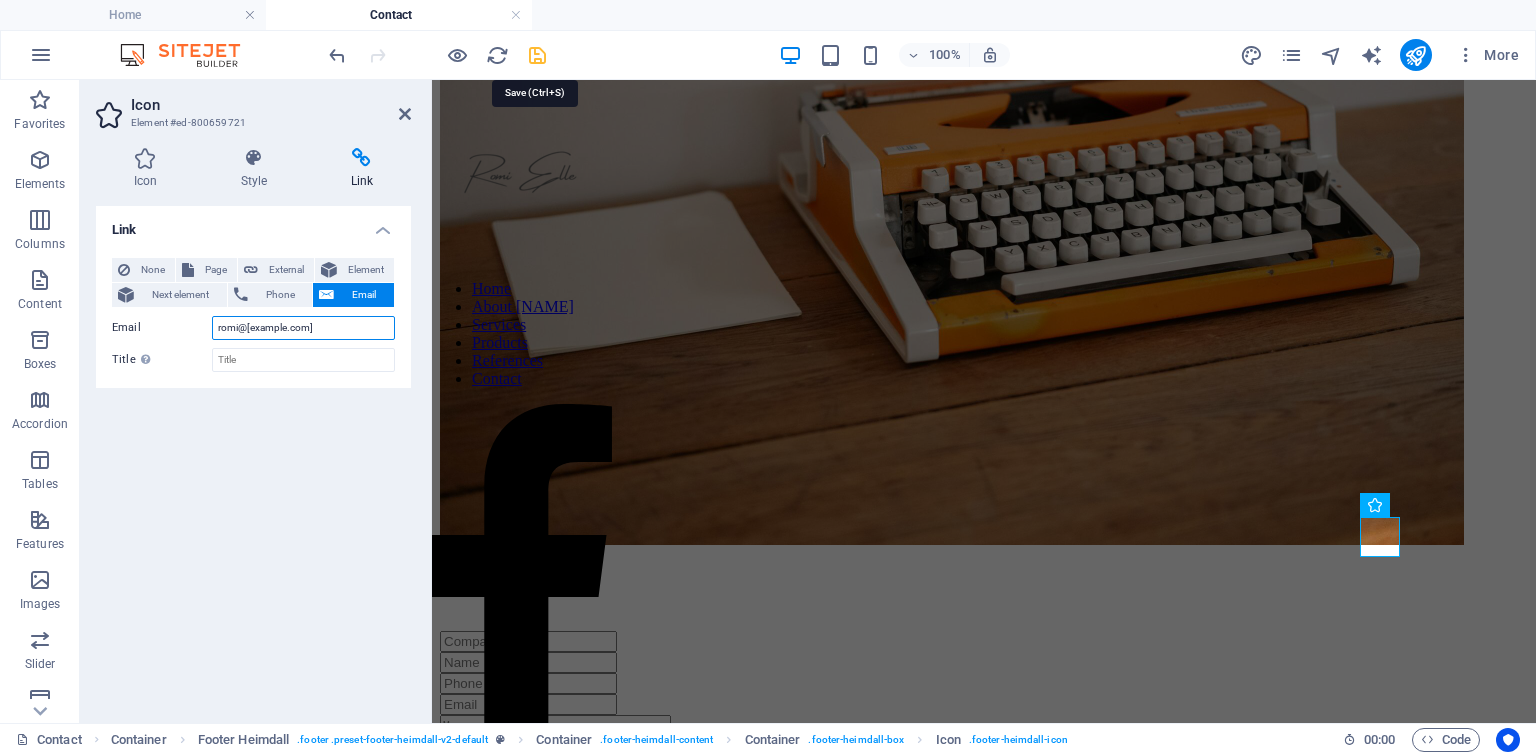 type on "romi@[example.com]" 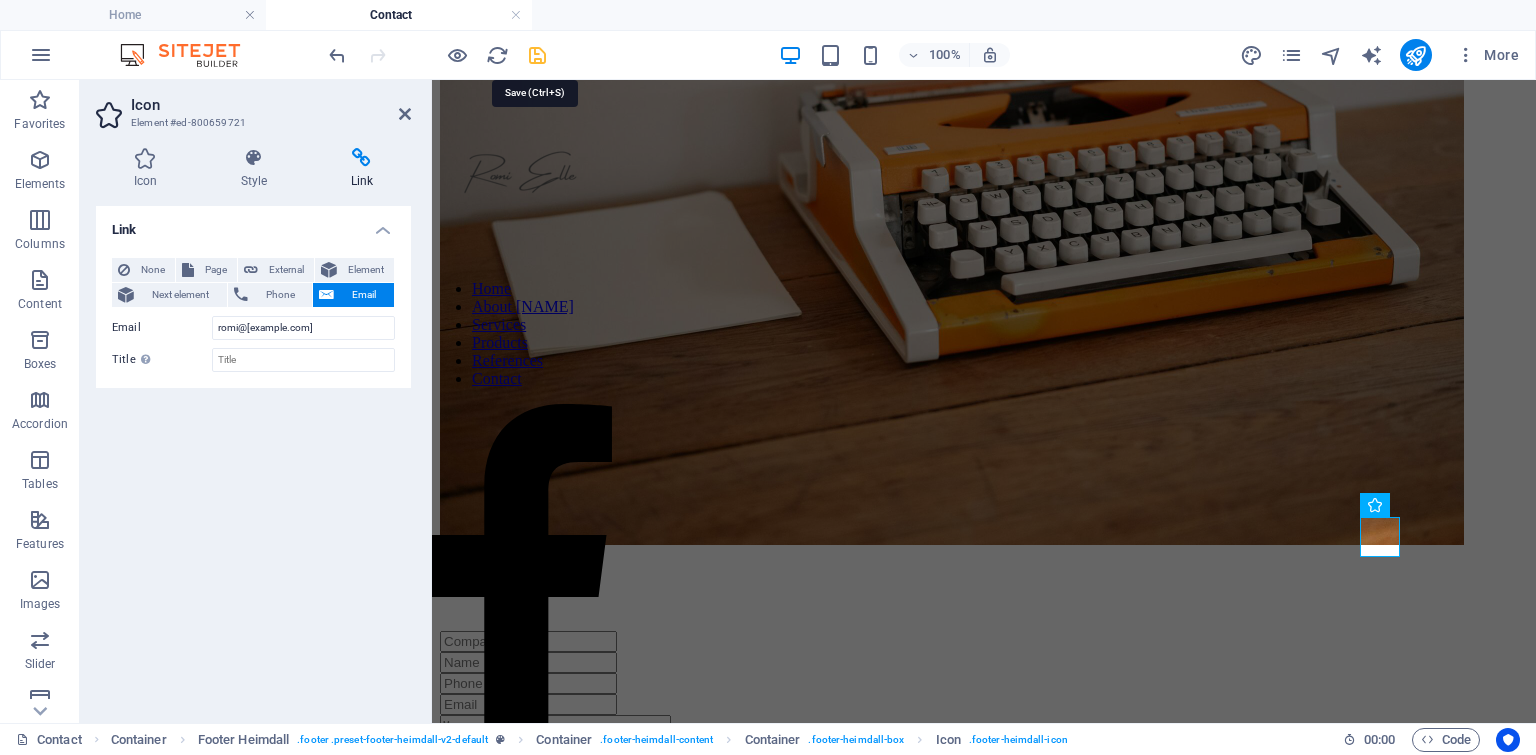click at bounding box center (537, 55) 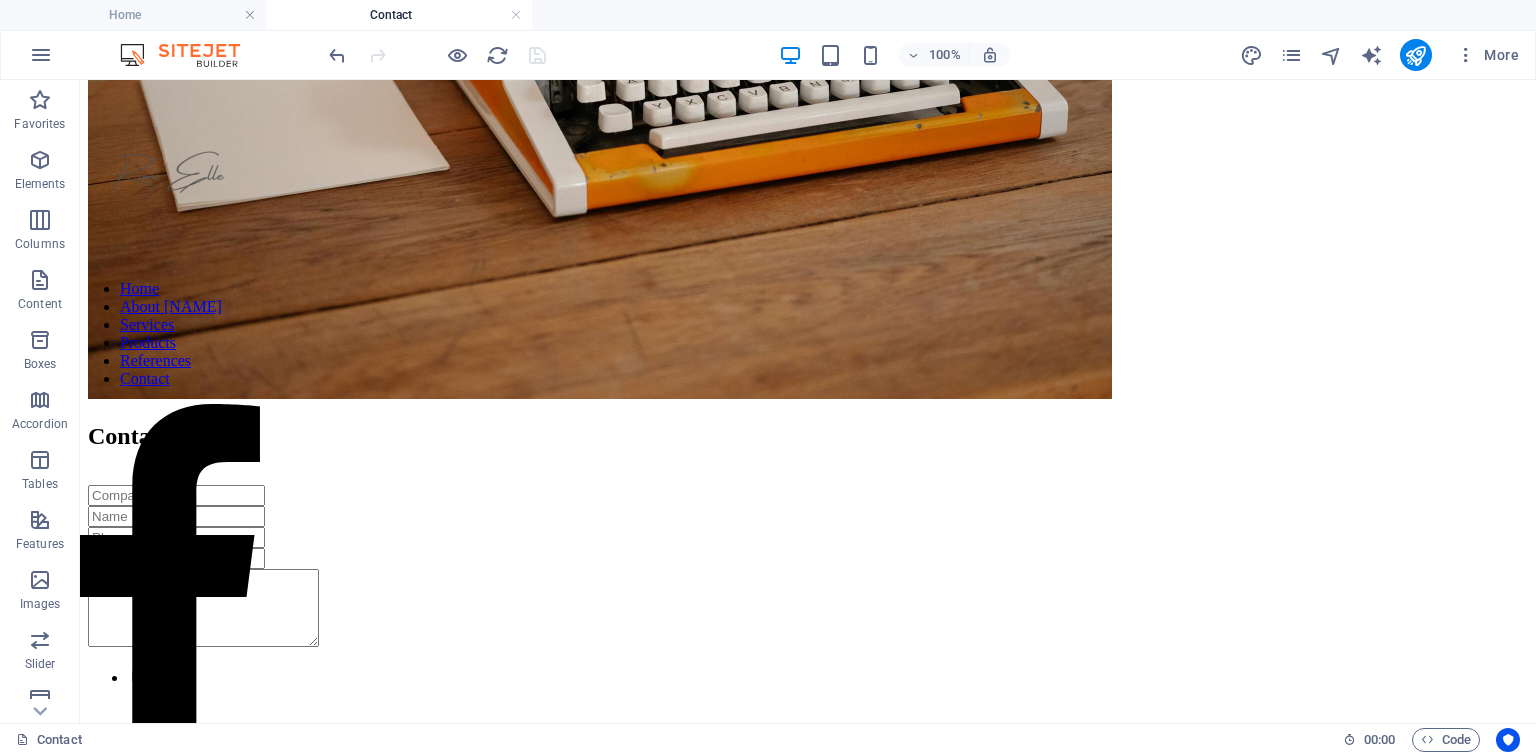 scroll, scrollTop: 500, scrollLeft: 0, axis: vertical 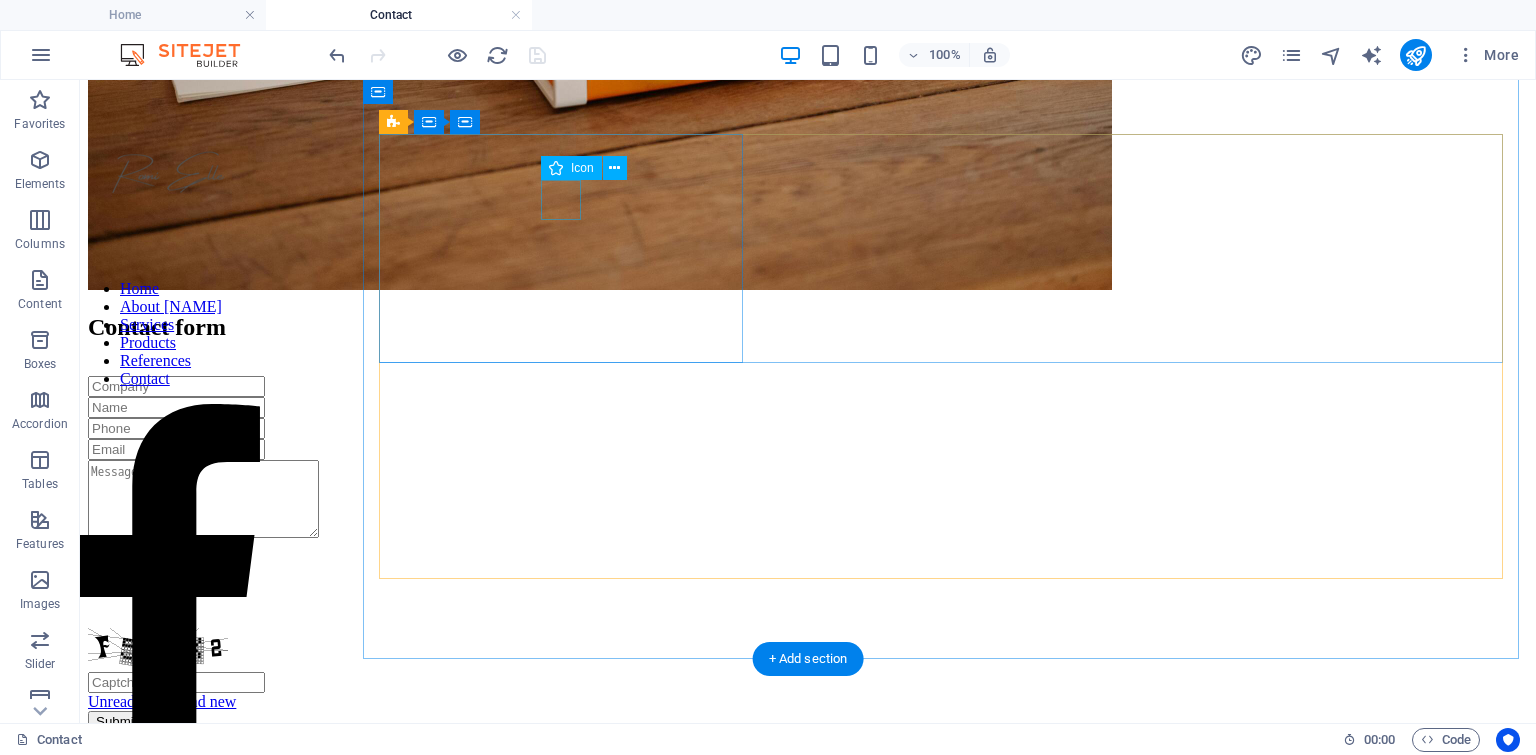 click at bounding box center (808, 1708) 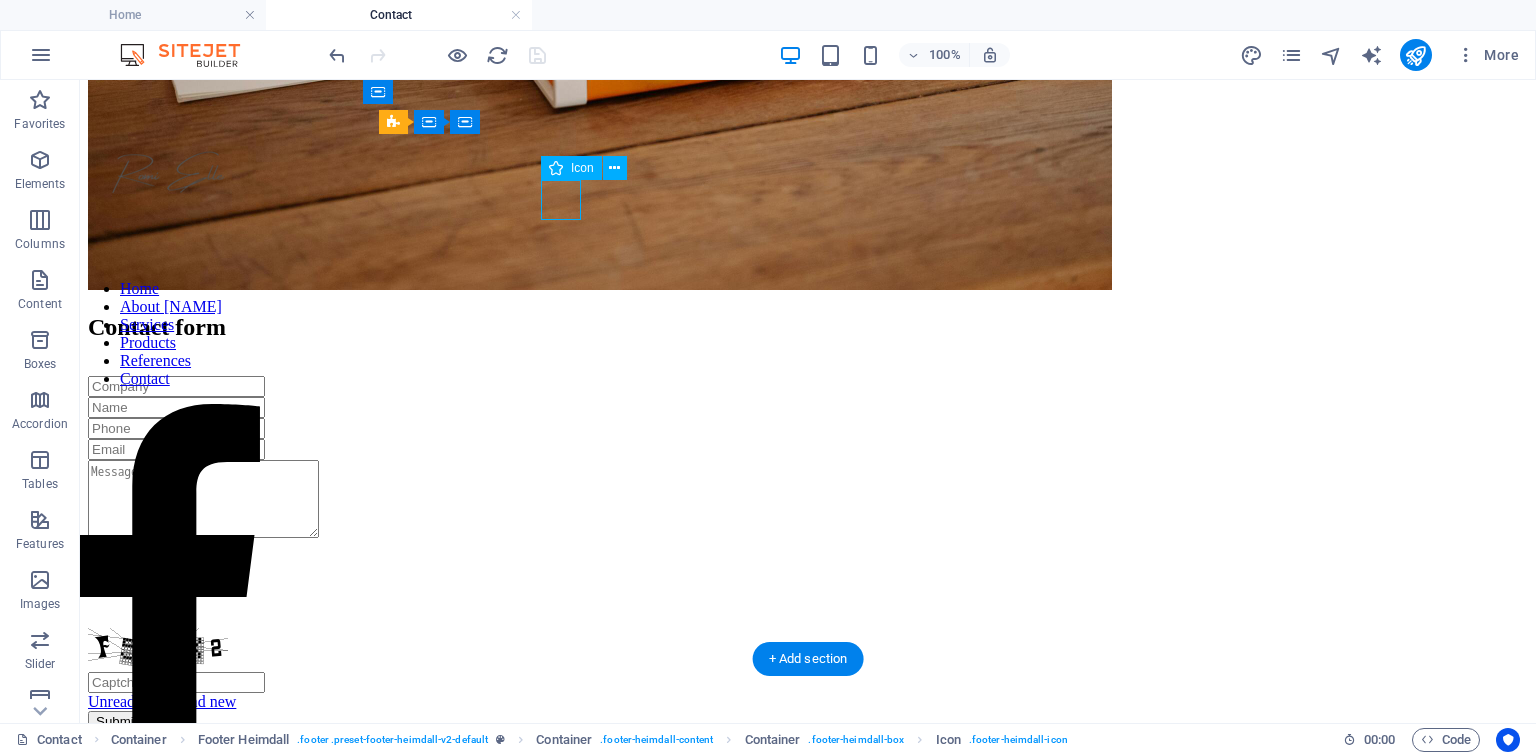 click at bounding box center [808, 1708] 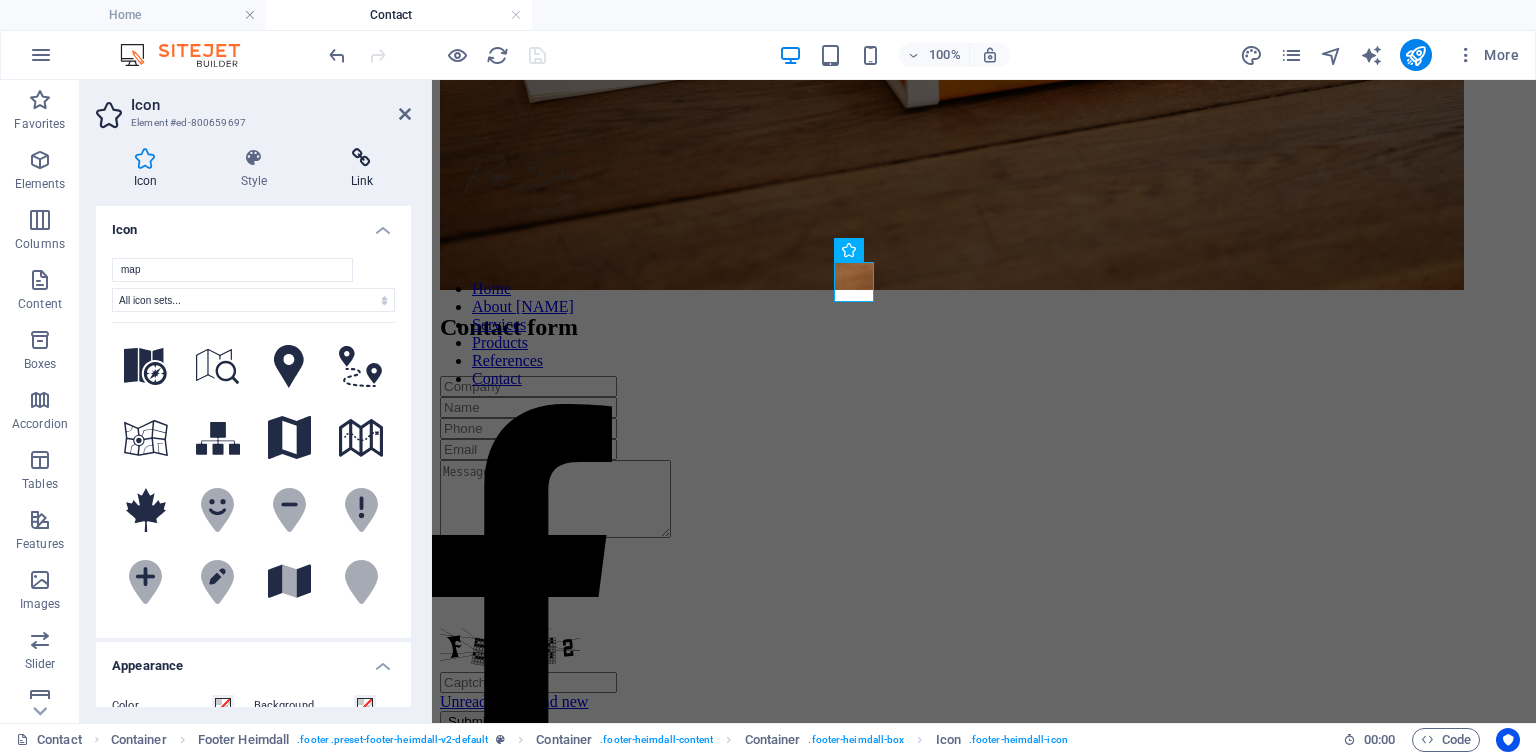 click at bounding box center [362, 158] 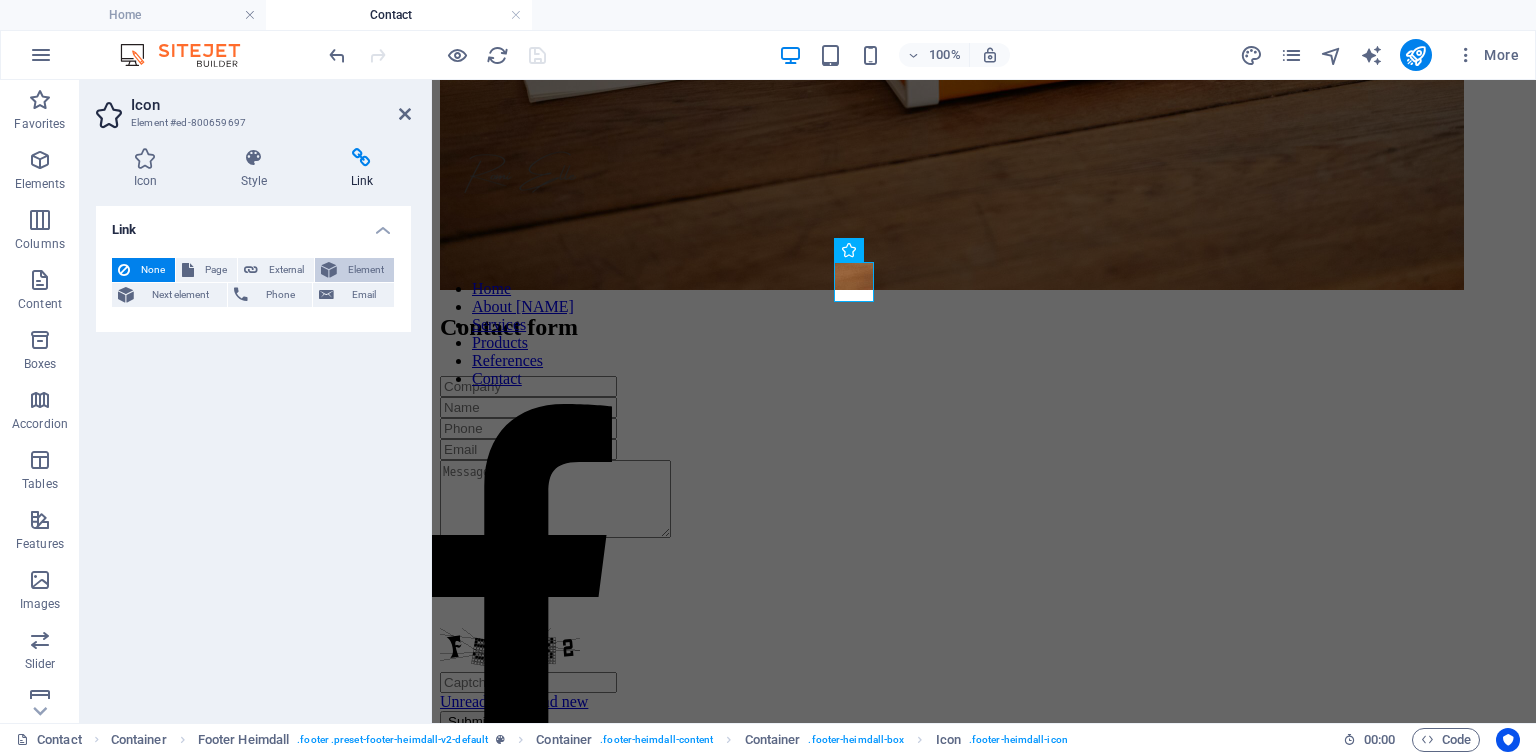 click on "Element" at bounding box center [365, 270] 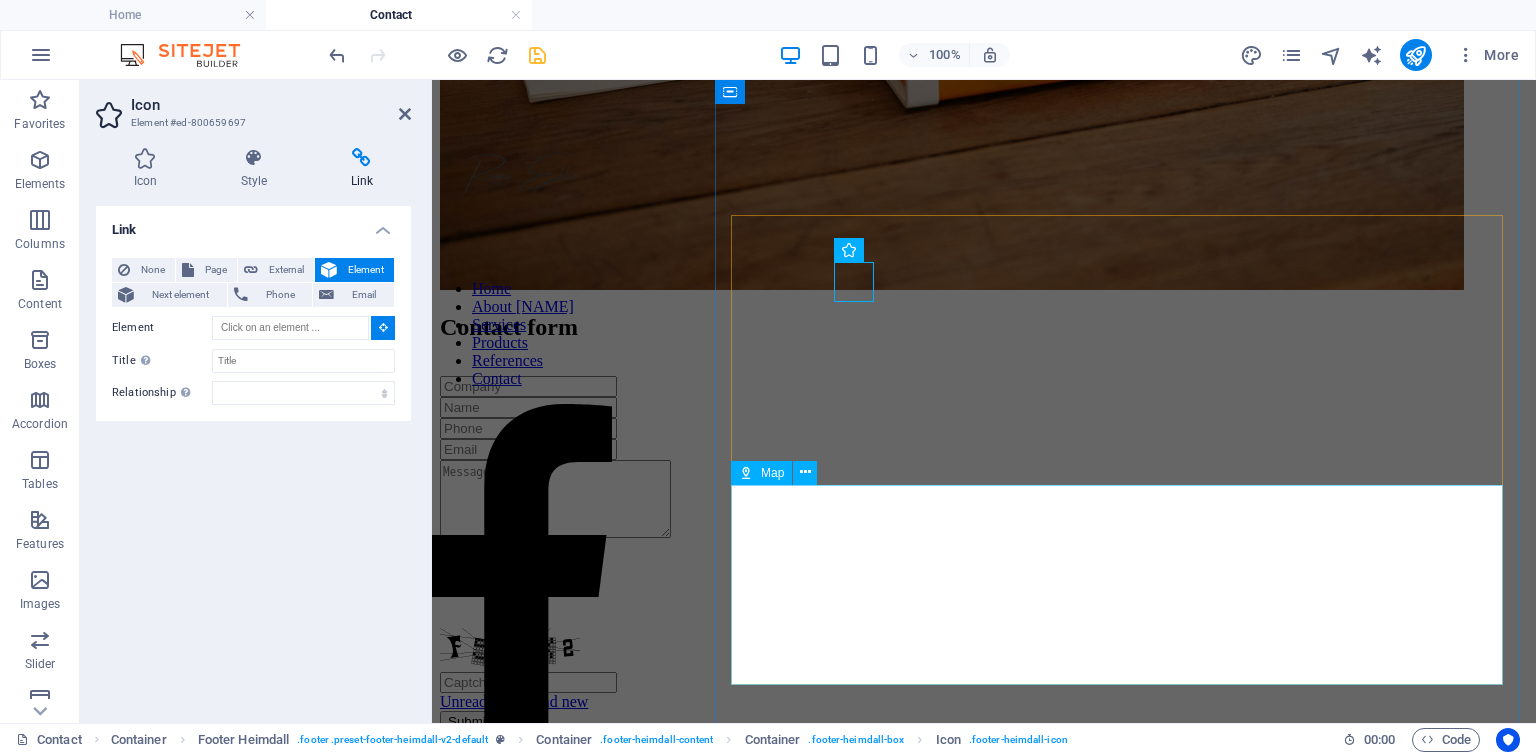 click on "Map Terrain Satellite Labels Keyboard shortcuts Map Data Map data ©2025 AfriGIS (Pty) Ltd, Google Map data ©2025 AfriGIS (Pty) Ltd, Google 1 km  Click to toggle between metric and imperial units Terms Report a map error" at bounding box center (984, 4610) 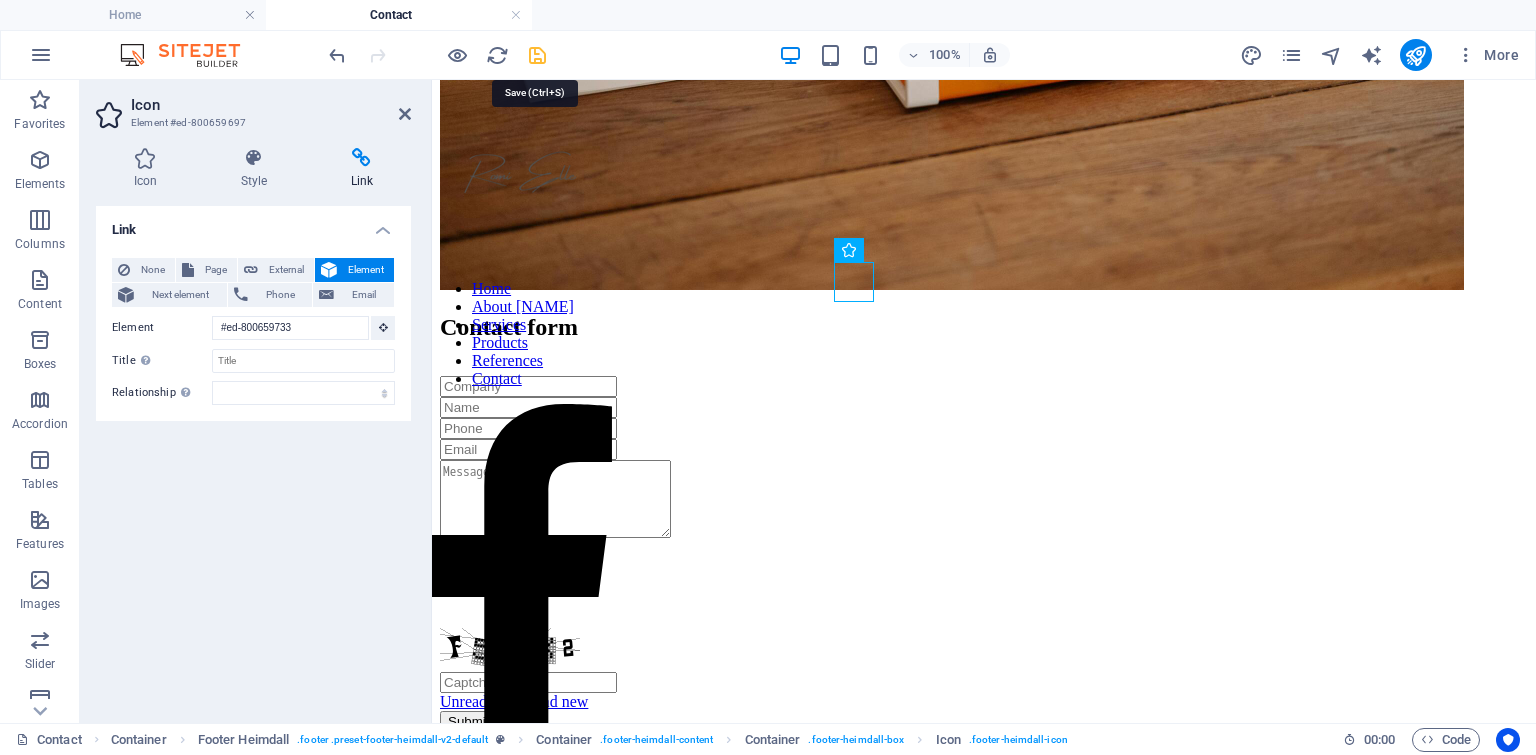 click at bounding box center [537, 55] 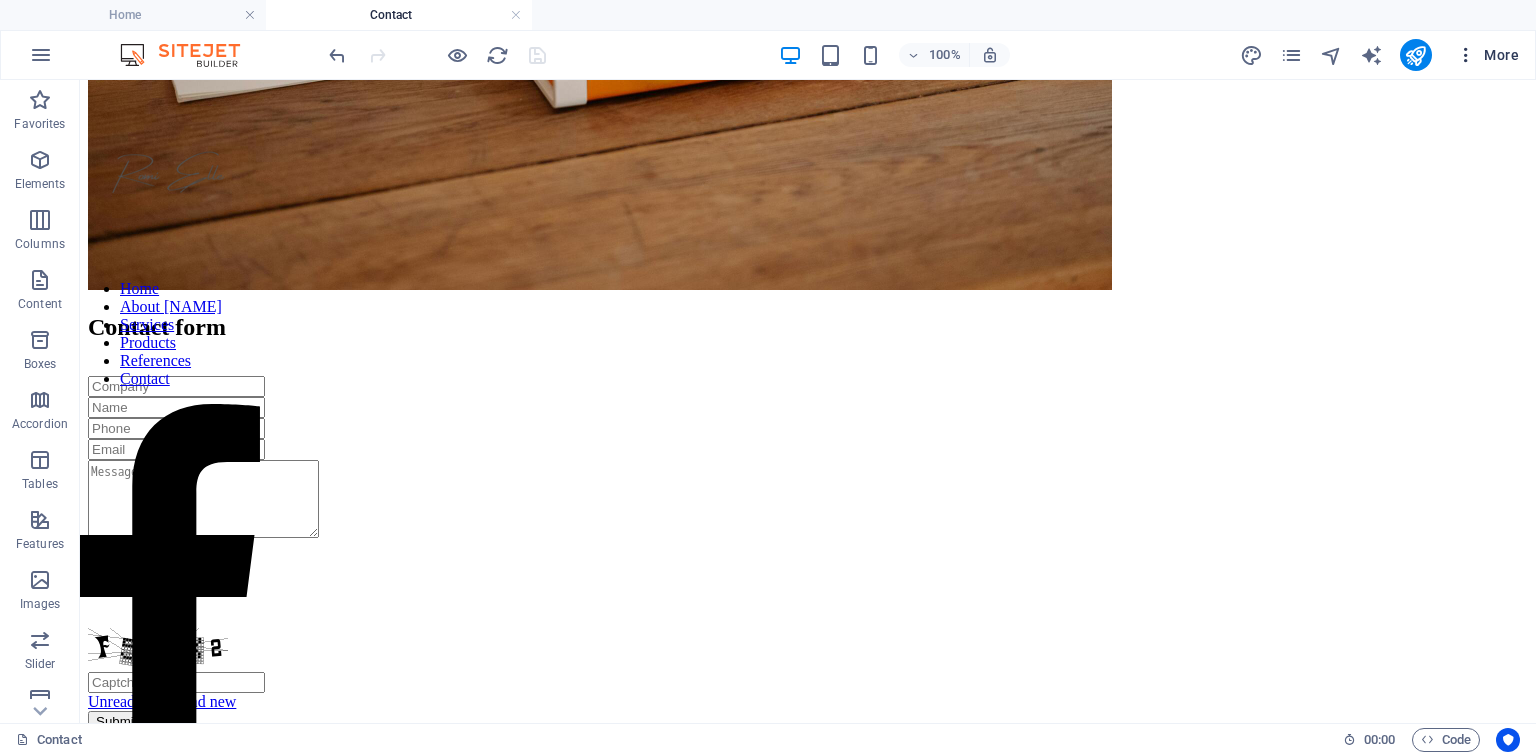 click on "More" at bounding box center [1487, 55] 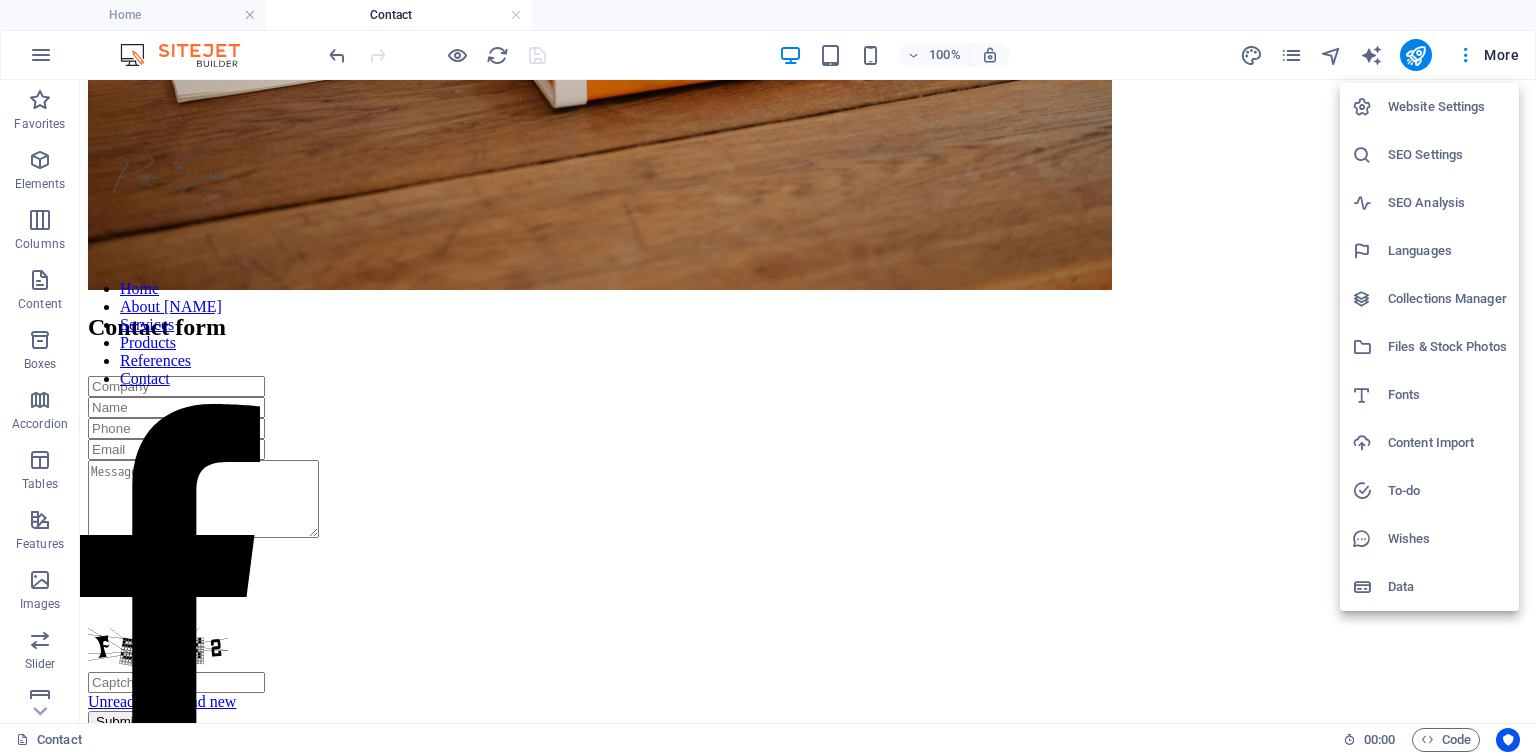 click on "Website Settings" at bounding box center [1447, 107] 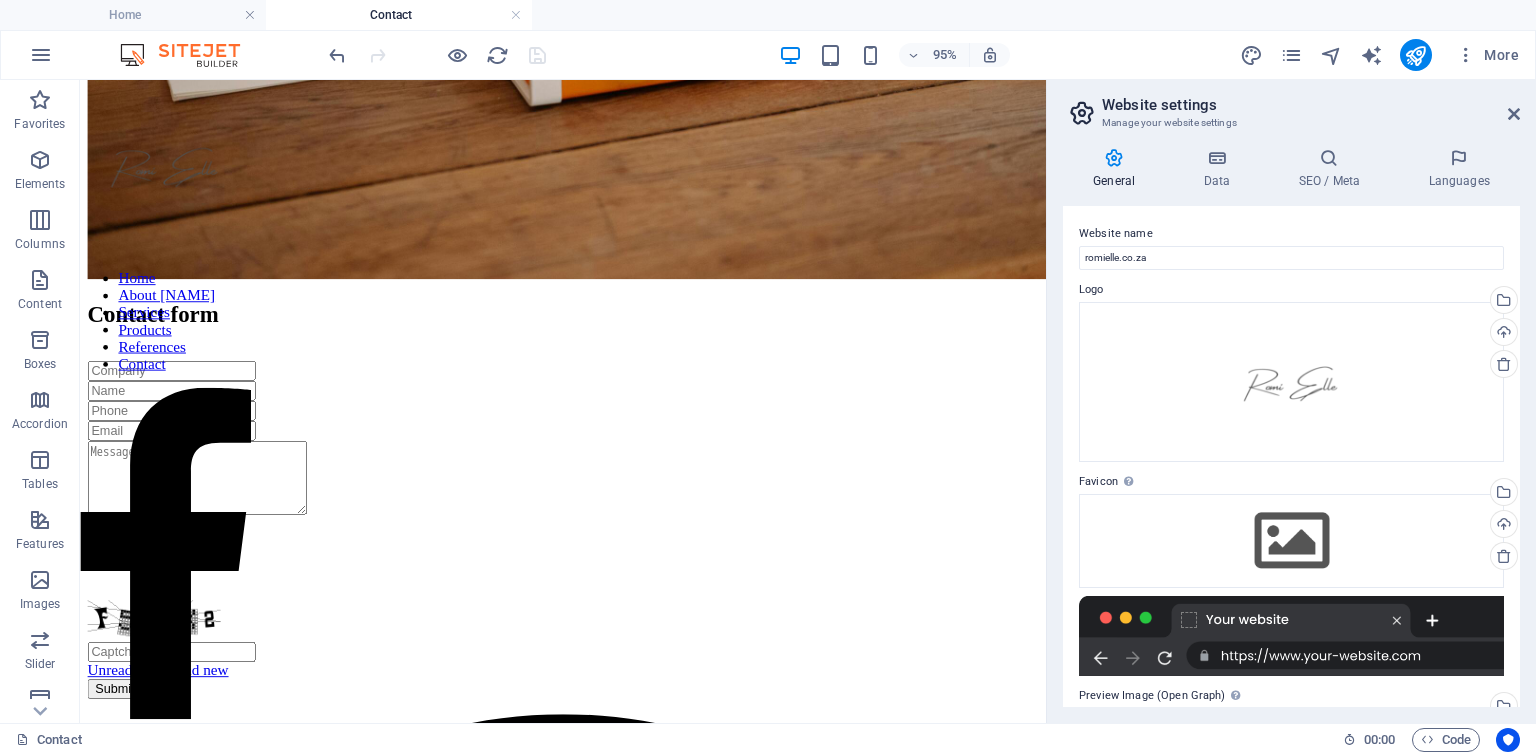 drag, startPoint x: 1521, startPoint y: 353, endPoint x: 1514, endPoint y: 395, distance: 42.579338 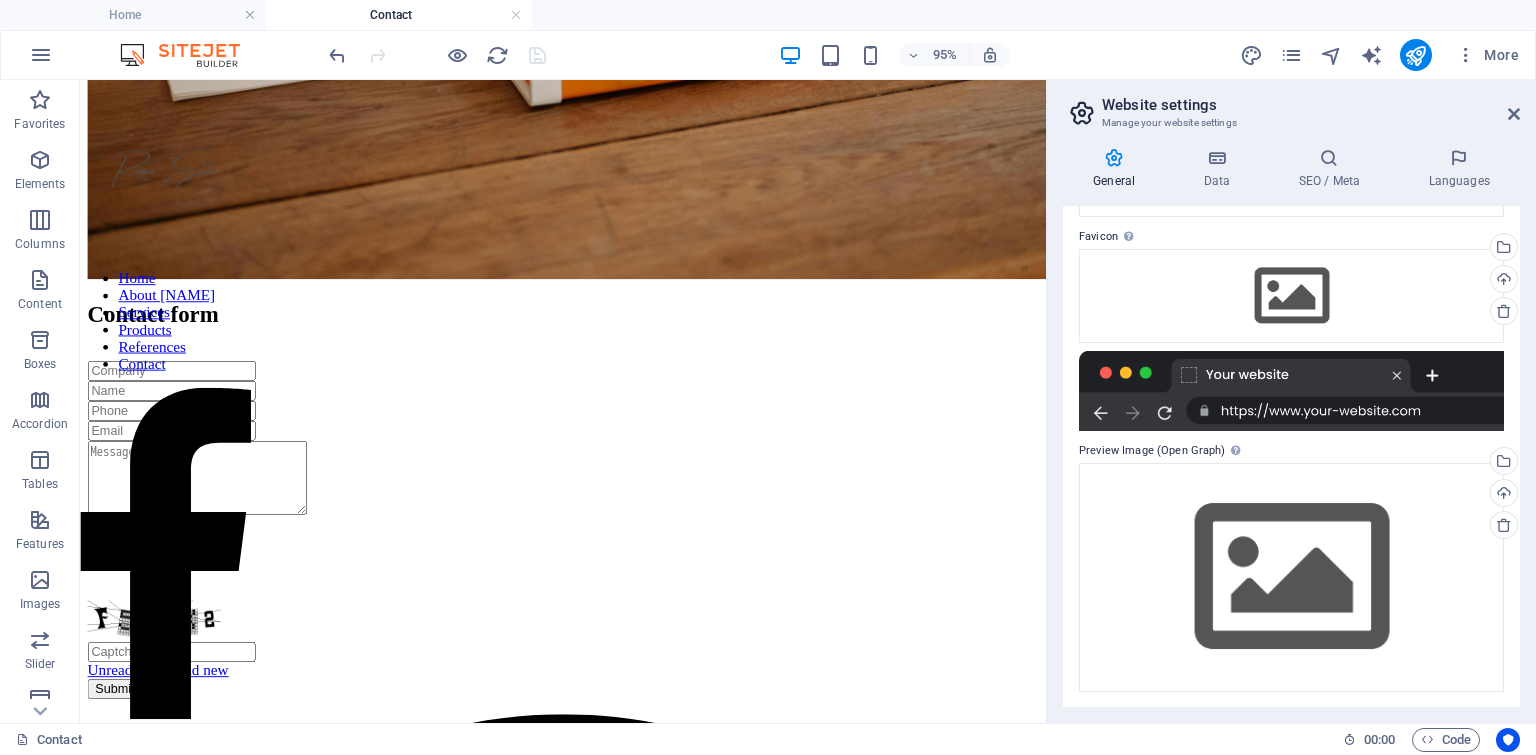 scroll, scrollTop: 246, scrollLeft: 0, axis: vertical 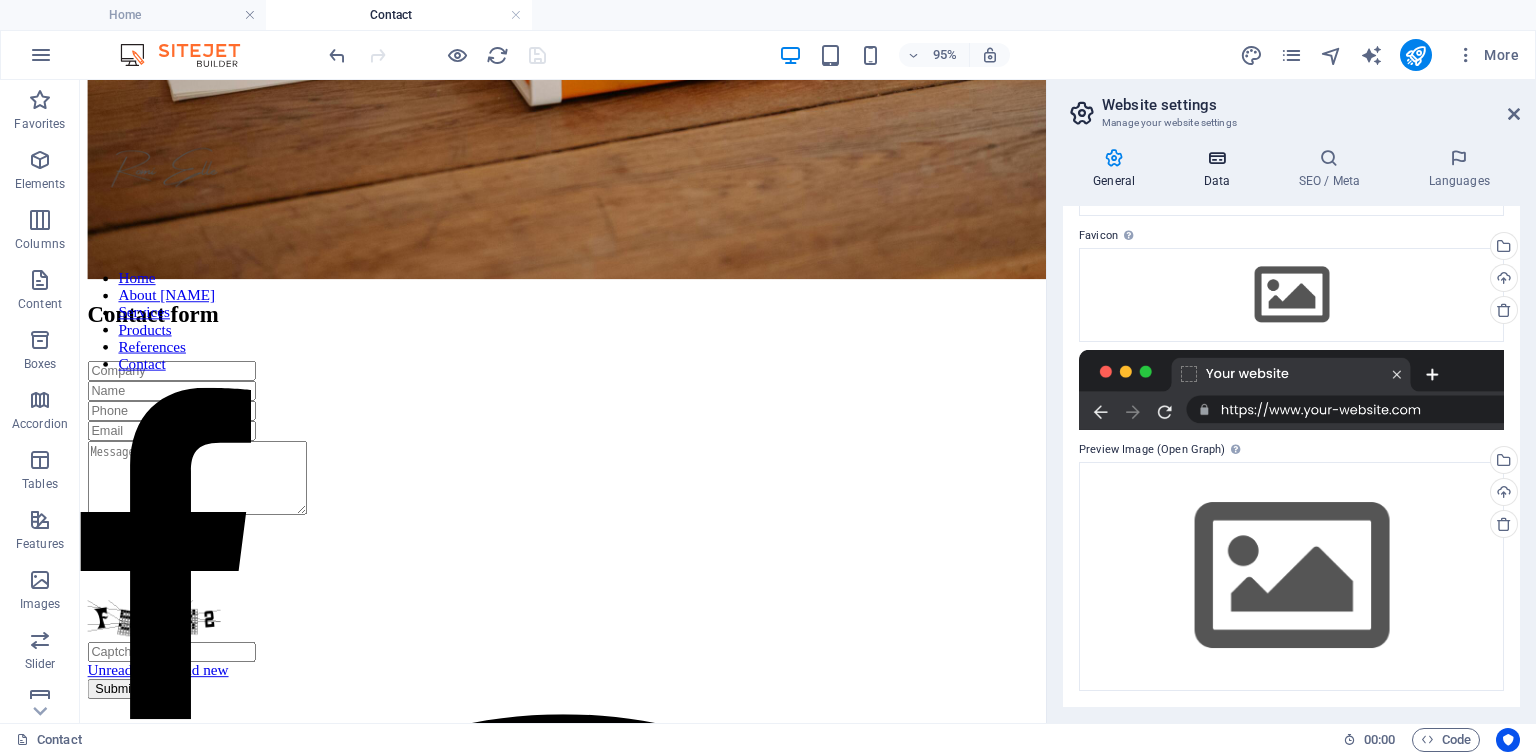 click at bounding box center [1216, 158] 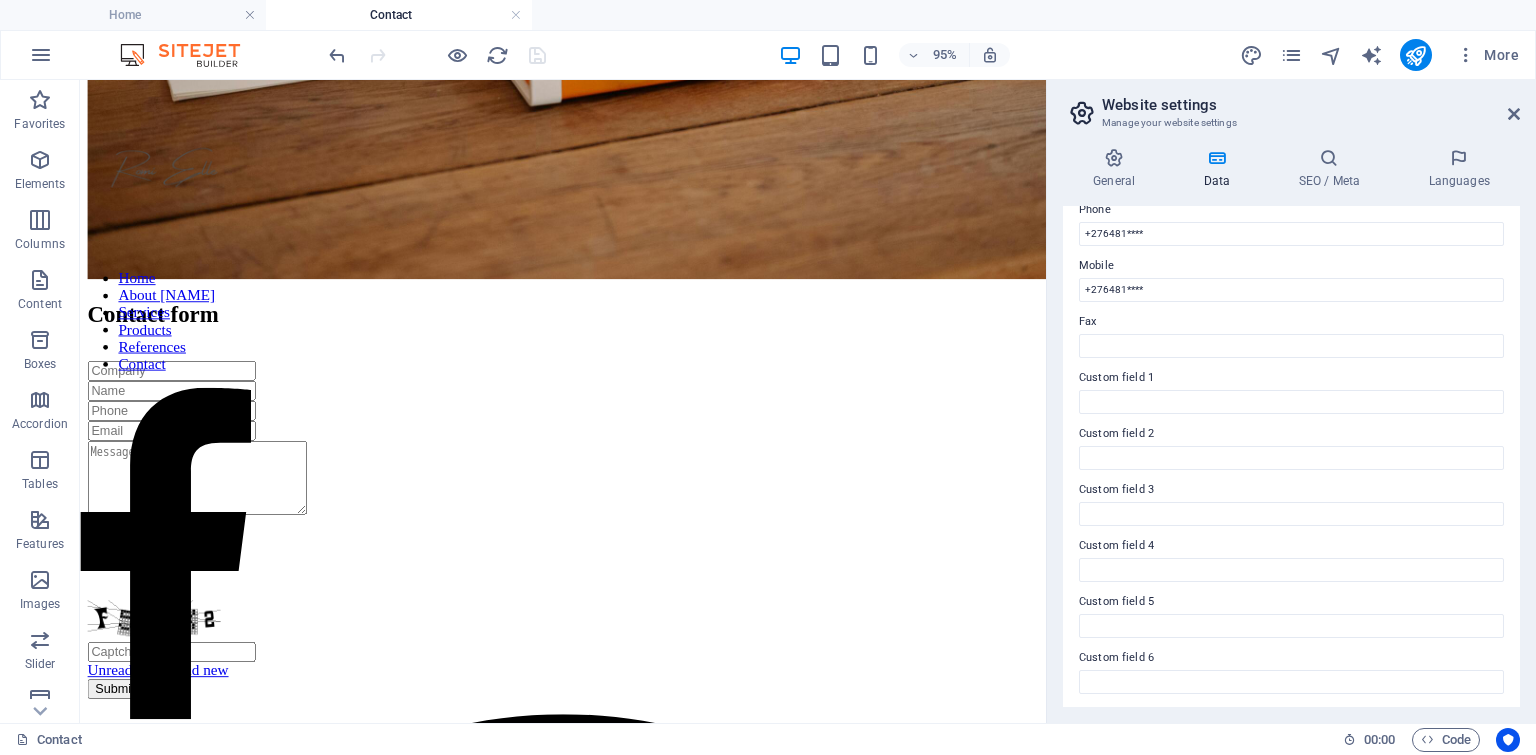 scroll, scrollTop: 459, scrollLeft: 0, axis: vertical 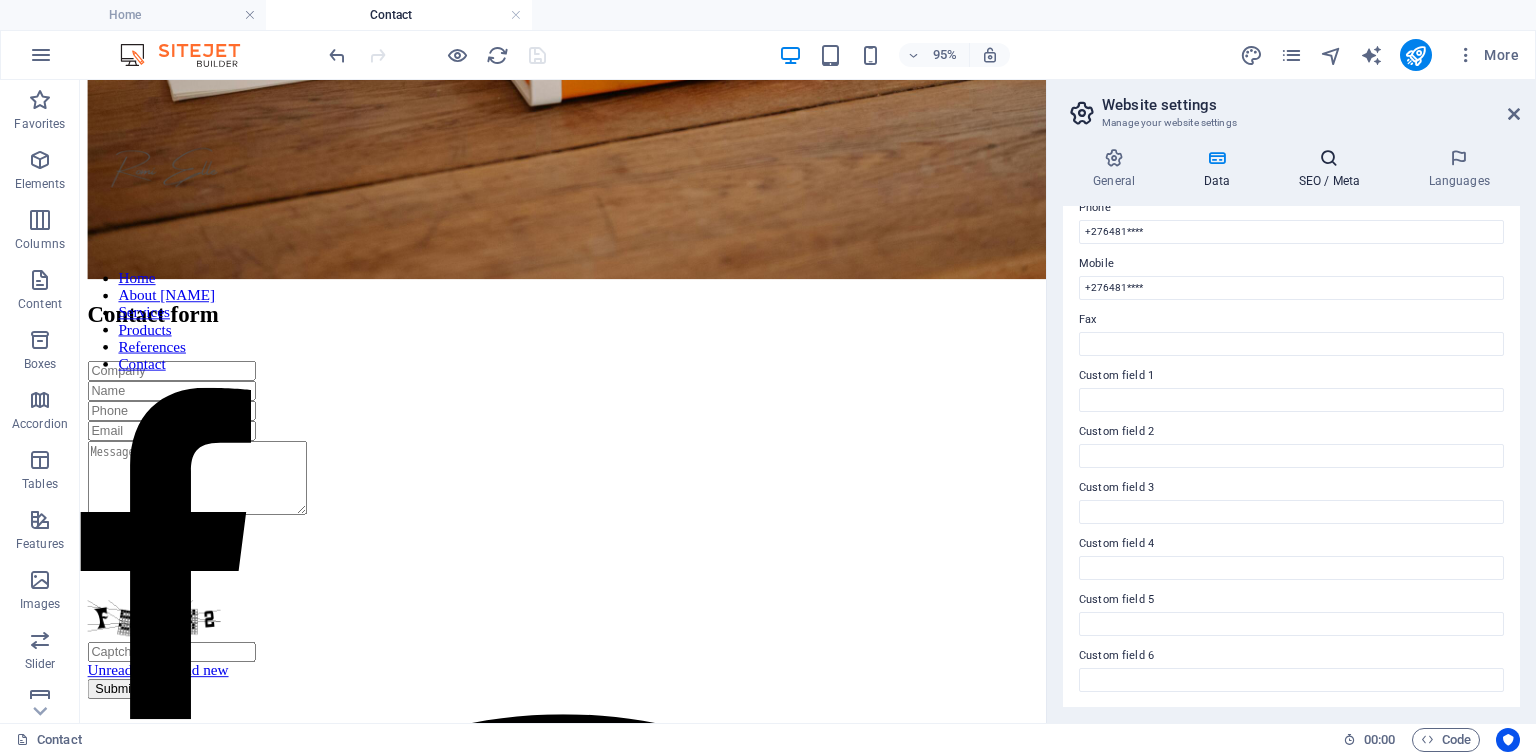 click at bounding box center [1329, 158] 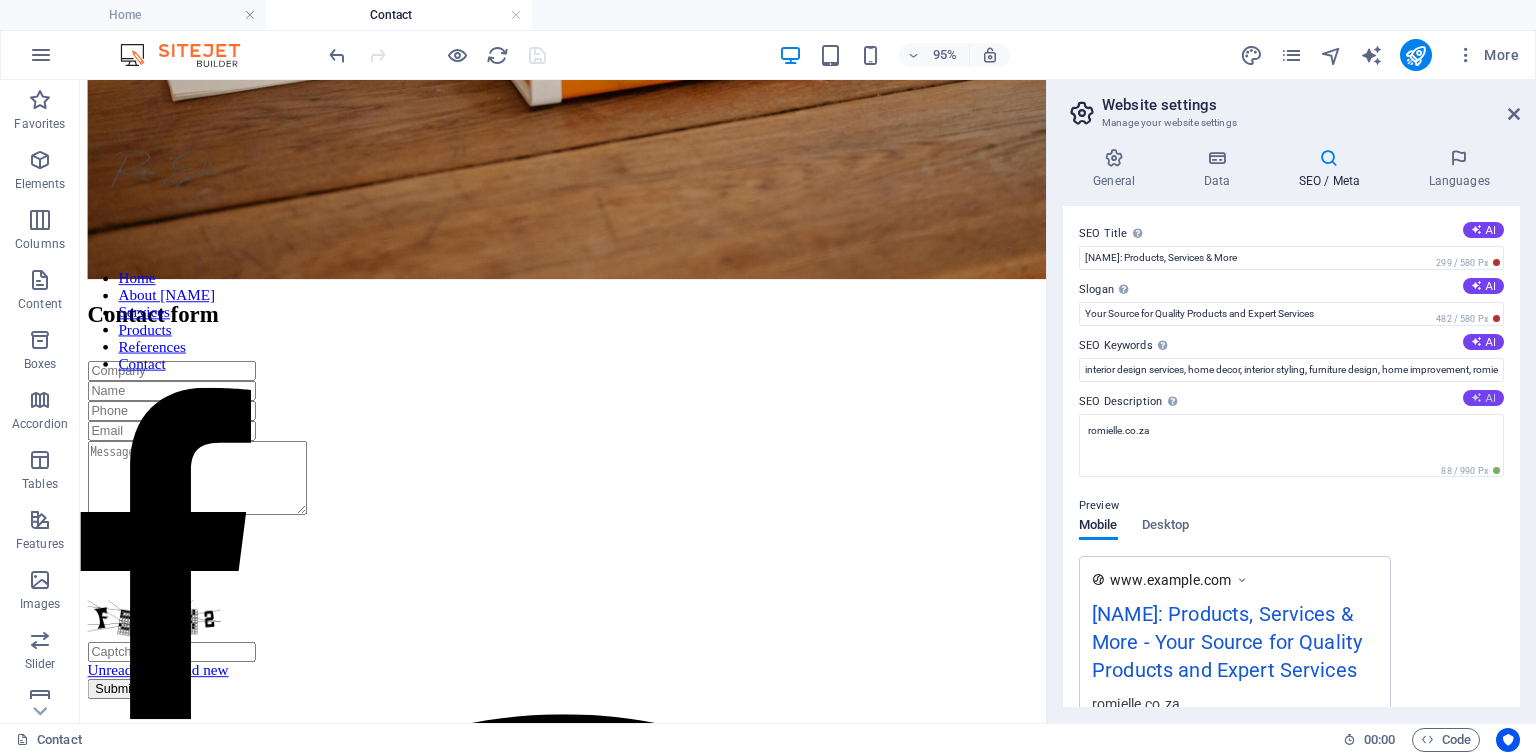 click on "AI" at bounding box center (1483, 398) 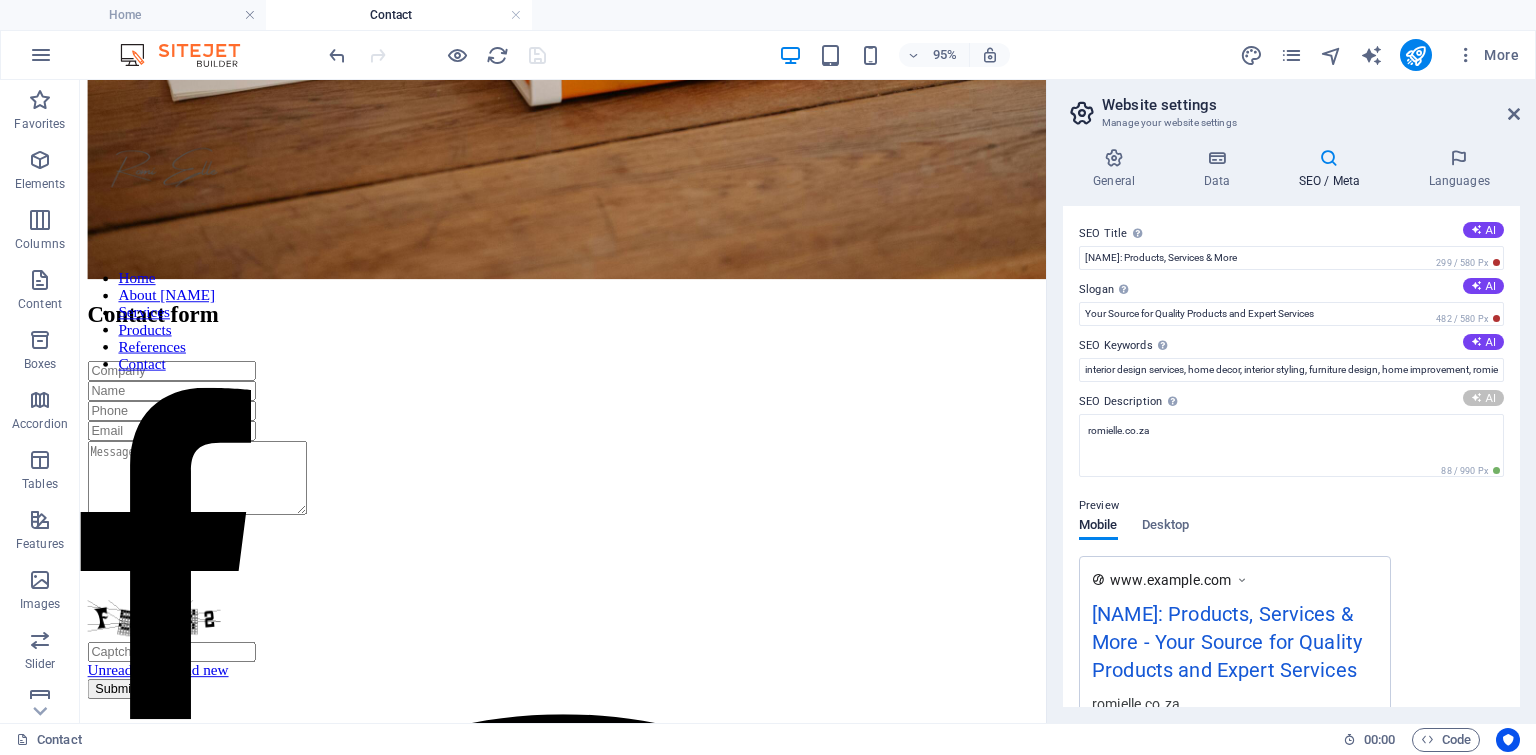 type on "Explore our range of products and services, learn about us, check references, and get in touch. Your satisfaction is our priority!" 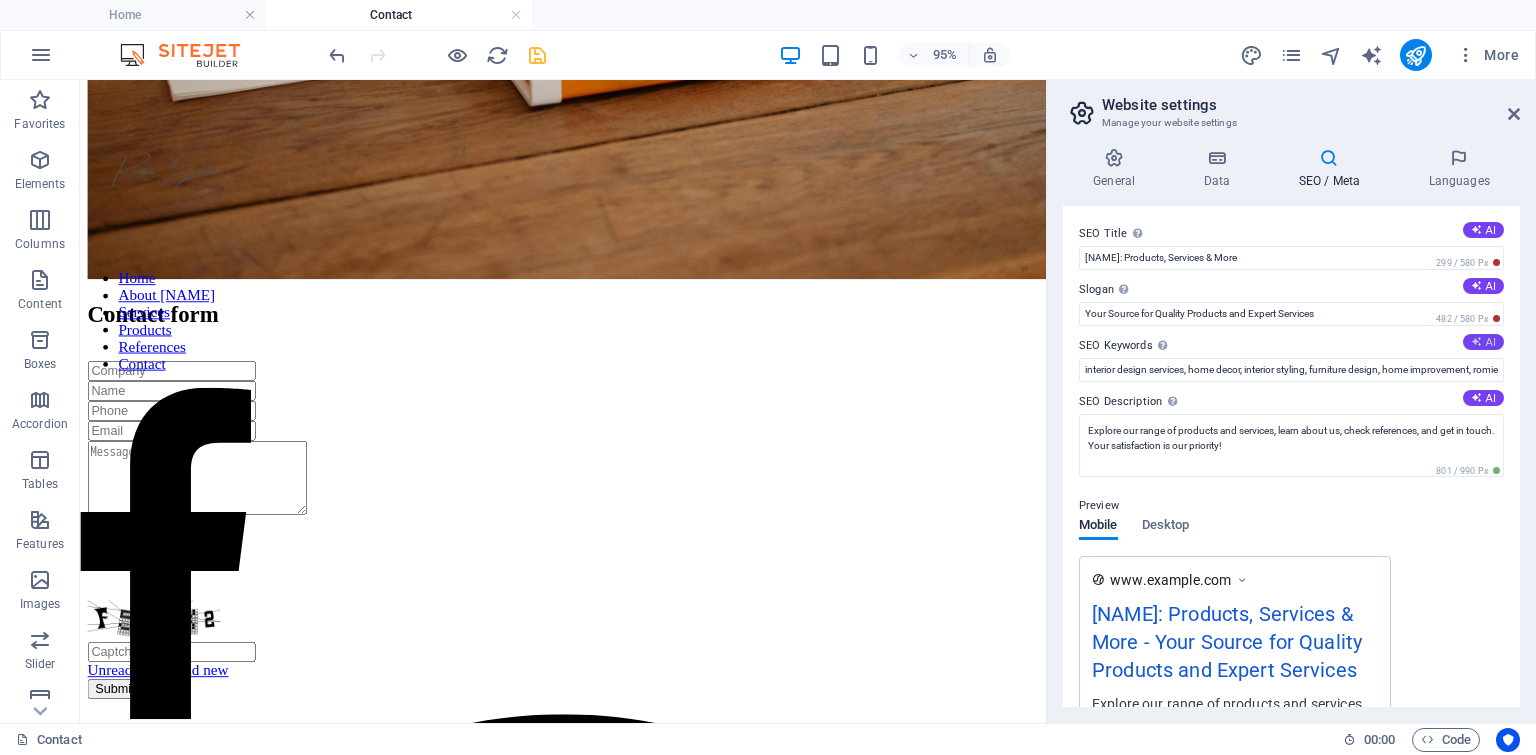 click on "AI" at bounding box center [1483, 342] 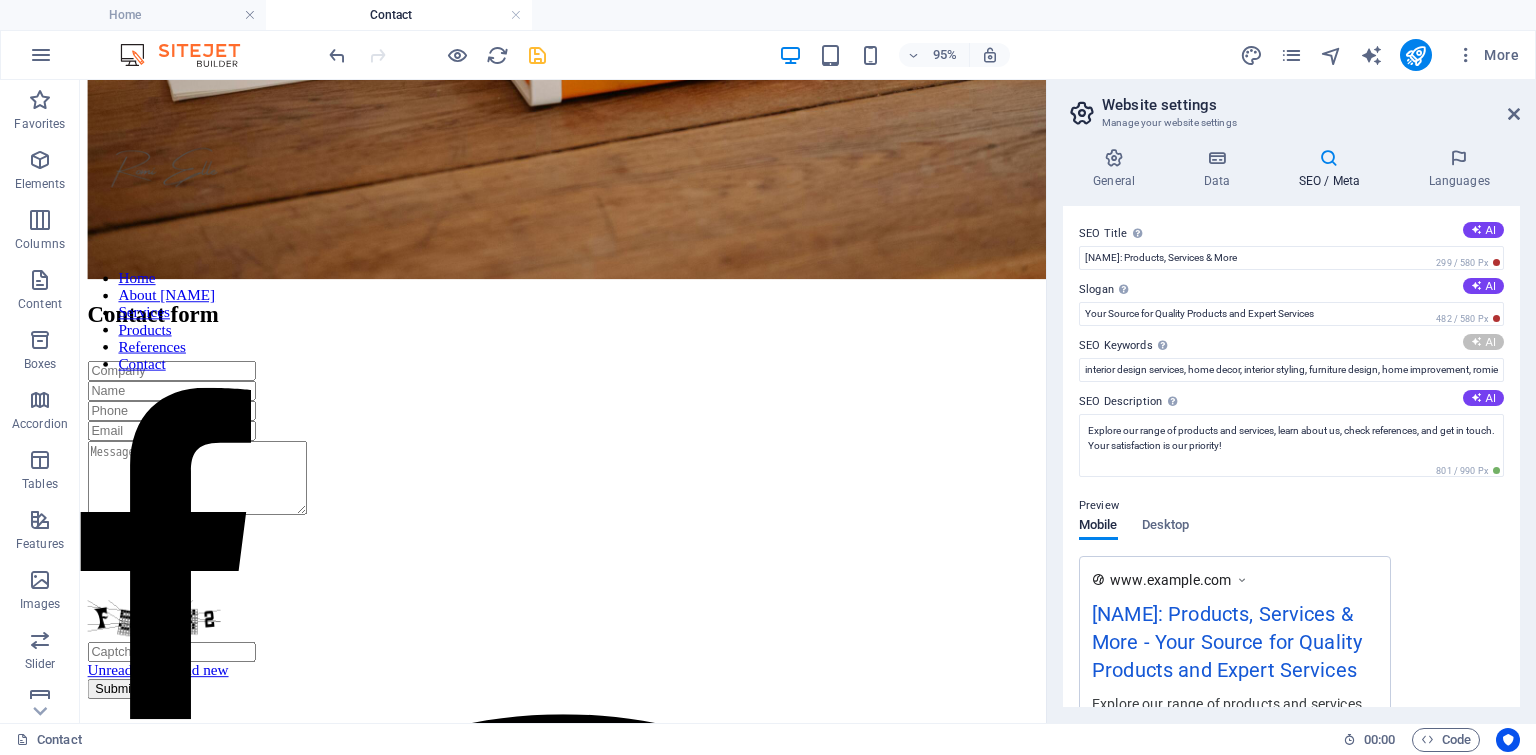 type on "products, services, legal notice, privacy policy, contact information, references" 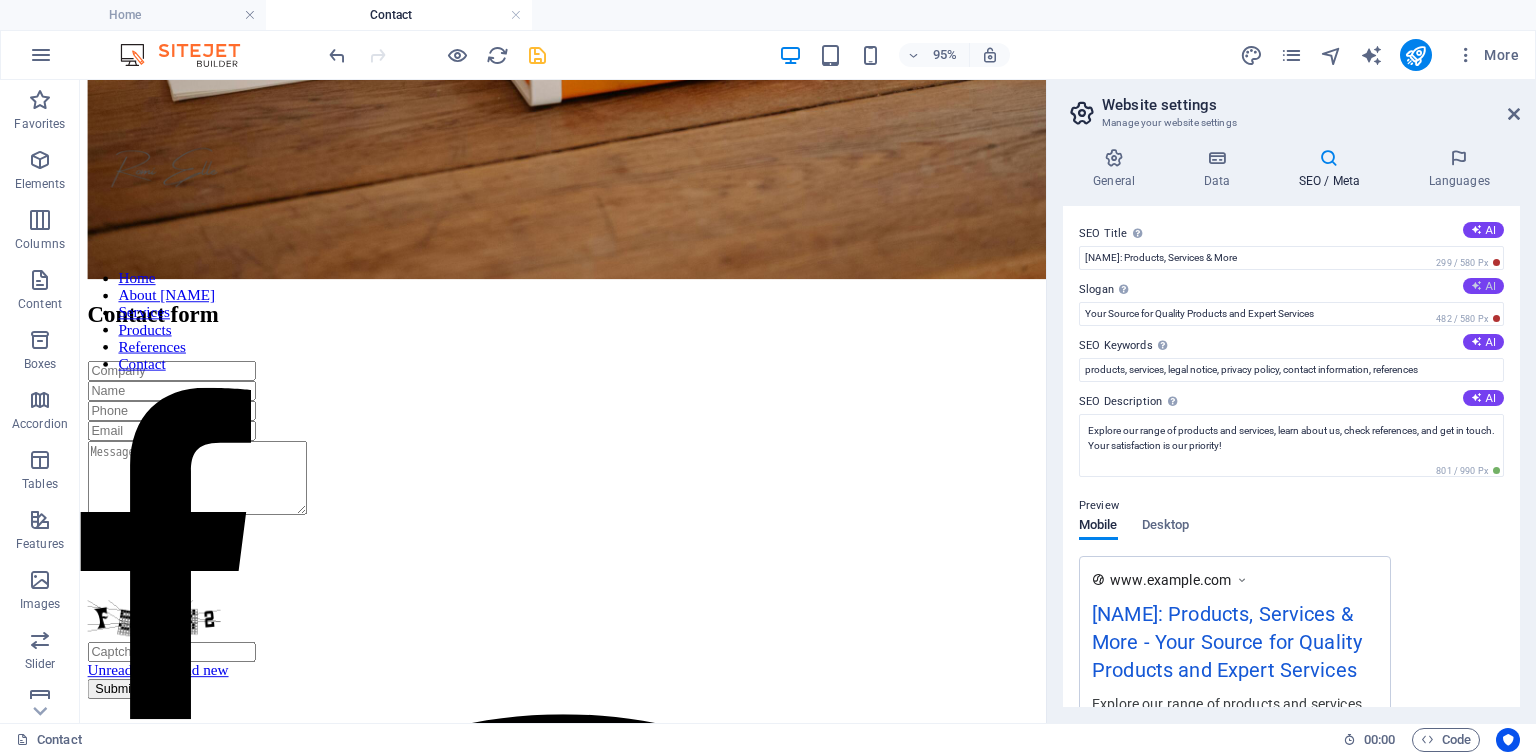 click on "AI" at bounding box center [1483, 286] 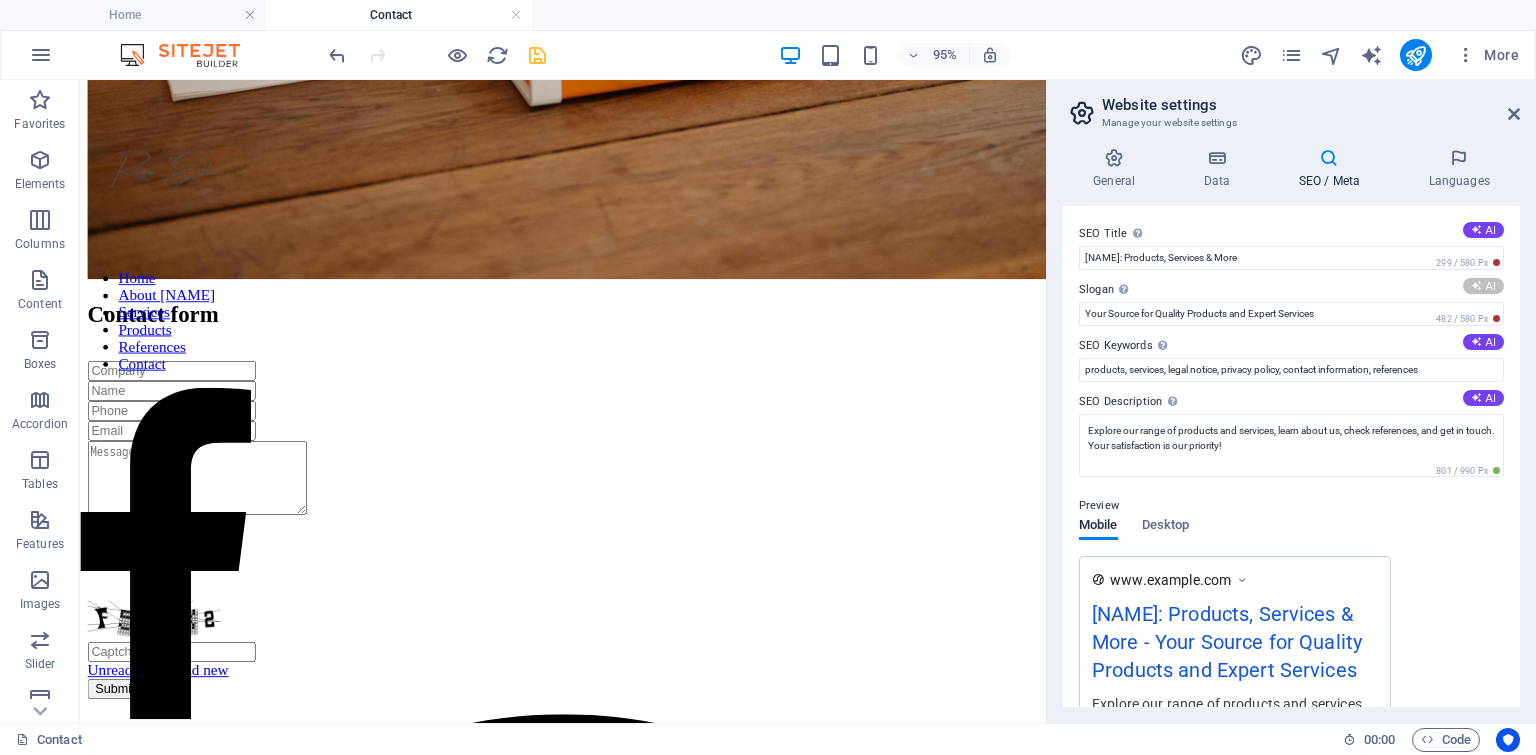 type on "Explore Our Solutions with Trust and Transparency" 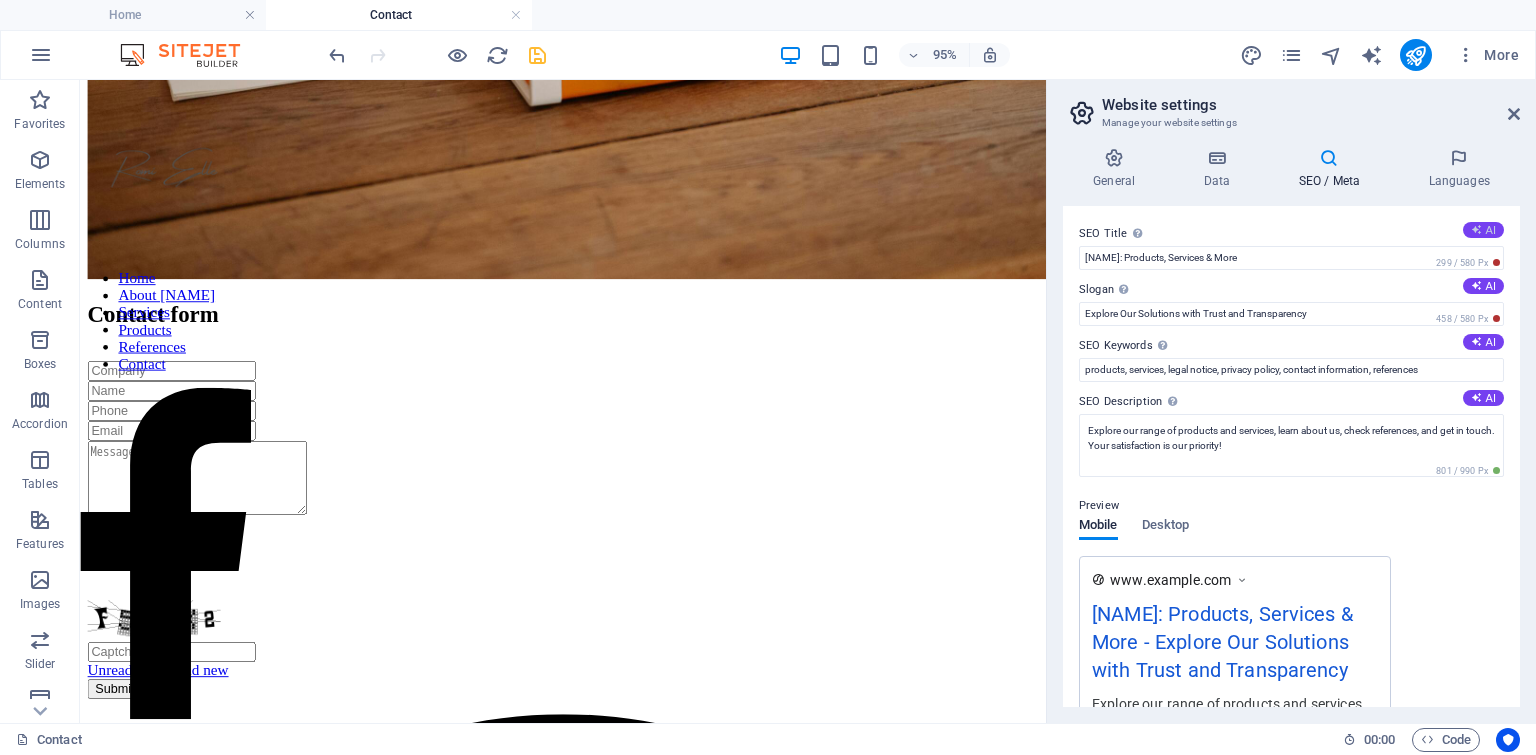 click on "AI" at bounding box center [1483, 230] 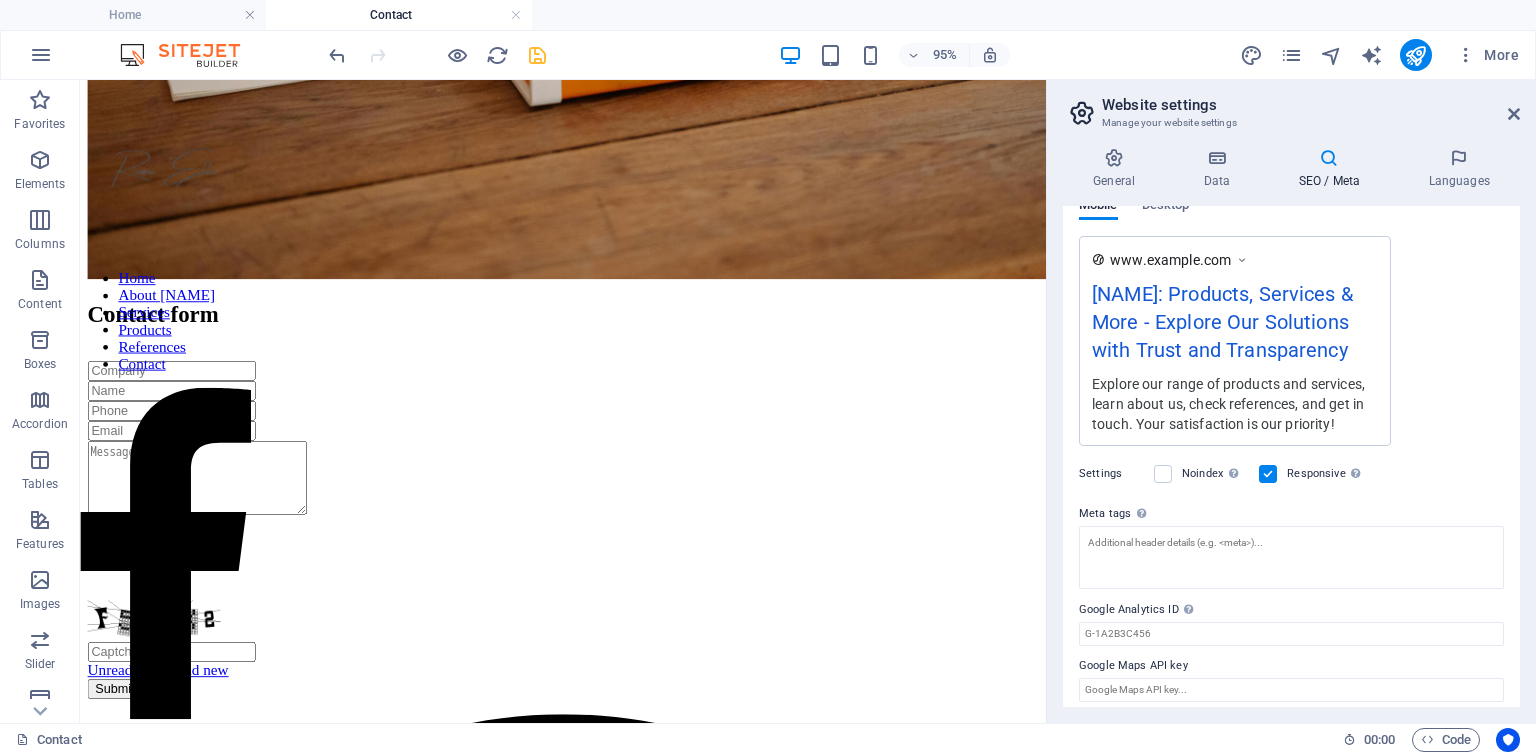 scroll, scrollTop: 329, scrollLeft: 0, axis: vertical 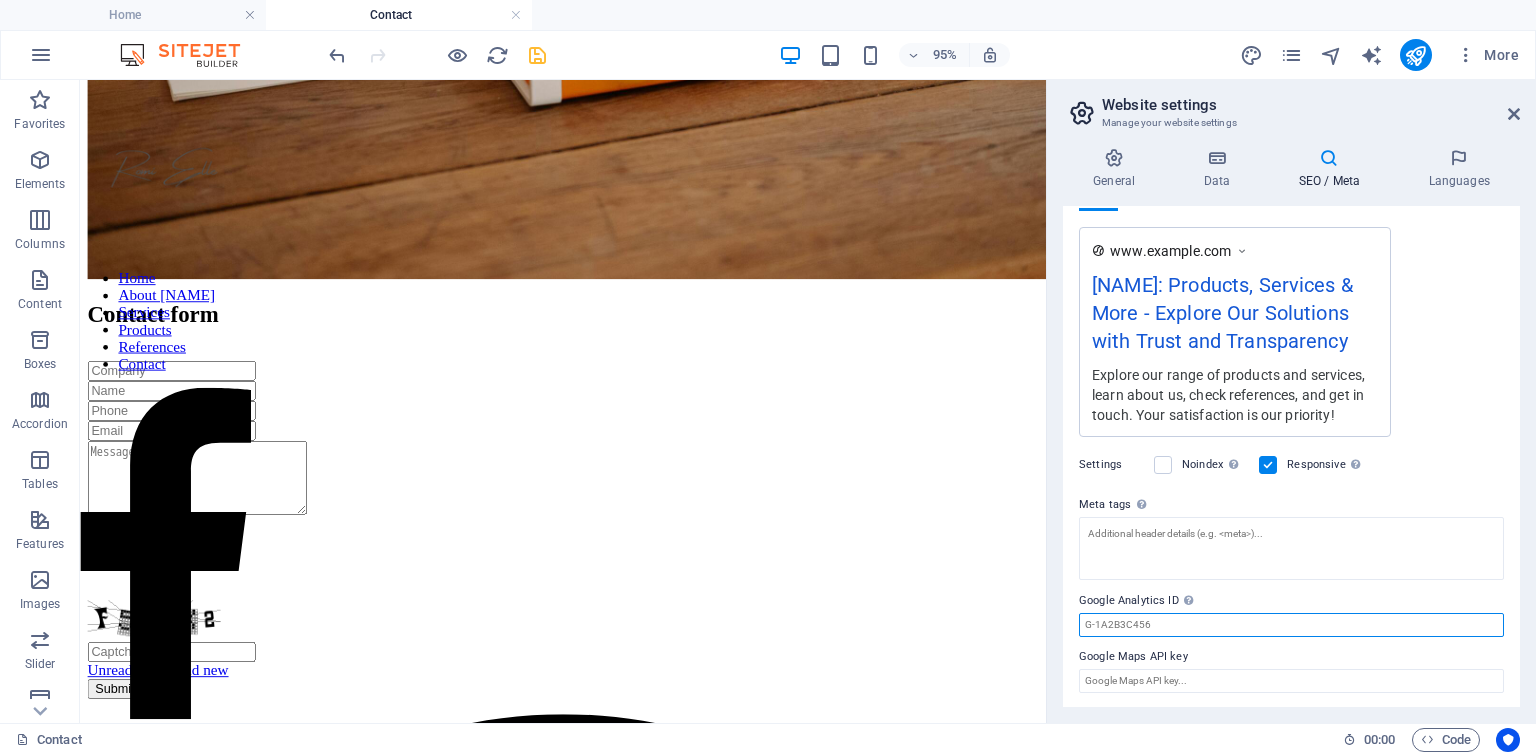 click on "Google Analytics ID Please only add the Google Analytics ID. We automatically include the ID in the tracking snippet. The Analytics ID looks similar to e.g. G-1A2B3C456" at bounding box center (1291, 625) 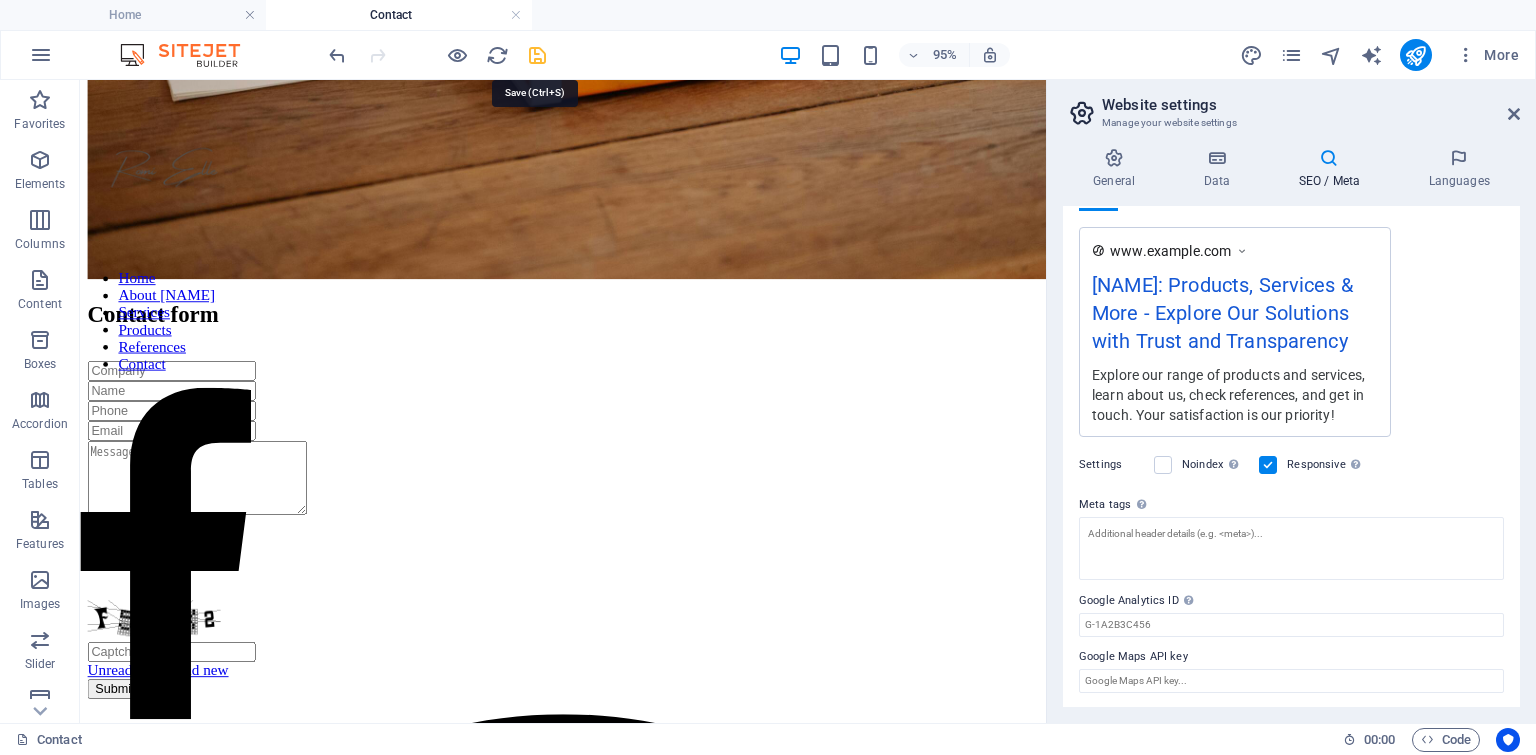 click at bounding box center (537, 55) 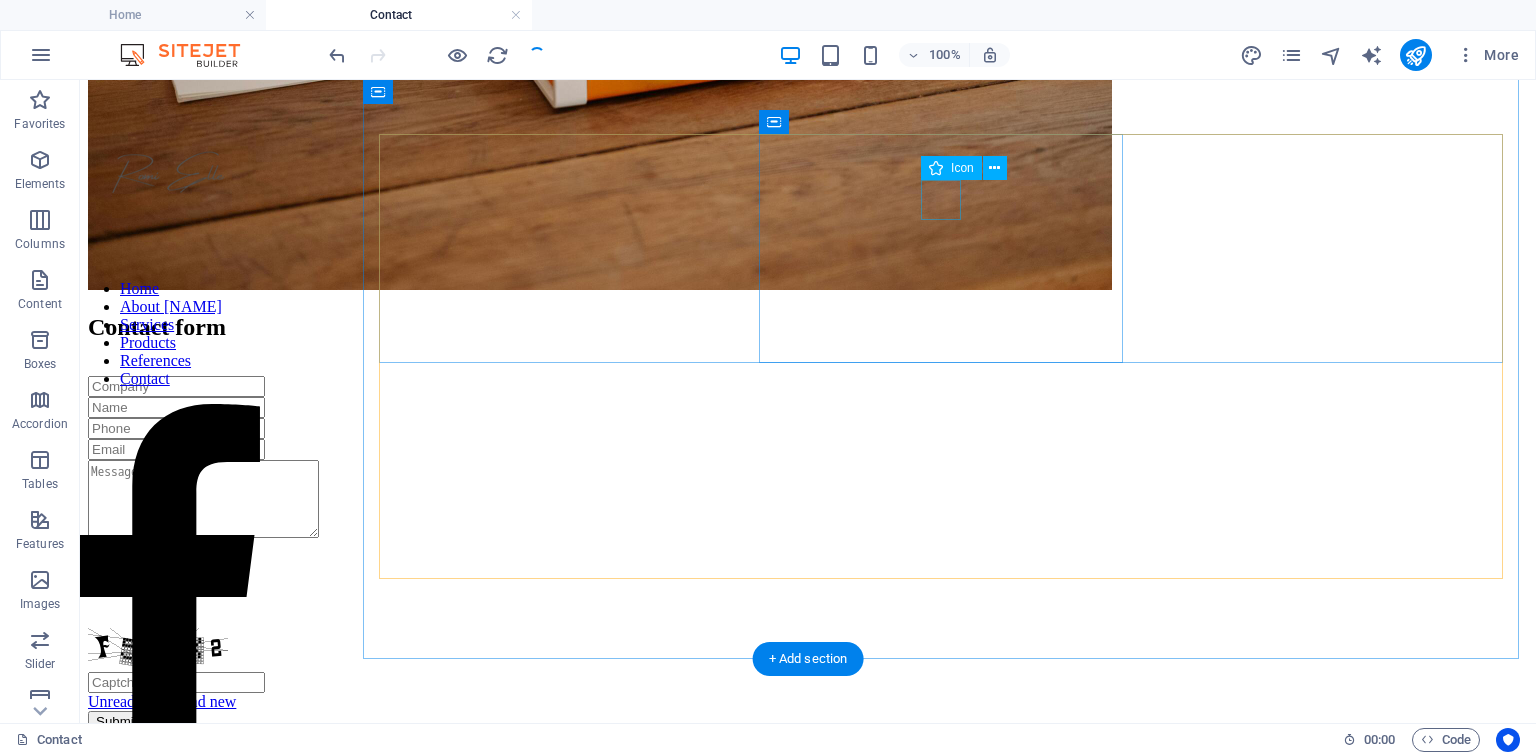 click at bounding box center [808, 3517] 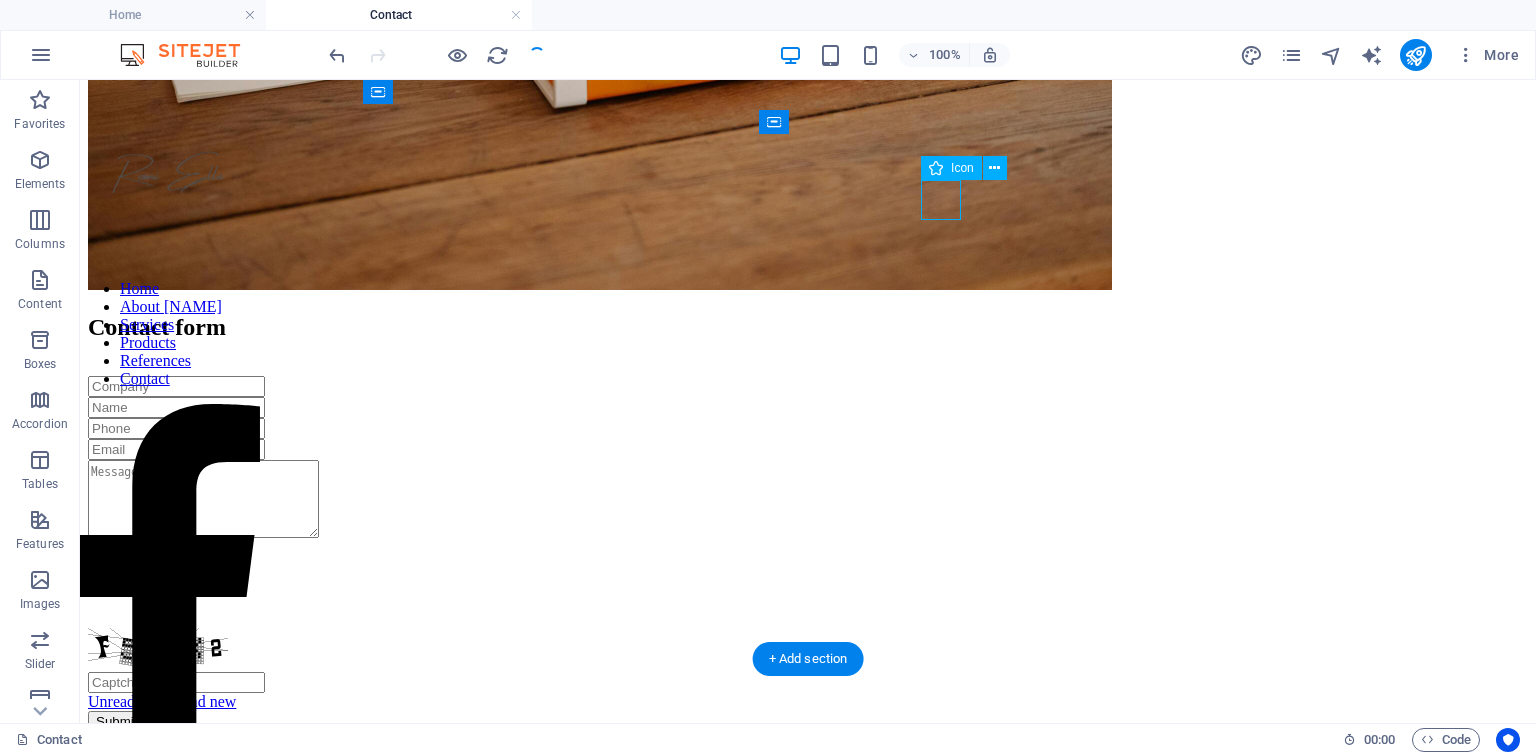 click at bounding box center (808, 3517) 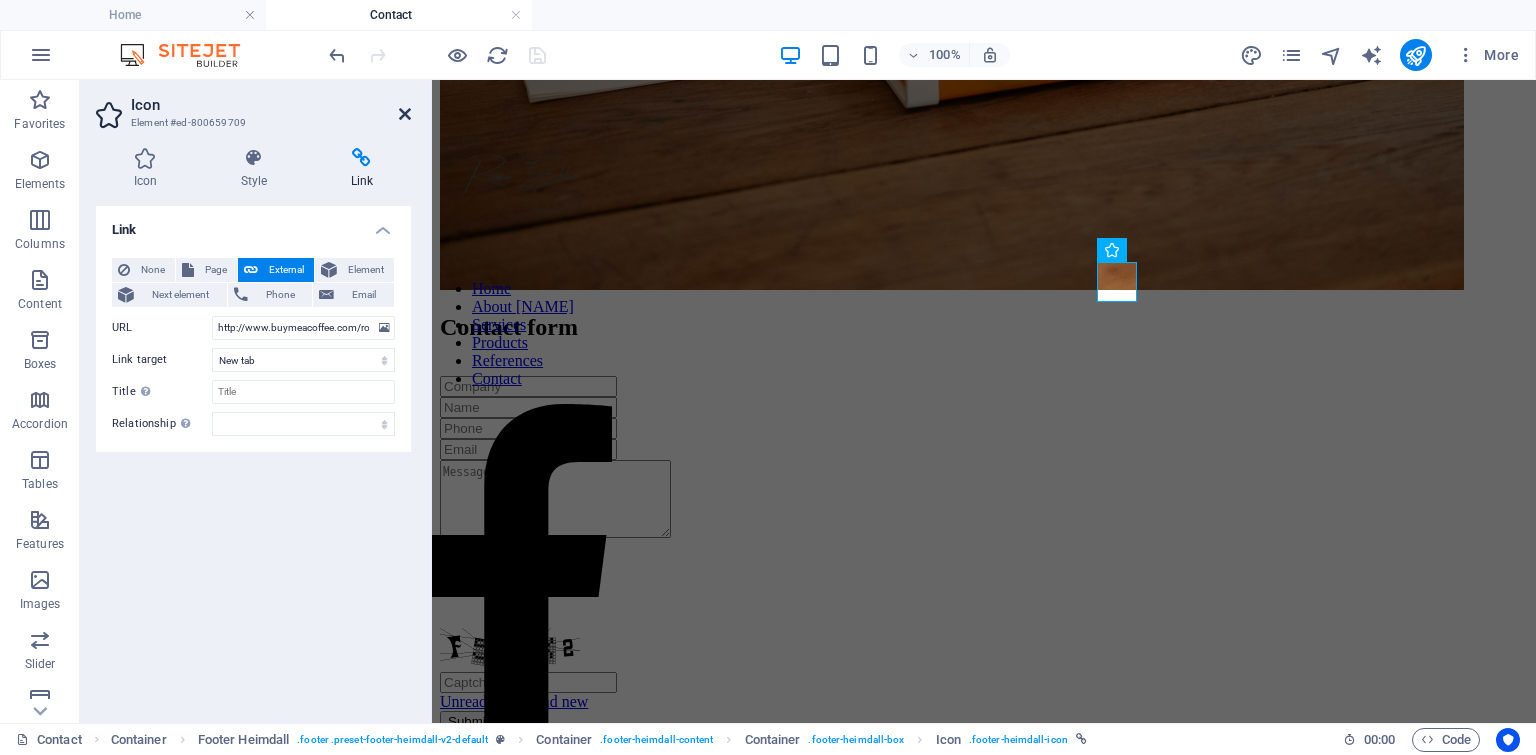 click at bounding box center [405, 114] 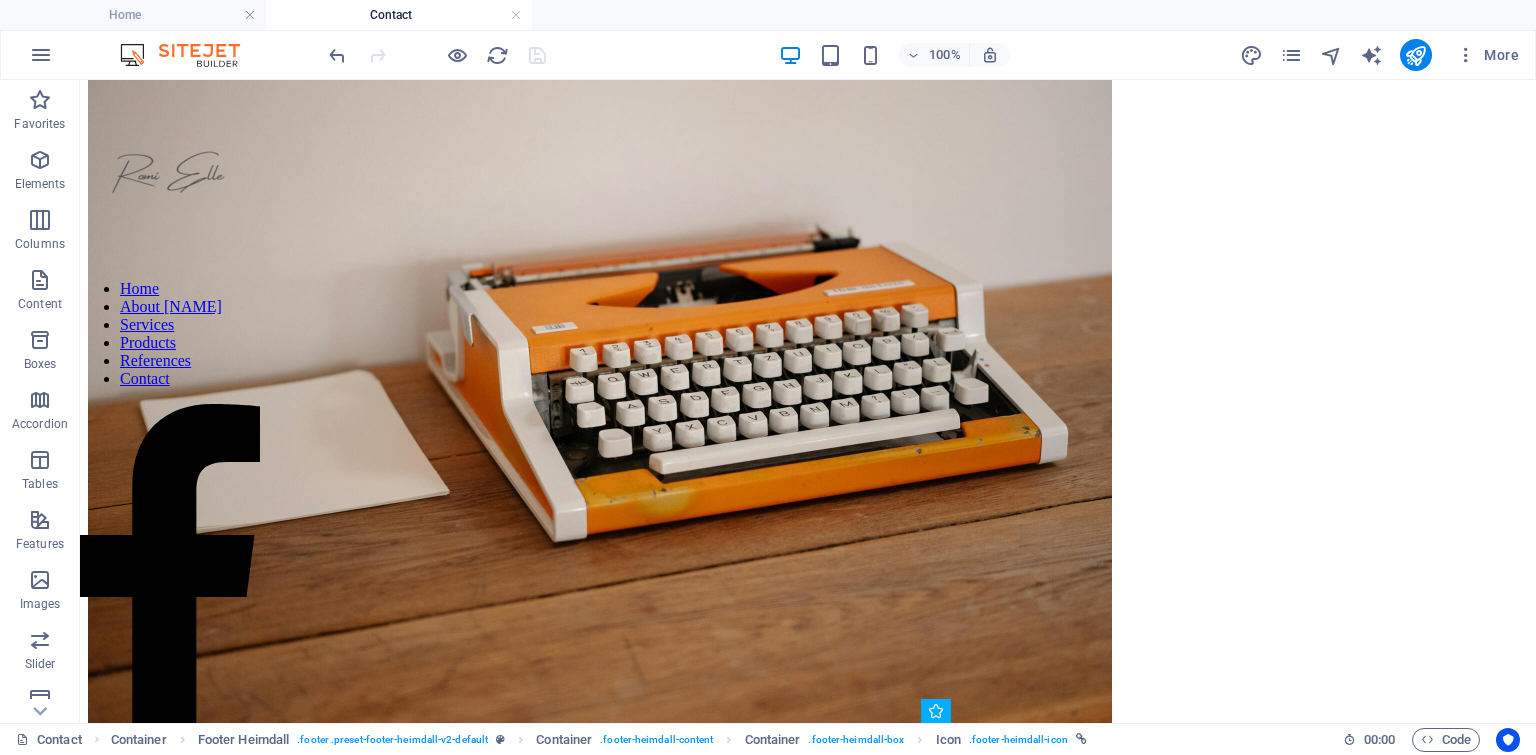 scroll, scrollTop: 0, scrollLeft: 0, axis: both 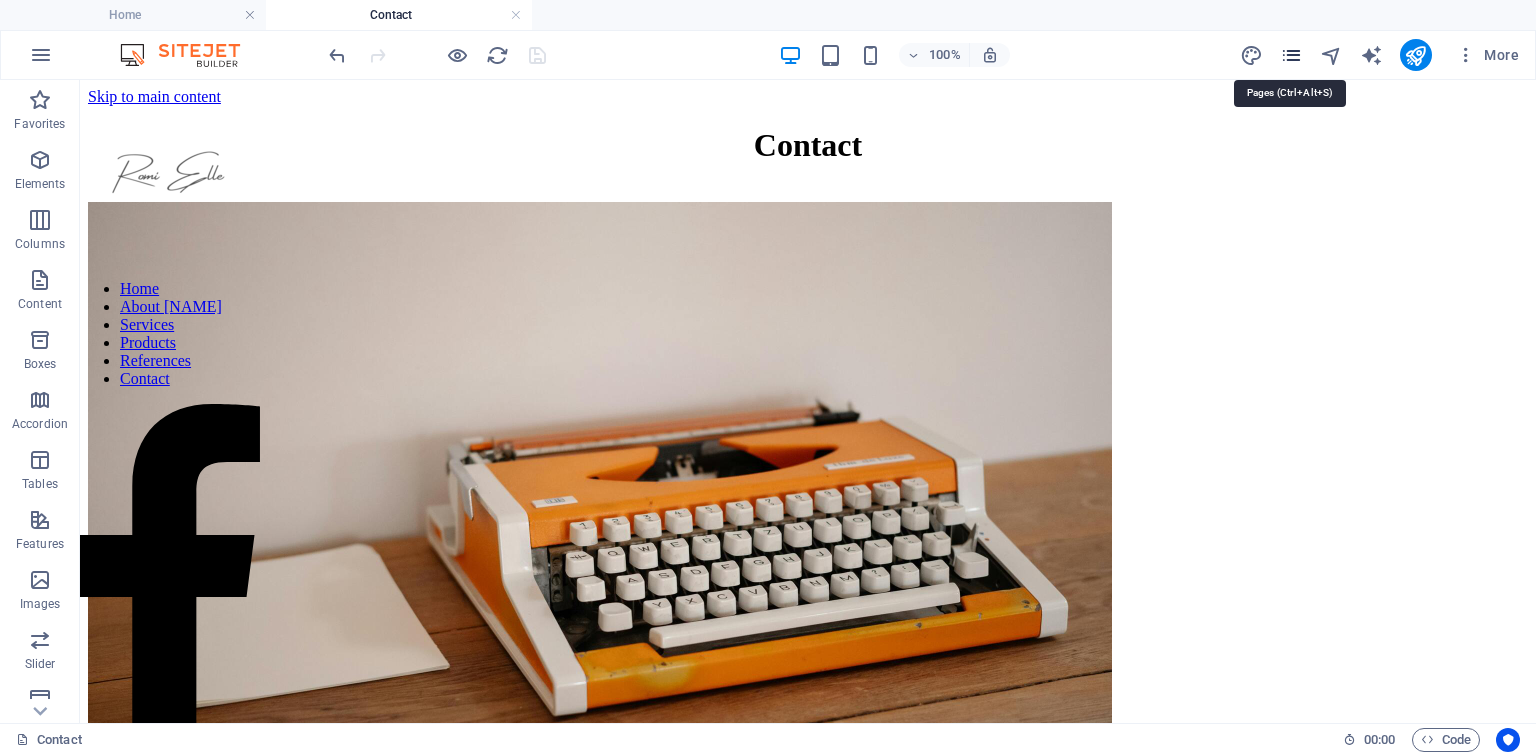 click at bounding box center (1291, 55) 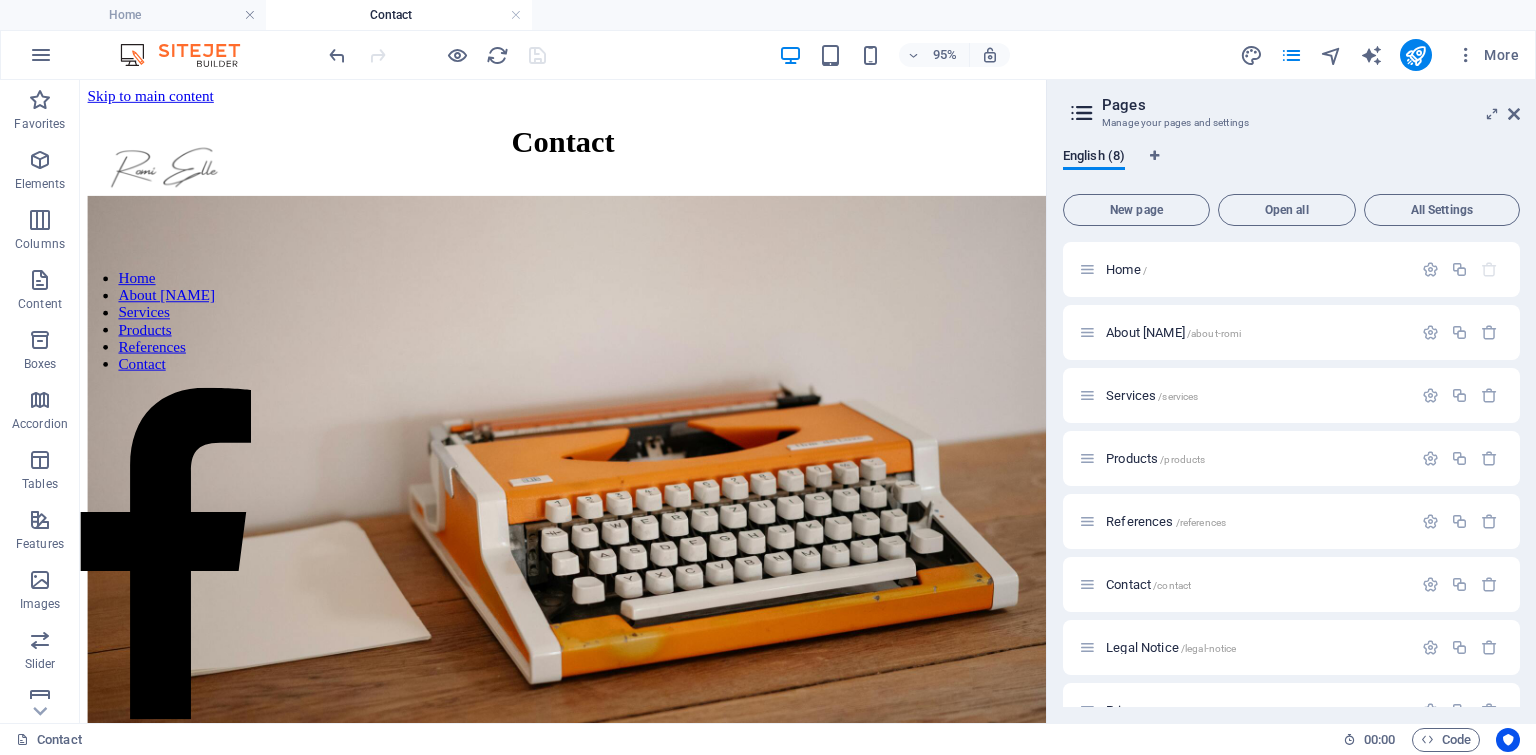 drag, startPoint x: 1522, startPoint y: 351, endPoint x: 1535, endPoint y: 458, distance: 107.78683 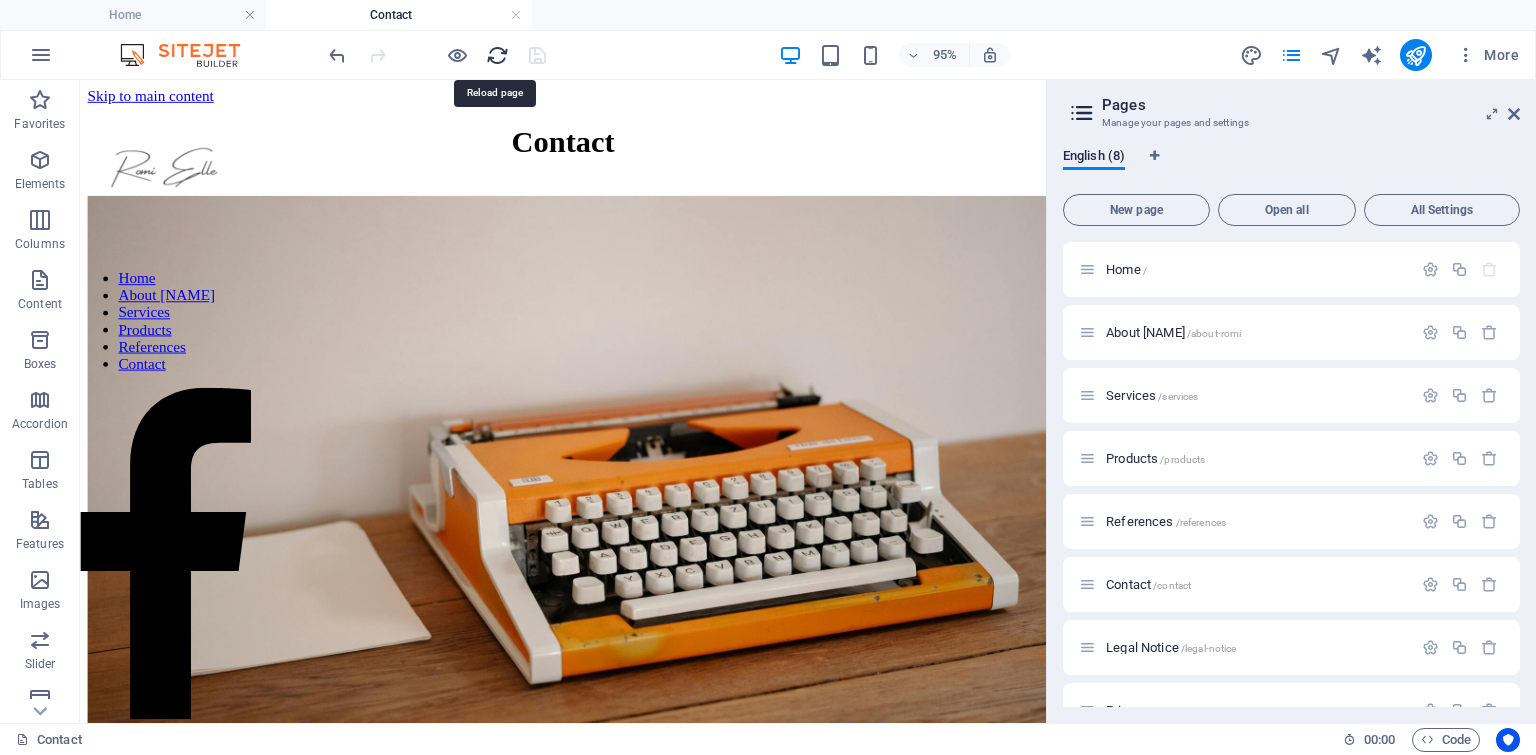 click at bounding box center (497, 55) 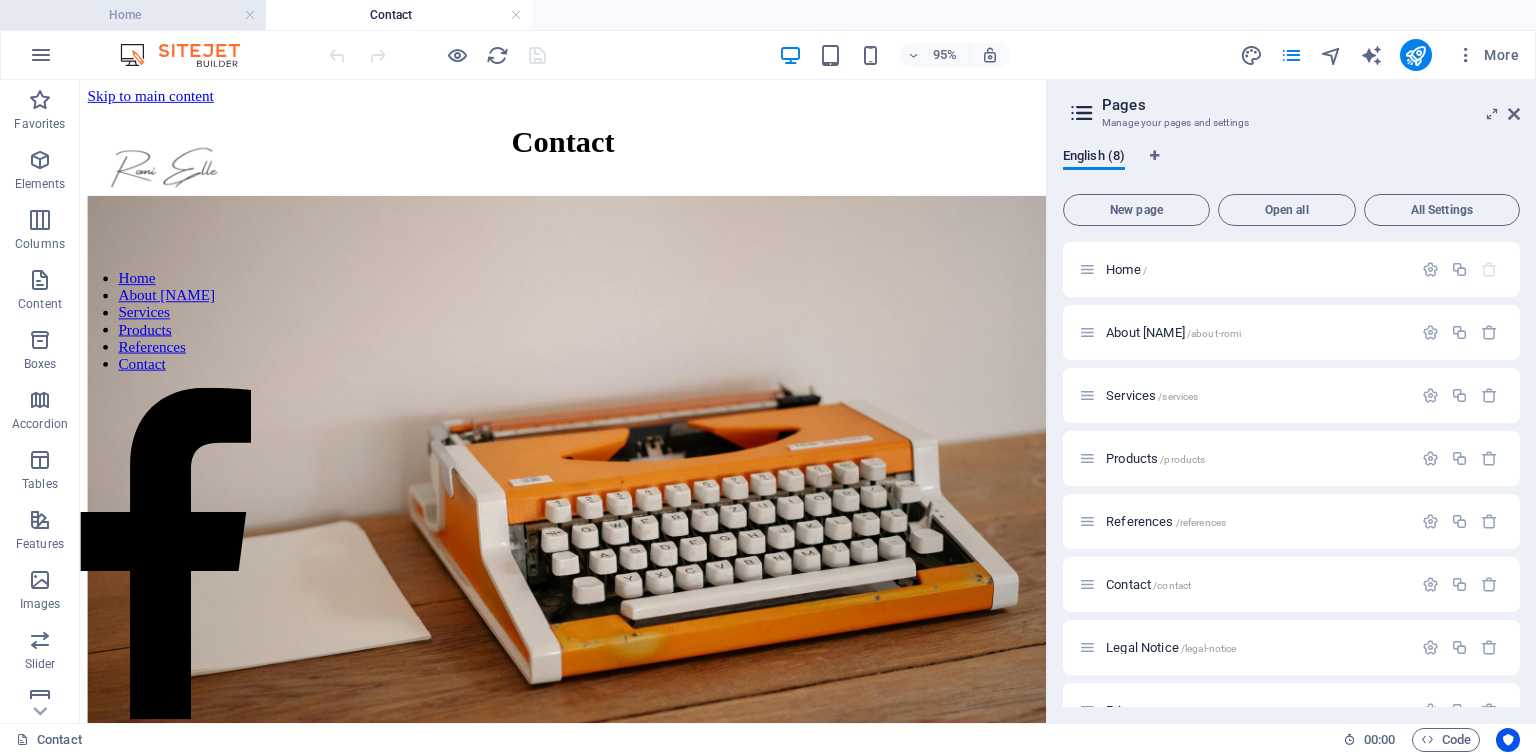 scroll, scrollTop: 0, scrollLeft: 0, axis: both 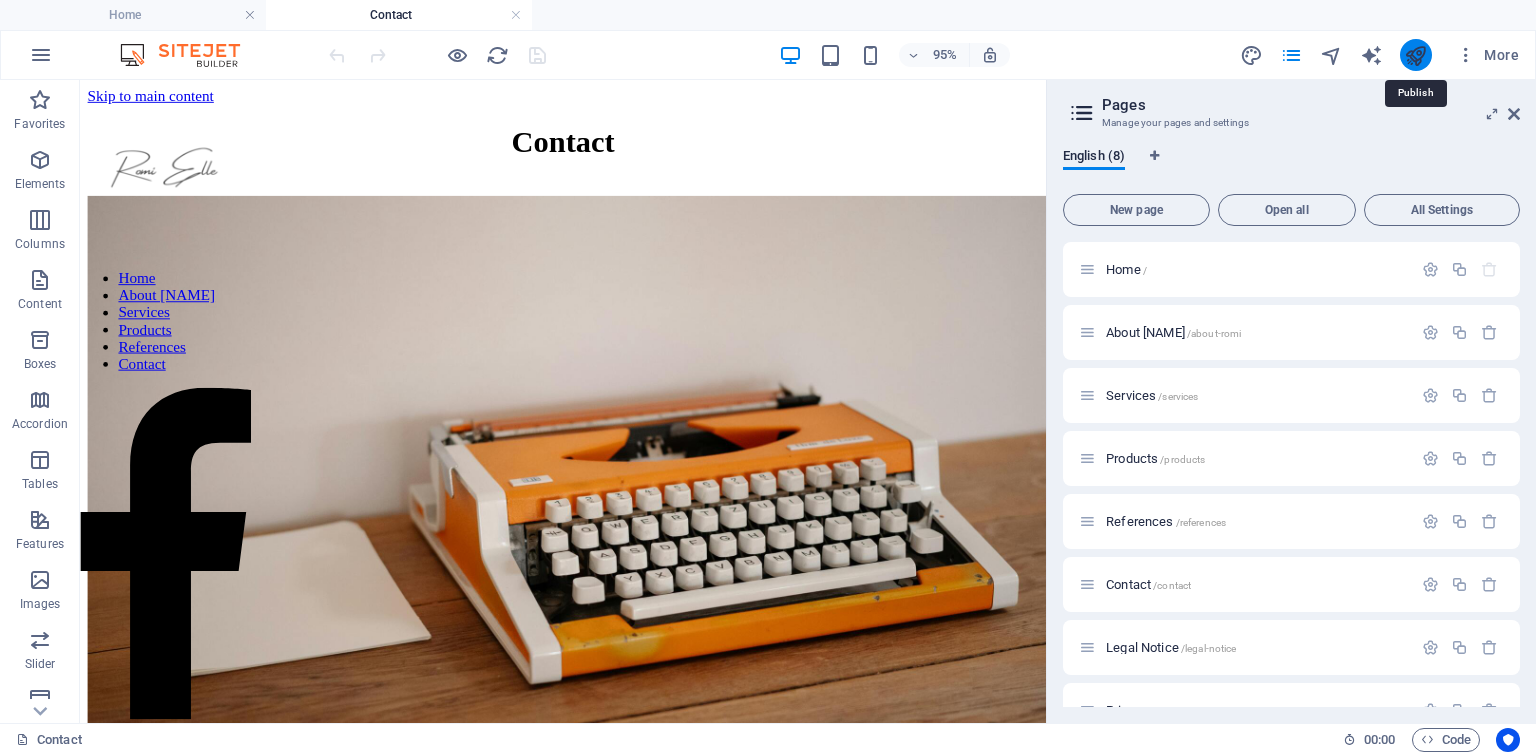 click at bounding box center (1415, 55) 